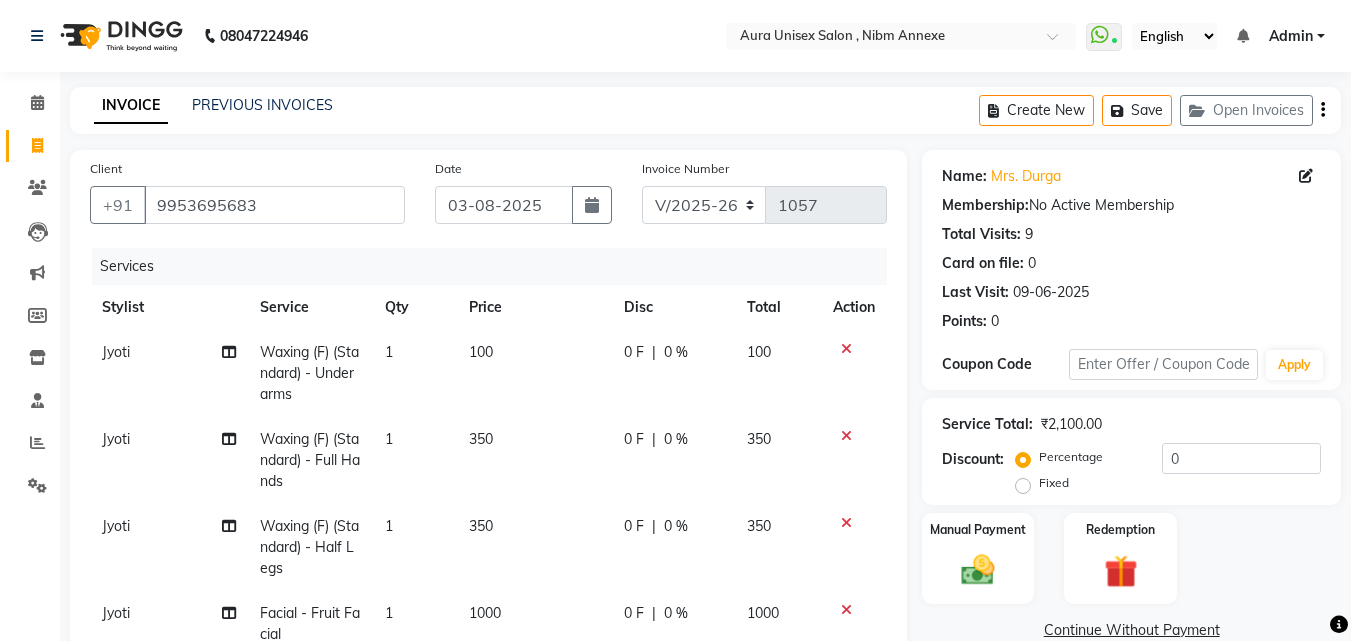 select on "823" 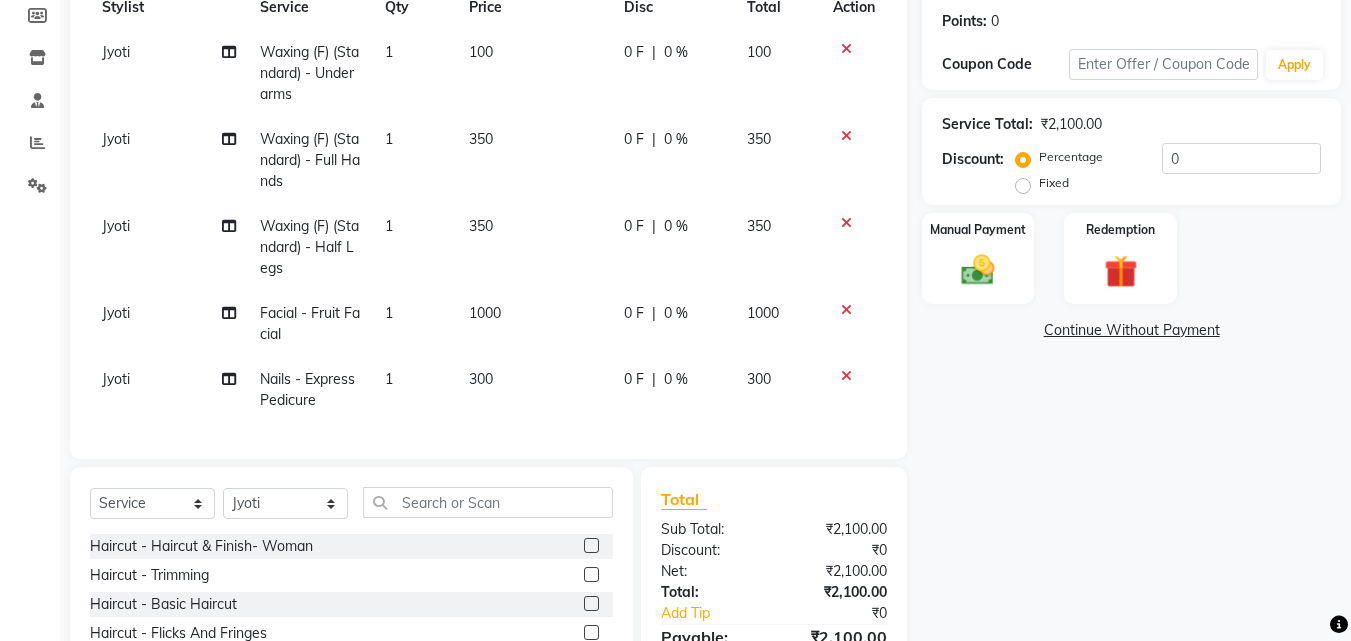 scroll, scrollTop: 0, scrollLeft: 0, axis: both 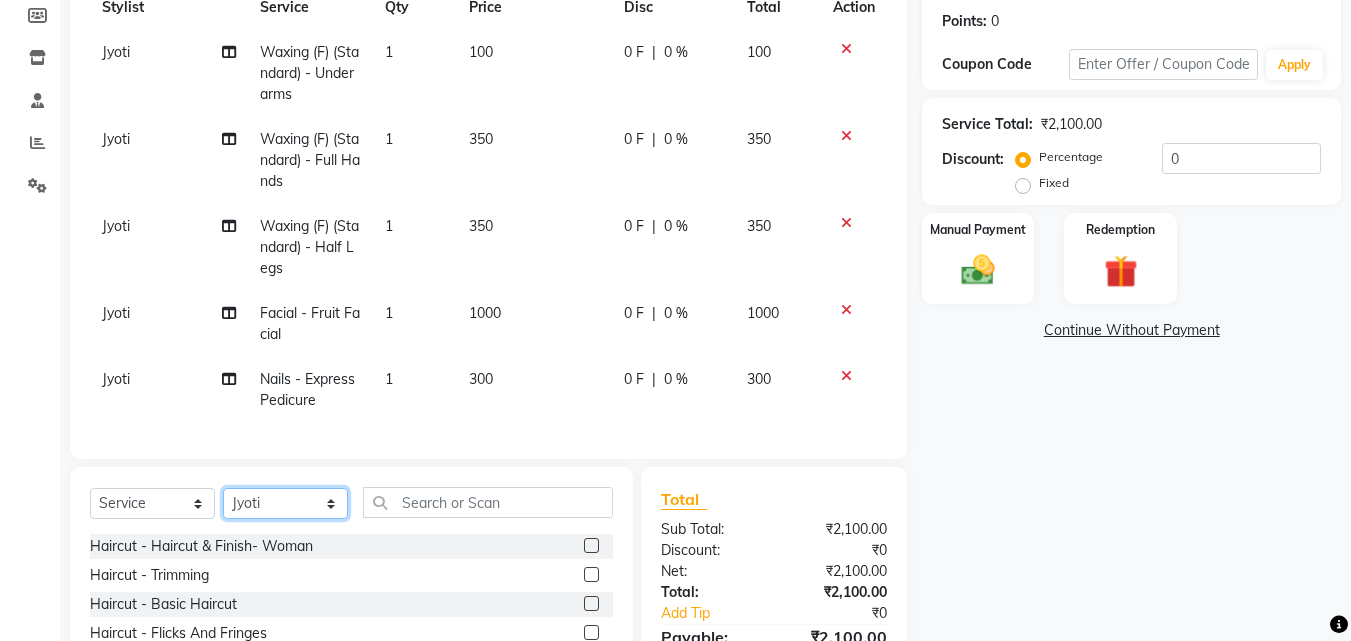 click on "Select Stylist Jasleen Jyoti Surya Tejaswini" 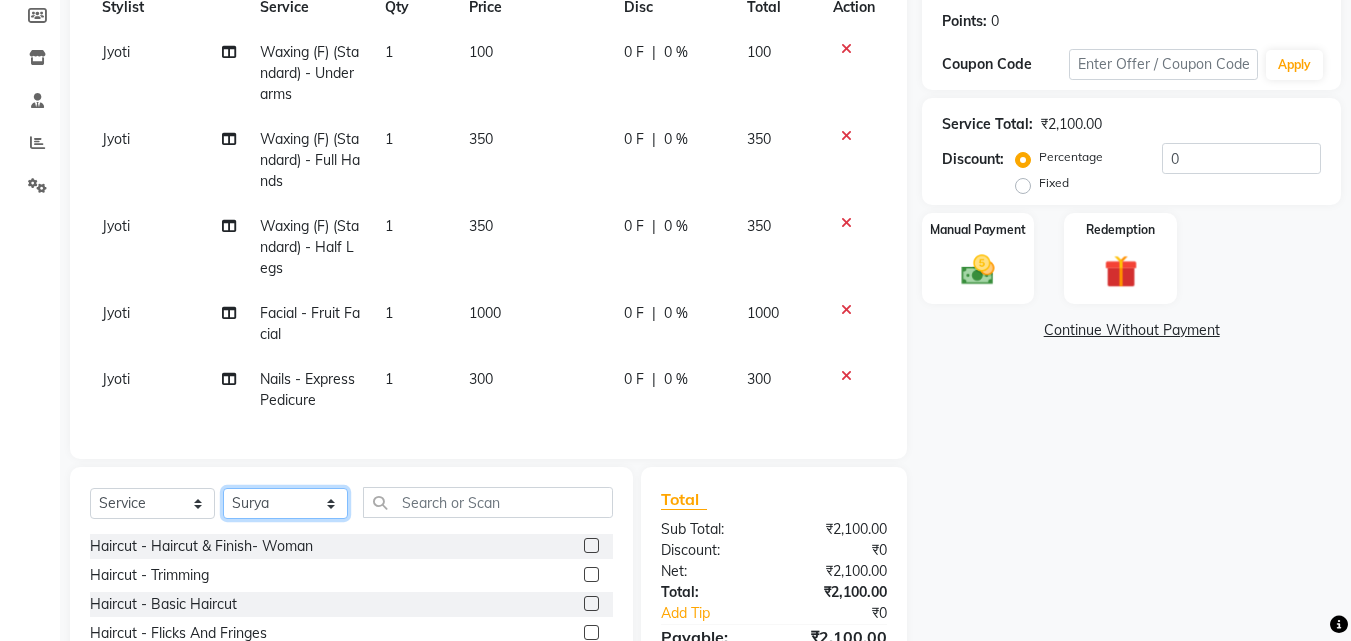 click on "Select Stylist Jasleen Jyoti Surya Tejaswini" 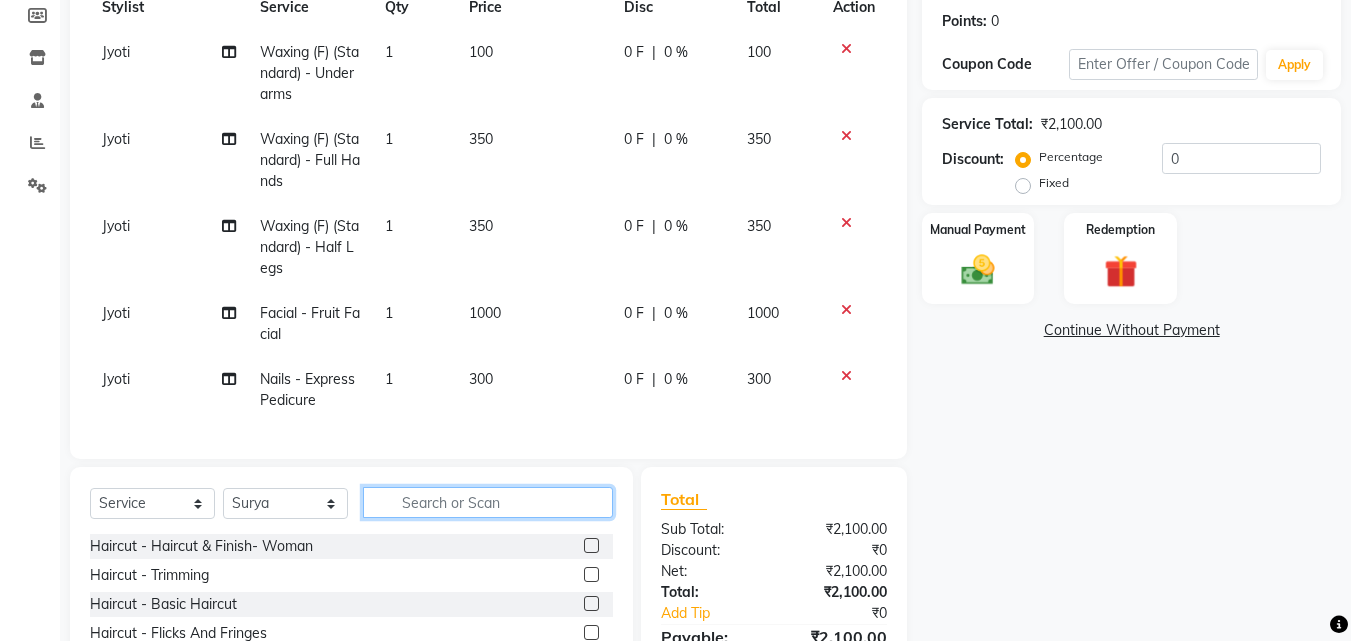 click 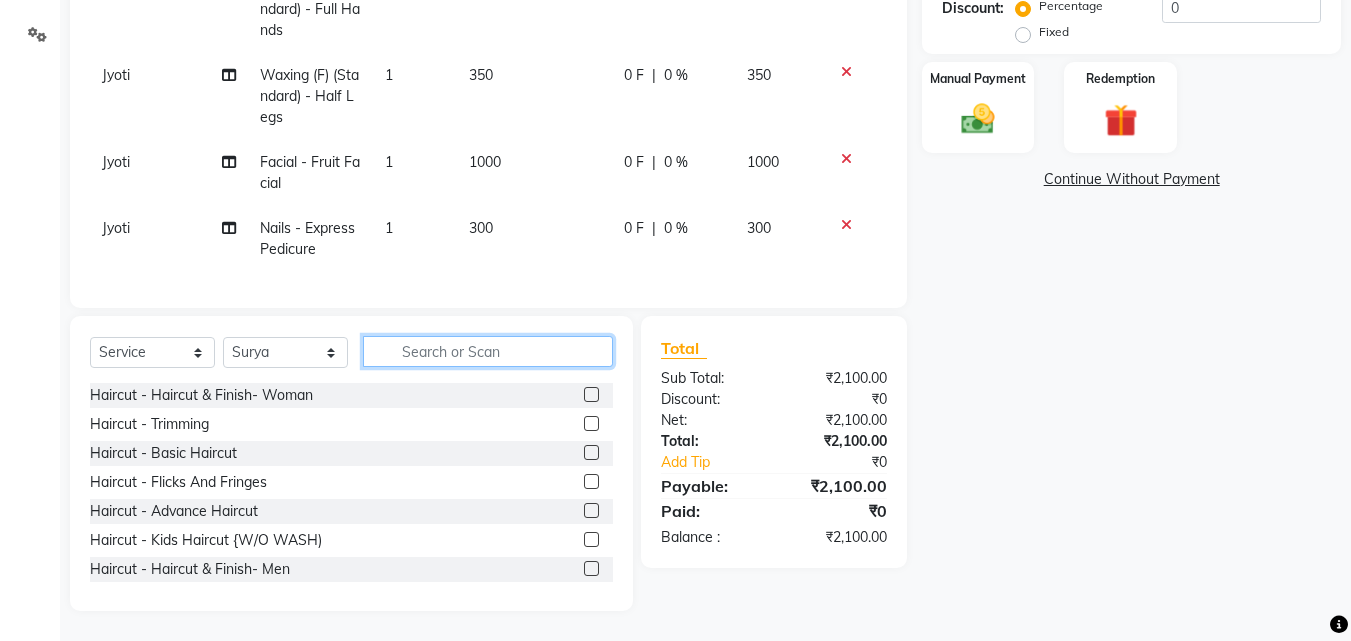 scroll, scrollTop: 460, scrollLeft: 0, axis: vertical 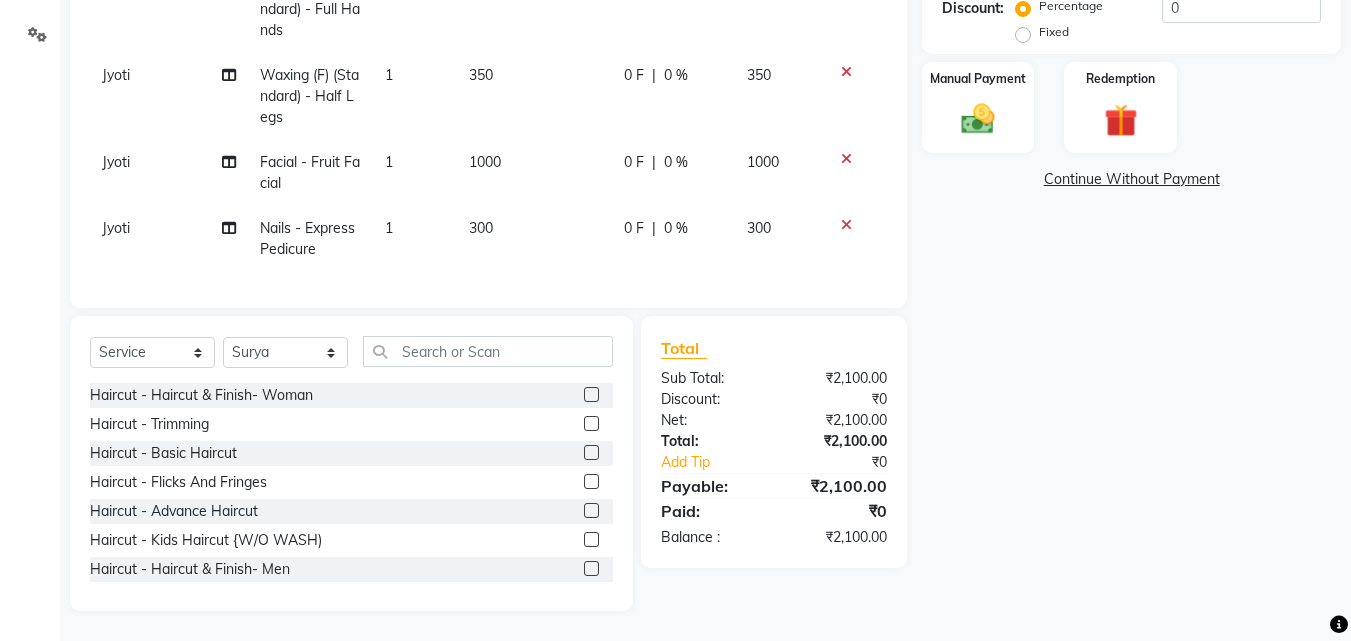 click 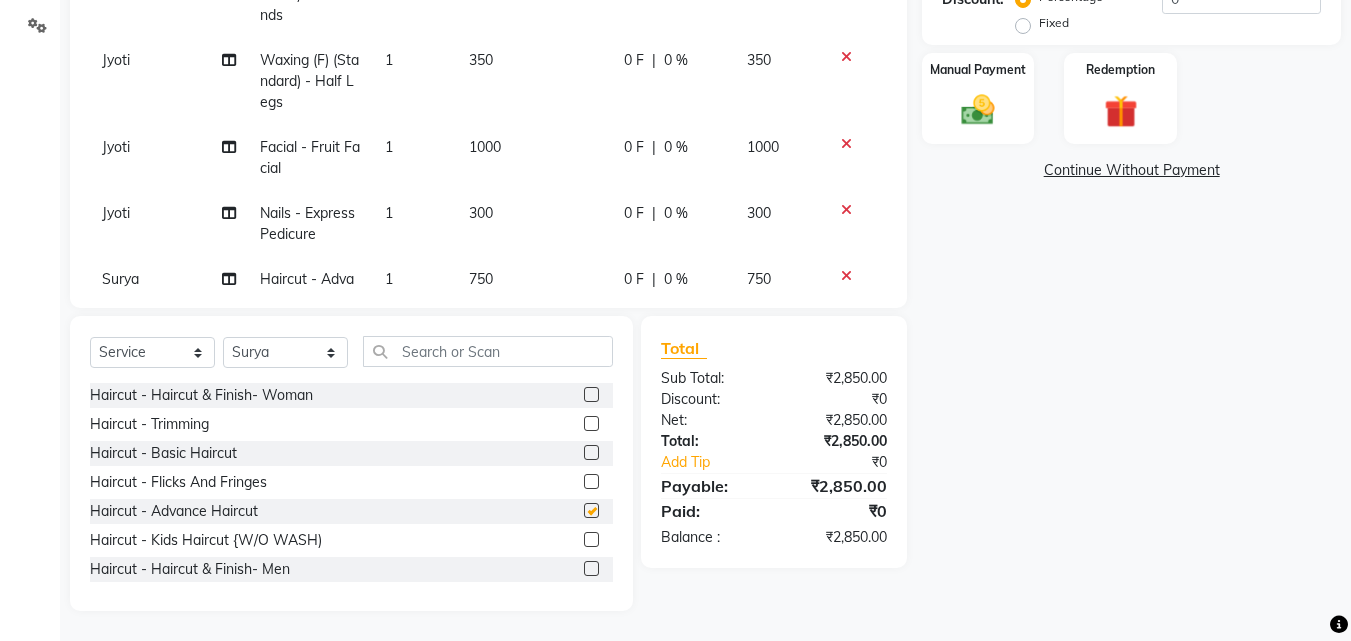 checkbox on "false" 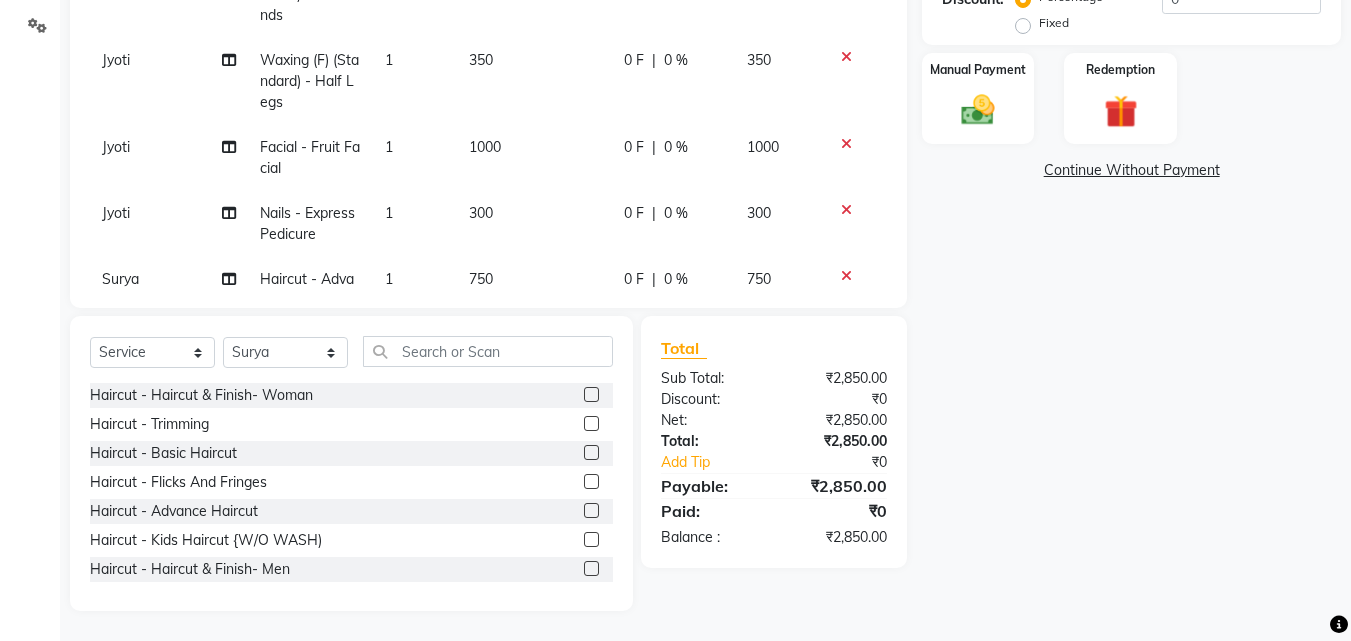 scroll, scrollTop: 72, scrollLeft: 0, axis: vertical 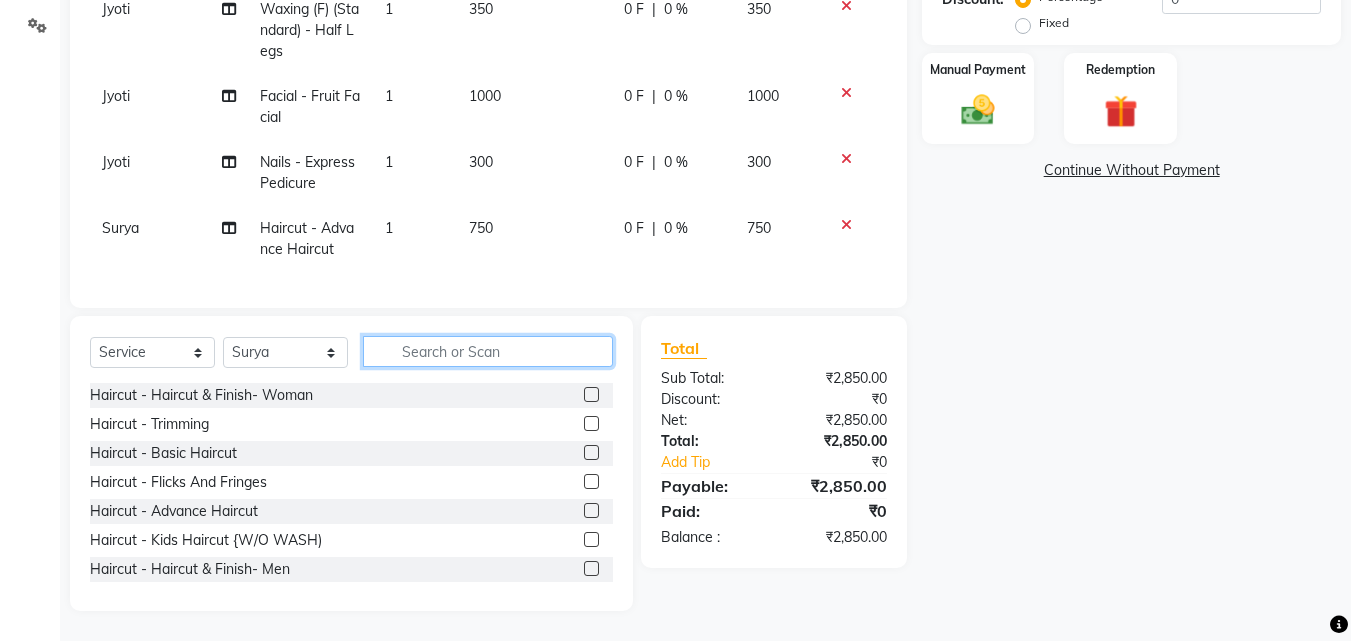 click 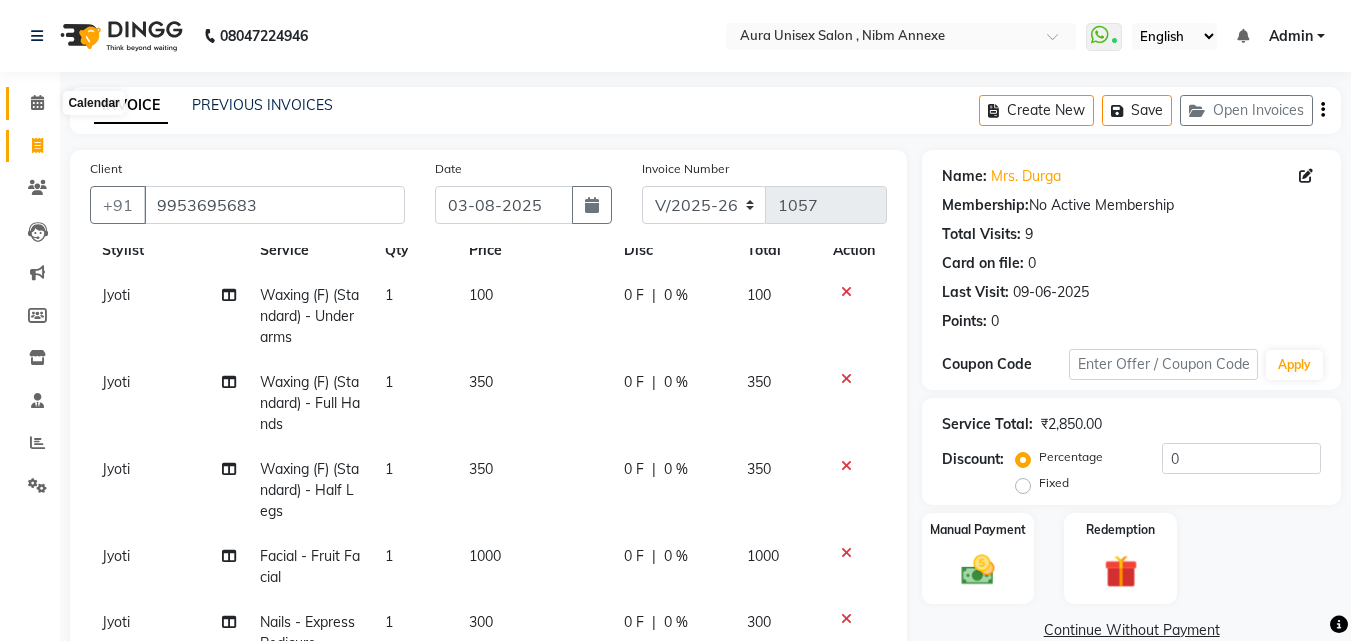 click 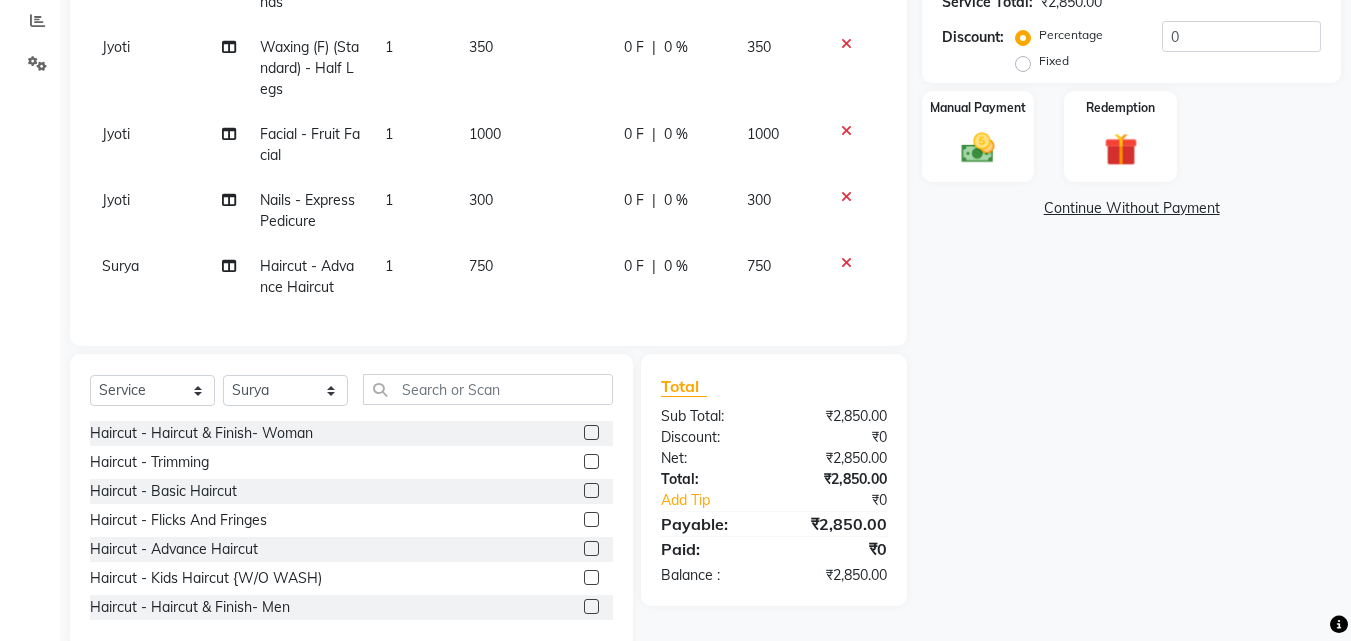 scroll, scrollTop: 460, scrollLeft: 0, axis: vertical 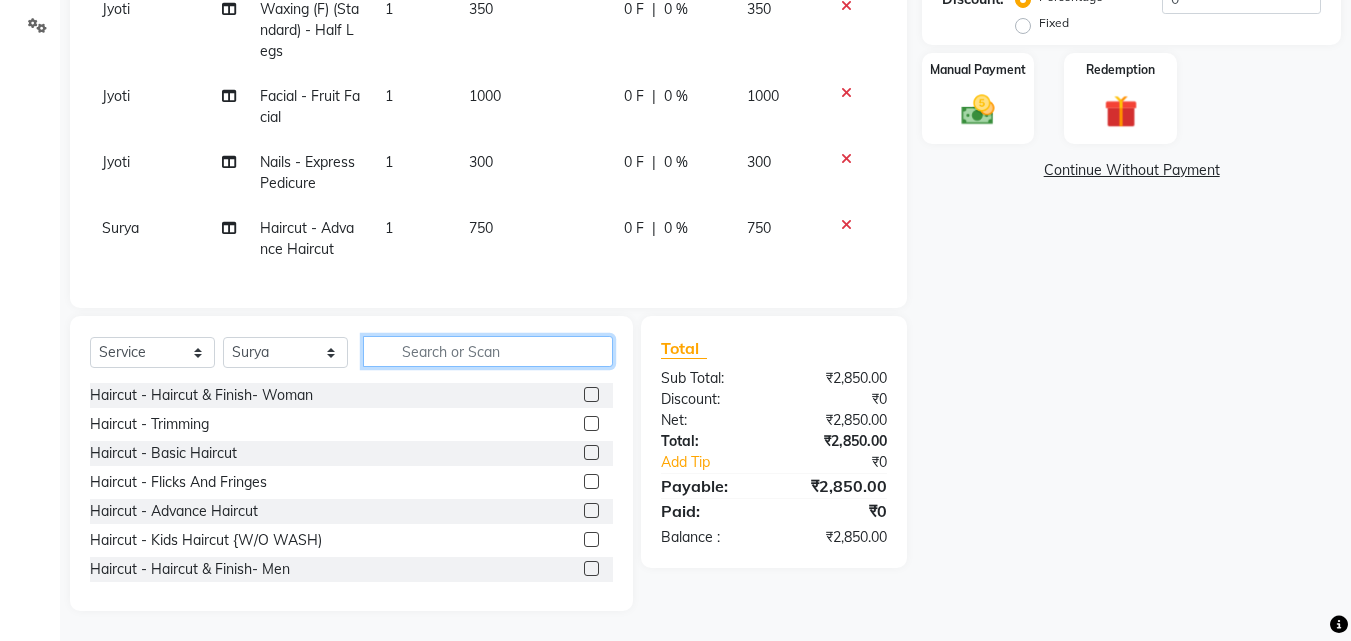 click 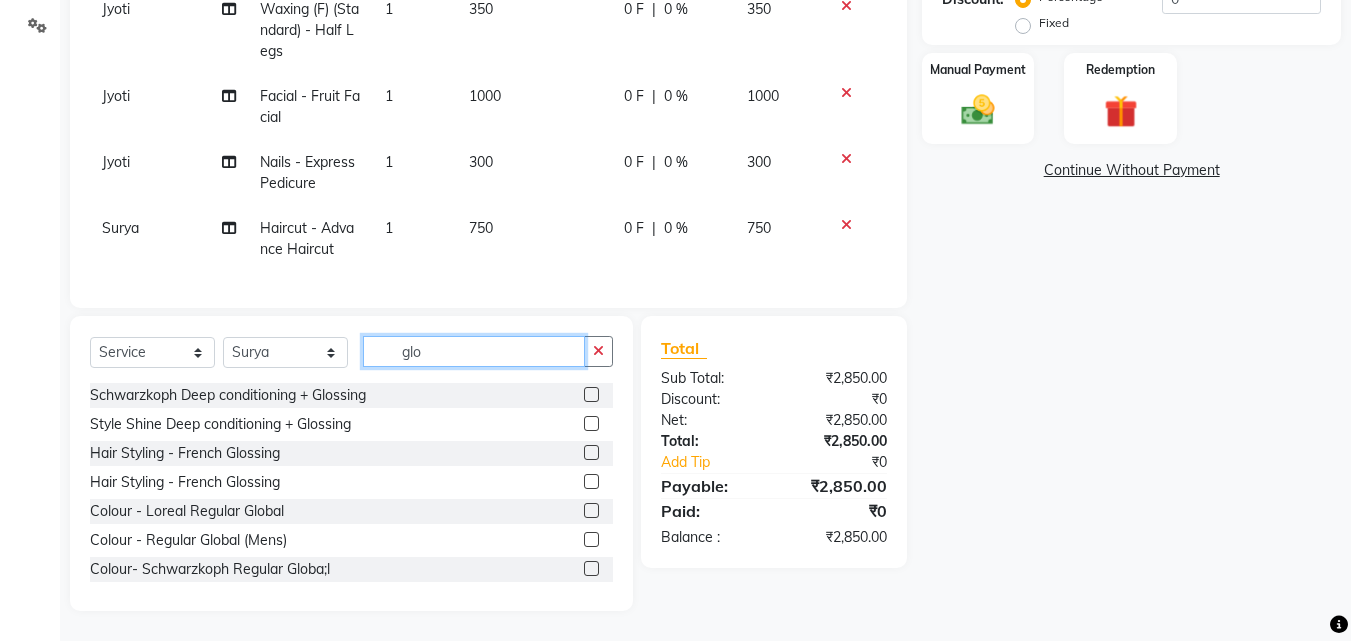 scroll, scrollTop: 100, scrollLeft: 0, axis: vertical 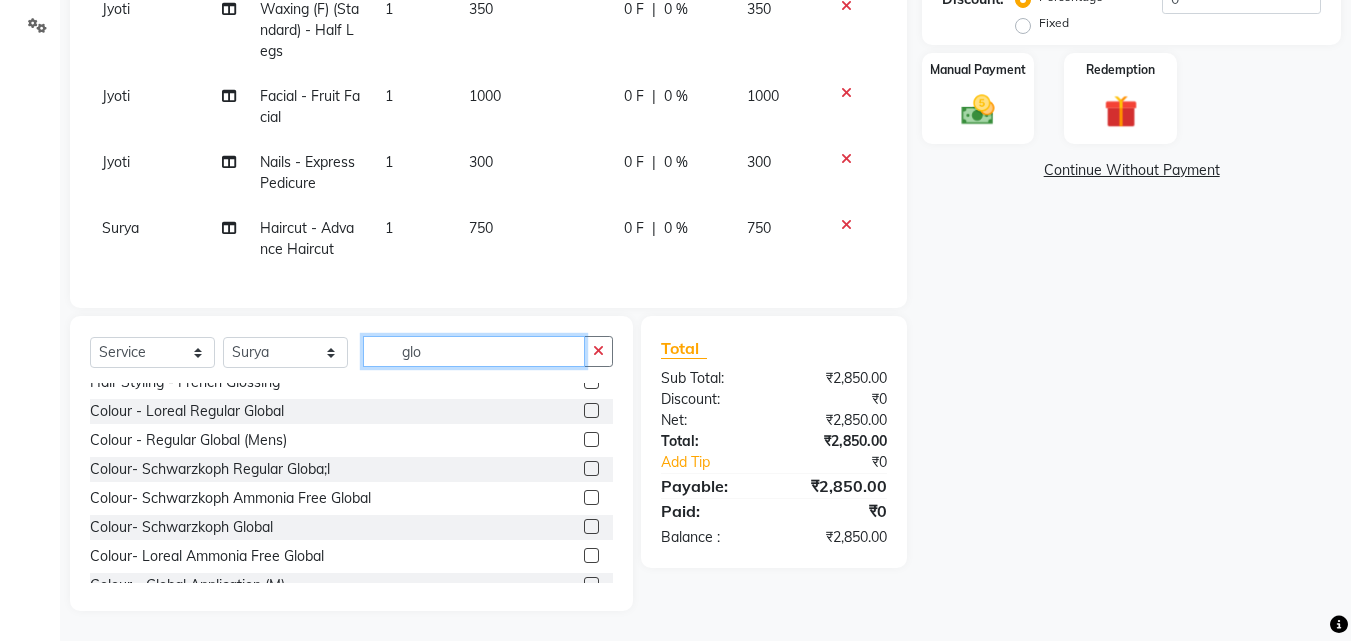 type on "glo" 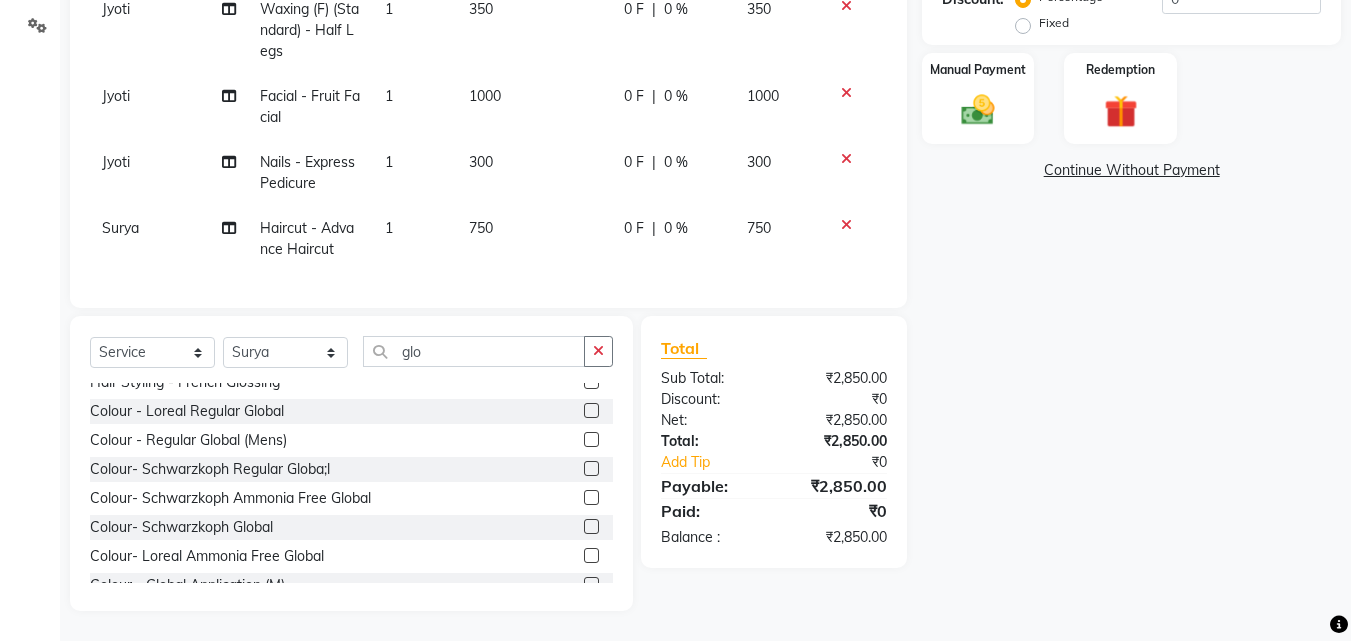 click 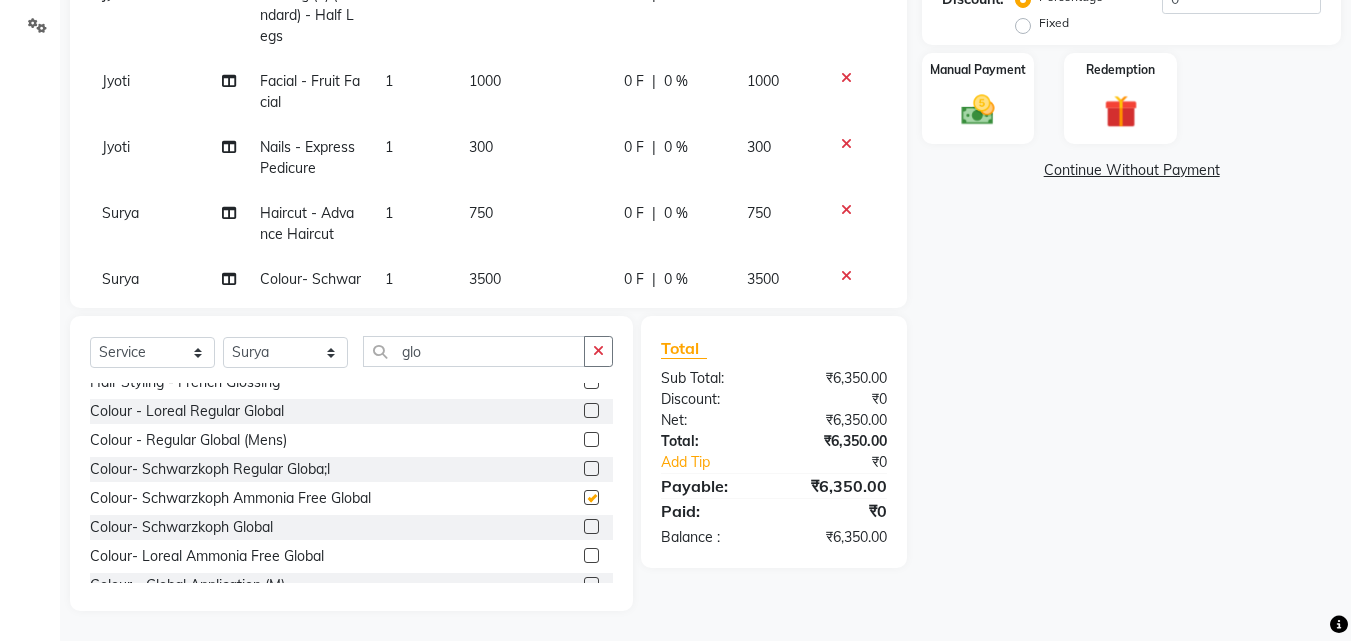 checkbox on "false" 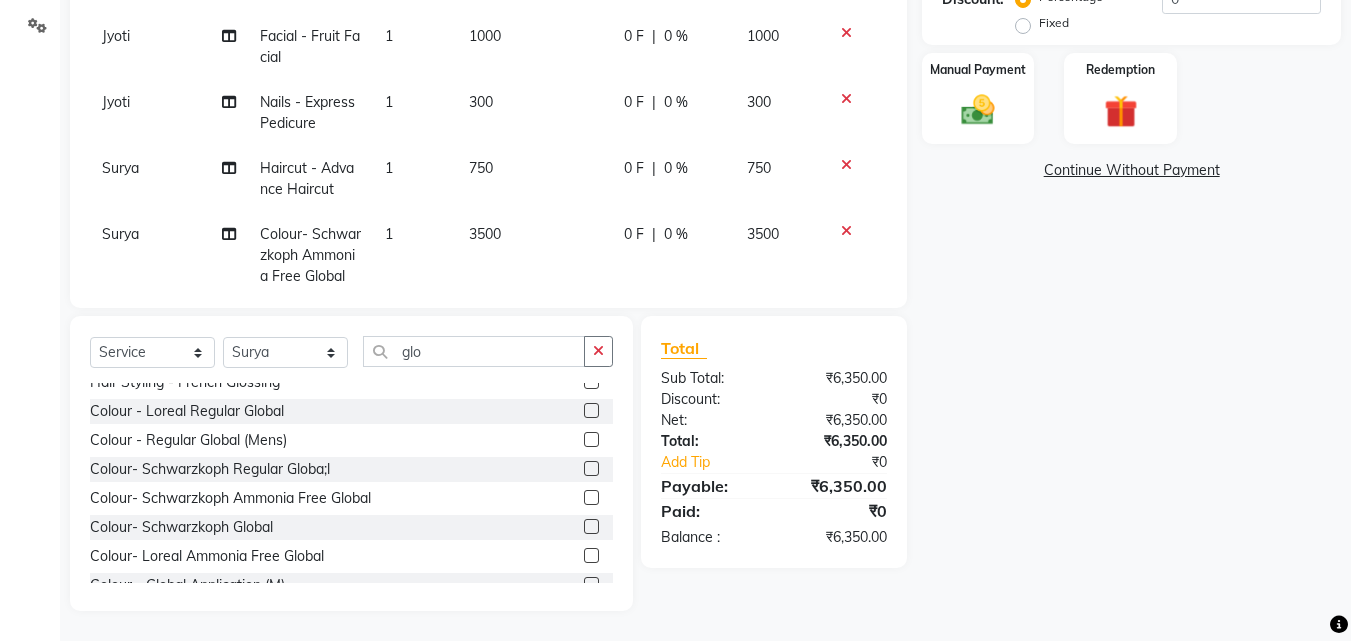 scroll, scrollTop: 159, scrollLeft: 0, axis: vertical 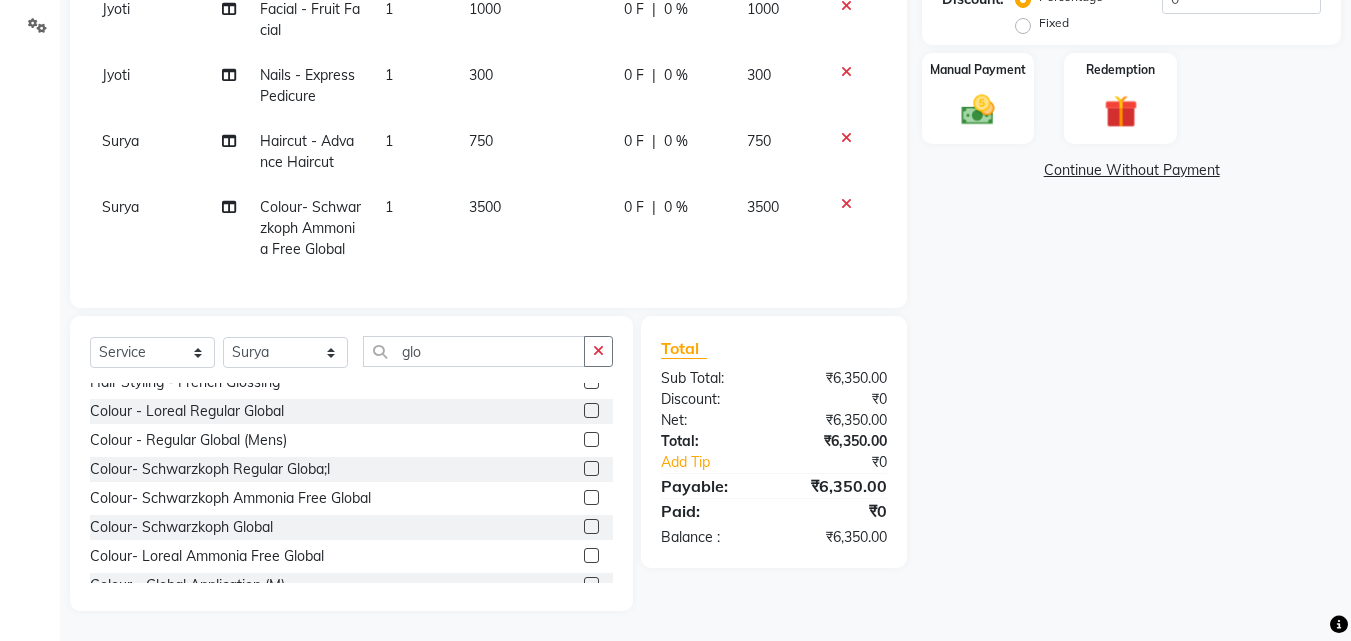 click on "3500" 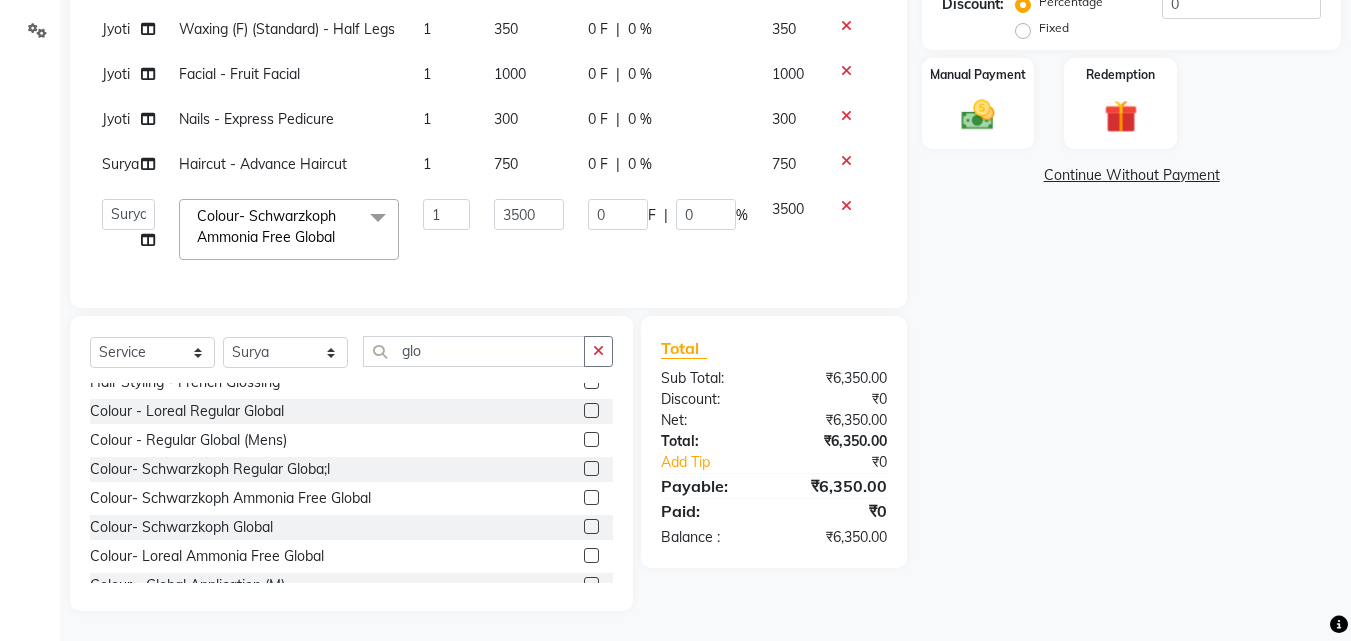 scroll, scrollTop: 31, scrollLeft: 0, axis: vertical 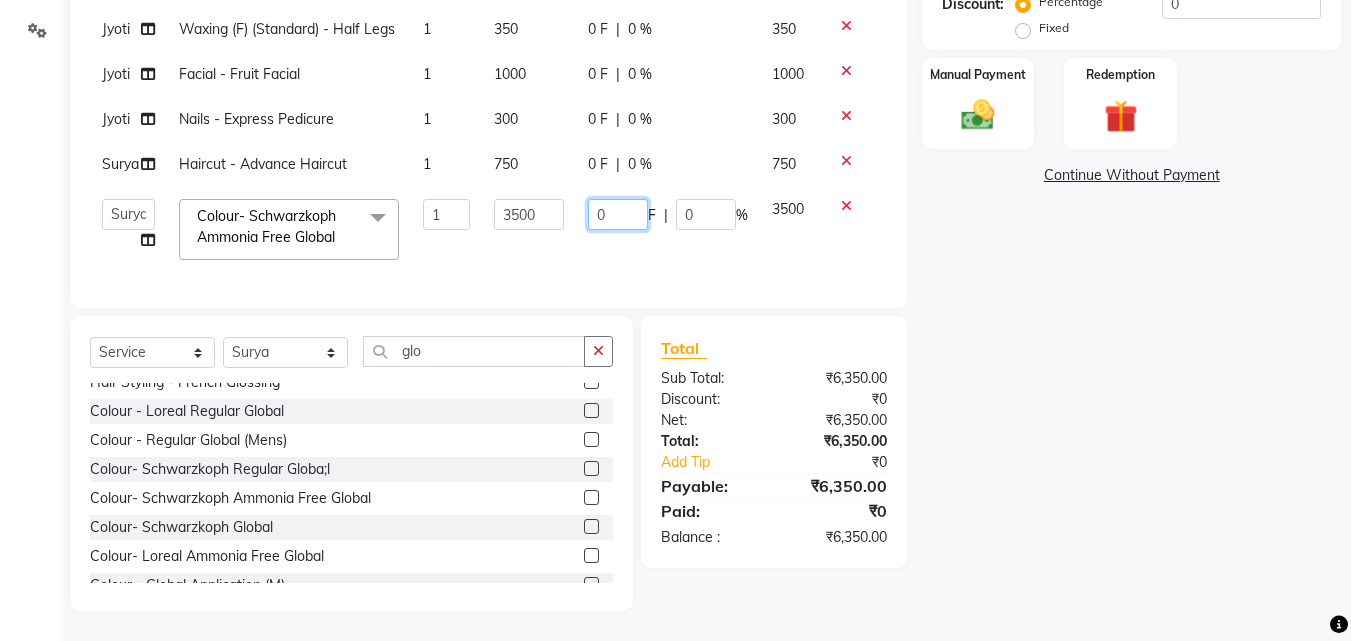 click on "0" 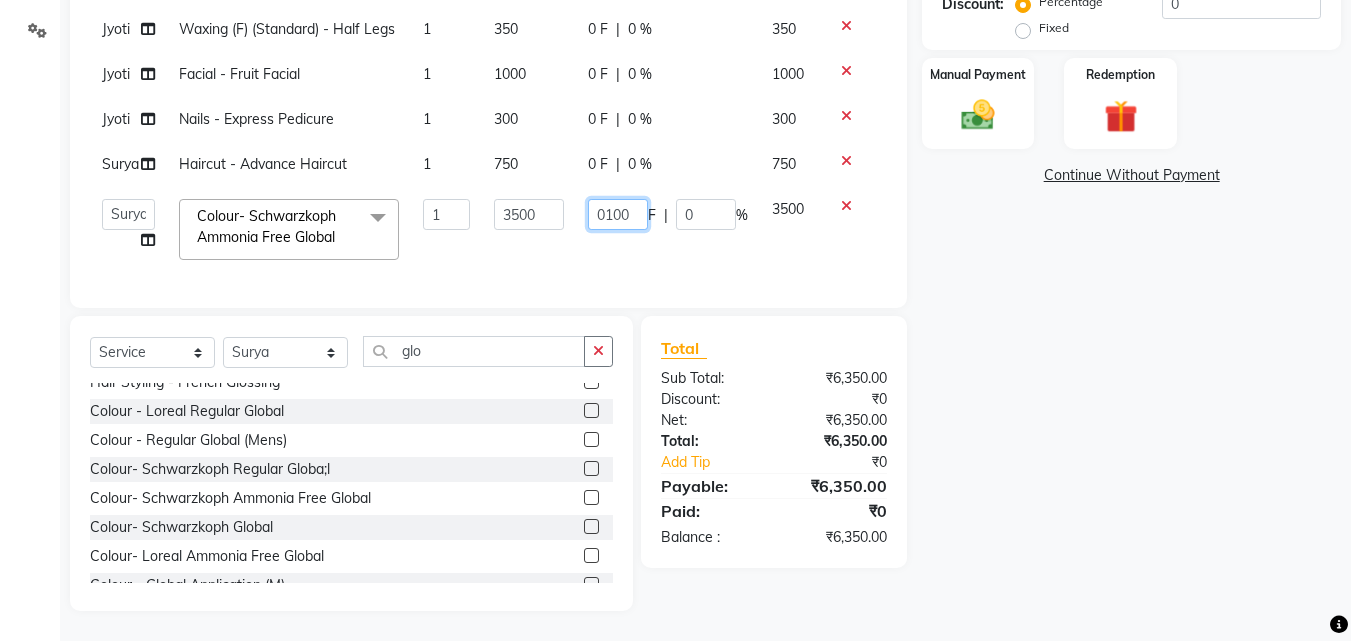 type on "01000" 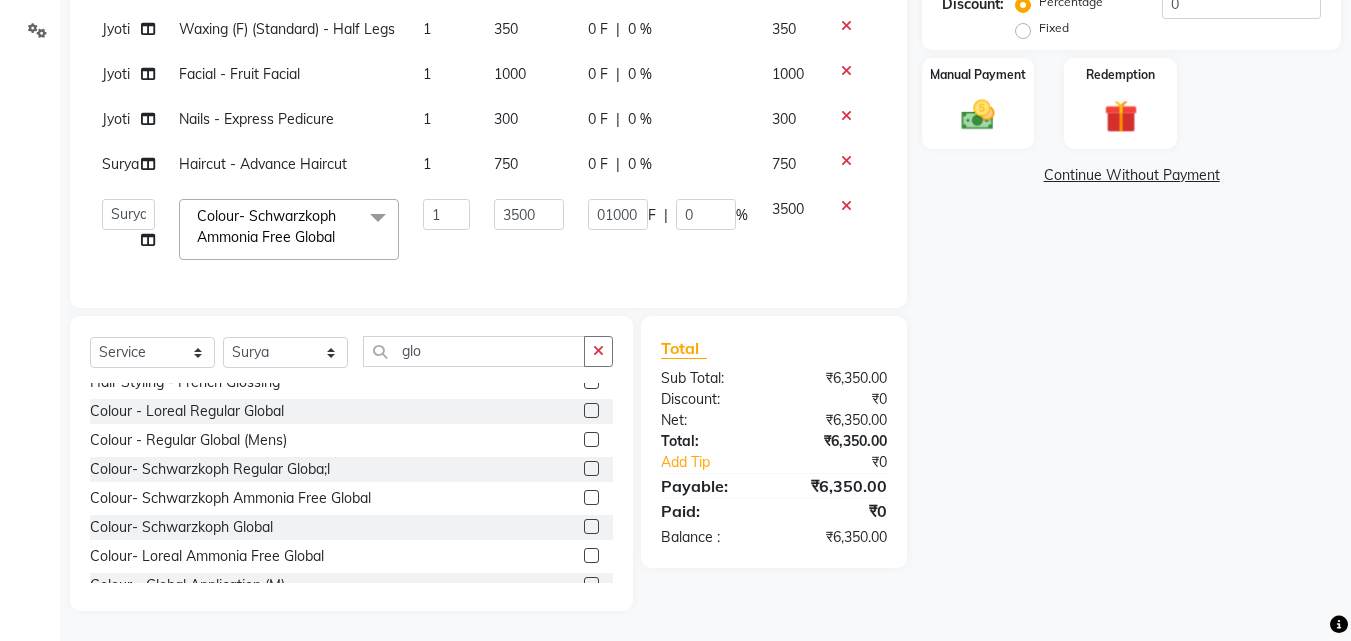 click on "[FIRST]   [FIRST]   [FIRST]  [FIRST]  Colour- Schwarzkoph Ammonia Free Global  x Haircut  - Haircut & Finish- Woman Haircut  - Trimming Haircut  - Basic Haircut Haircut  - Flicks And Fringes Haircut  - Advance Haircut Haircut  - Kids Haircut {W/O WASH) Haircut  - Haircut & Finish- Men Haircut  - Haircut & Finish- Men (W/O Wash) Haircut-Shaving Hair Styling Haircut  - Advance Haircut (W/O Wash & Blowdry) Haircut - Outline Haircut  - Advance Haircut (W/0 Wash) Haircut  - KIds Advance Haircut (W/O WASH) Haircut  - KIds Advance Haircut  Haircut  - KIds Basic Haircut  Haircut  - Kids Haircut {W/O WASH) Semi Hair Styling Haircut  - Basic Haircut (W/O Wash) Hair : Nanoplastia 1 F" 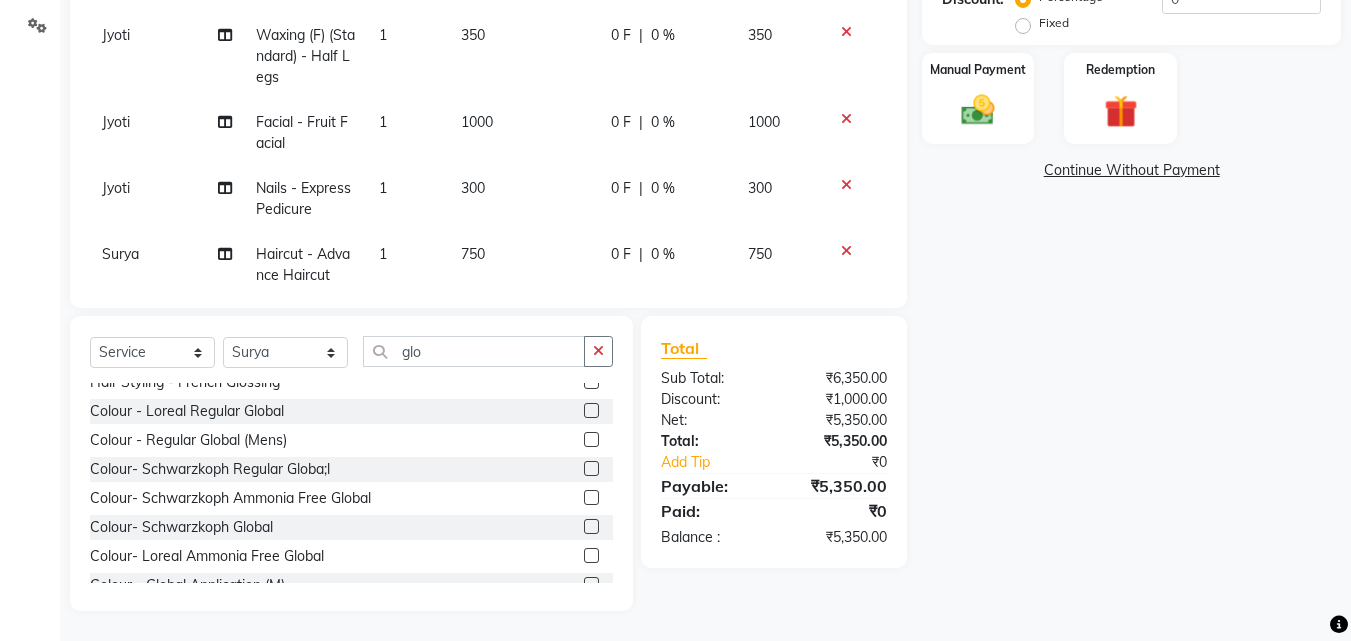 click on "300" 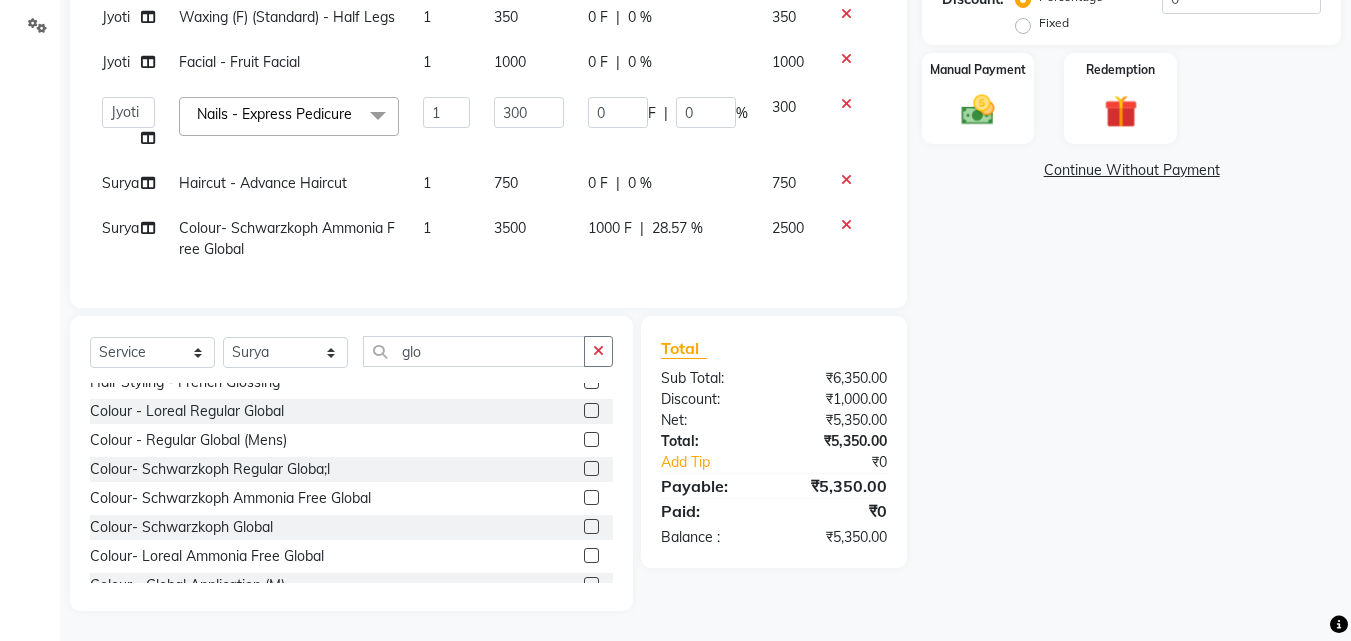 click on "0 F | 0 %" 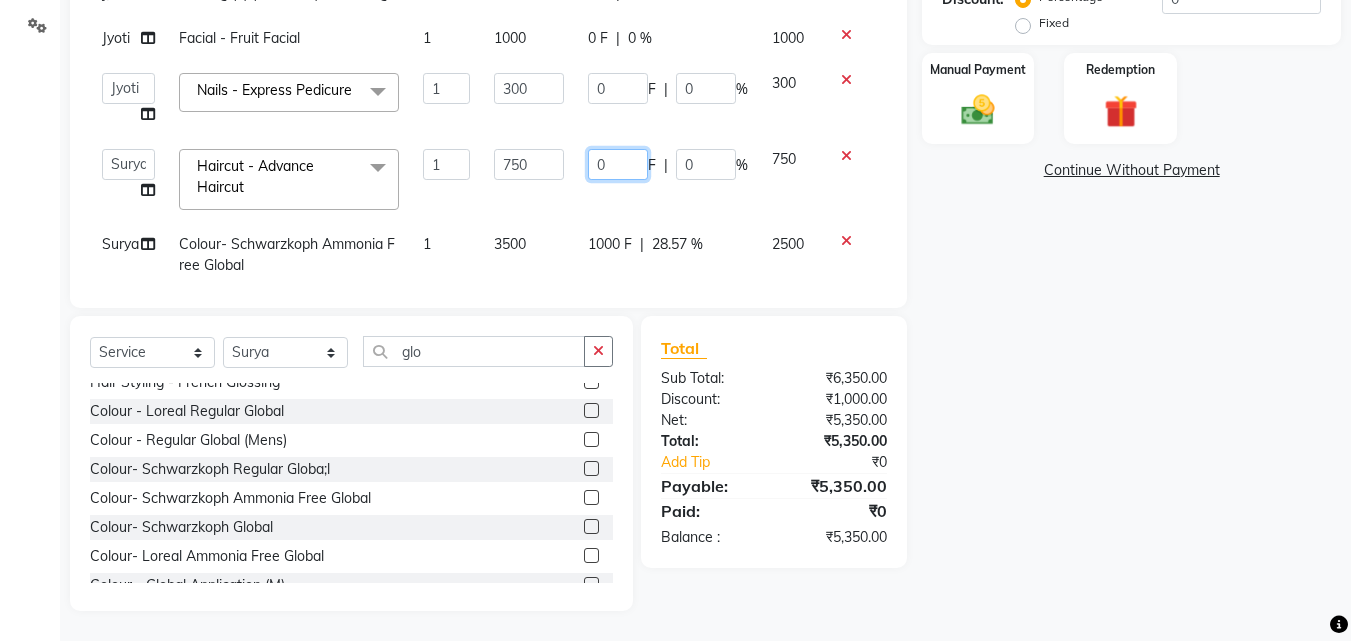 click on "0" 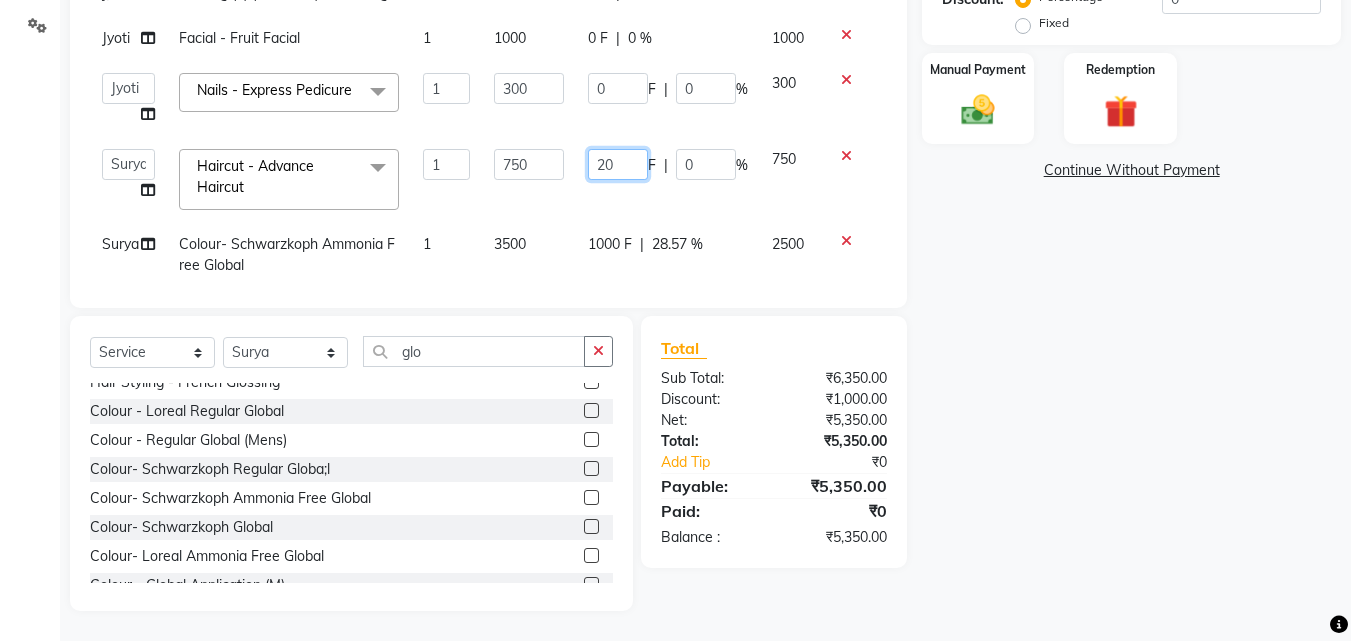 type on "250" 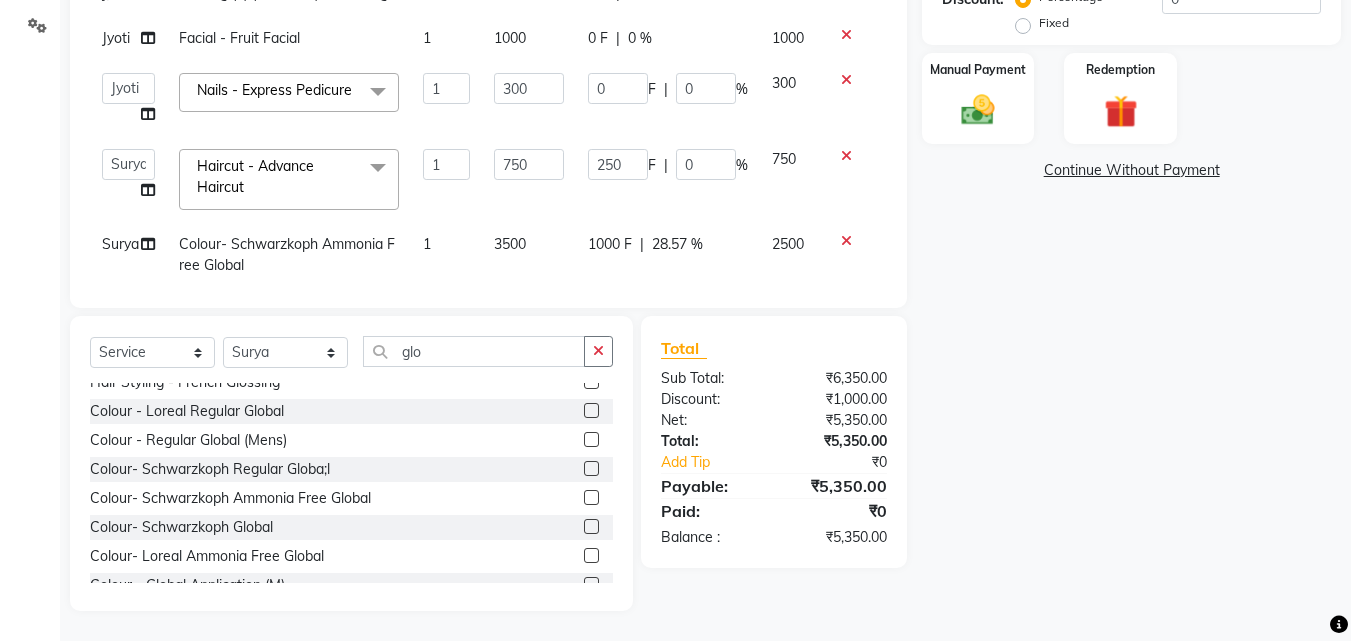 click on "Name: [FIRST] [LAST] Membership:  No Active Membership  Total Visits:  9 Card on file:  0 Last Visit:   09-06-2025 Points:   0  Coupon Code Apply Service Total:  ₹6,350.00  Discount:  Percentage   Fixed  0 Manual Payment Redemption  Continue Without Payment" 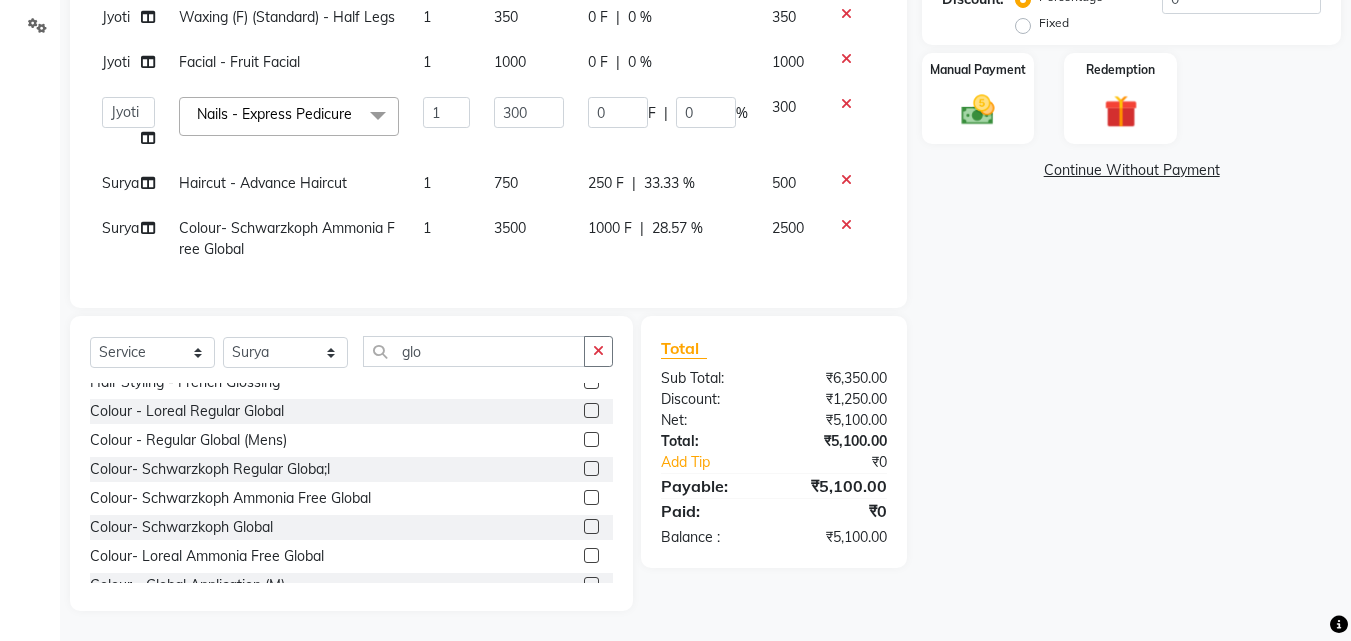 scroll, scrollTop: 52, scrollLeft: 0, axis: vertical 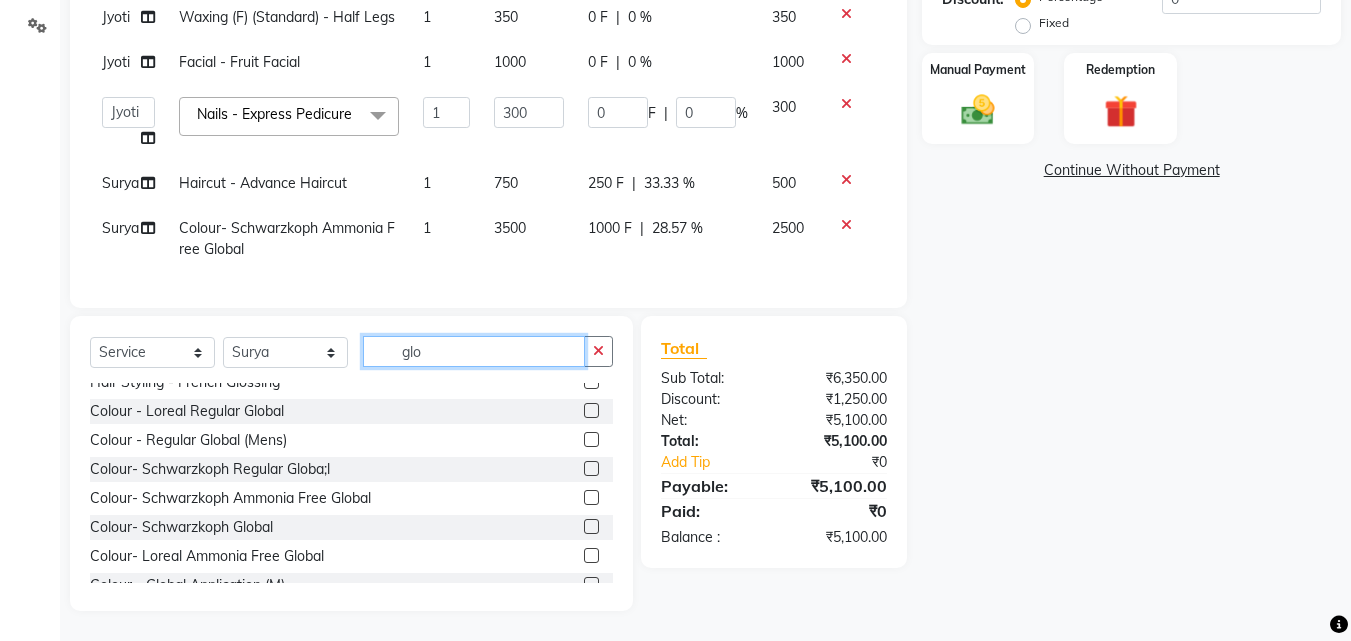 click on "glo" 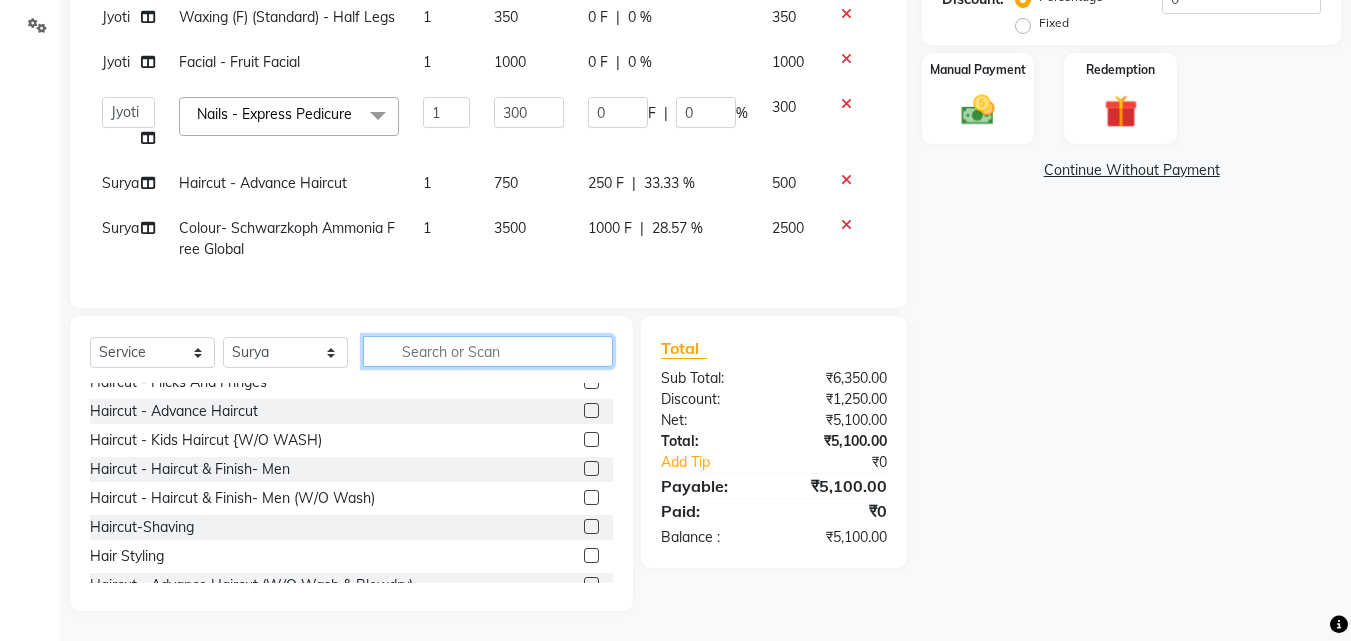 scroll, scrollTop: 0, scrollLeft: 0, axis: both 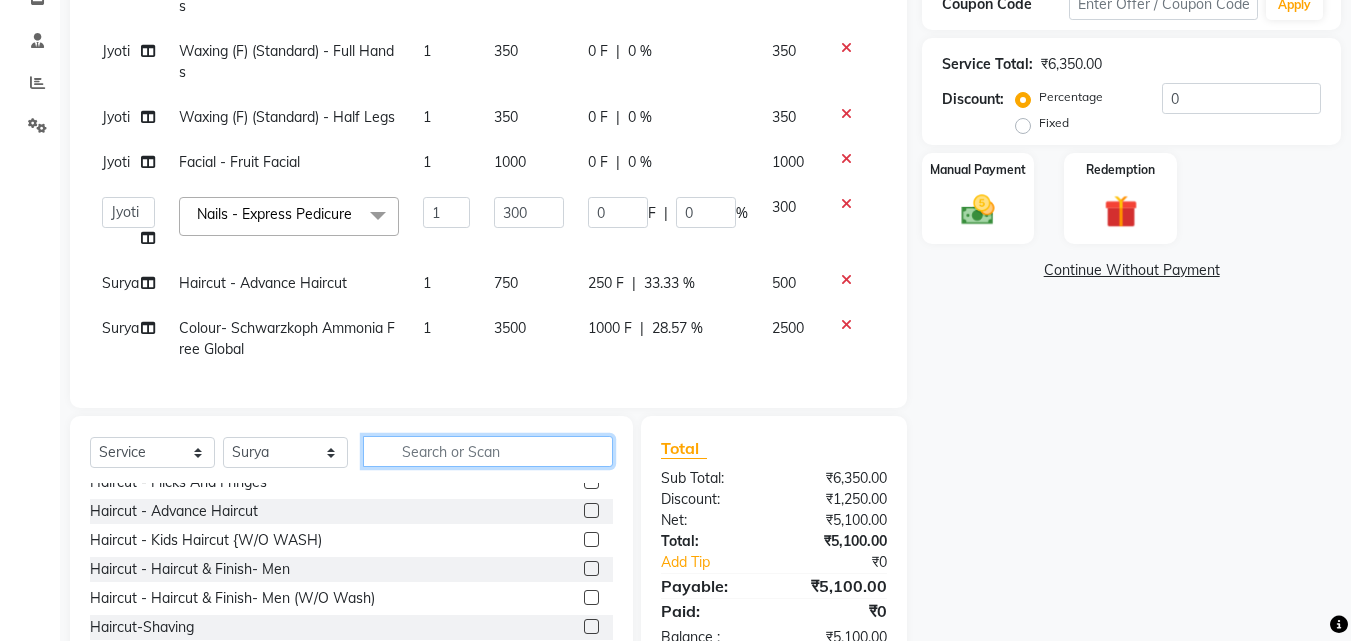 type 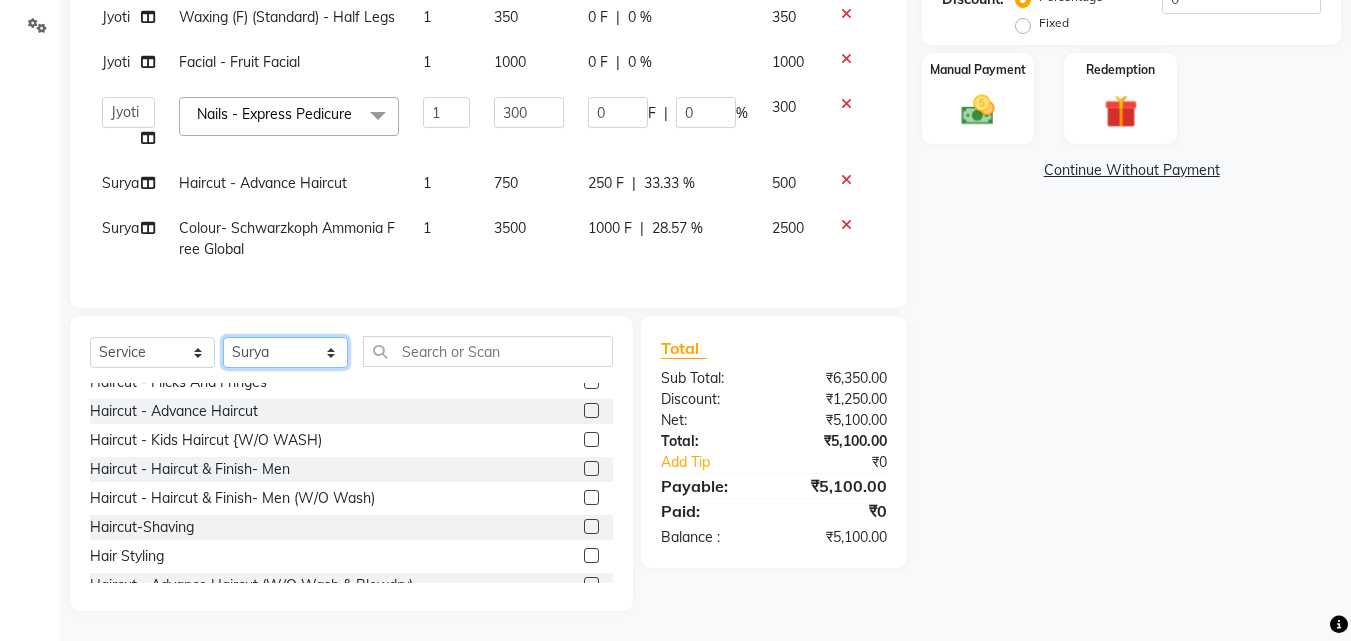 click on "Select Stylist Jasleen Jyoti Surya Tejaswini" 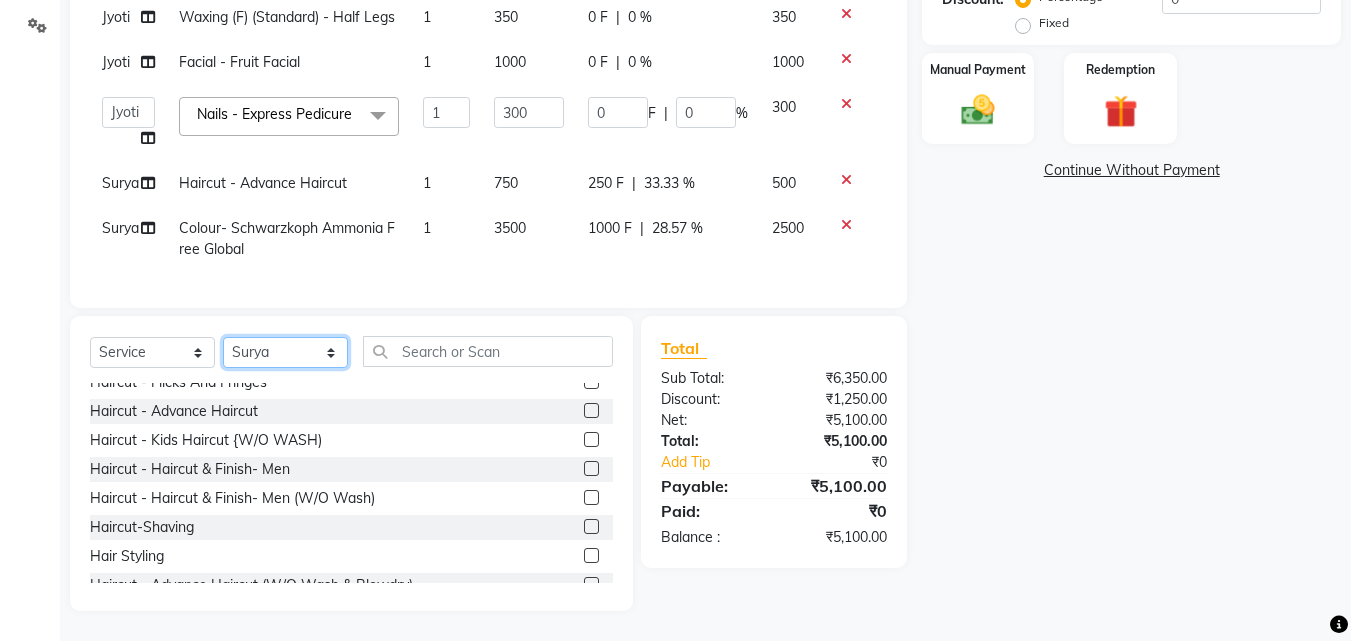 scroll, scrollTop: 0, scrollLeft: 0, axis: both 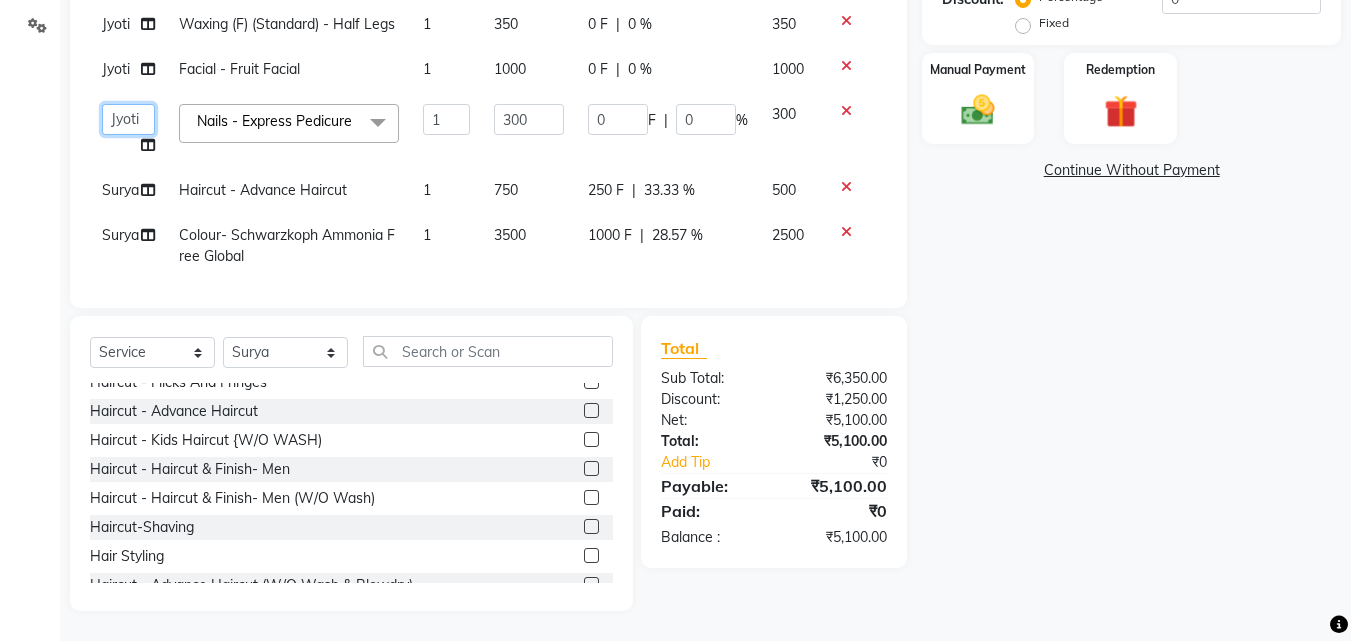click on "[FIRST] [FIRST] [FIRST] [FIRST]" 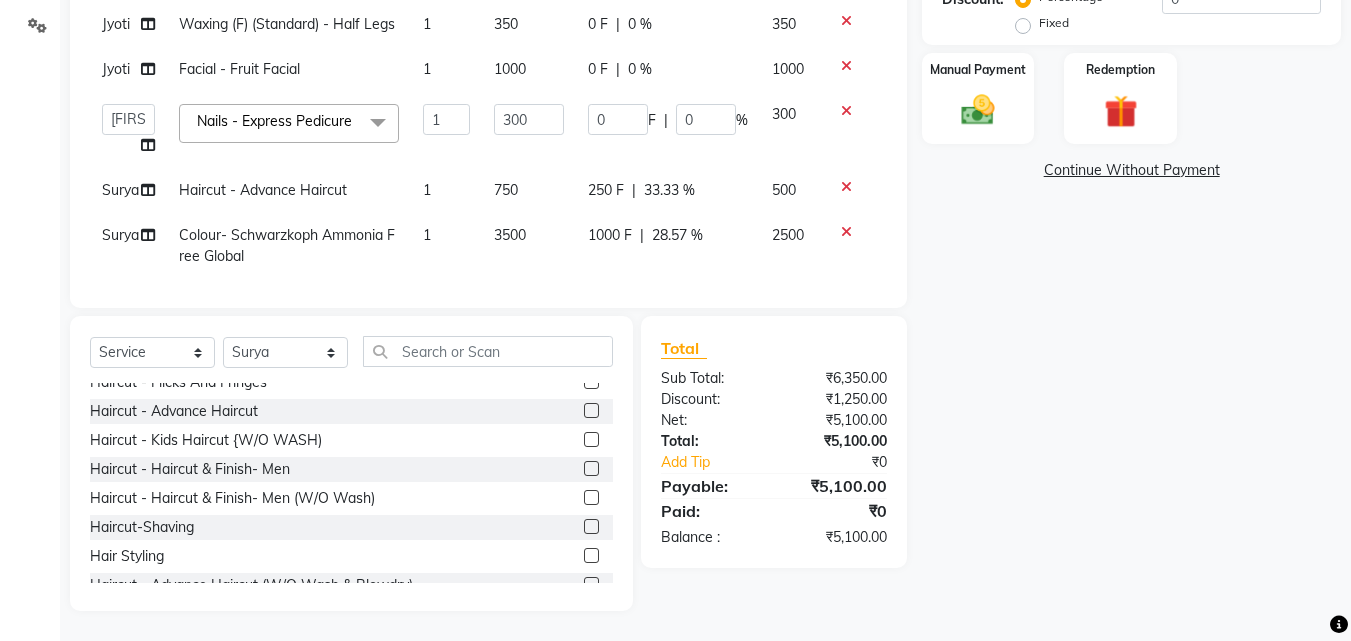 select on "69638" 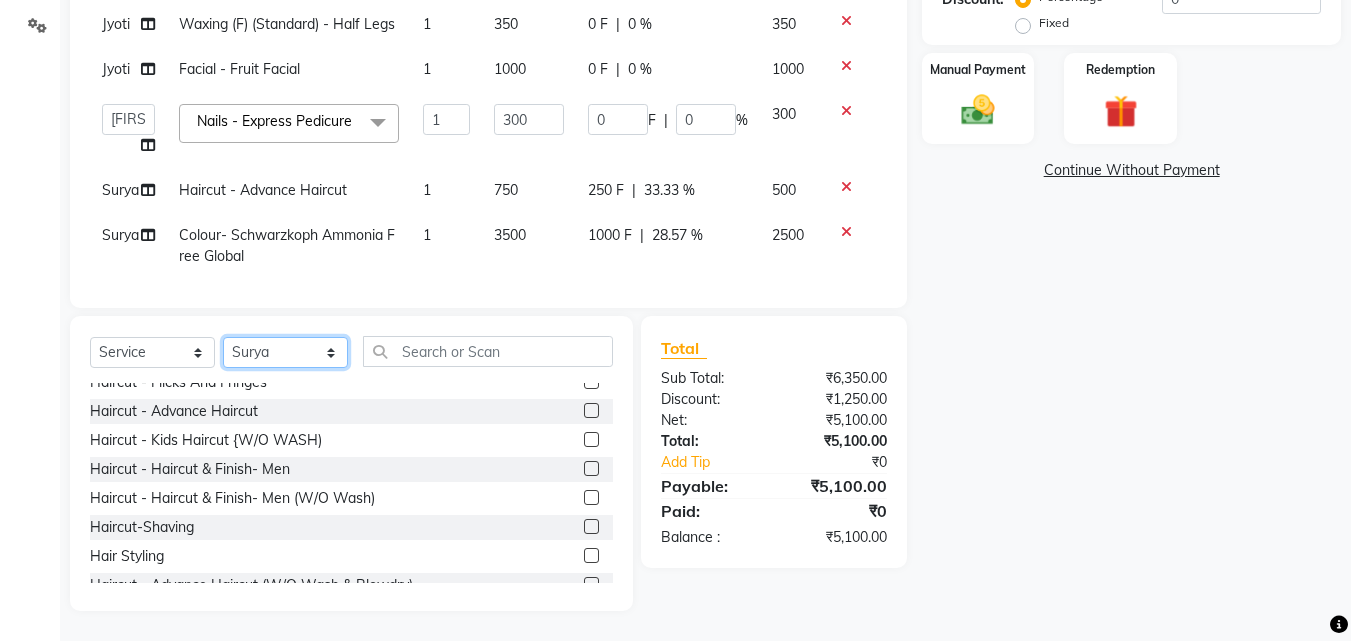 click on "Select Stylist Jasleen Jyoti Surya Tejaswini" 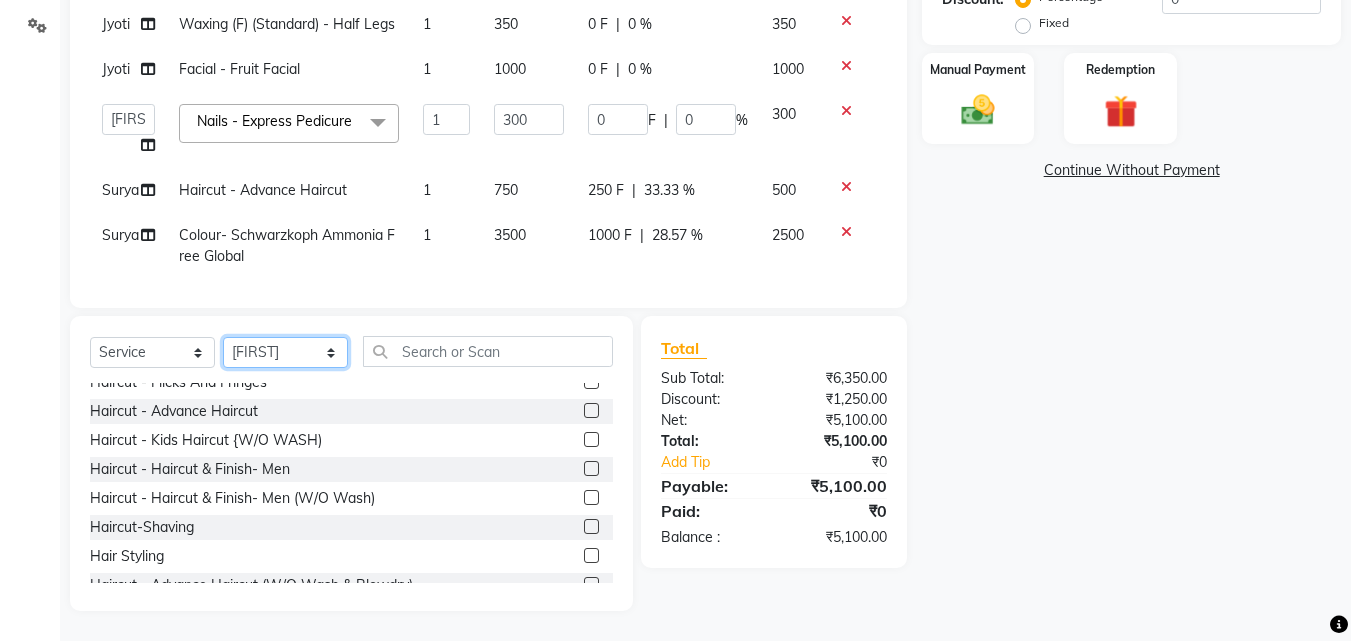 click on "Select Stylist Jasleen Jyoti Surya Tejaswini" 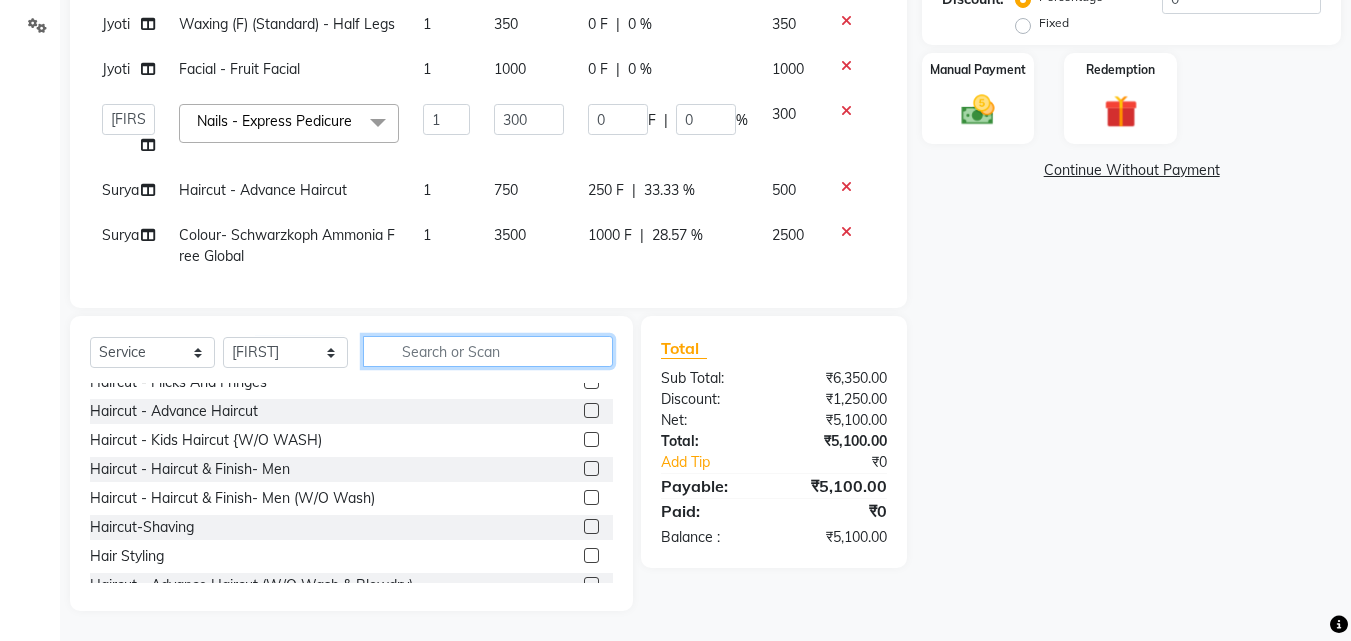 click 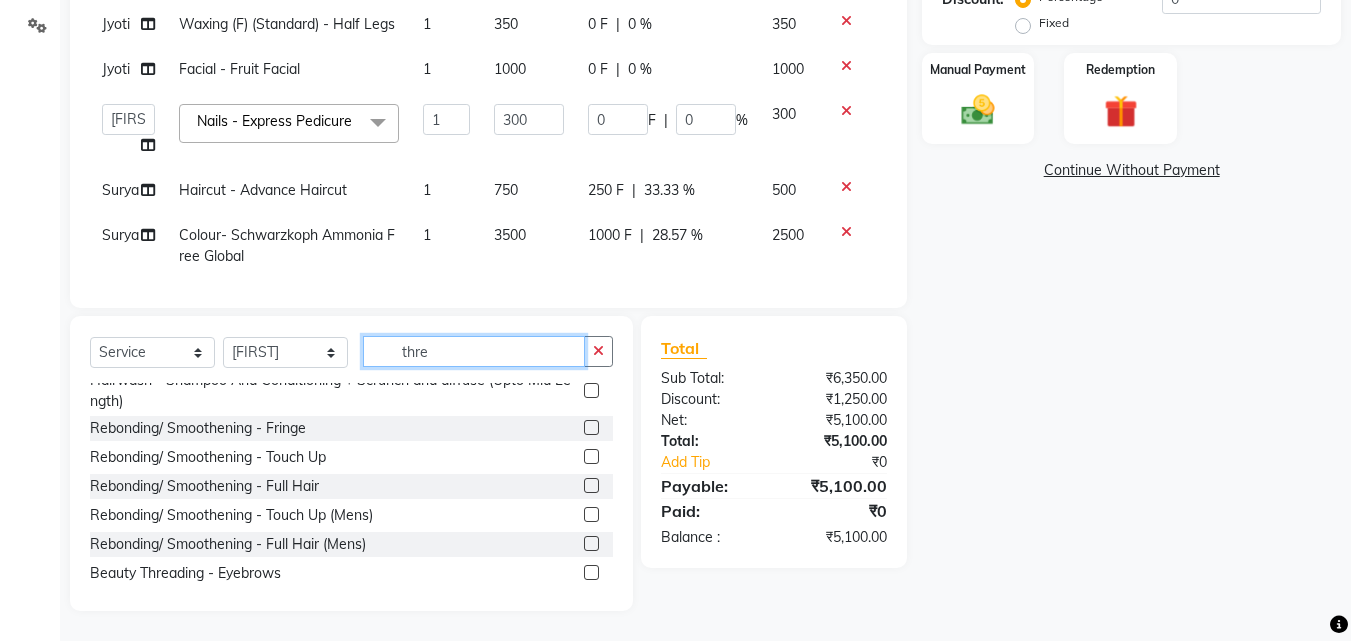scroll, scrollTop: 0, scrollLeft: 0, axis: both 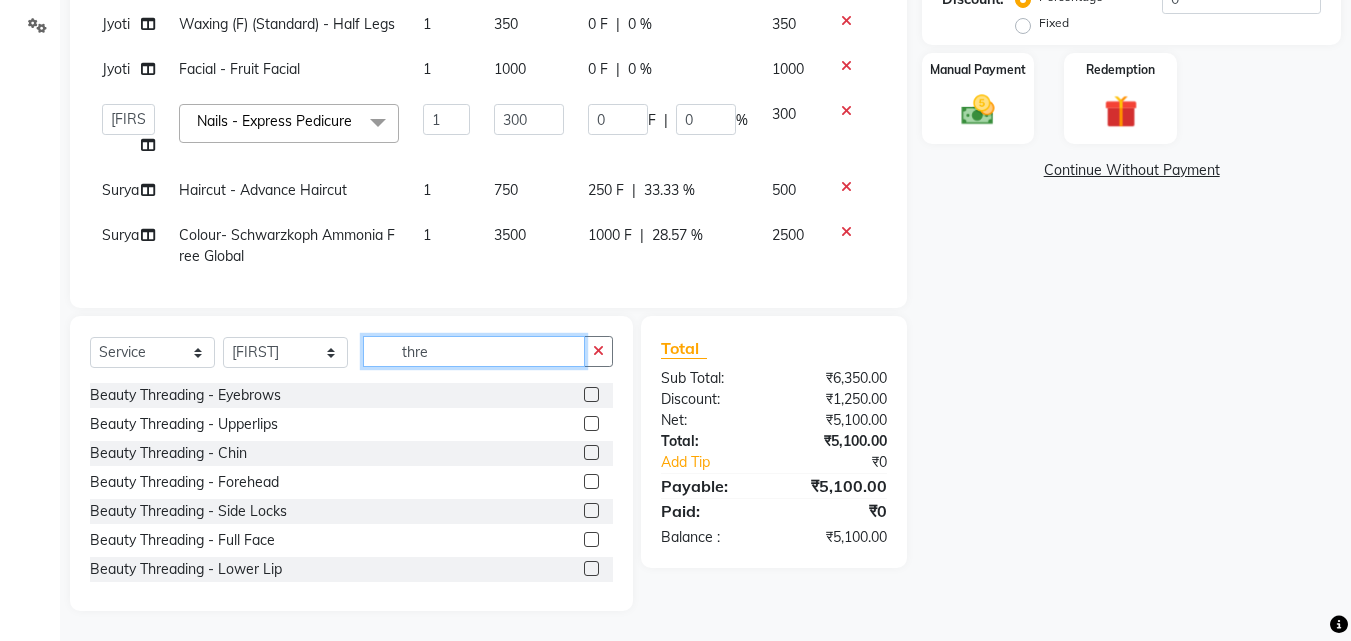 type on "thre" 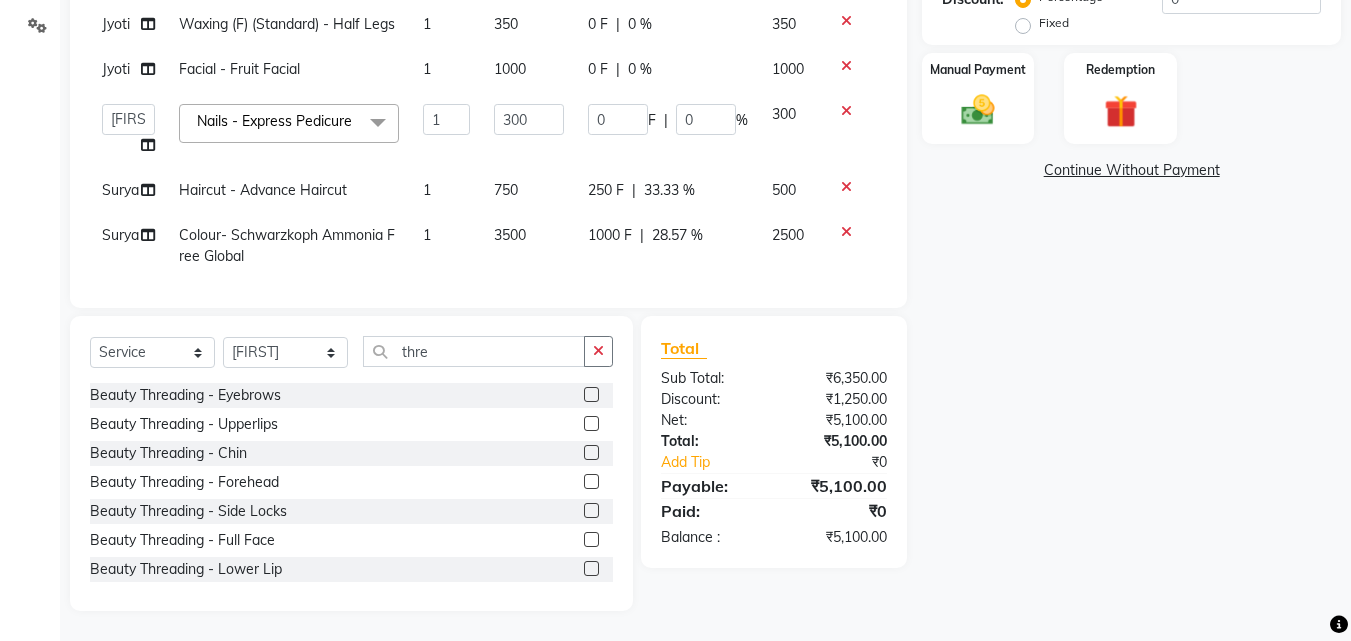 click 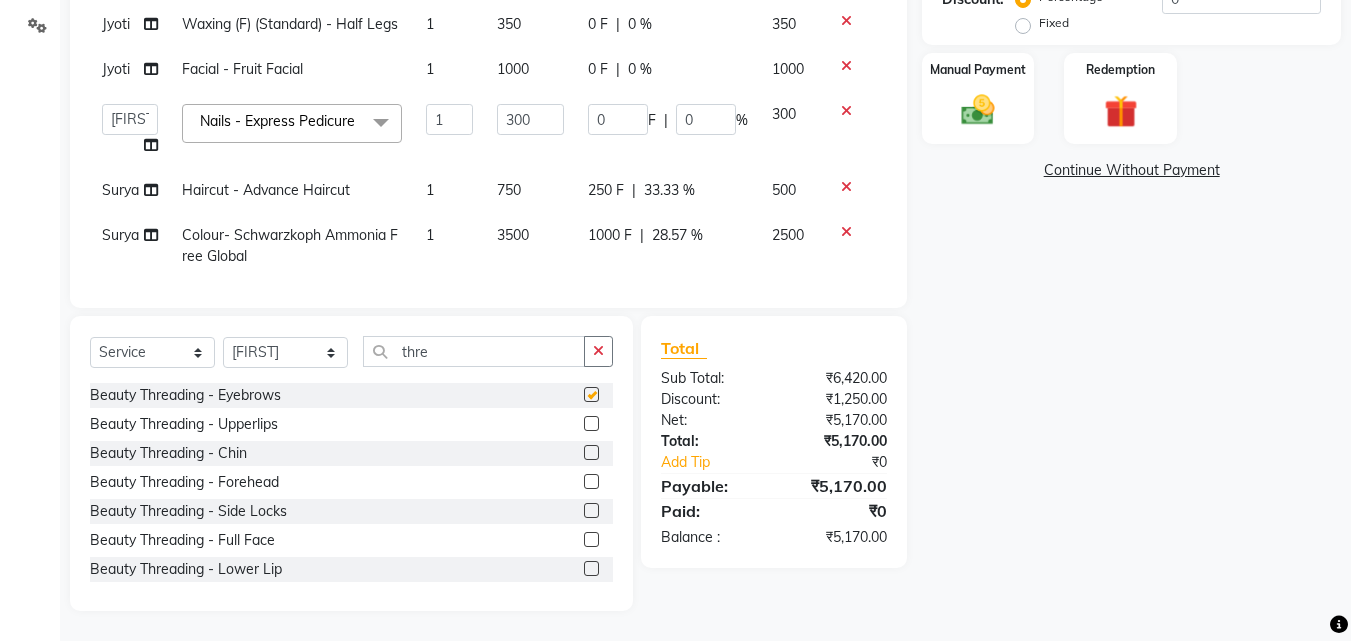 checkbox on "false" 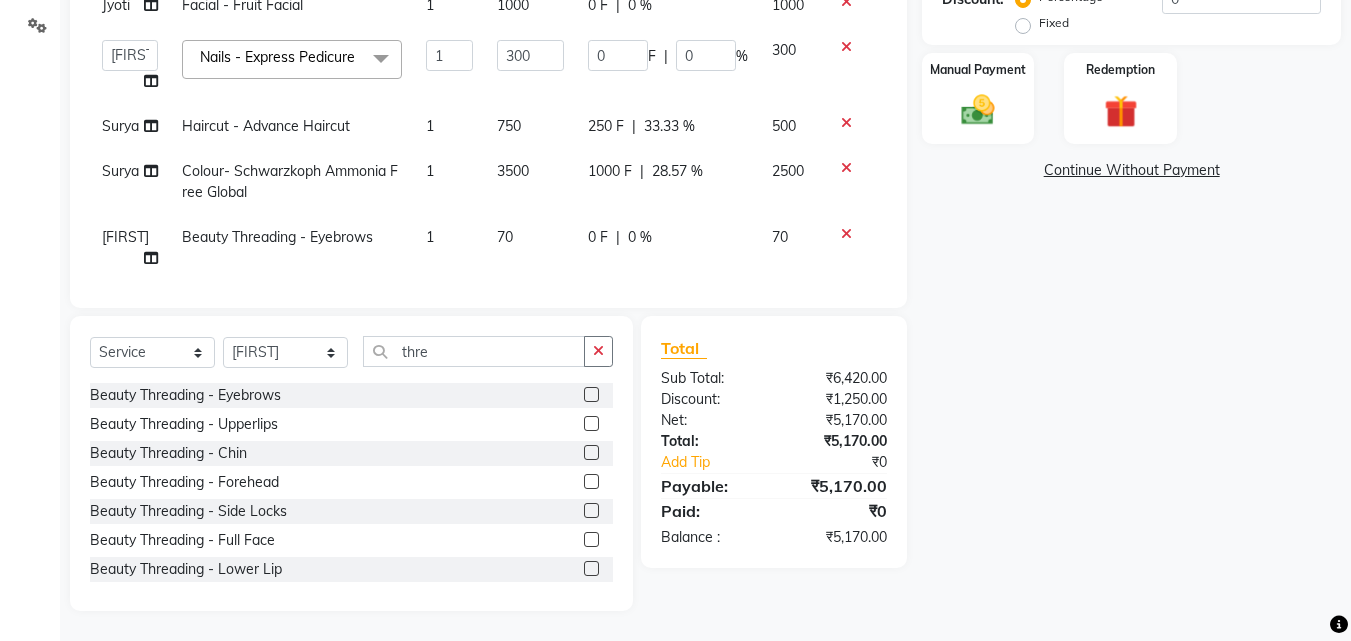 scroll, scrollTop: 97, scrollLeft: 0, axis: vertical 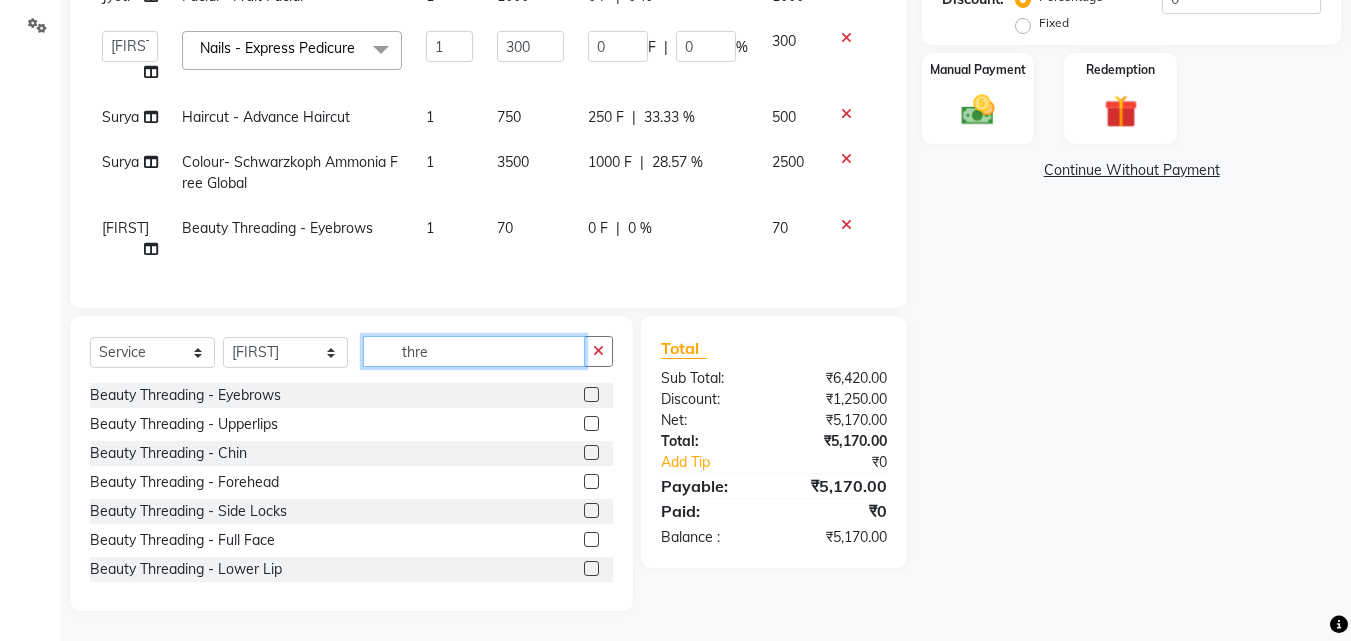 click on "thre" 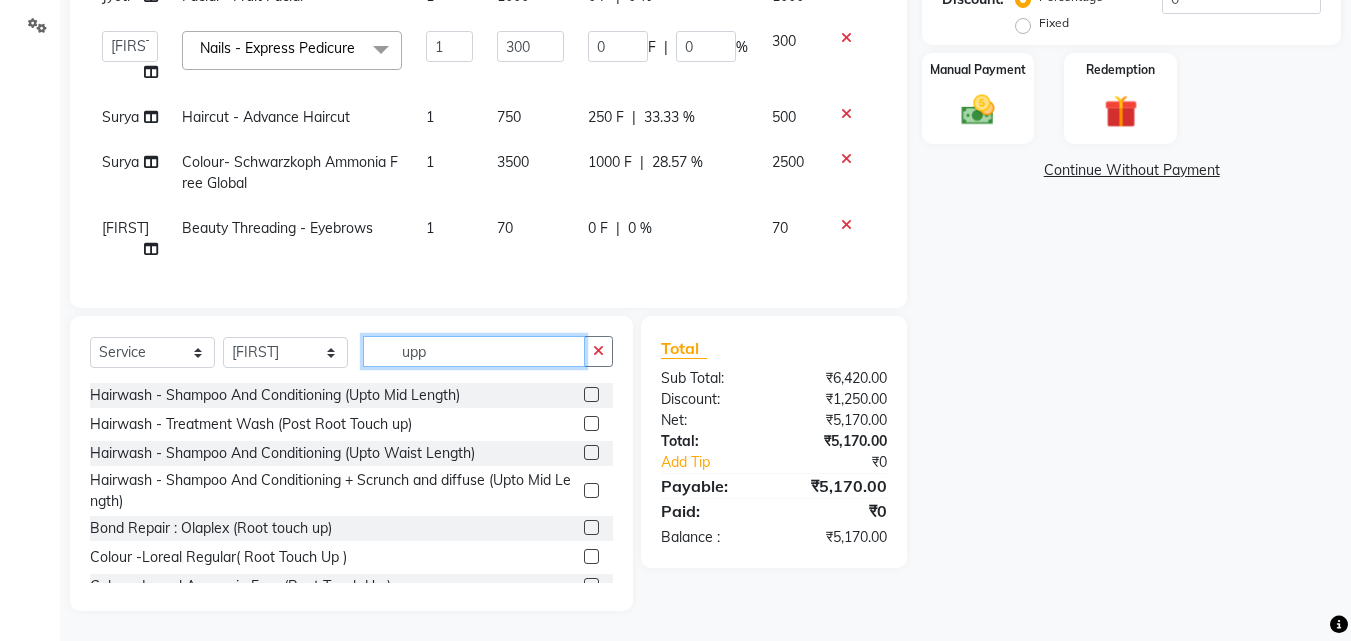 scroll, scrollTop: 417, scrollLeft: 0, axis: vertical 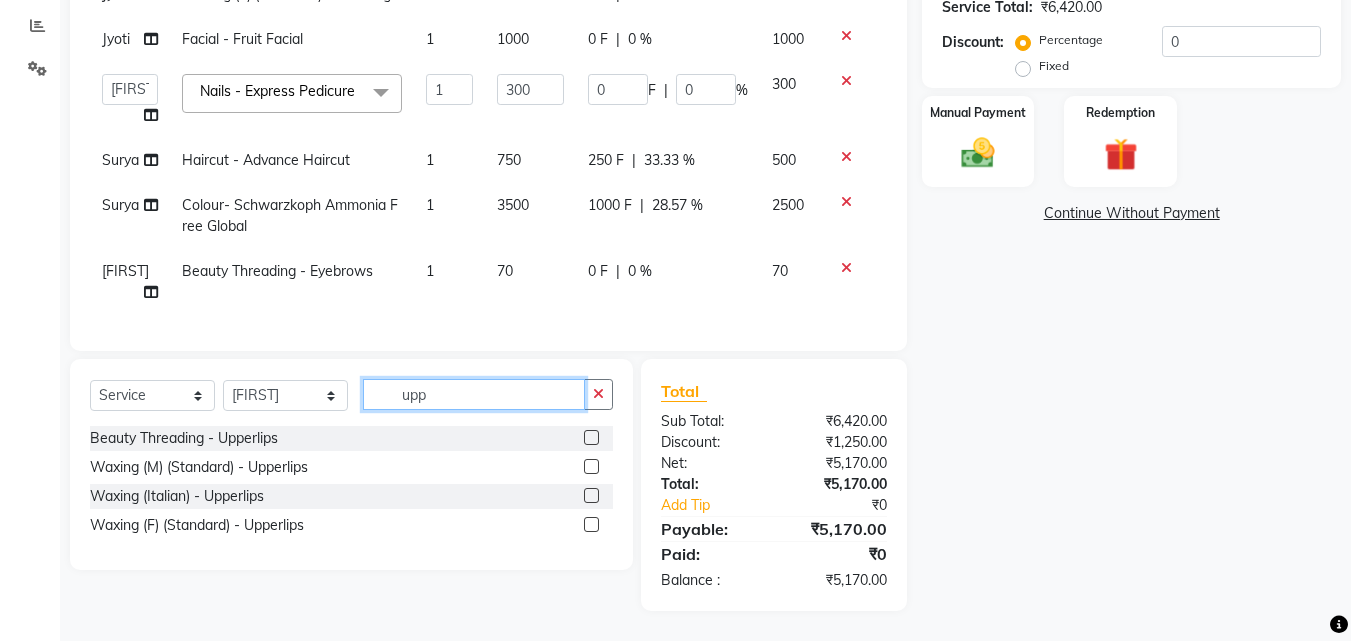 type on "upp" 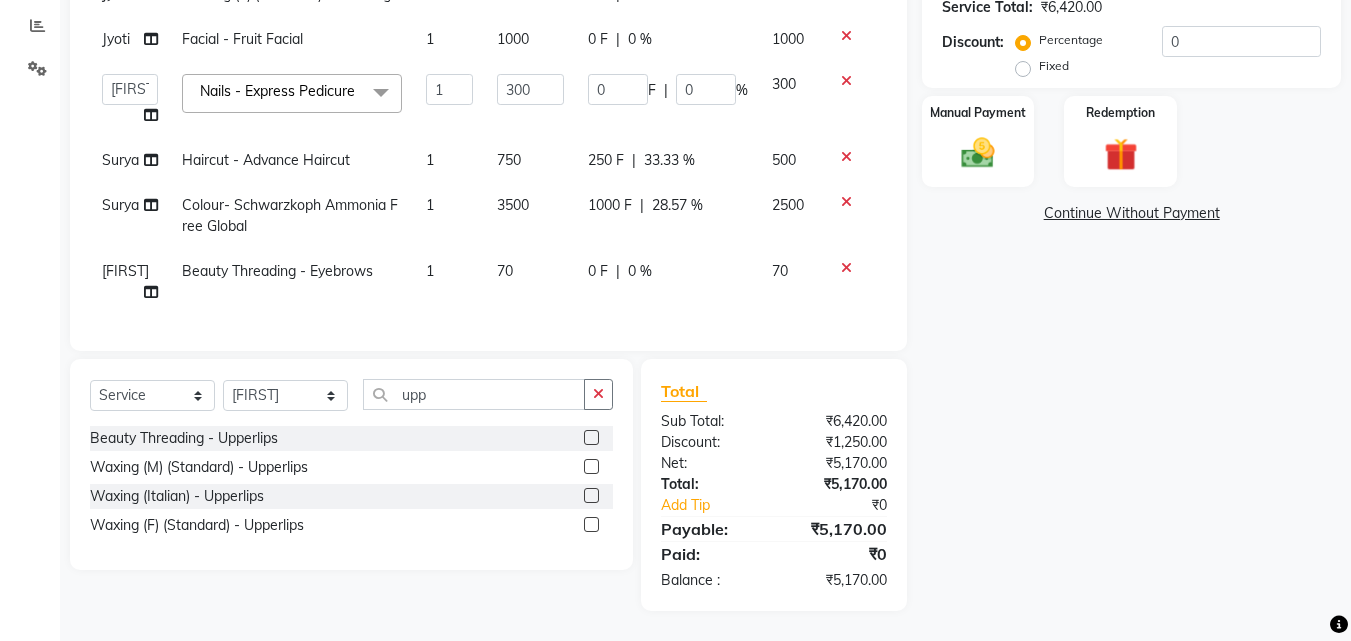 click 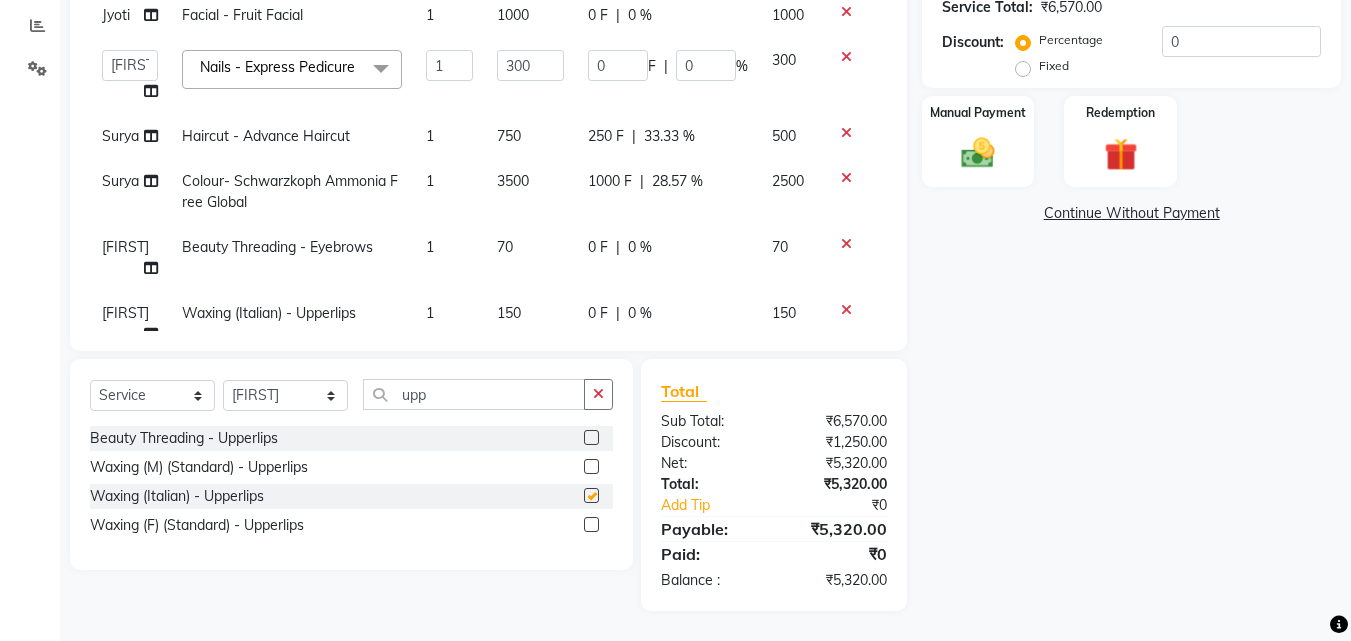 checkbox on "false" 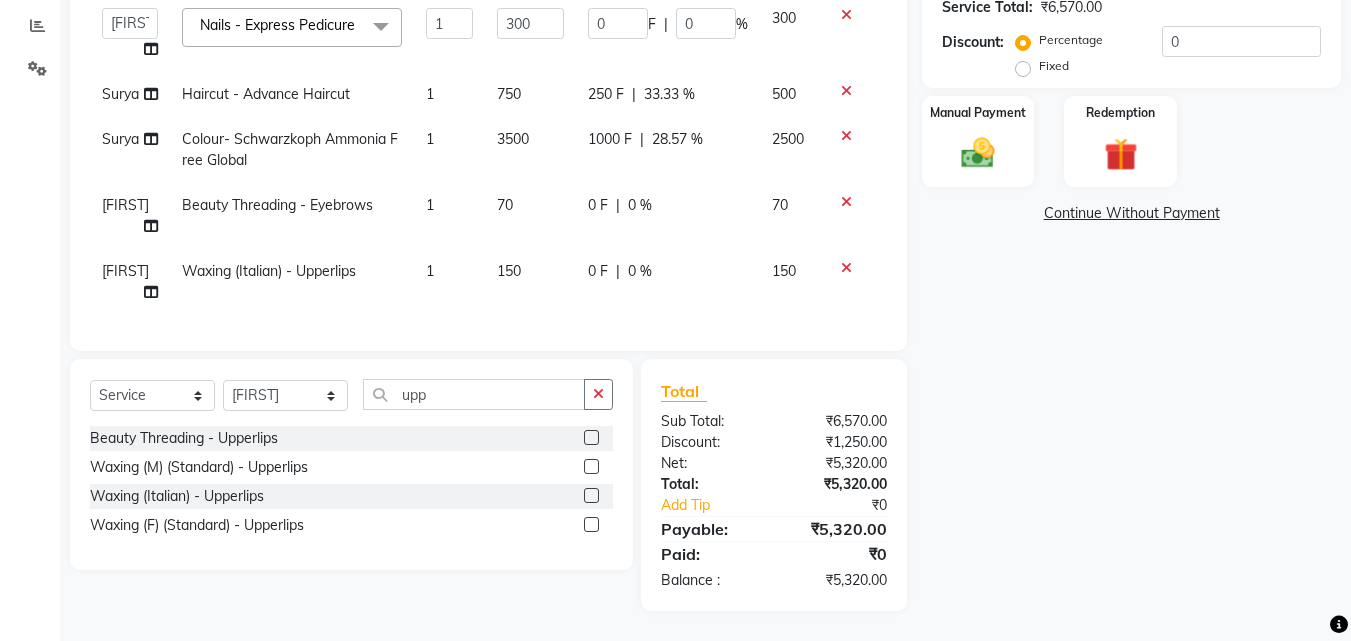 scroll, scrollTop: 163, scrollLeft: 0, axis: vertical 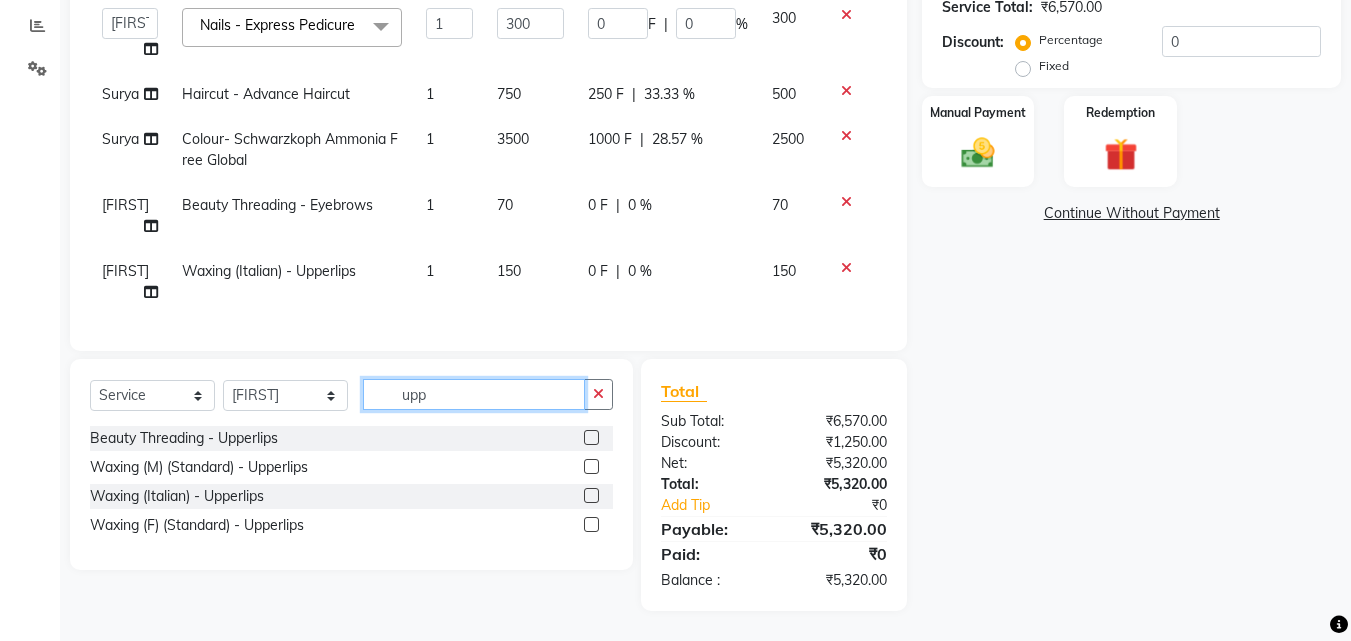 click on "upp" 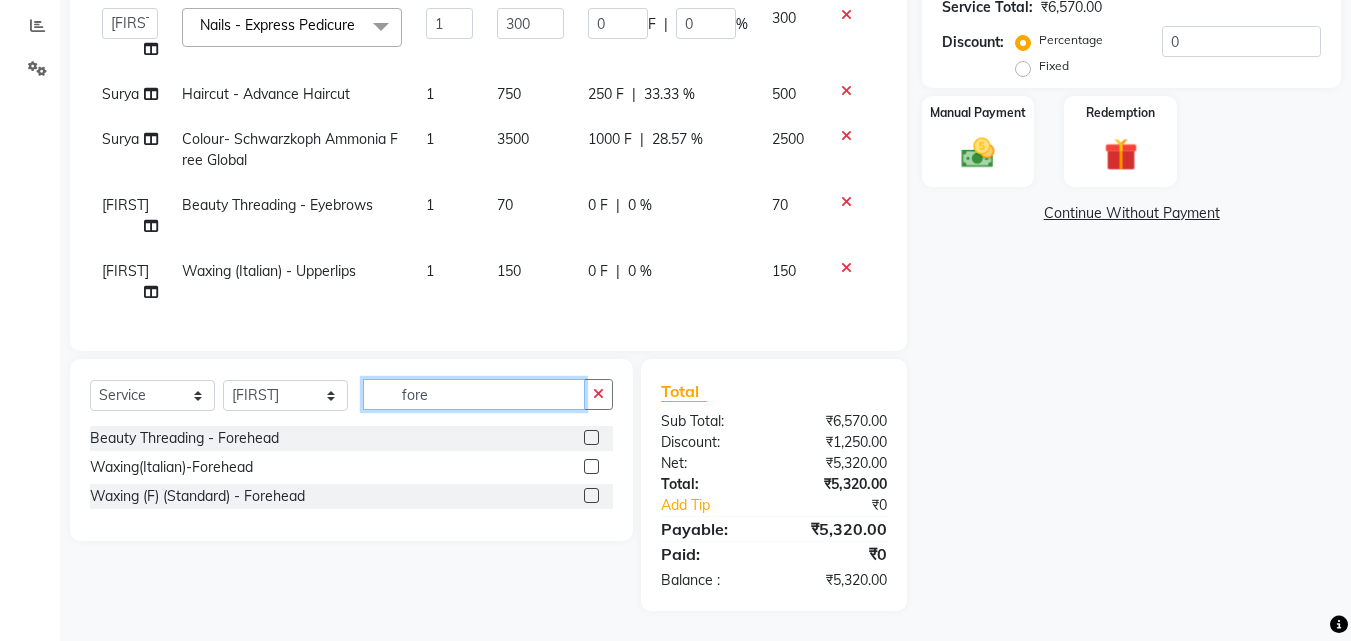 type on "fore" 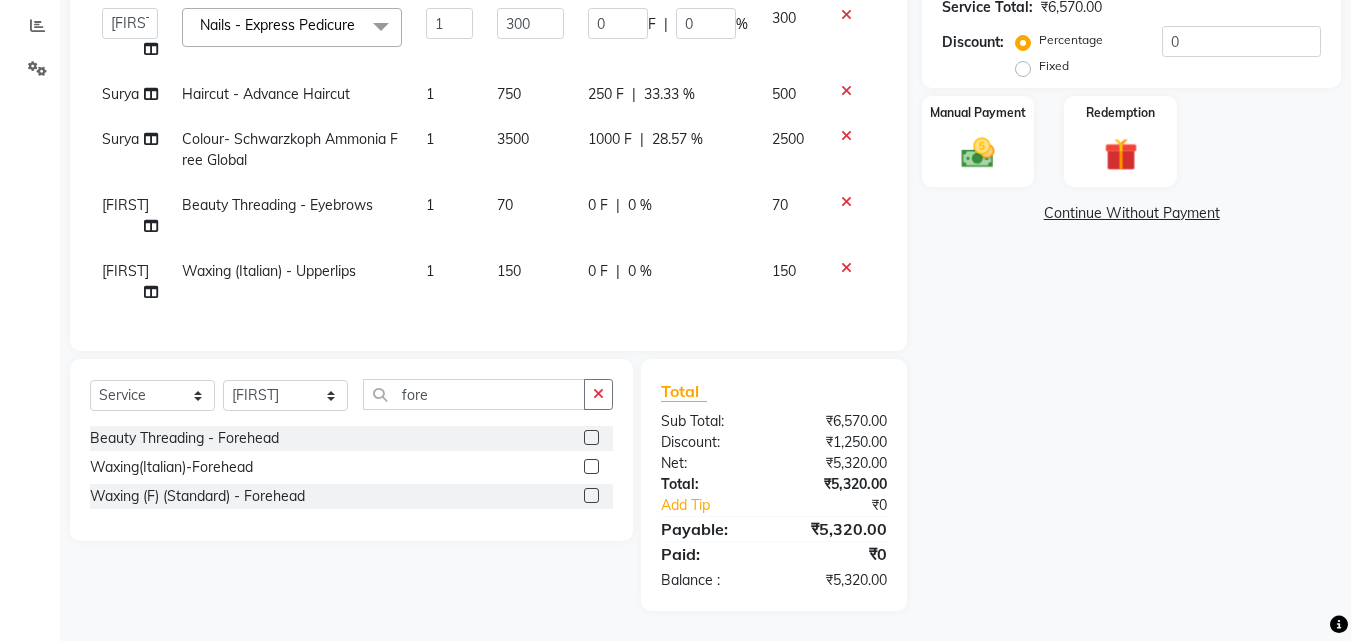 click 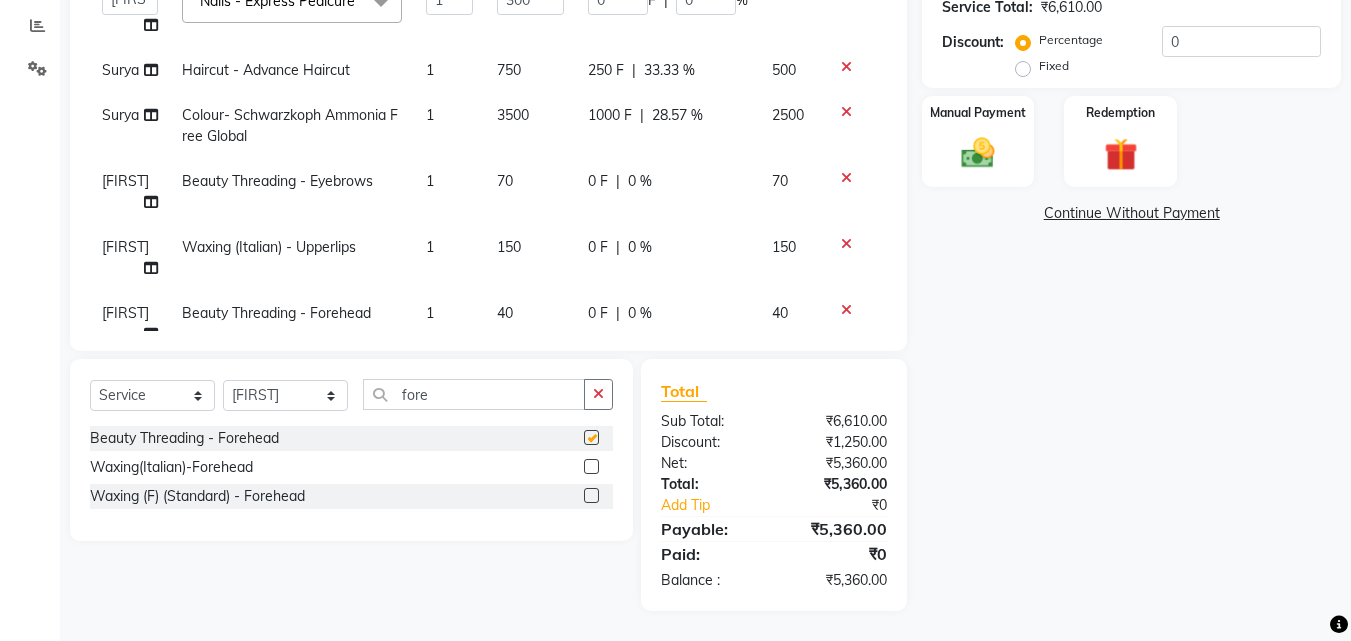 checkbox on "false" 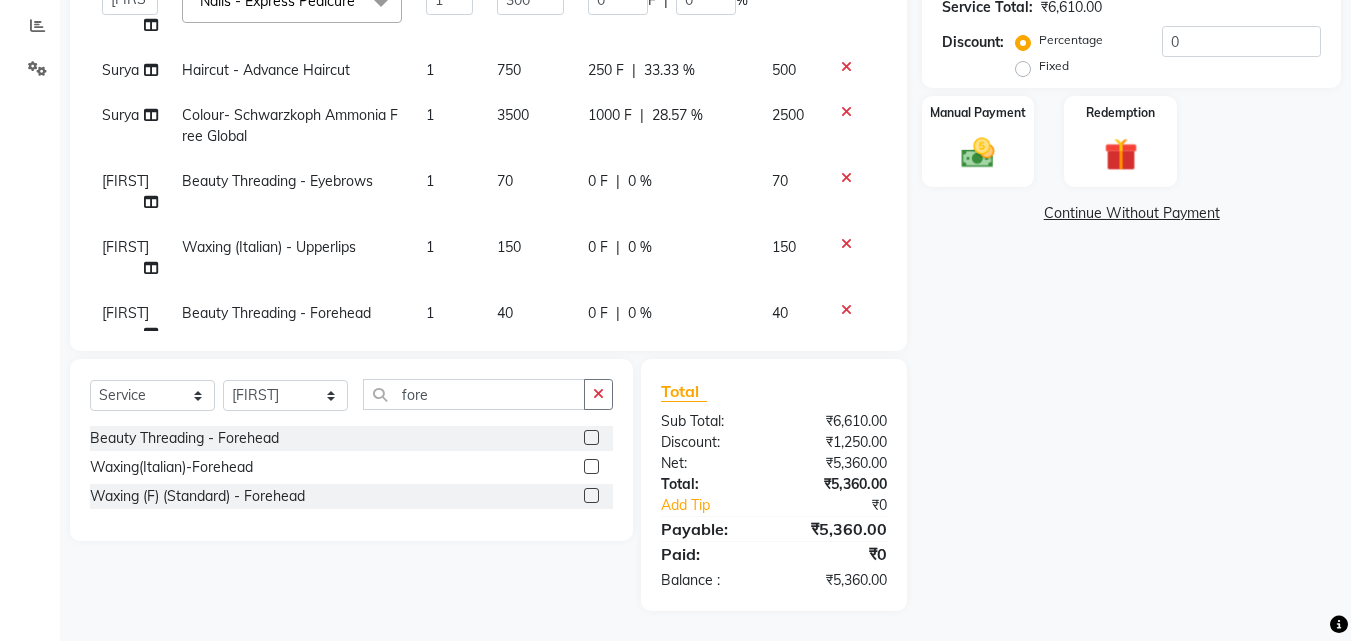 scroll, scrollTop: 229, scrollLeft: 0, axis: vertical 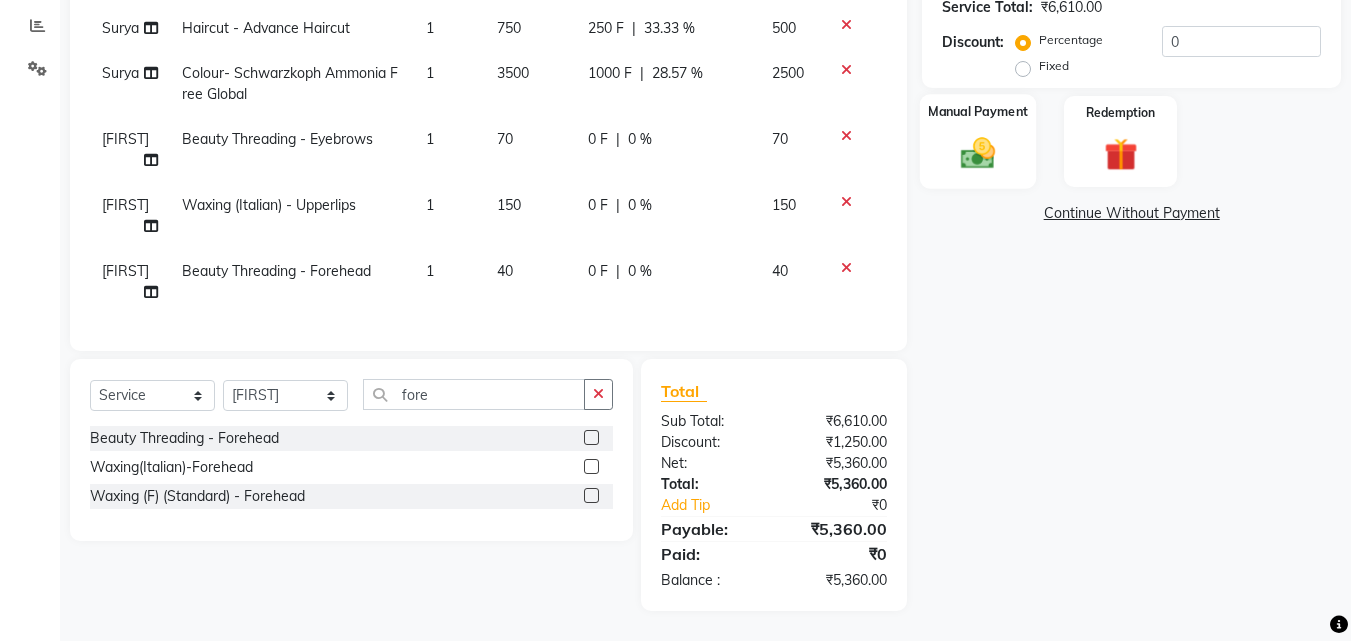click 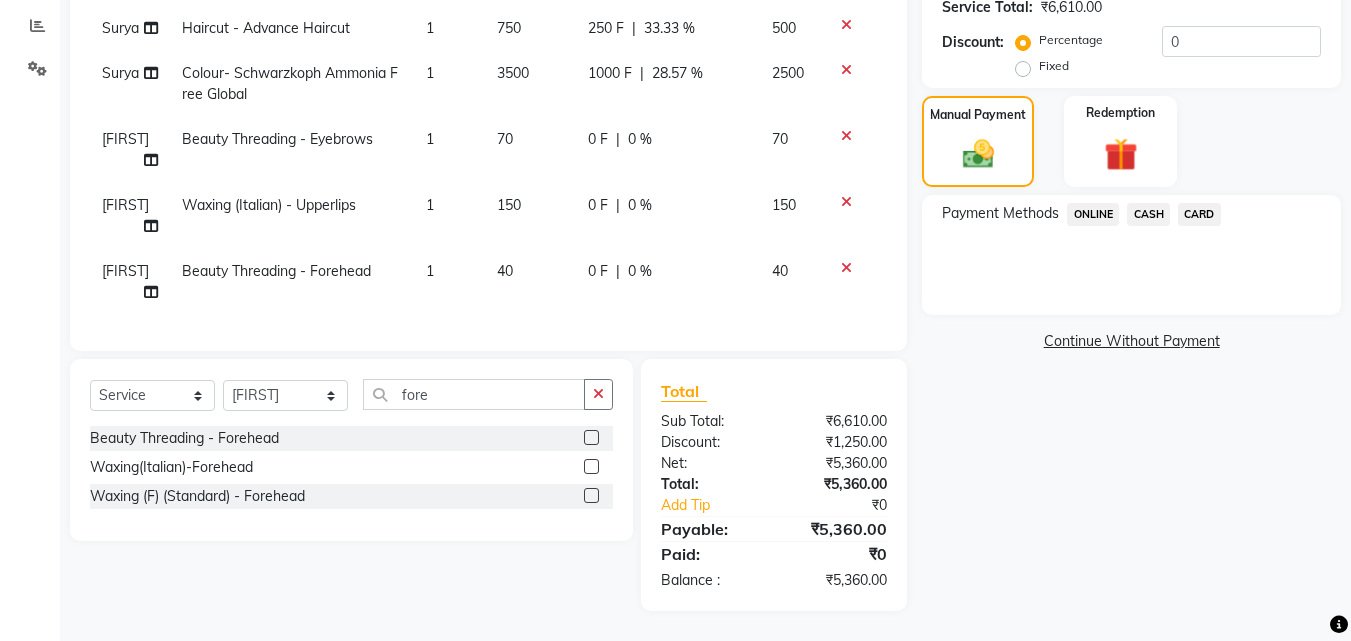 click on "ONLINE" 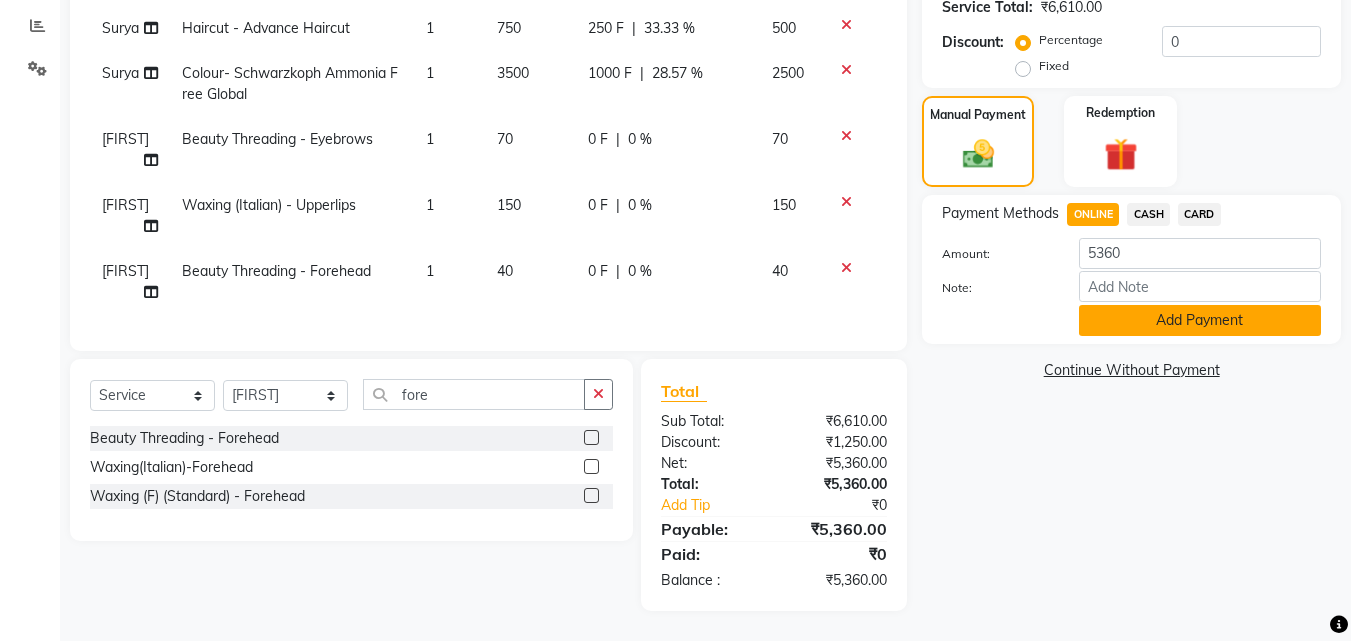 click on "Add Payment" 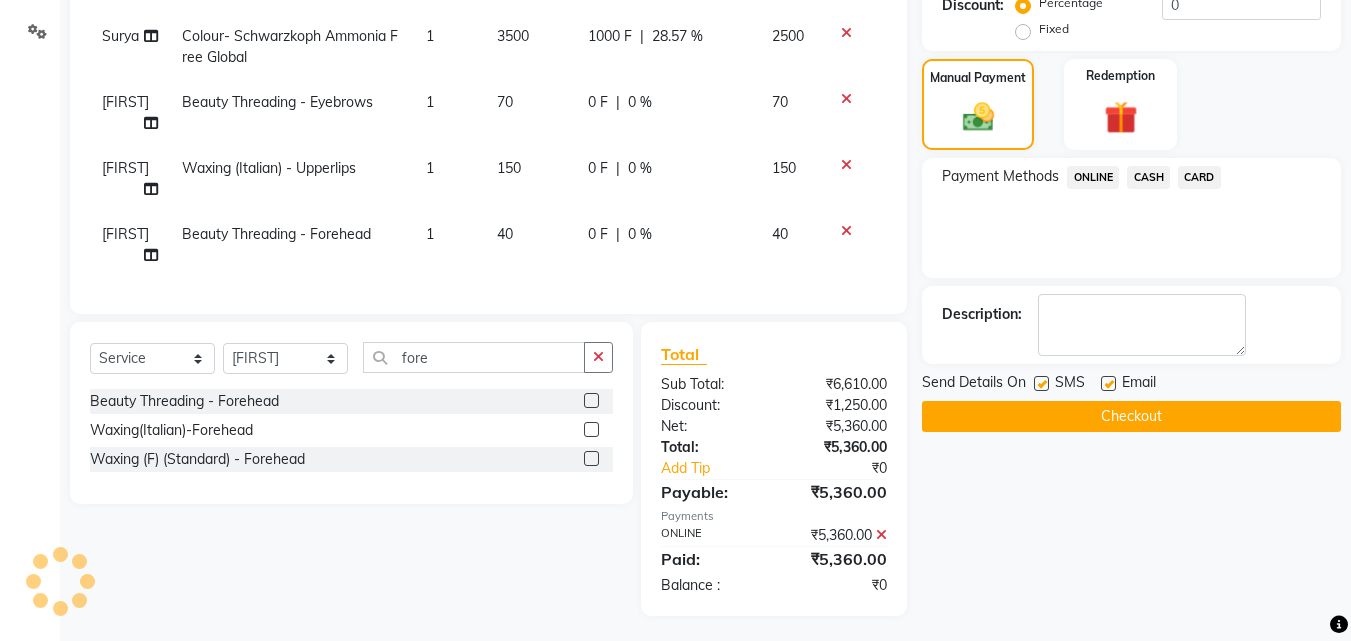 scroll, scrollTop: 459, scrollLeft: 0, axis: vertical 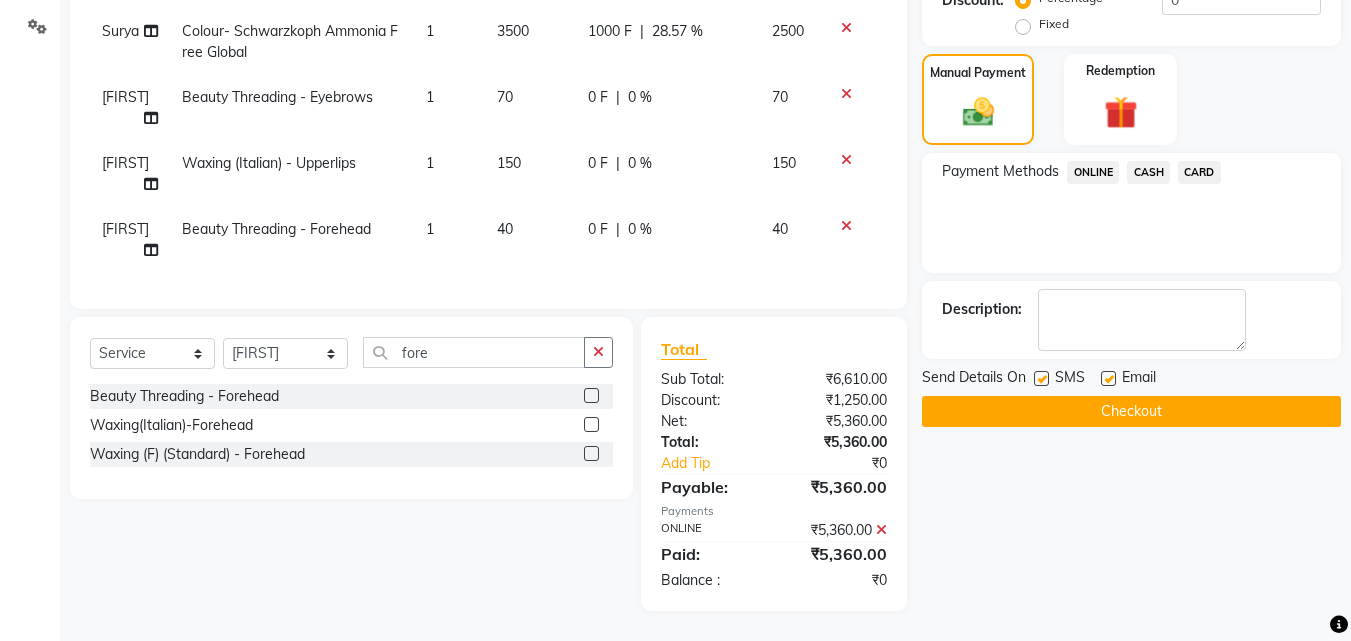 click 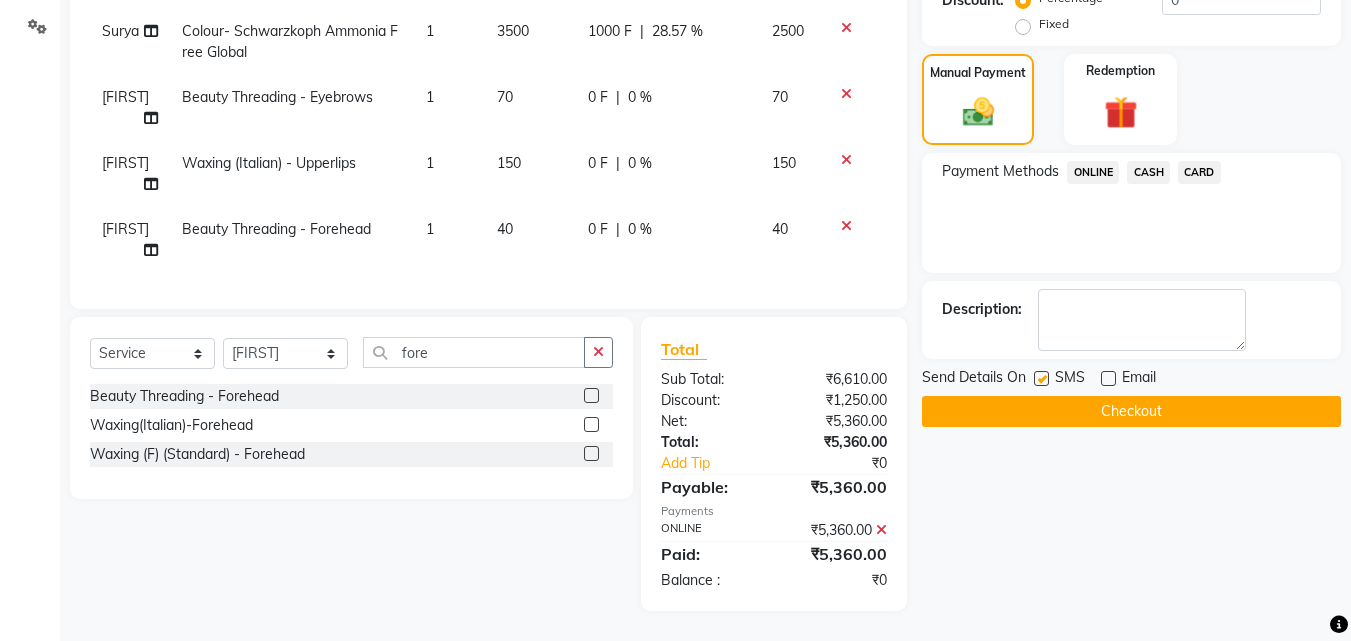 click on "Checkout" 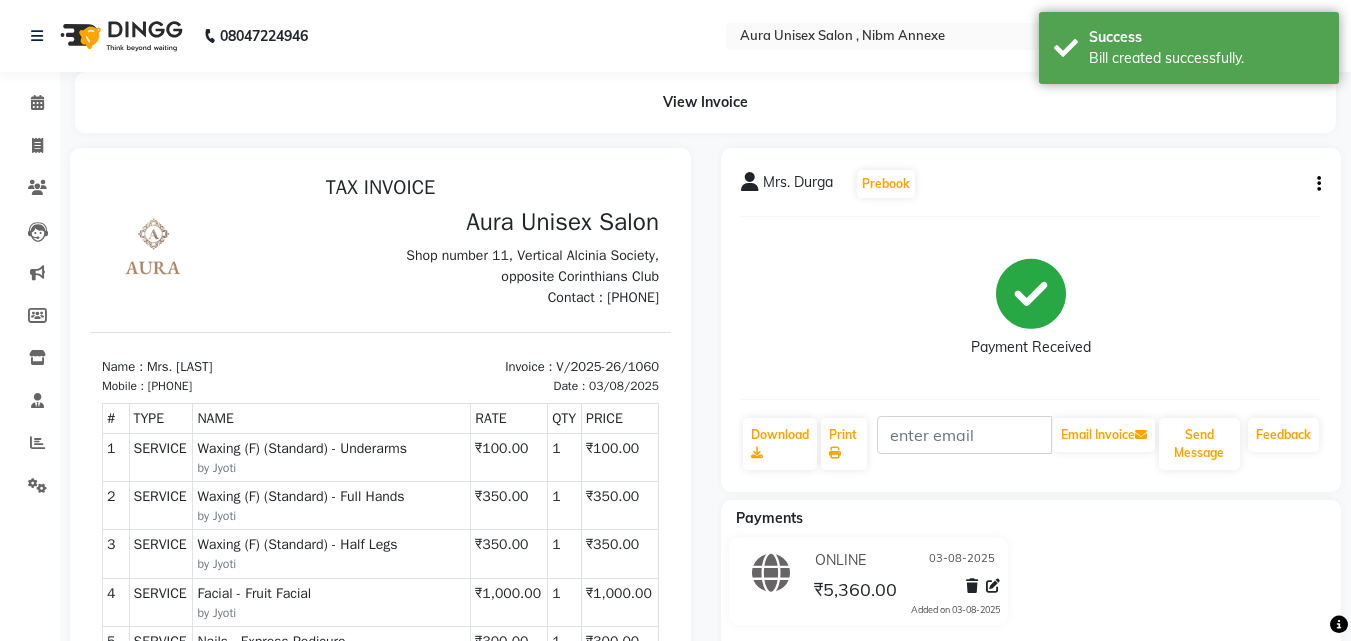 scroll, scrollTop: 0, scrollLeft: 0, axis: both 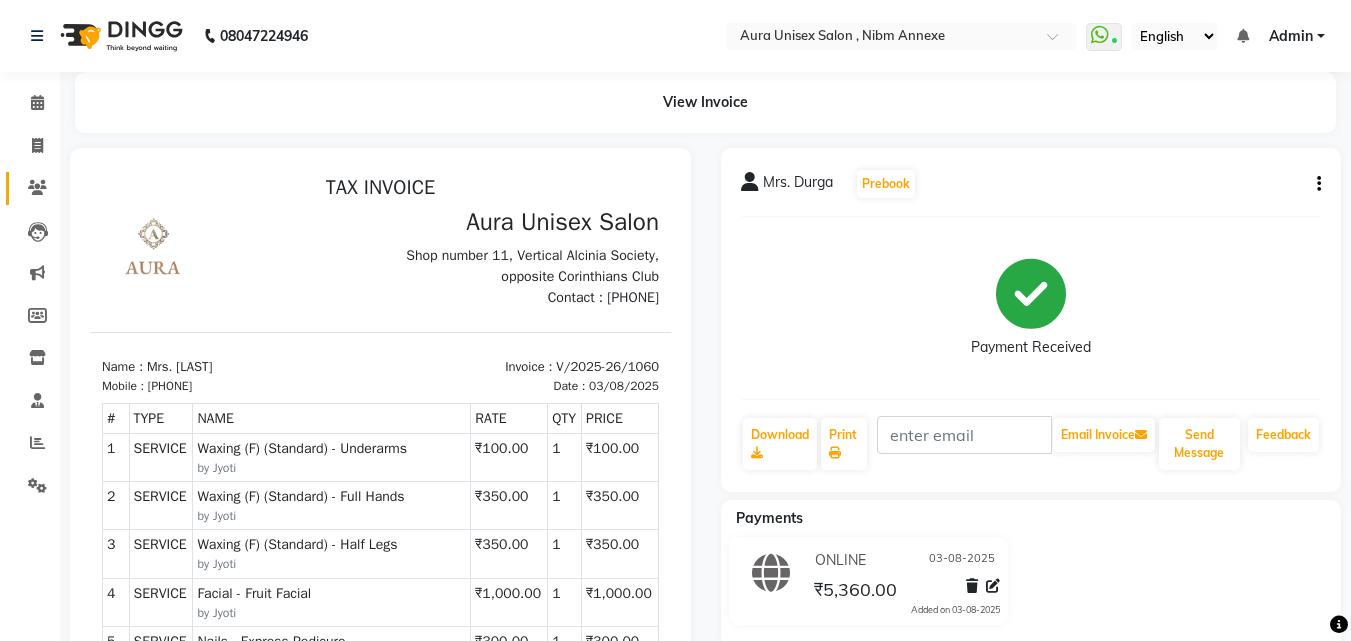 click on "Clients" 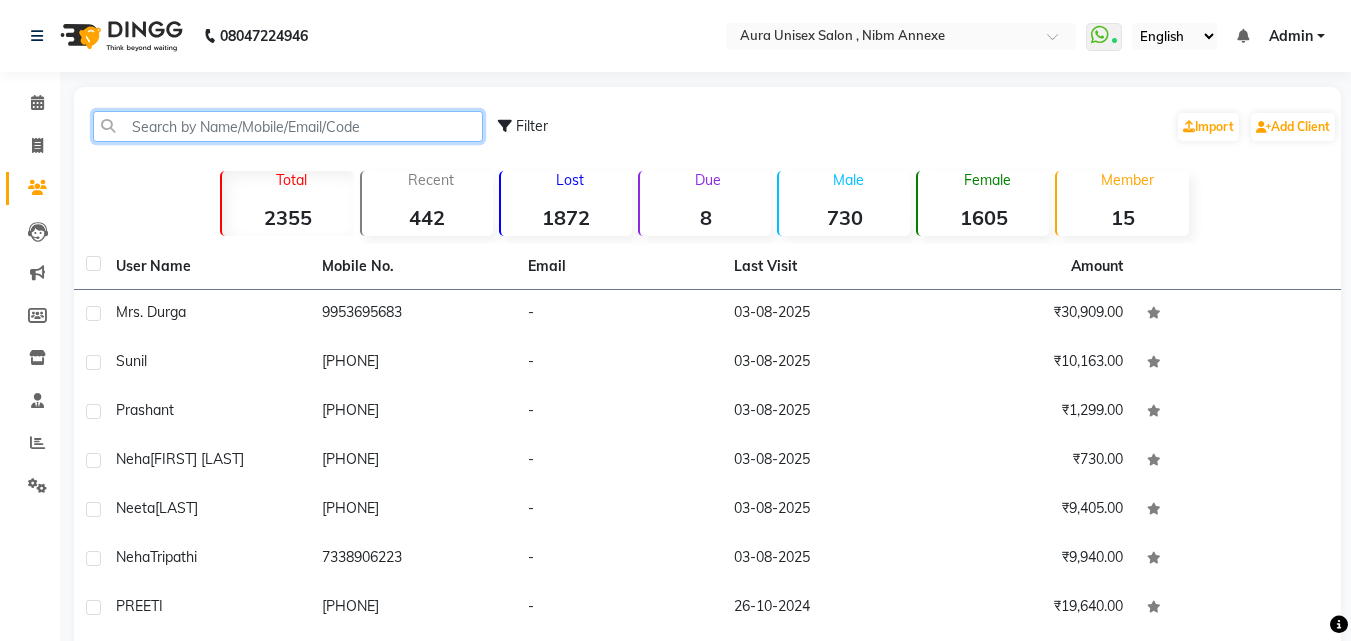 click 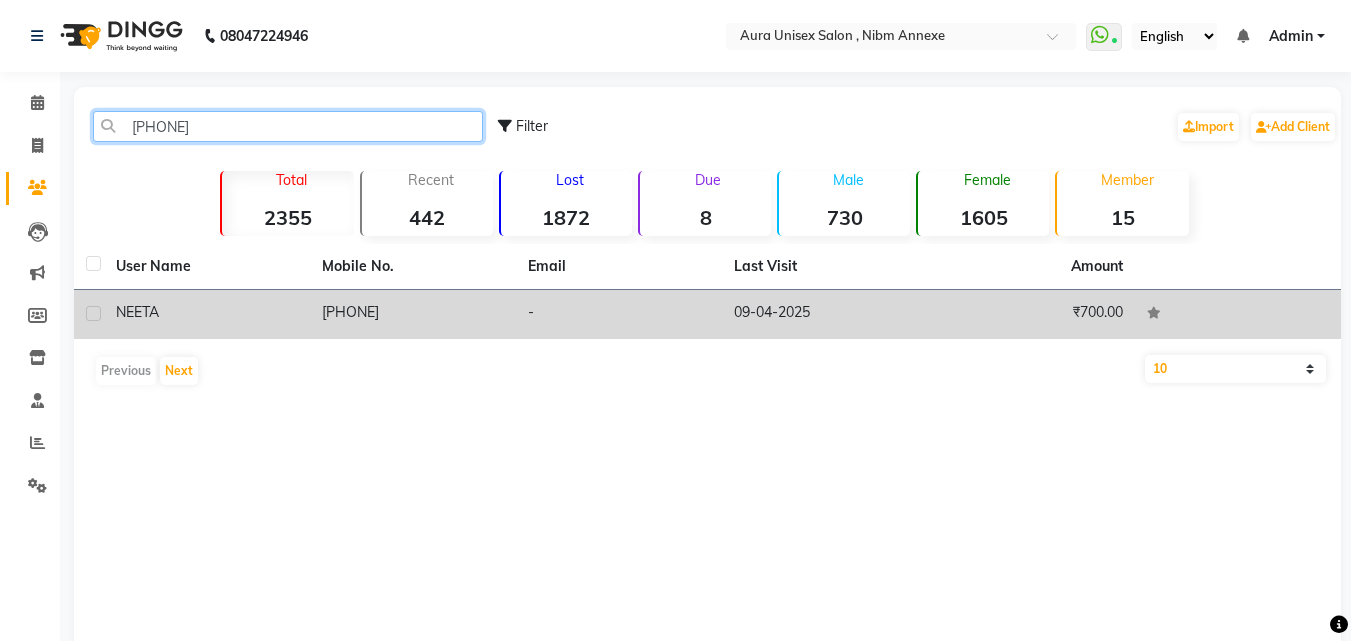 type on "83908477" 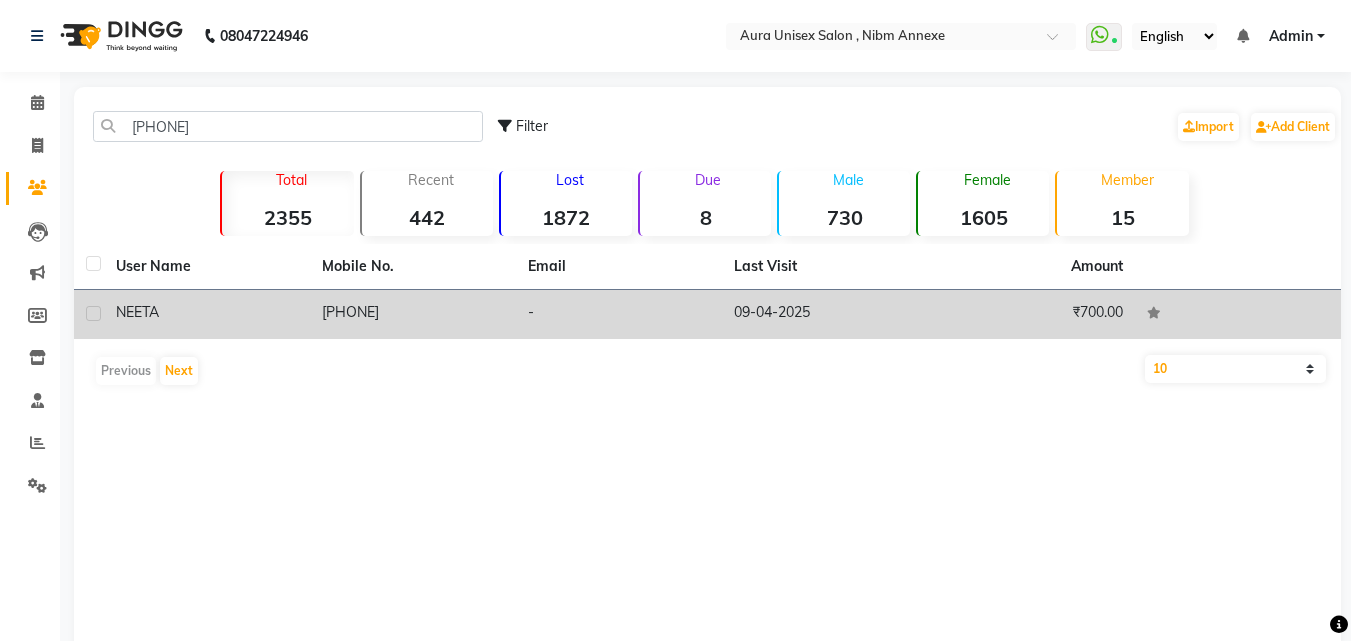 click on "[PHONE]" 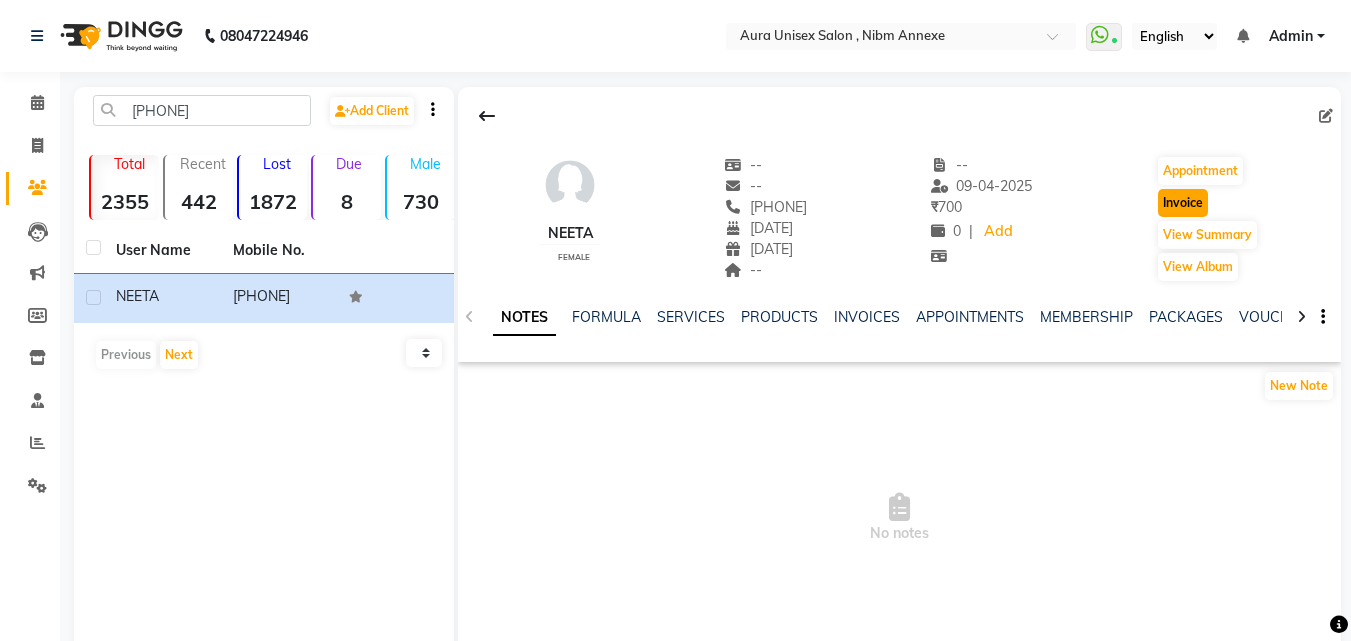 click on "Invoice" 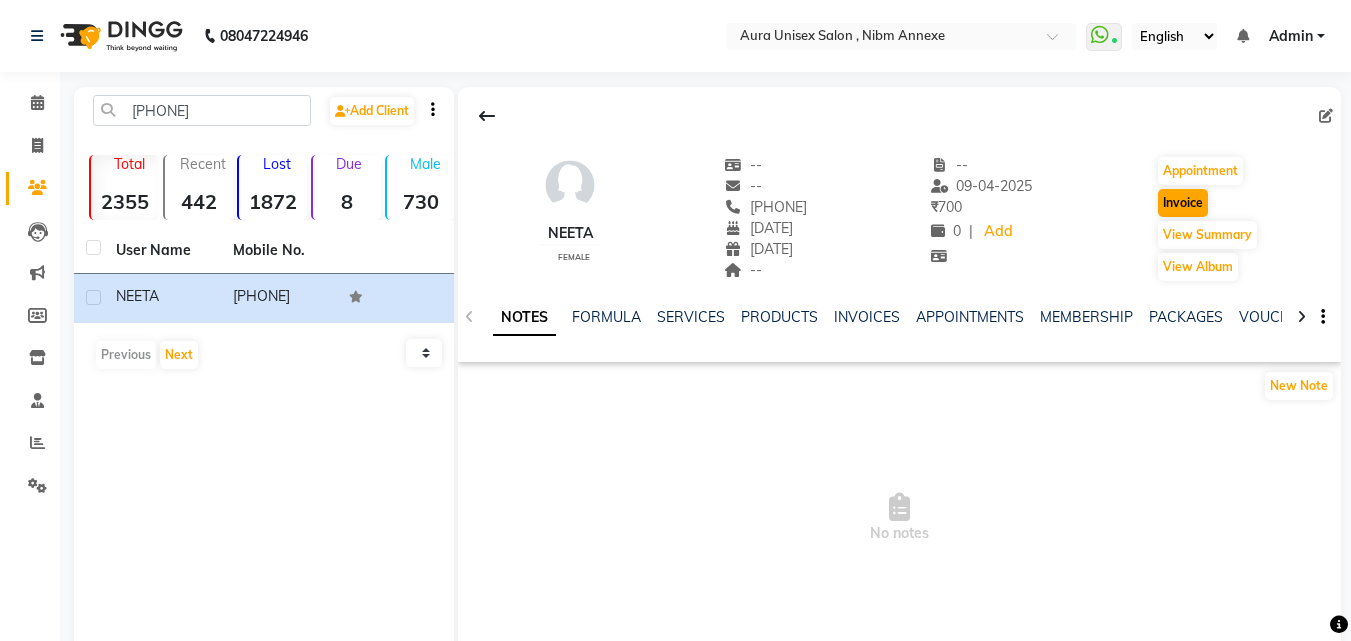 select on "service" 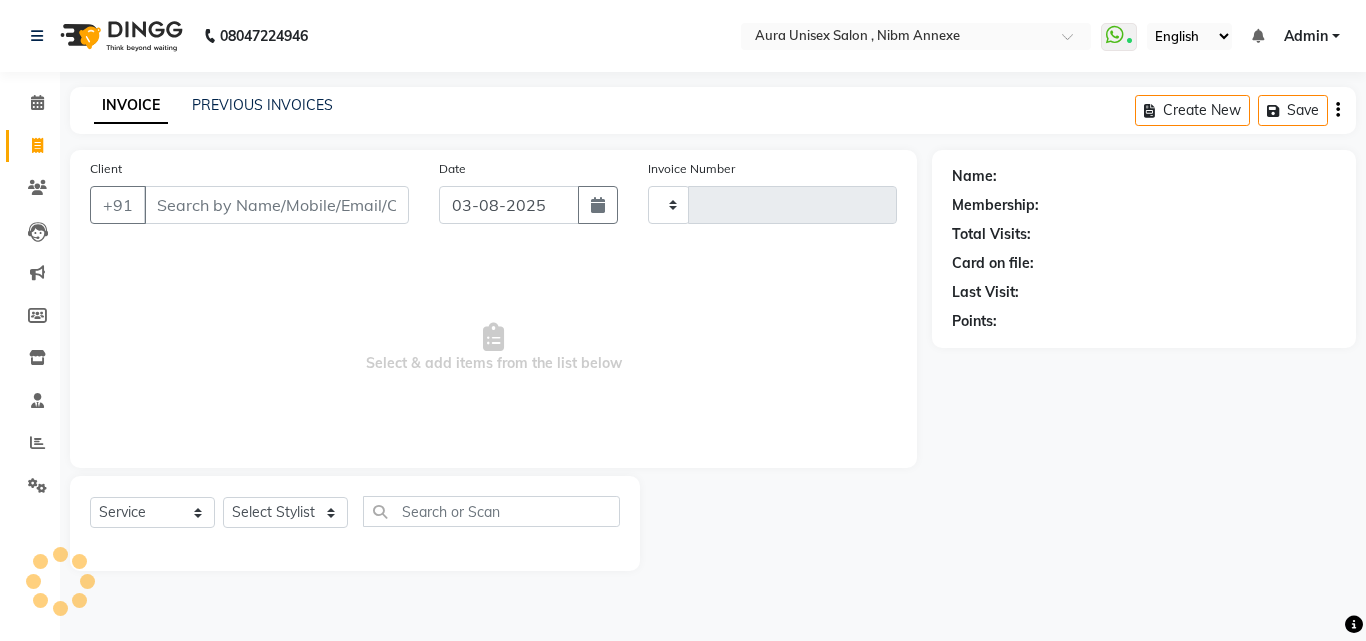 type on "1061" 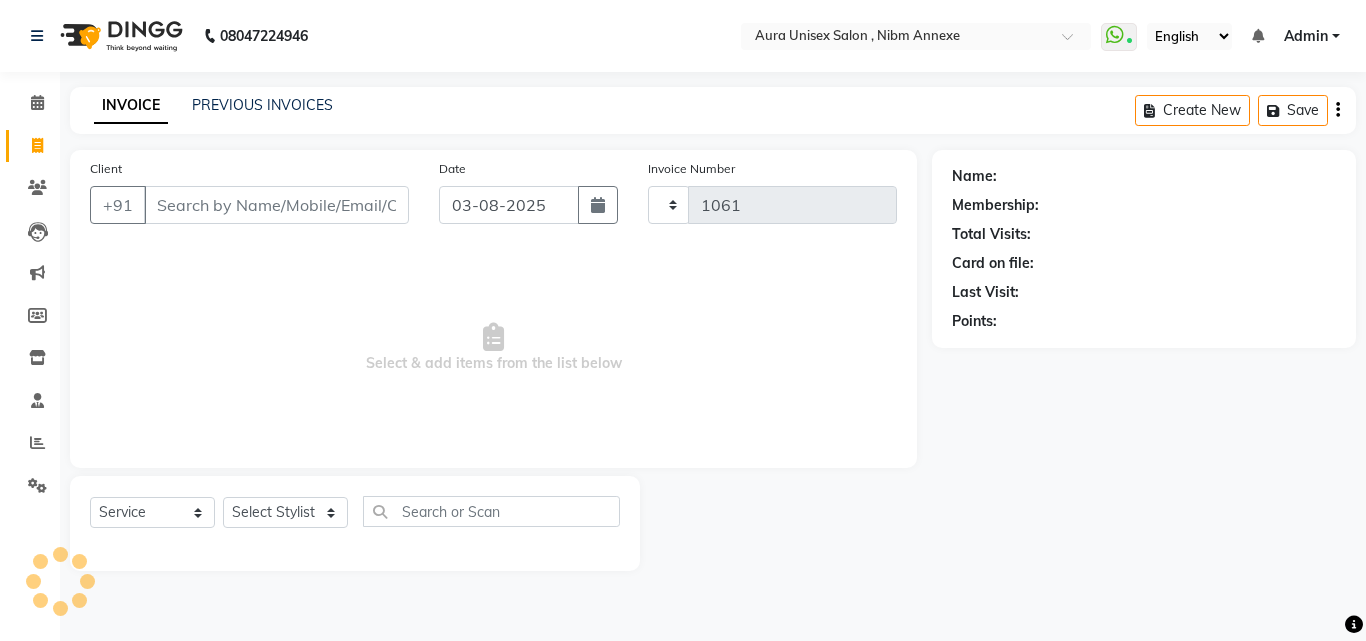 select on "823" 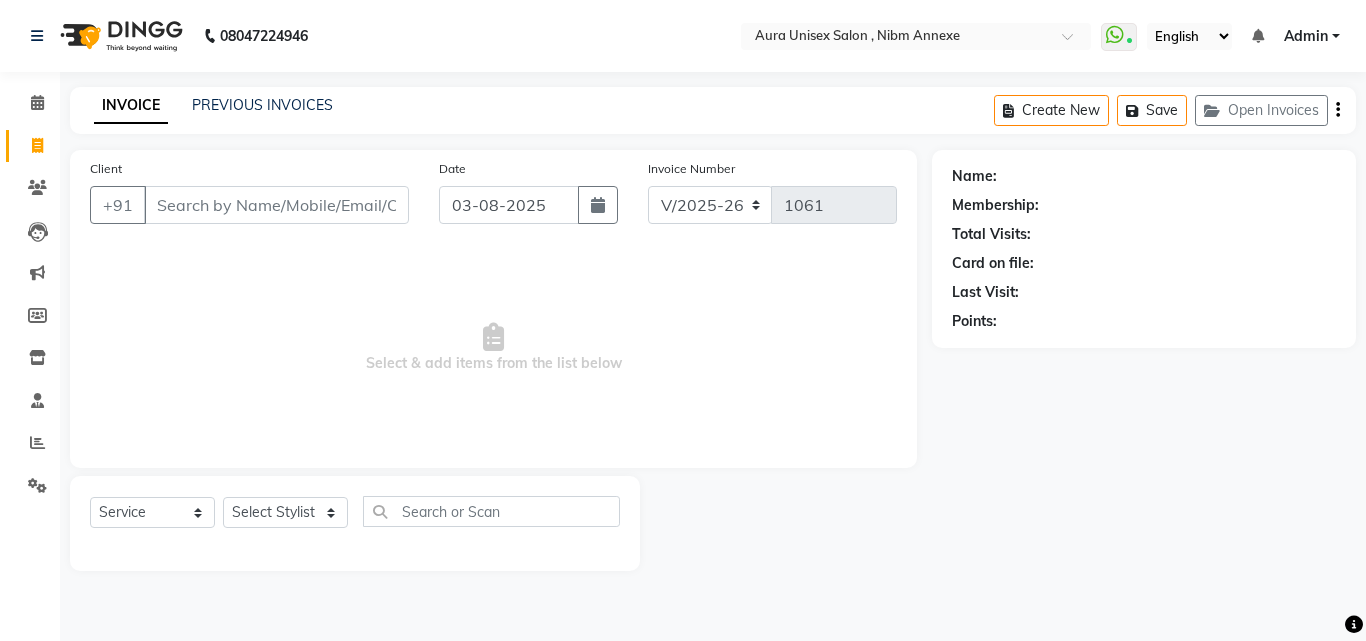 type on "[PHONE]" 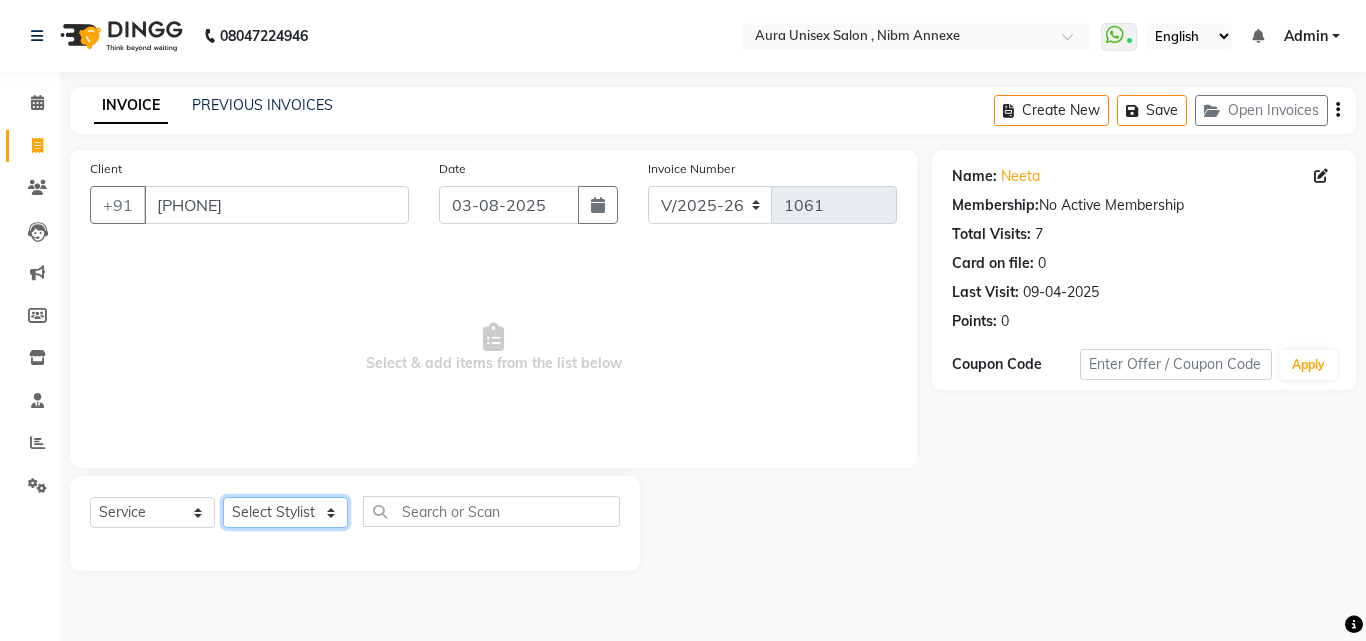 click on "Select Stylist Jasleen Jyoti Surya Tejaswini" 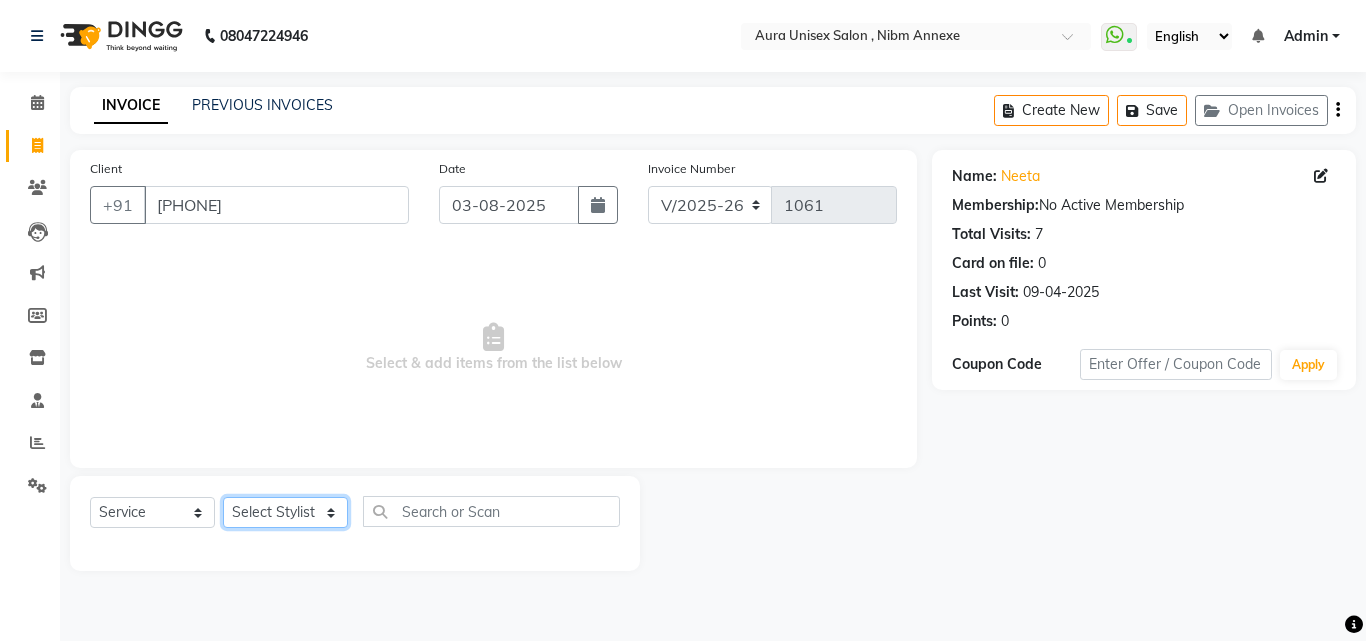 select on "69638" 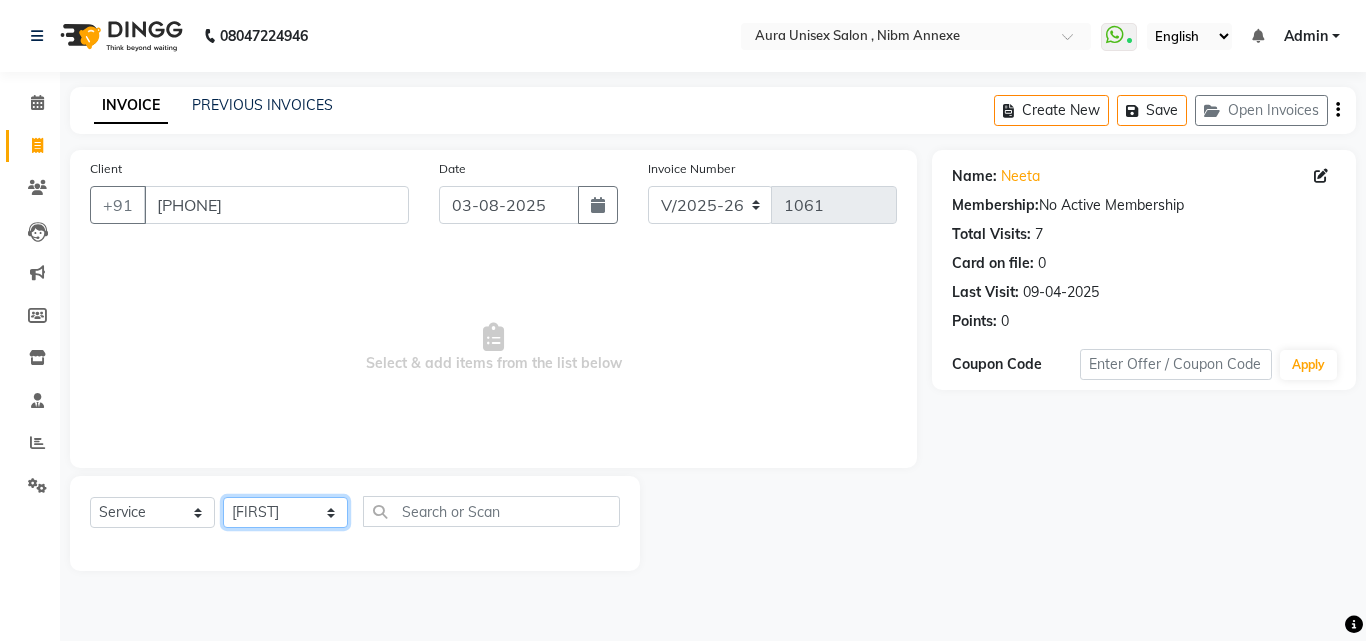 click on "Select Stylist Jasleen Jyoti Surya Tejaswini" 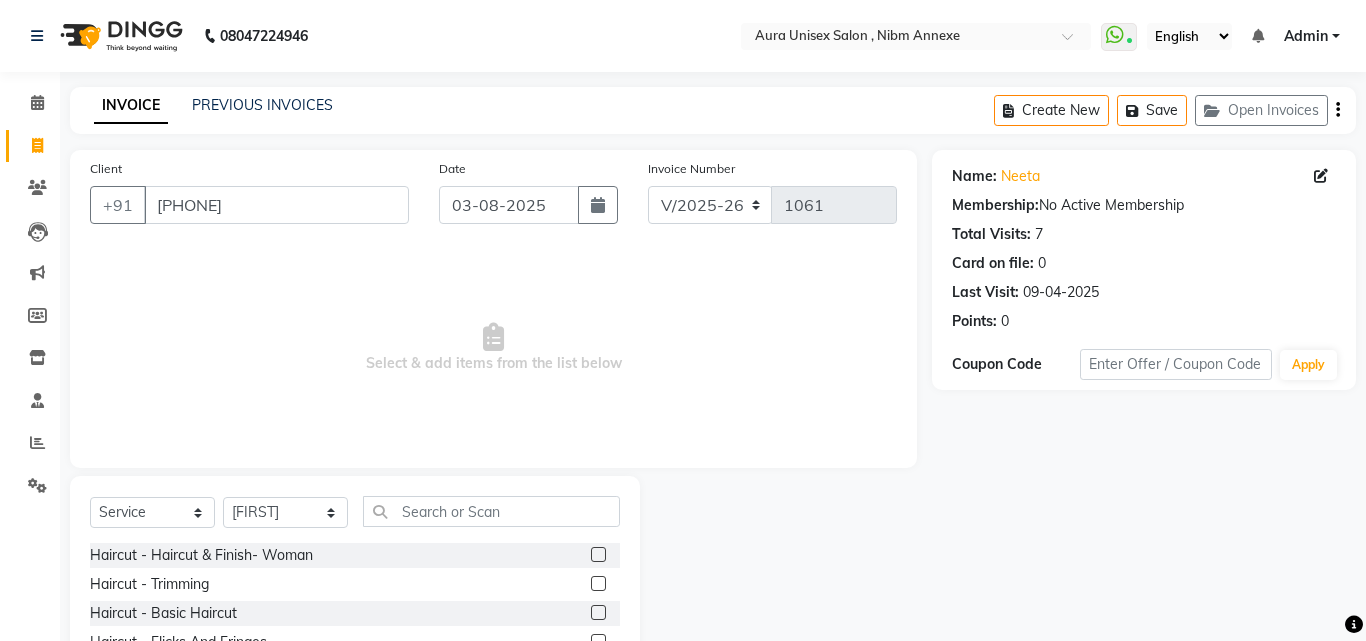 click on "Select  Service  Product  Membership  Package Voucher Prepaid Gift Card  Select Stylist Jasleen Jyoti Surya Tejaswini Haircut  - Haircut & Finish- Woman  Haircut  - Trimming  Haircut  - Basic Haircut  Haircut  - Flicks And Fringes  Haircut  - Advance Haircut  Haircut  - Kids Haircut {W/O WASH)  Haircut  - Haircut & Finish- Men  Haircut  - Haircut & Finish- Men (W/O Wash)  Haircut-Shaving  Hair Styling  Haircut  - Advance Haircut (W/O Wash & Blowdry)  Haircut - Outline  Haircut  - Advance Haircut (W/0 Wash)  Haircut  - KIds Advance Haircut (W/O WASH)  Haircut  - KIds Advance Haircut   Haircut  - KIds Basic Haircut   Haircut  - Kids Haircut {W/O WASH)  Semi Hair Styling  Haircut  - Basic Haircut (W/O Wash)  Haircut  - Kids Haircut + Wash  Hair Styling : Curl Defining   Hair : Nanoplastia  Hair : Nanoplastia - Fringe  Hair : Nanoplastia (Crown)  Hairwash  - Shampoo And Conditioning (Upto Mid Length)  Hairwash  - Botox/Cystiene/Keratin Wash  Beard Styling  - Shaving  Beard Styling  - Bearding Trimming  Pre-Wash" 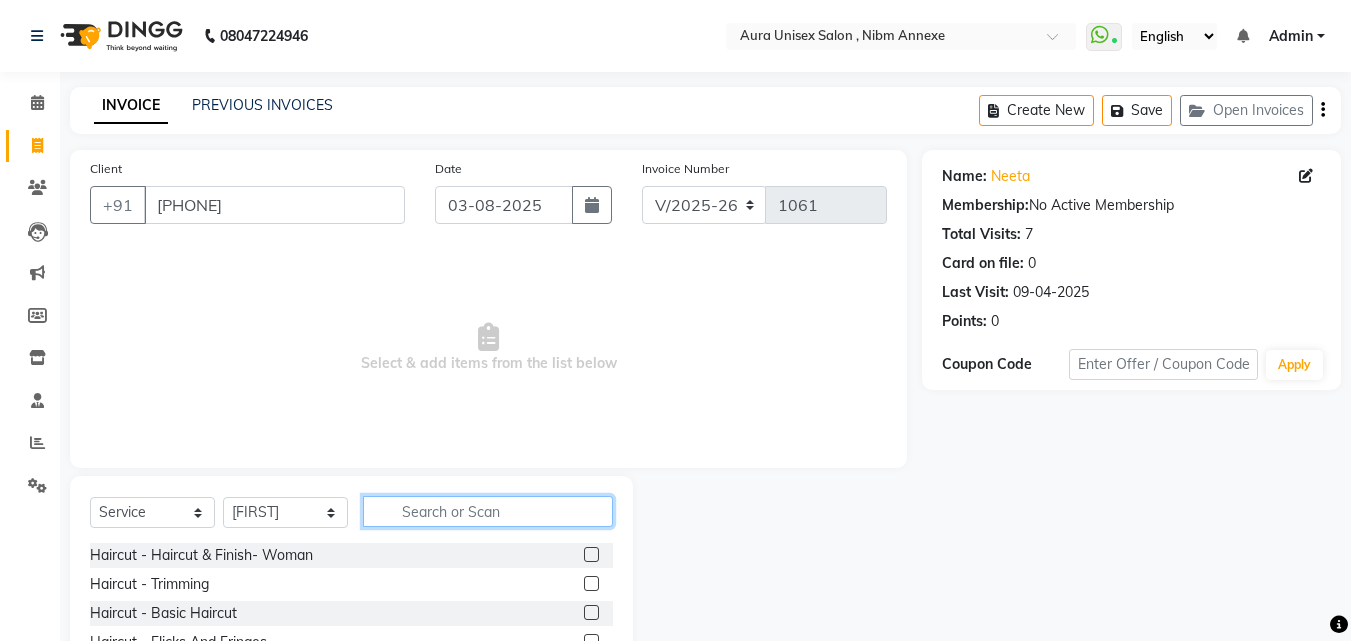 click 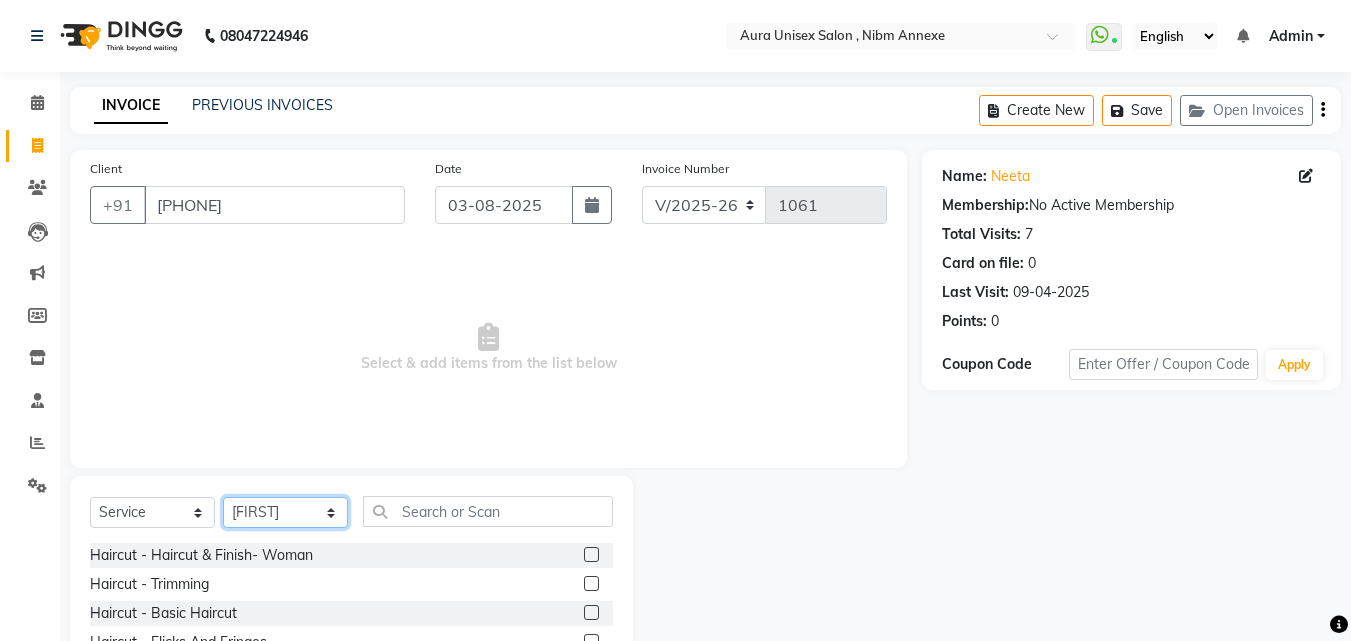 click on "Select Stylist Jasleen Jyoti Surya Tejaswini" 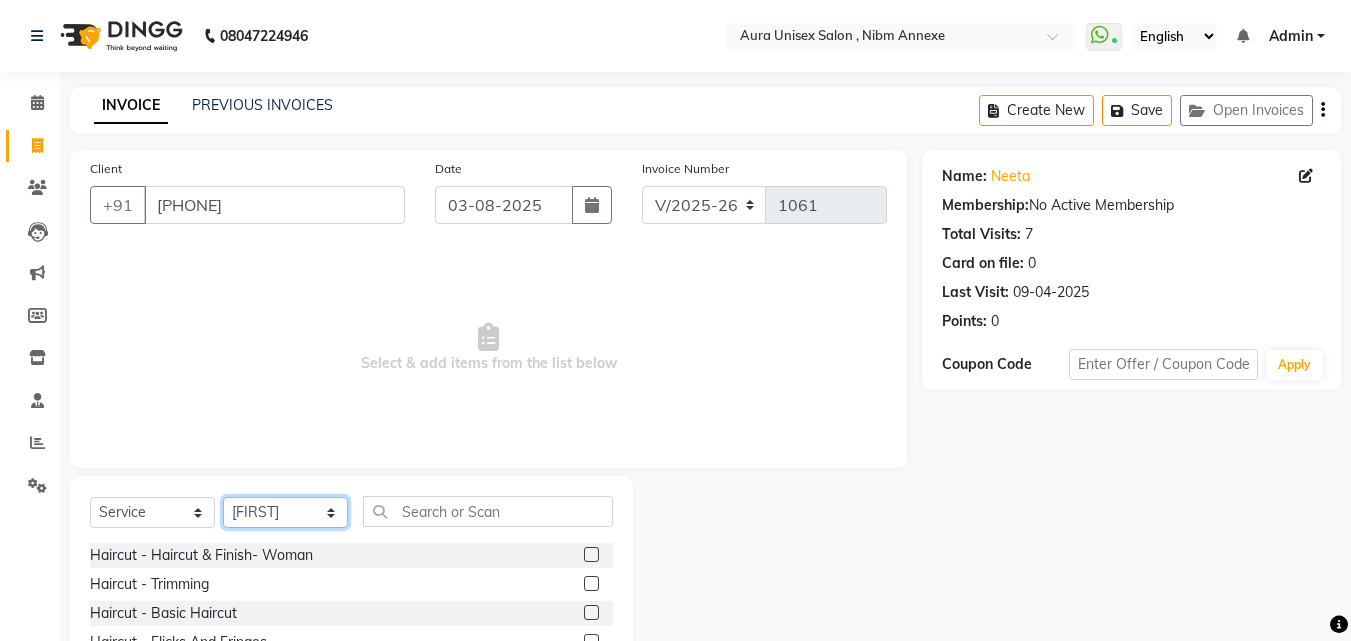 click on "Select Stylist Jasleen Jyoti Surya Tejaswini" 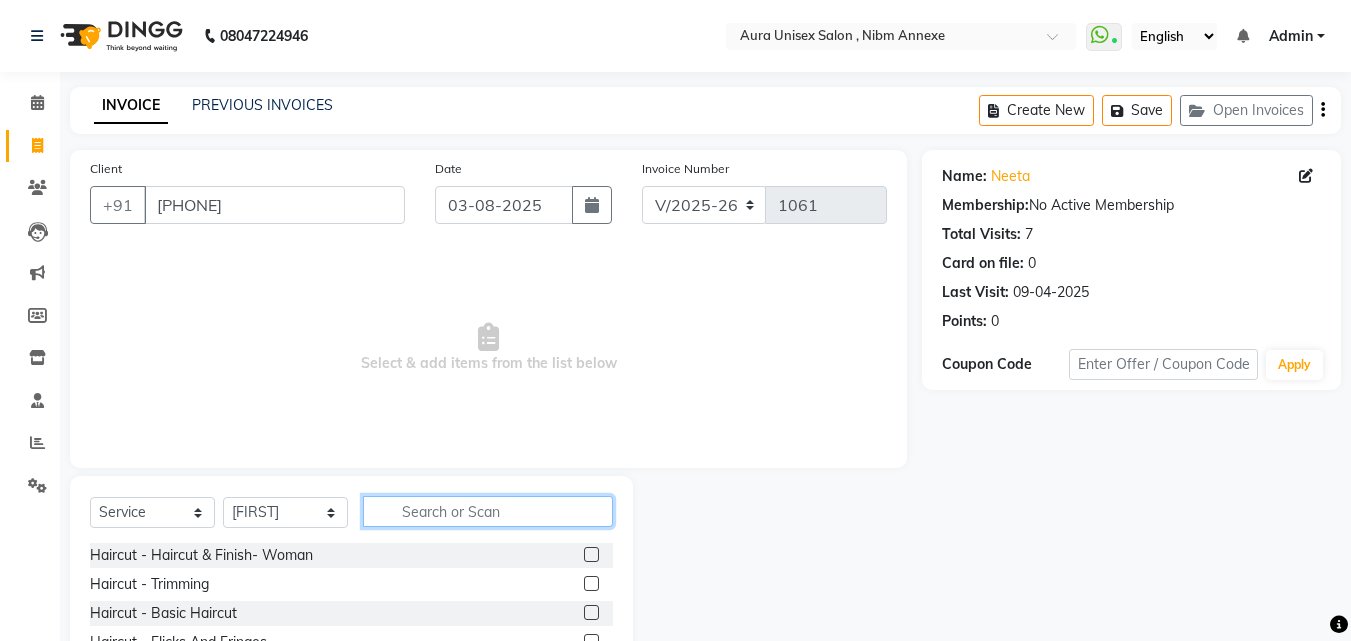 click 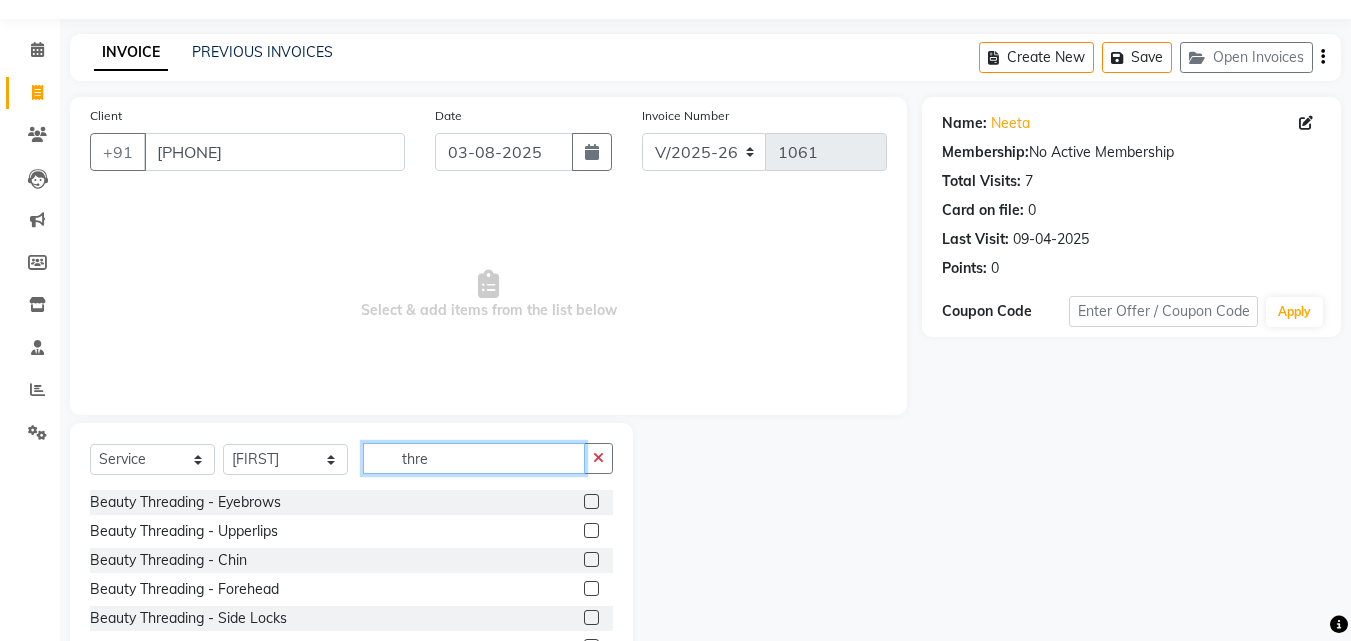scroll, scrollTop: 100, scrollLeft: 0, axis: vertical 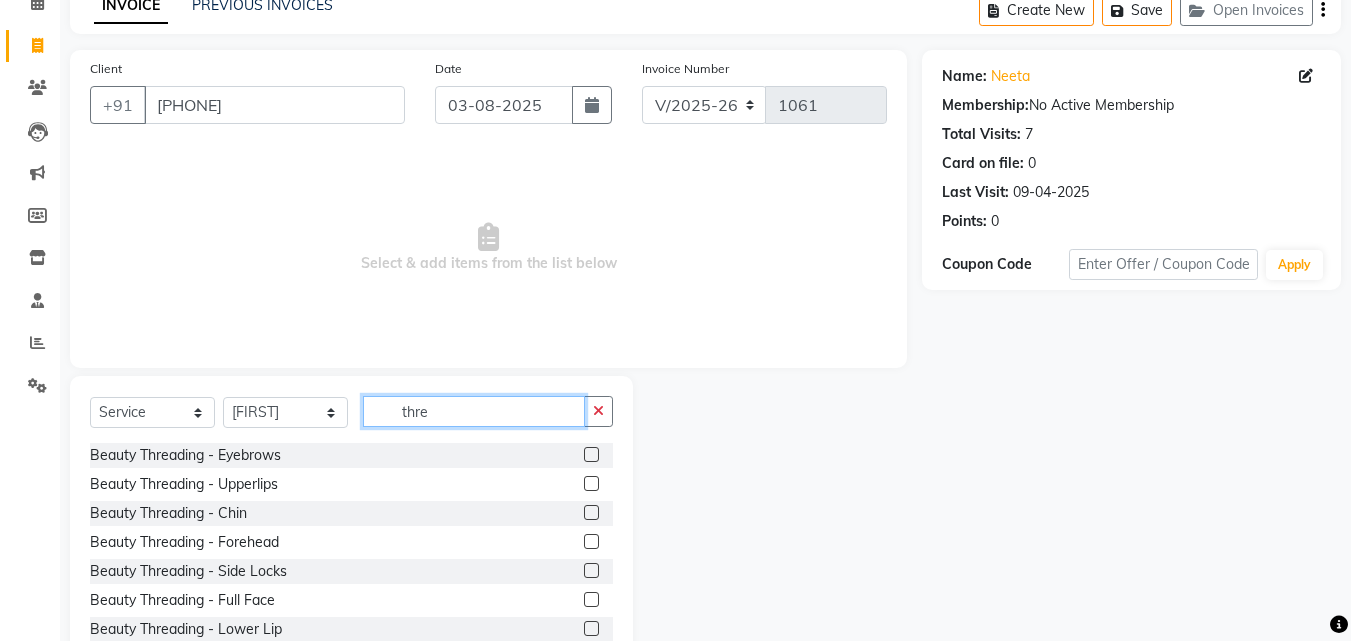 type on "thre" 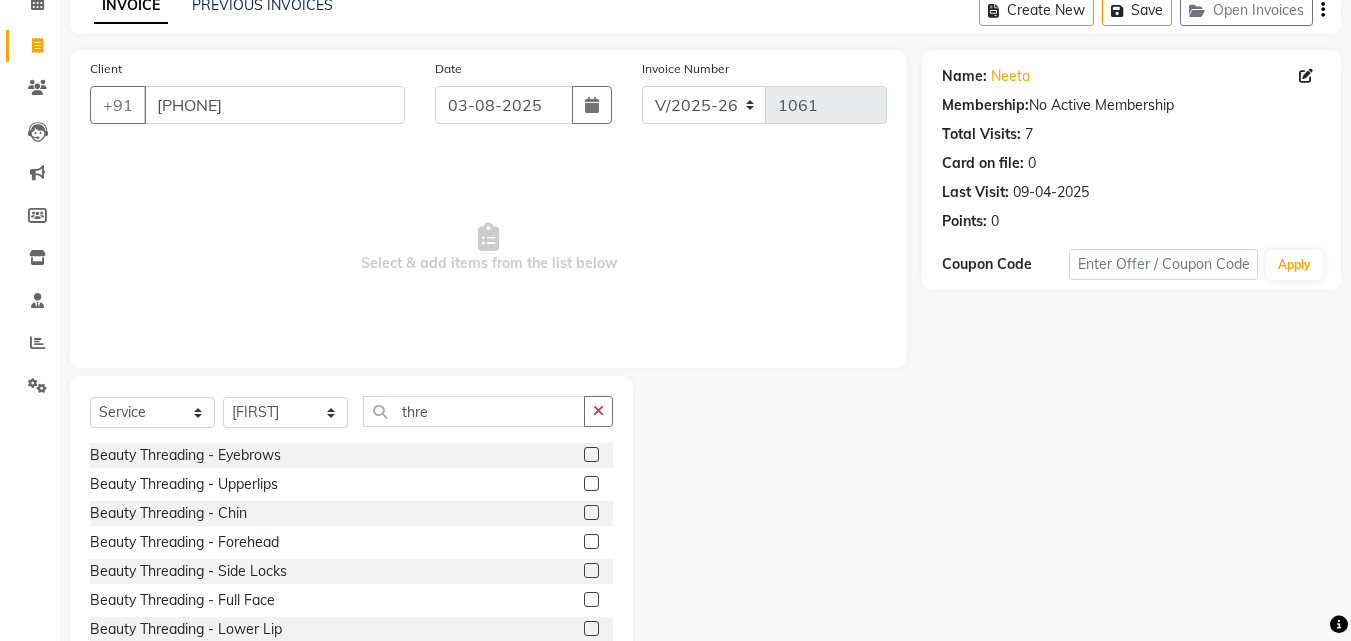 click 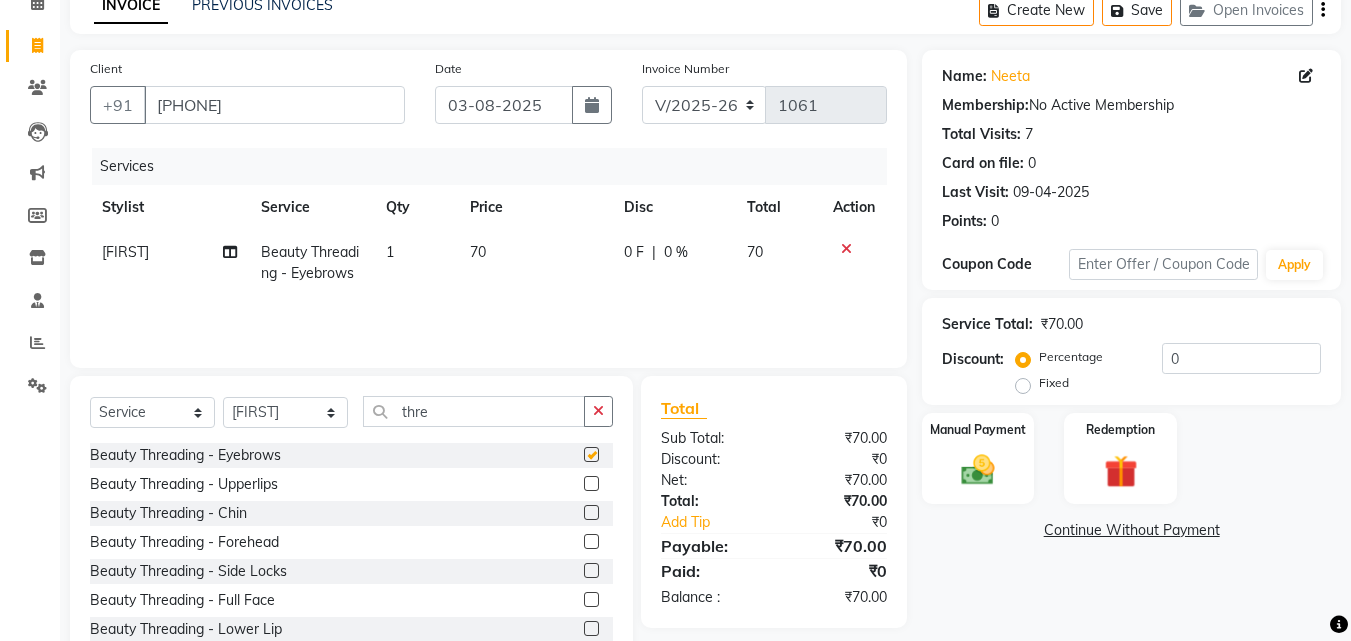 checkbox on "false" 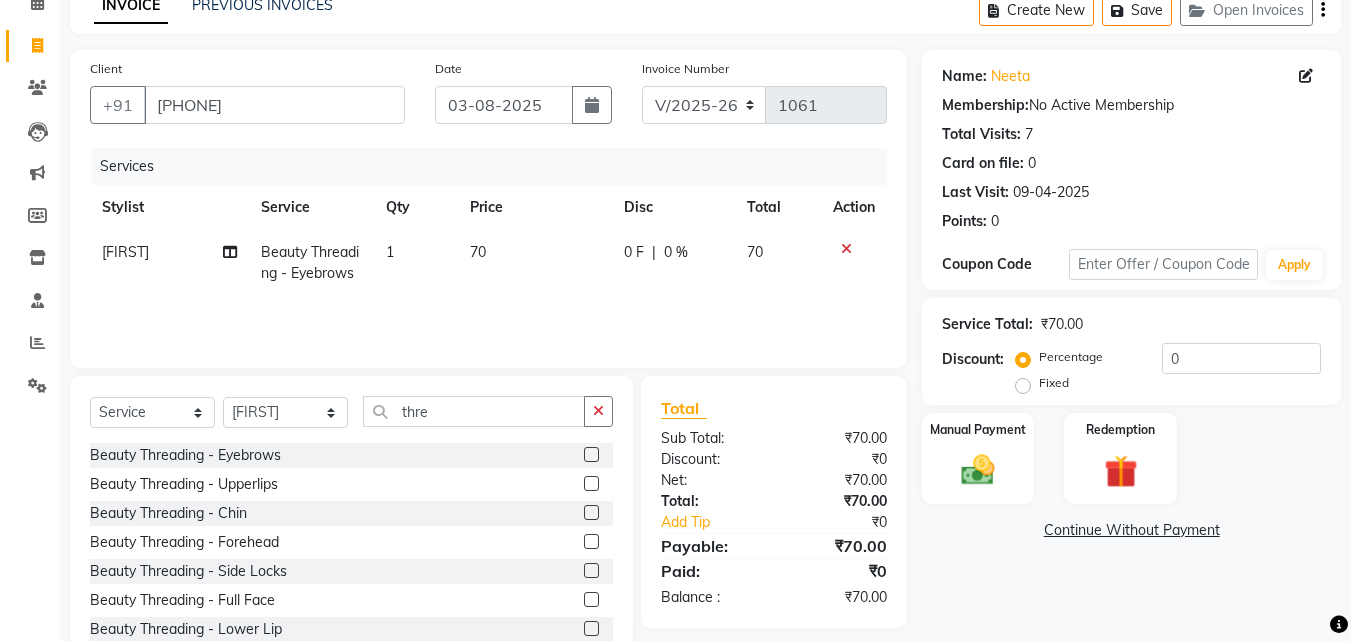 click 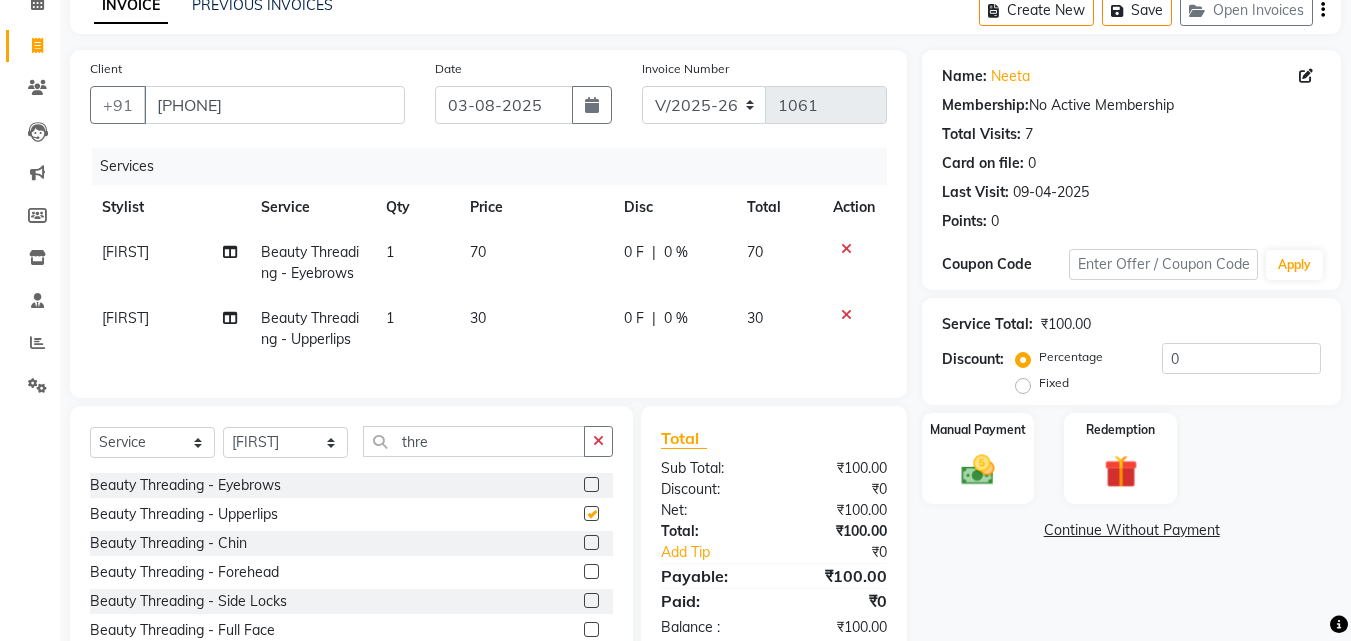 checkbox on "false" 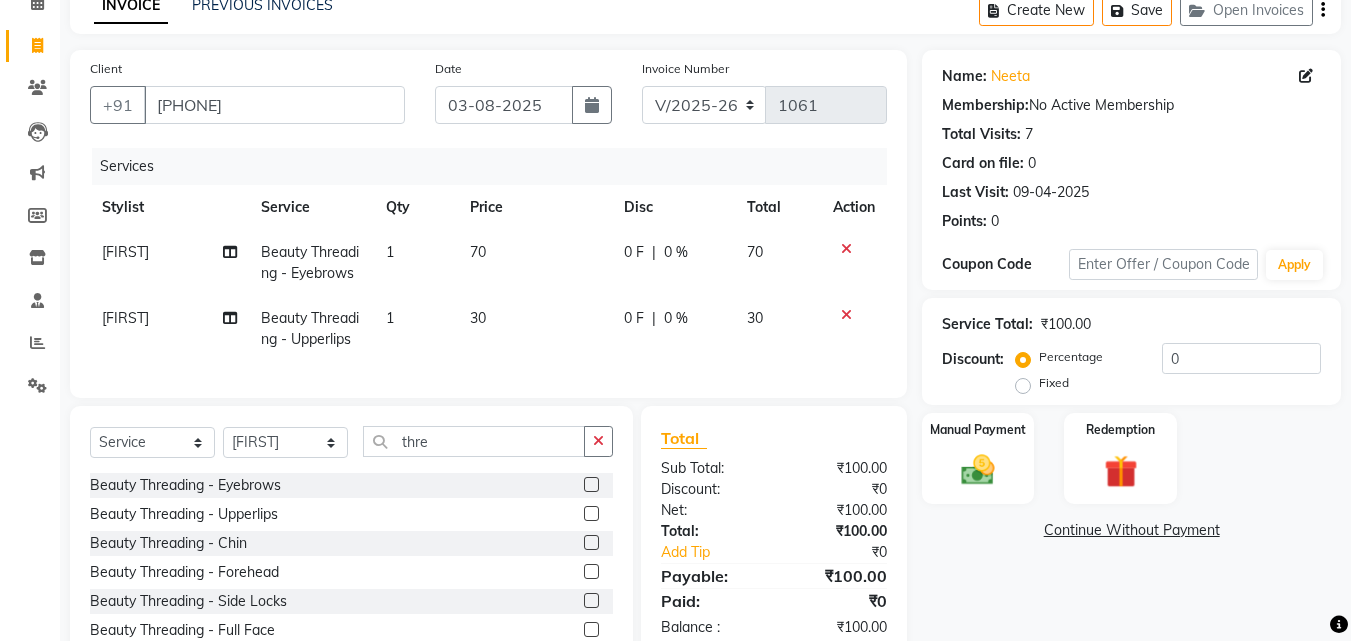 click on "Select  Service  Product  Membership  Package Voucher Prepaid Gift Card  Select Stylist Jasleen Jyoti Surya Tejaswini thre" 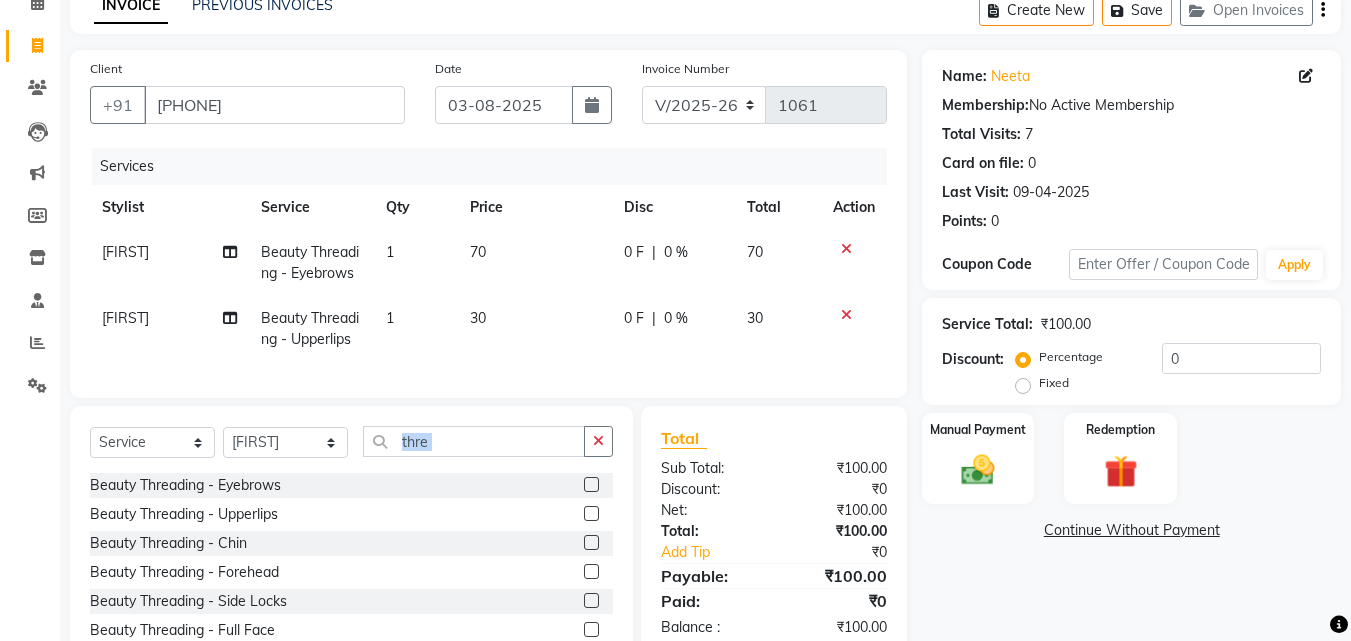 click on "Select  Service  Product  Membership  Package Voucher Prepaid Gift Card  Select Stylist Jasleen Jyoti Surya Tejaswini thre" 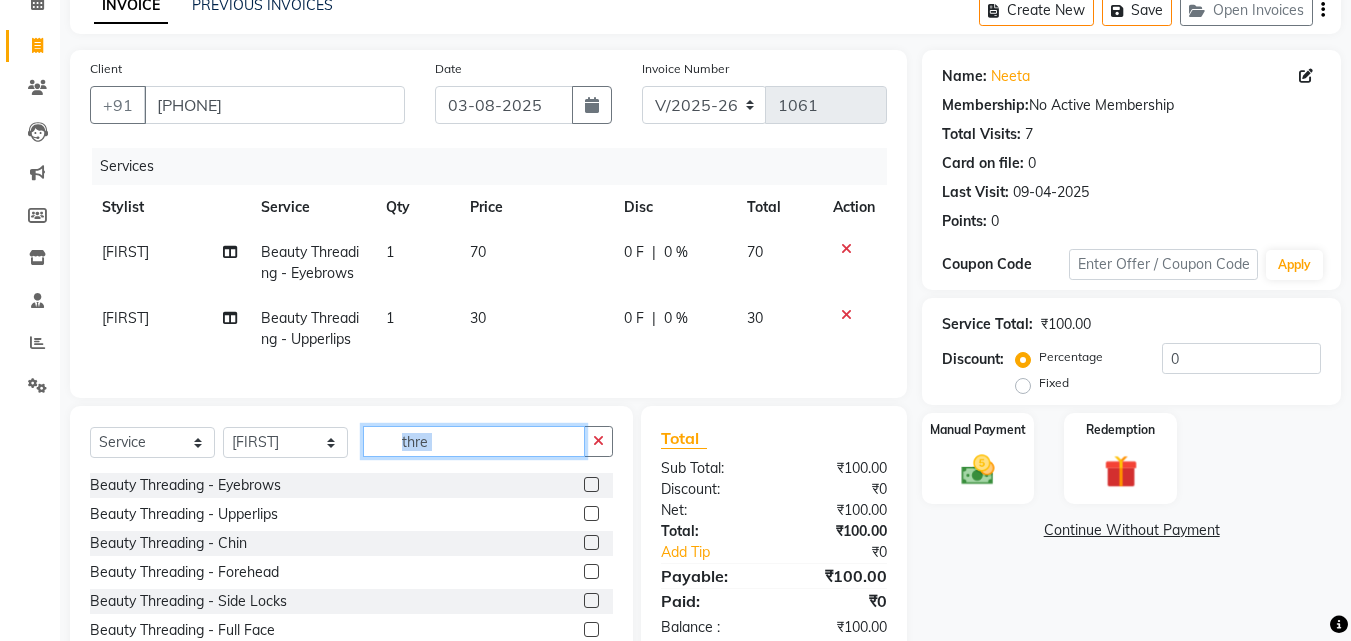 click on "thre" 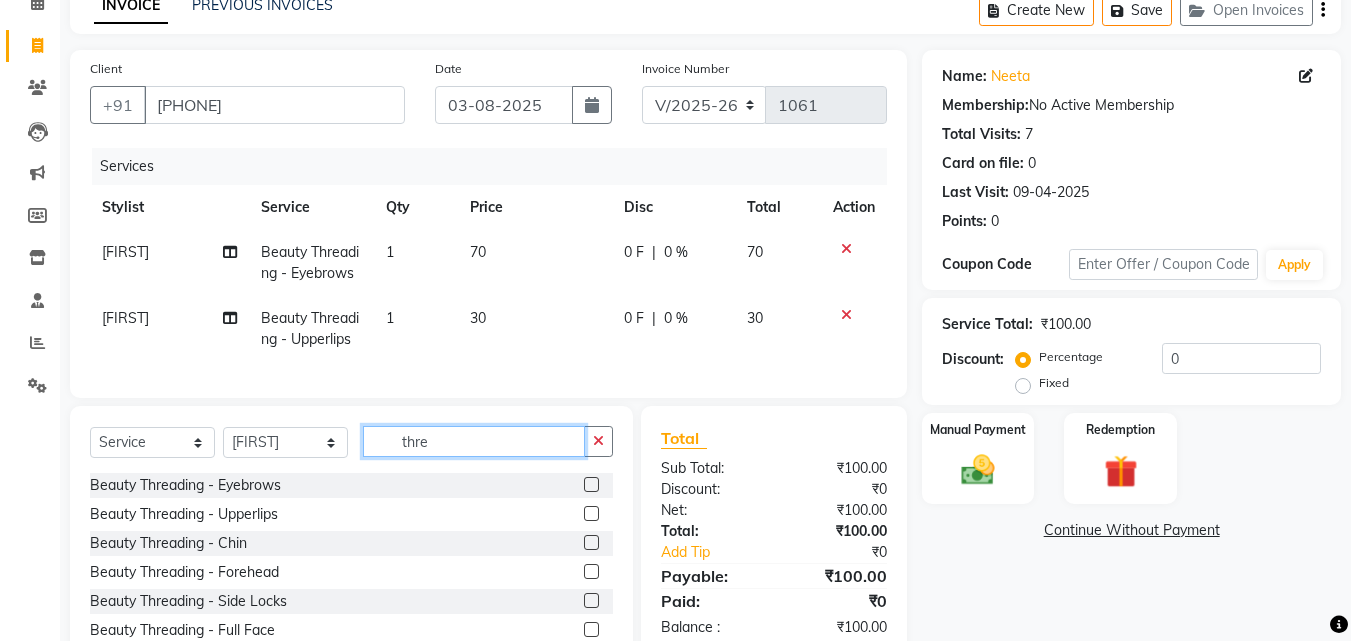 click on "thre" 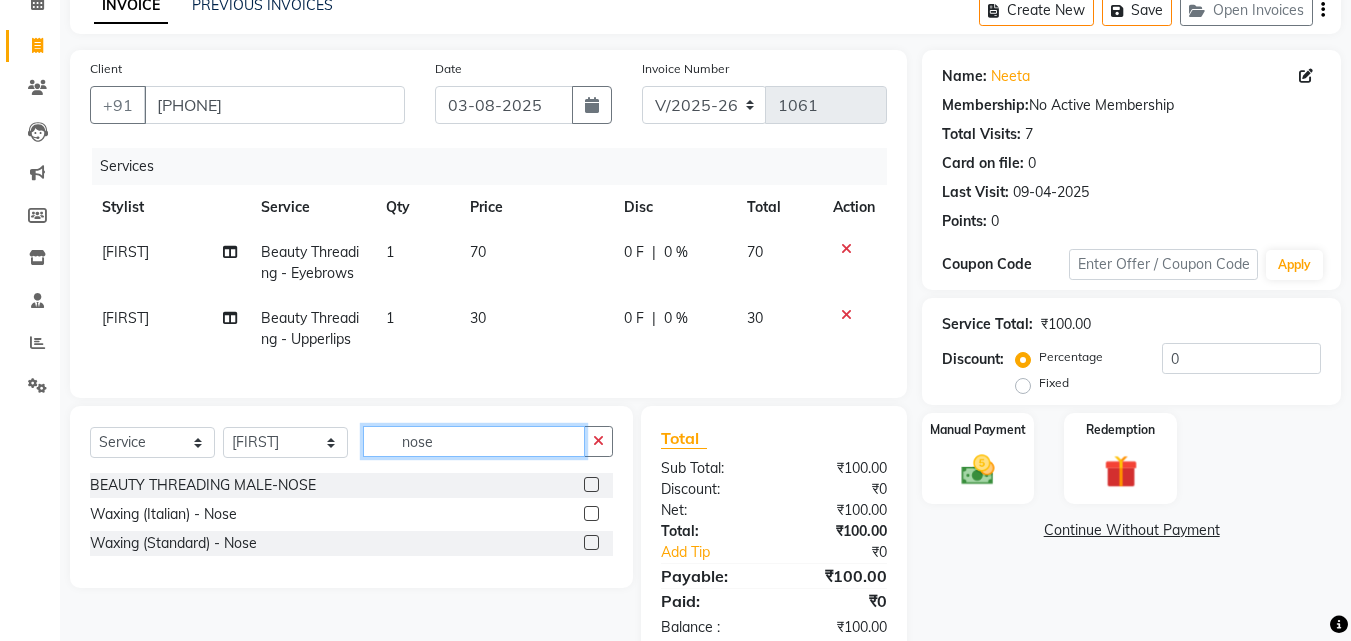type on "nose" 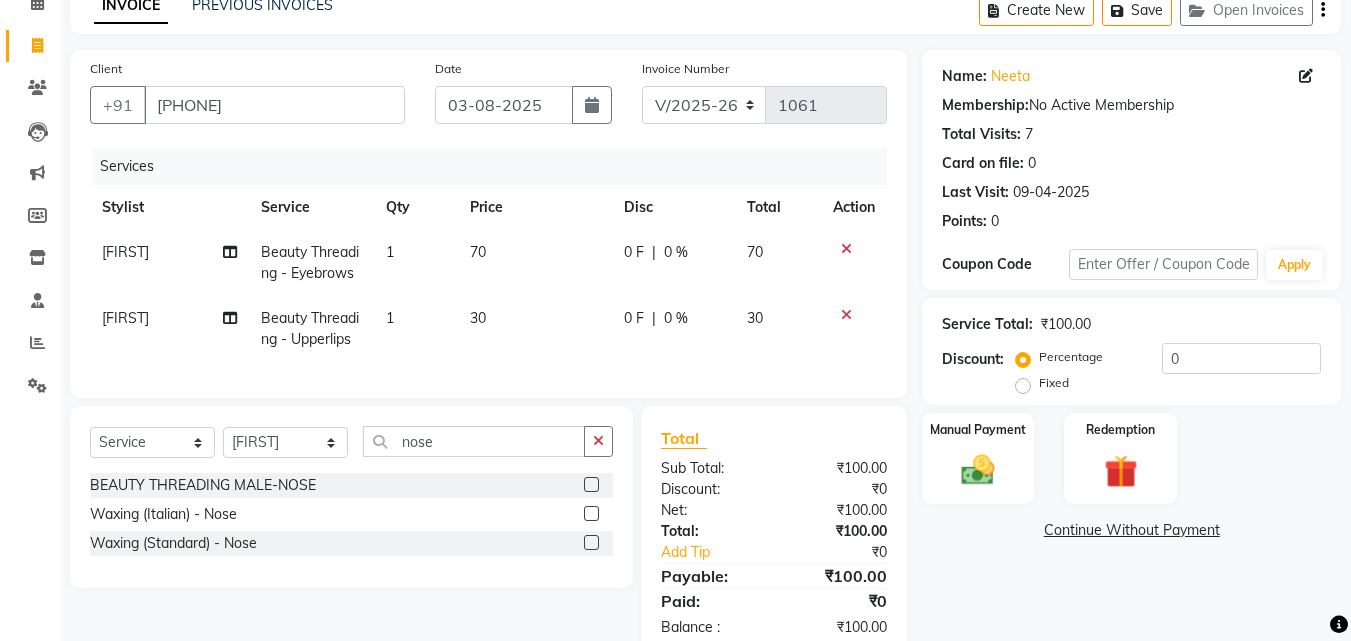 click 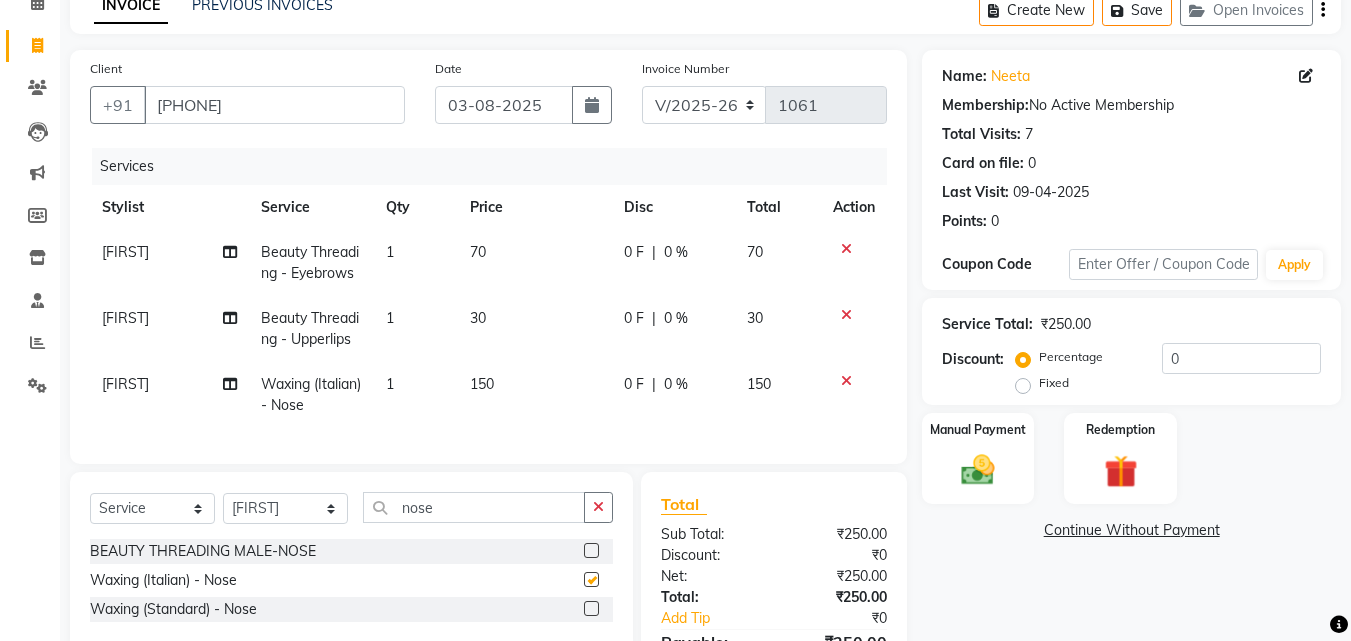 checkbox on "false" 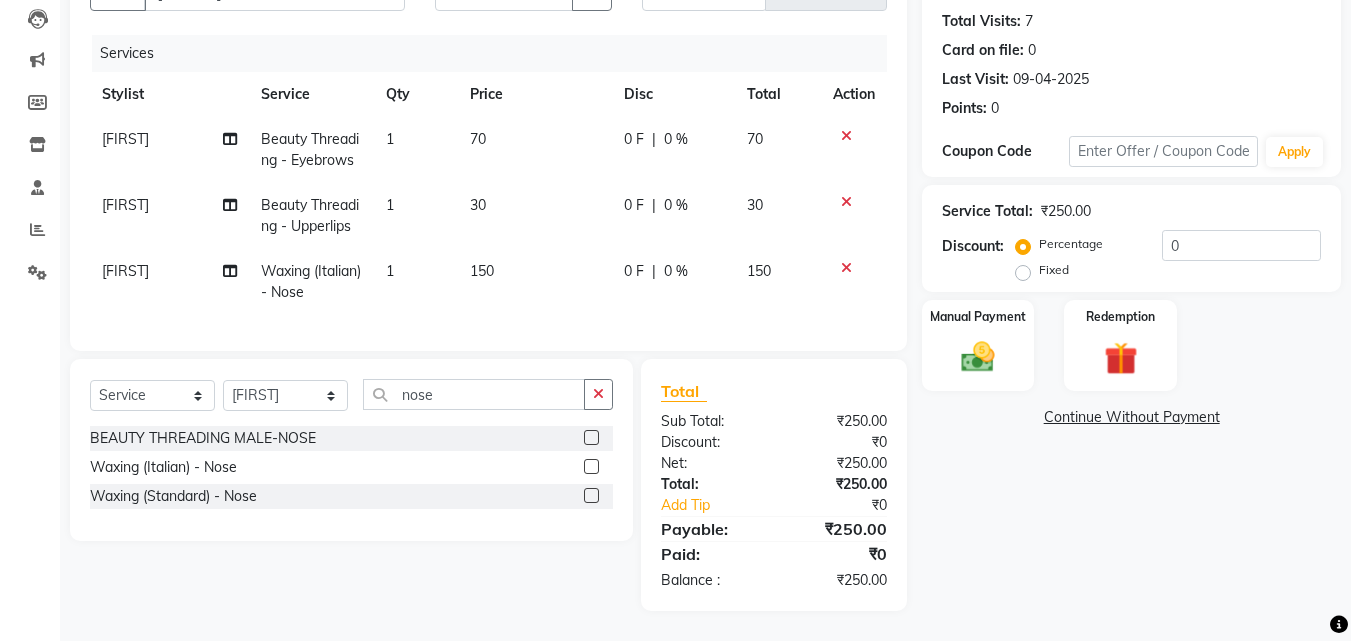 scroll, scrollTop: 228, scrollLeft: 0, axis: vertical 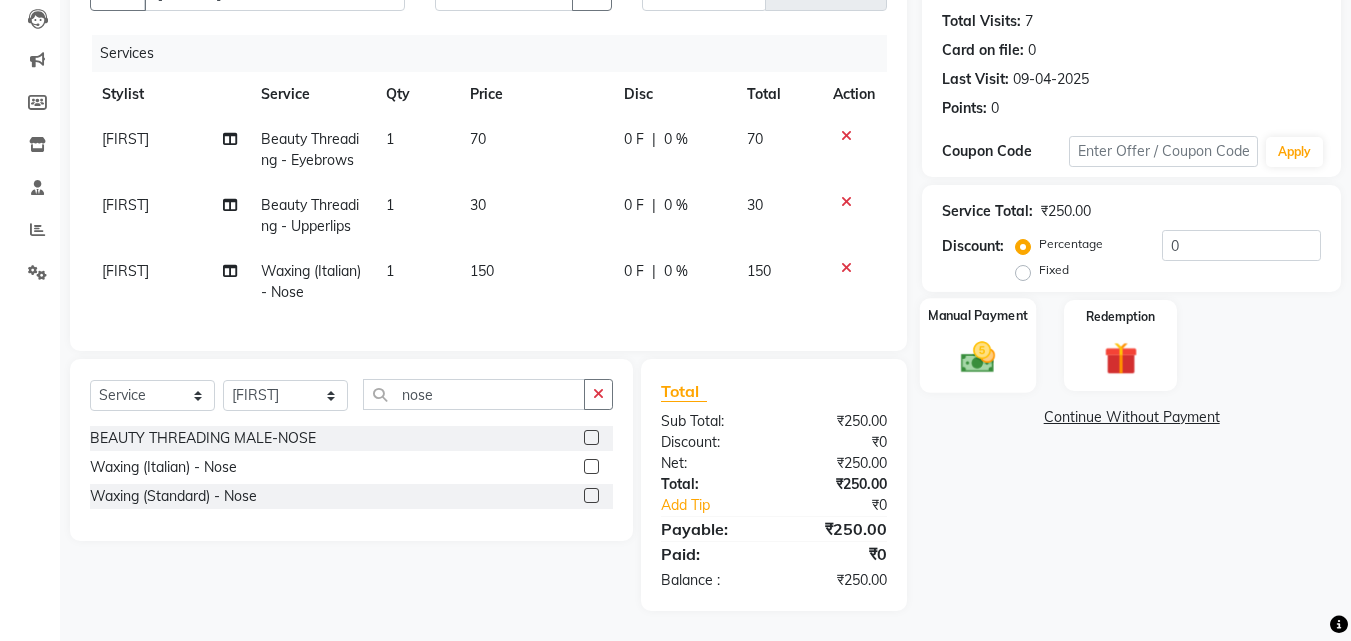 click 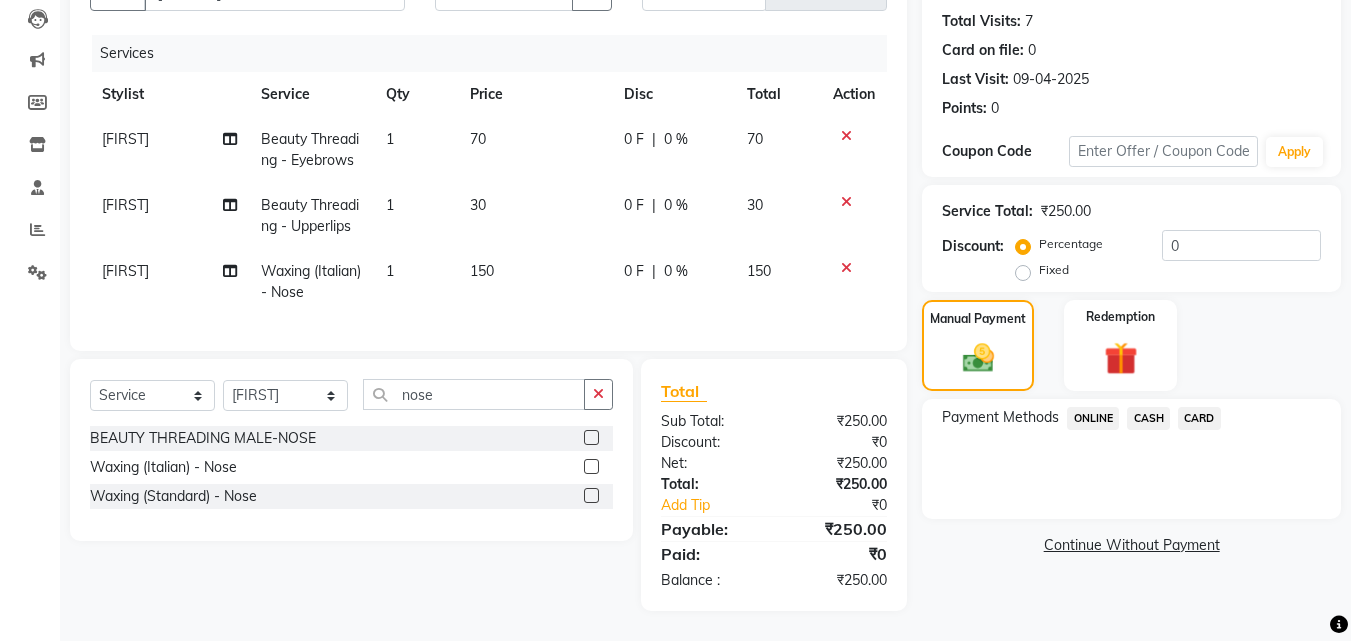 click on "ONLINE" 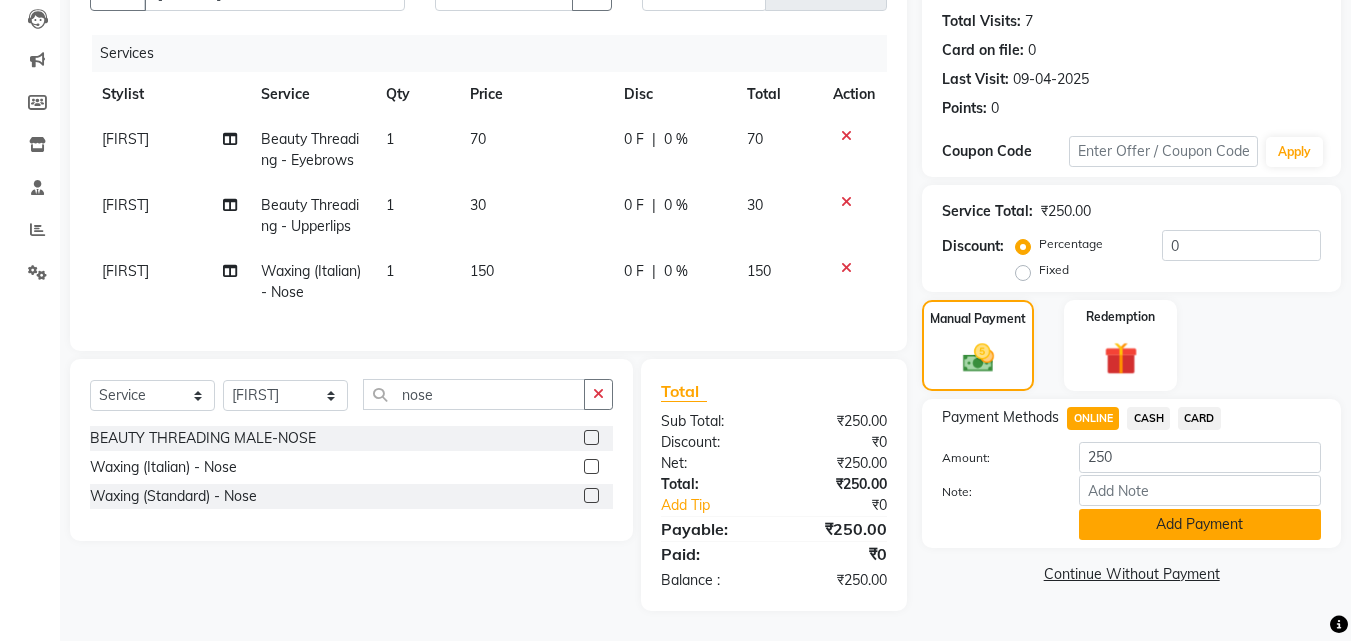 click on "Add Payment" 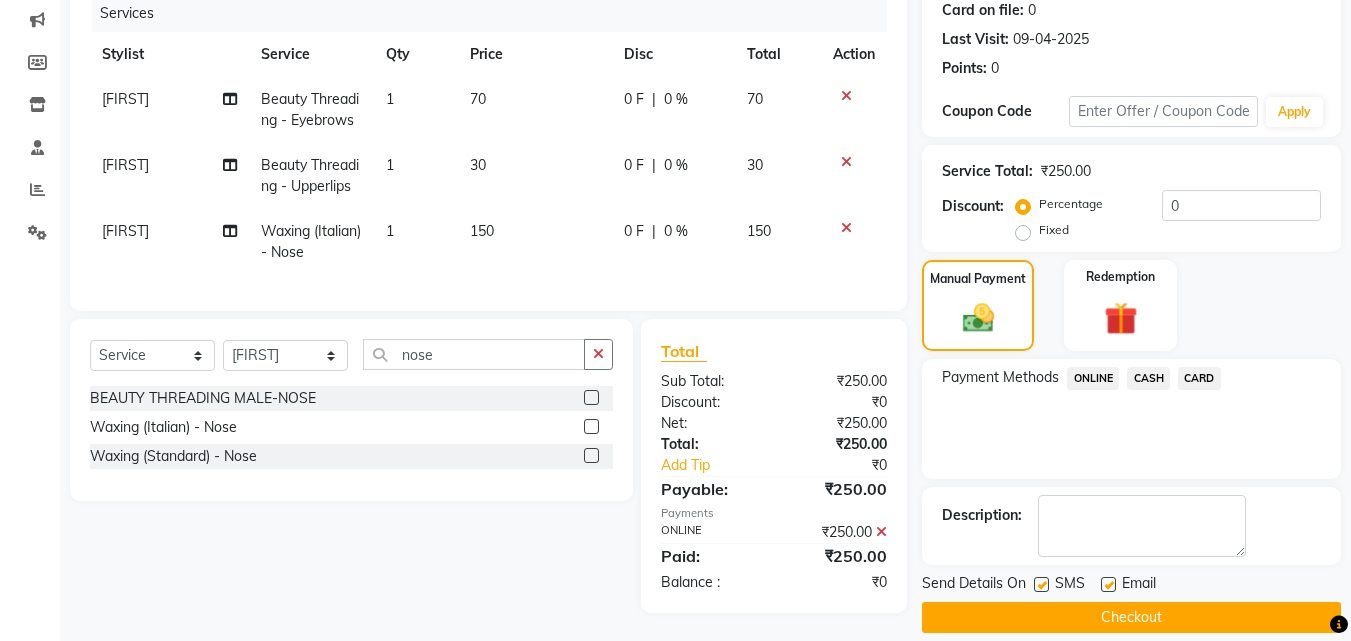 scroll, scrollTop: 275, scrollLeft: 0, axis: vertical 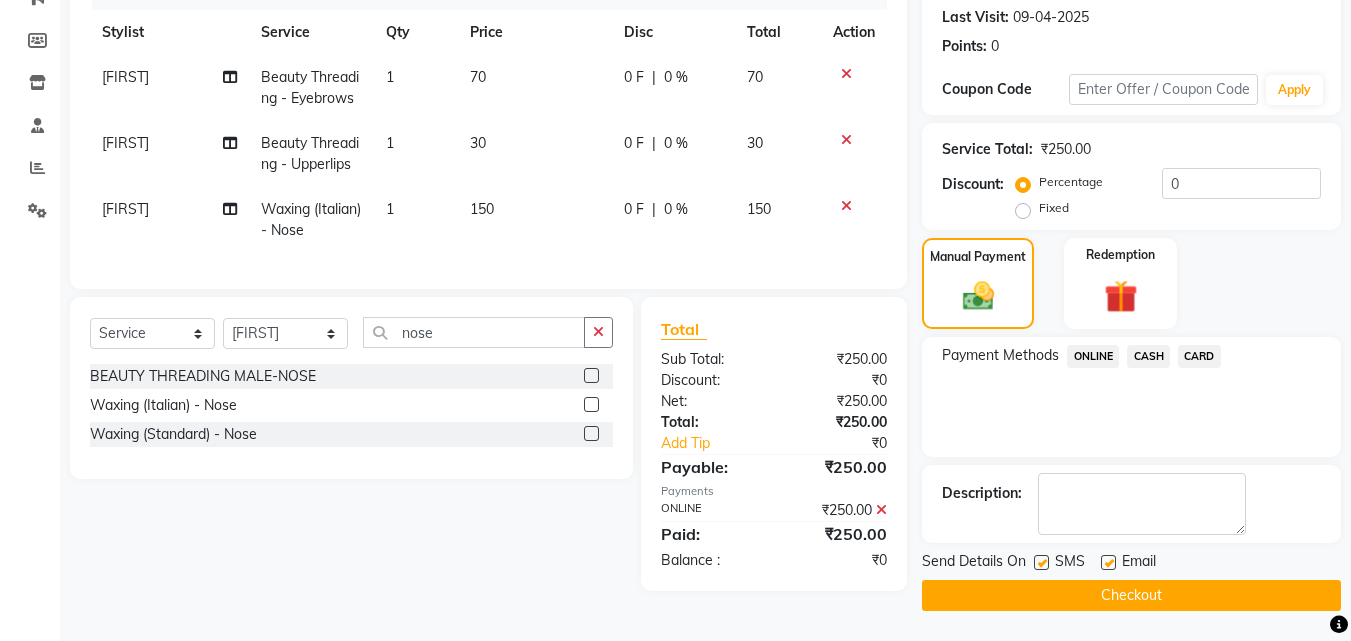 click 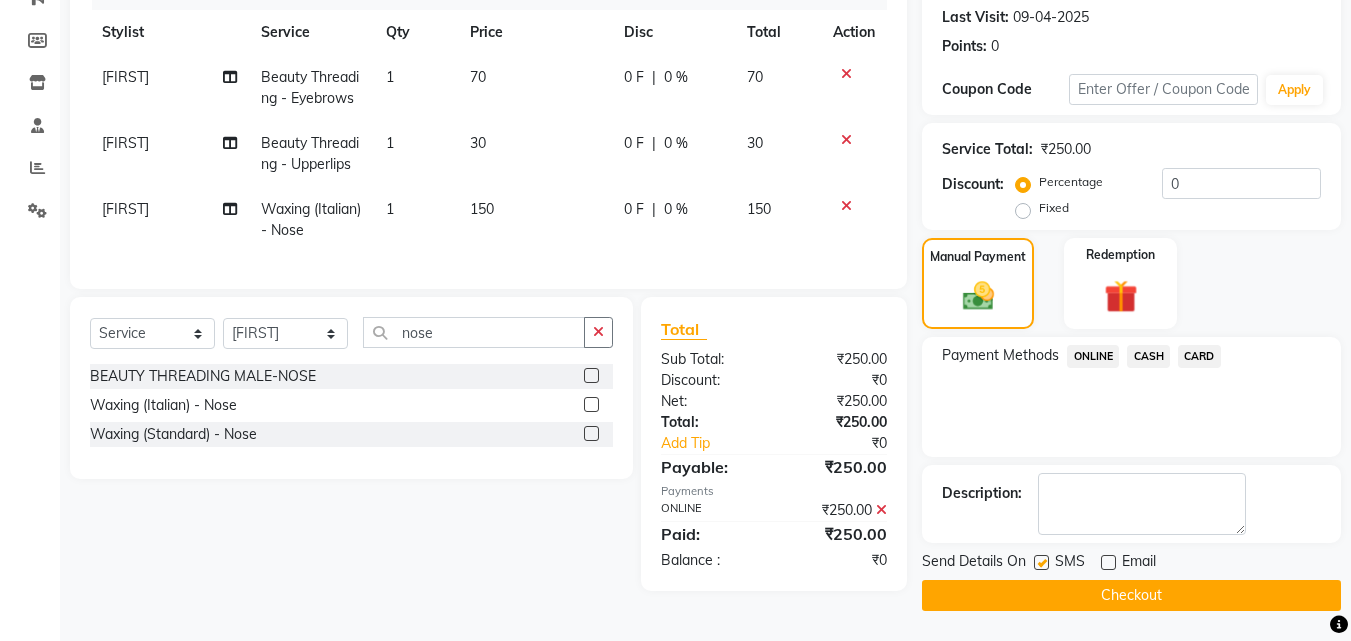 click 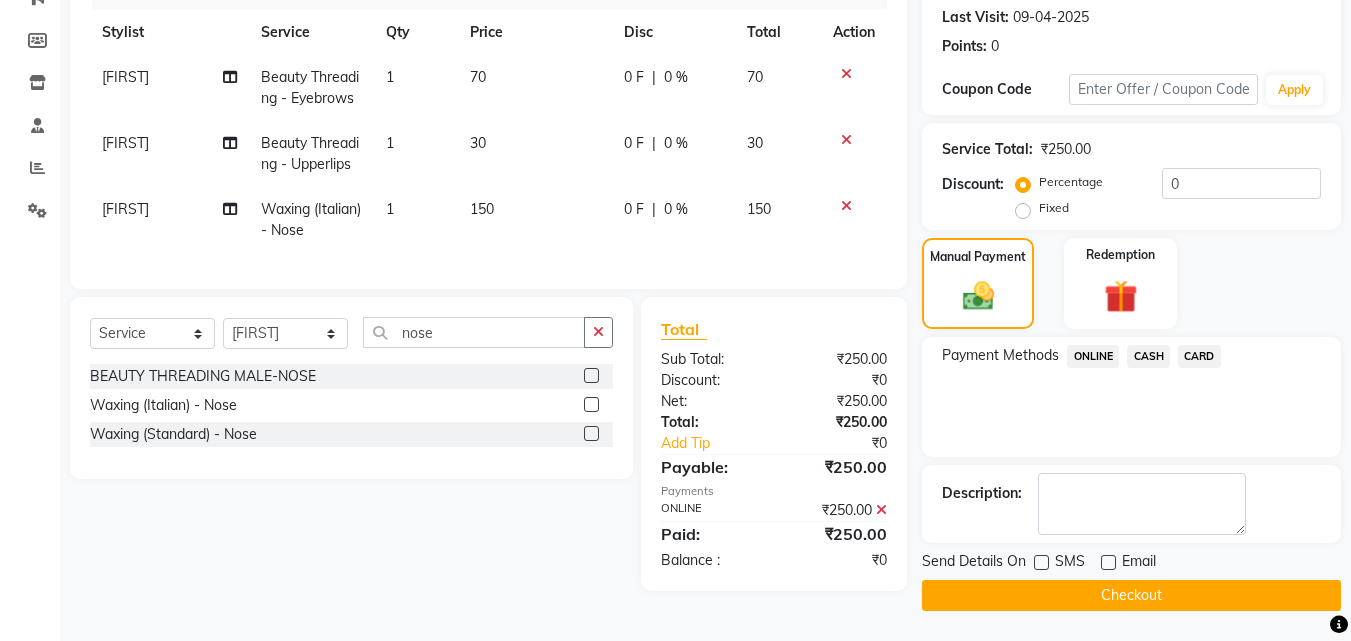click on "Checkout" 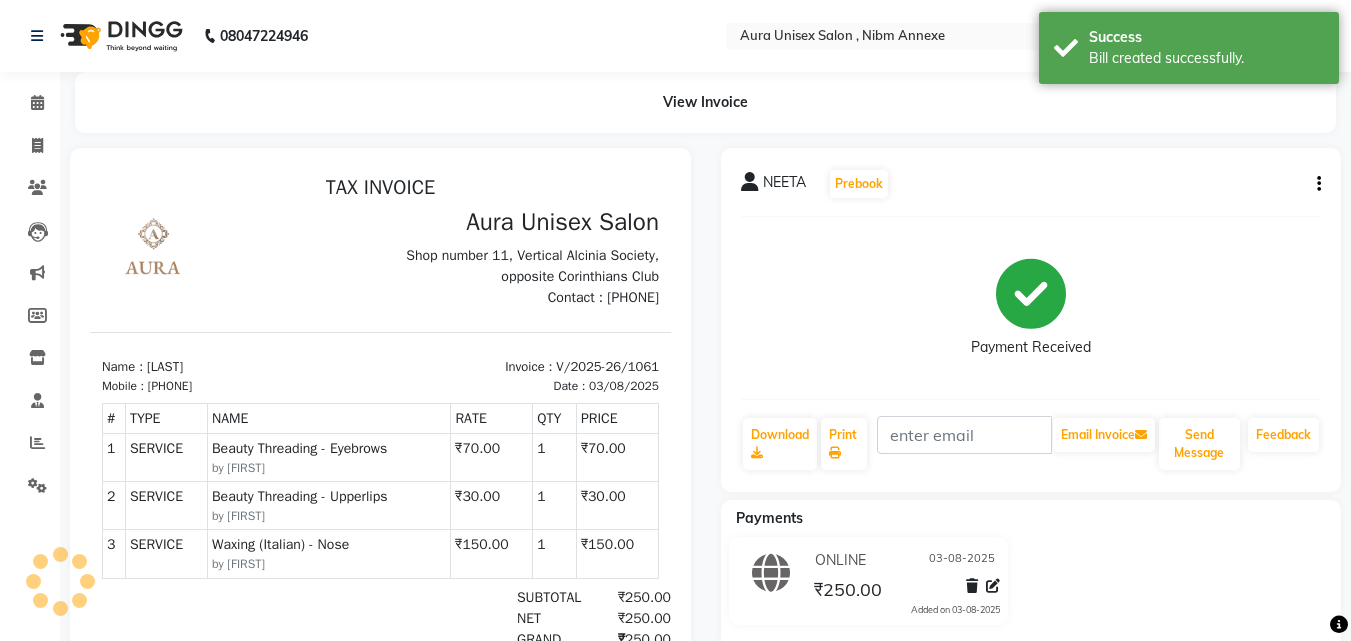 scroll, scrollTop: 0, scrollLeft: 0, axis: both 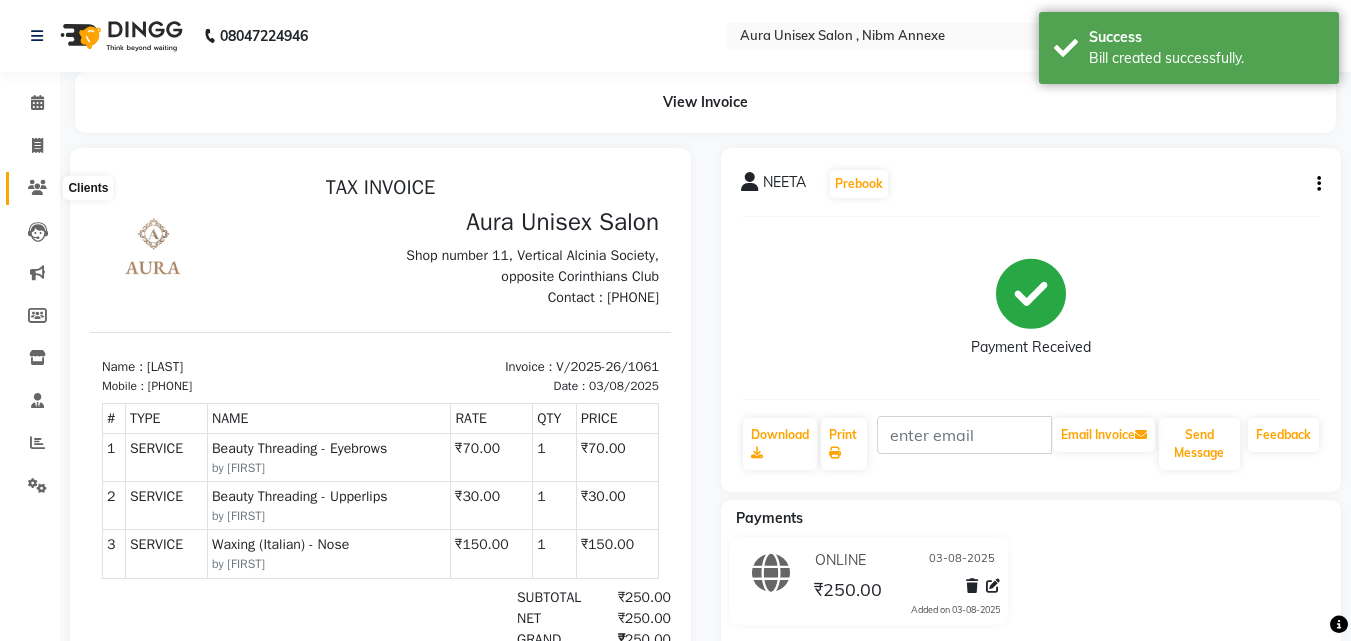 click 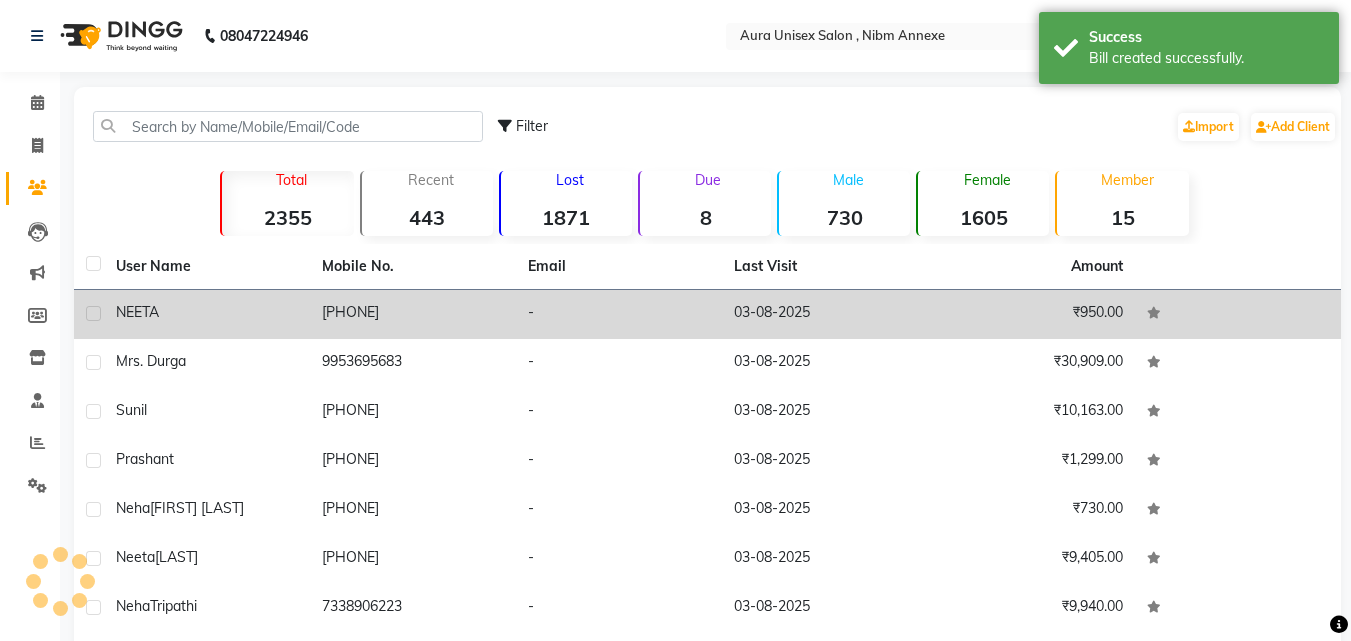 click on "[PHONE]" 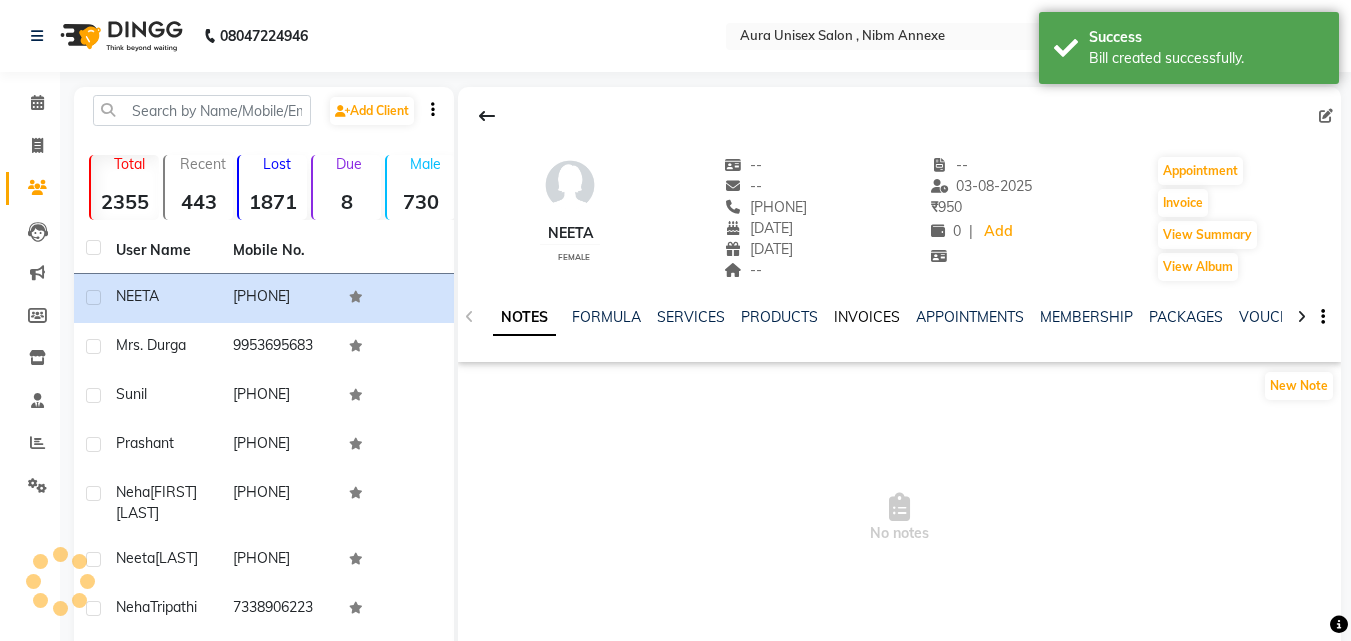 click on "INVOICES" 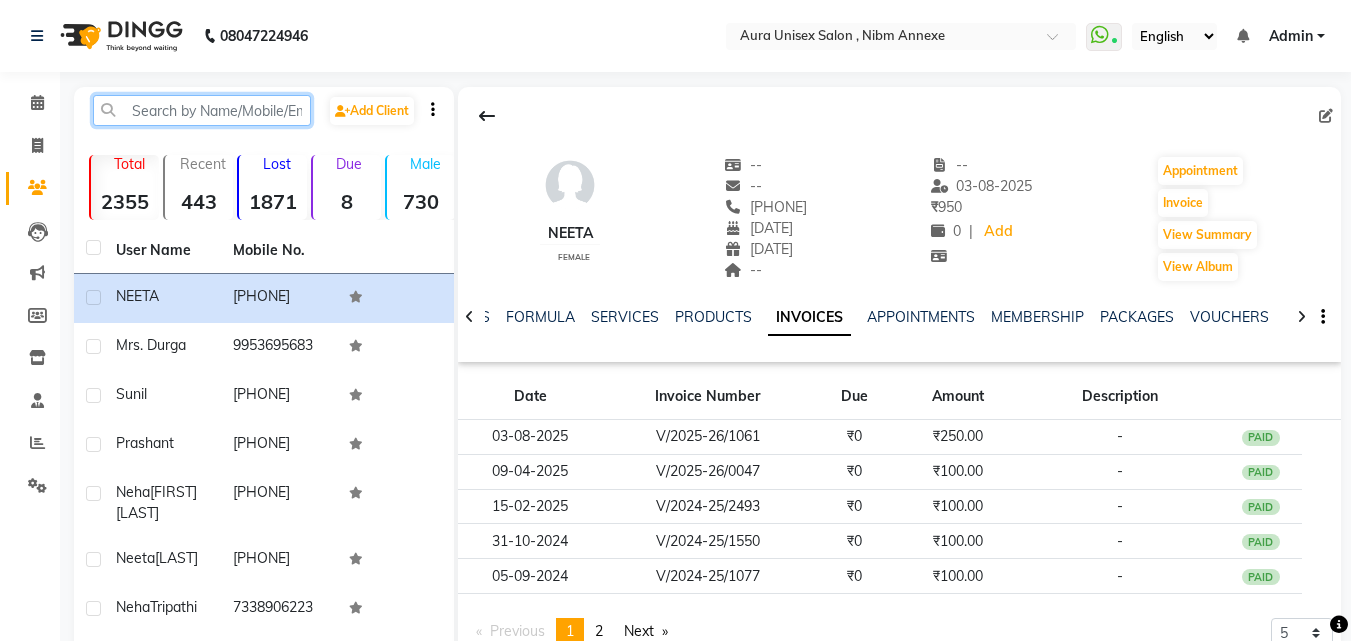 drag, startPoint x: 839, startPoint y: 453, endPoint x: 229, endPoint y: 117, distance: 696.41656 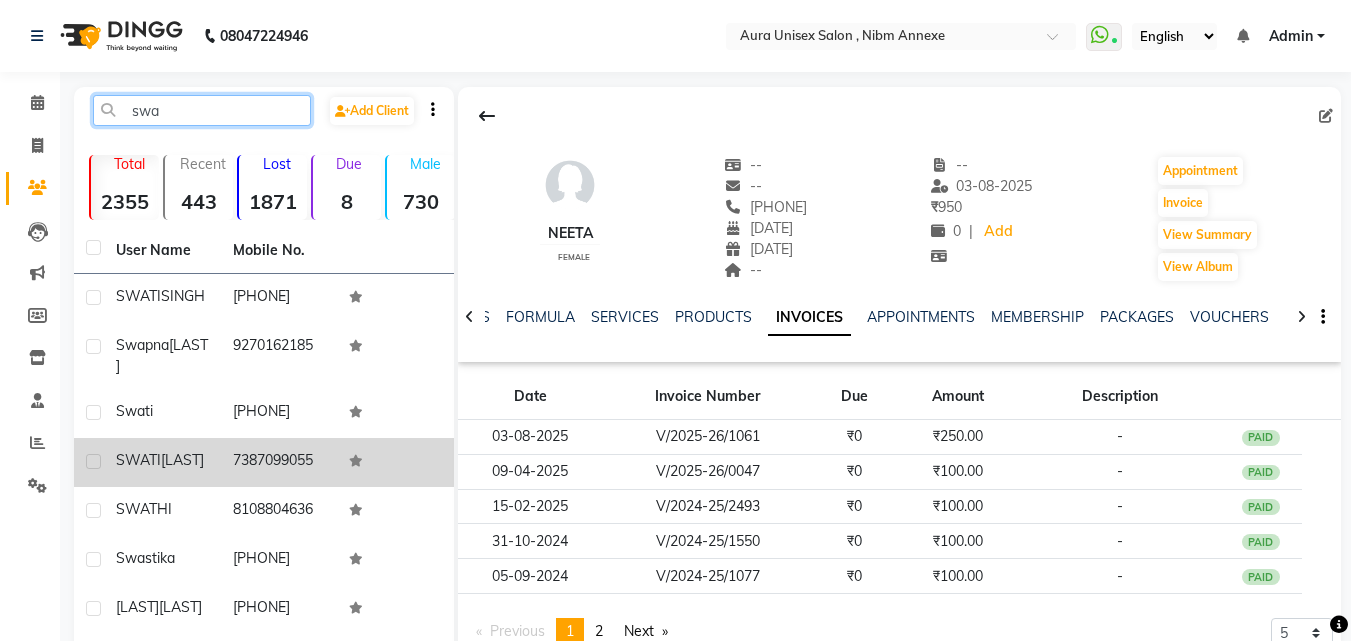 type on "swa" 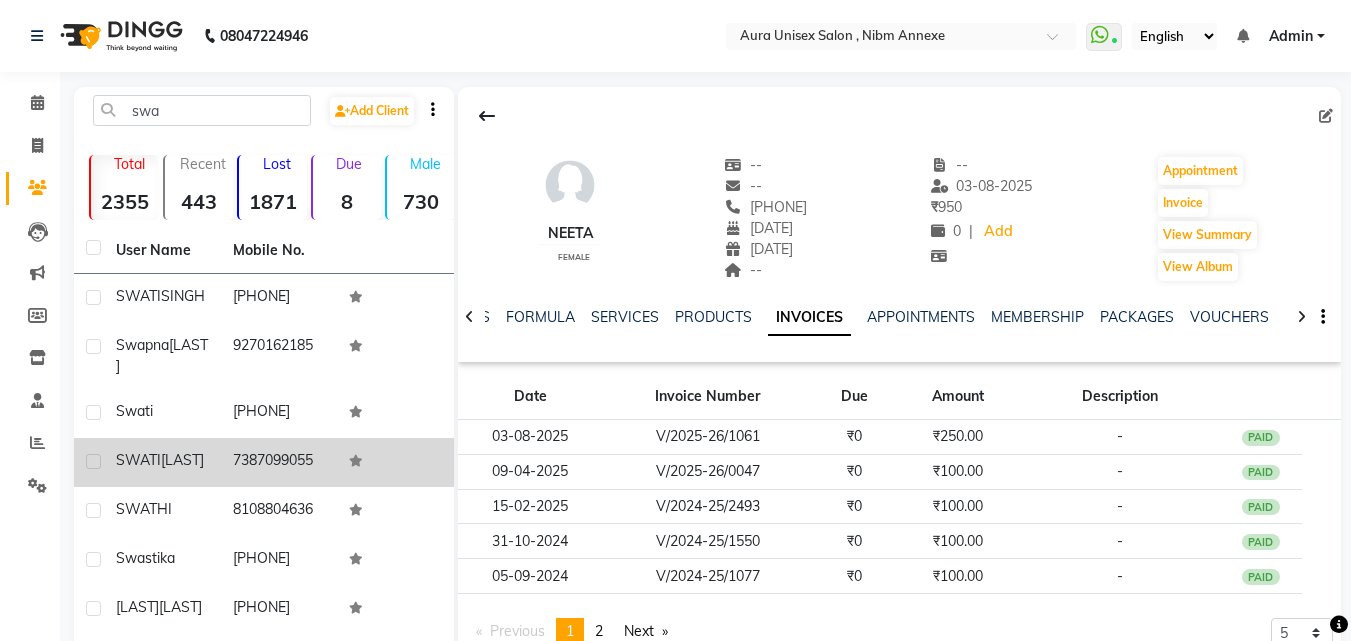 click on "7387099055" 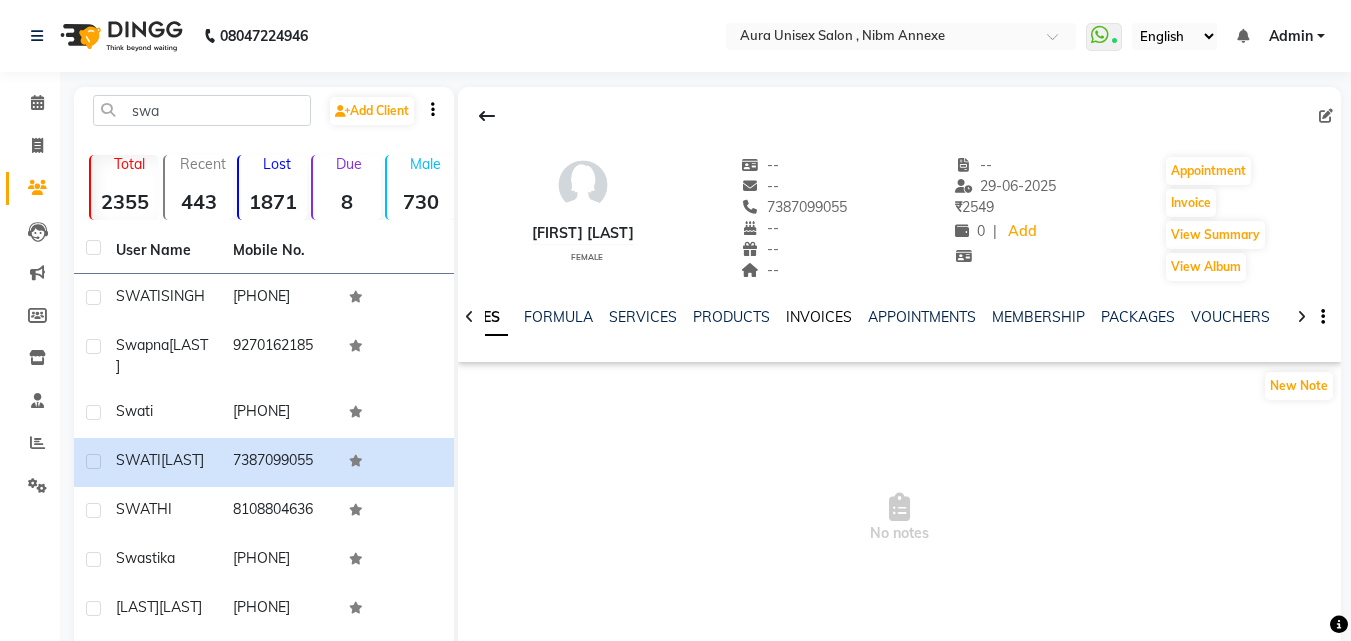 click on "INVOICES" 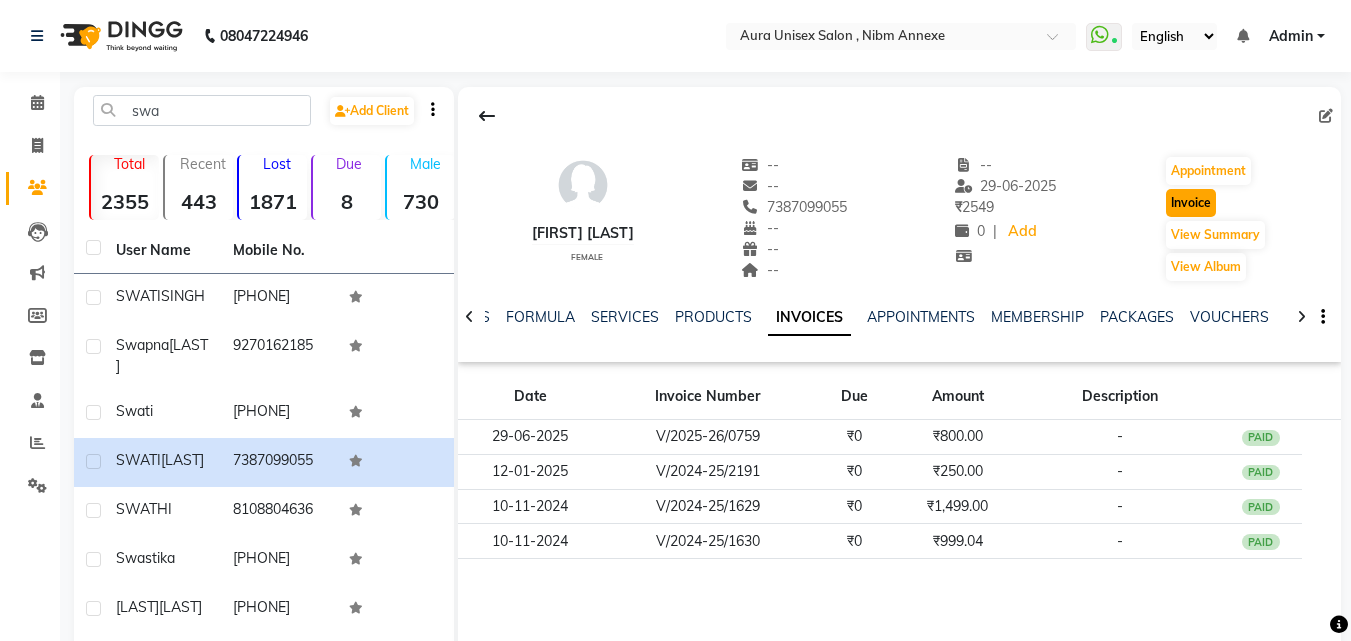 click on "Invoice" 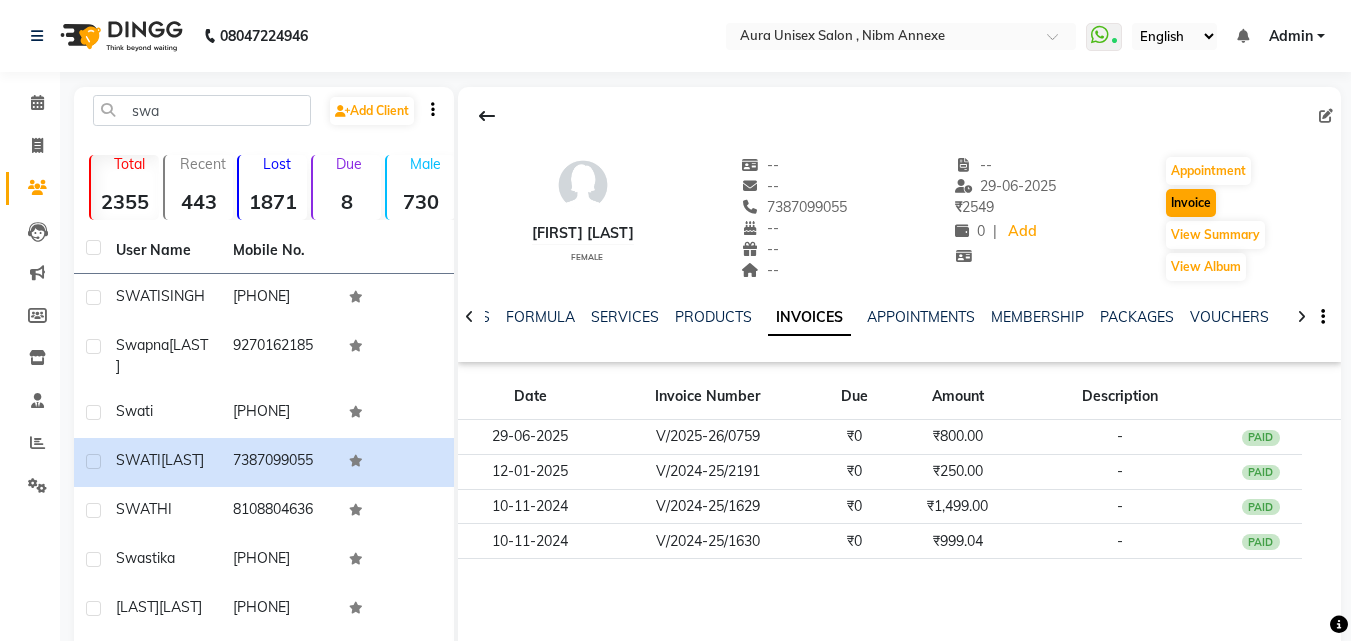 select on "service" 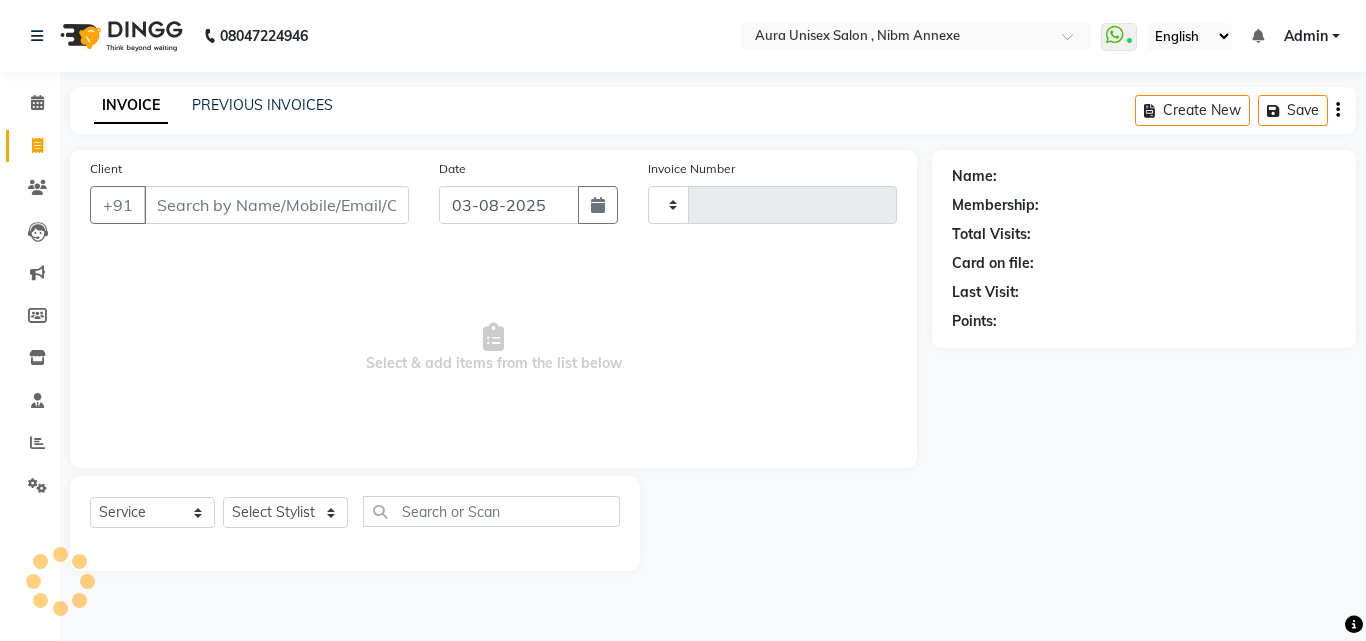 type on "1062" 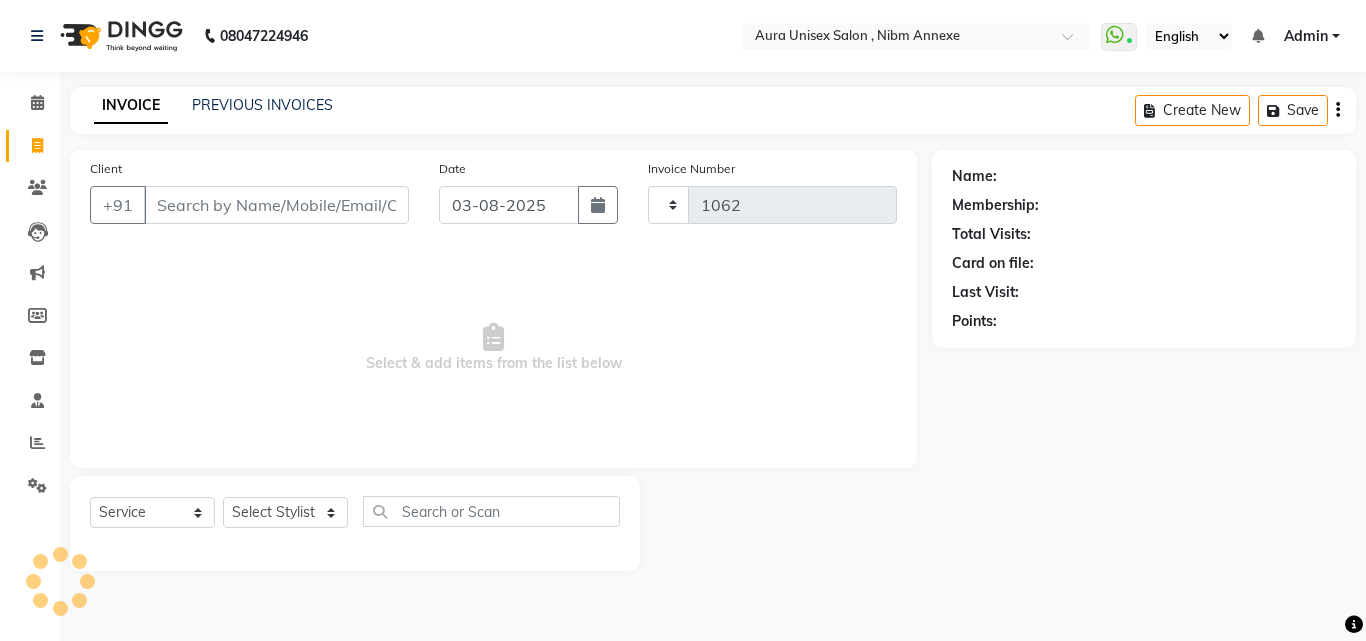 select on "823" 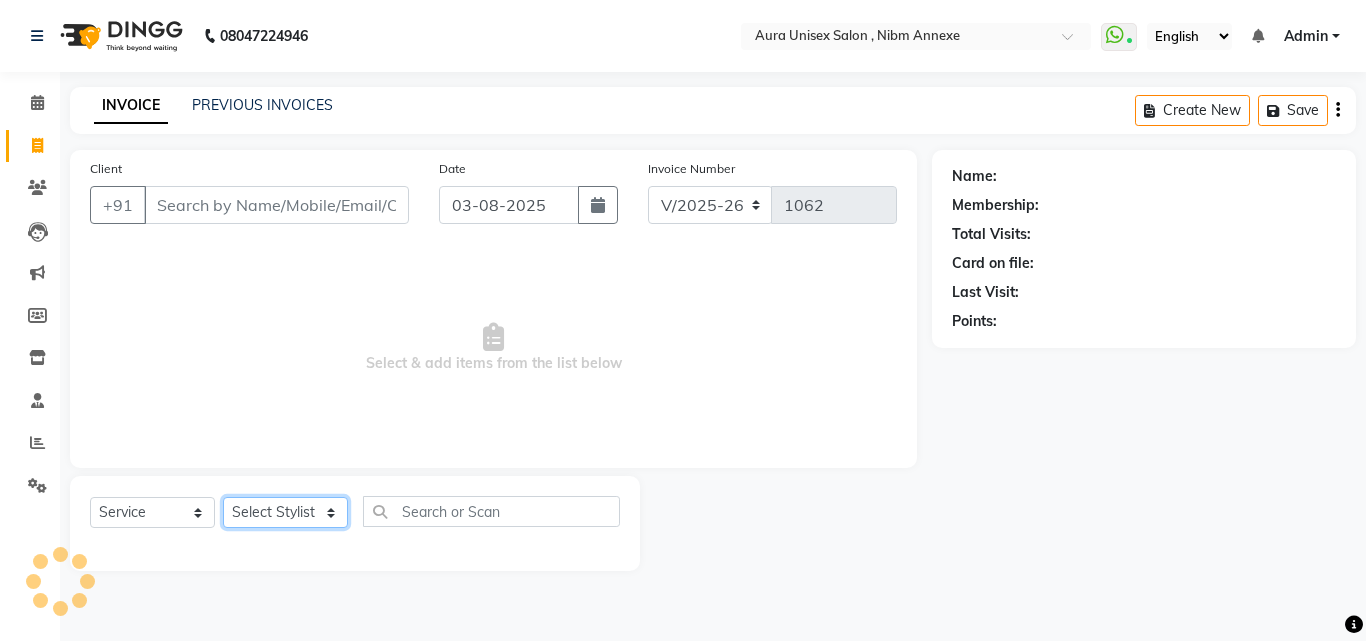 click on "Select Stylist" 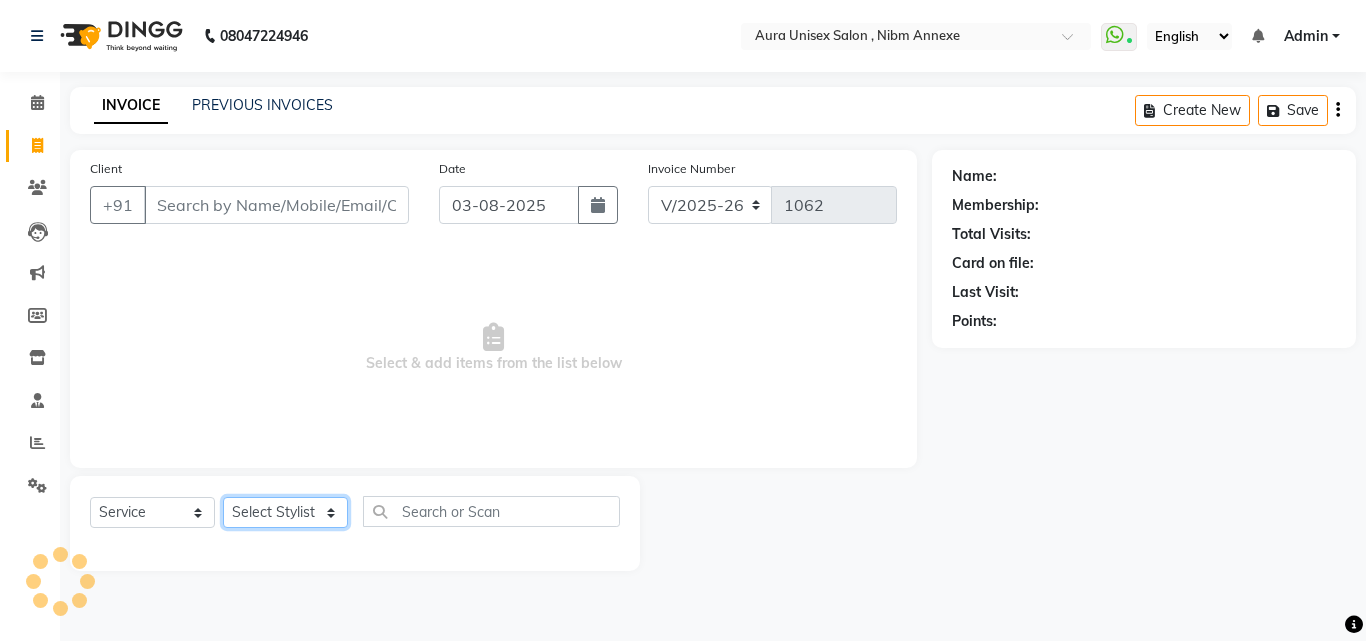 click on "Select Stylist" 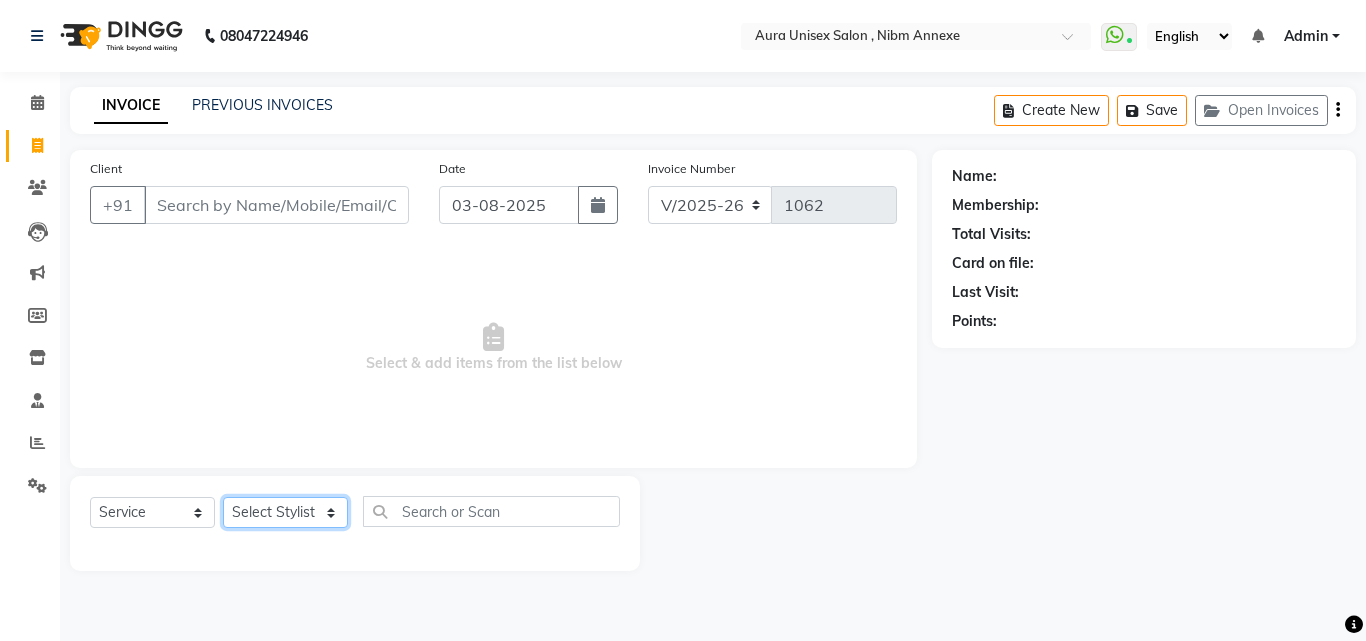 click on "Select Stylist" 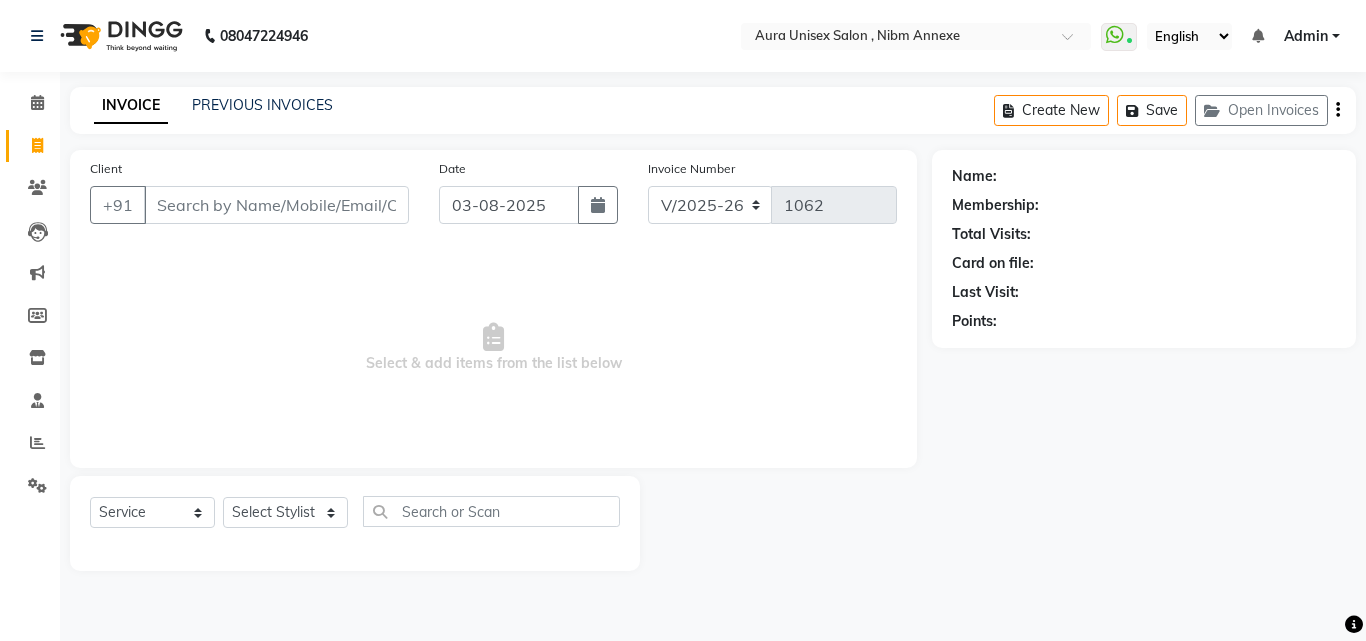 click on "Select & add items from the list below" at bounding box center (493, 348) 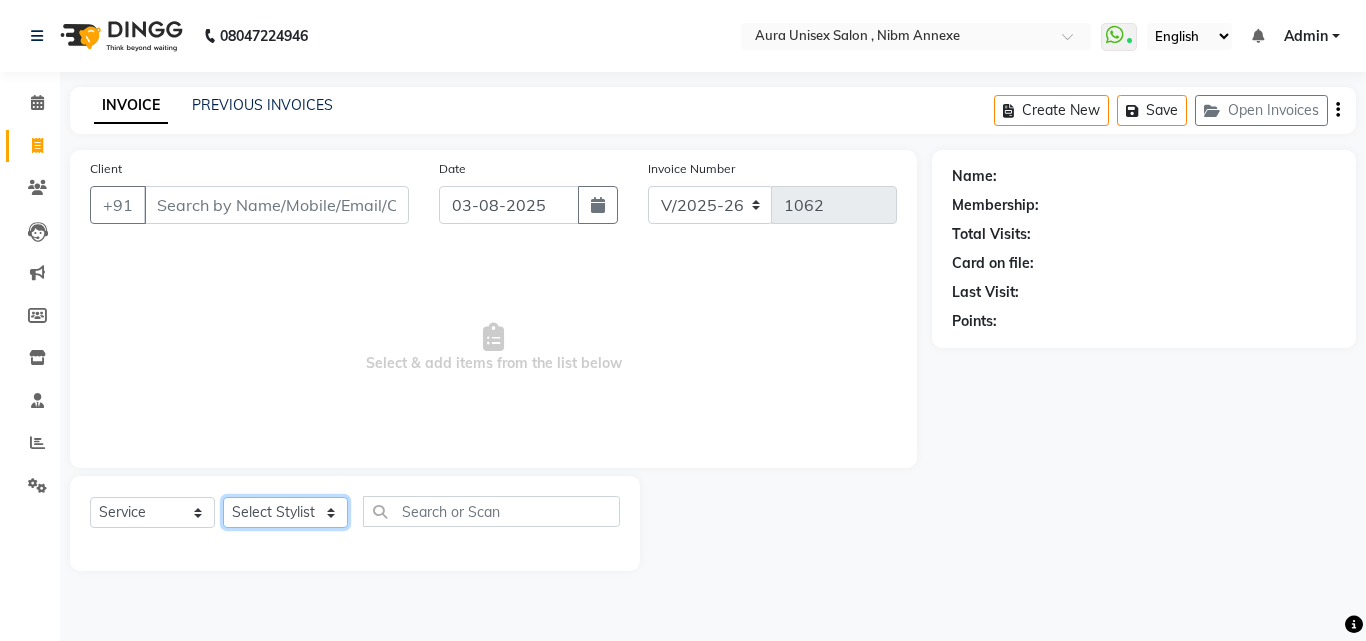 click on "Select Stylist" 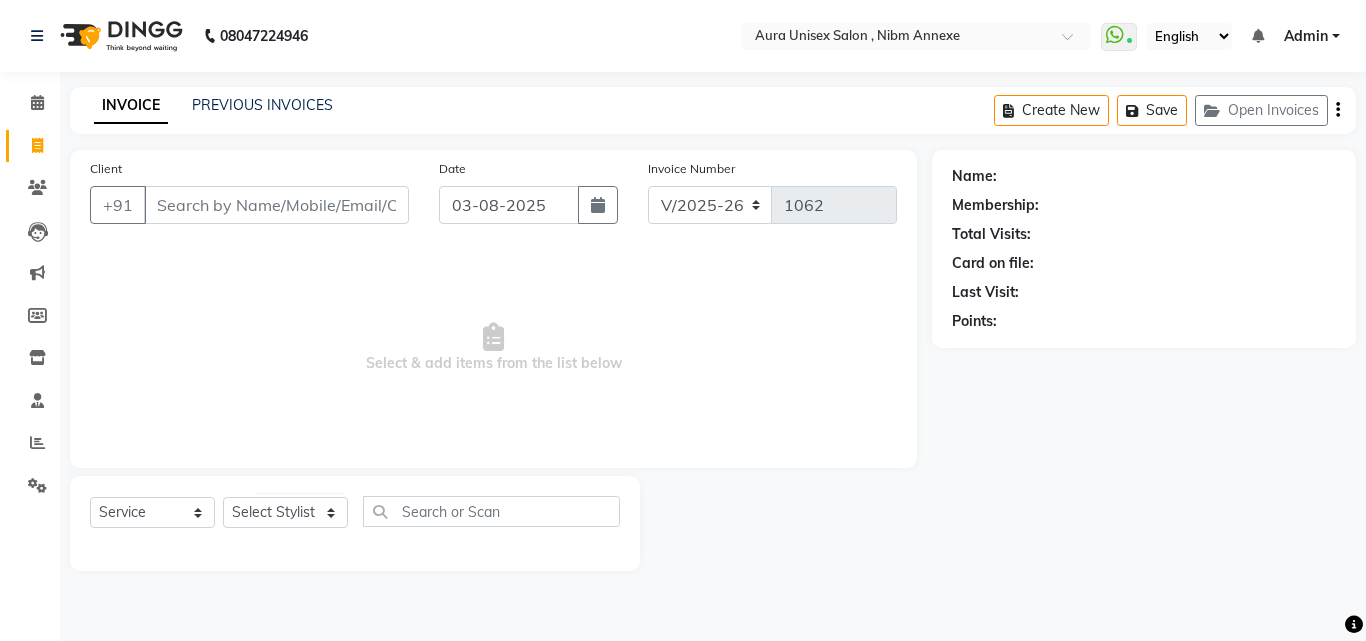 click on "Select & add items from the list below" at bounding box center (493, 348) 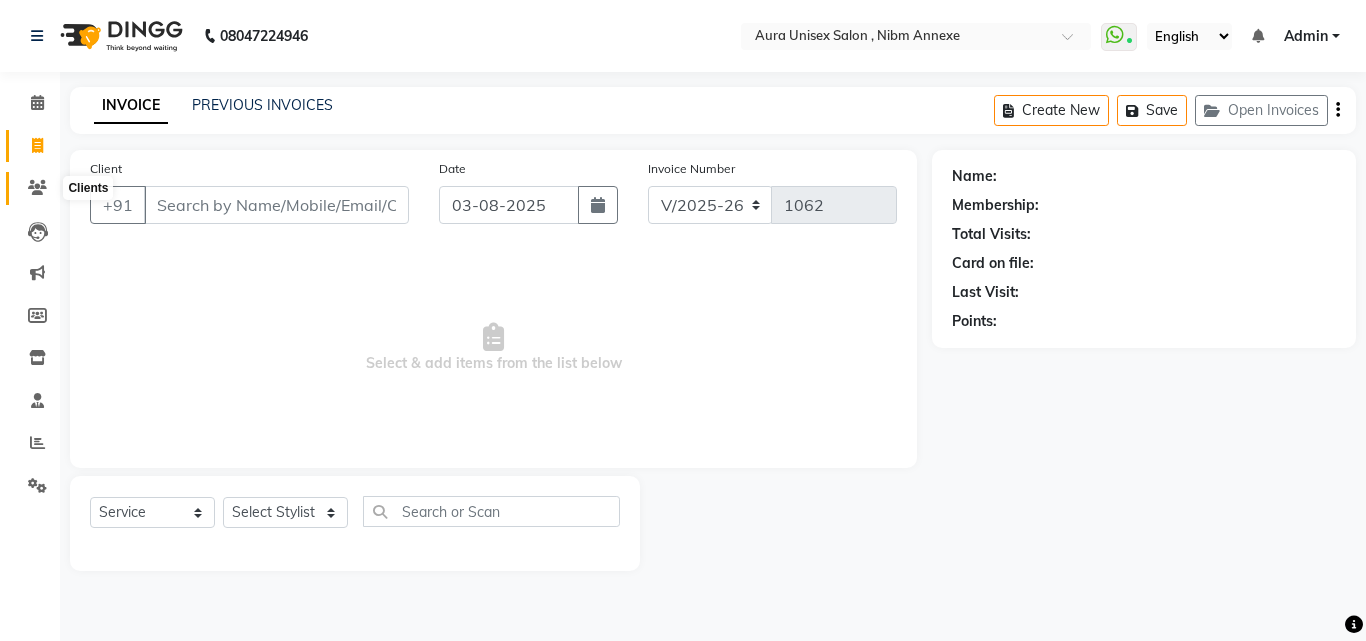 click 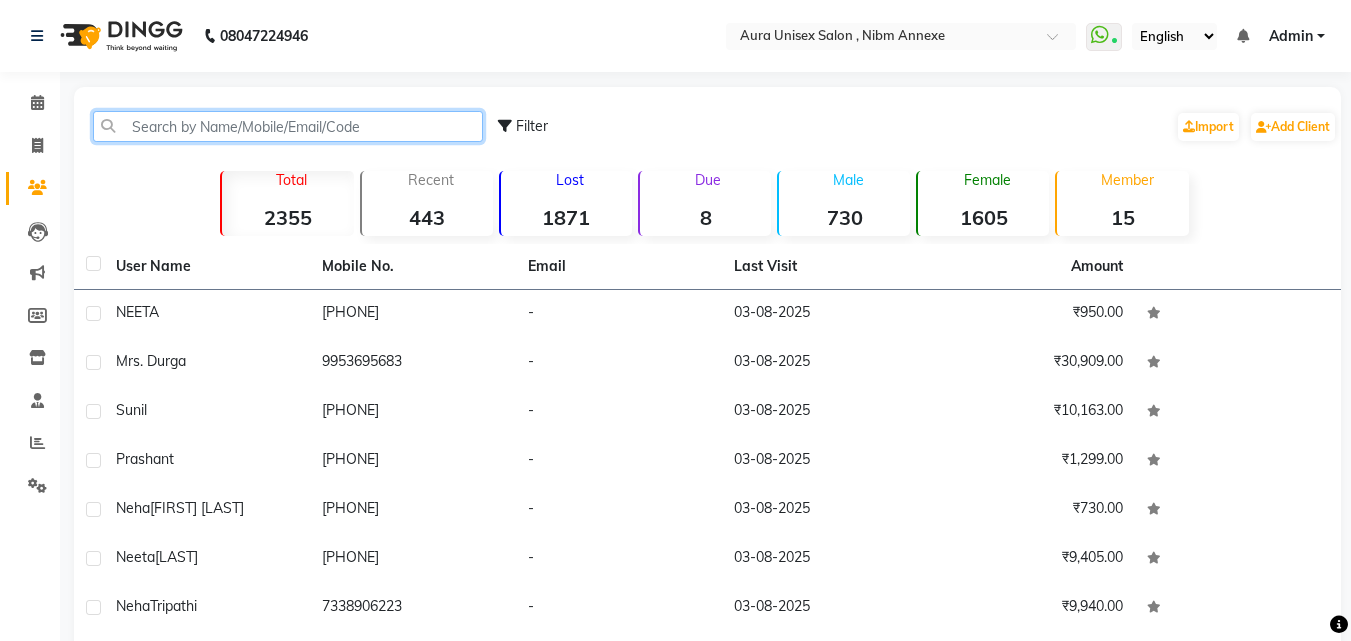 click 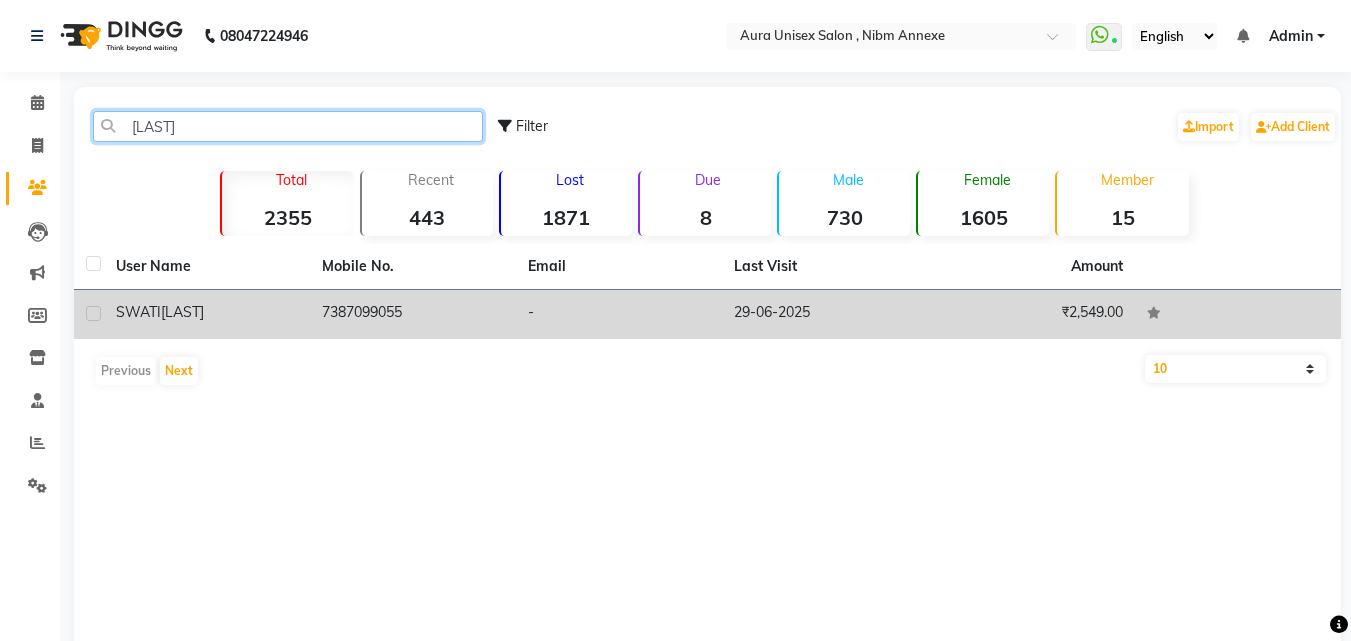 type on "toma" 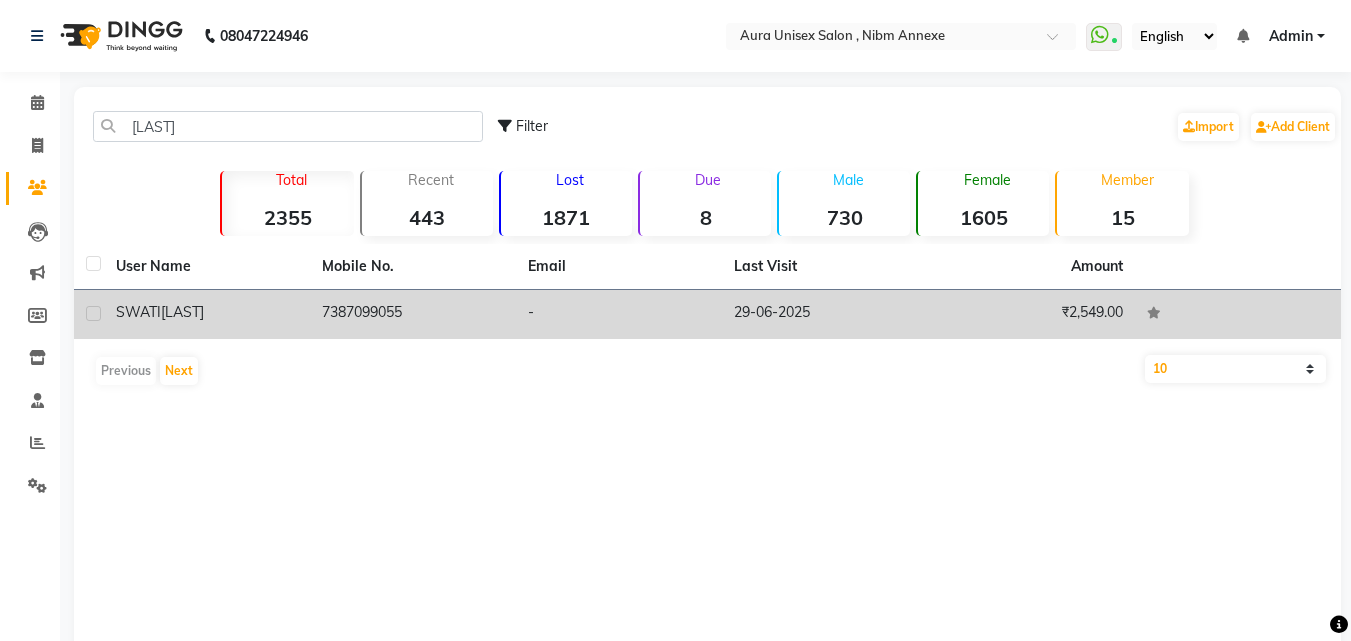 click on "7387099055" 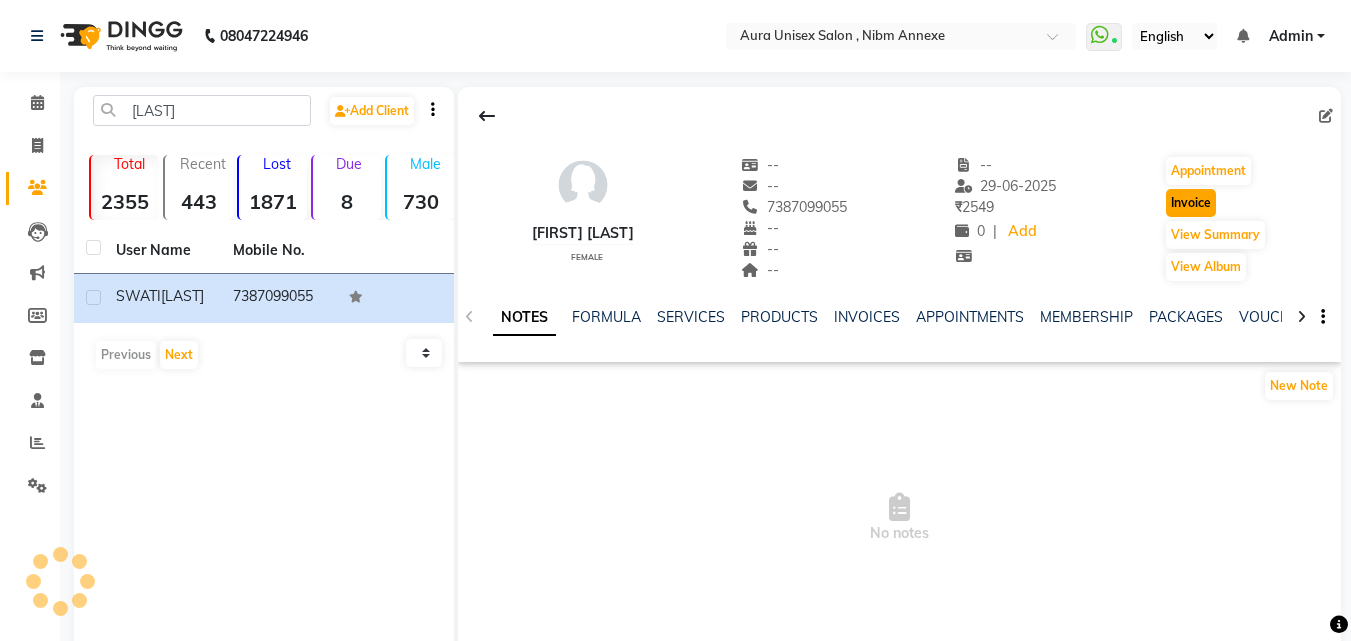 click on "Invoice" 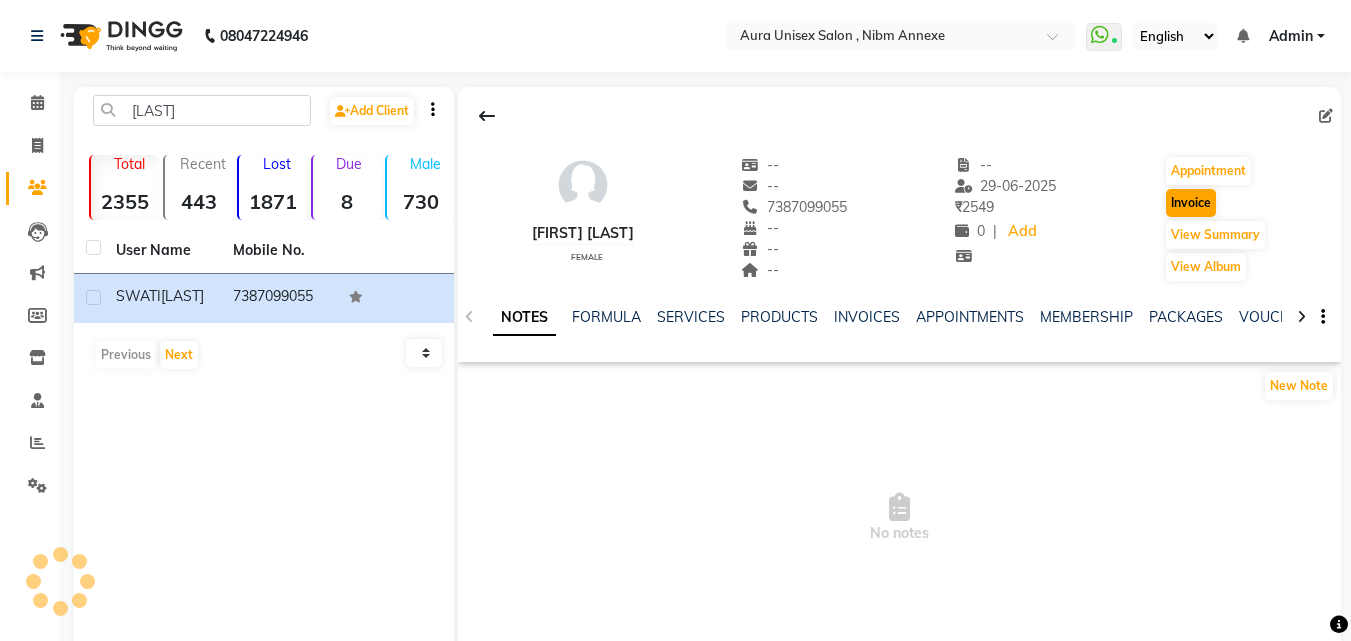 select on "service" 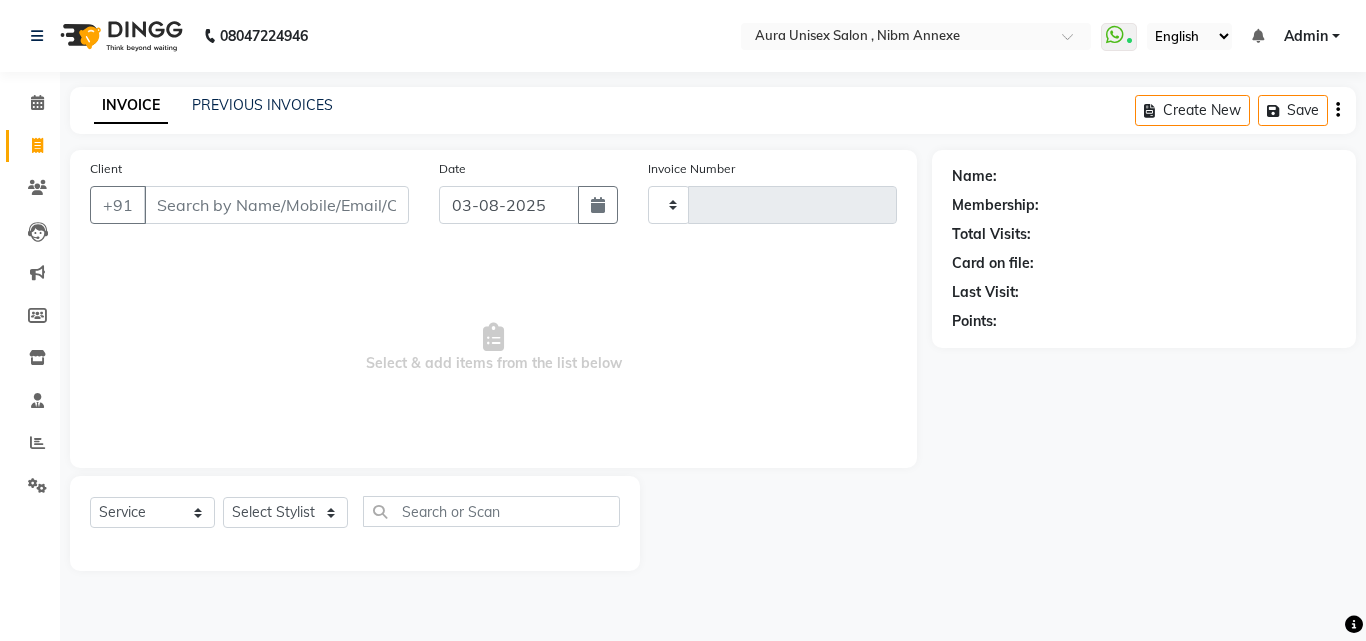 type on "1062" 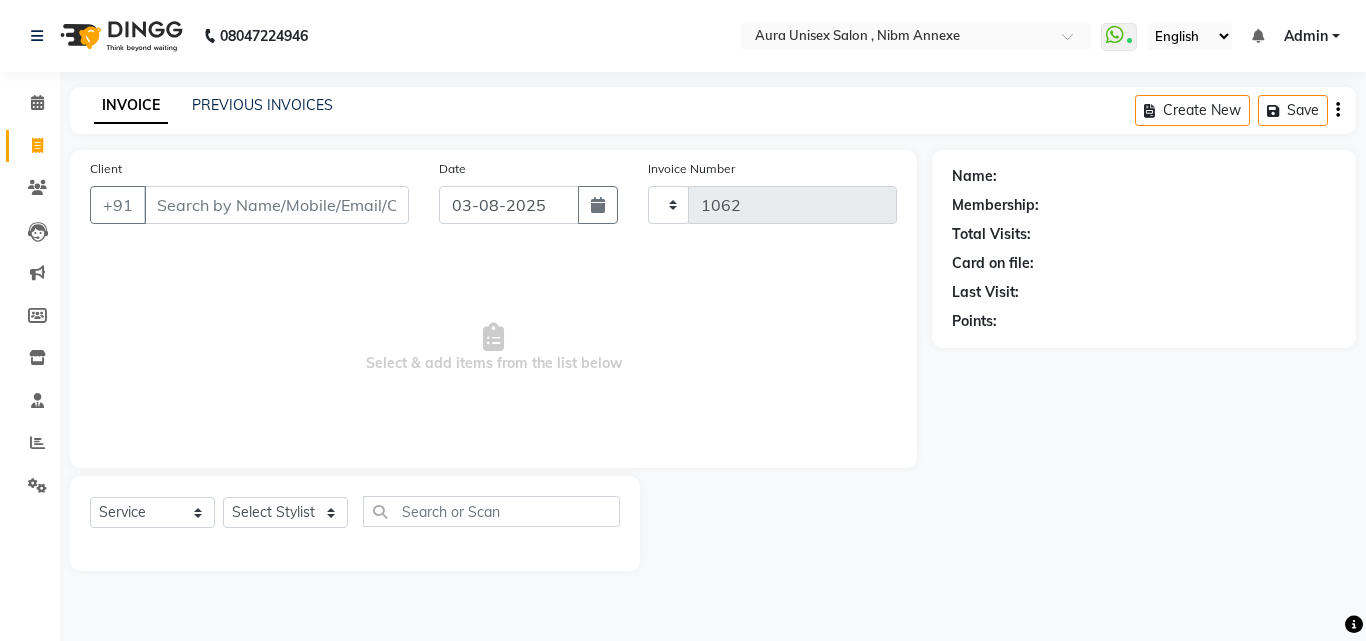 select on "823" 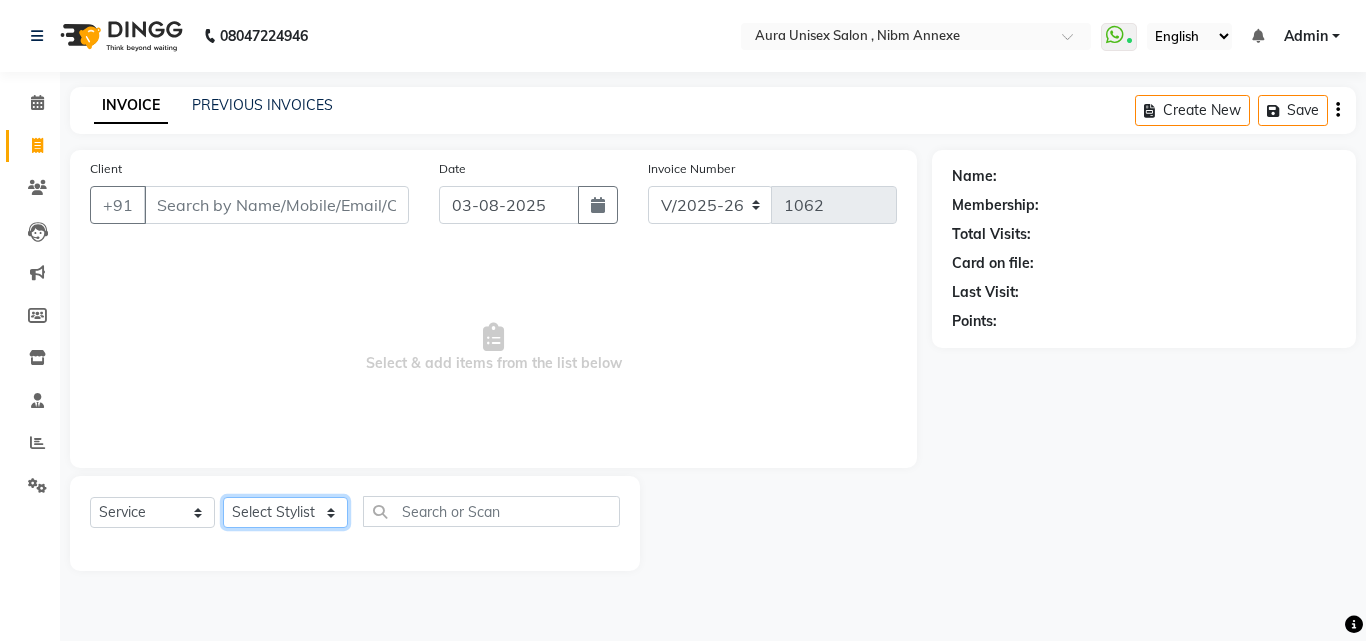 click on "Select Stylist" 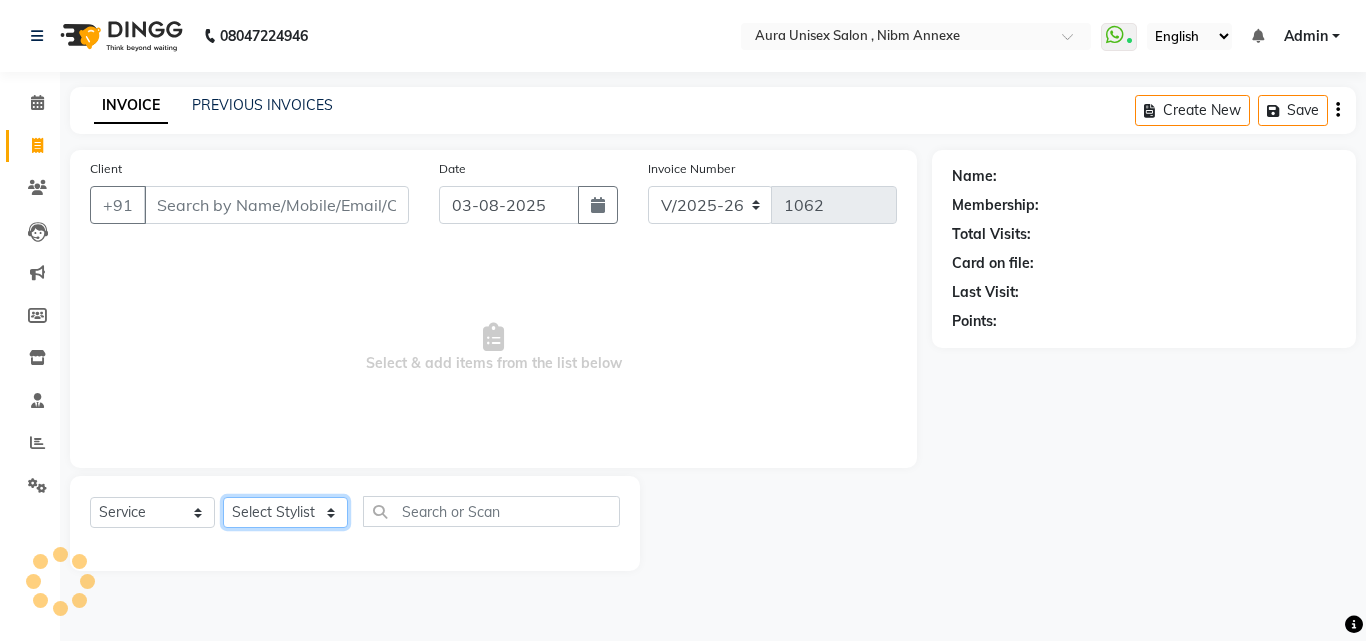 type on "7387099055" 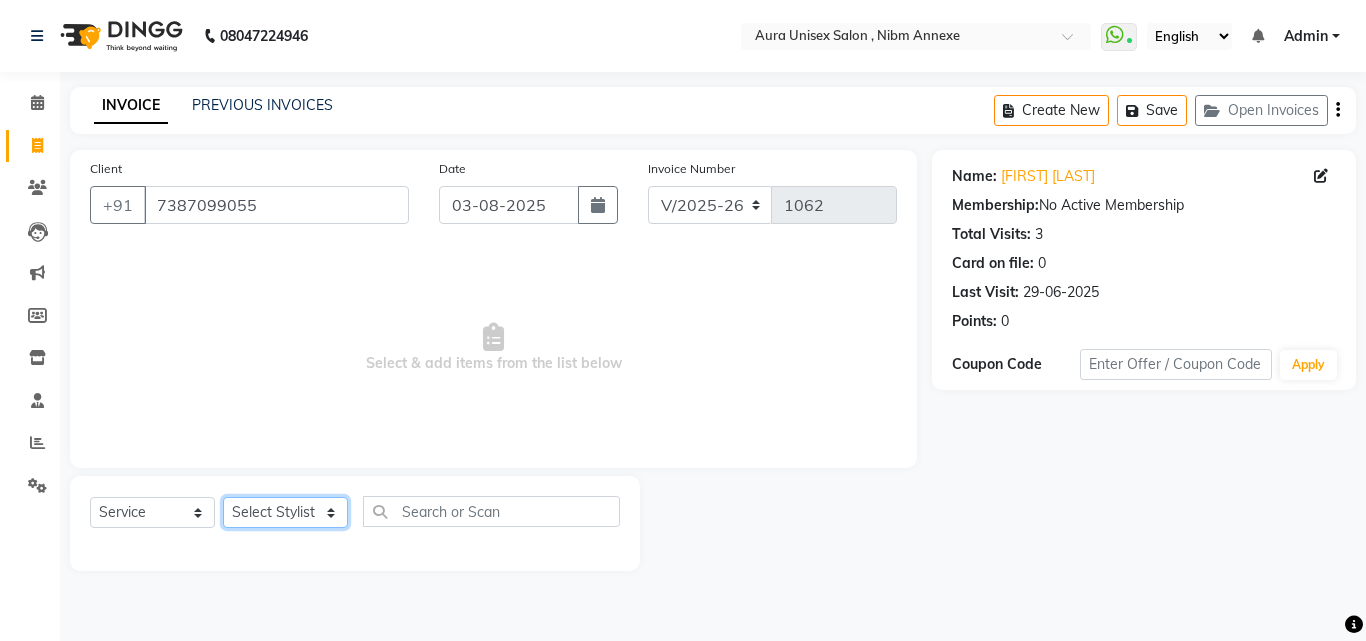 select on "69183" 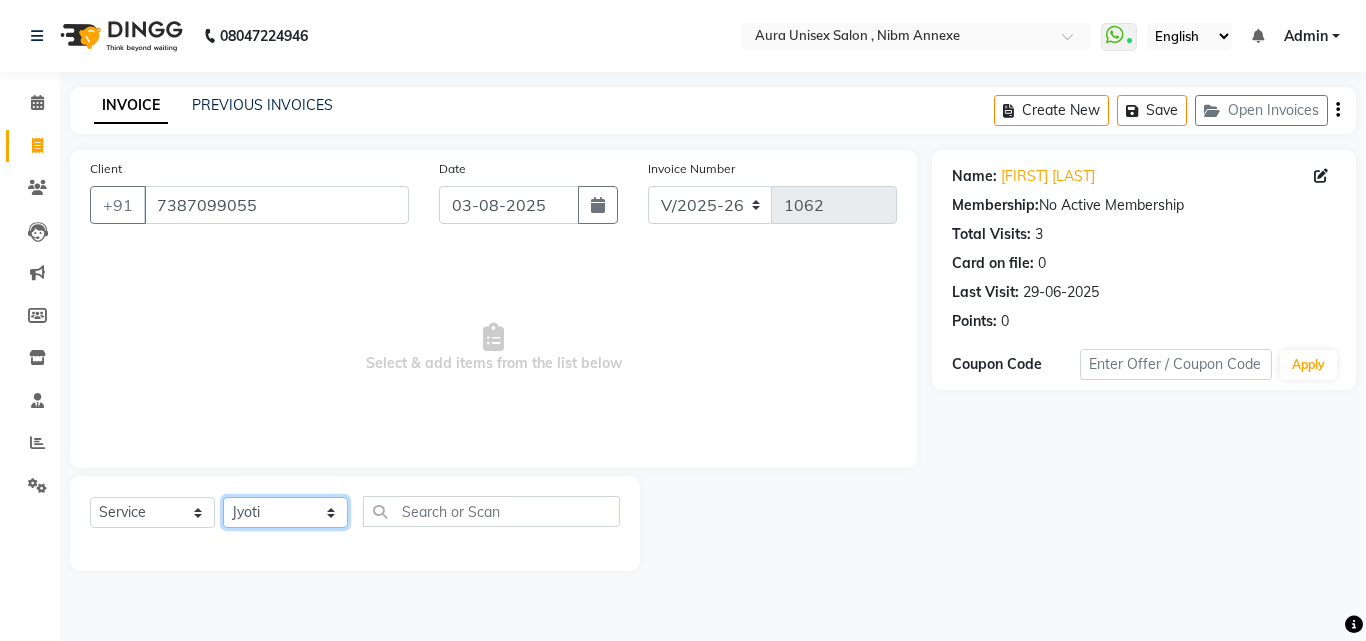 click on "Select Stylist Jasleen Jyoti Surya Tejaswini" 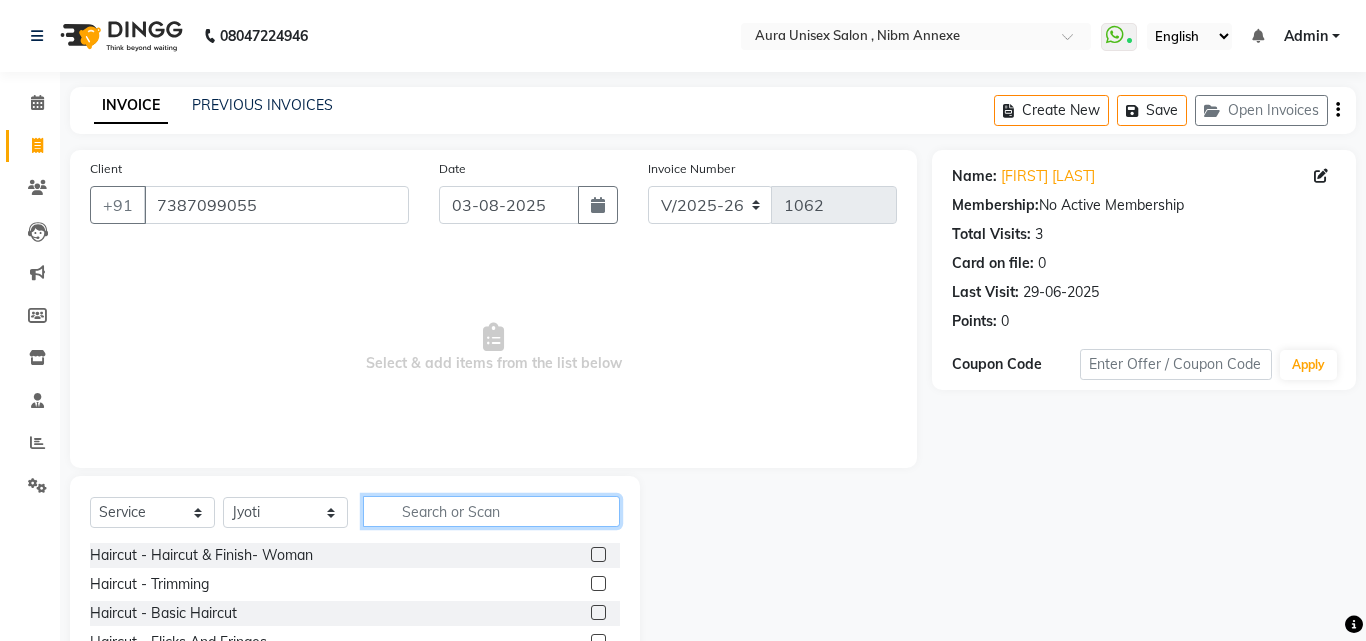 click 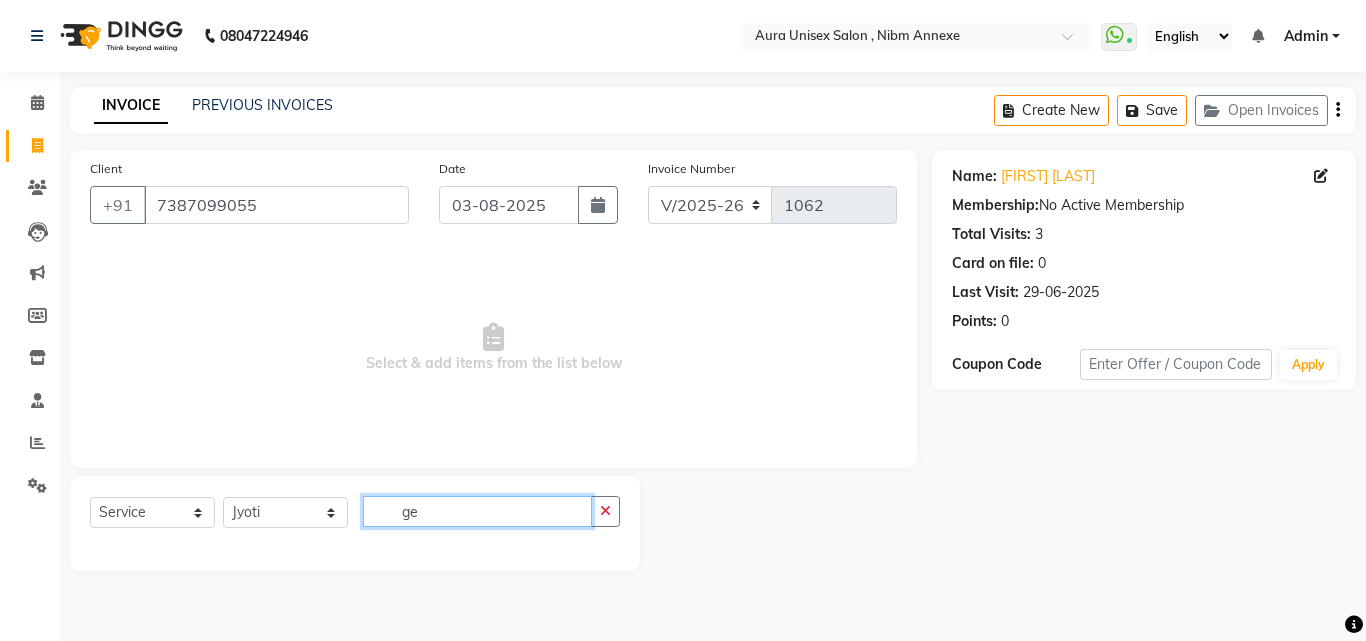 type on "g" 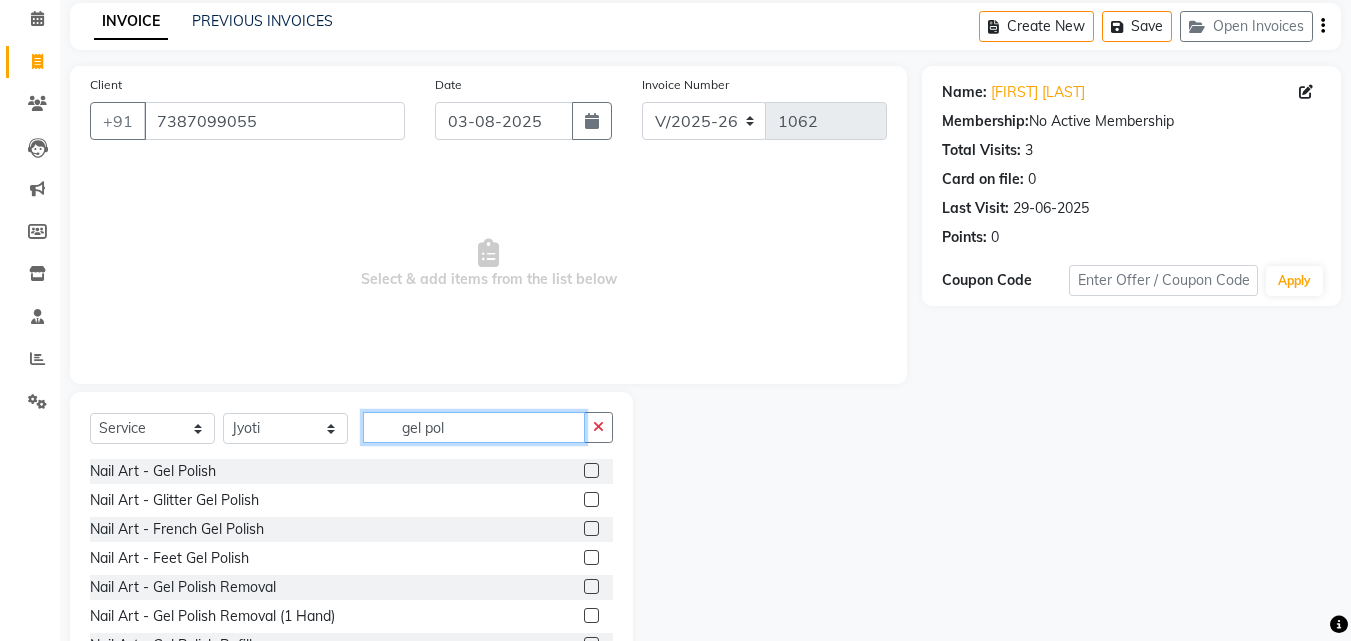 scroll, scrollTop: 160, scrollLeft: 0, axis: vertical 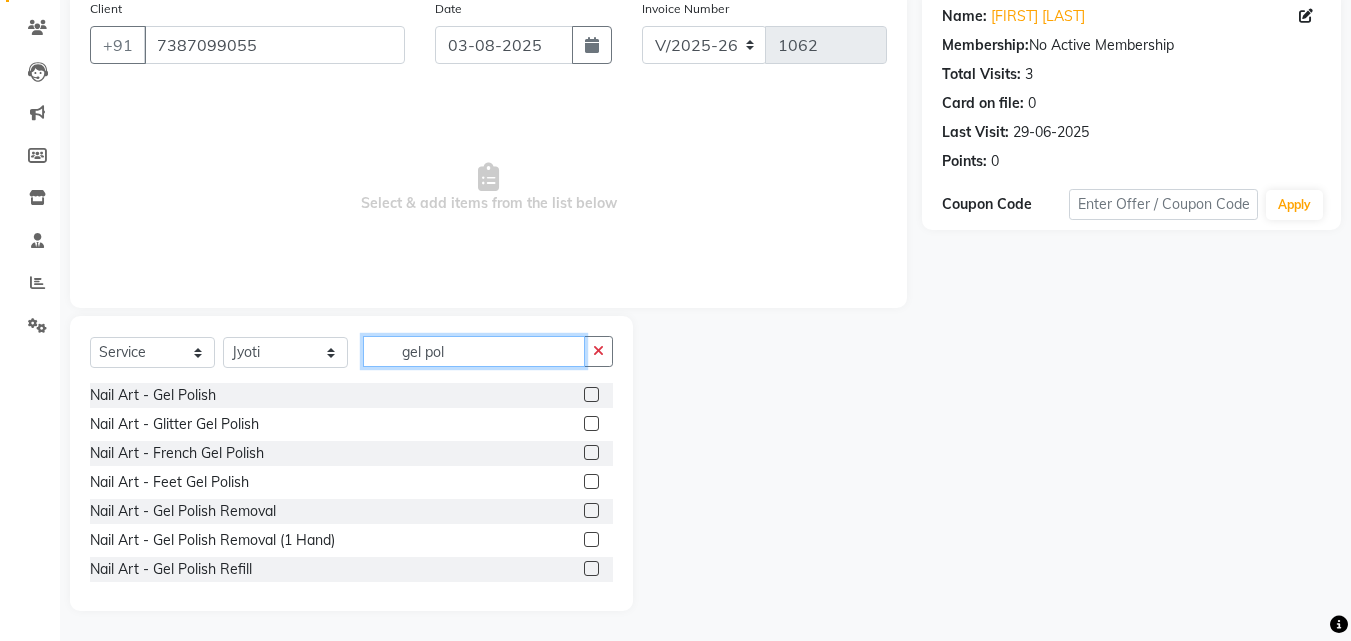 type on "gel pol" 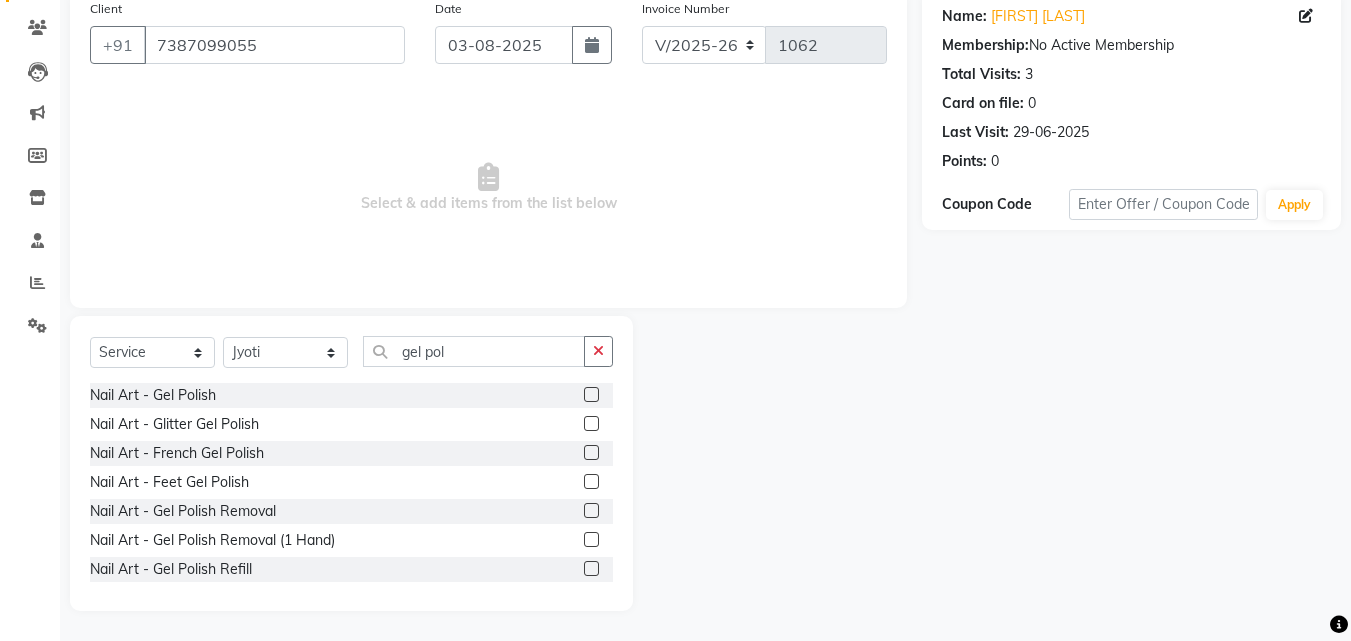 click 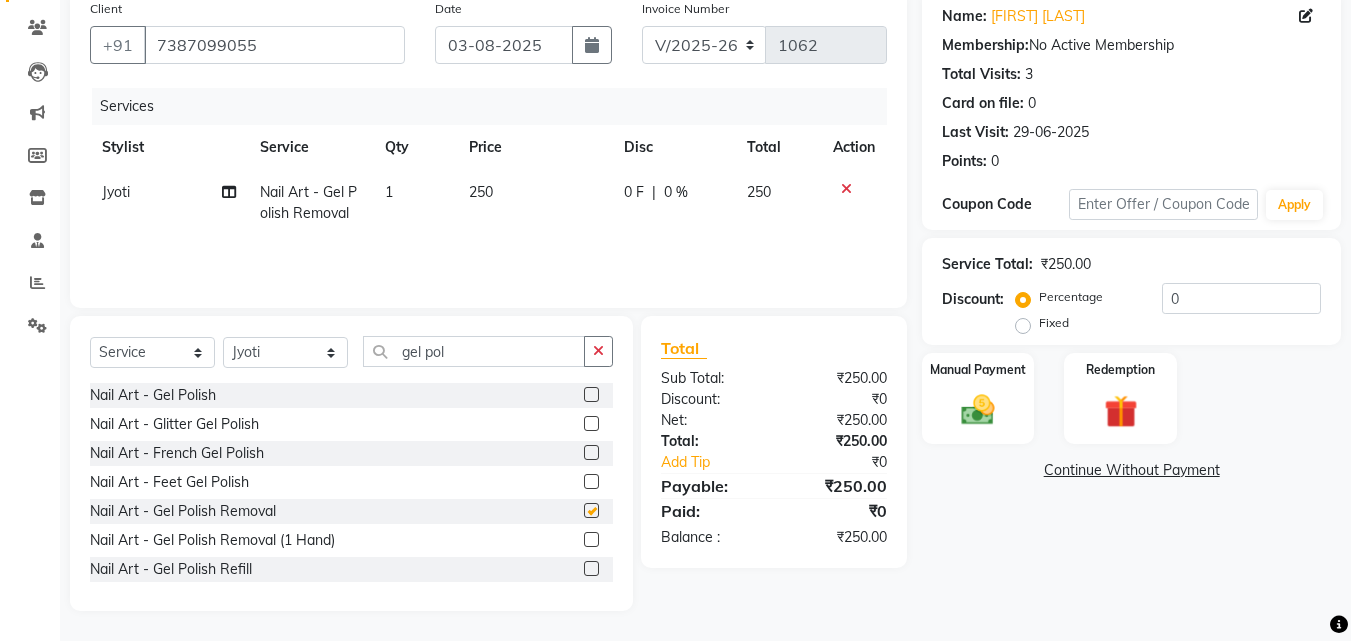 checkbox on "false" 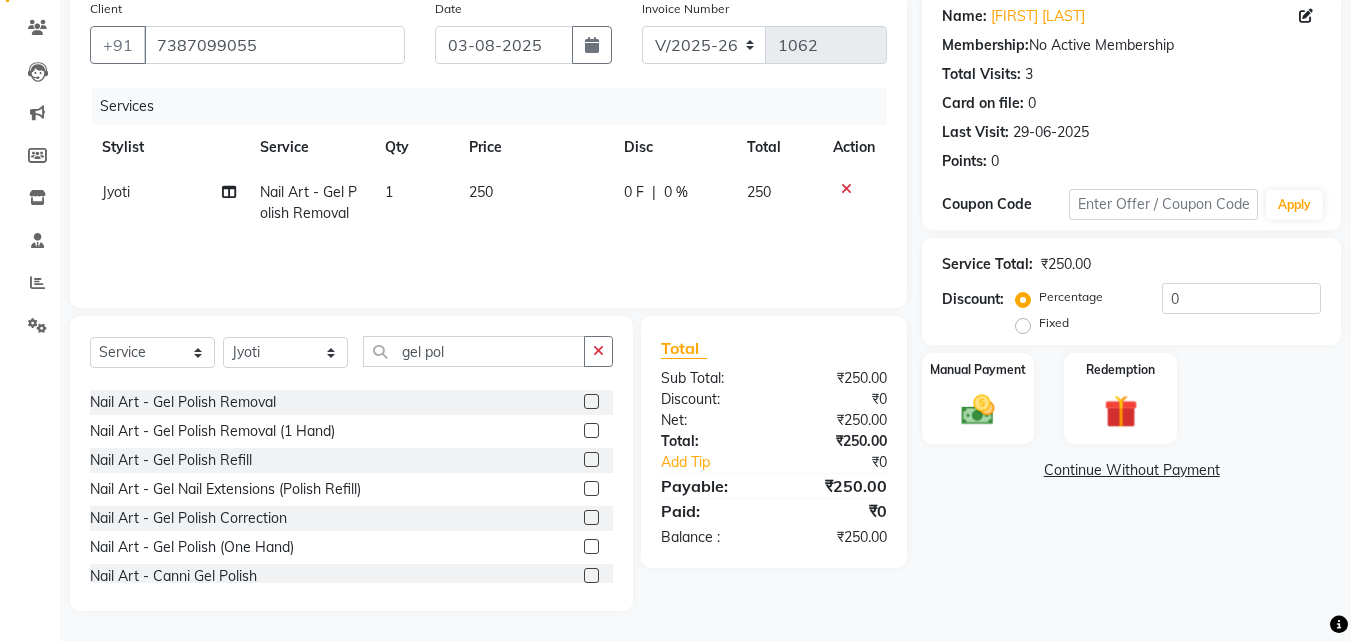 scroll, scrollTop: 119, scrollLeft: 0, axis: vertical 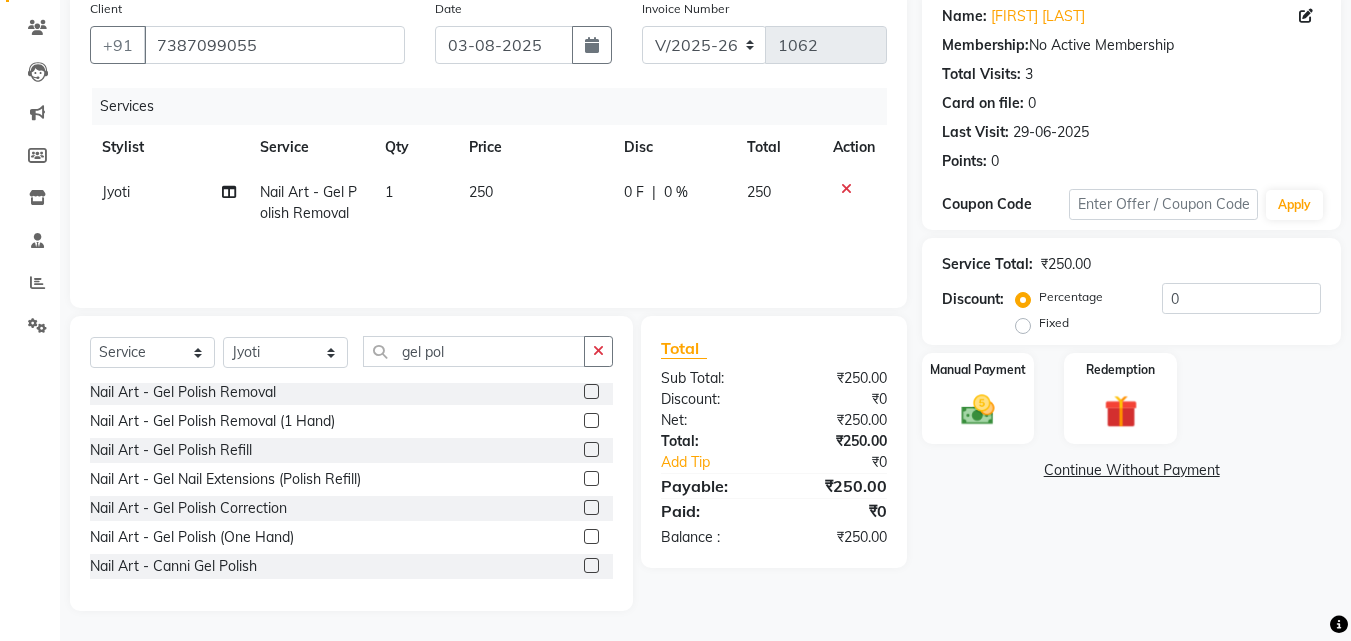 click on "Nail Art  - Canni Gel Polish" 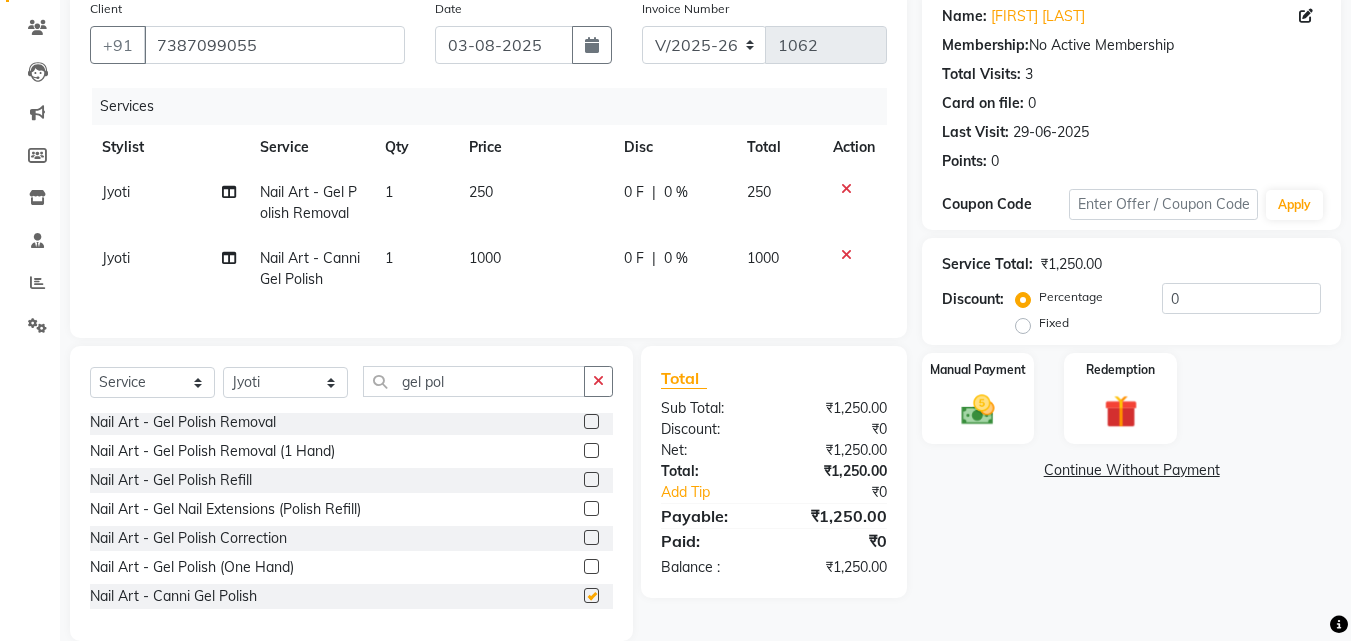 checkbox on "false" 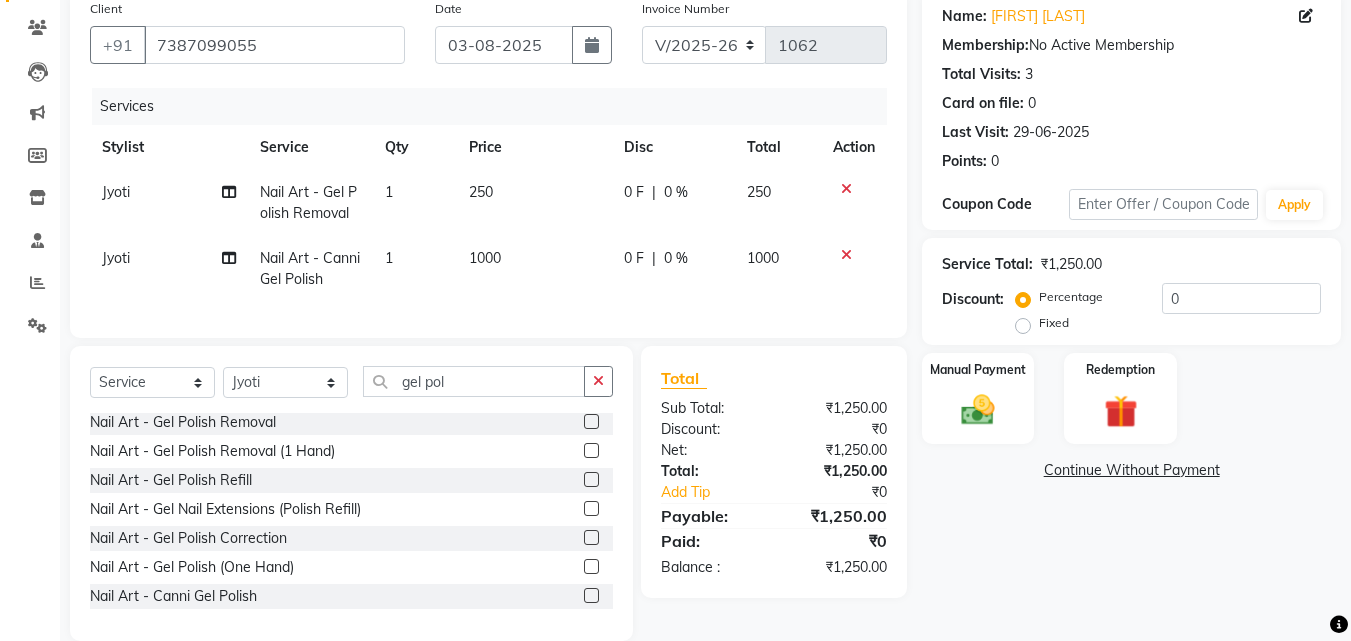 click on "1000" 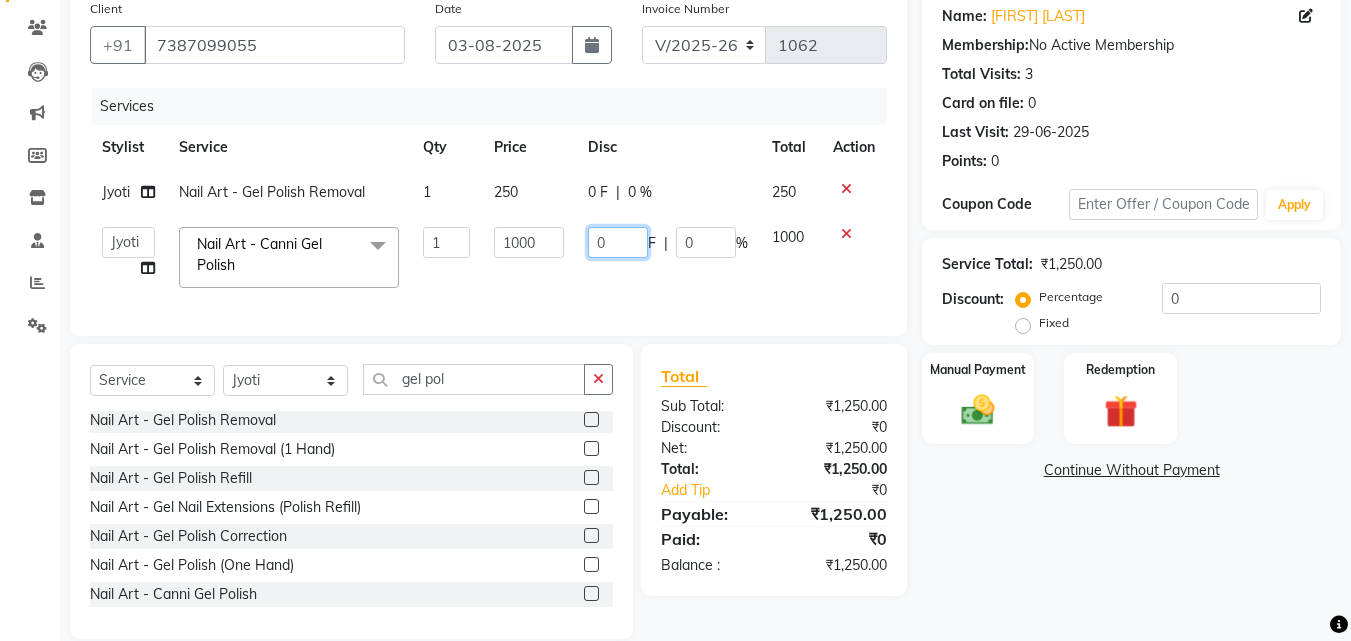 click on "0" 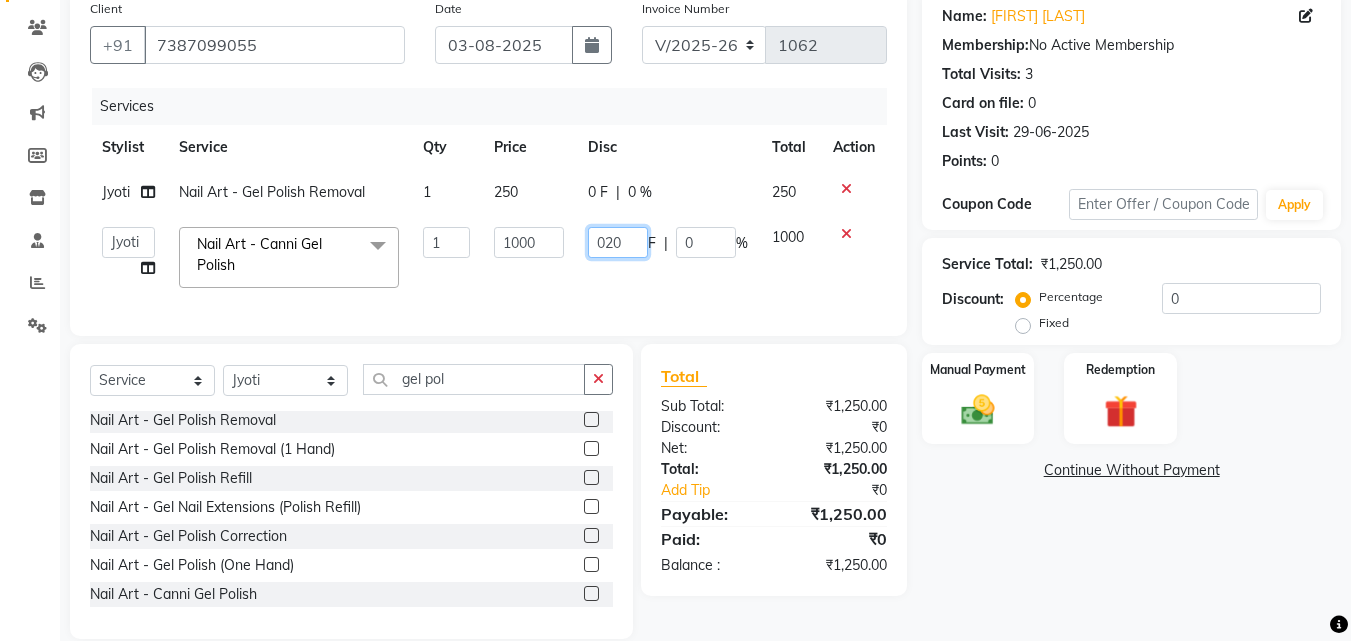 type on "0200" 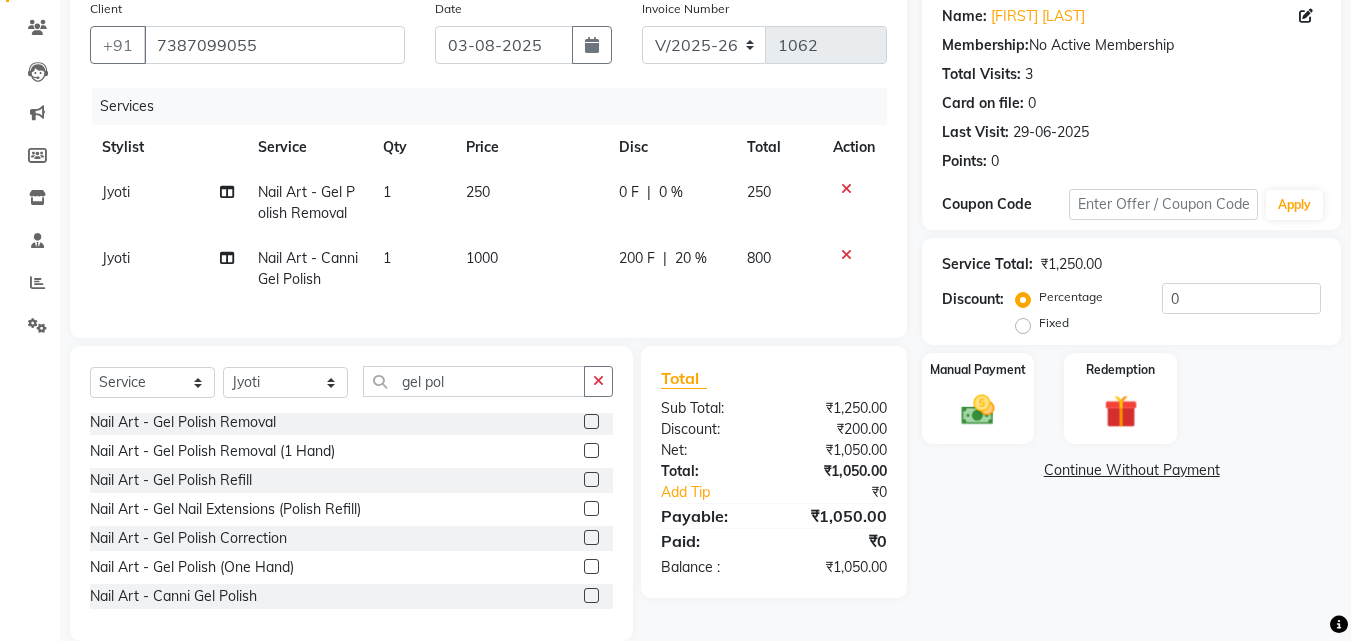click on "Name: Swati Tomar Membership:  No Active Membership  Total Visits:  3 Card on file:  0 Last Visit:   29-06-2025 Points:   0  Coupon Code Apply Service Total:  ₹1,250.00  Discount:  Percentage   Fixed  0 Manual Payment Redemption  Continue Without Payment" 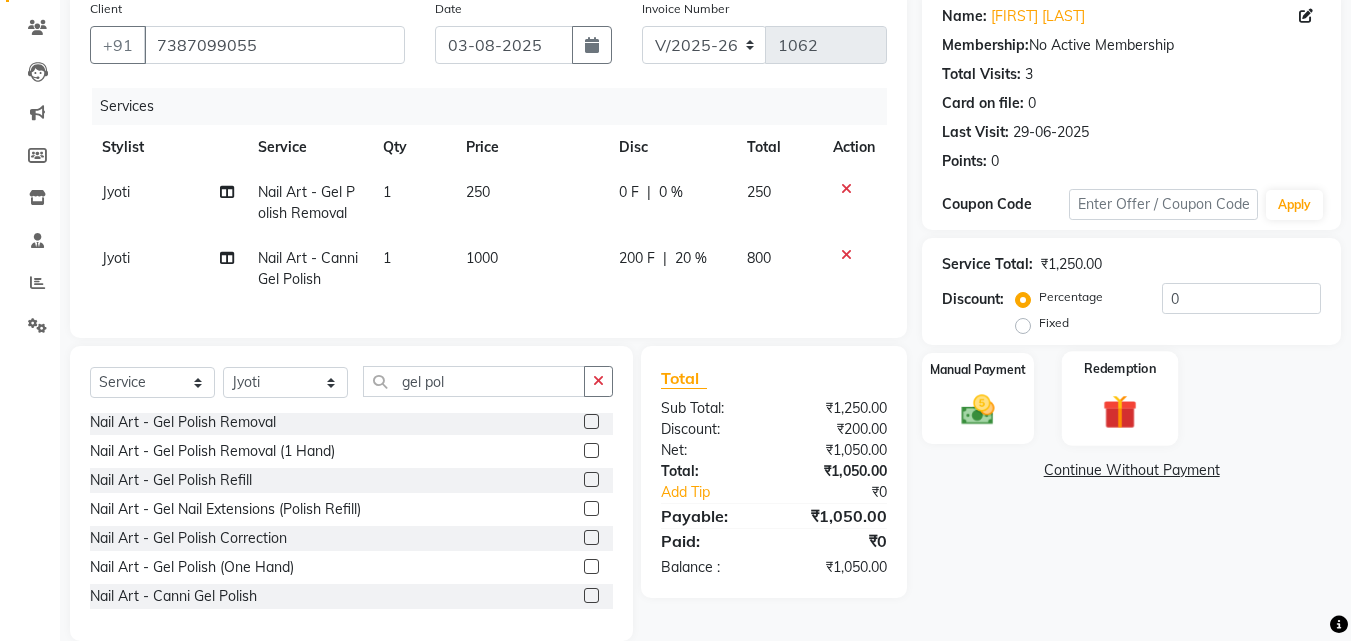 click 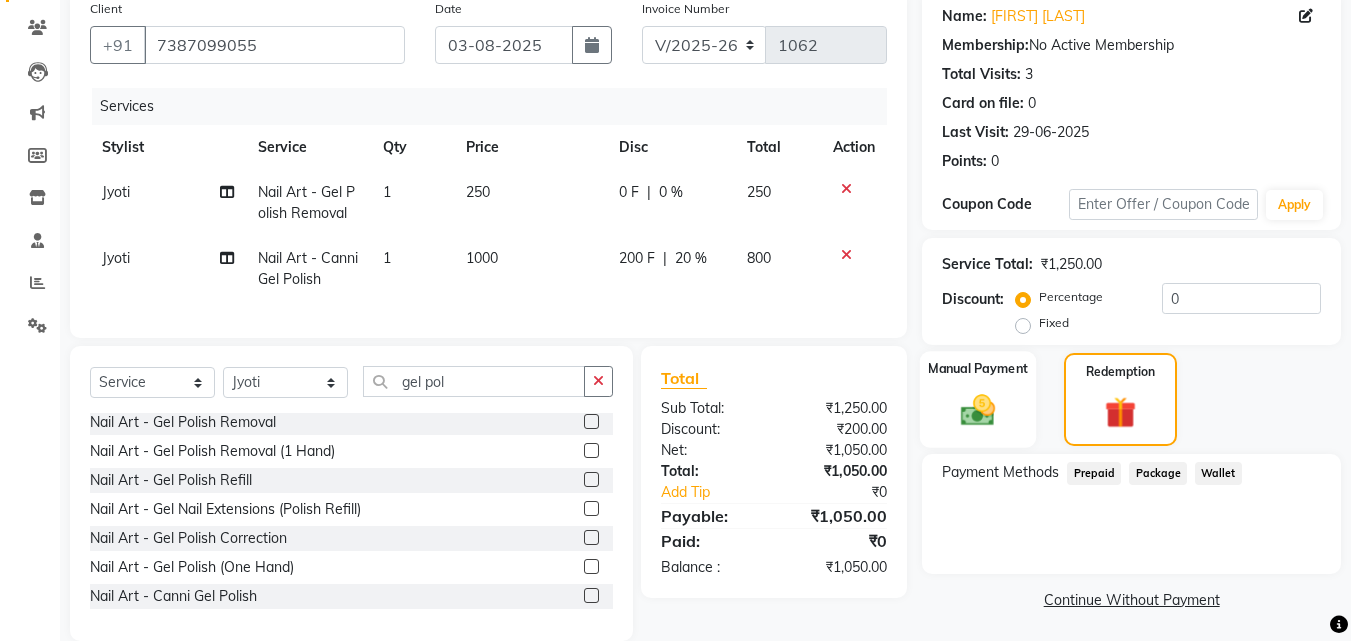 click 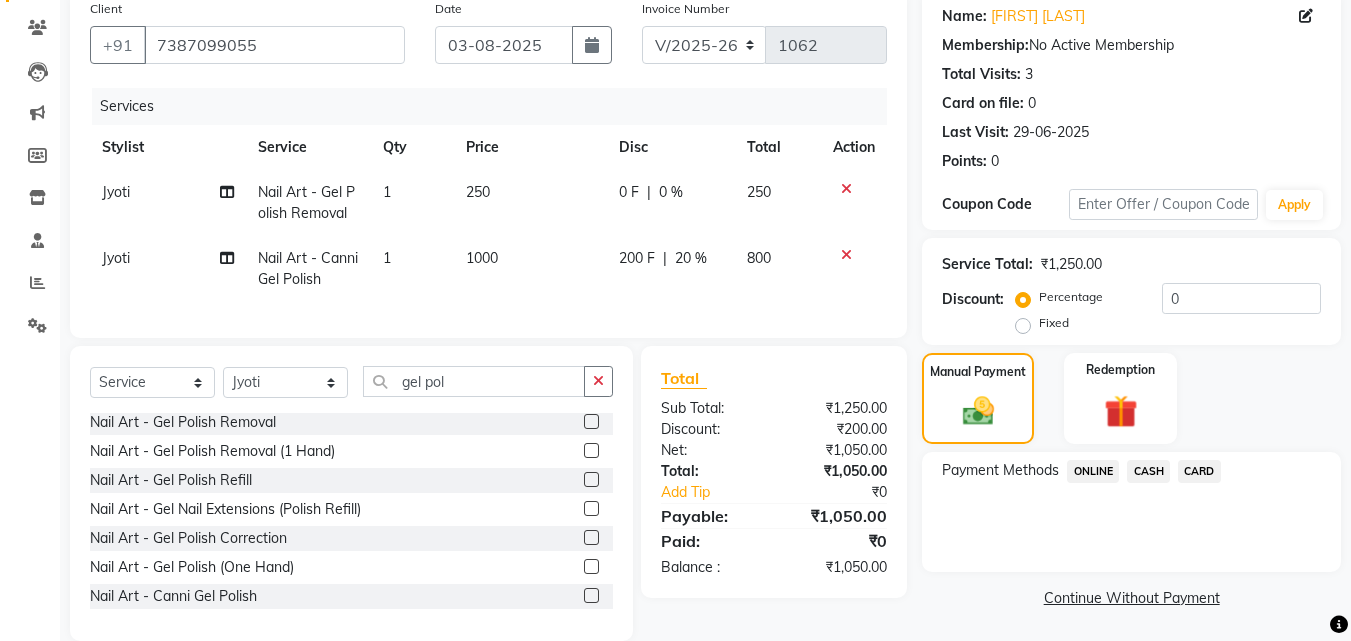 click on "ONLINE" 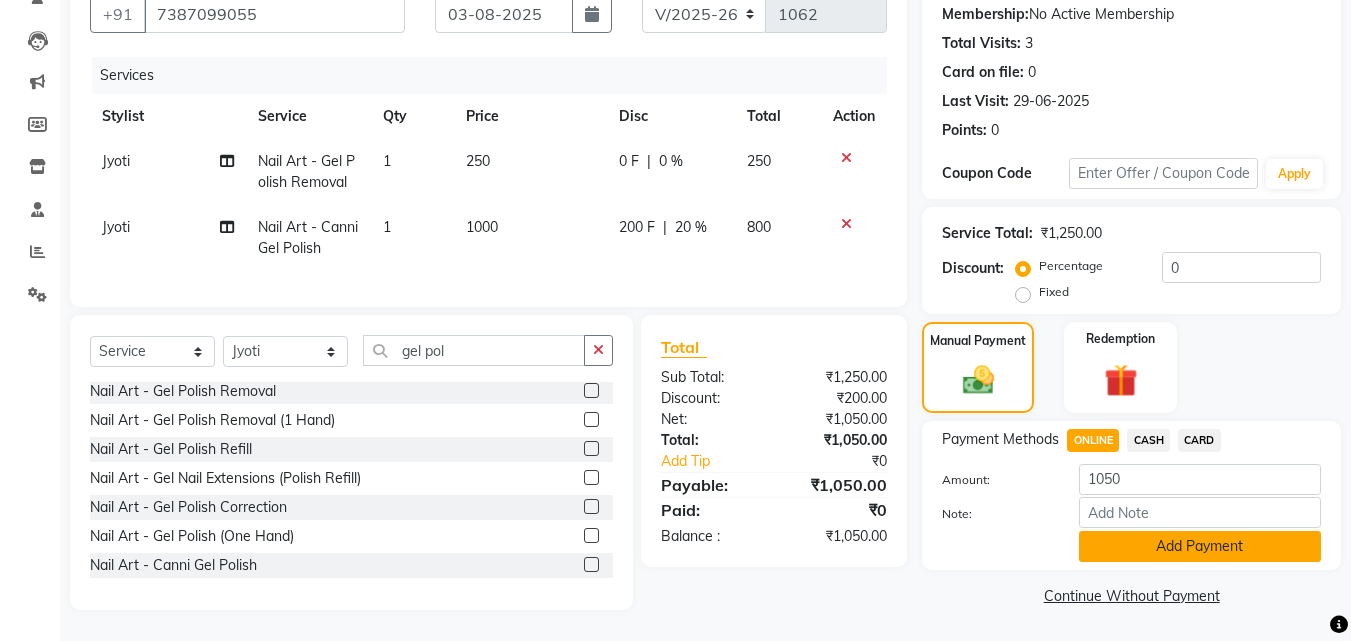 click on "Add Payment" 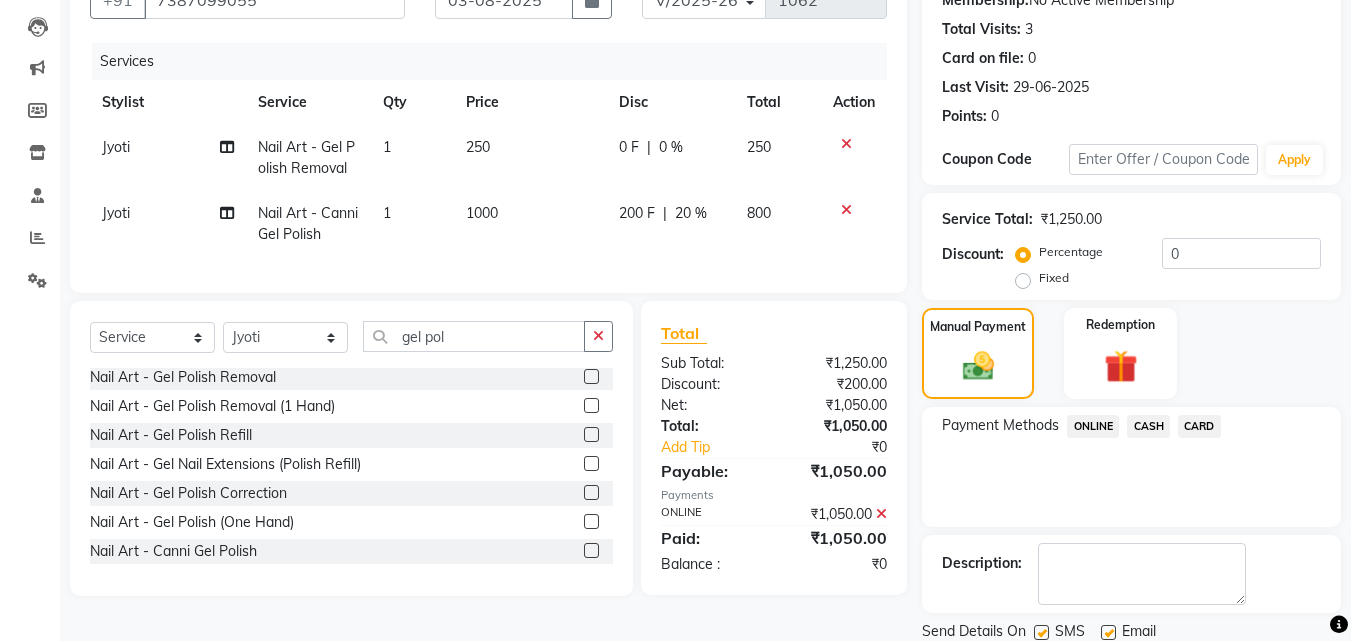 scroll, scrollTop: 275, scrollLeft: 0, axis: vertical 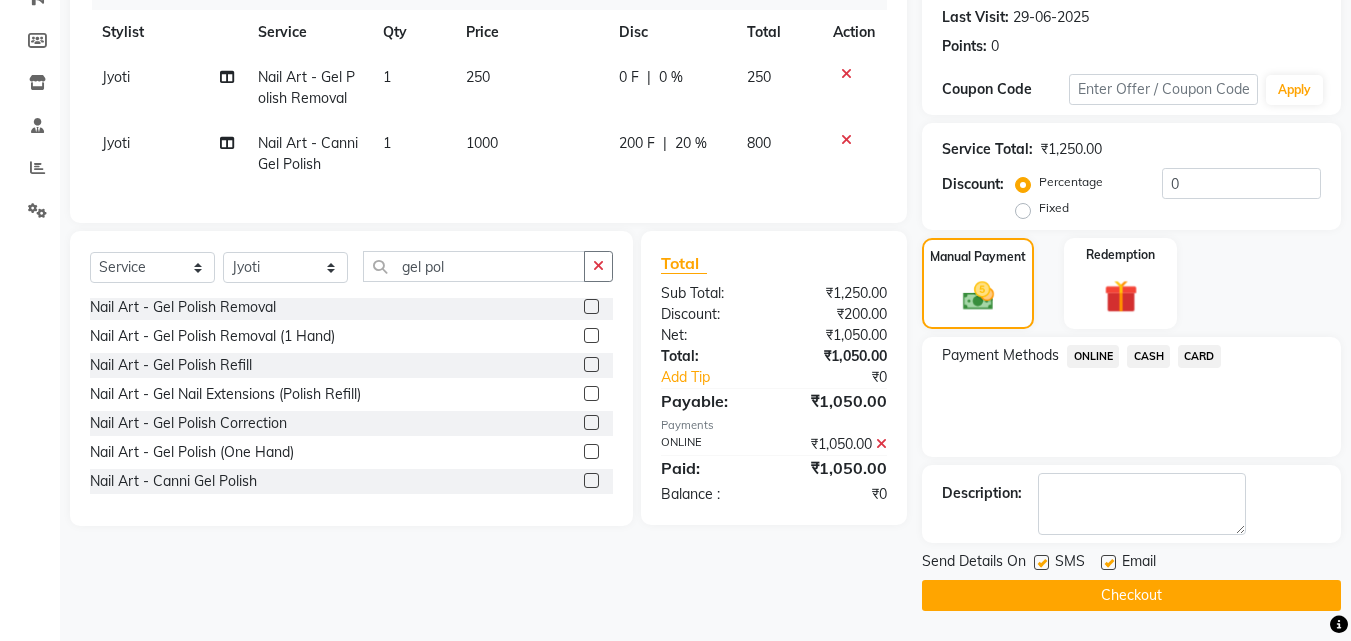 click 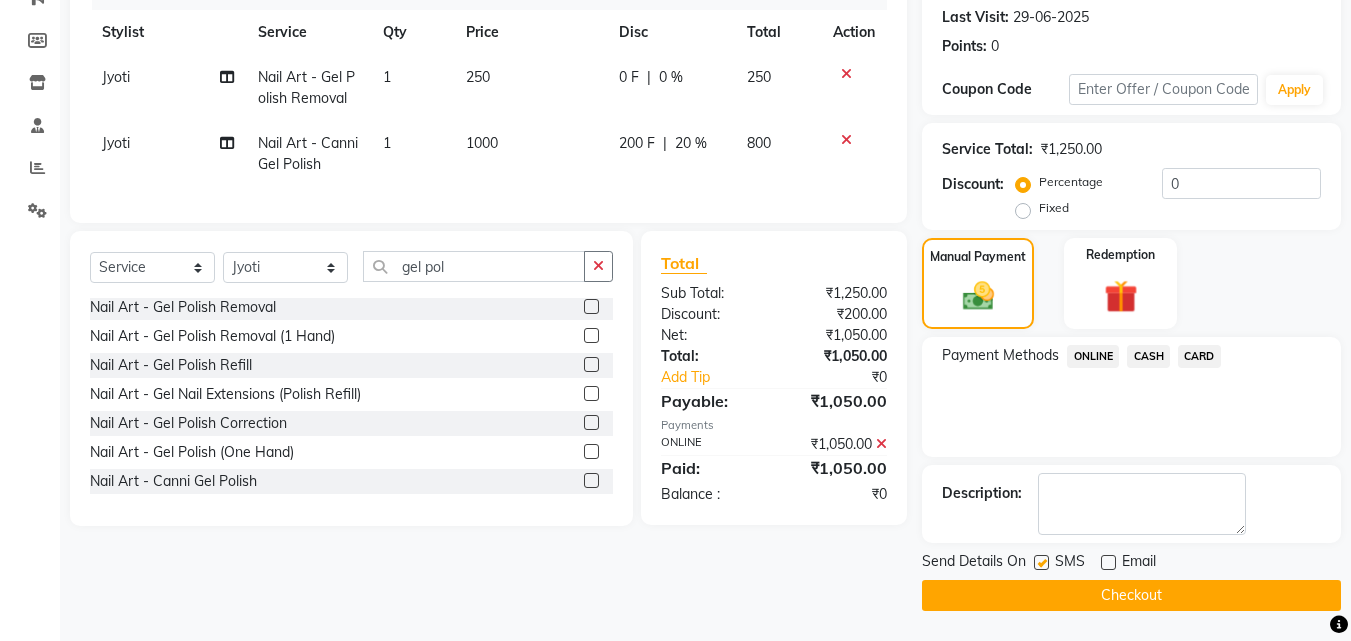 click on "Checkout" 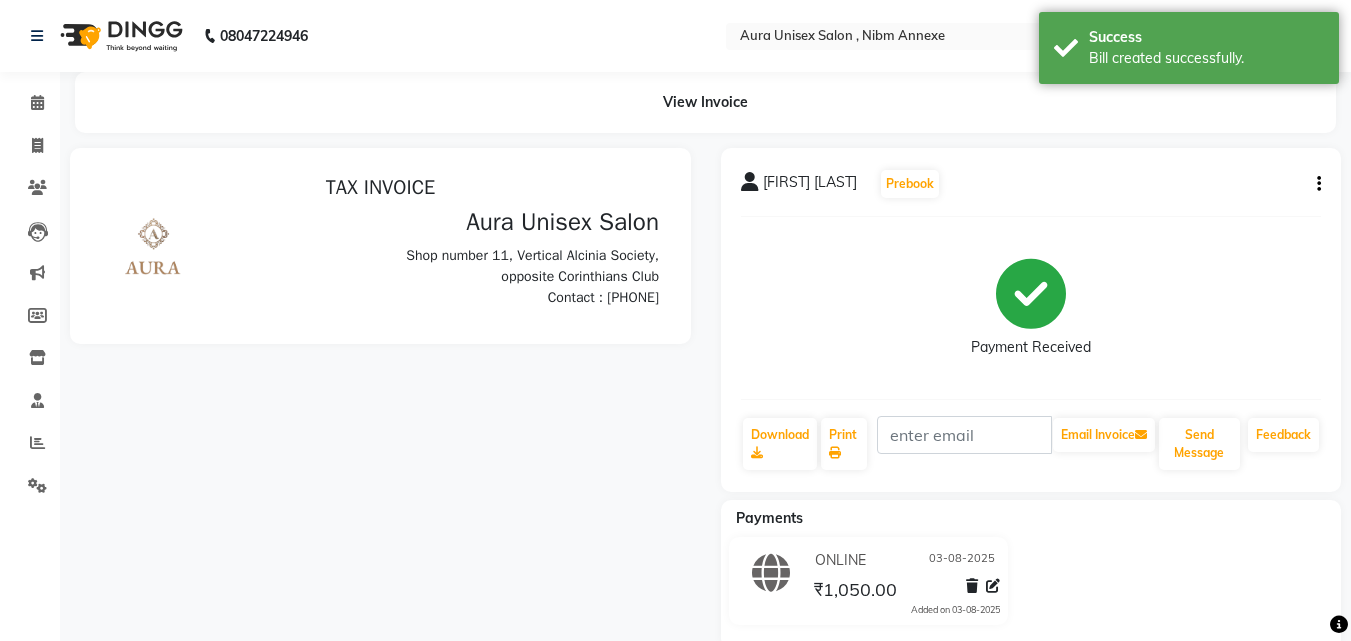 scroll, scrollTop: 0, scrollLeft: 0, axis: both 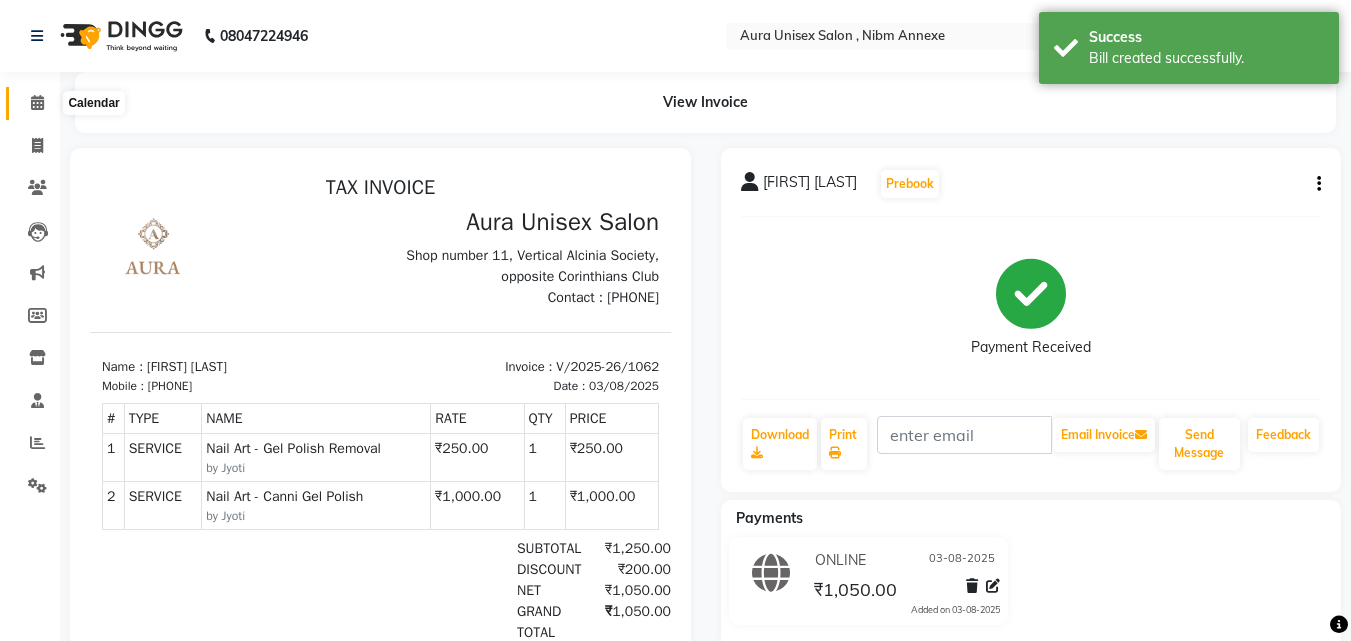 click 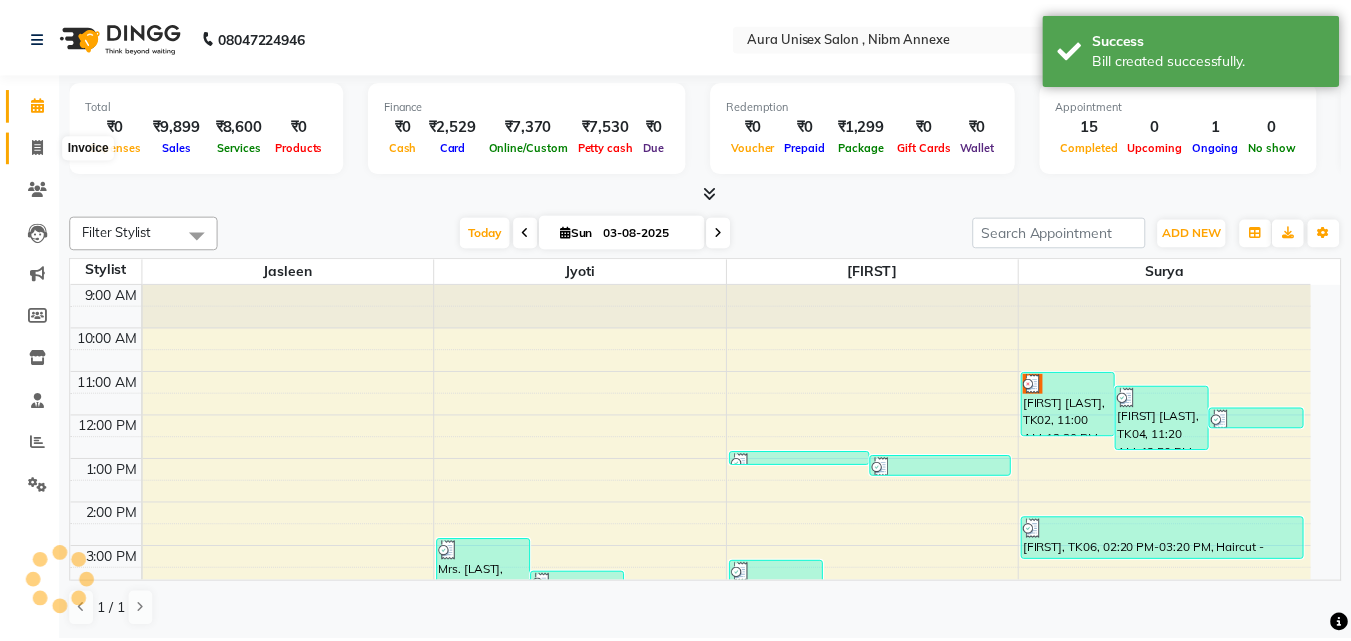 scroll, scrollTop: 235, scrollLeft: 0, axis: vertical 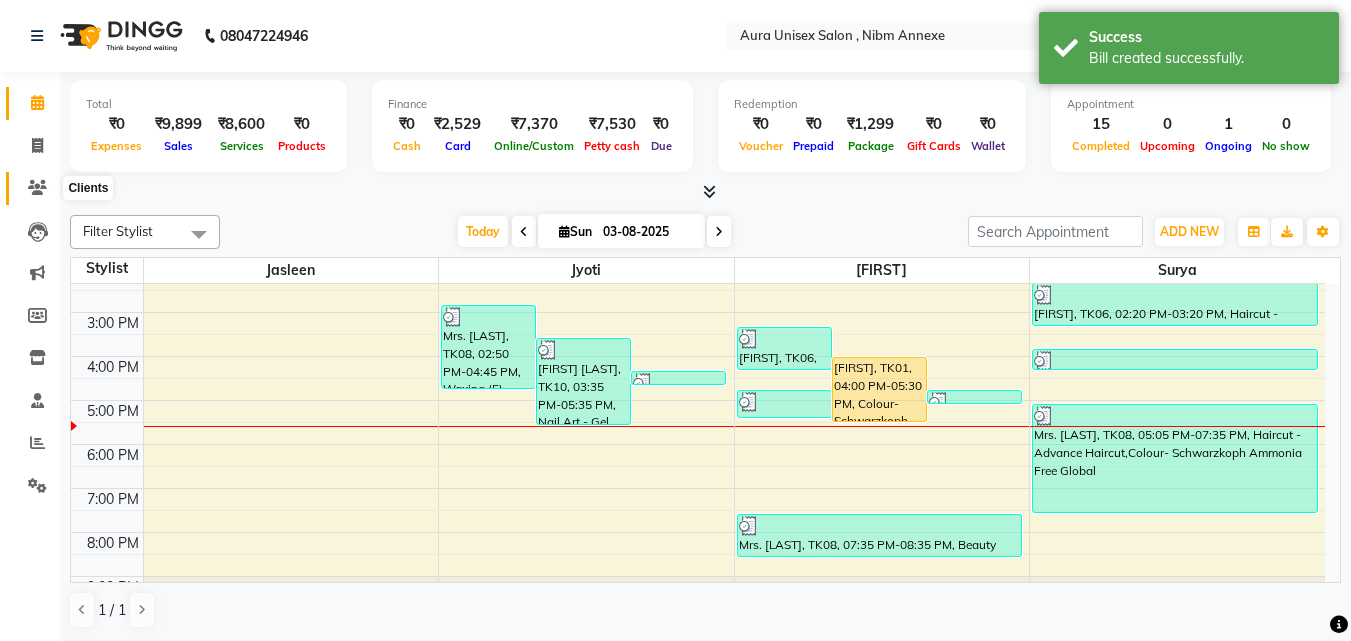 click 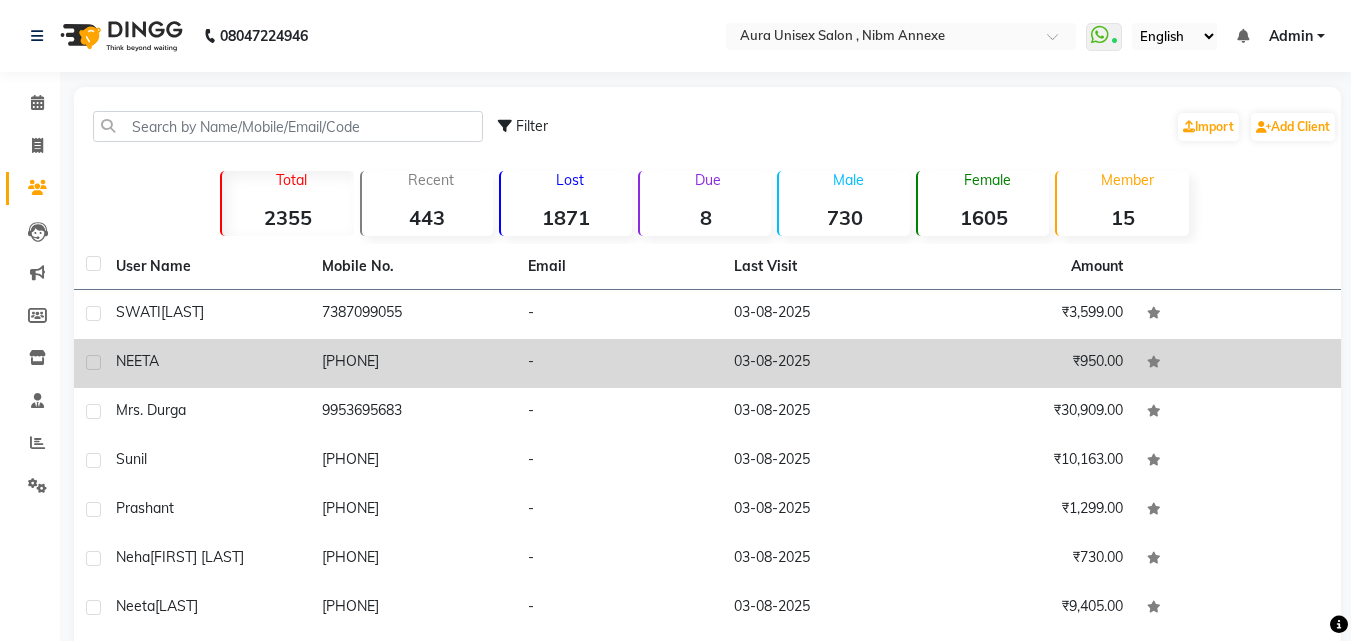 click on "NEETA" 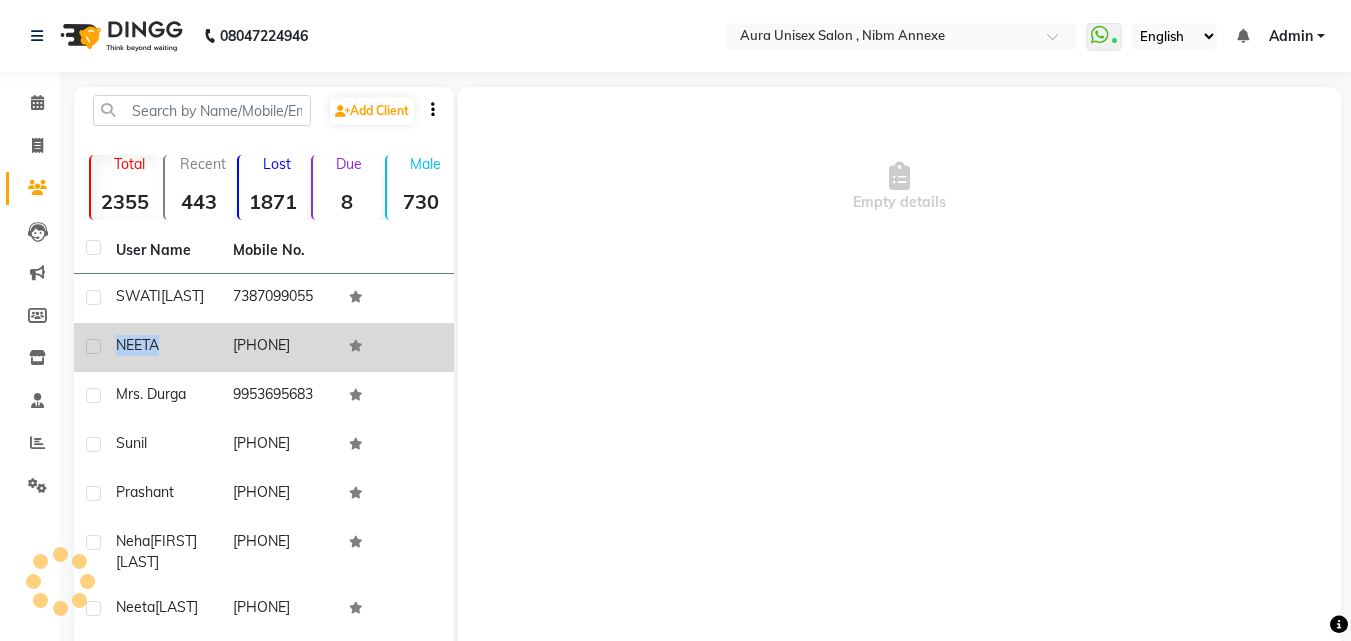 click on "NEETA" 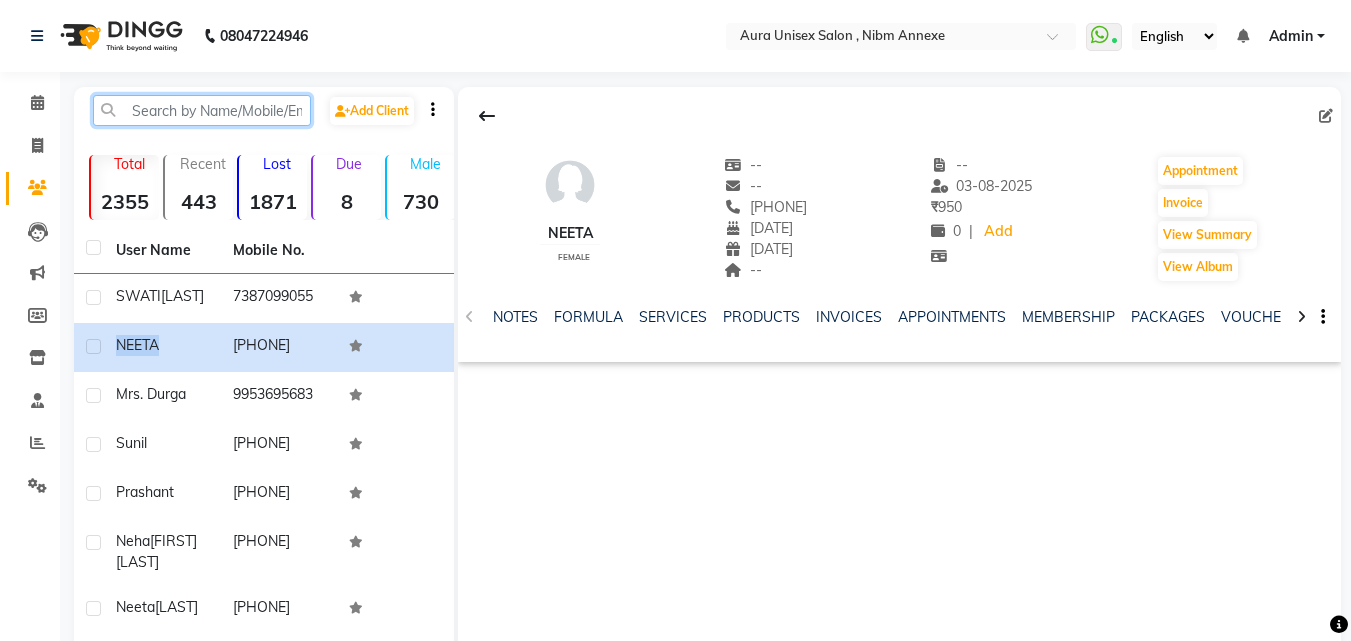 click 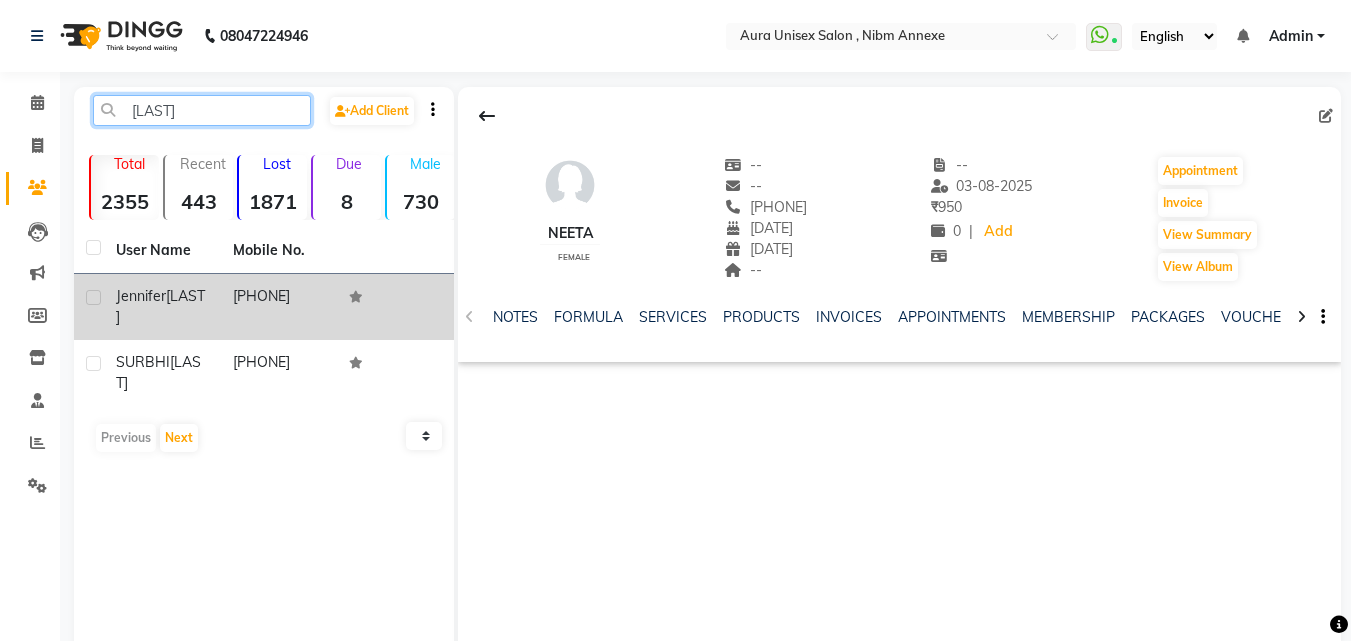 type on "steele" 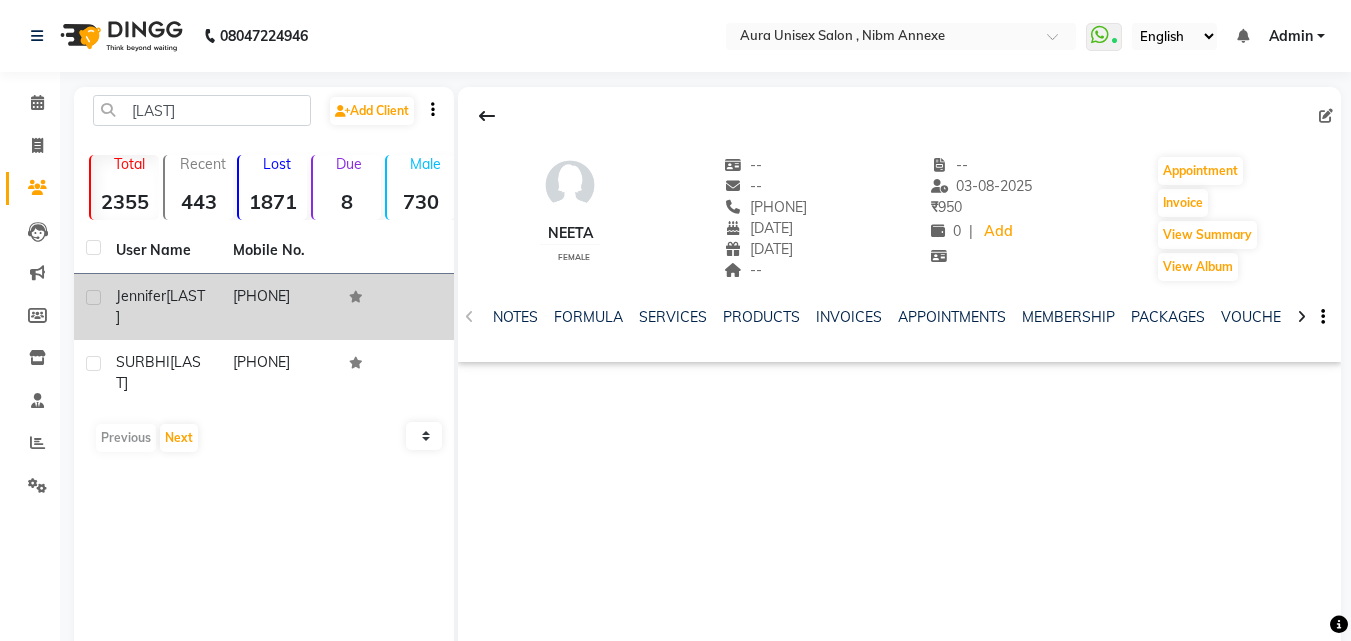 click on "8806480509" 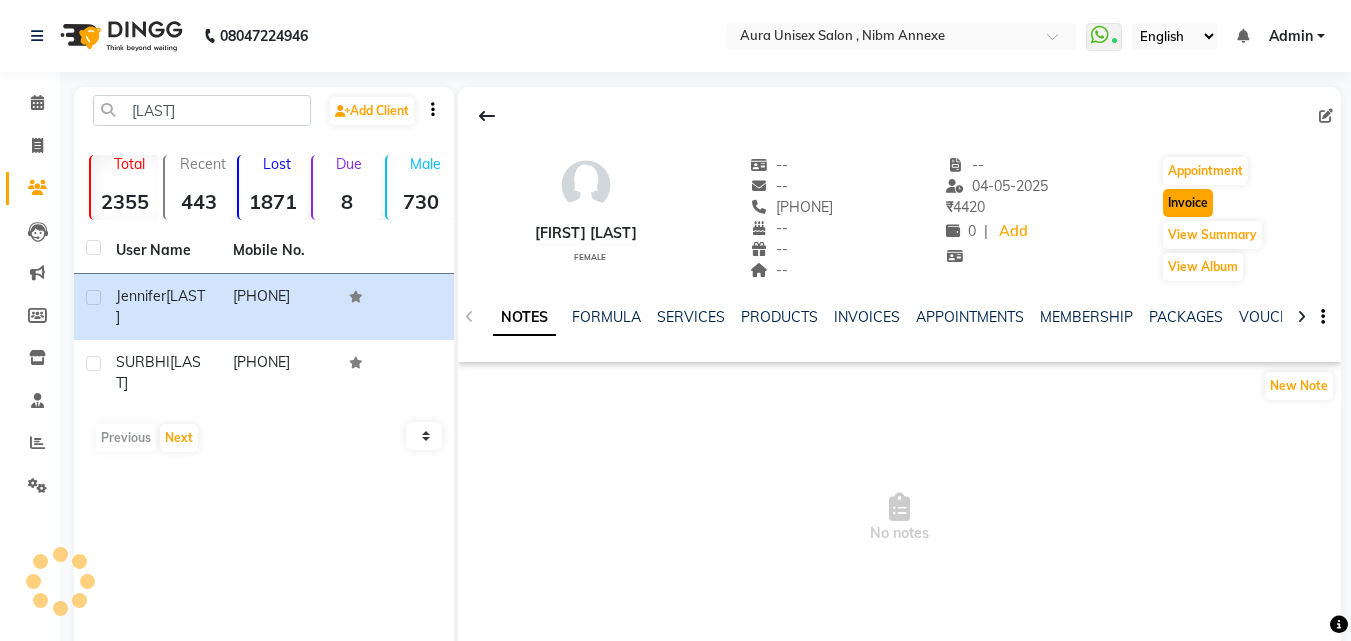 click on "Invoice" 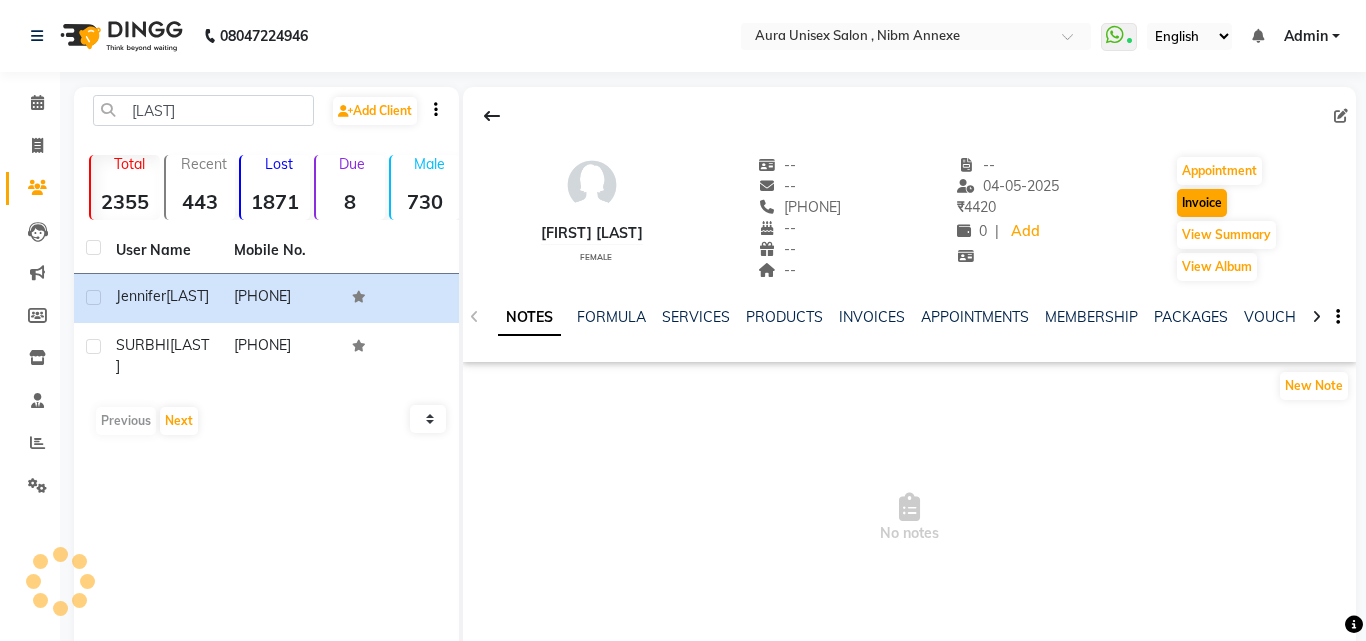 select on "service" 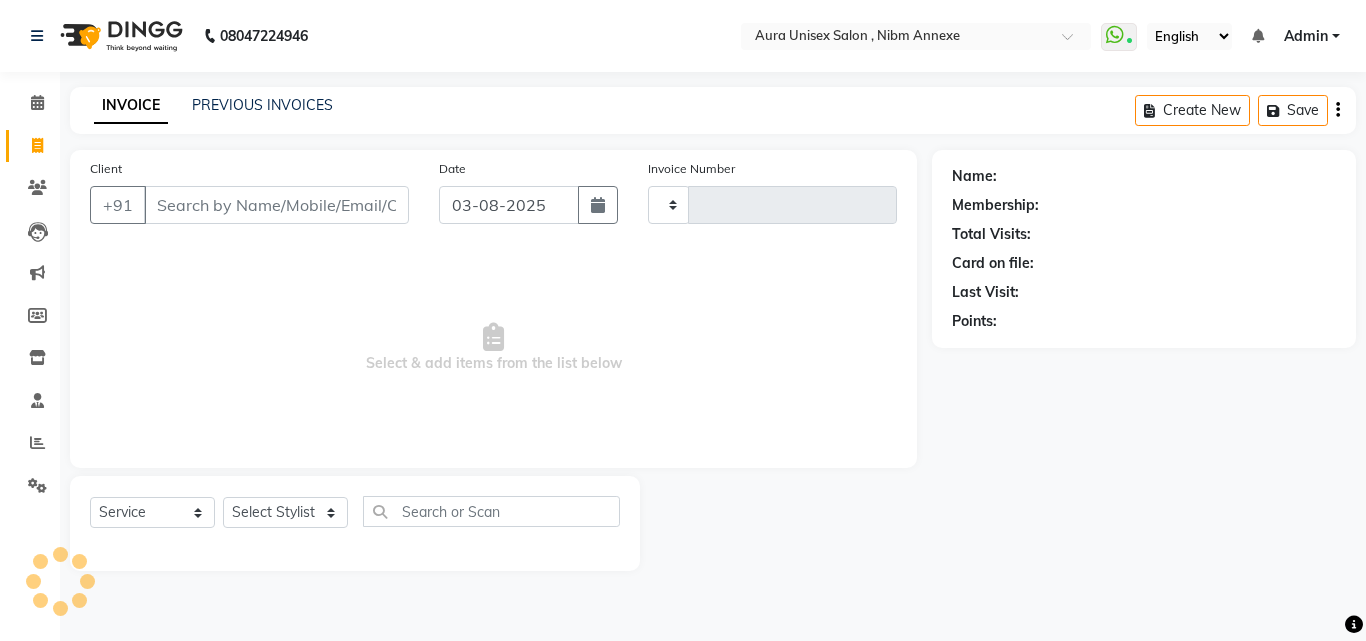 type on "1063" 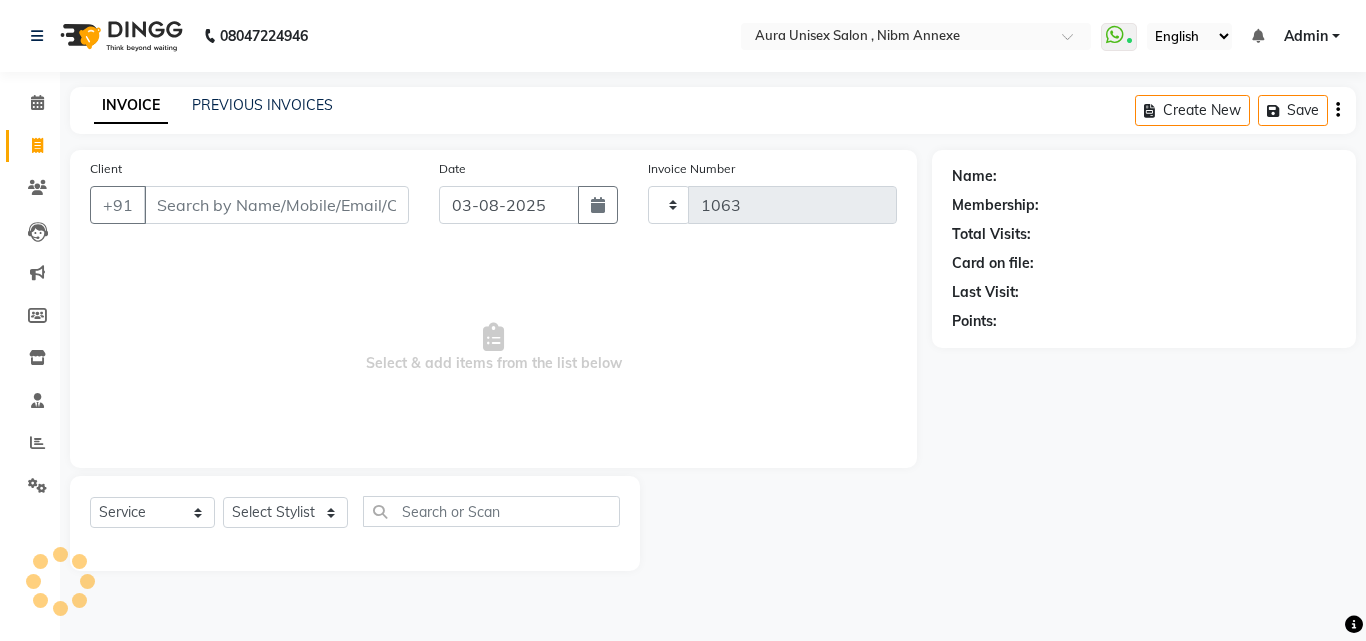 select on "823" 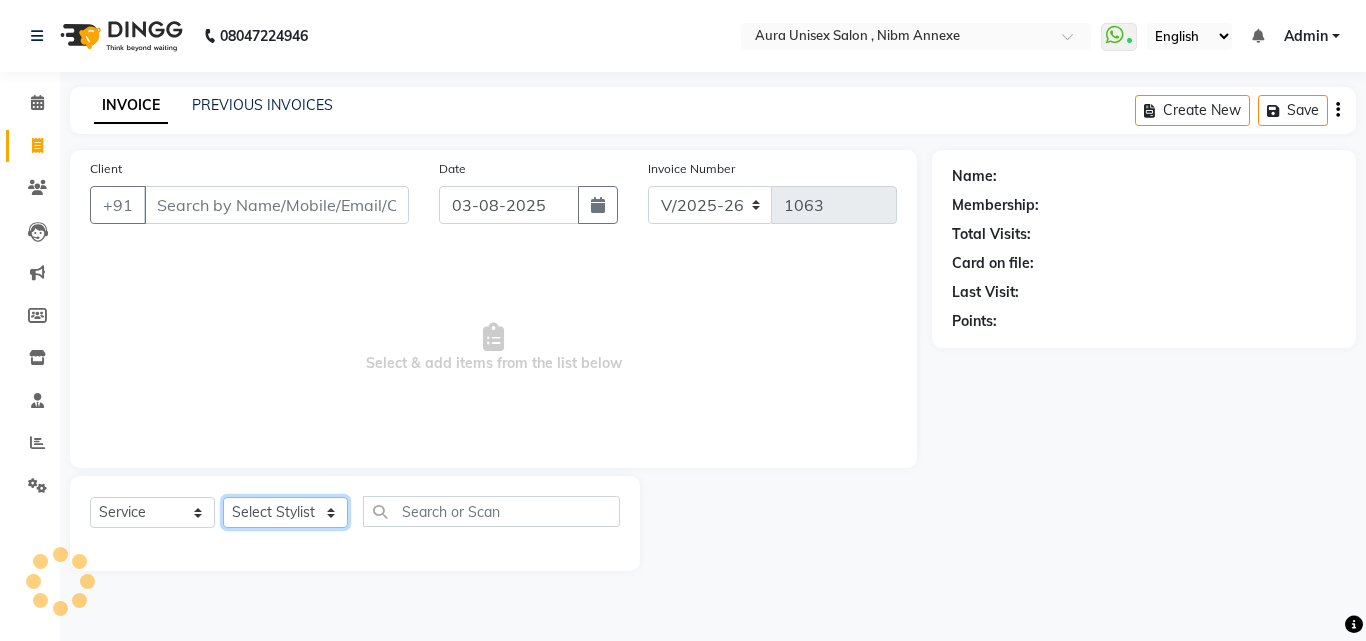 click on "Select Stylist" 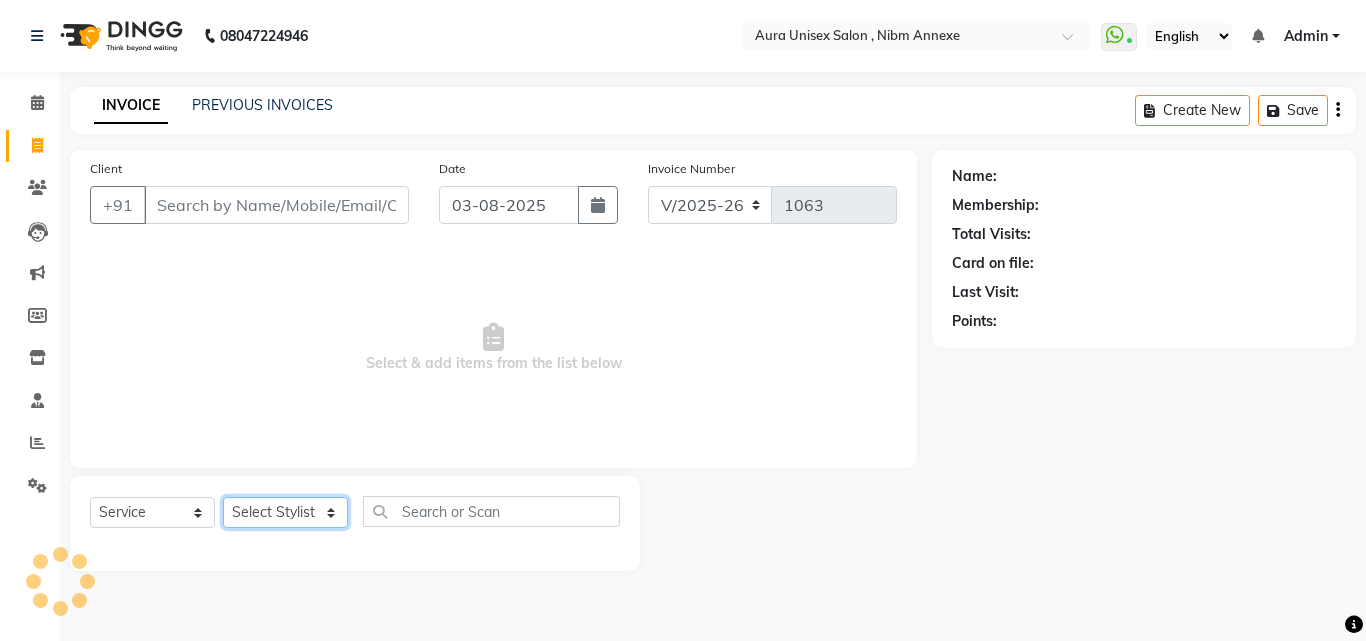 type on "8806480509" 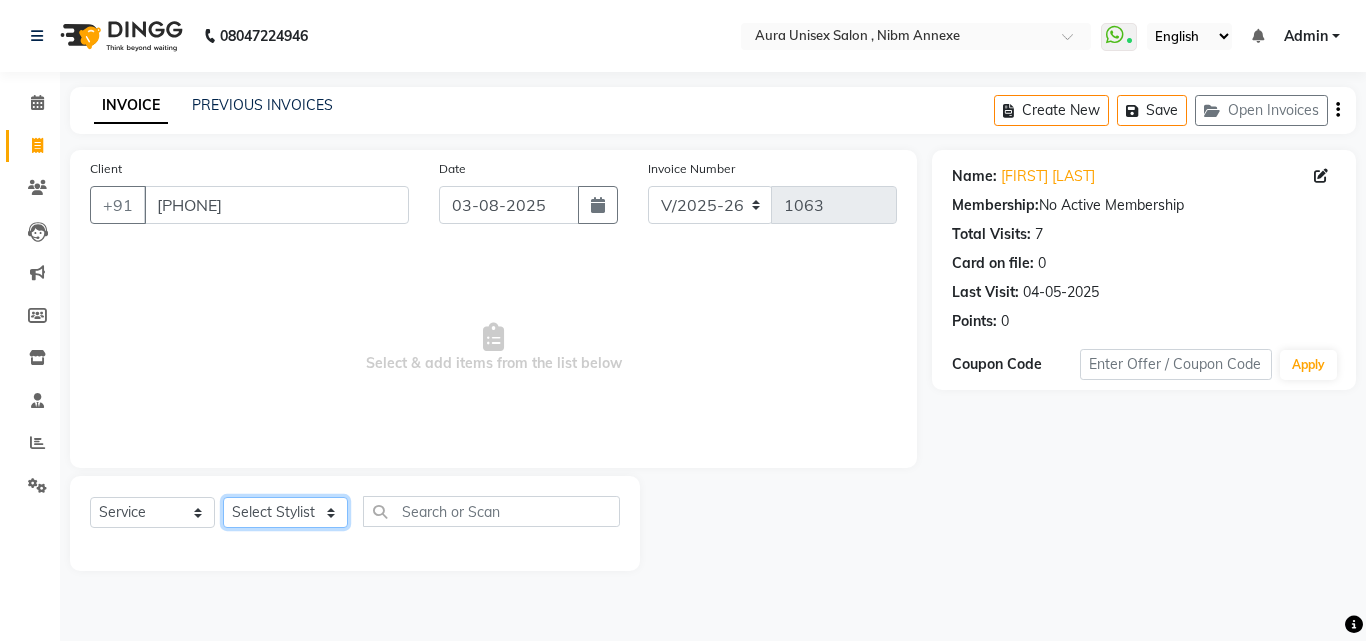 select on "69183" 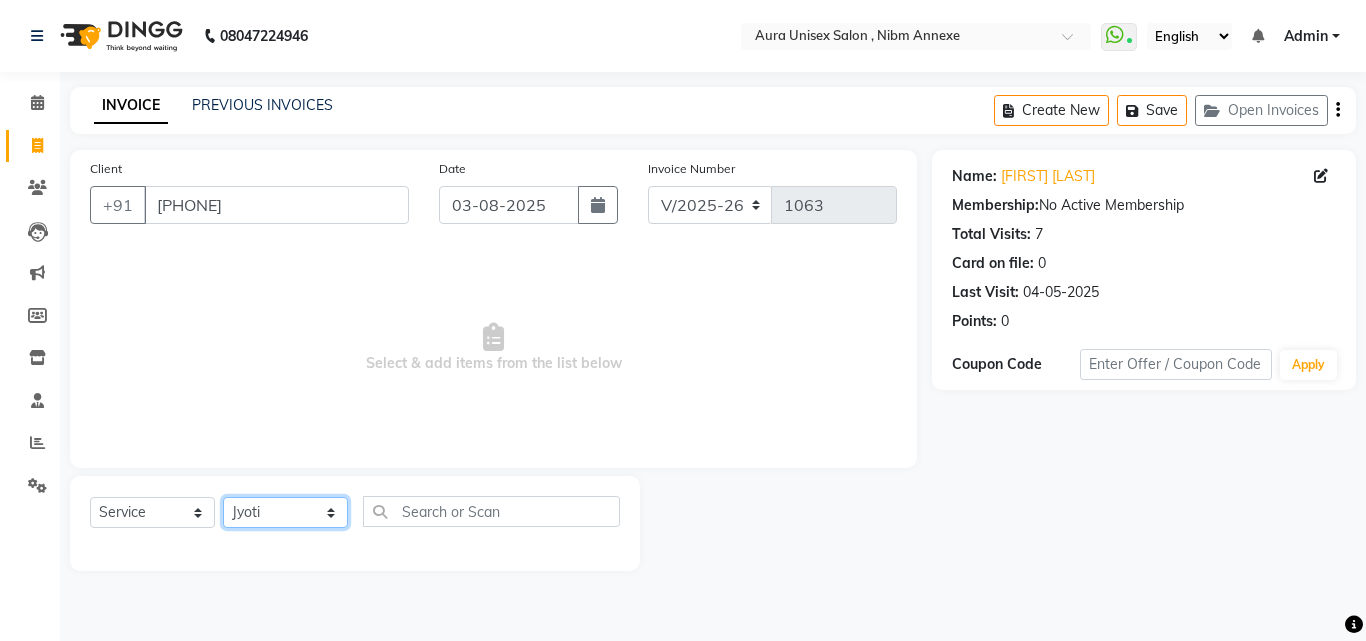 click on "Select Stylist Jasleen Jyoti Surya Tejaswini" 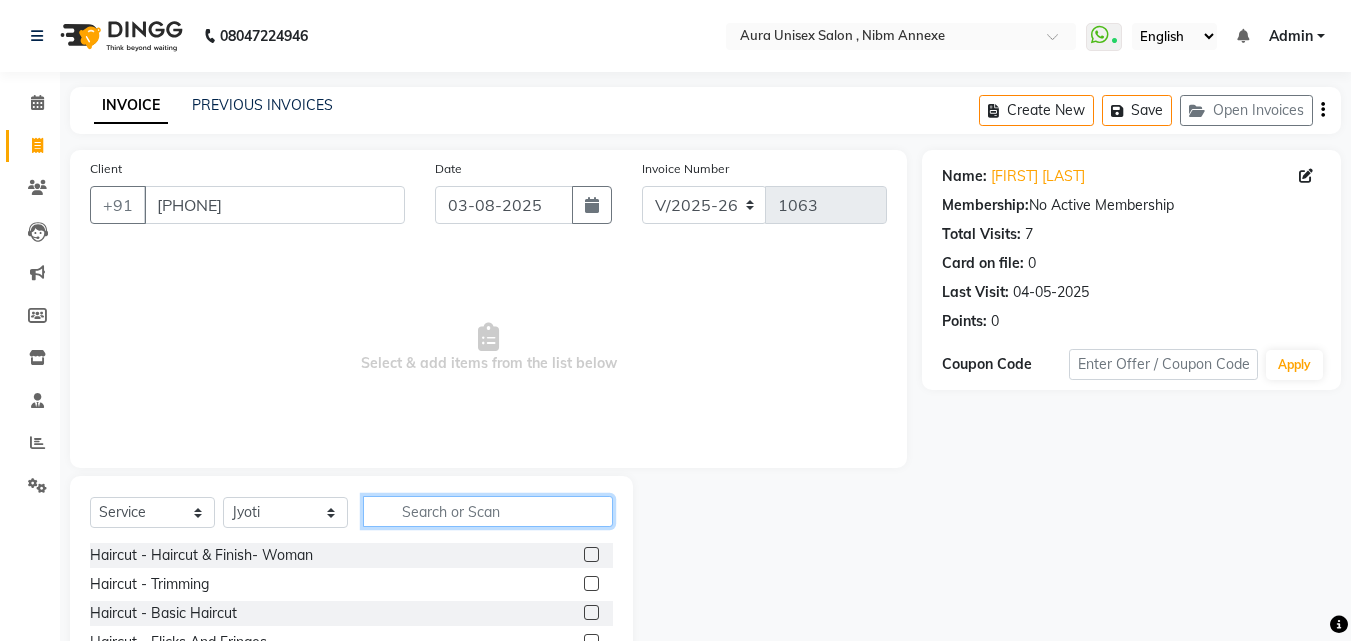 click 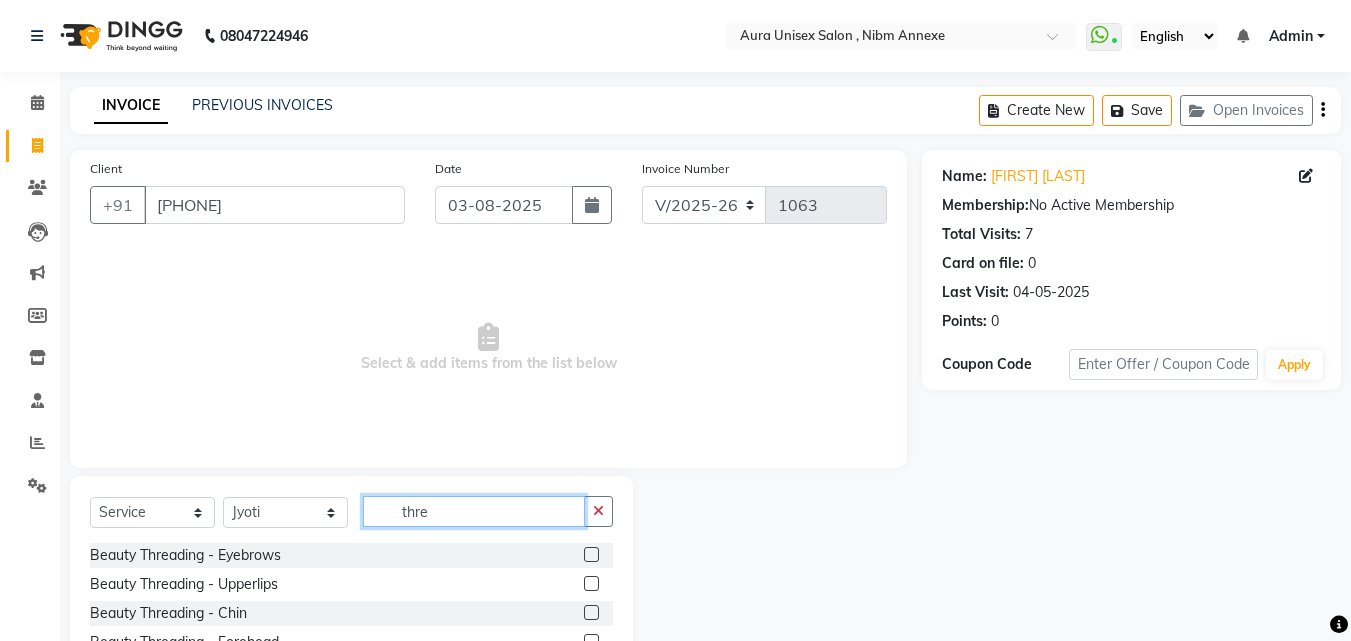 type on "thre" 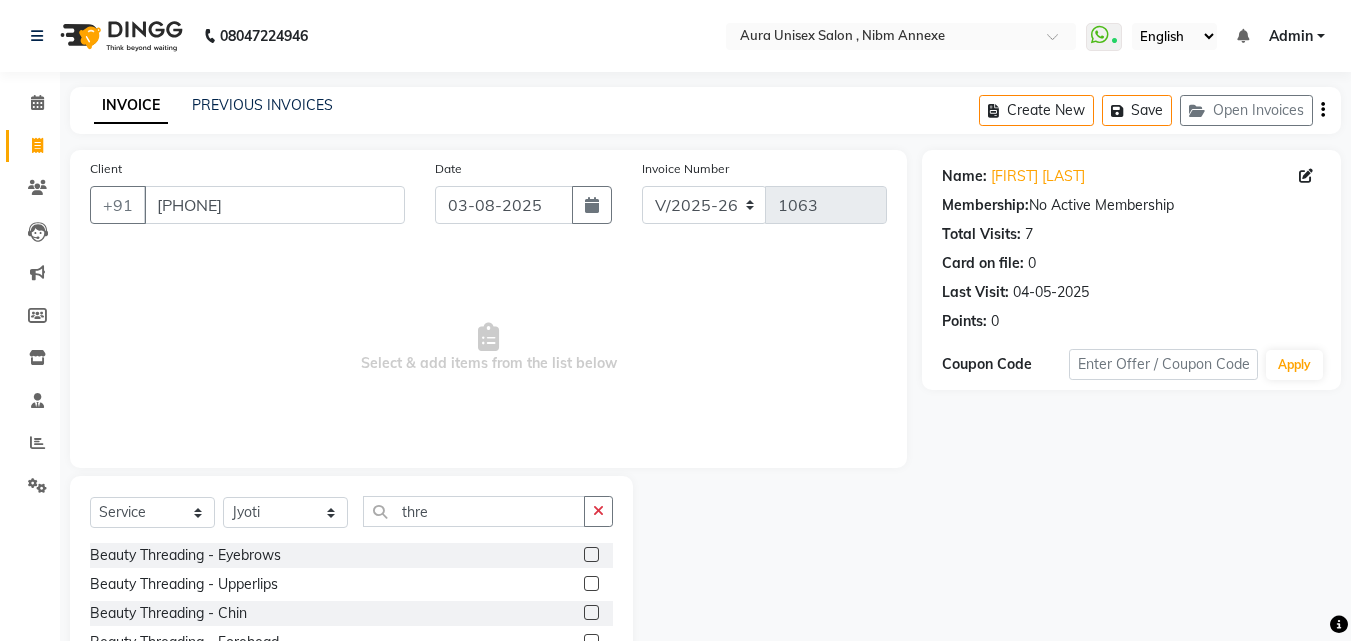 click 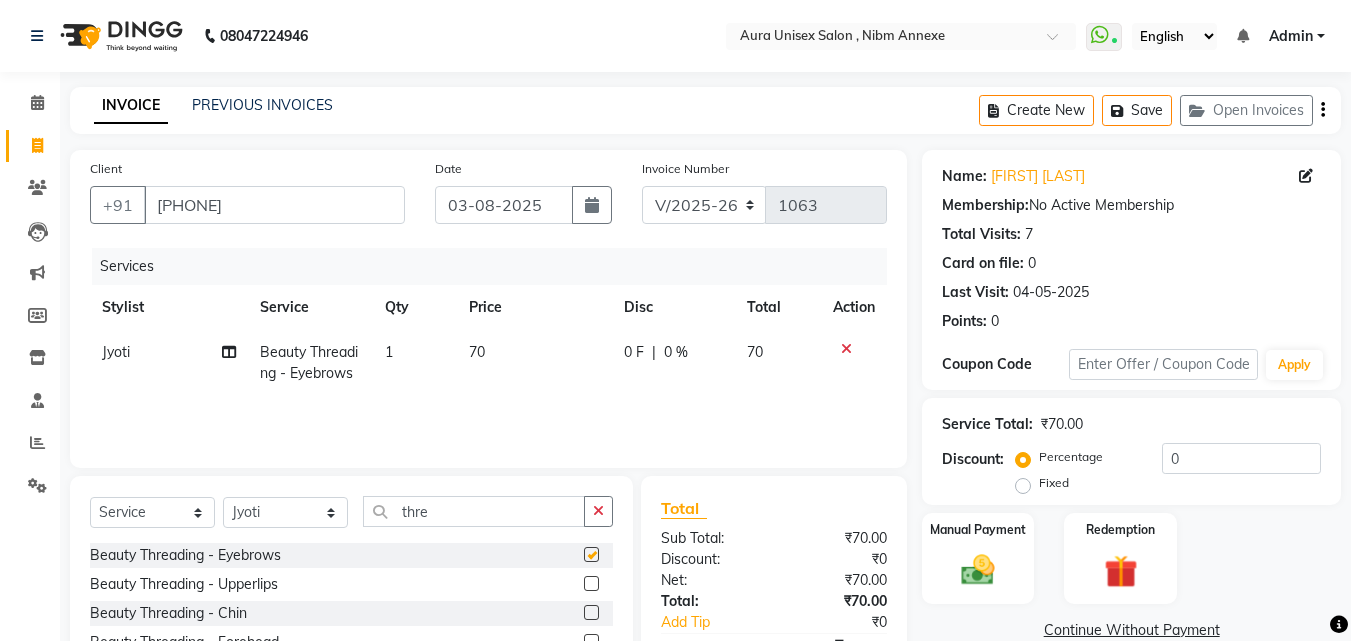 checkbox on "false" 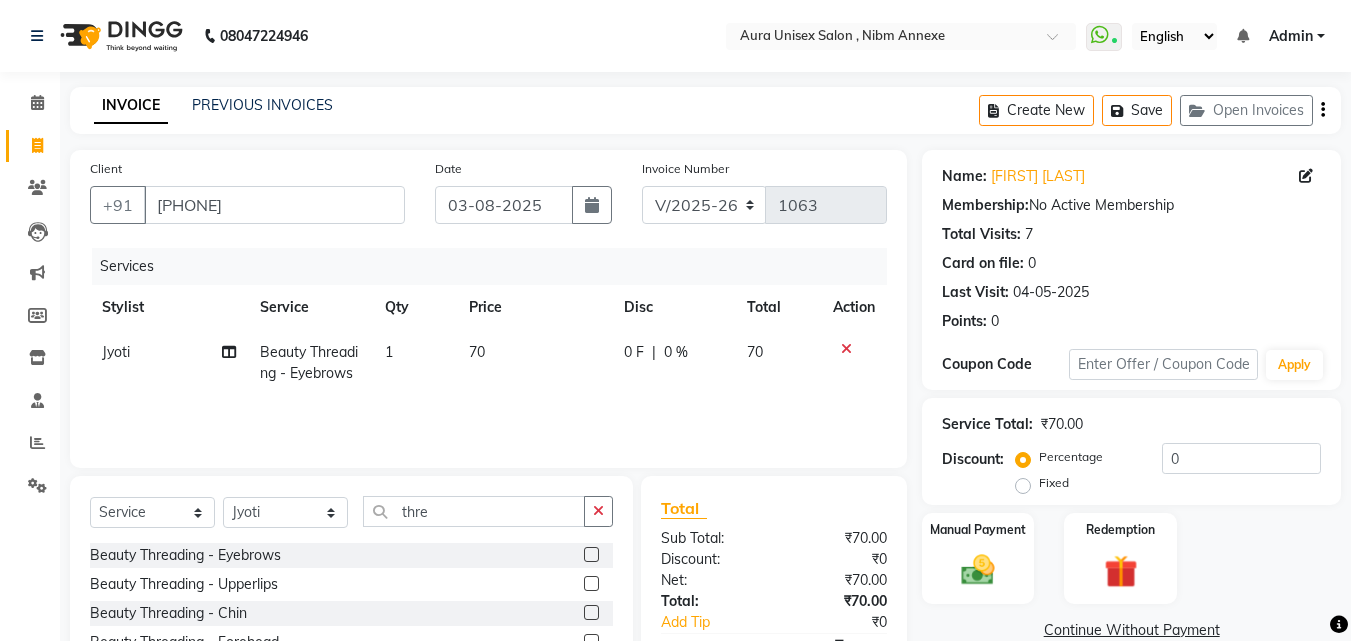 click 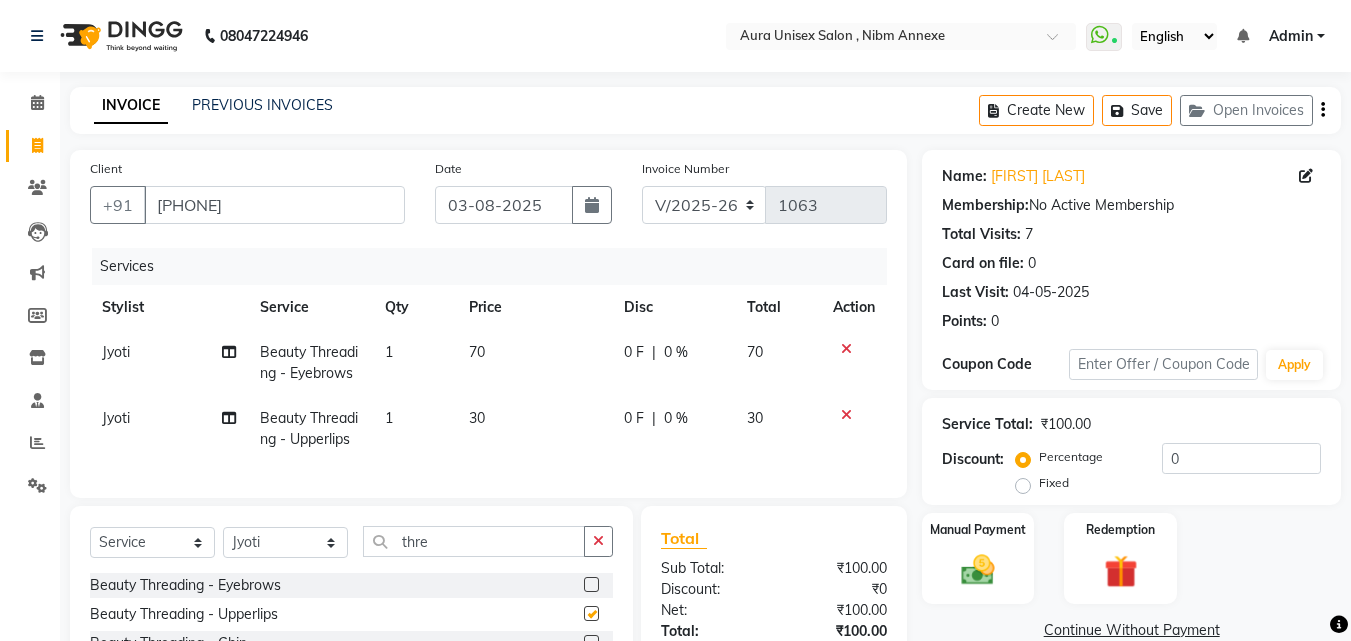 checkbox on "false" 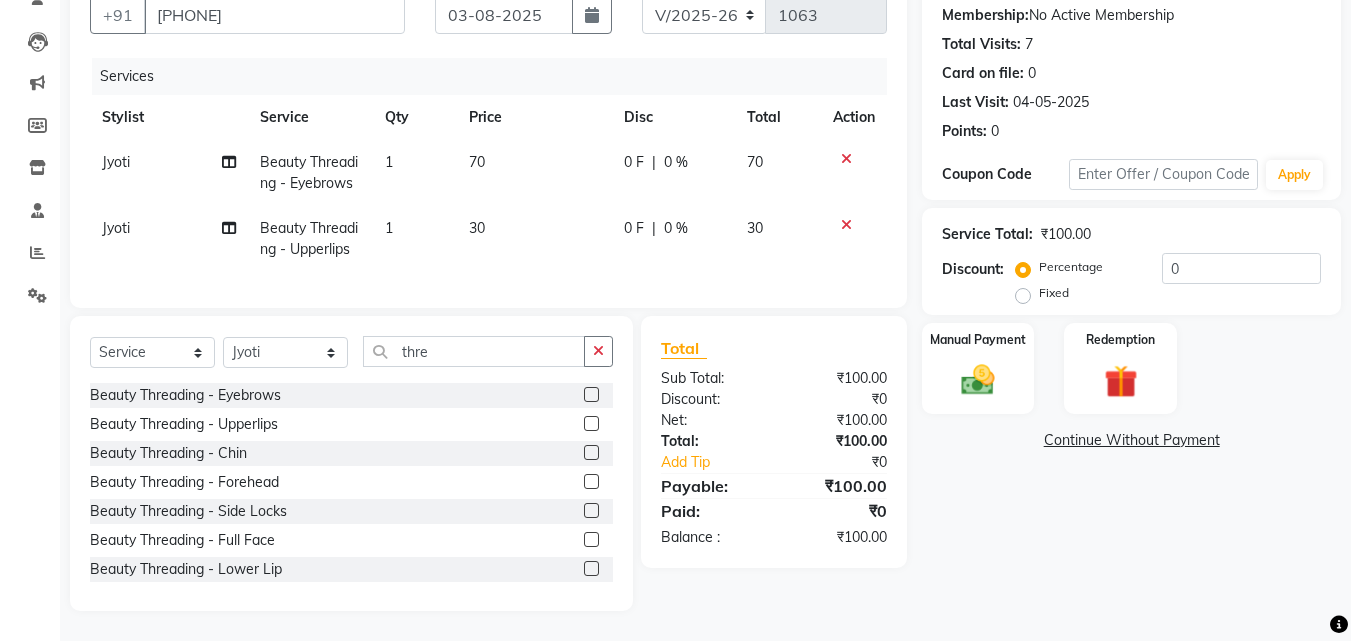 scroll, scrollTop: 205, scrollLeft: 0, axis: vertical 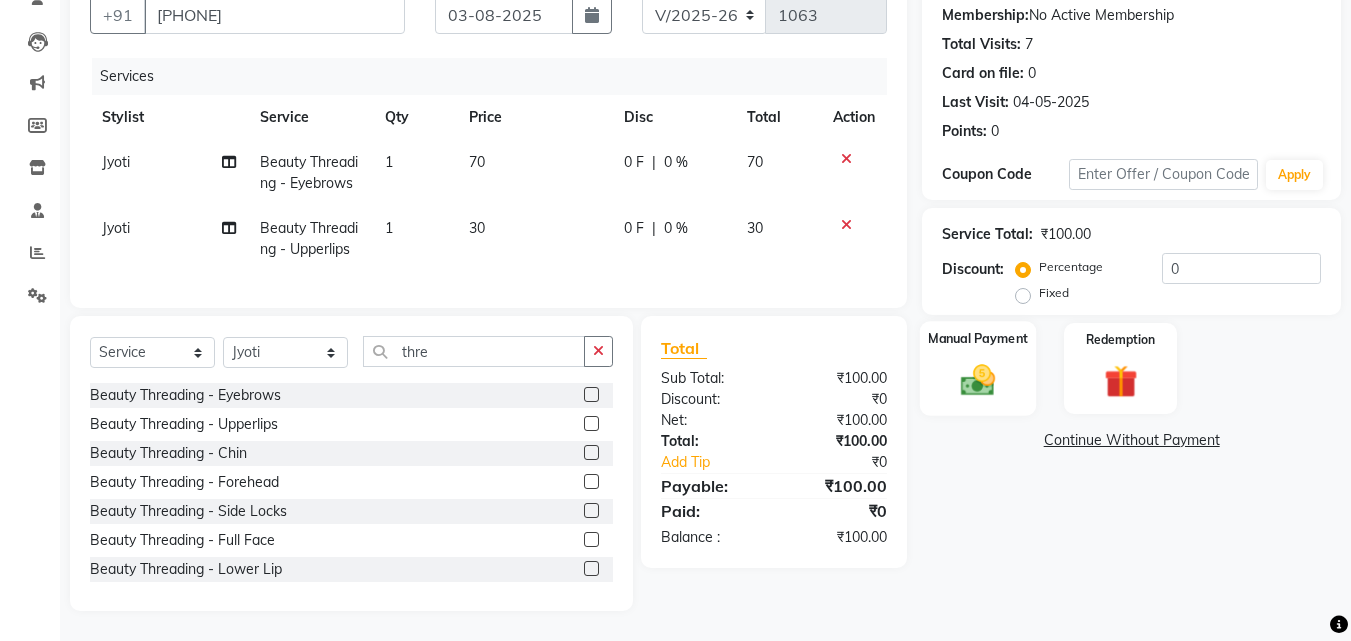click 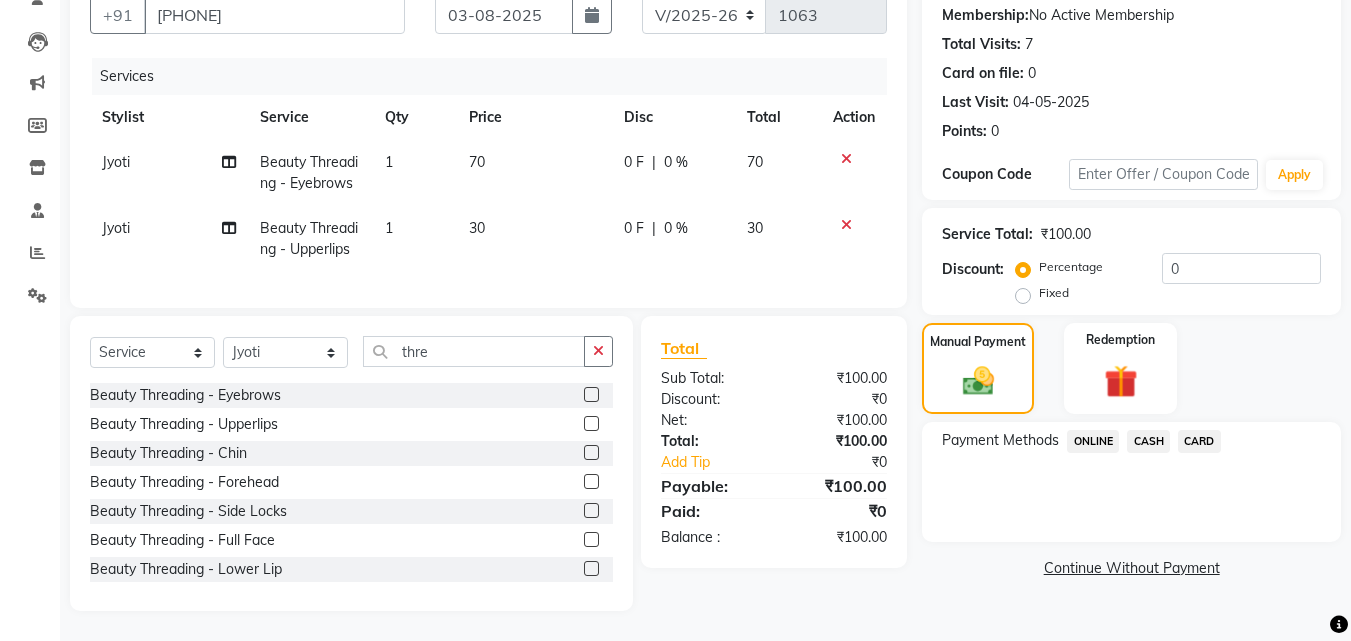click on "ONLINE" 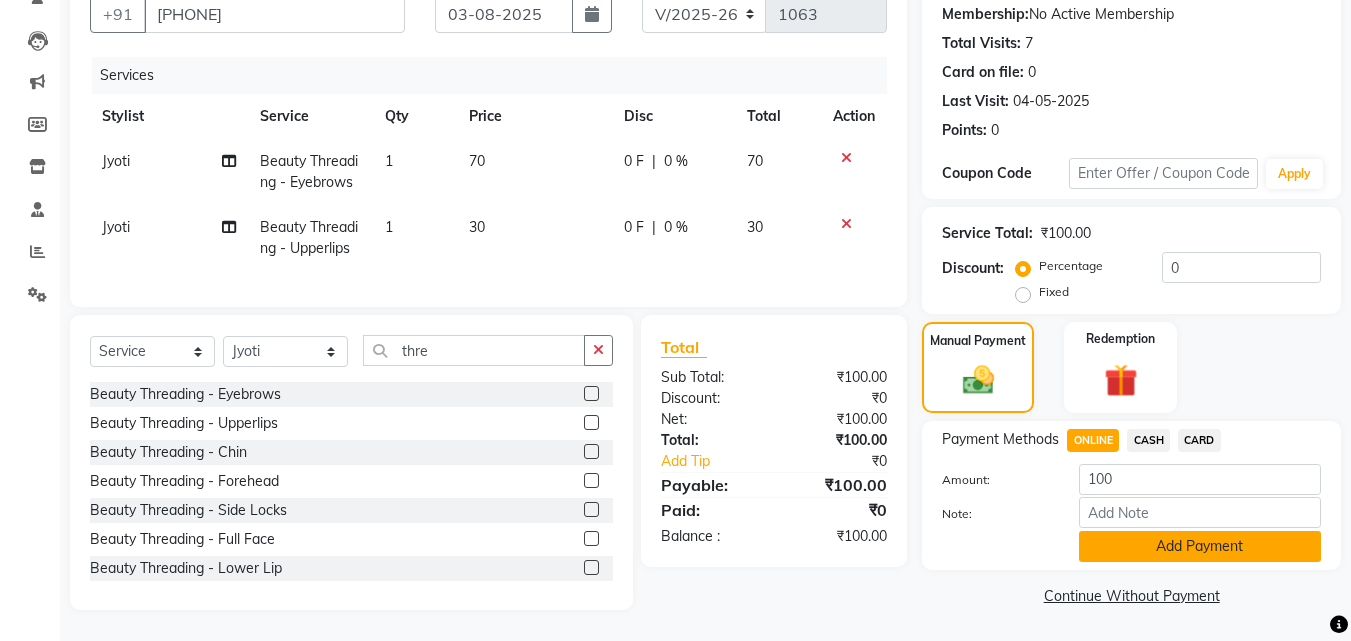 click on "Add Payment" 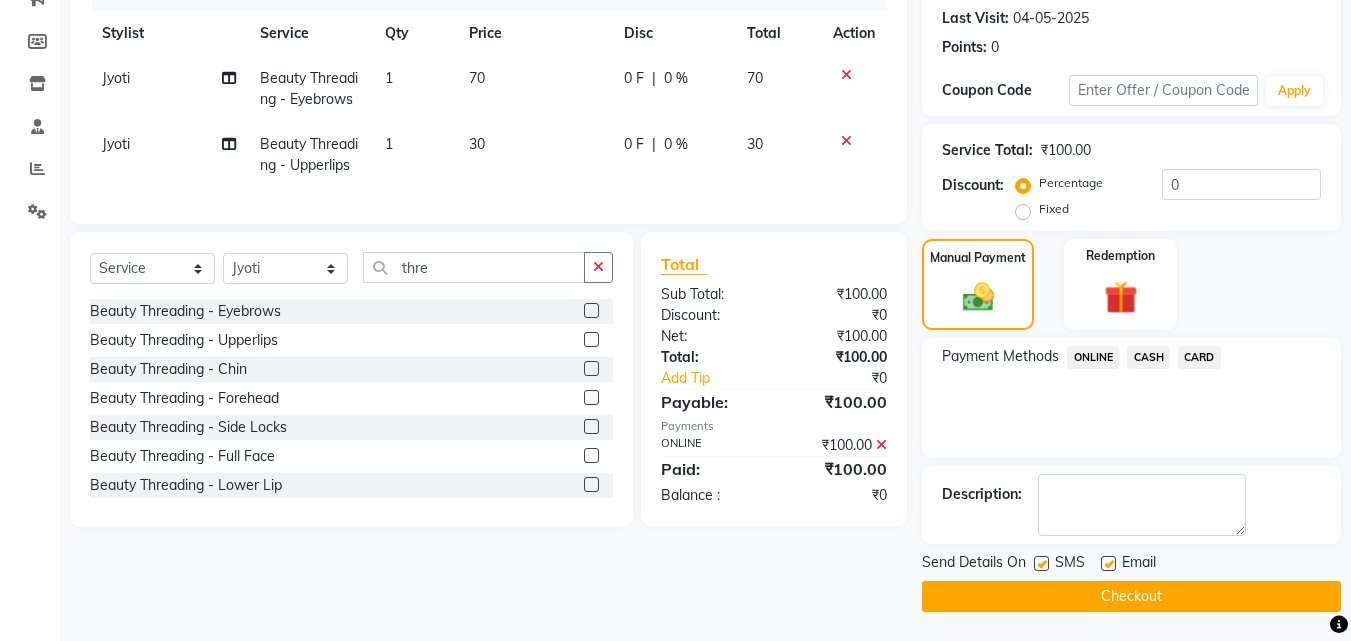 scroll, scrollTop: 275, scrollLeft: 0, axis: vertical 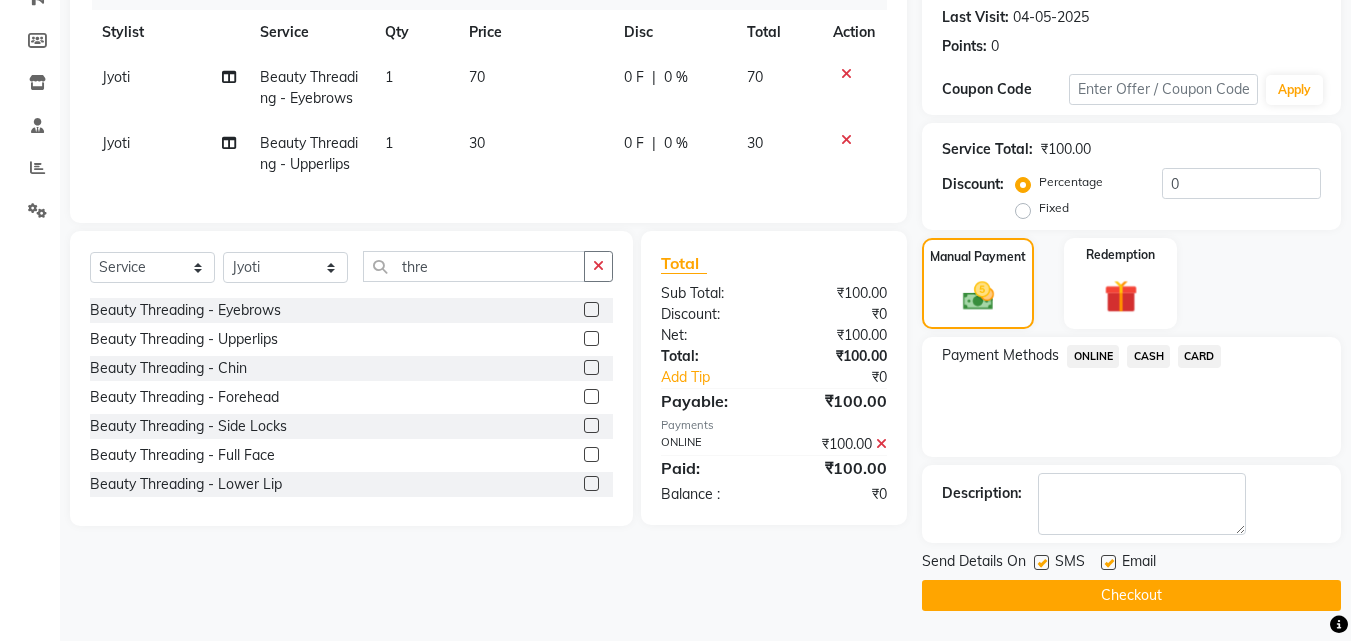 click on "Name: Jennifer Steele Membership:  No Active Membership  Total Visits:  7 Card on file:  0 Last Visit:   04-05-2025 Points:   0  Coupon Code Apply Service Total:  ₹100.00  Discount:  Percentage   Fixed  0 Manual Payment Redemption Payment Methods  ONLINE   CASH   CARD  Description:                  Send Details On SMS Email  Checkout" 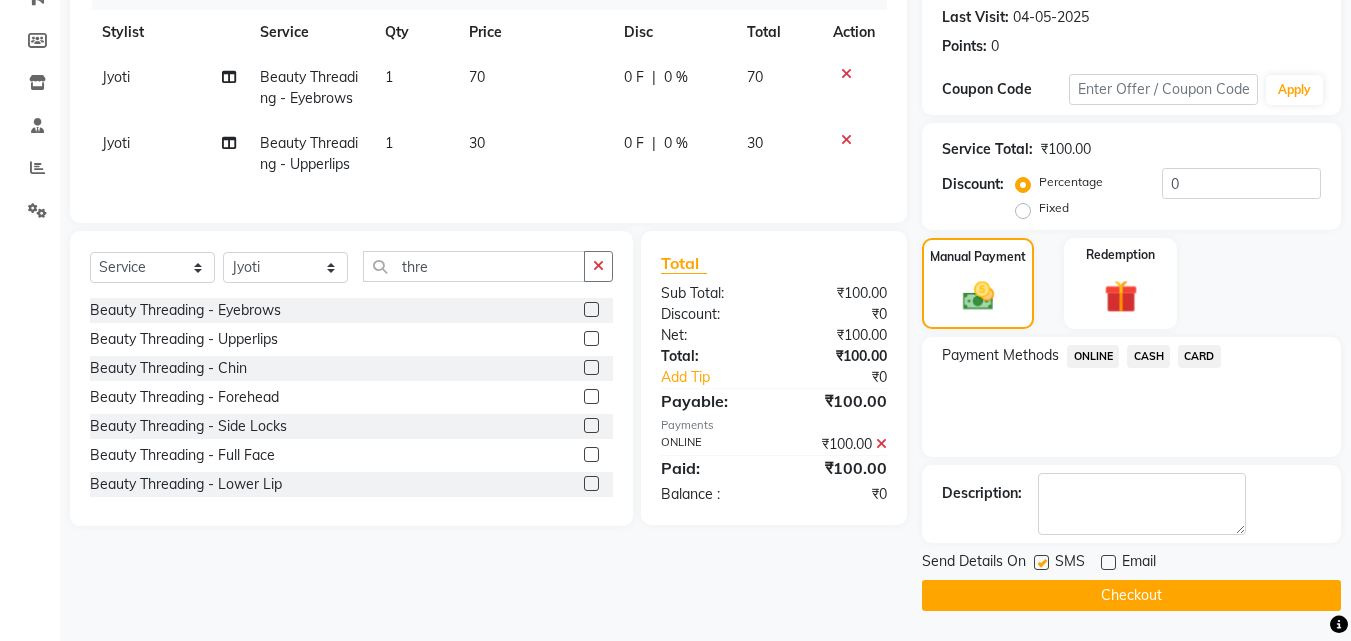 click on "Checkout" 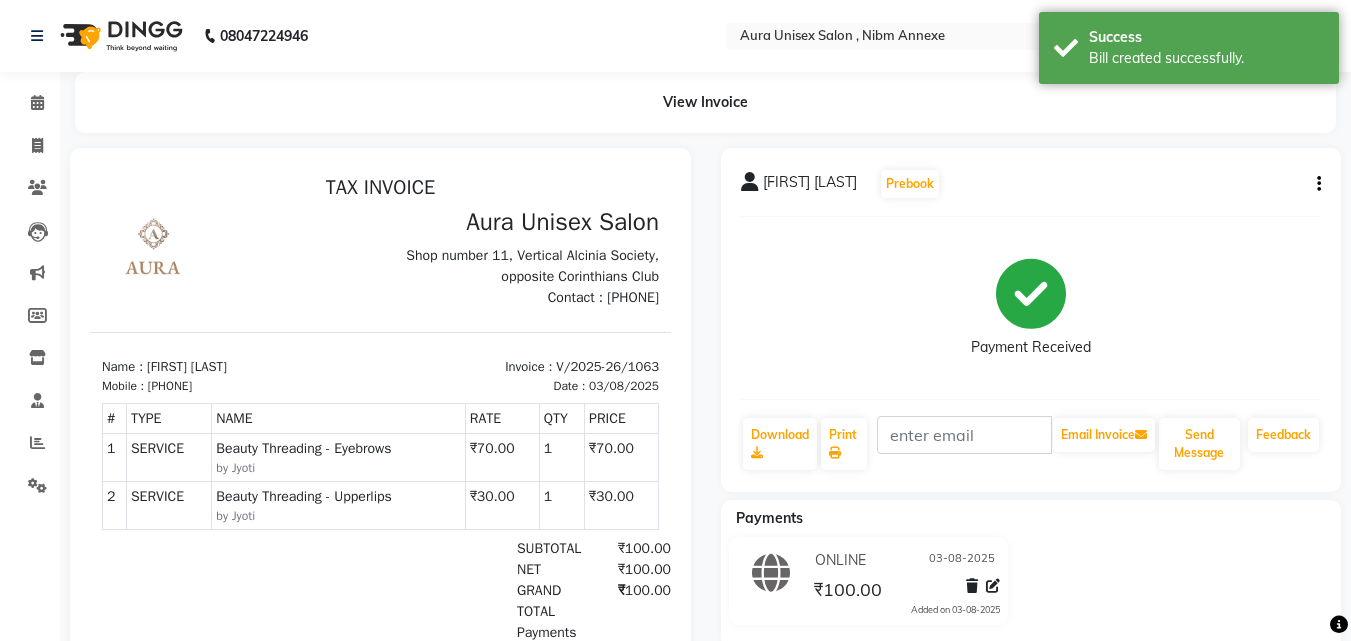 scroll, scrollTop: 0, scrollLeft: 0, axis: both 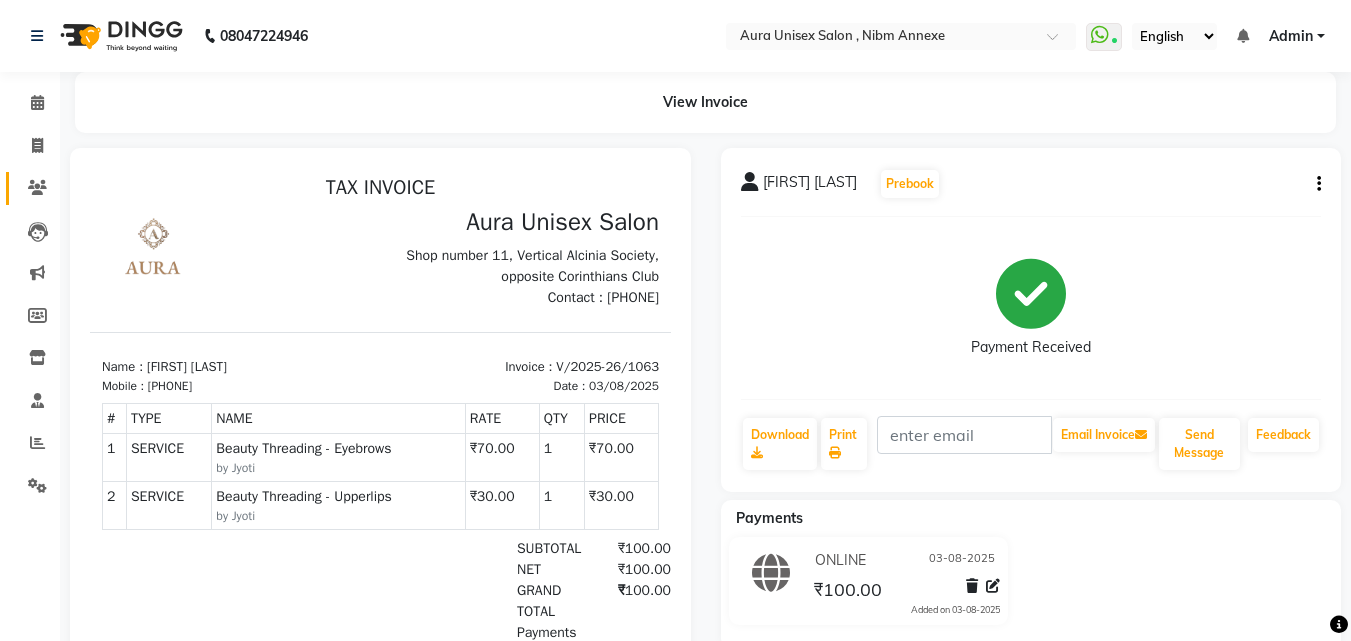 click on "Clients" 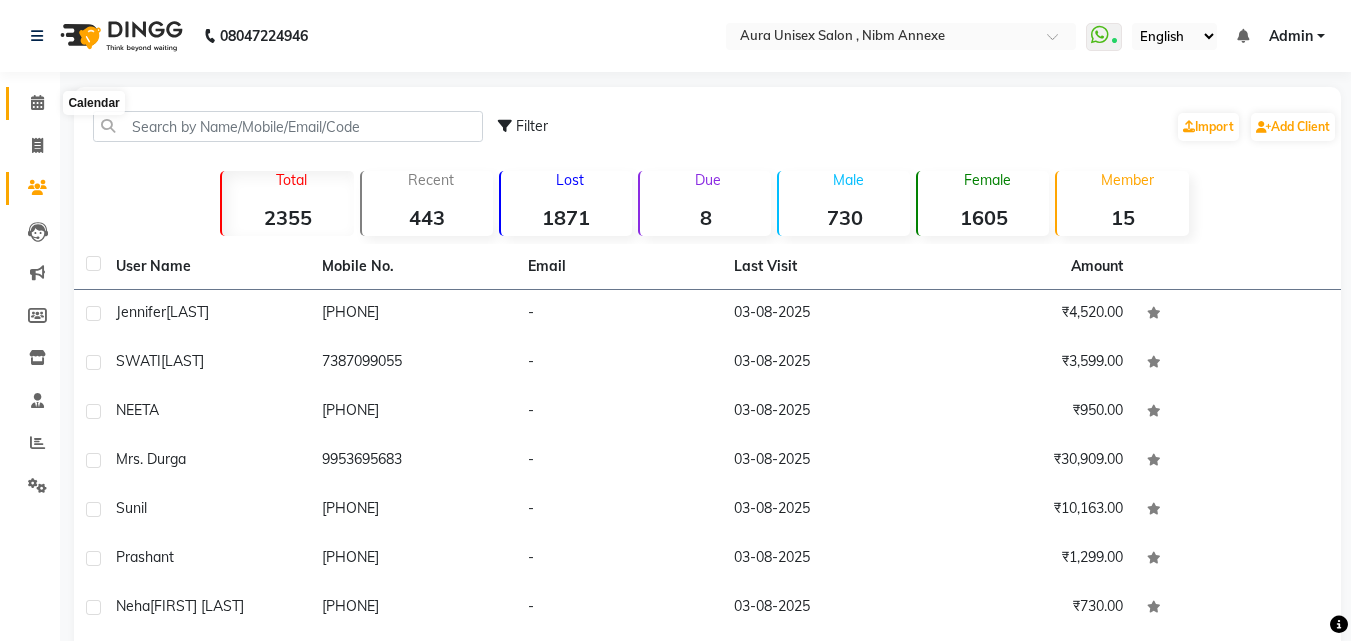 click 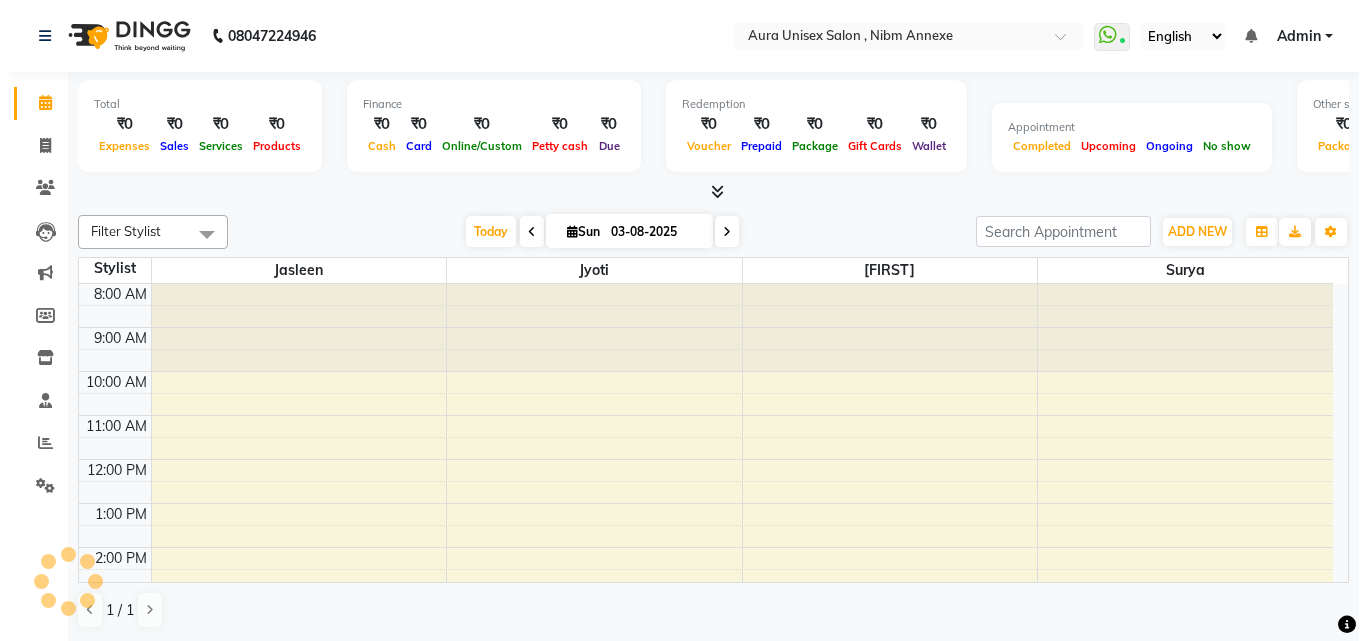 scroll, scrollTop: 0, scrollLeft: 0, axis: both 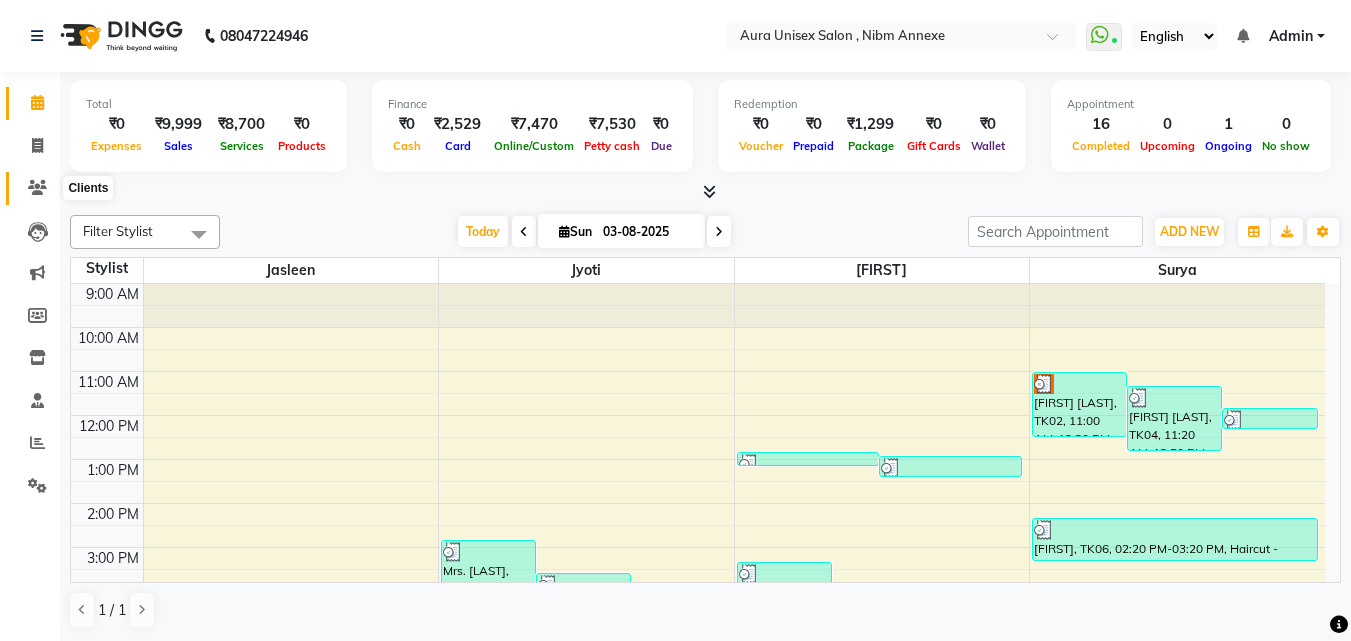 click 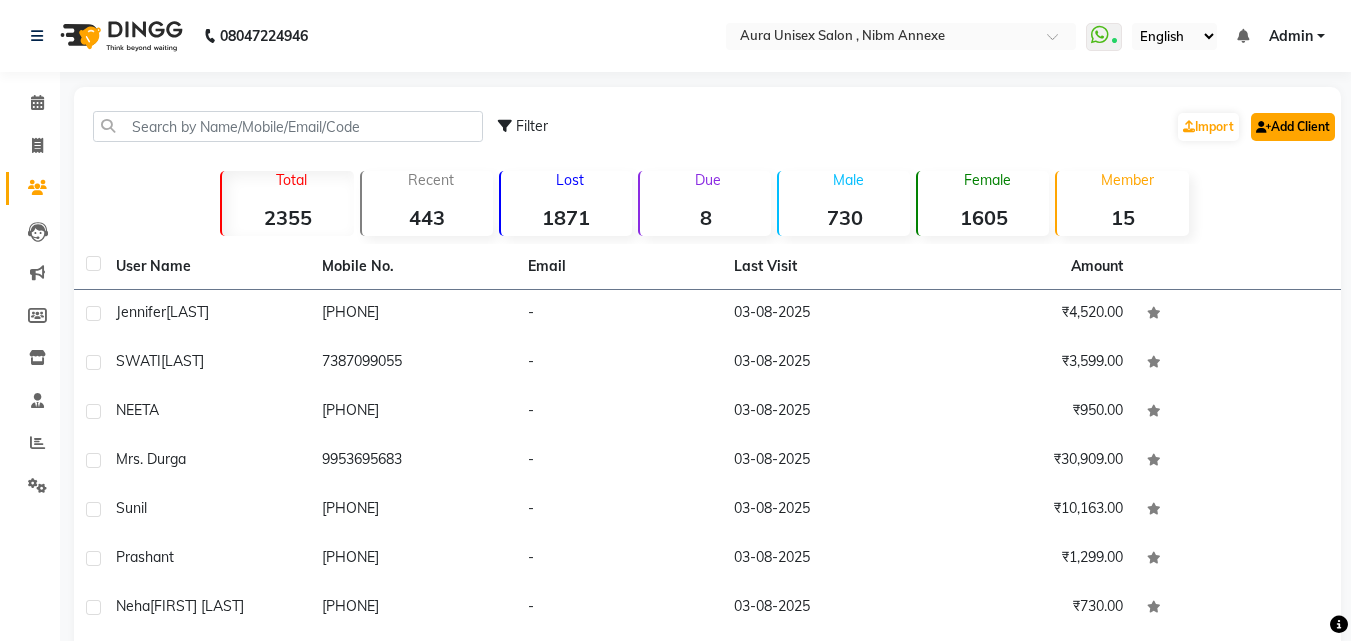 click on "Add Client" 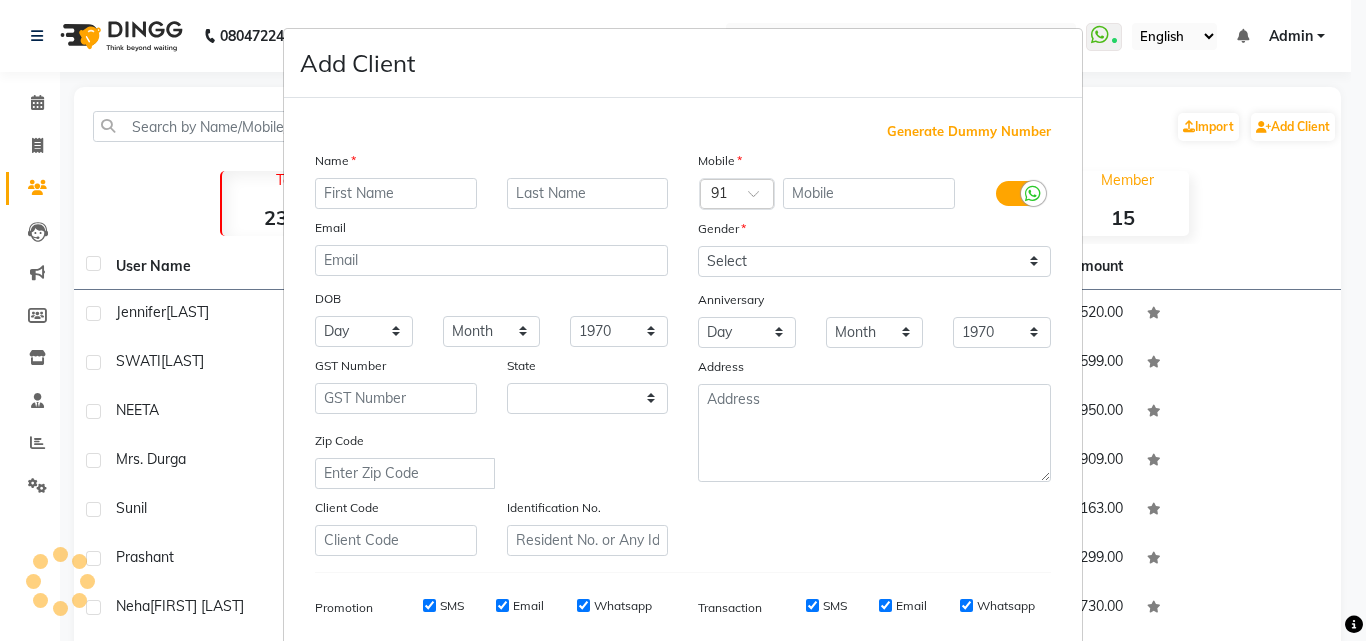 select on "22" 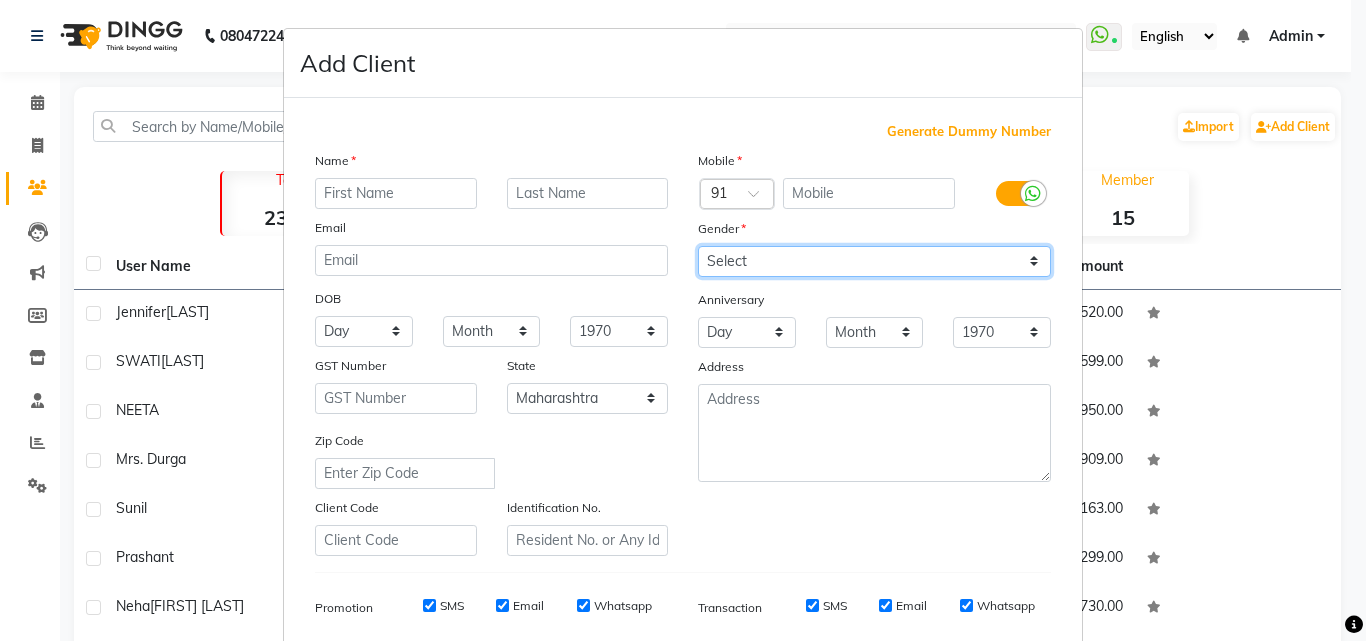 click on "Select Male Female Other Prefer Not To Say" at bounding box center [874, 261] 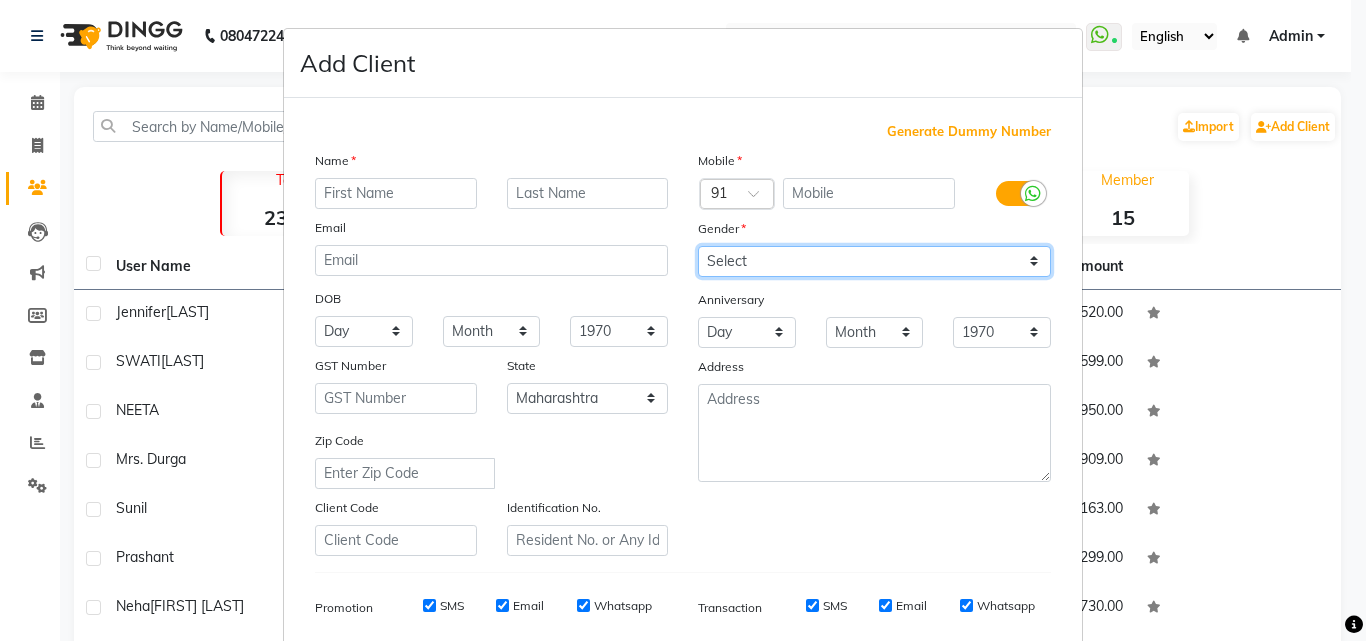 select on "female" 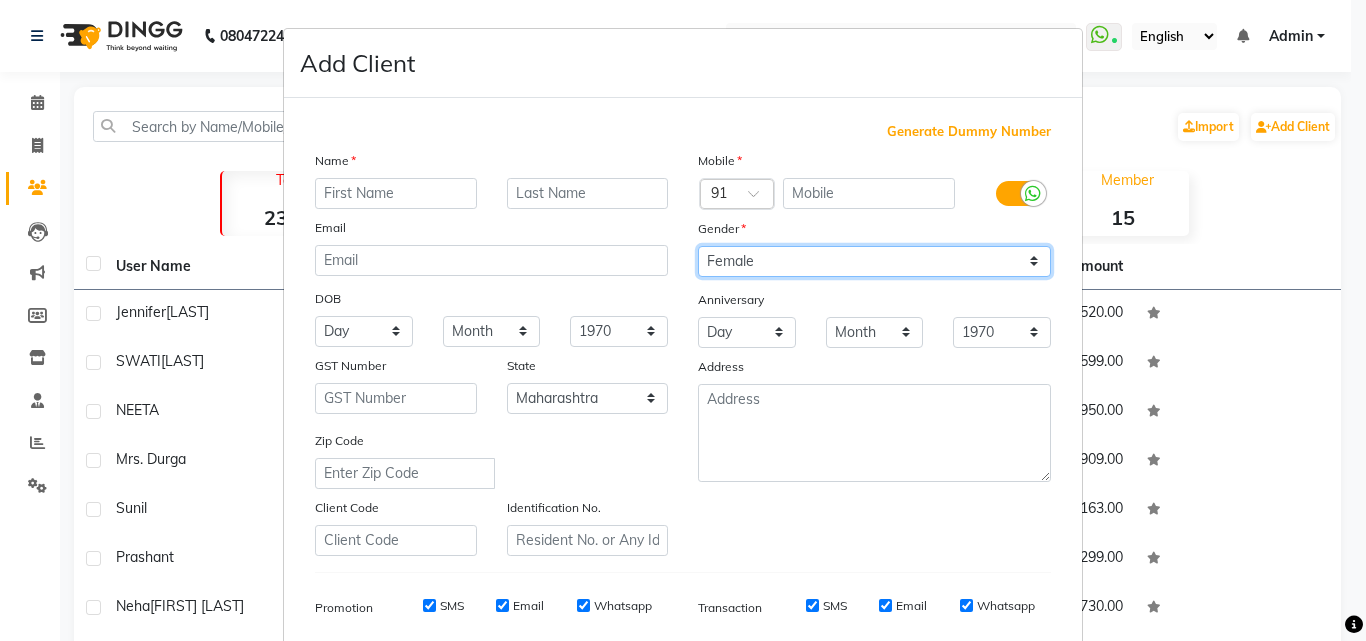 click on "Select Male Female Other Prefer Not To Say" at bounding box center [874, 261] 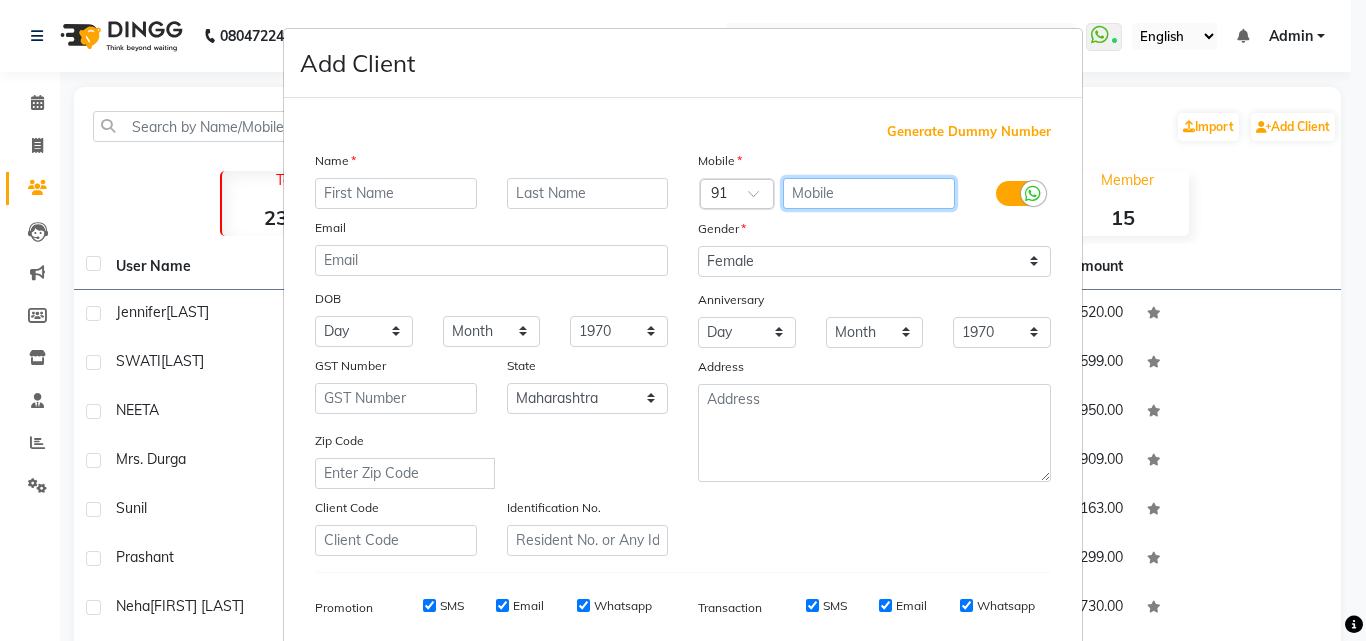 click at bounding box center [869, 193] 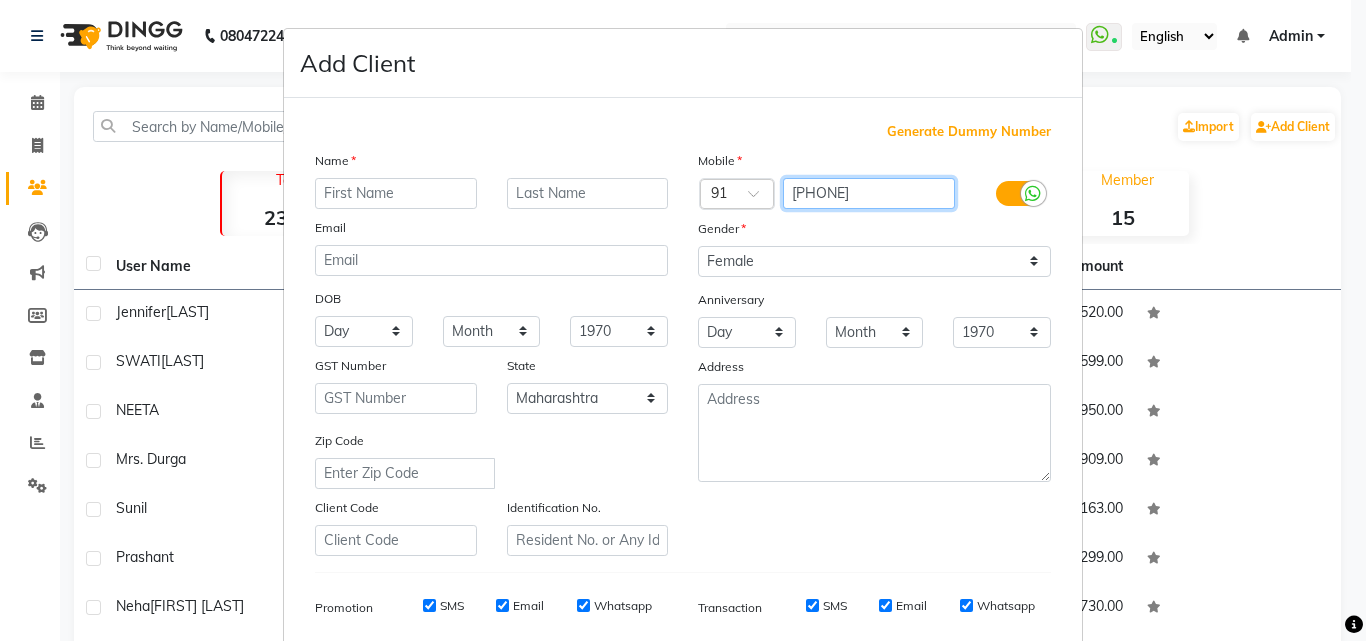 type on "882800092" 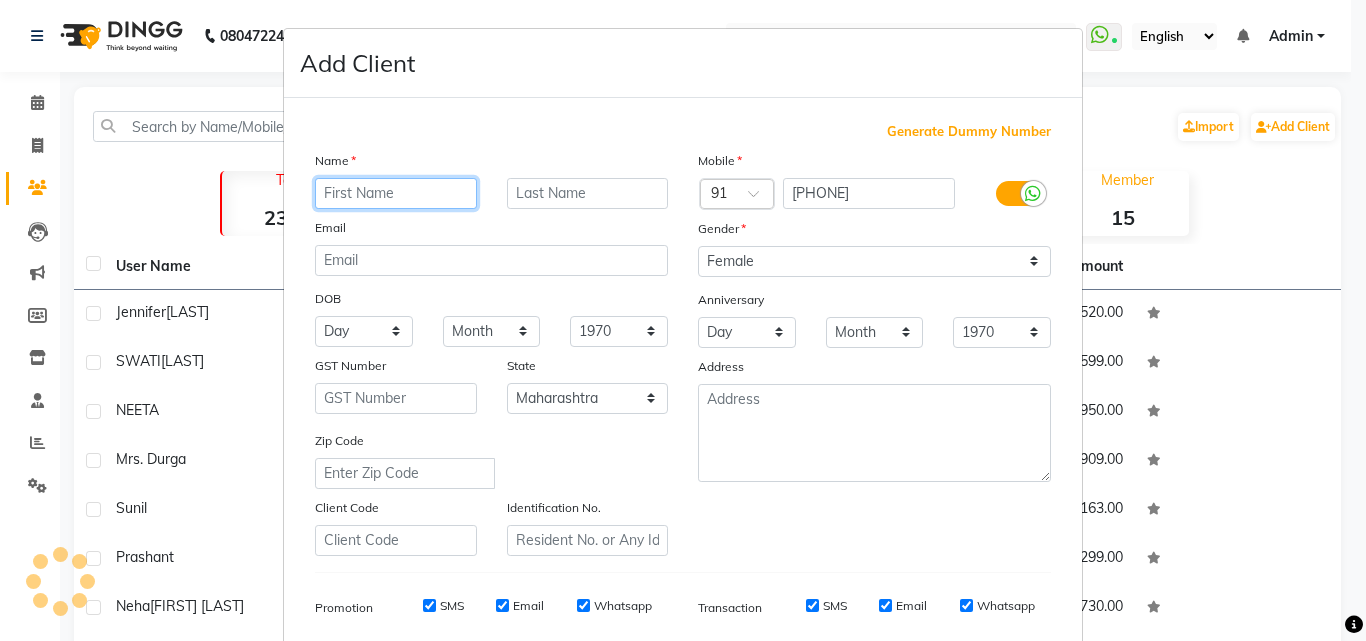 click at bounding box center [396, 193] 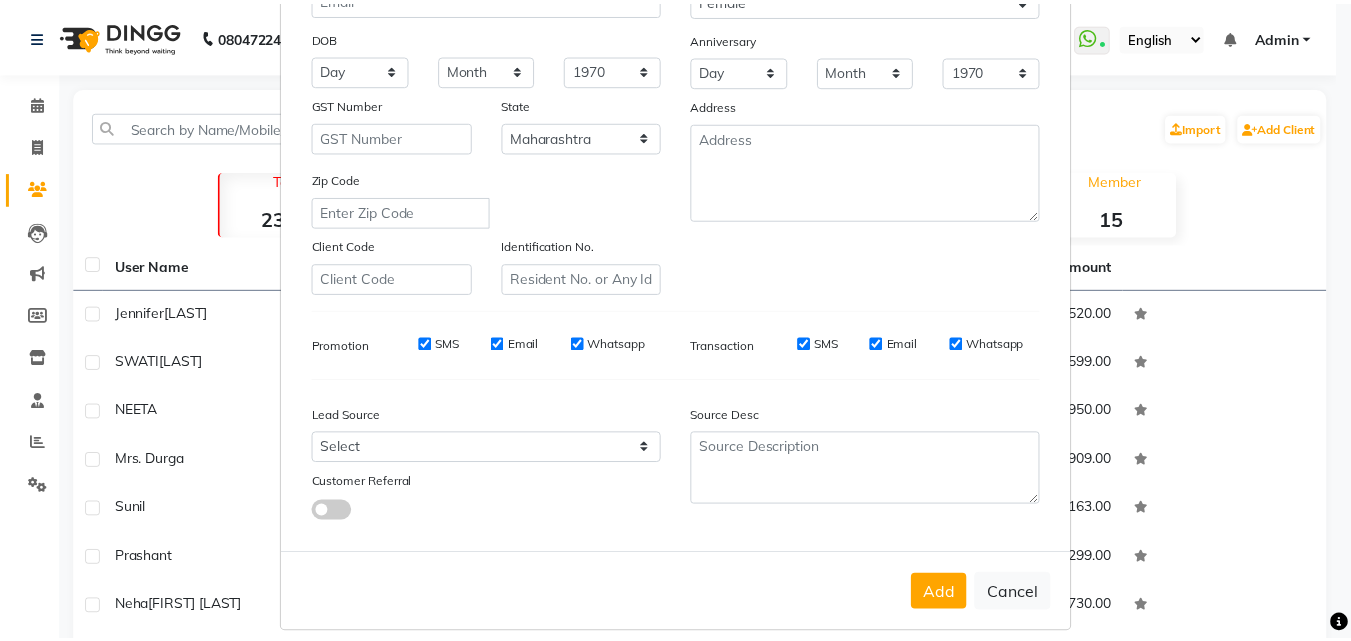 scroll, scrollTop: 282, scrollLeft: 0, axis: vertical 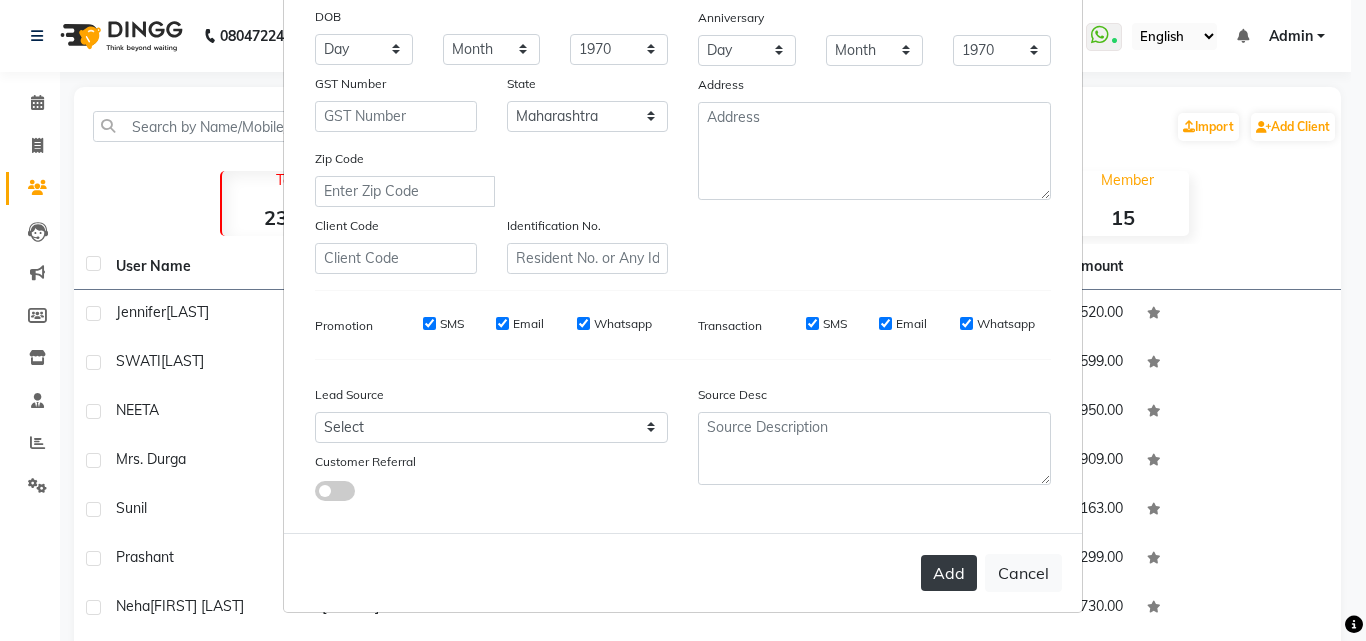 type on "Tejal" 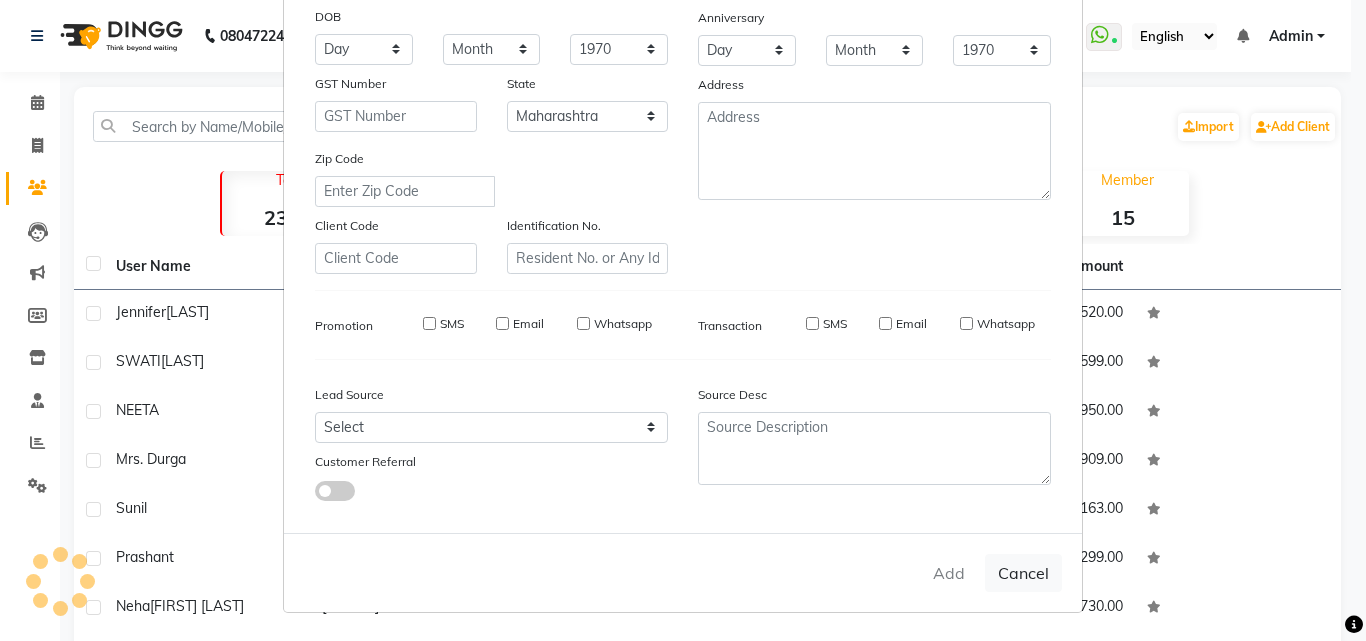type 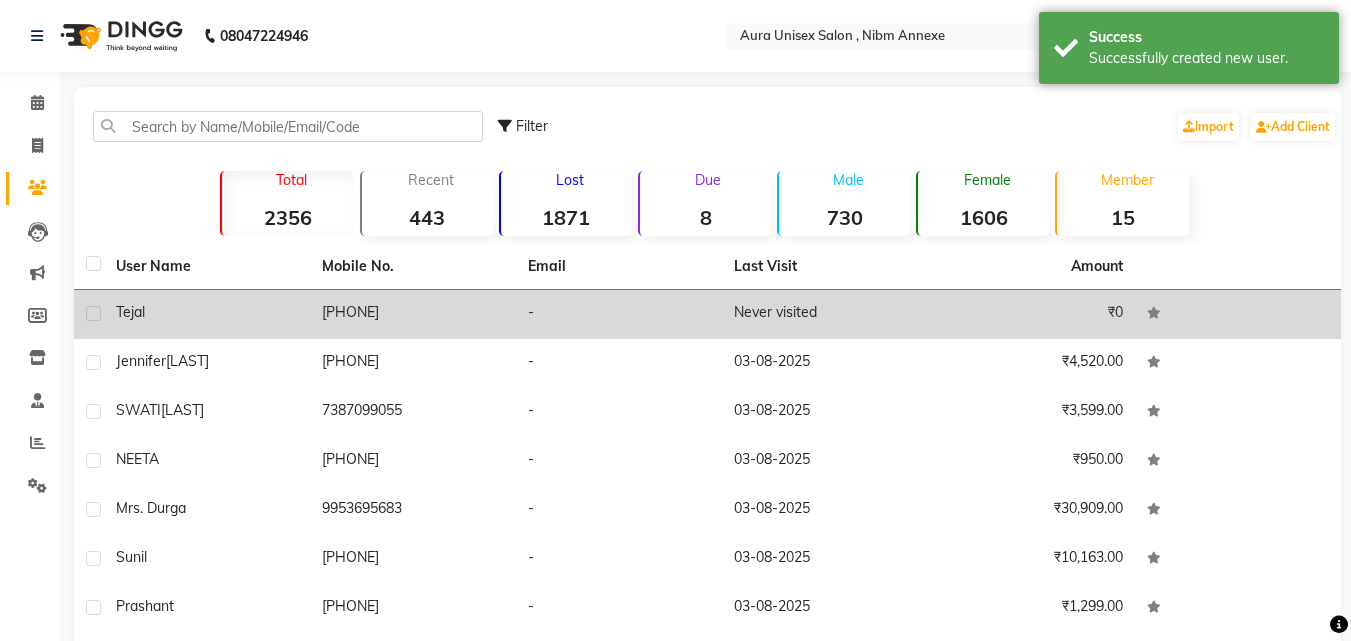 click on "Tejal" 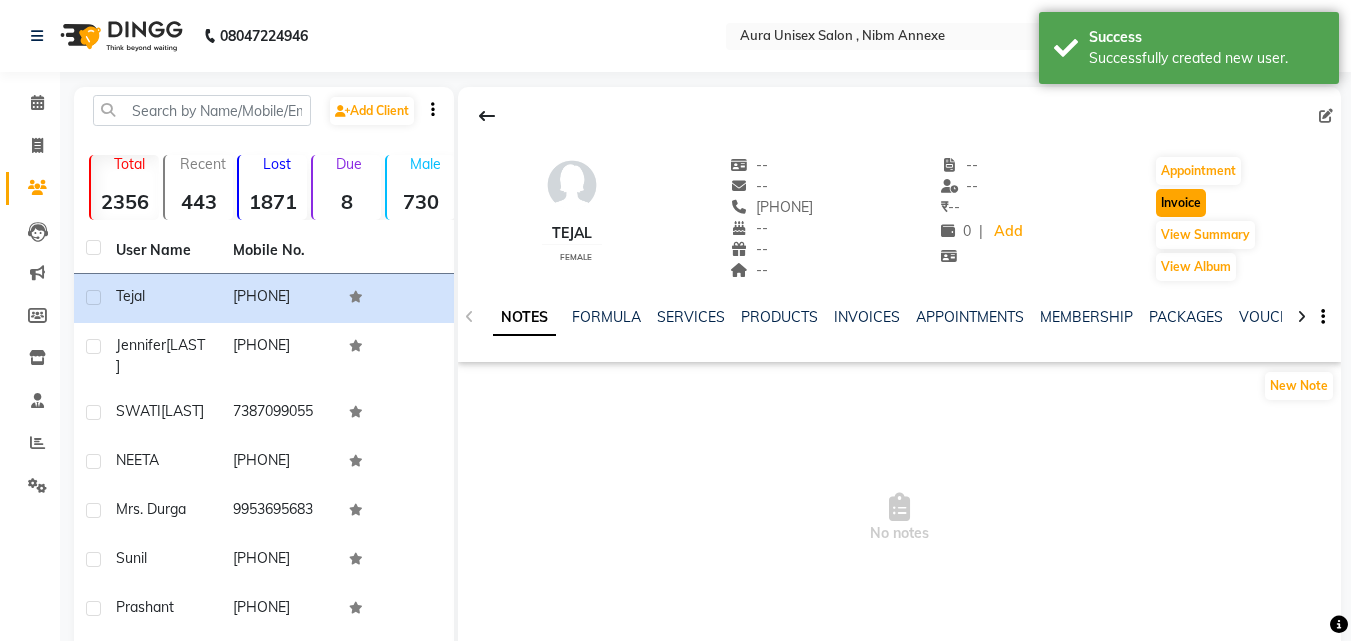 click on "Invoice" 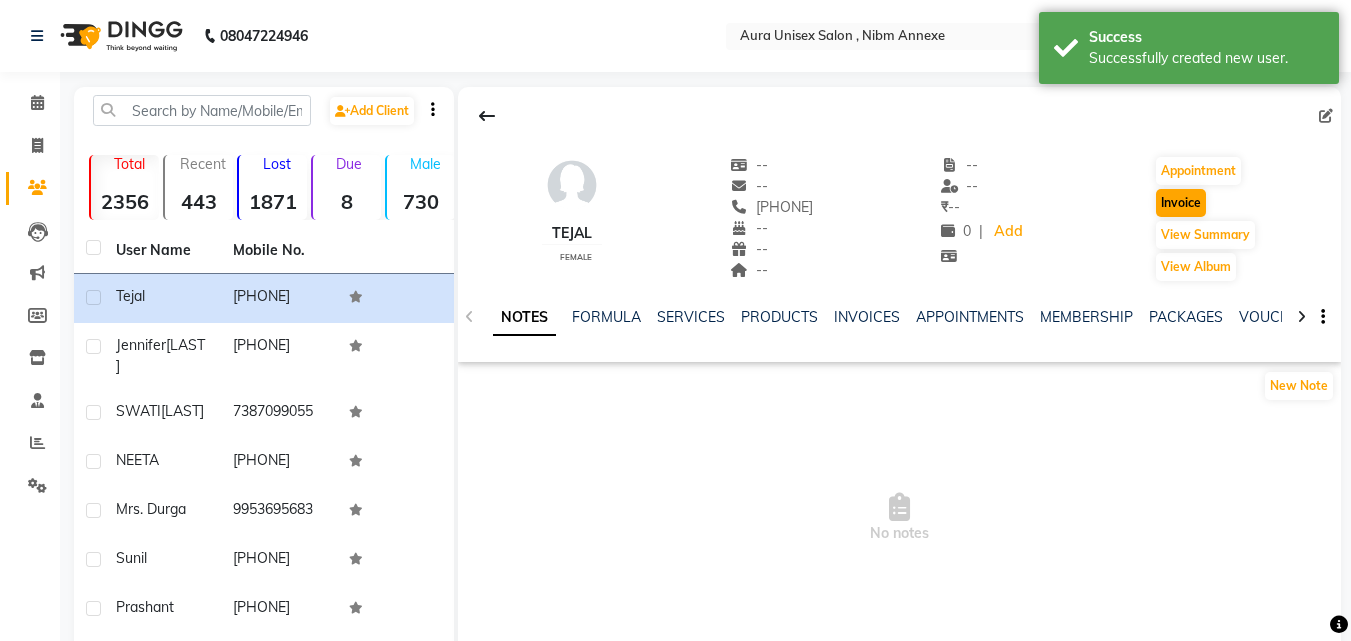 select on "service" 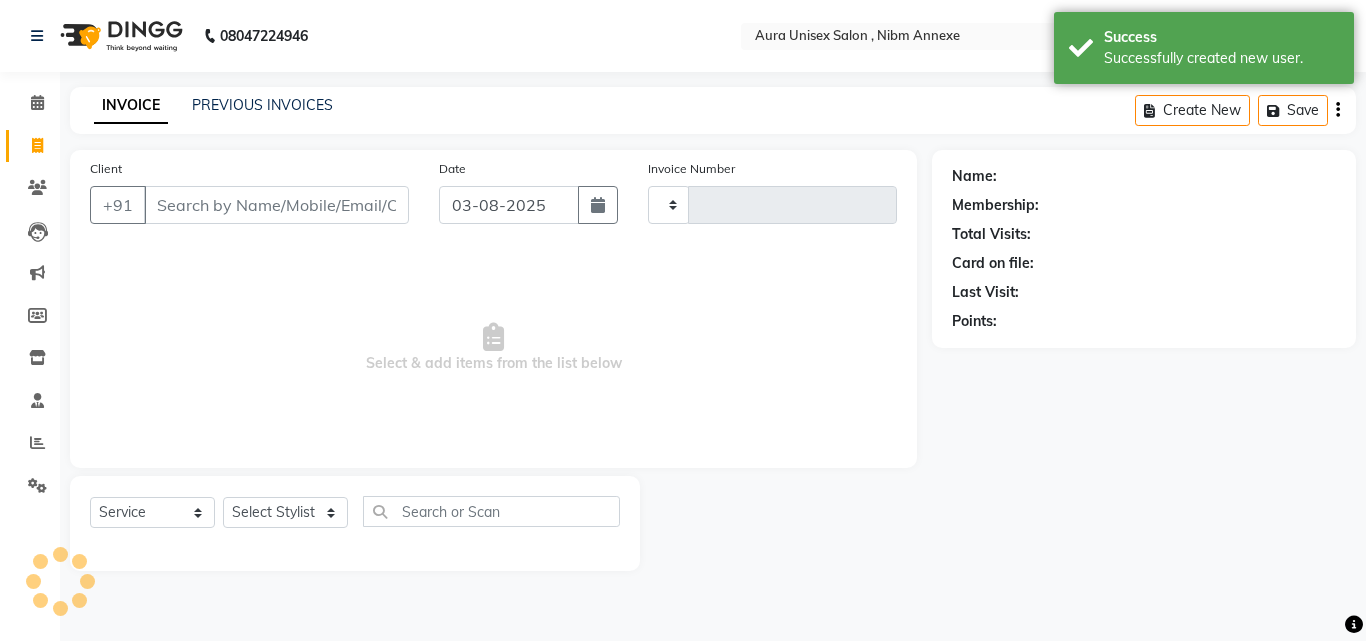 type on "1064" 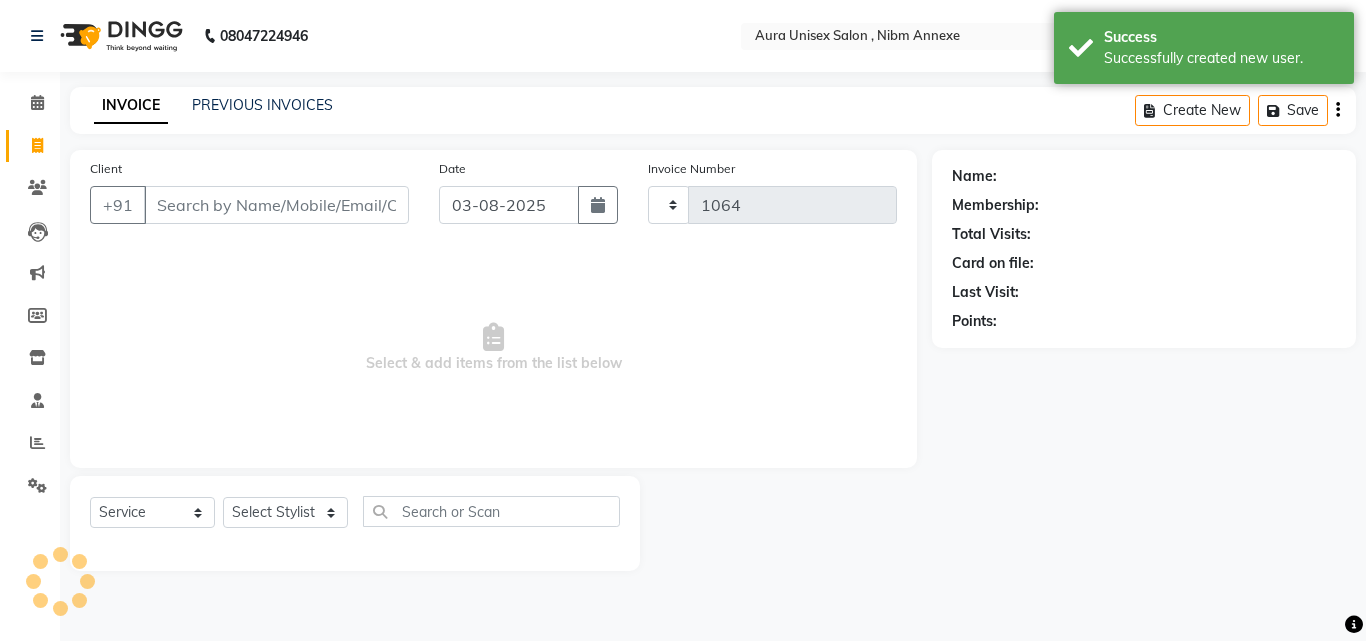 select on "823" 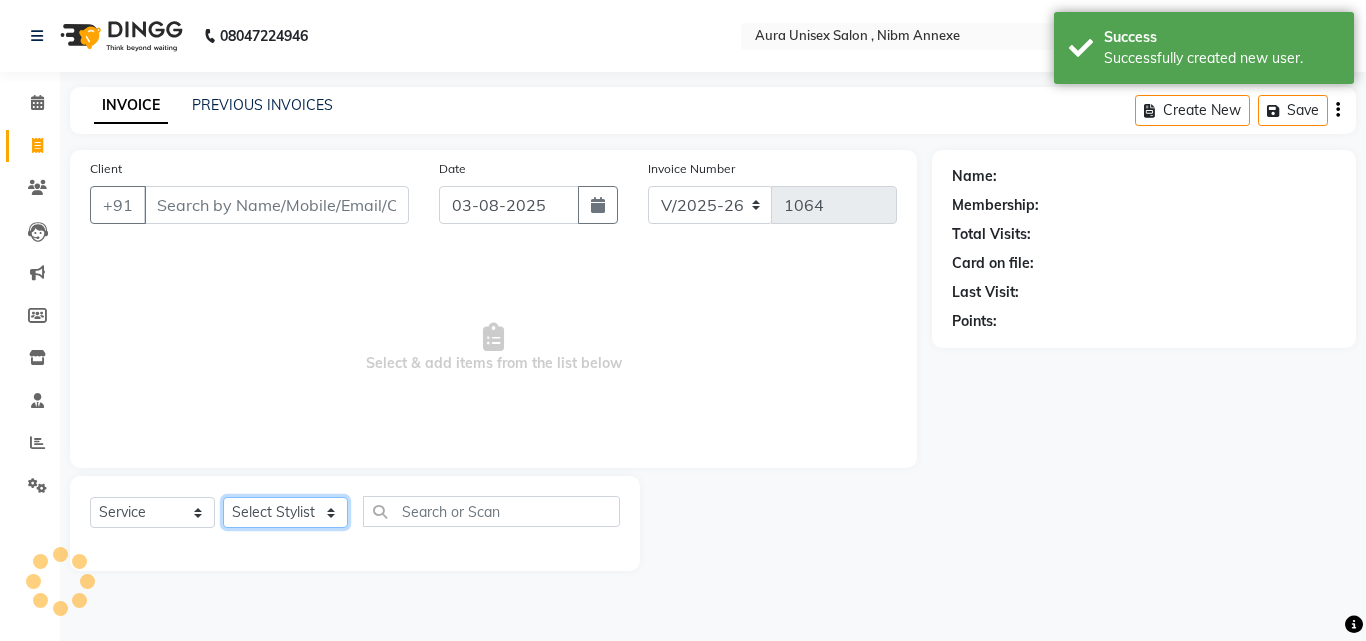 click on "Select Stylist" 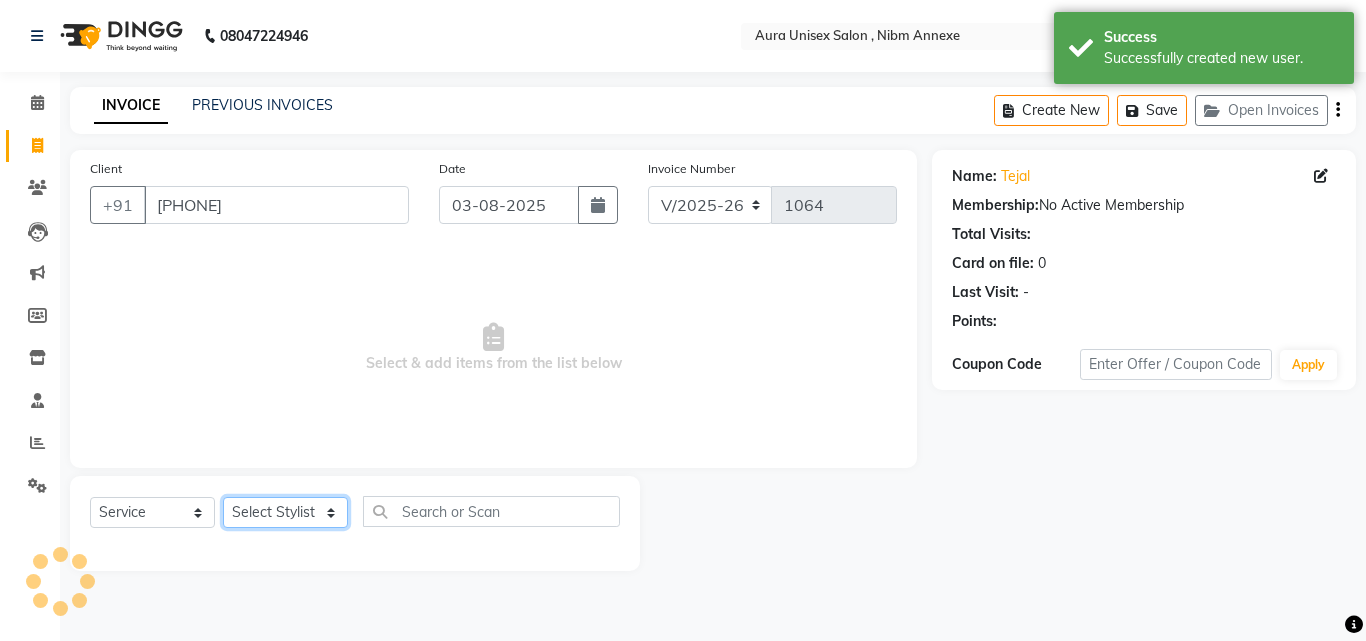 select on "13561" 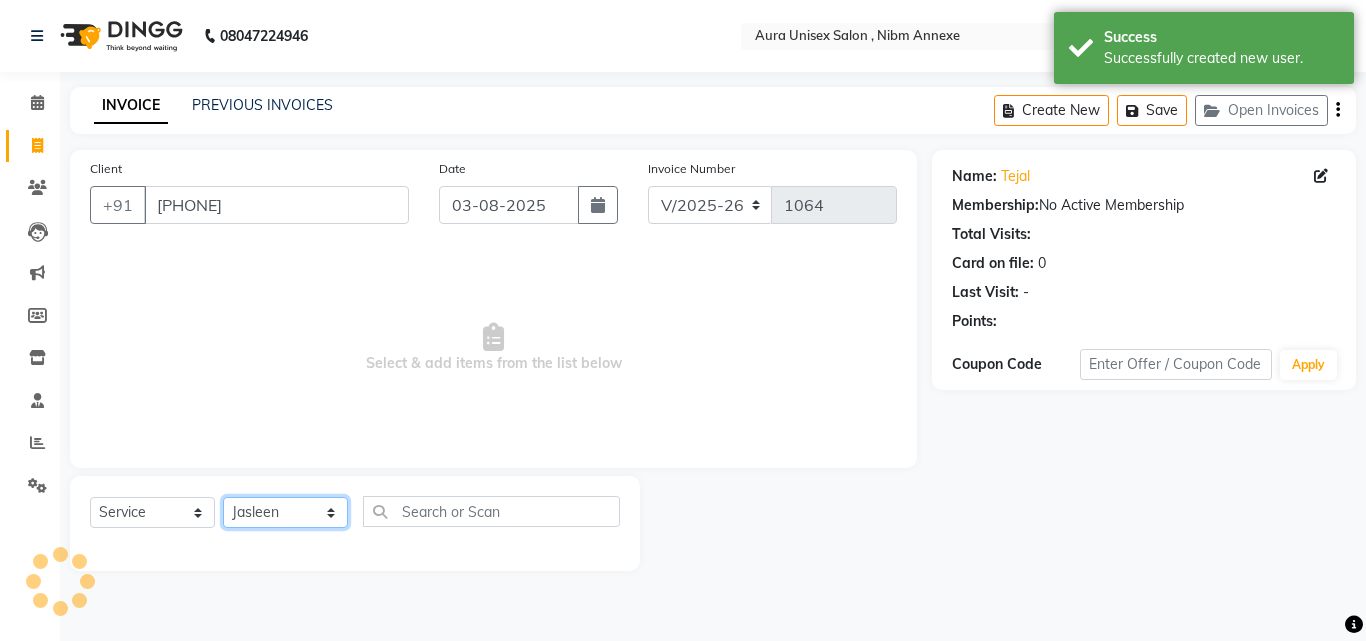 click on "Select Stylist Jasleen Jyoti Surya Tejaswini" 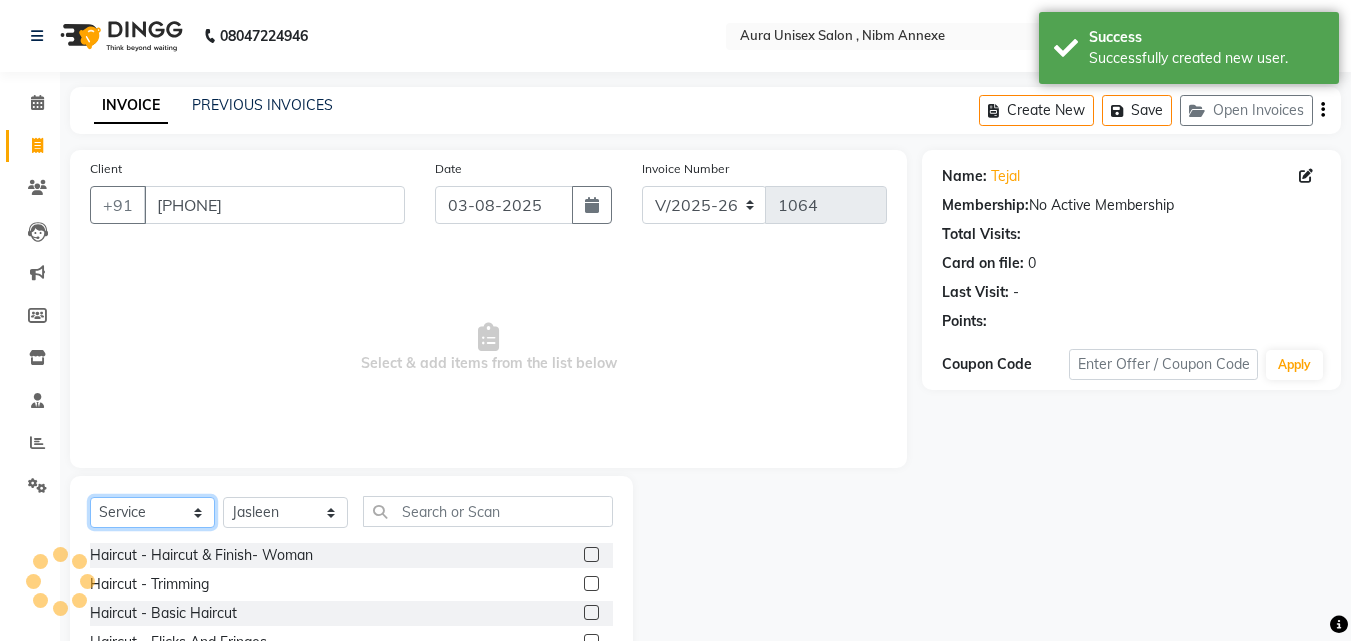 click on "Select  Service  Product  Membership  Package Voucher Prepaid Gift Card" 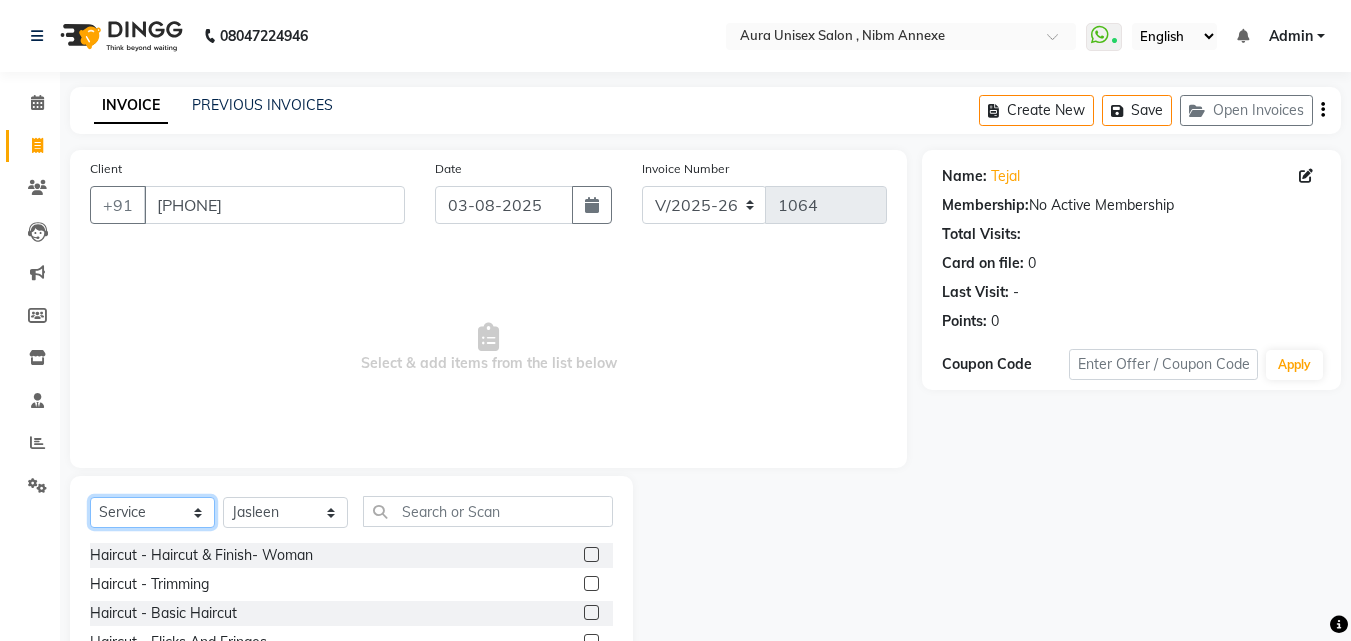 select on "package" 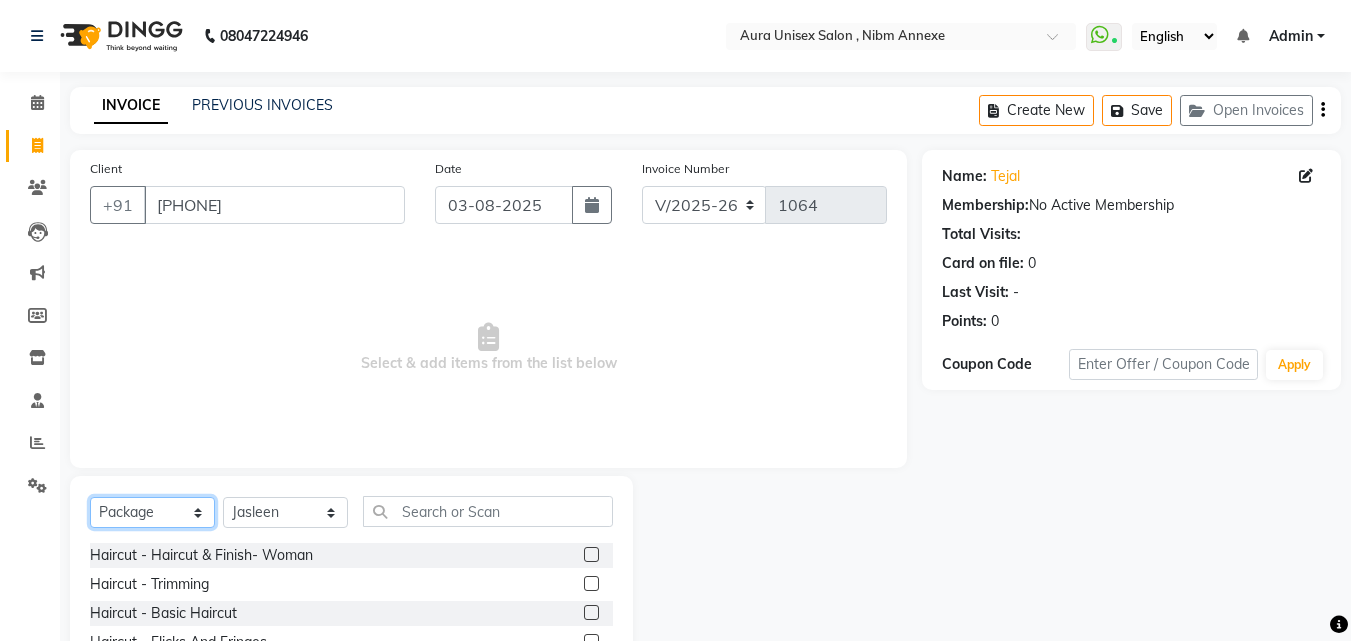 click on "Select  Service  Product  Membership  Package Voucher Prepaid Gift Card" 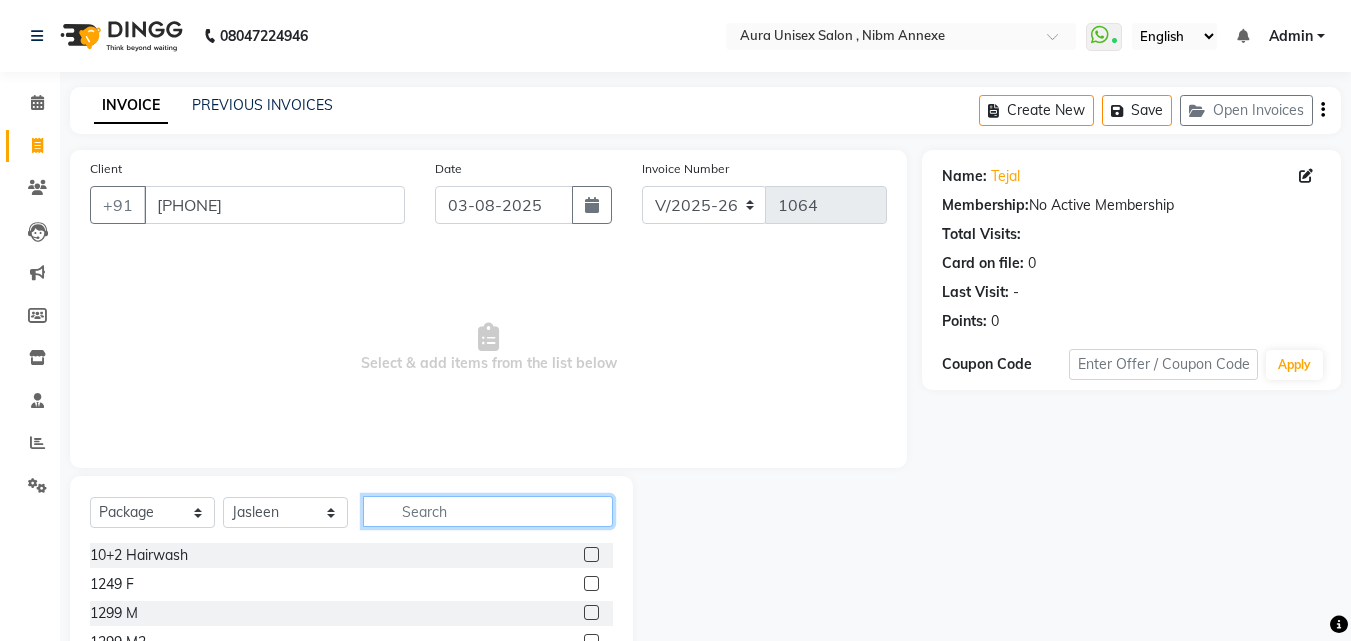 click 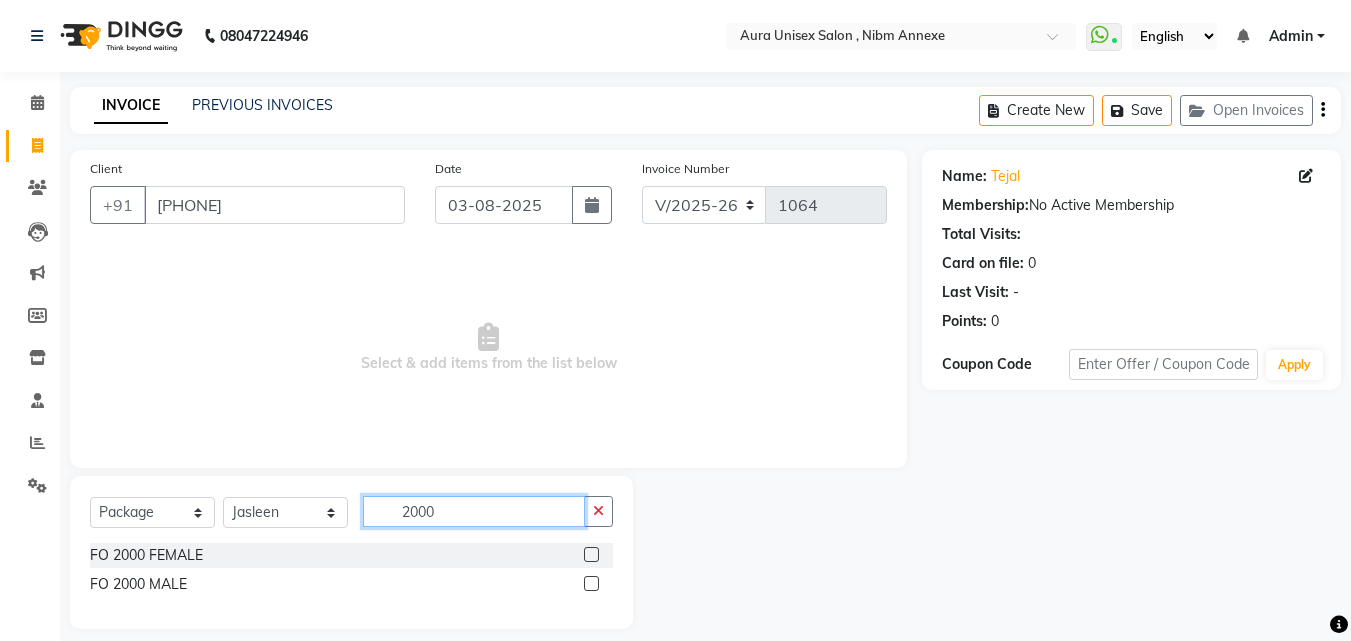 type on "2000" 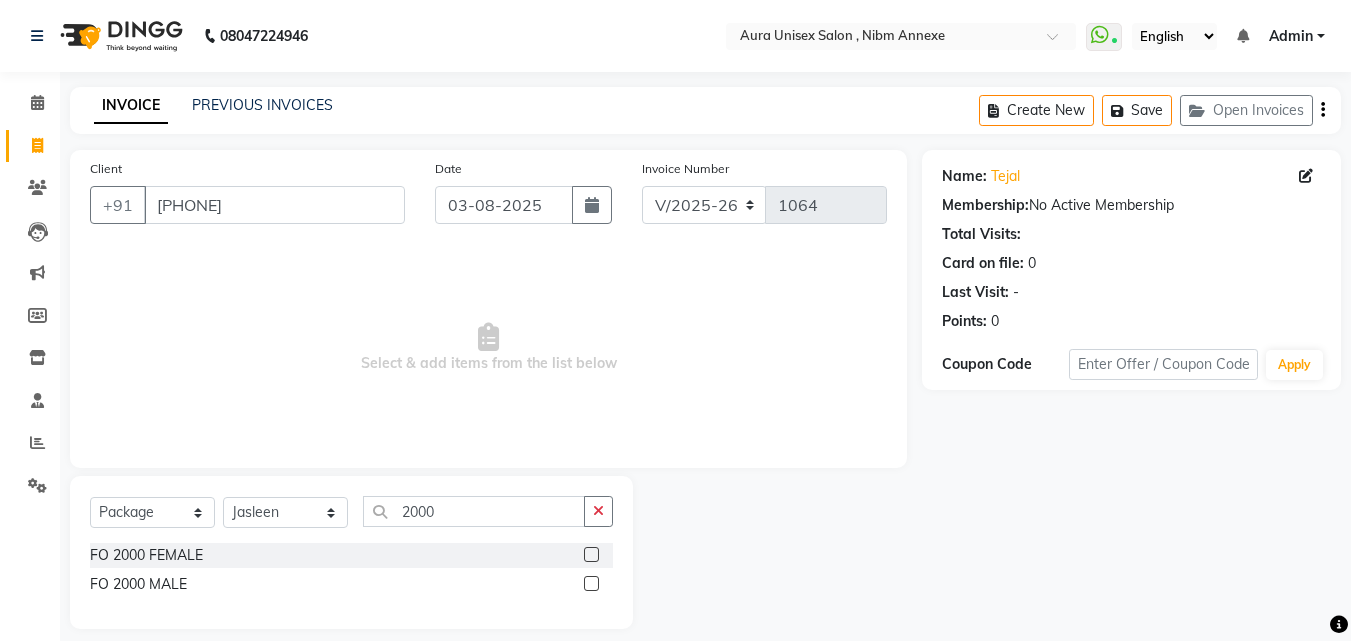 click 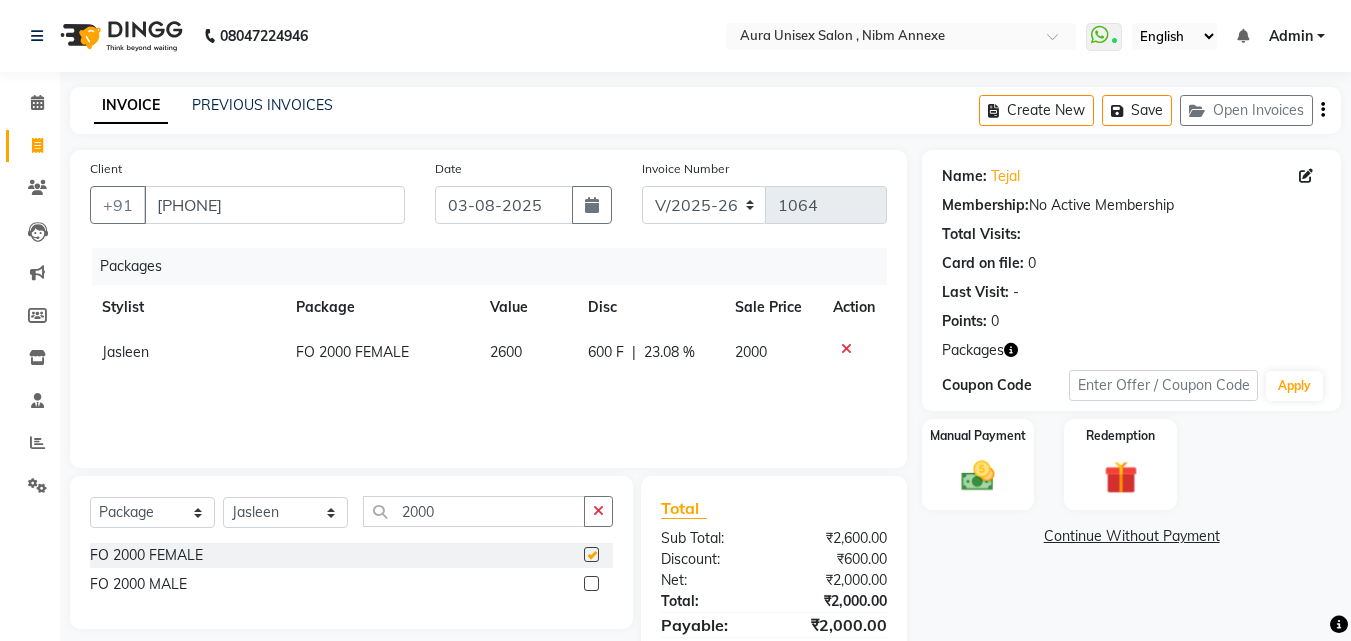 checkbox on "false" 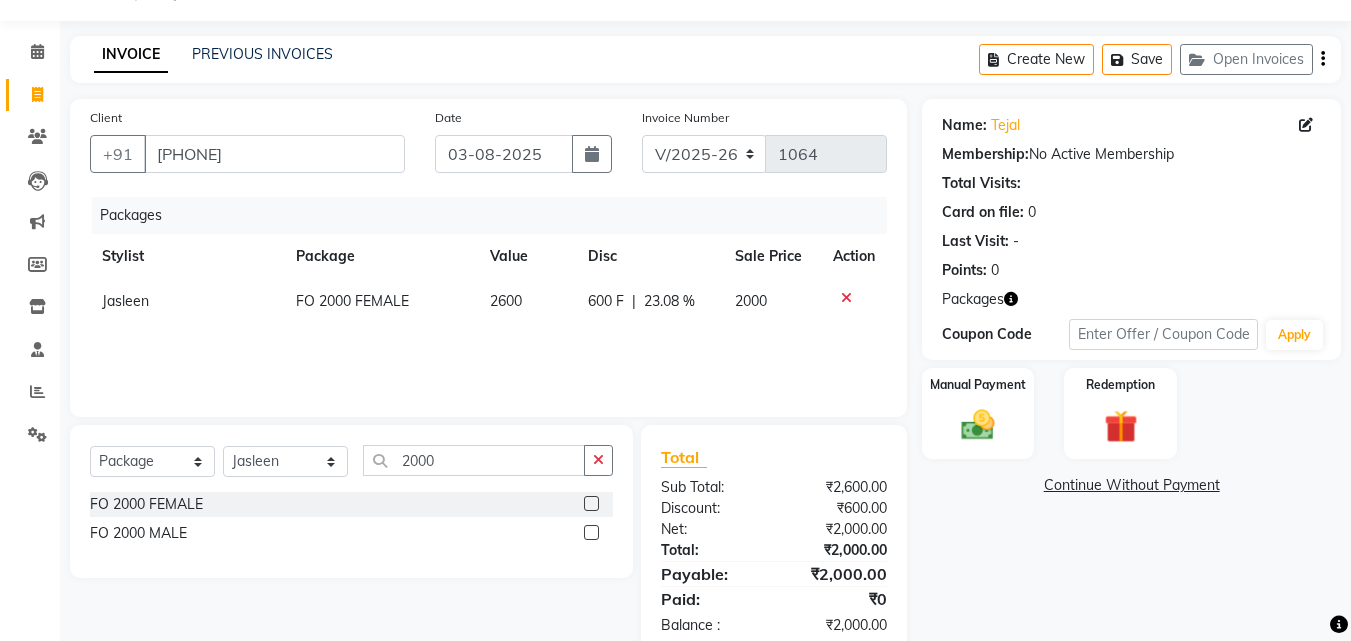scroll, scrollTop: 96, scrollLeft: 0, axis: vertical 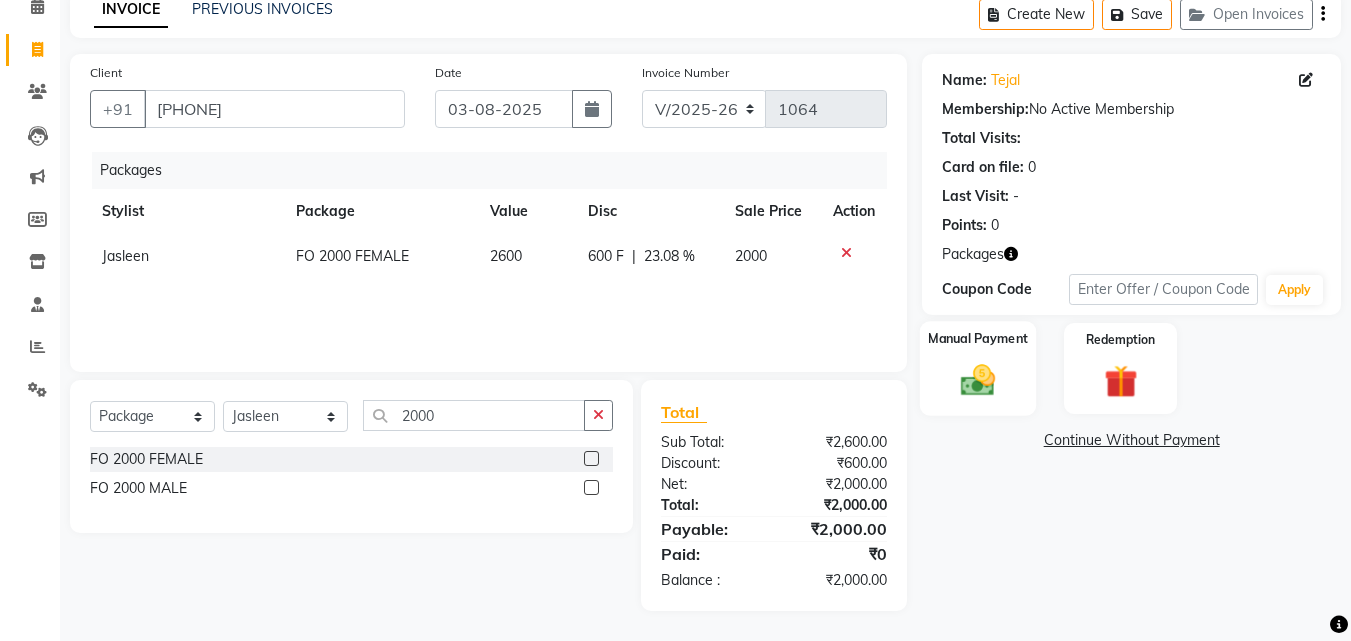 click on "Manual Payment" 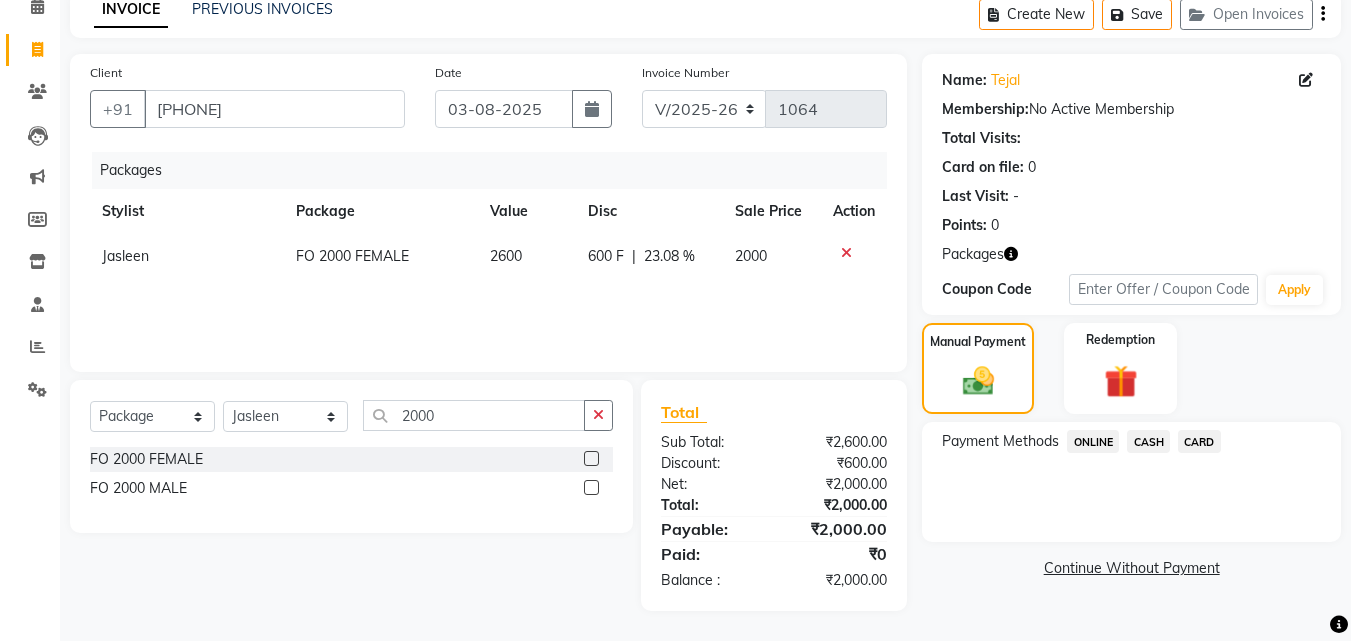 click on "ONLINE" 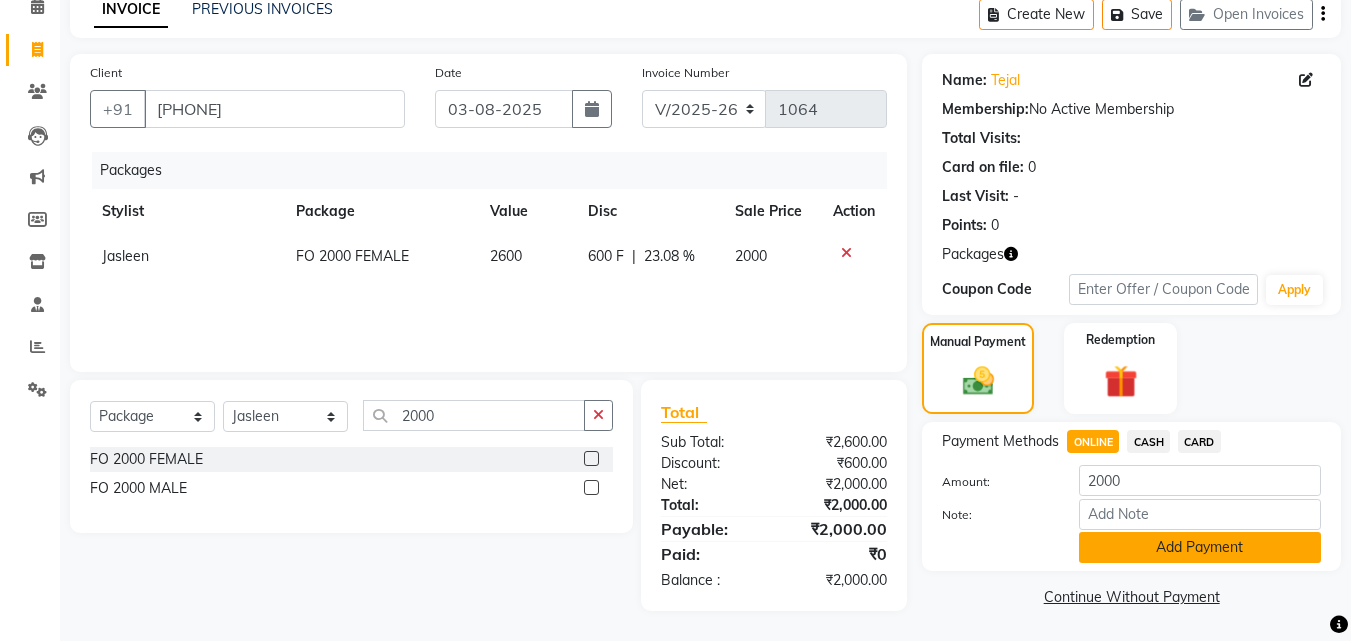 click on "Add Payment" 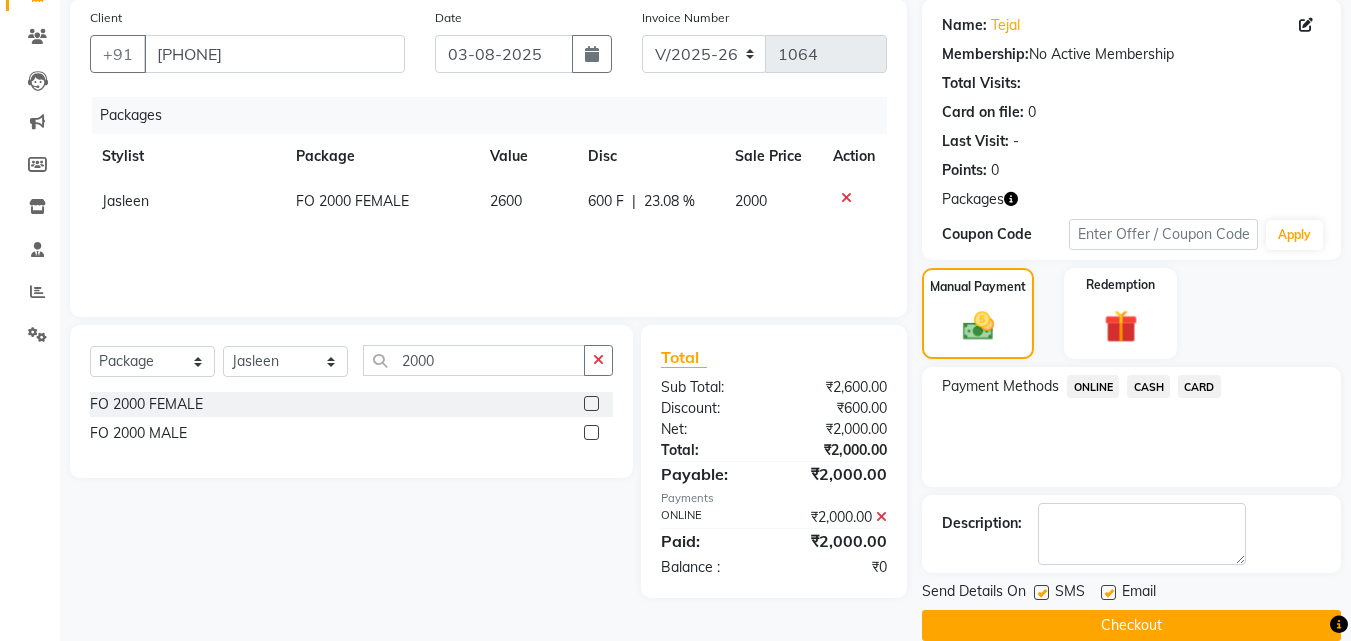 scroll, scrollTop: 181, scrollLeft: 0, axis: vertical 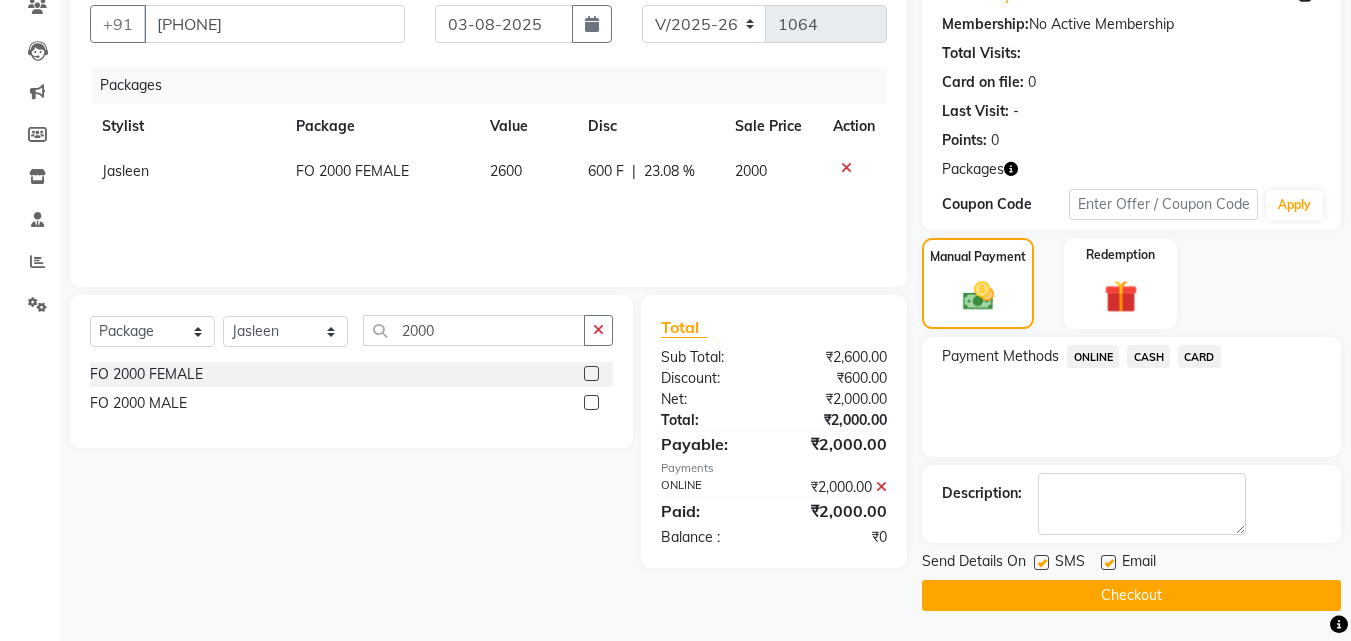 click on "Checkout" 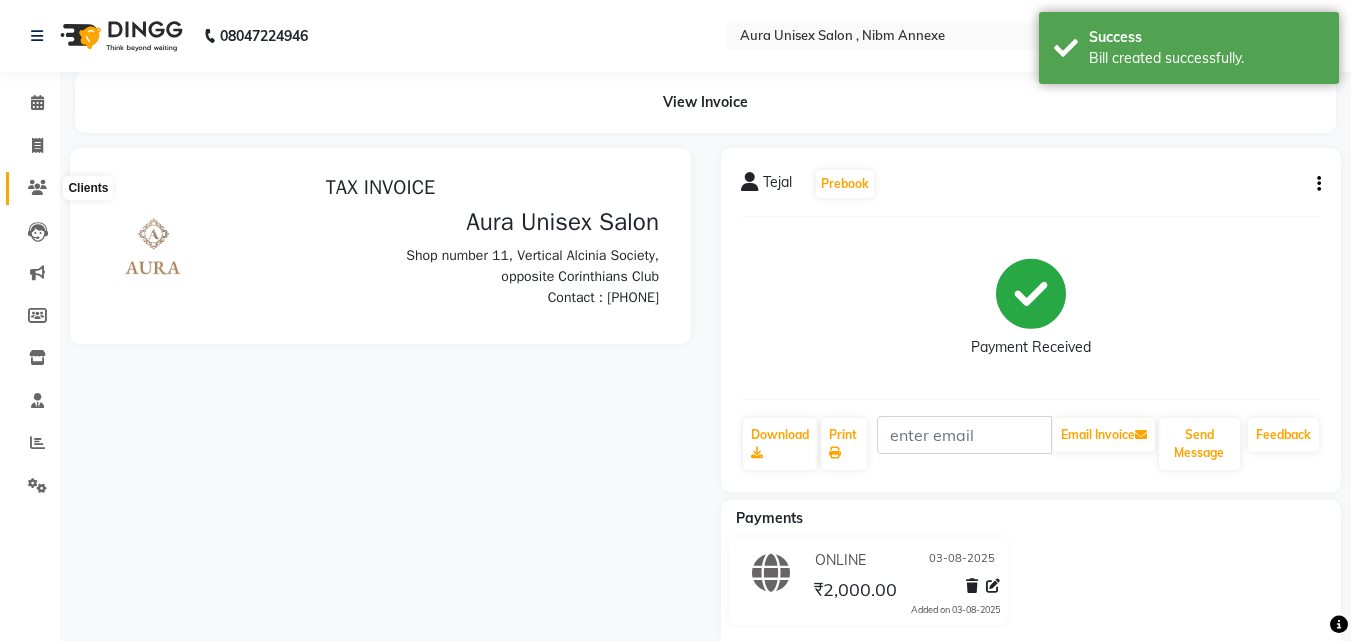 scroll, scrollTop: 0, scrollLeft: 0, axis: both 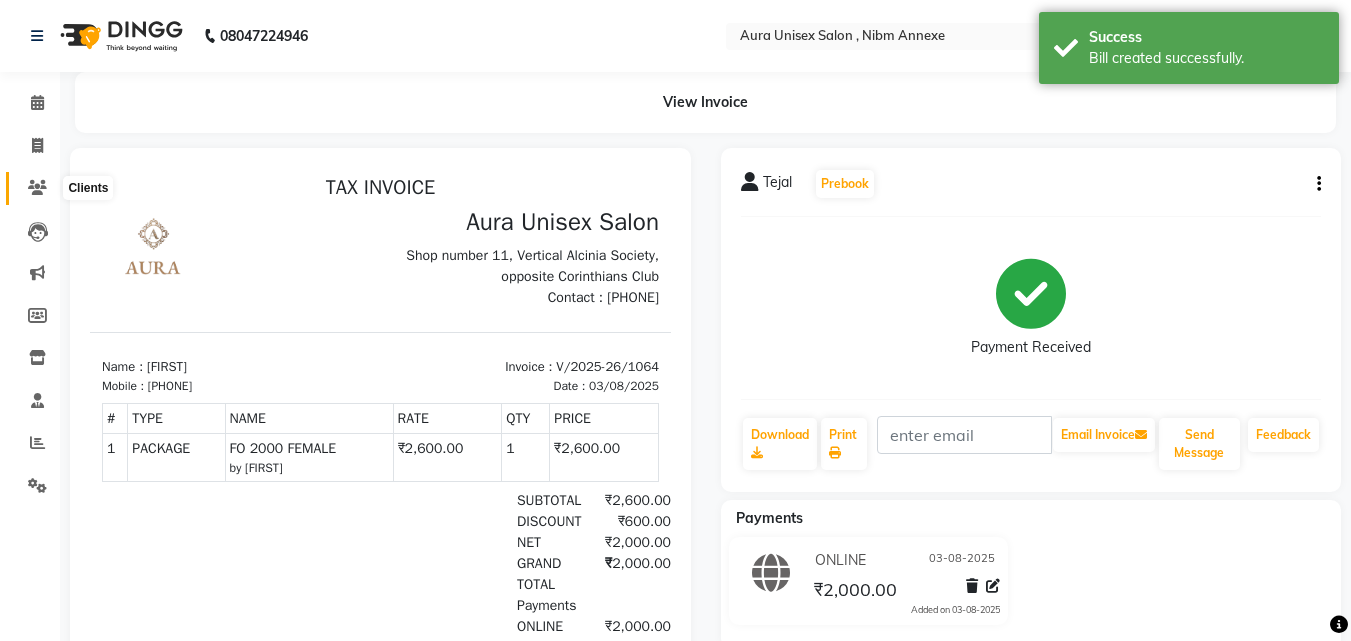 click 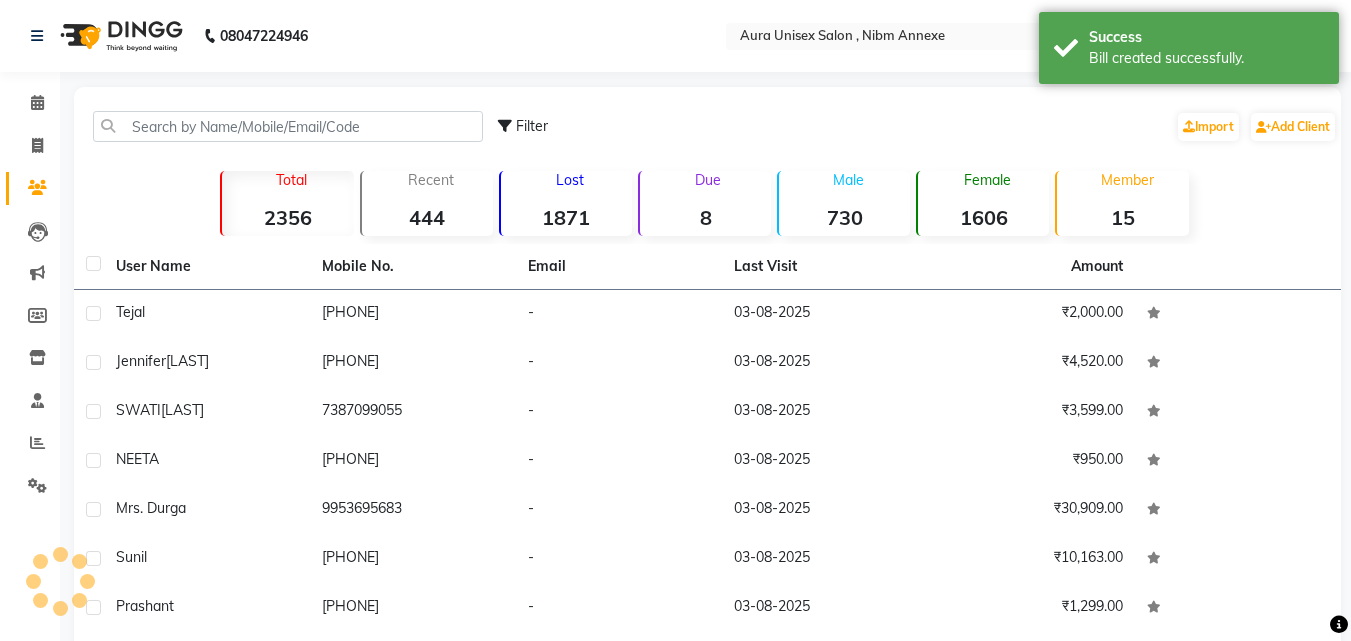 click on "882800092" 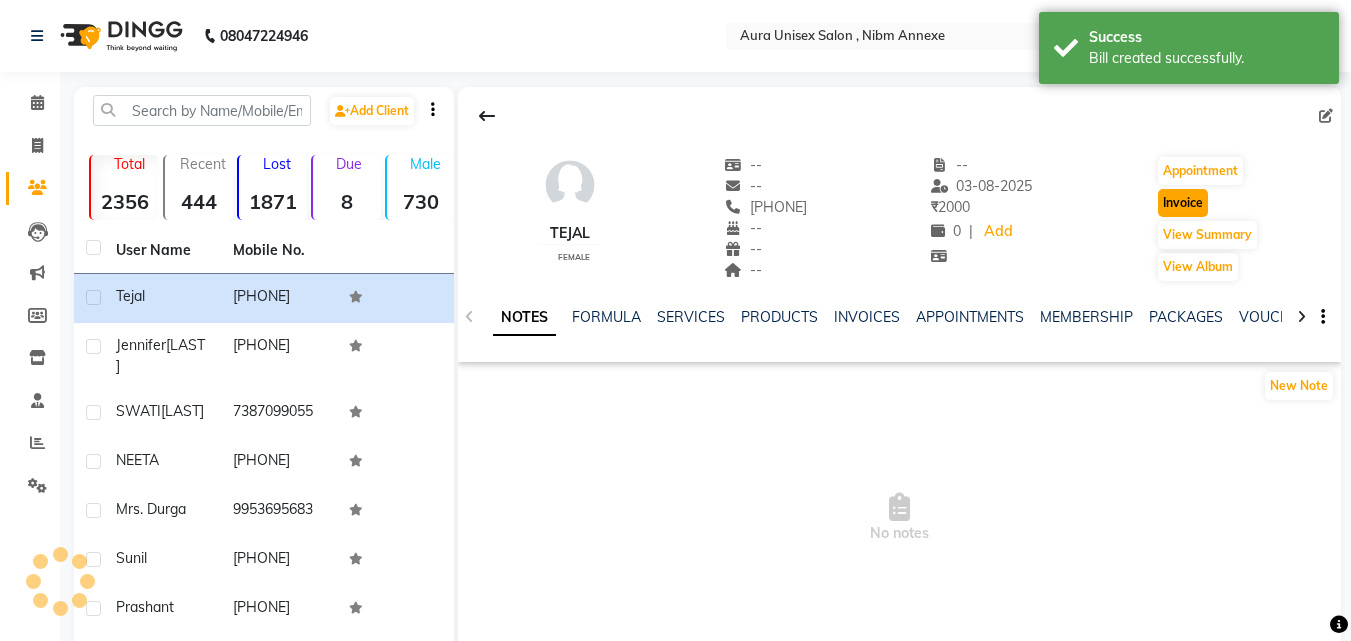 click on "Invoice" 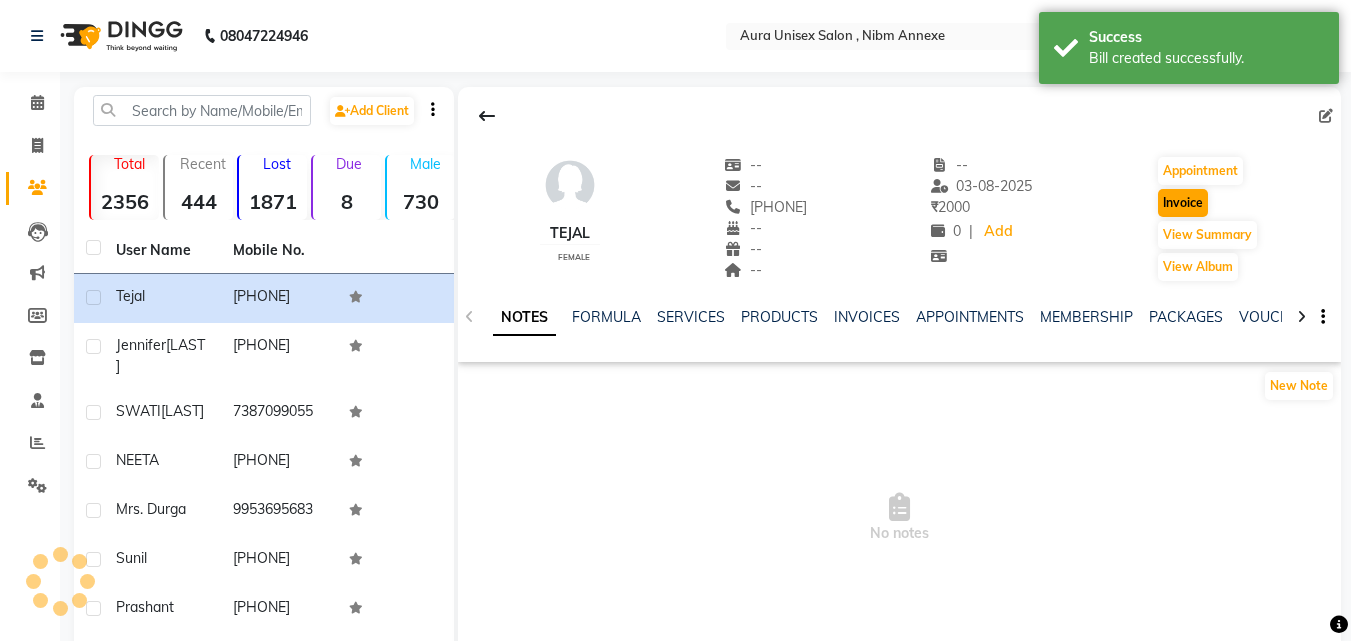 select on "service" 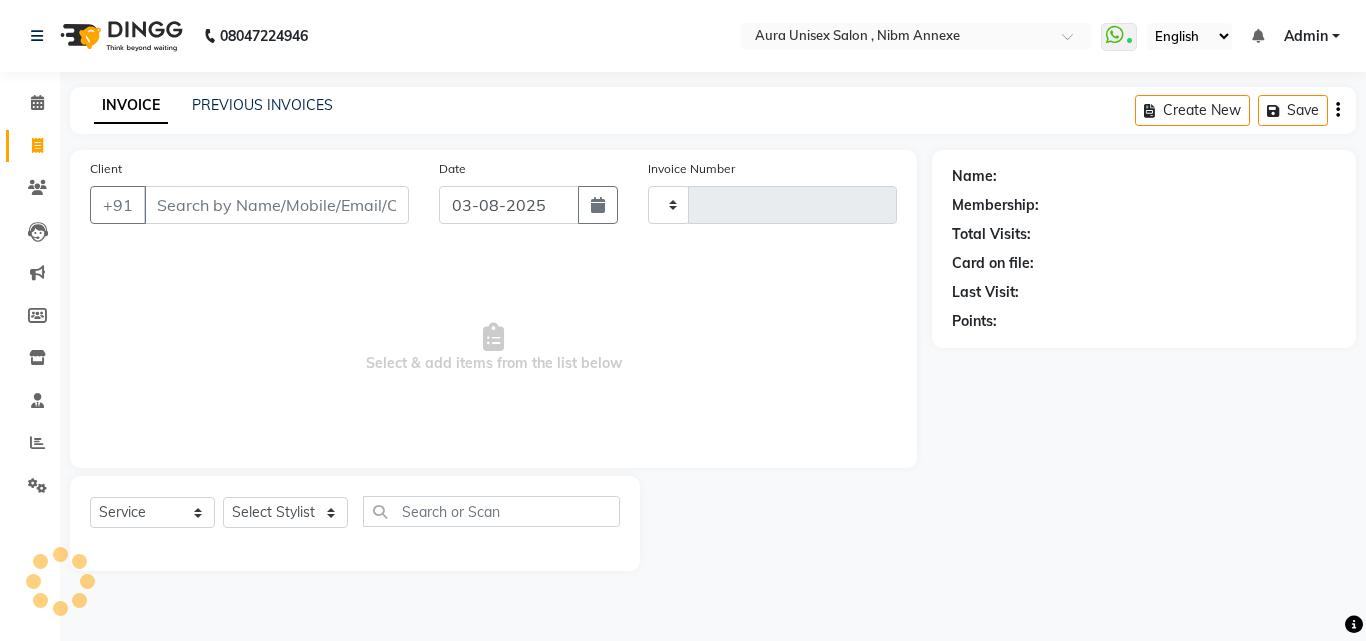 type on "1065" 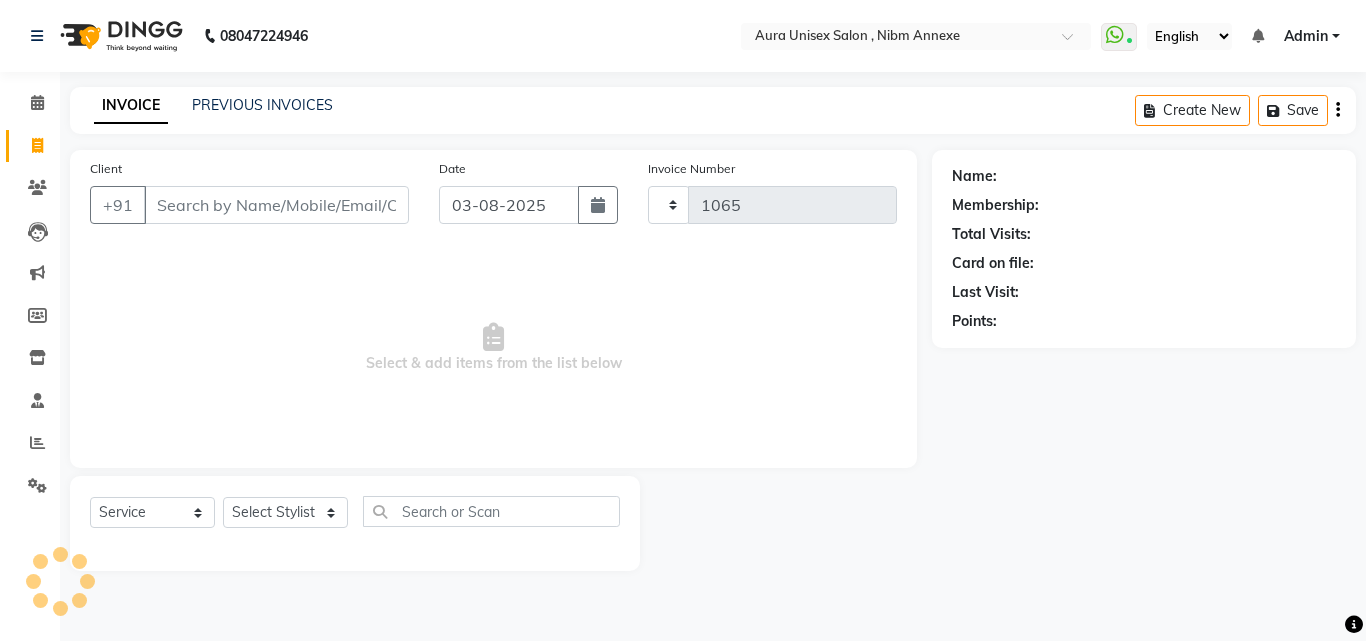 select on "823" 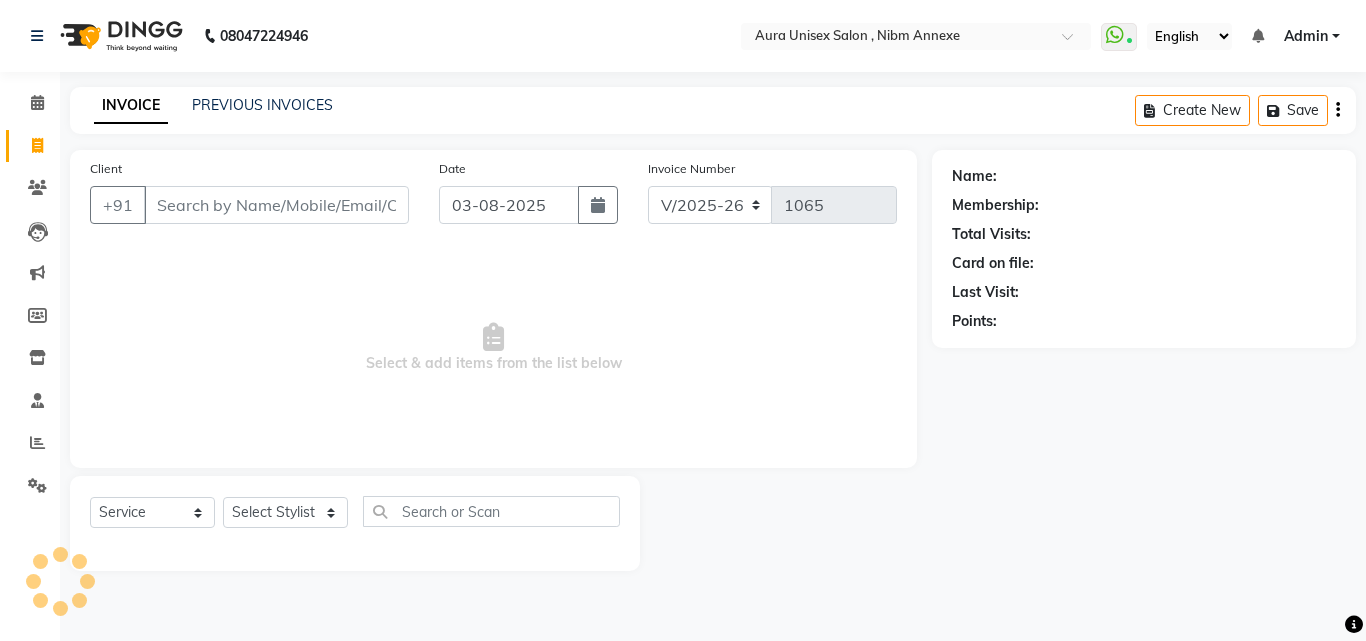 type on "882800092" 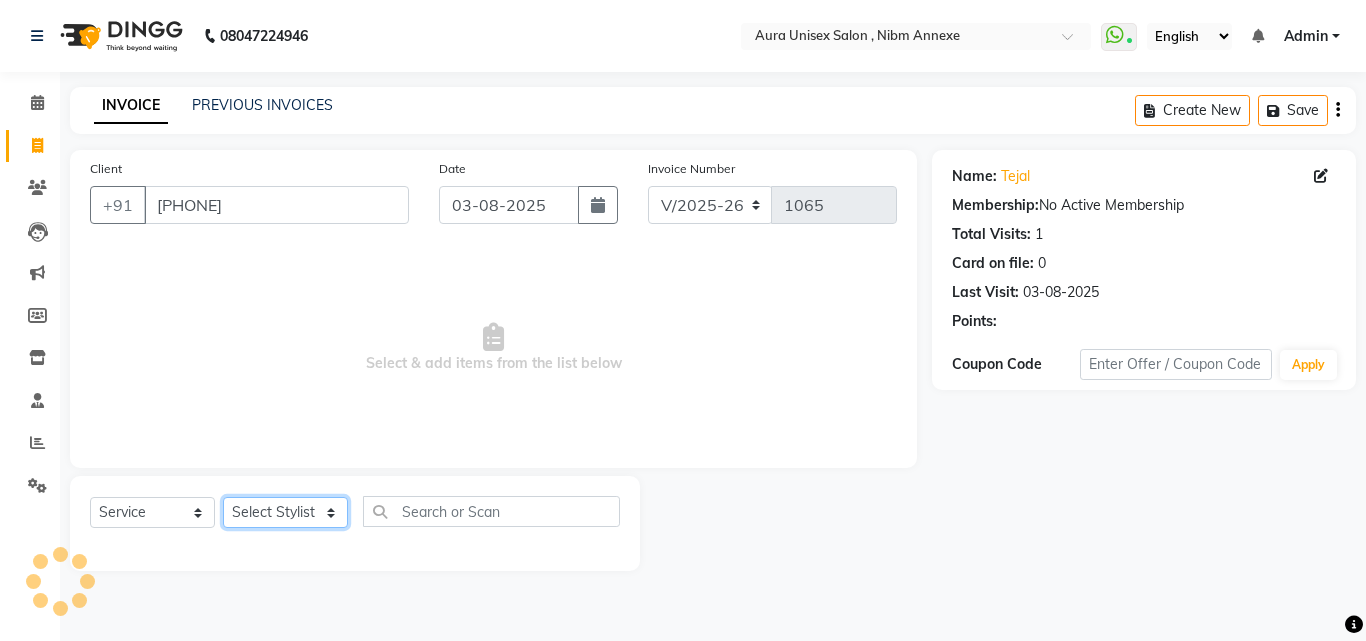 click on "Select Stylist Jasleen Jyoti Surya Tejaswini" 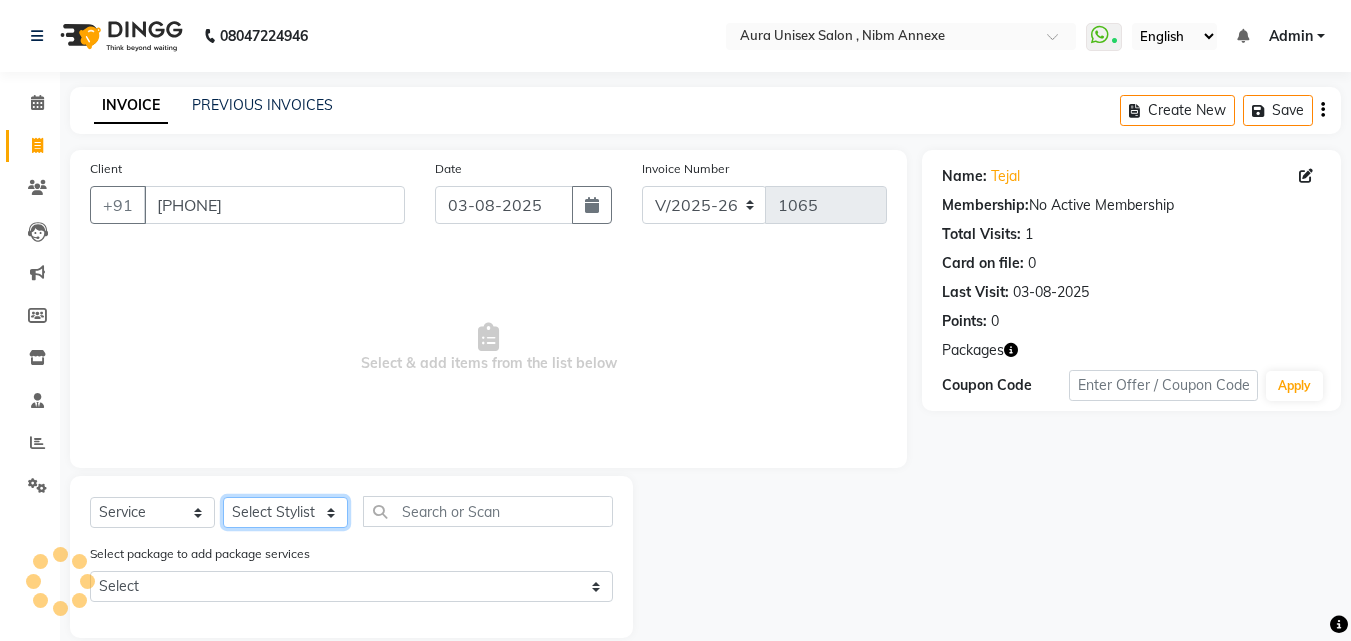 select on "83187" 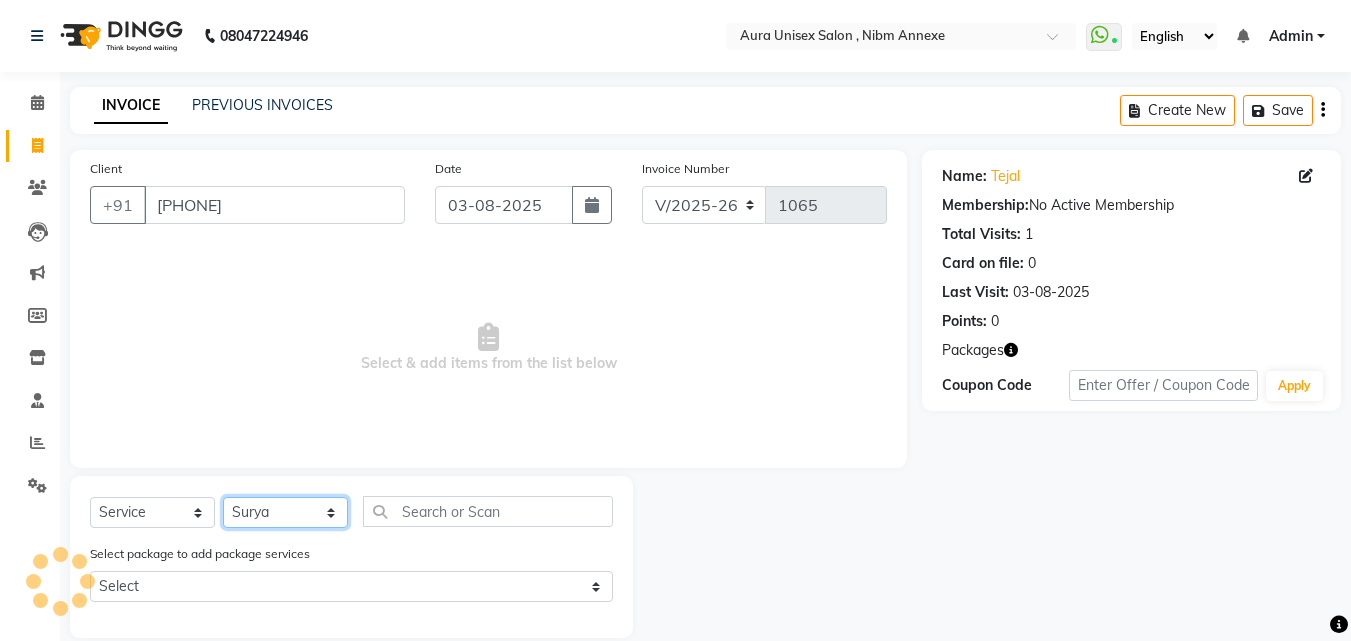 click on "Select Stylist Jasleen Jyoti Surya Tejaswini" 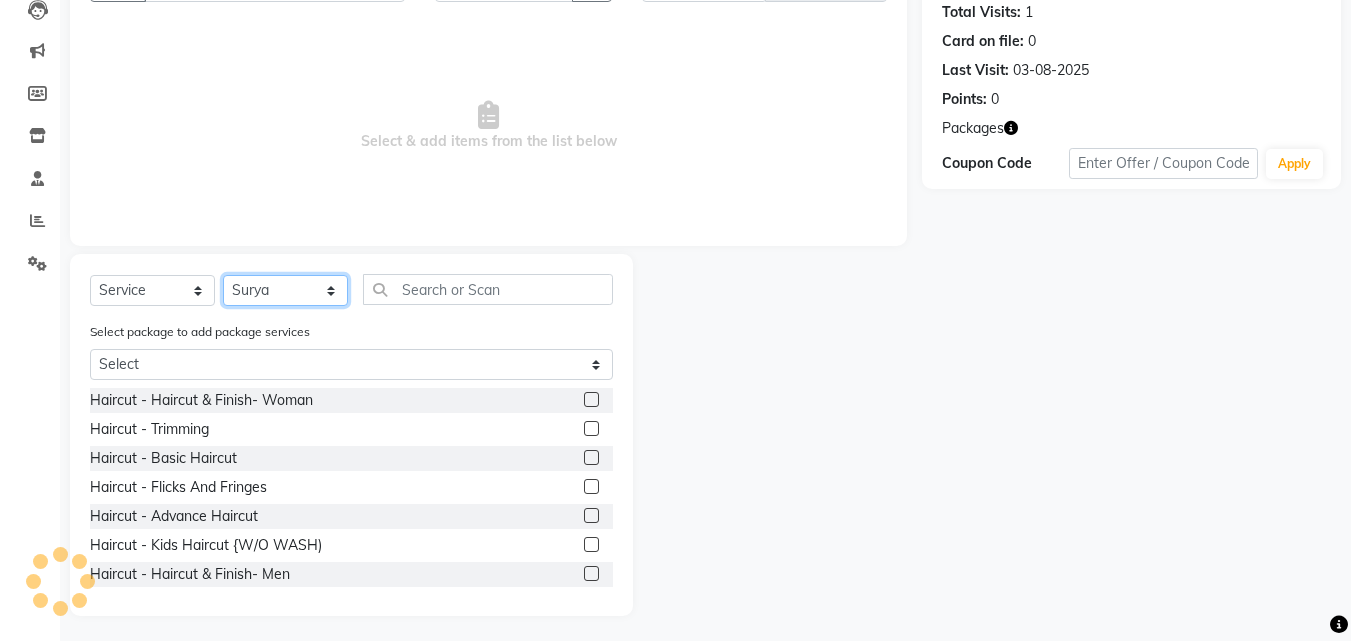 scroll, scrollTop: 227, scrollLeft: 0, axis: vertical 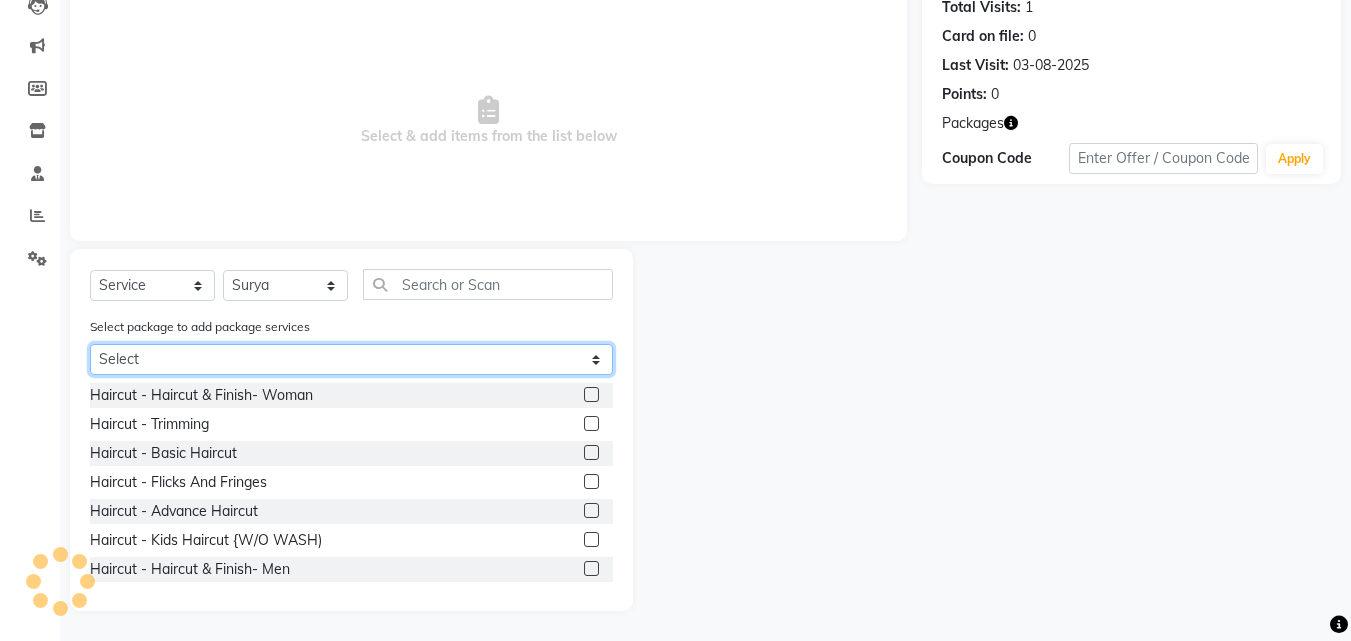 click on "Select FO 2000 FEMALE" 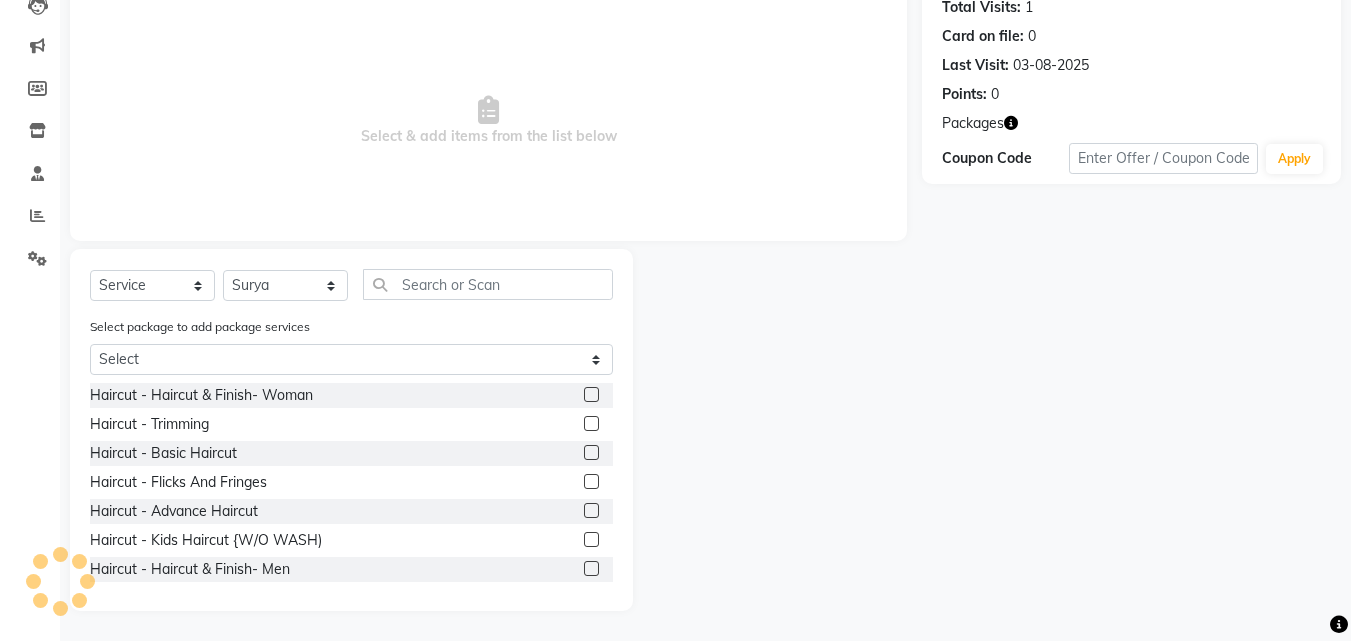 click on "Haircut  - Trimming" 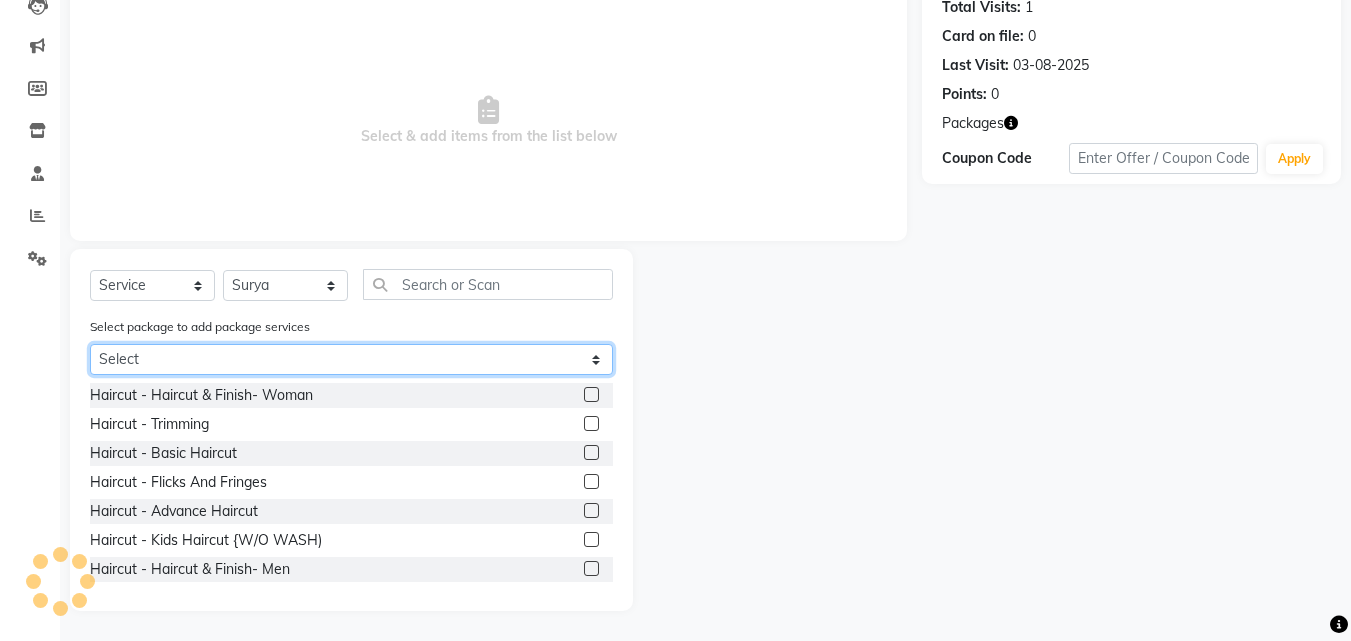 click on "Select FO 2000 FEMALE" 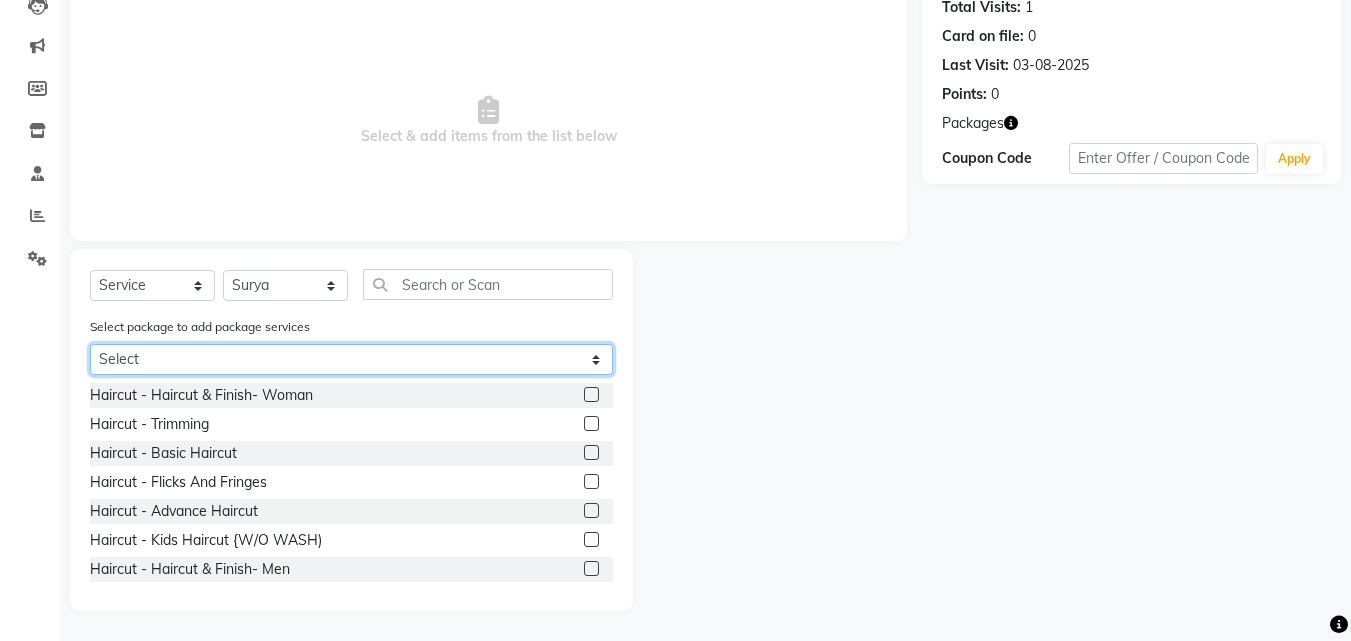 select on "1: Object" 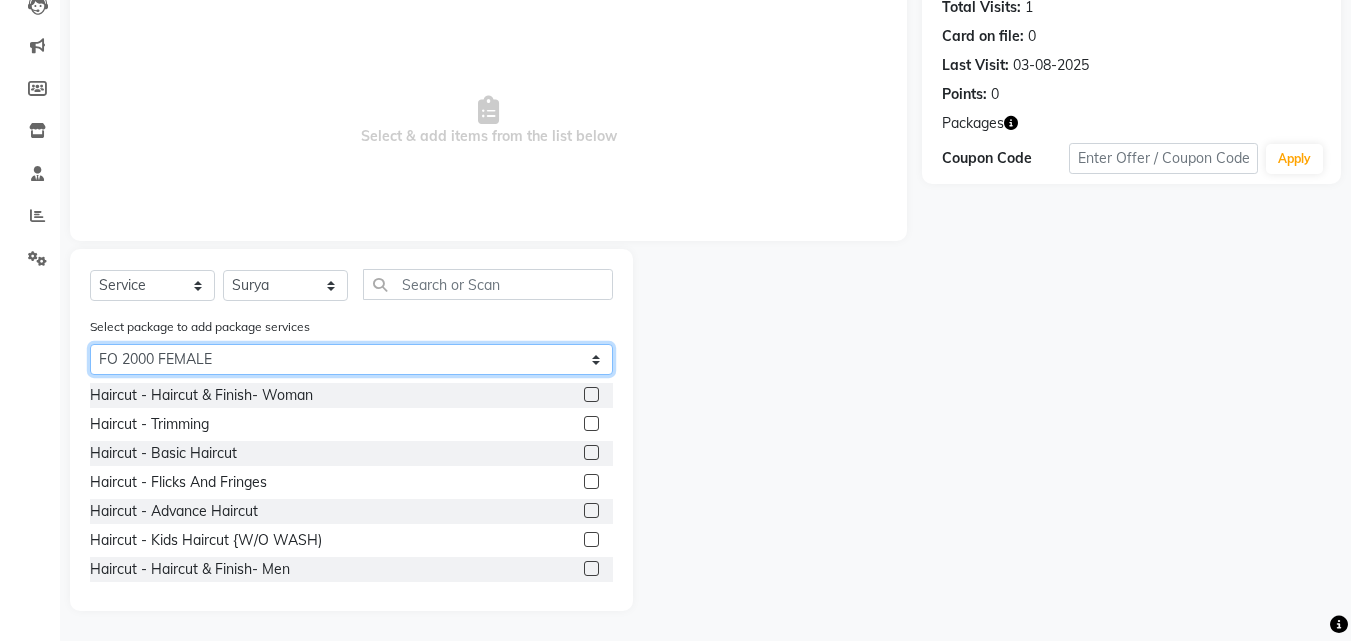 click on "Select FO 2000 FEMALE" 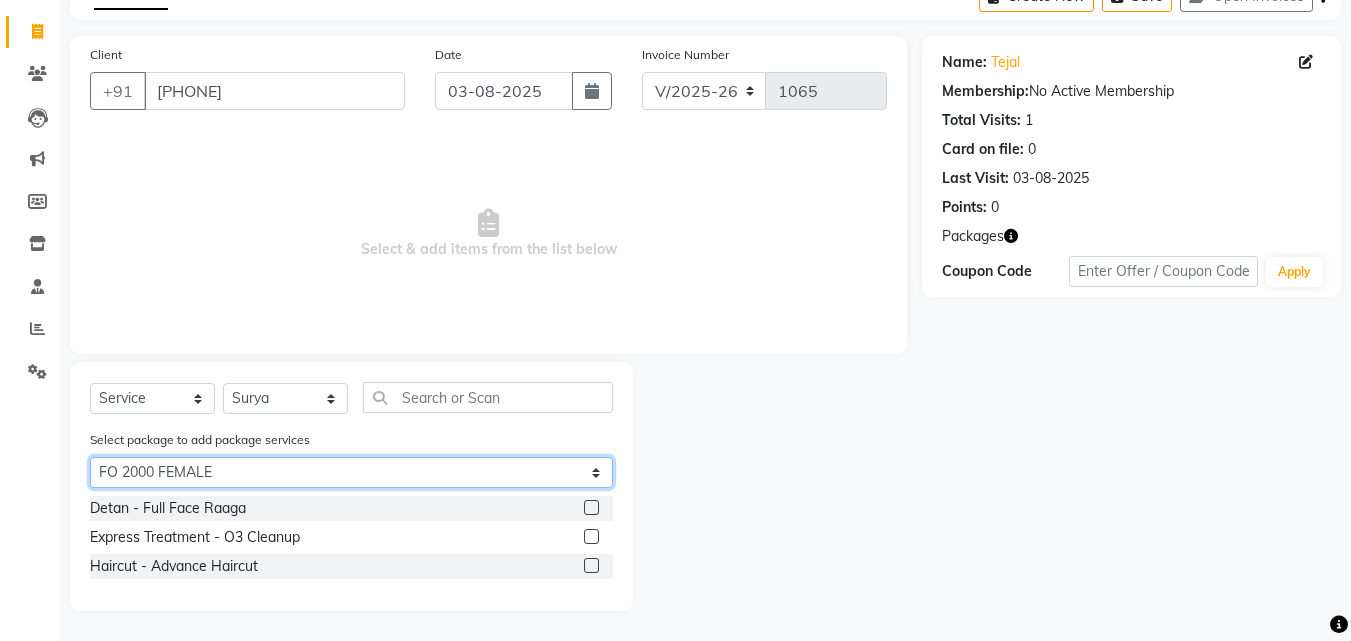 scroll, scrollTop: 114, scrollLeft: 0, axis: vertical 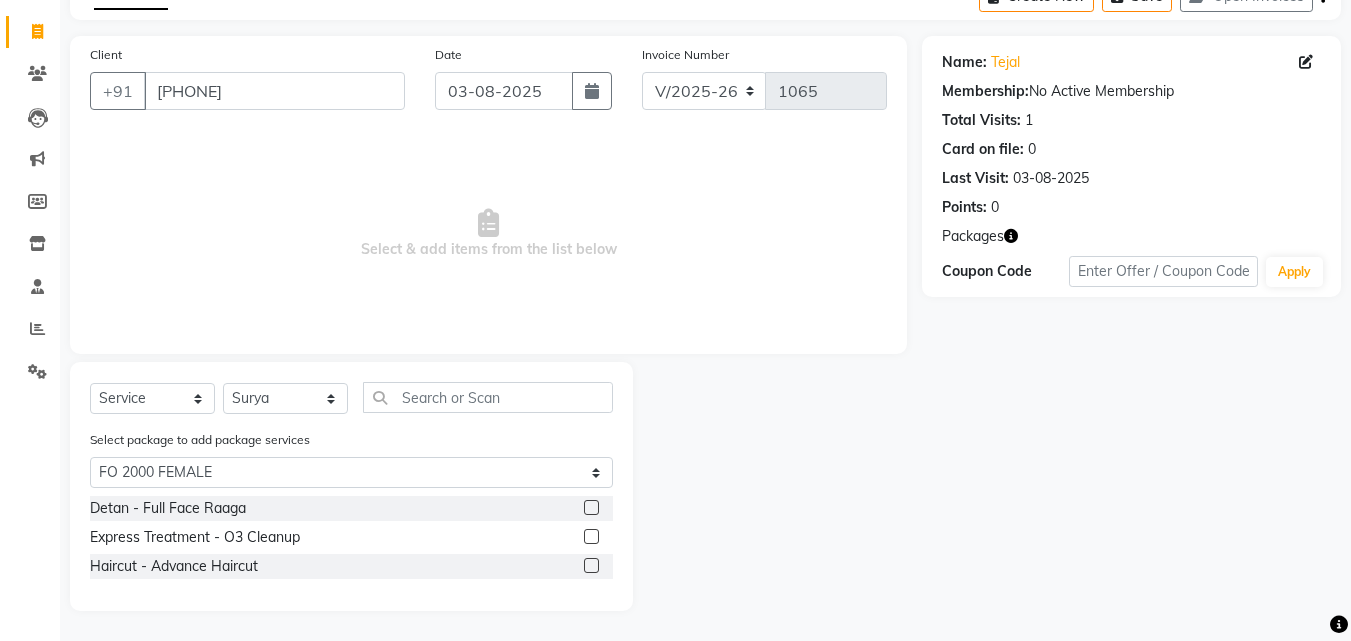 click 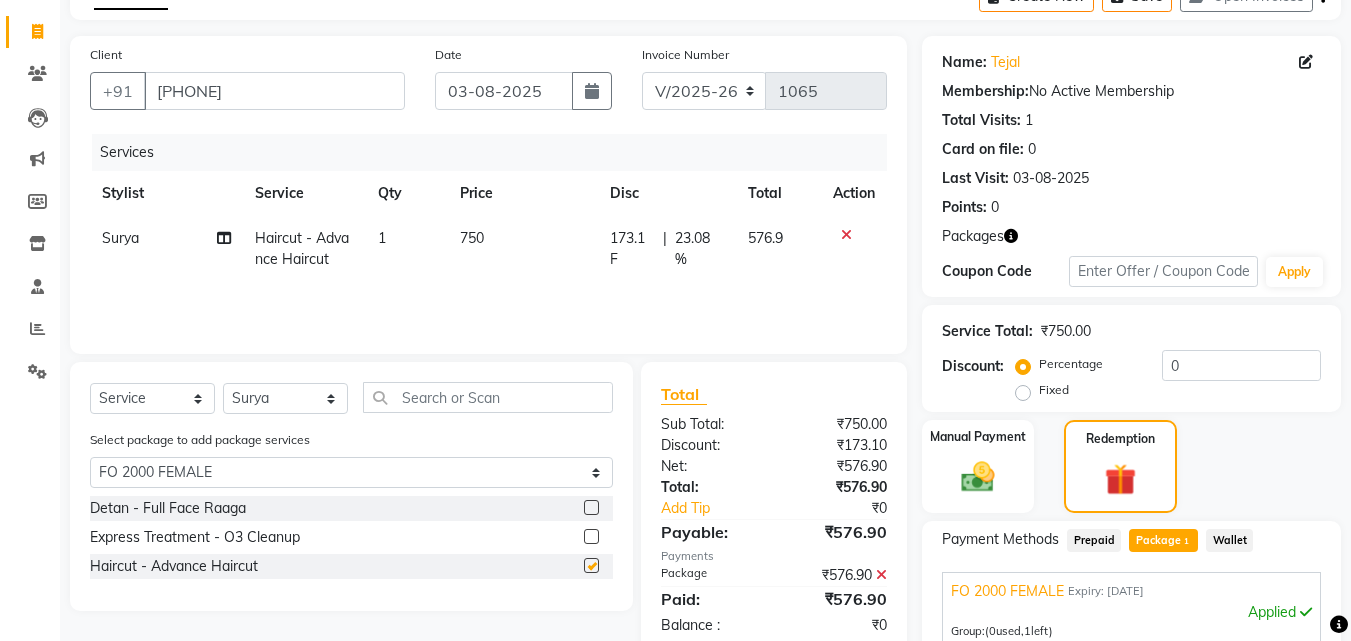 checkbox on "false" 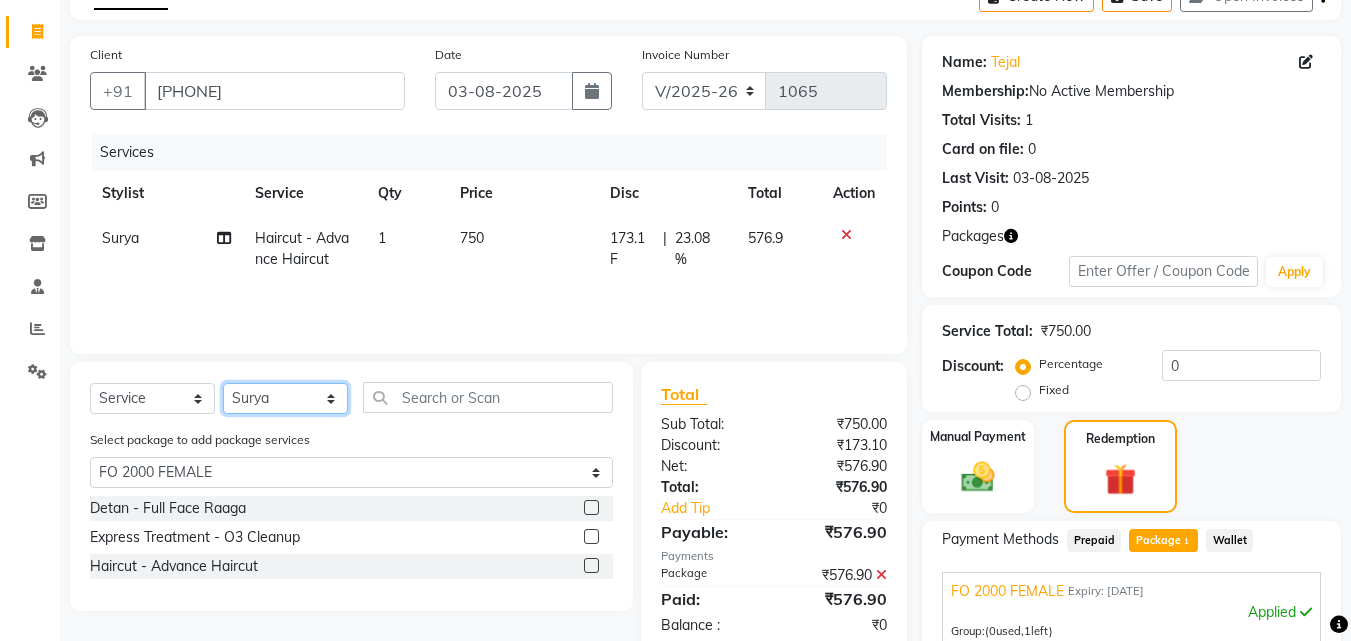 click on "Select Stylist Jasleen Jyoti Surya Tejaswini" 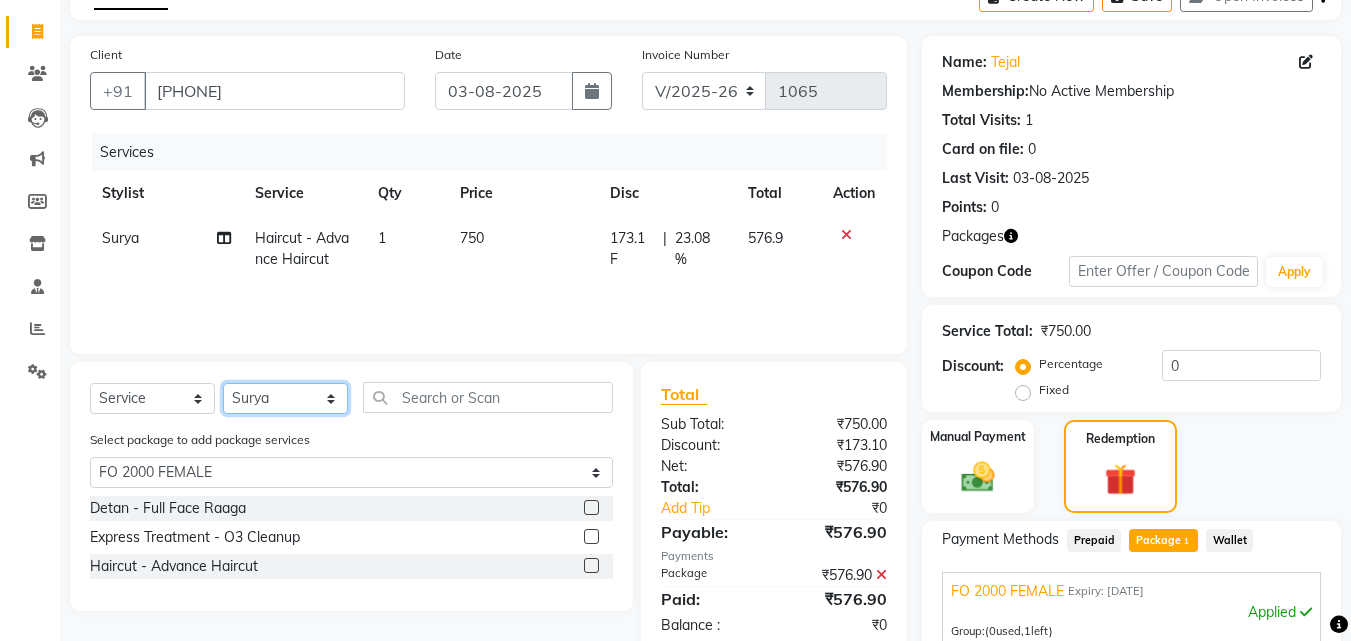 select on "69183" 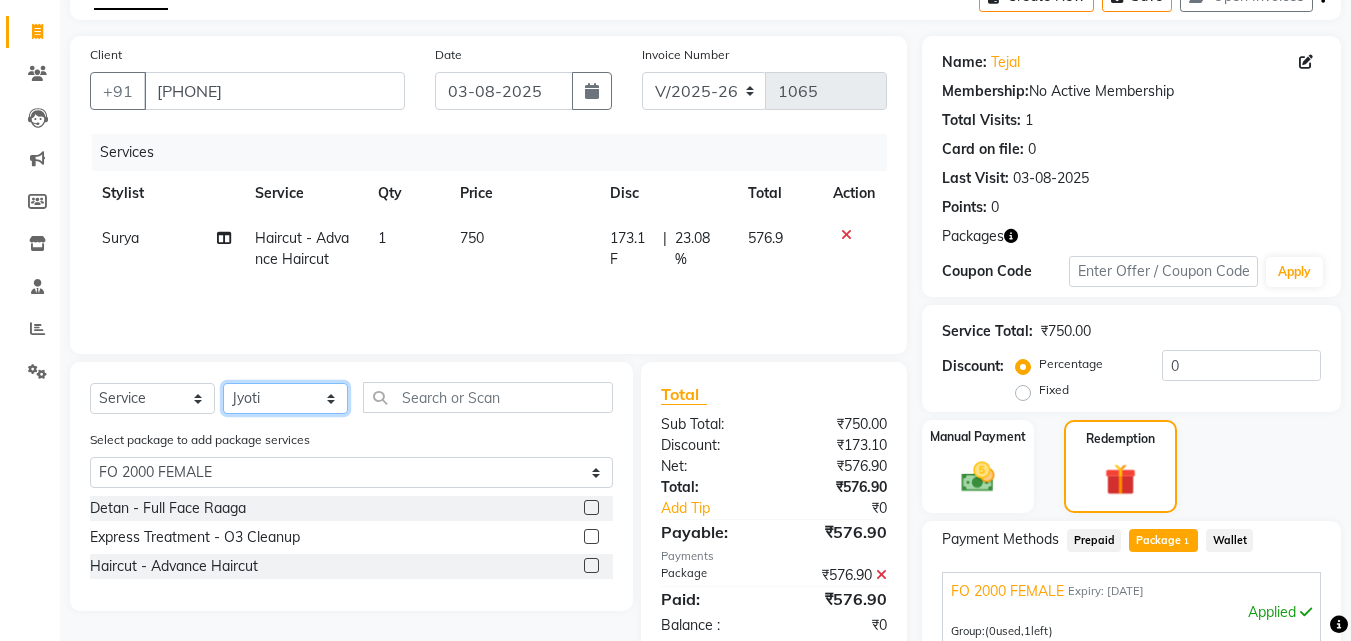 click on "Select Stylist Jasleen Jyoti Surya Tejaswini" 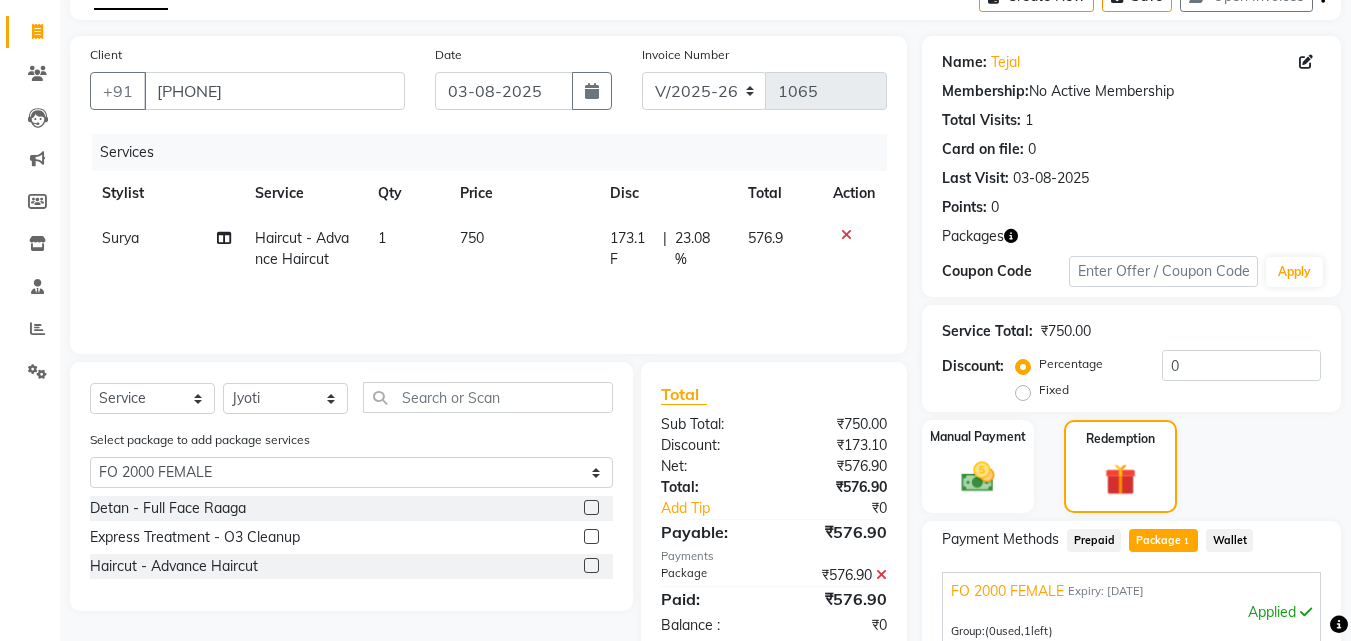 click 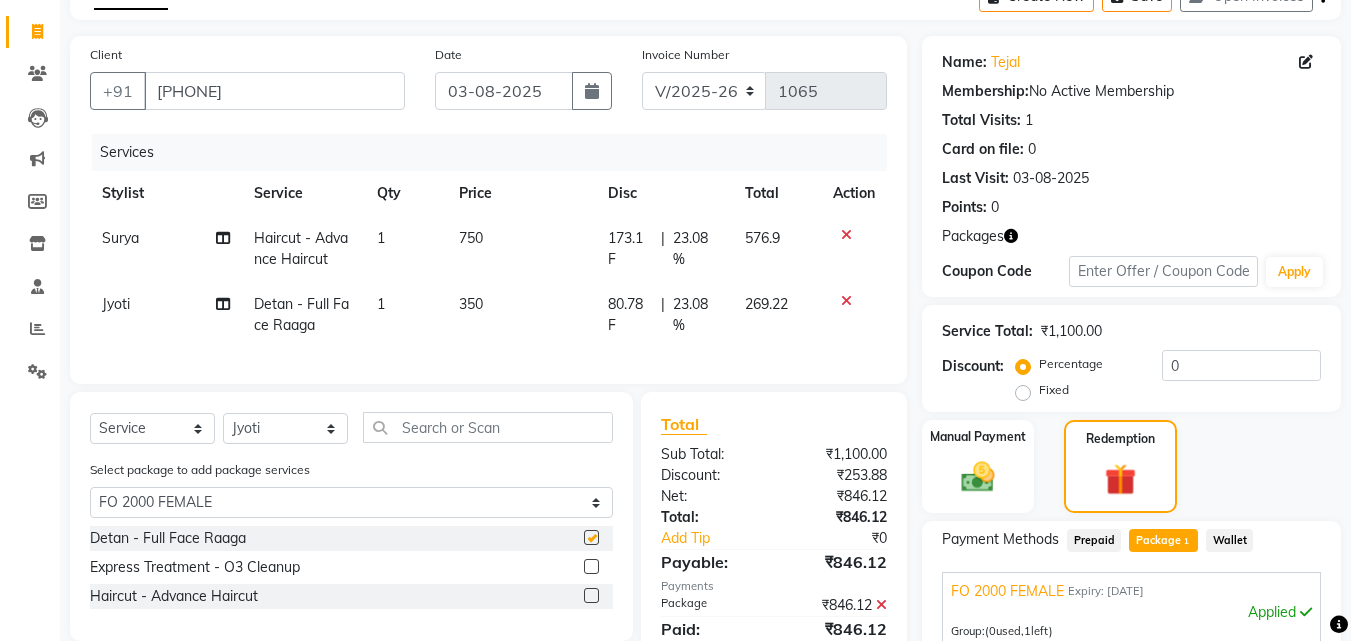 checkbox on "false" 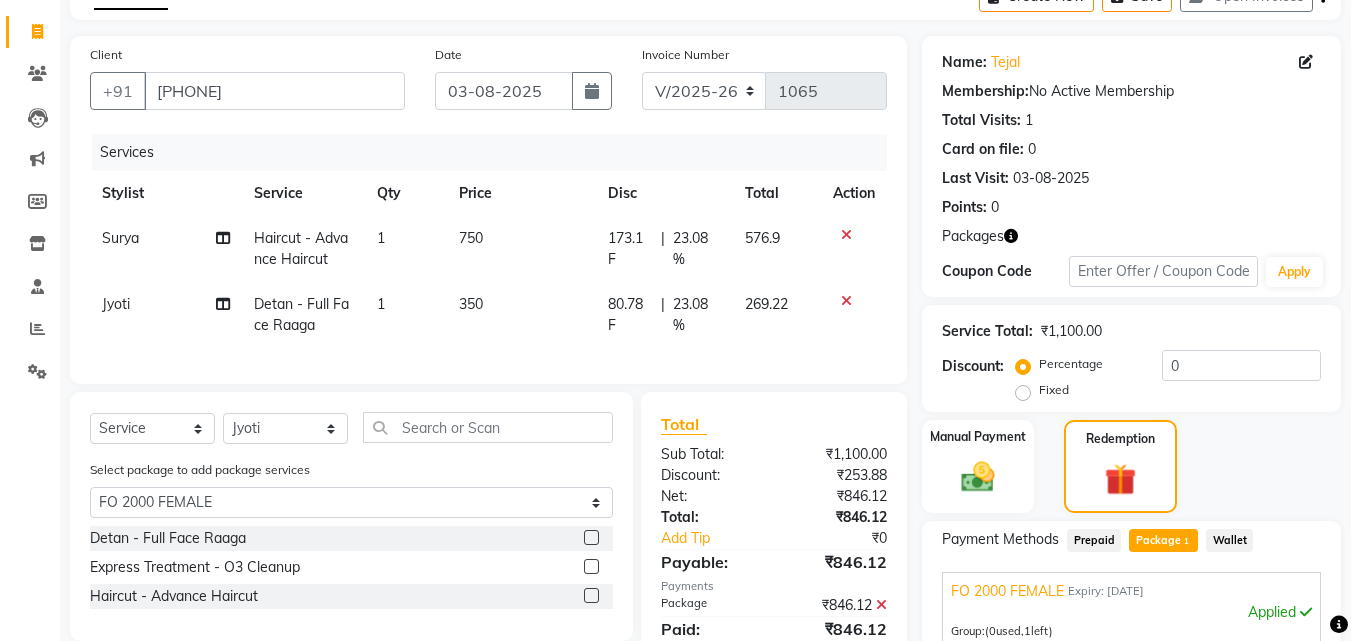 click 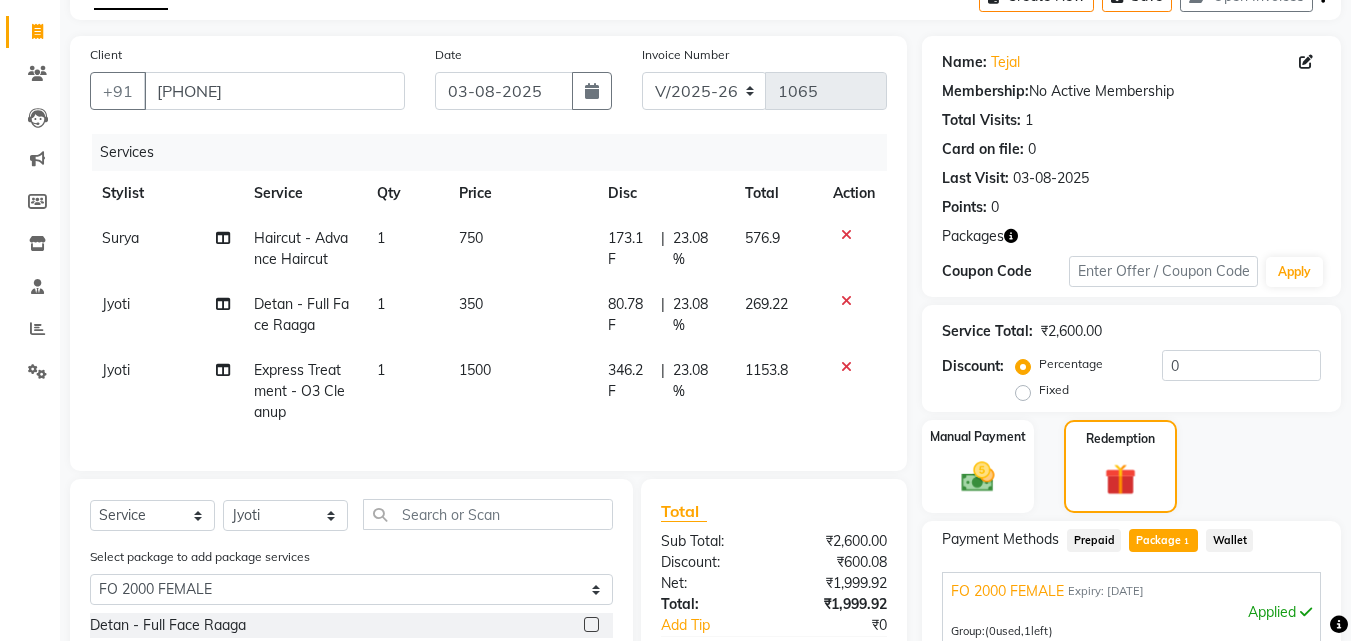 checkbox on "false" 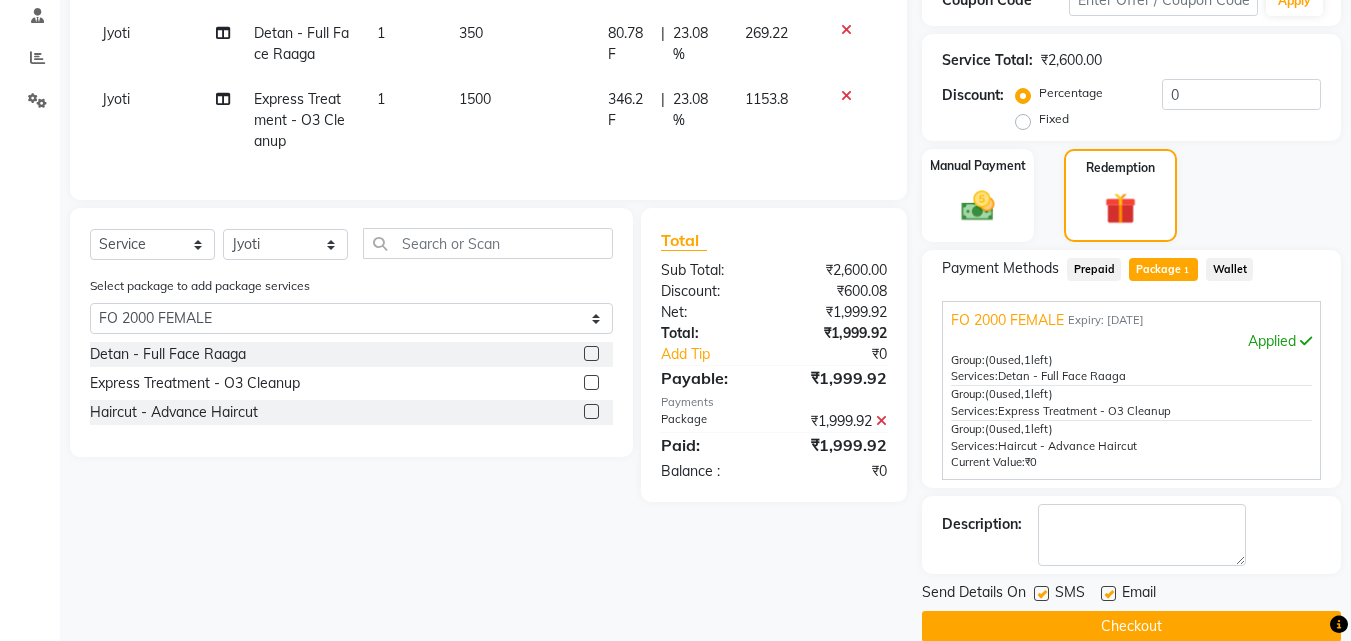 scroll, scrollTop: 414, scrollLeft: 0, axis: vertical 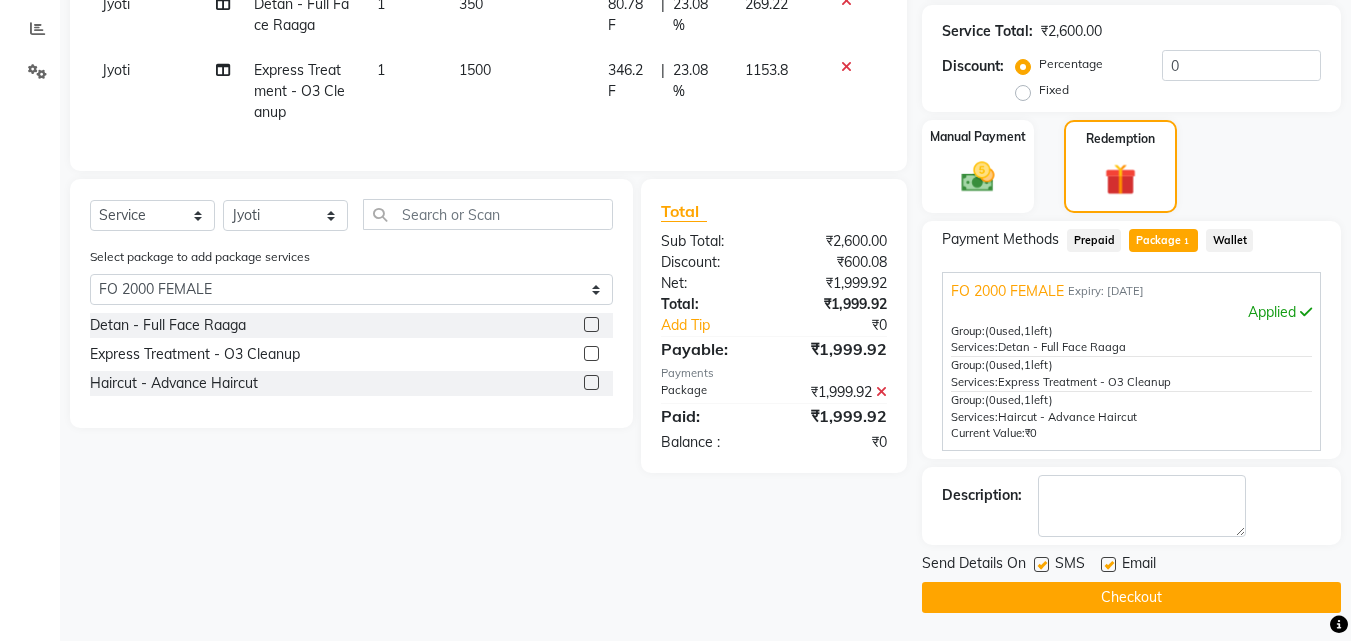 click on "Checkout" 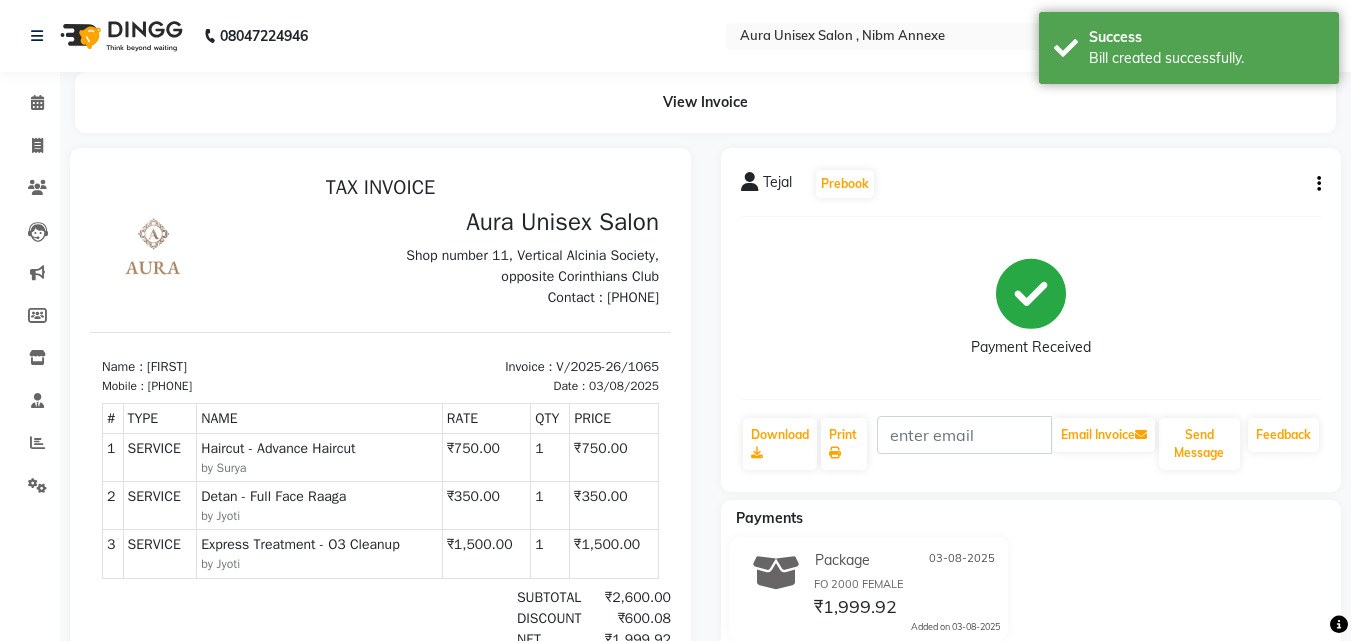 scroll, scrollTop: 0, scrollLeft: 0, axis: both 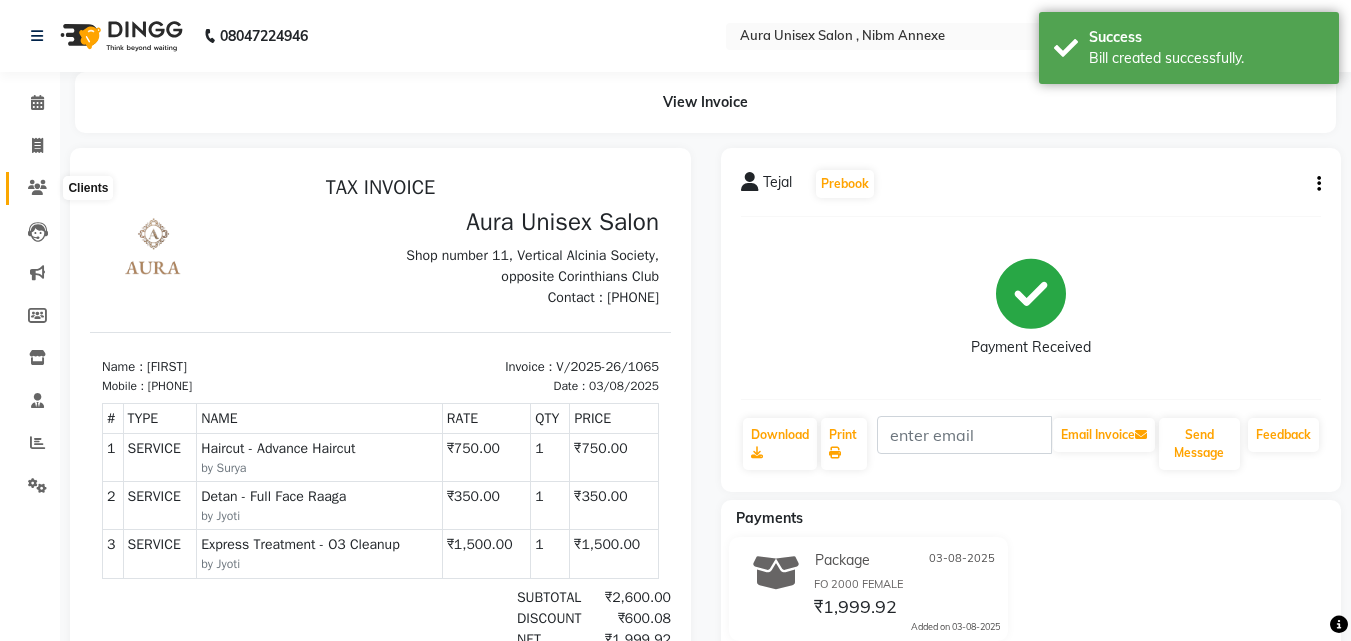 click 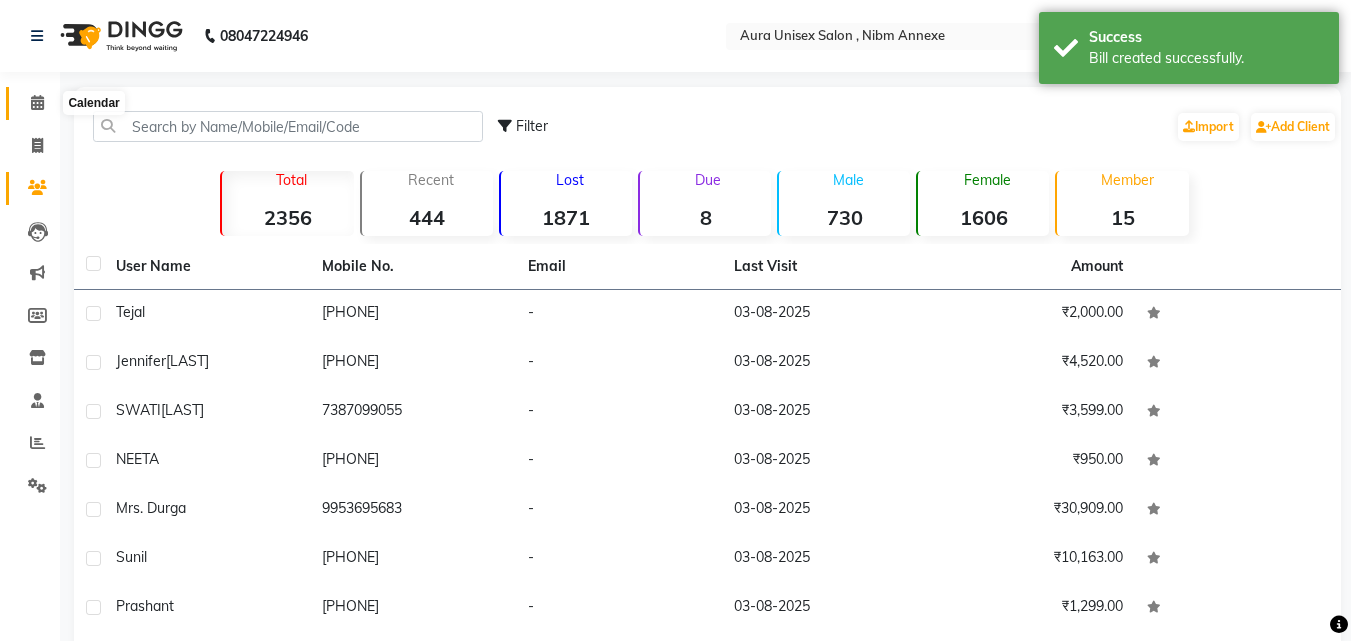 click 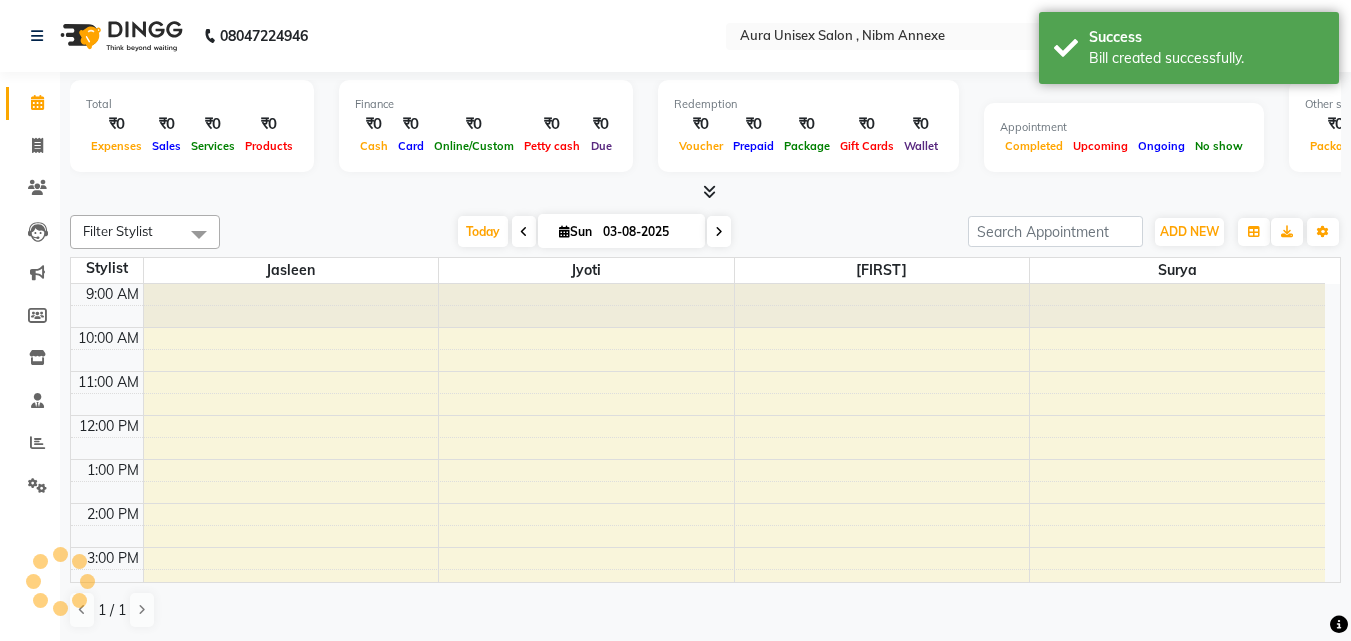 scroll, scrollTop: 0, scrollLeft: 0, axis: both 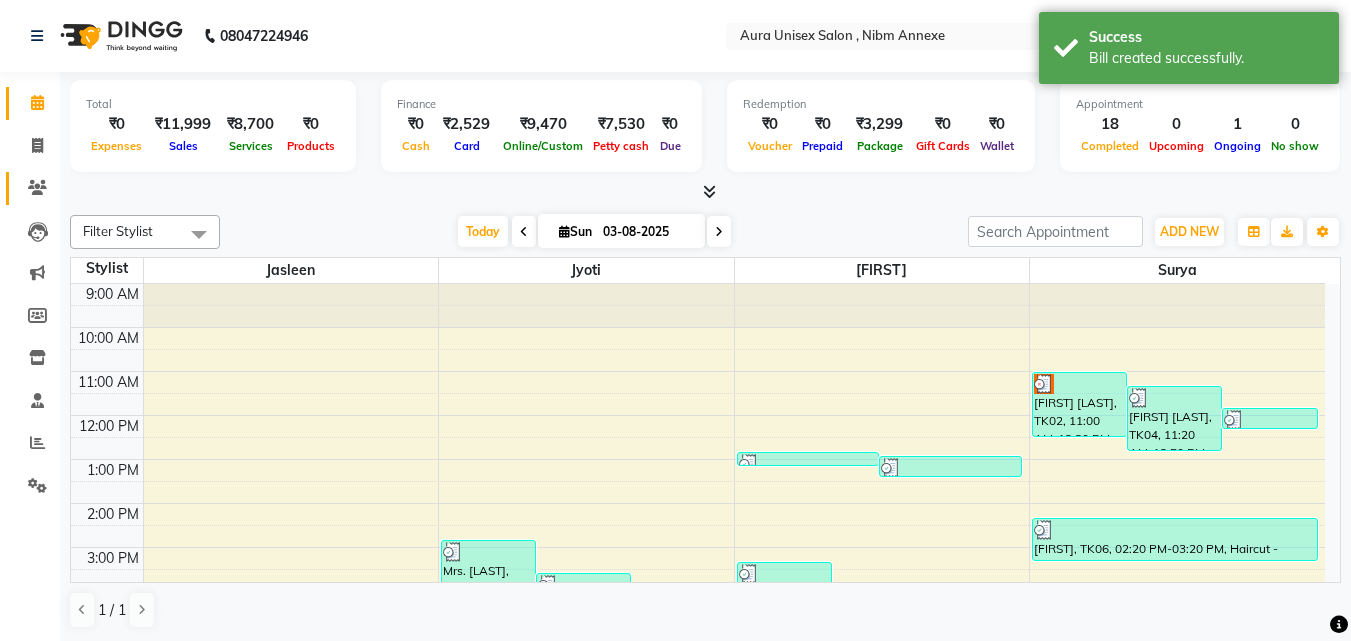 click on "Clients" 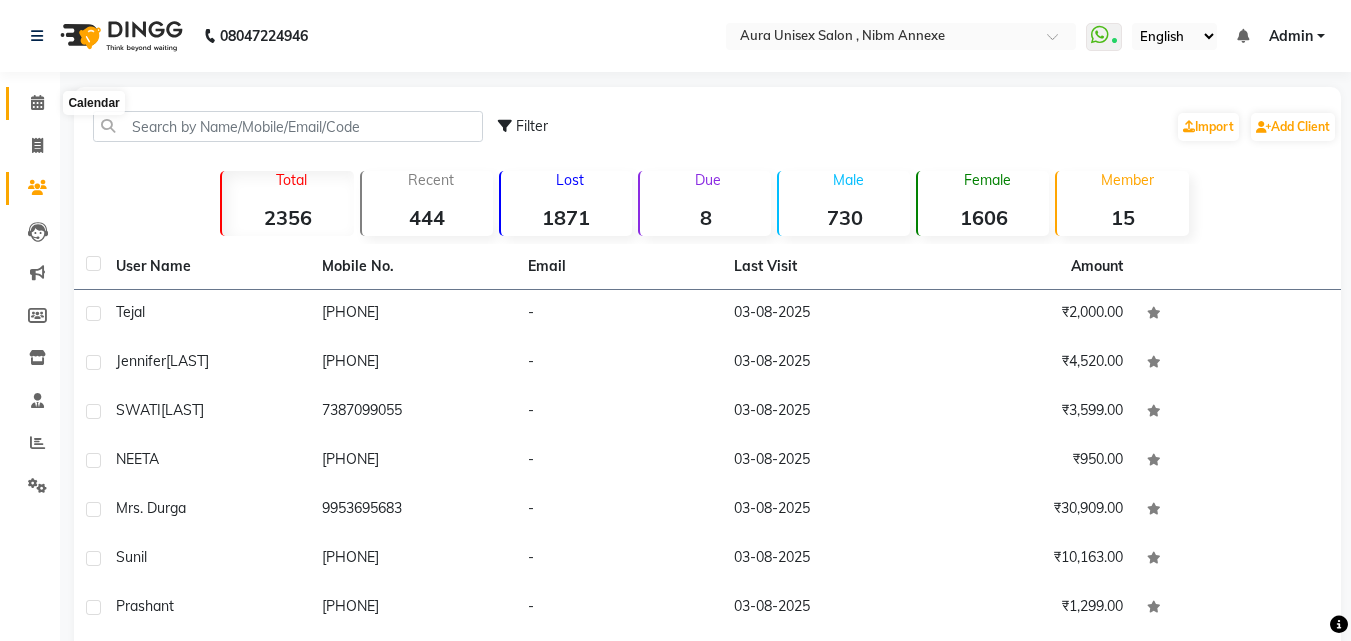 click 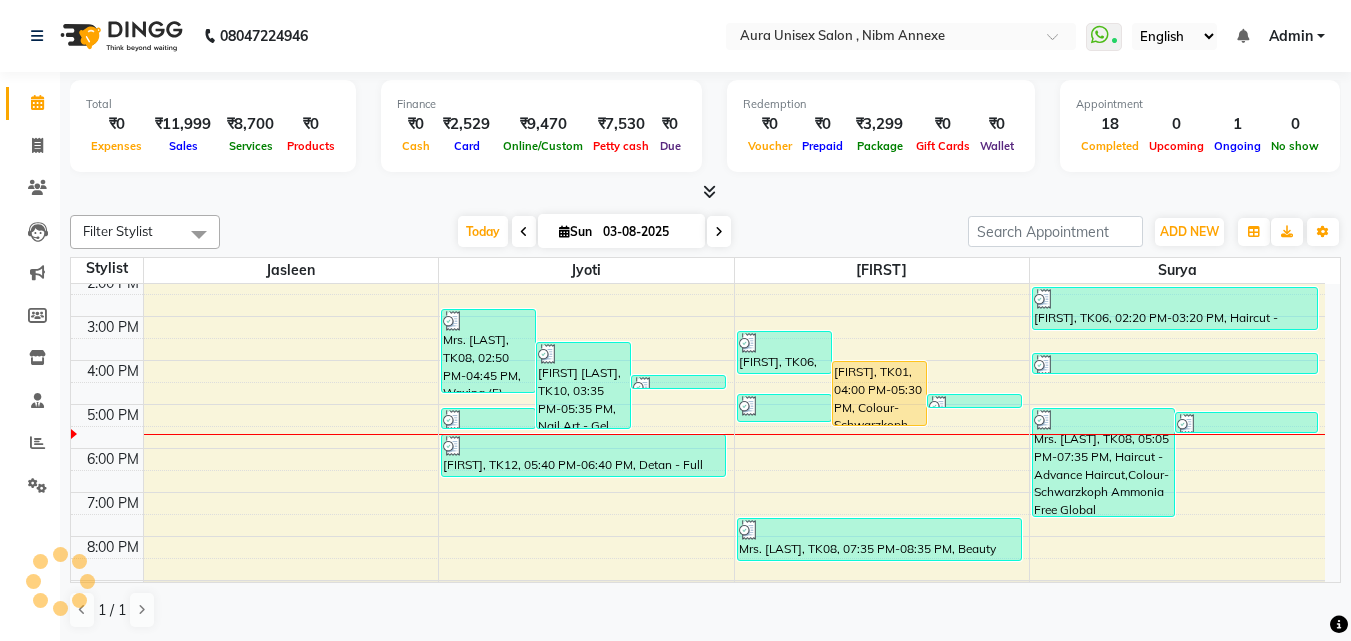 scroll, scrollTop: 0, scrollLeft: 0, axis: both 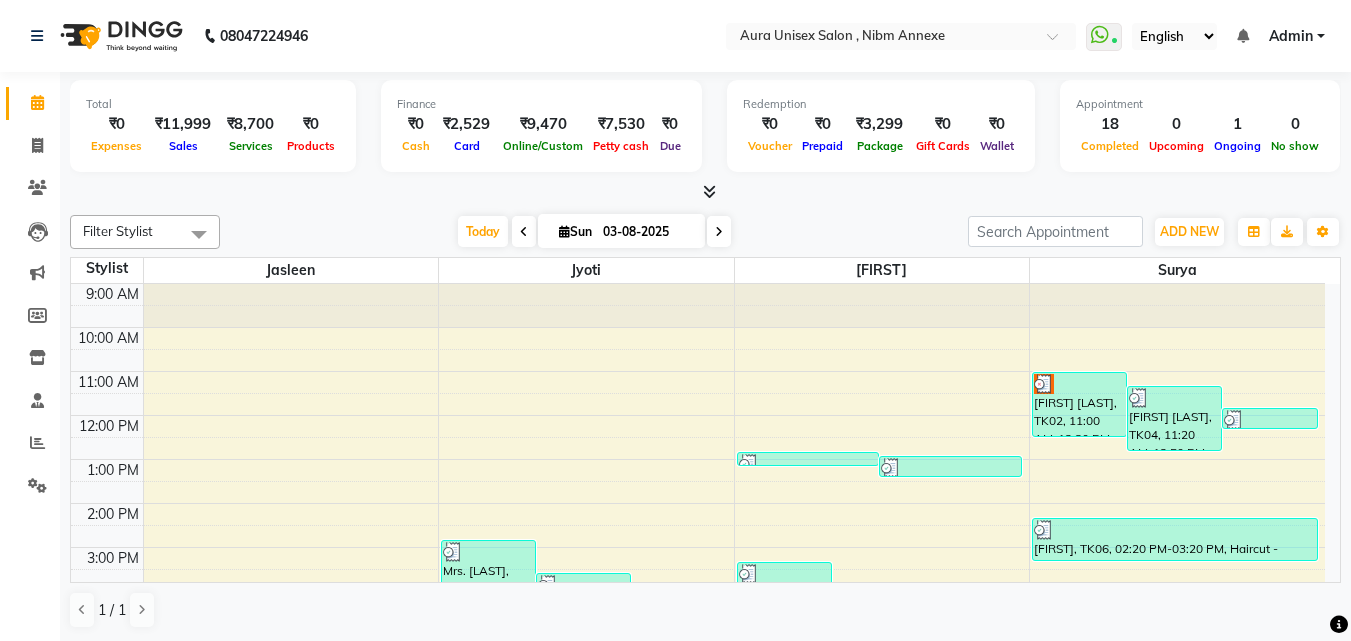 click on "Calendar" 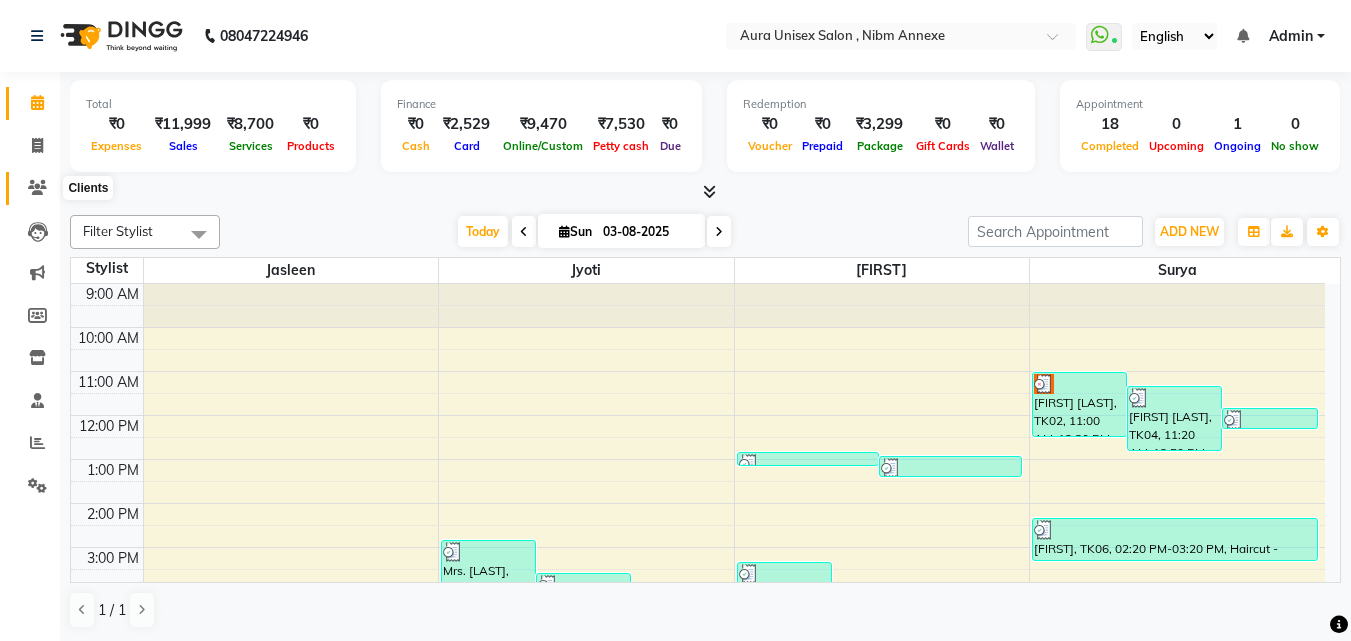 click 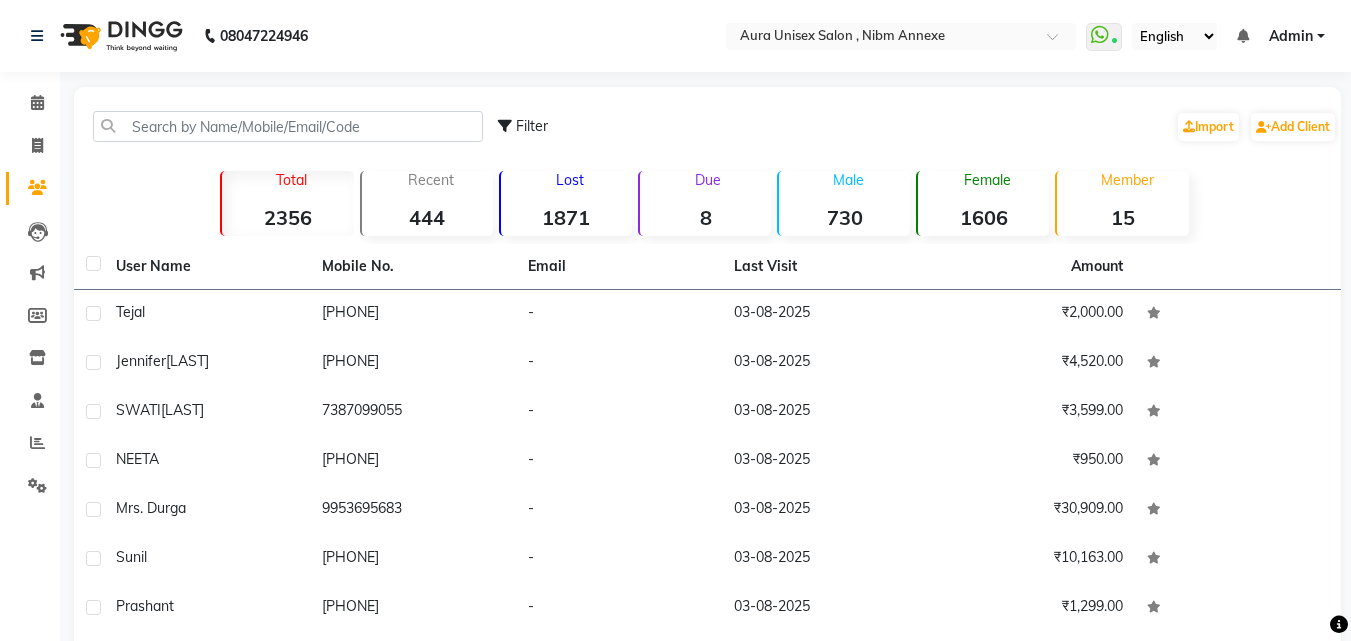 click on "15" 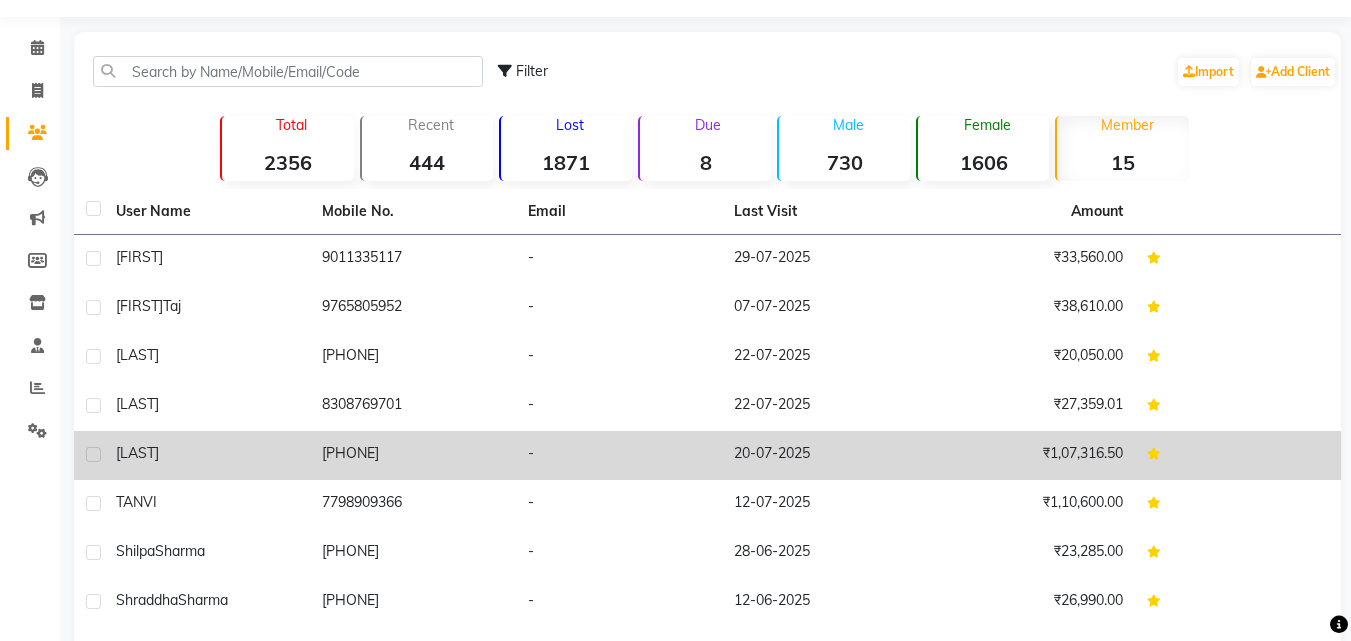scroll, scrollTop: 100, scrollLeft: 0, axis: vertical 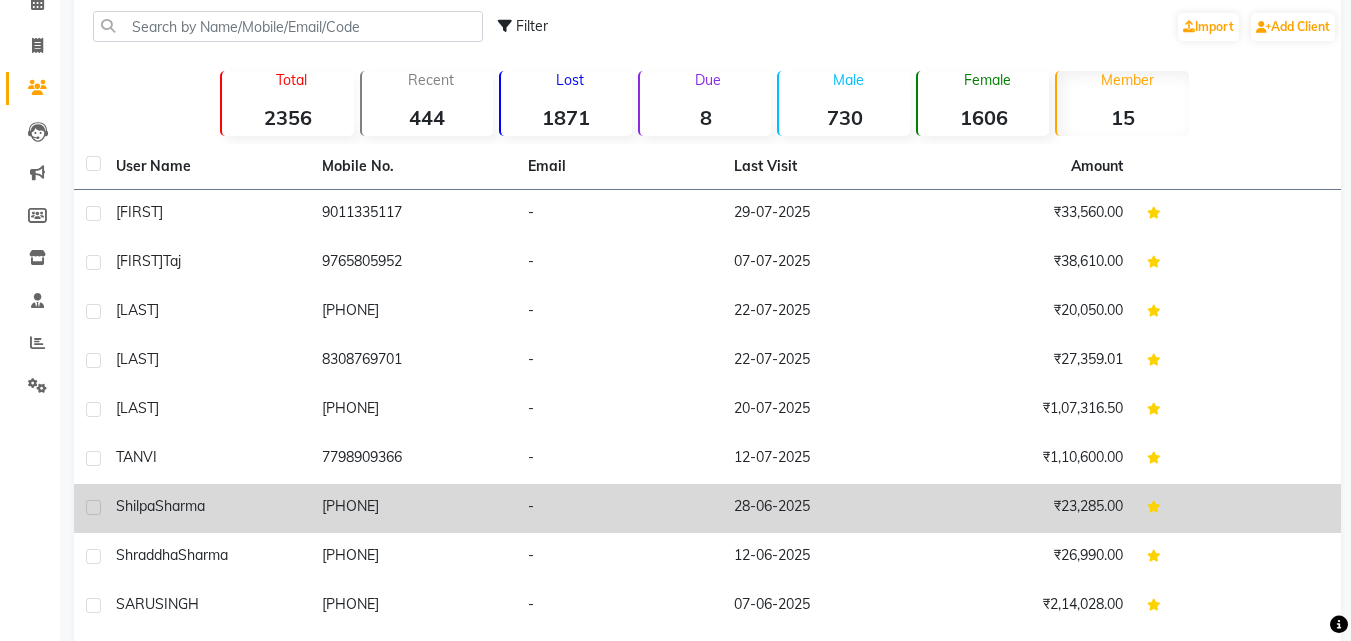 click on "-" 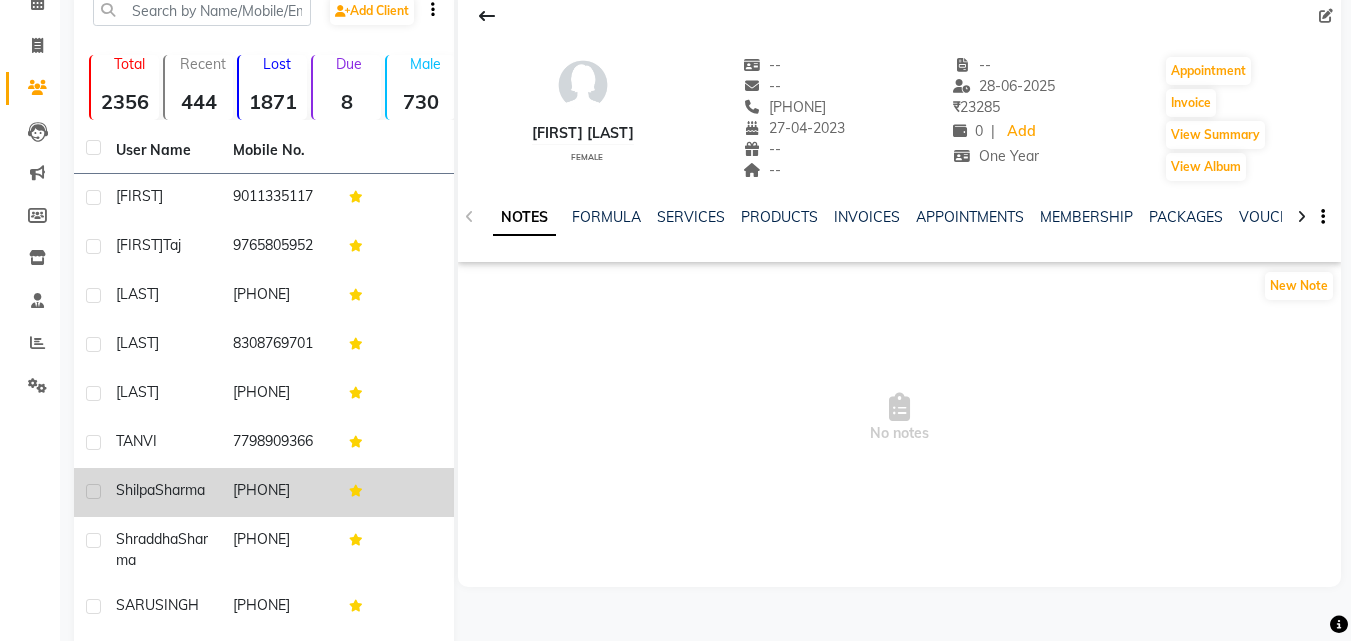 click on "NOTES FORMULA SERVICES PRODUCTS INVOICES APPOINTMENTS MEMBERSHIP PACKAGES VOUCHERS GIFTCARDS POINTS FORMS FAMILY CARDS WALLET" 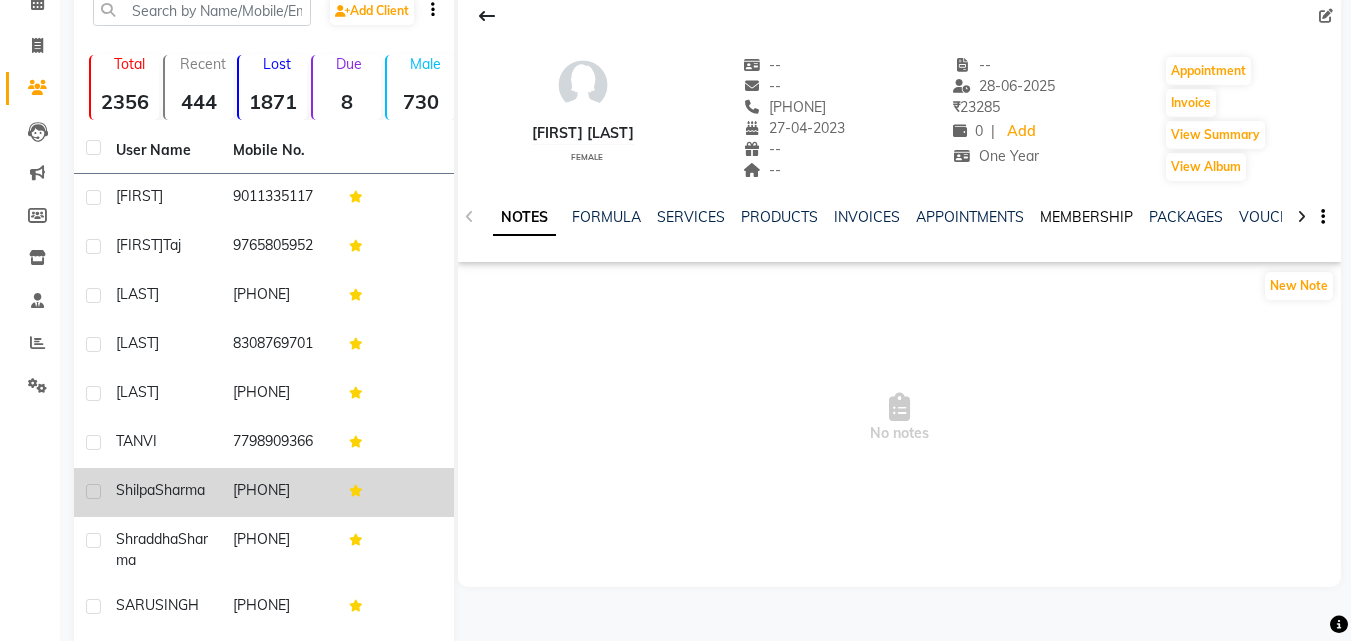 click on "MEMBERSHIP" 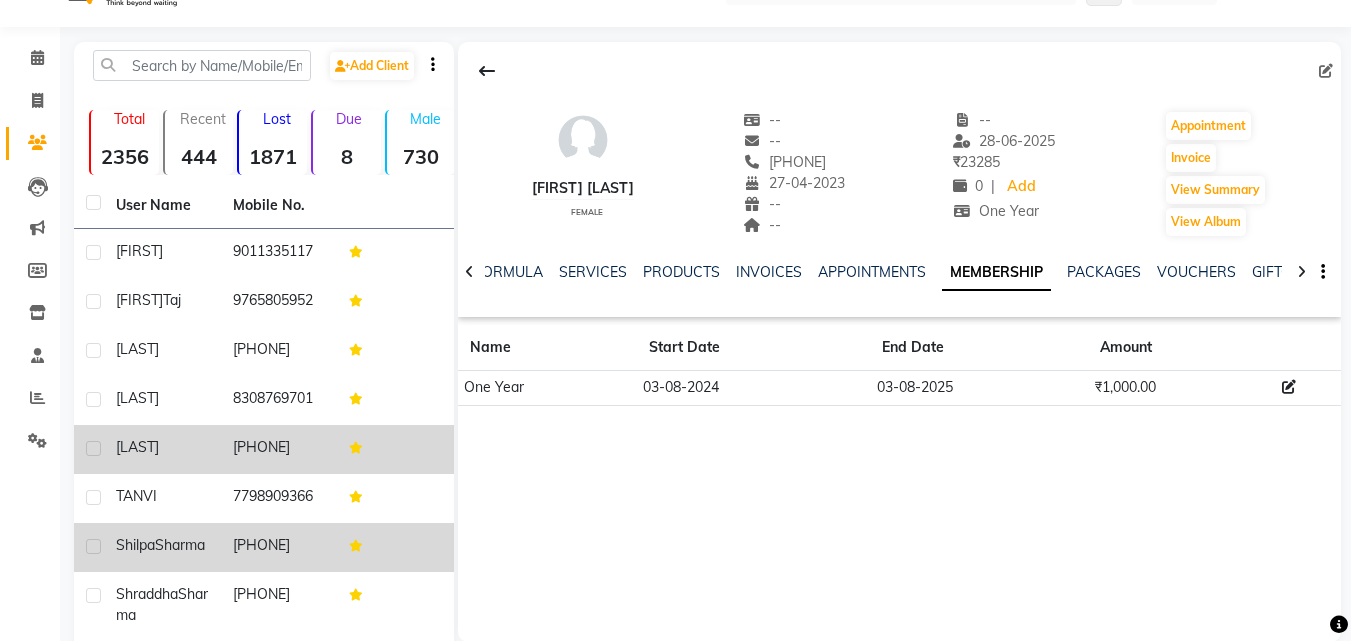 scroll, scrollTop: 0, scrollLeft: 0, axis: both 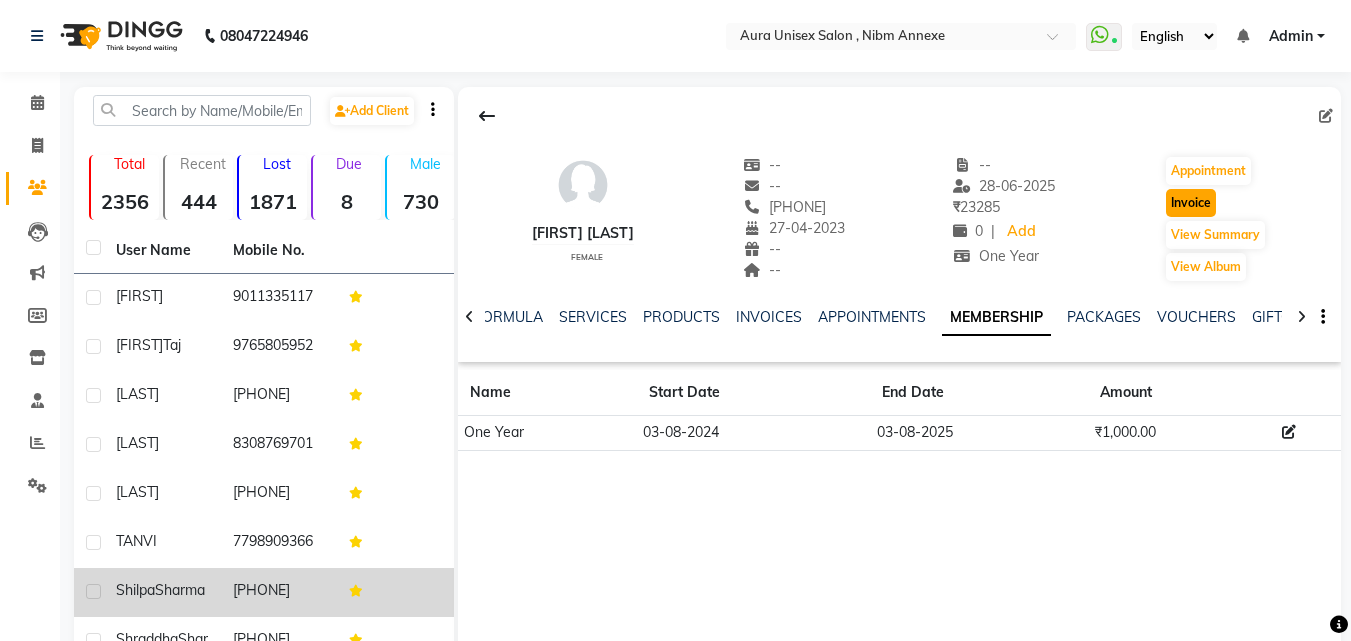 click on "Invoice" 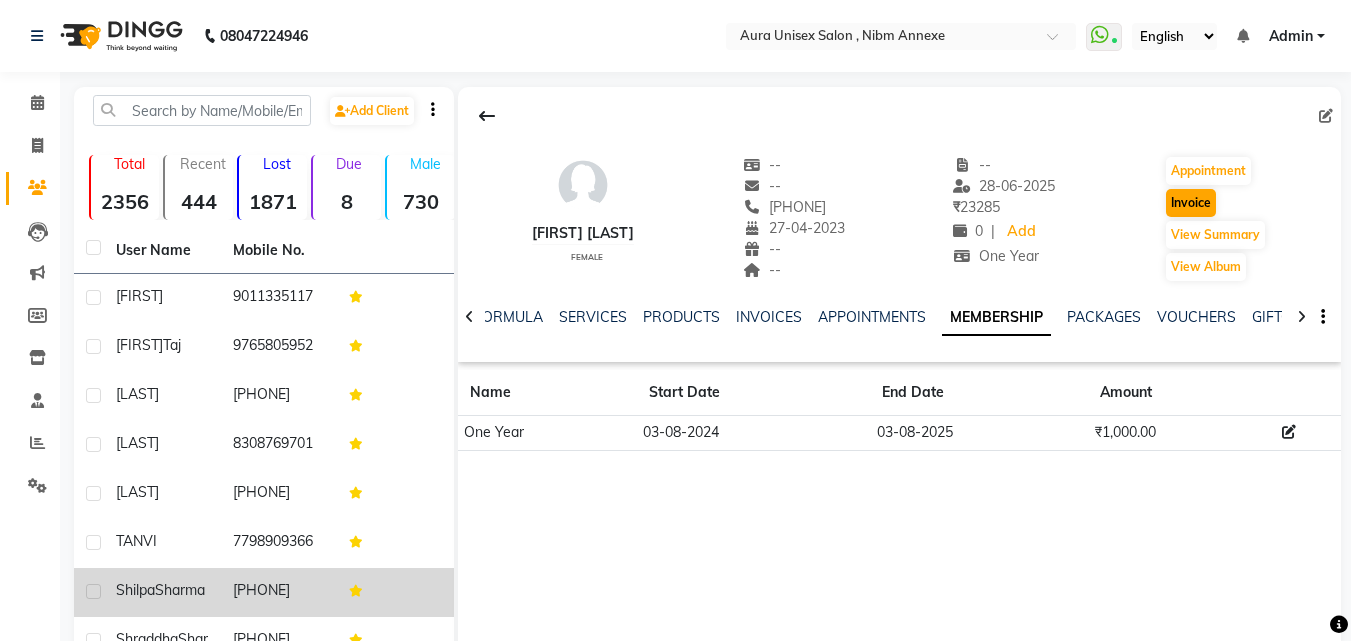 select on "service" 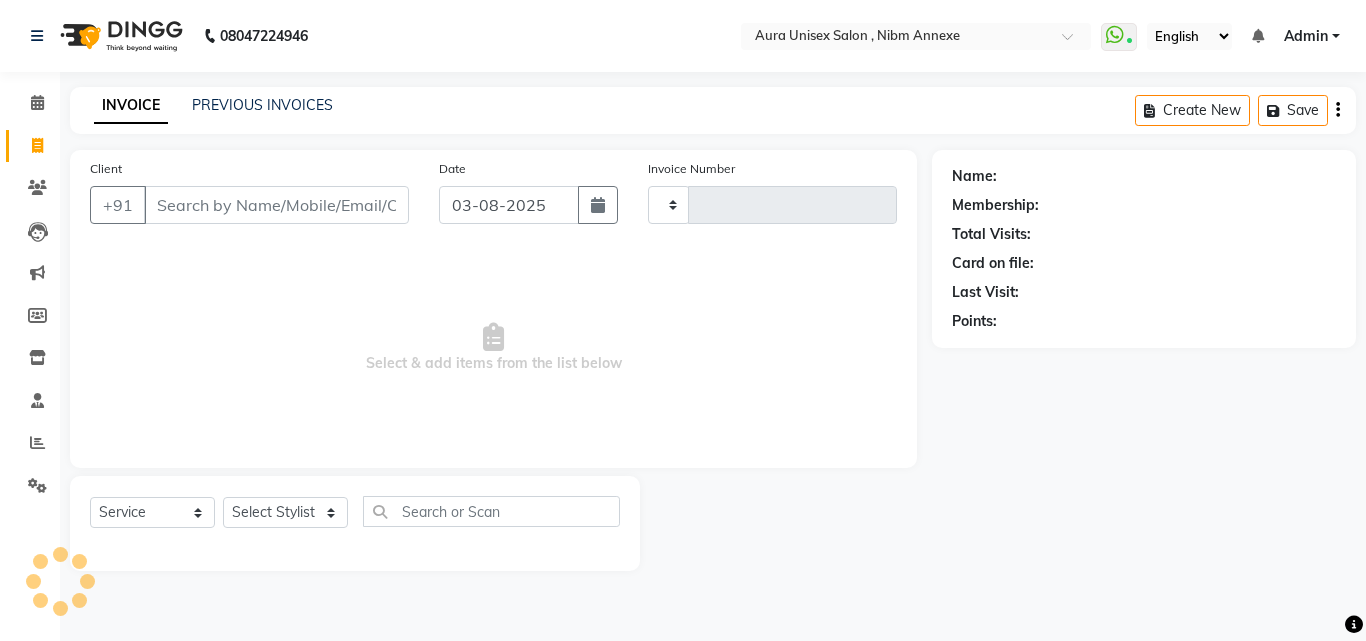 type on "1066" 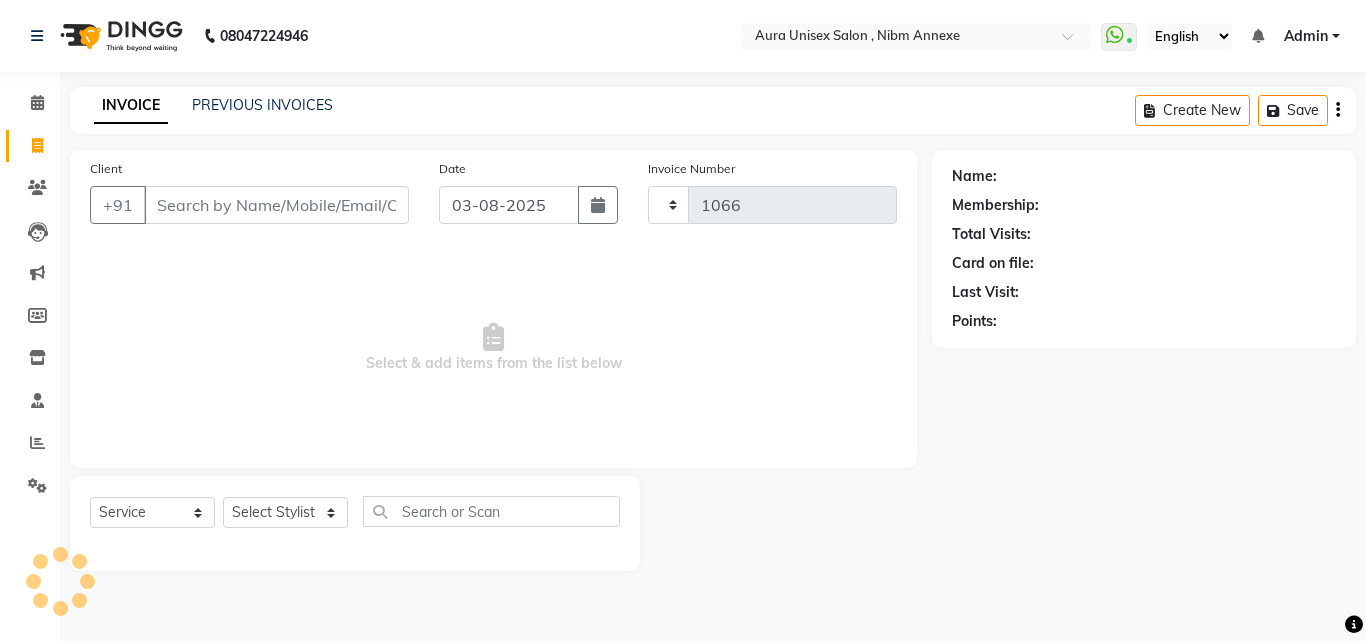 select on "823" 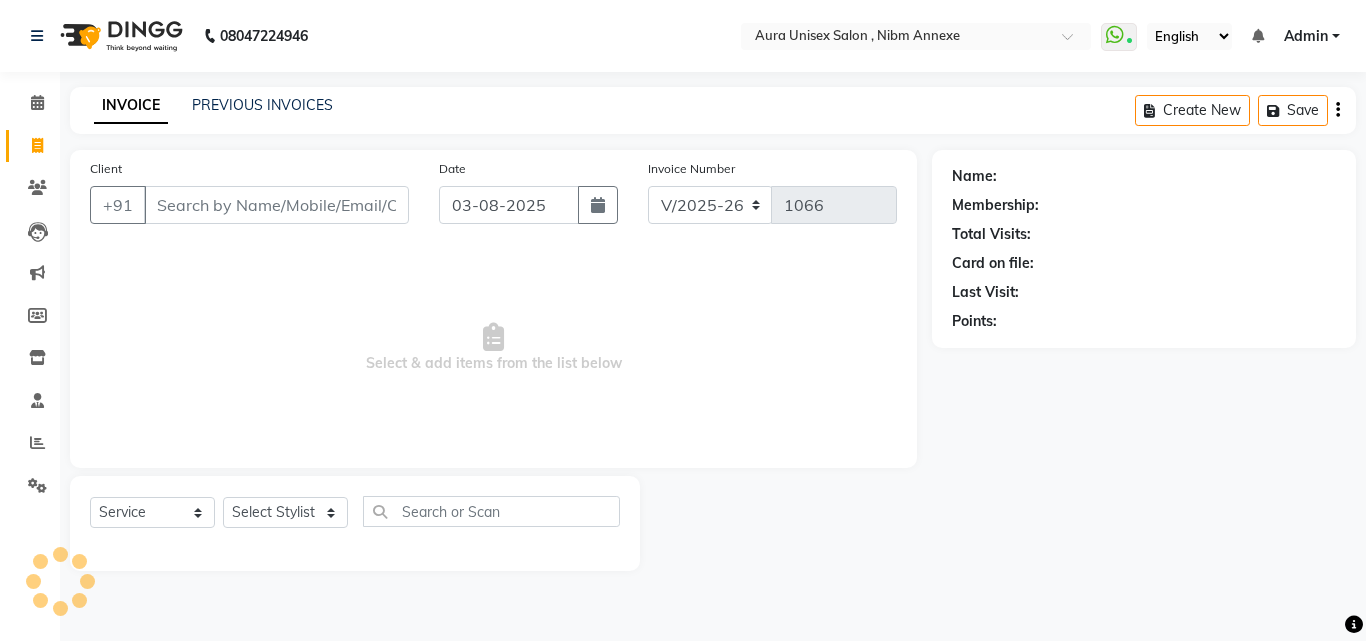 type on "8605010985" 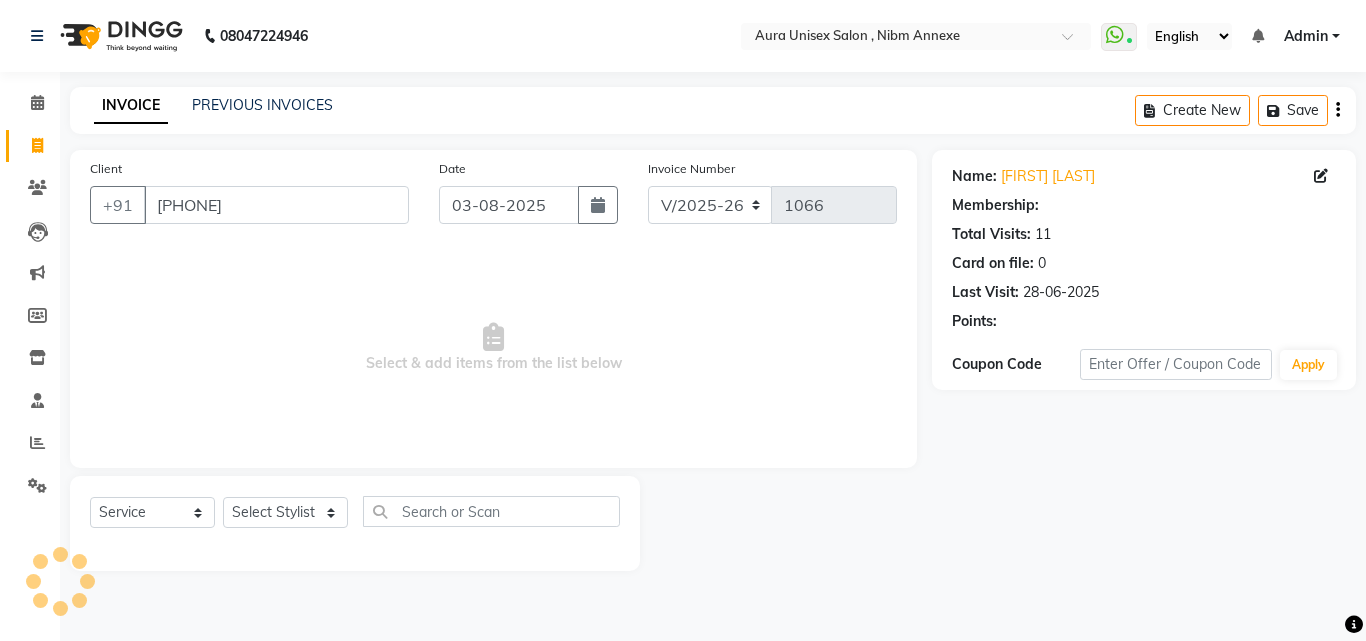 select on "1: Object" 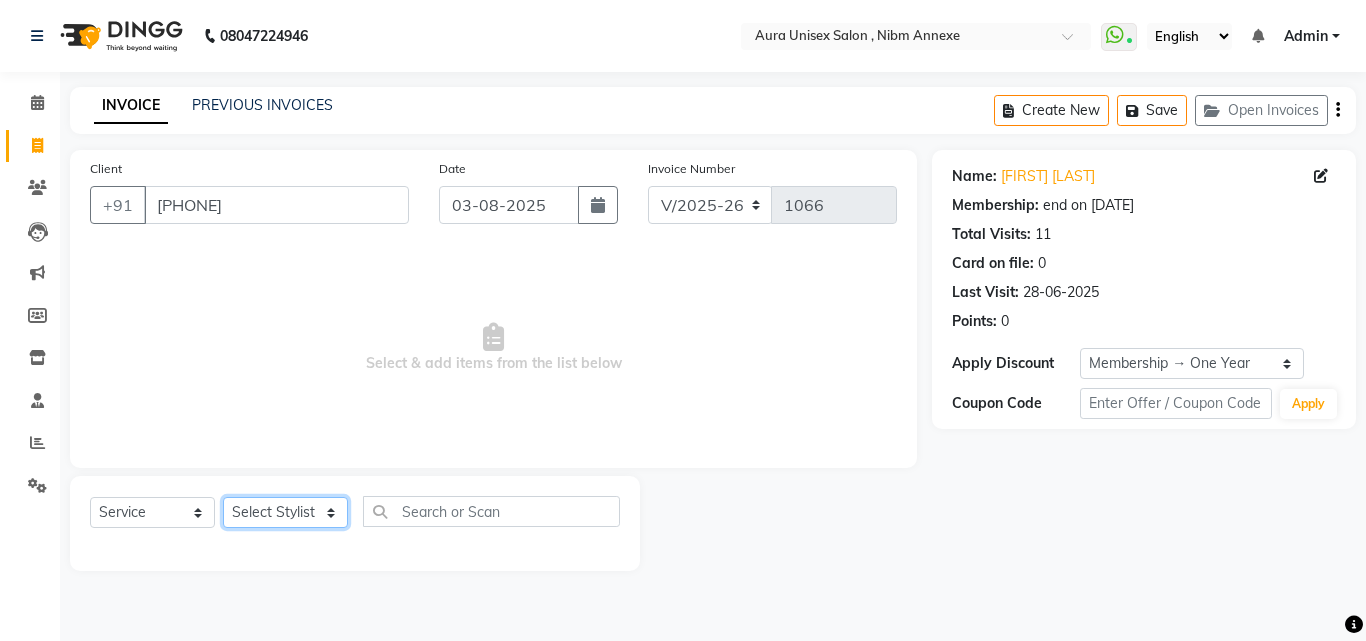 click on "Select Stylist Jasleen Jyoti Surya Tejaswini" 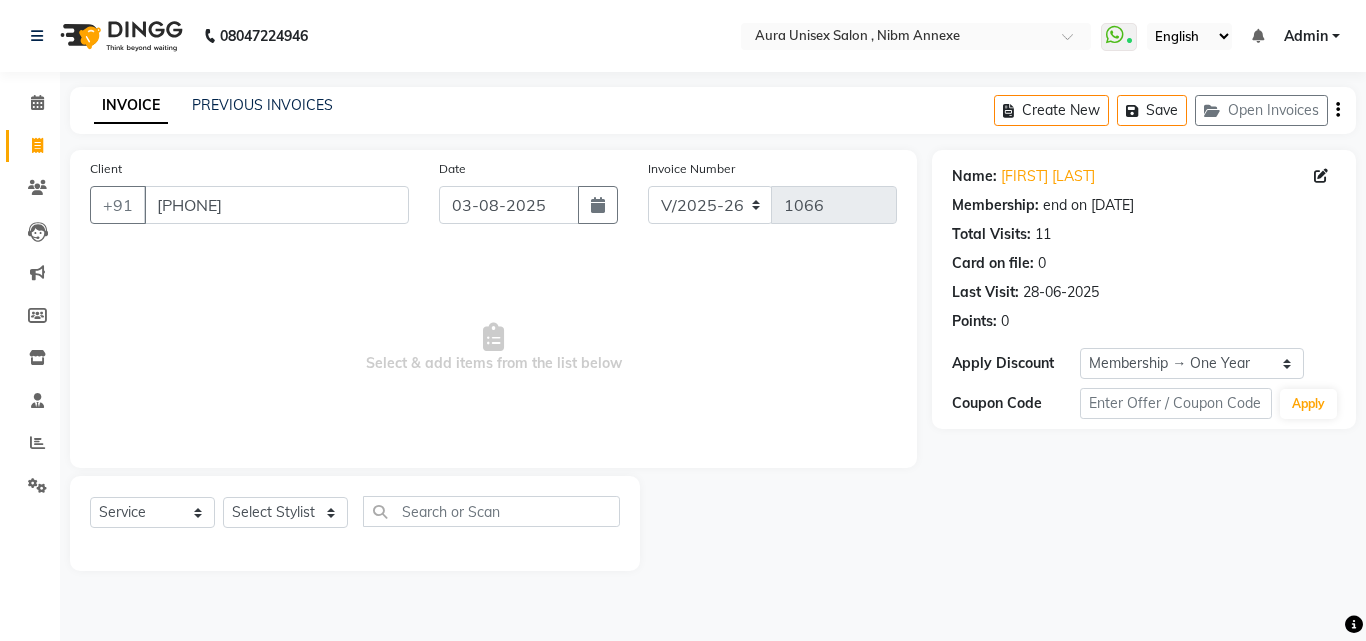 click on "Select & add items from the list below" at bounding box center (493, 348) 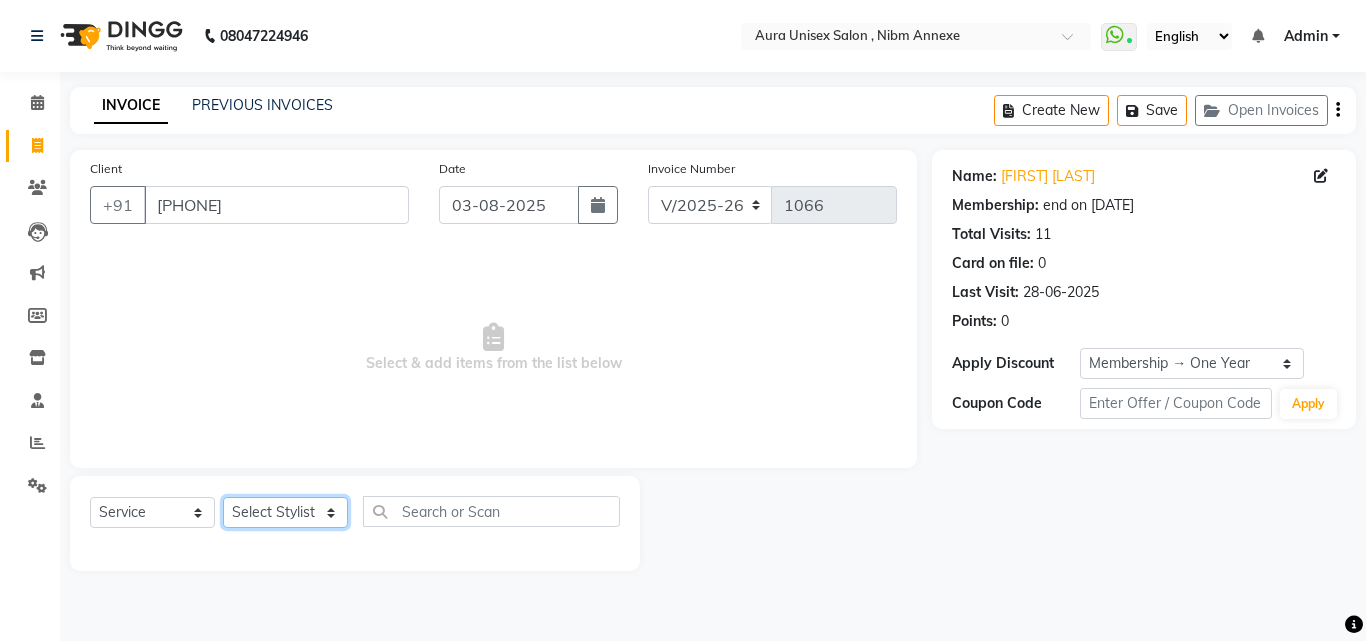 click on "Select Stylist Jasleen Jyoti Surya Tejaswini" 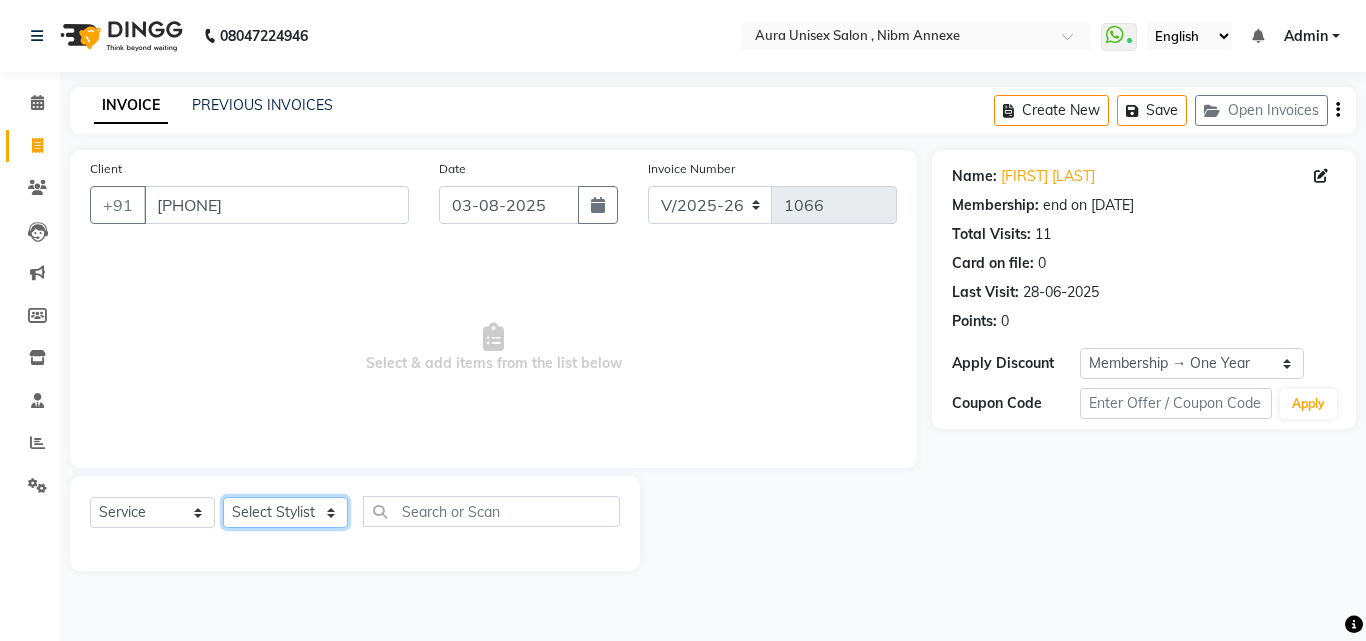select on "83187" 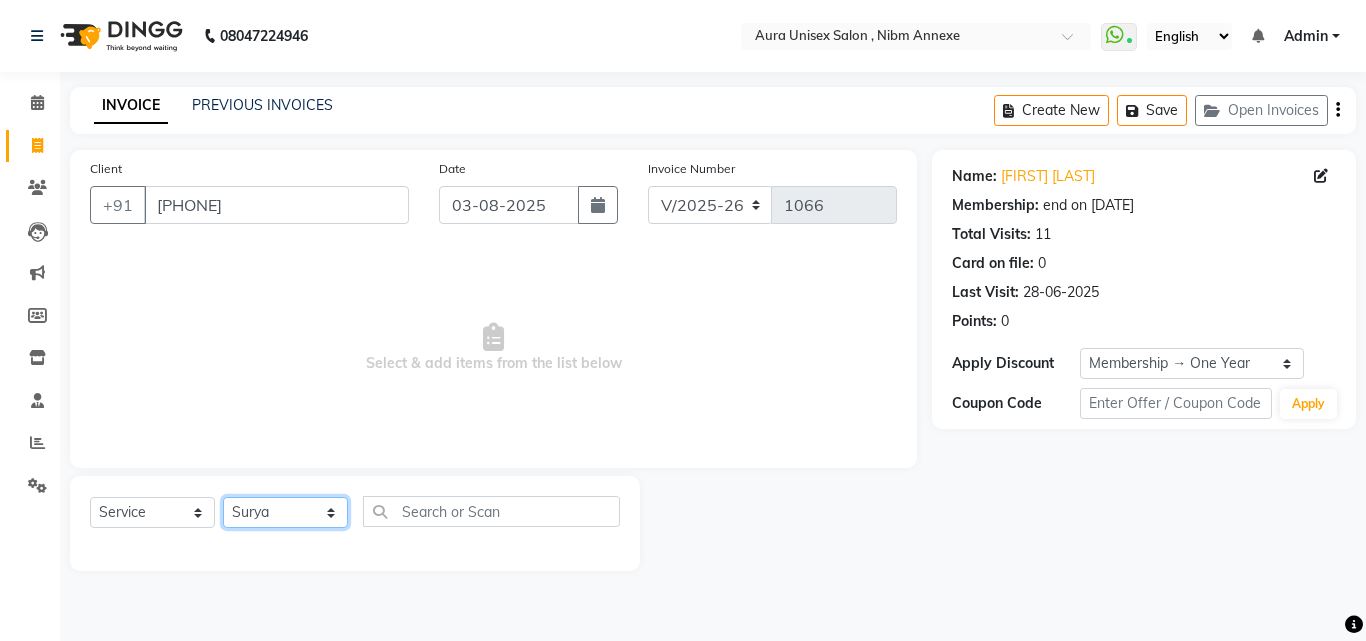 click on "Select Stylist Jasleen Jyoti Surya Tejaswini" 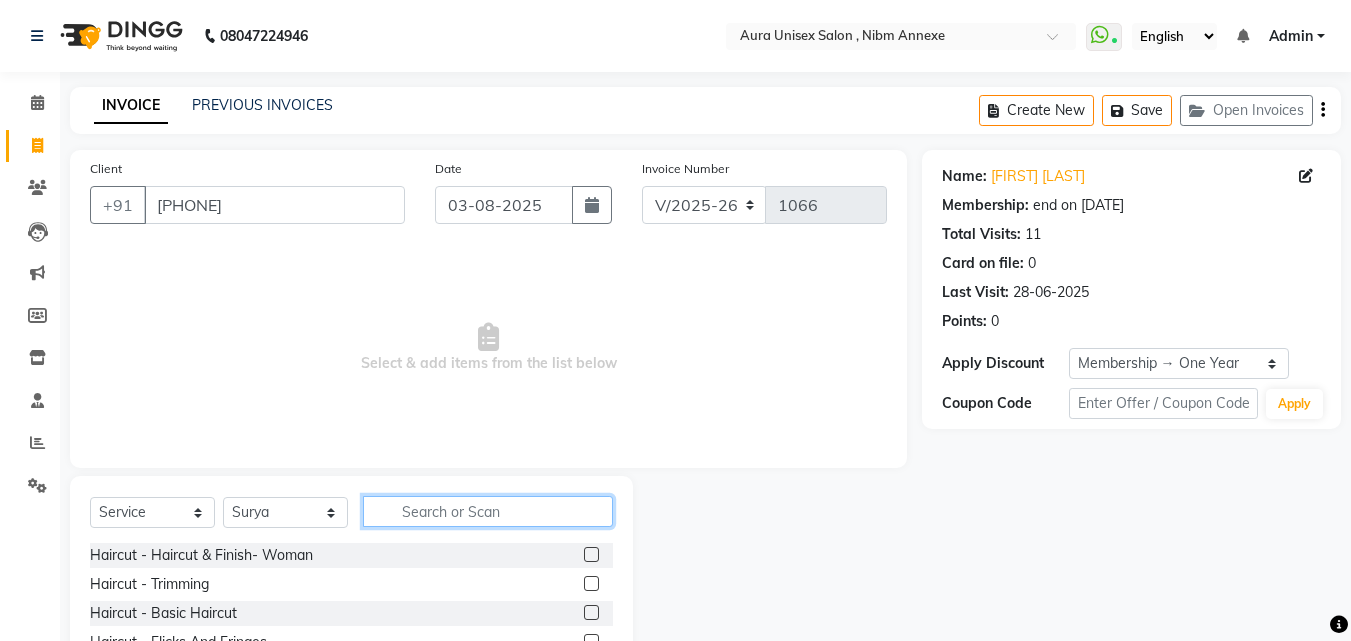 click 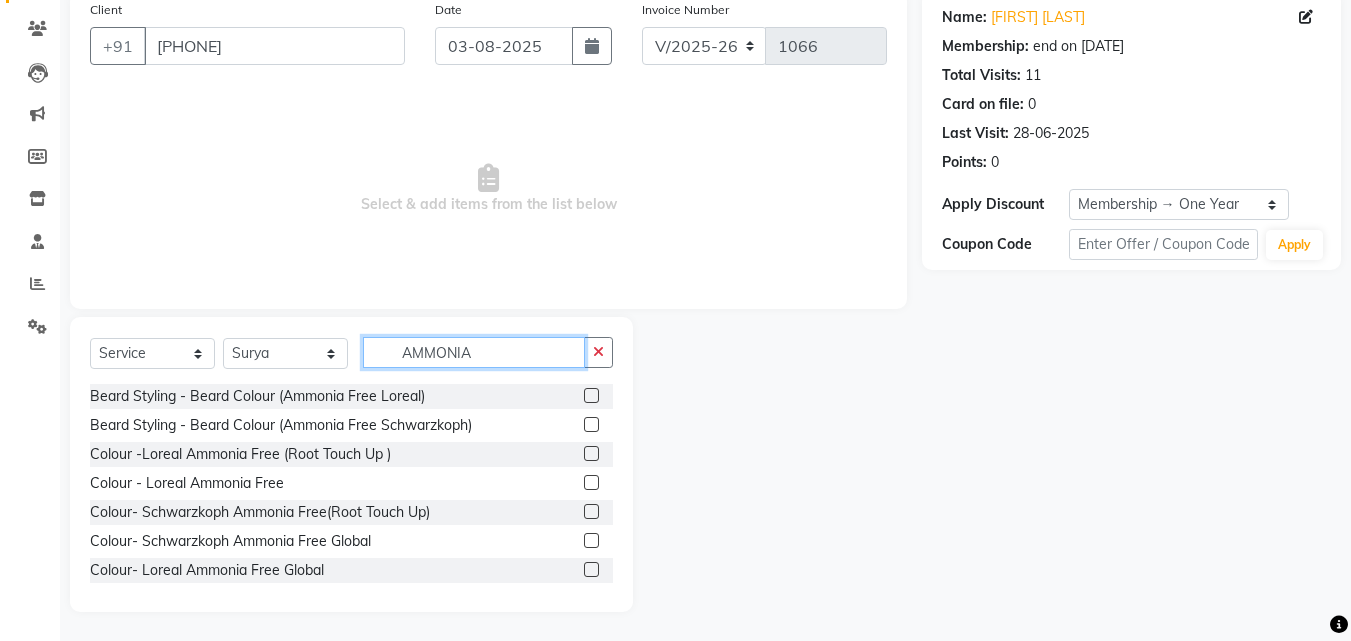 scroll, scrollTop: 160, scrollLeft: 0, axis: vertical 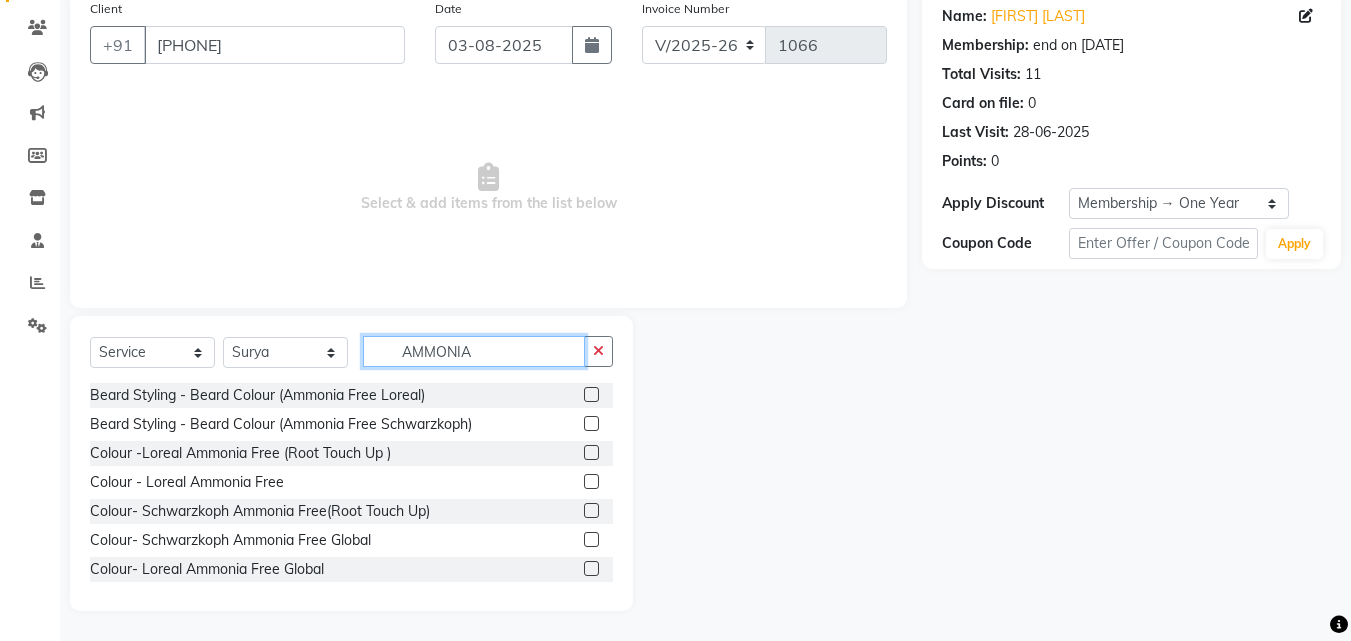 type on "AMMONIA" 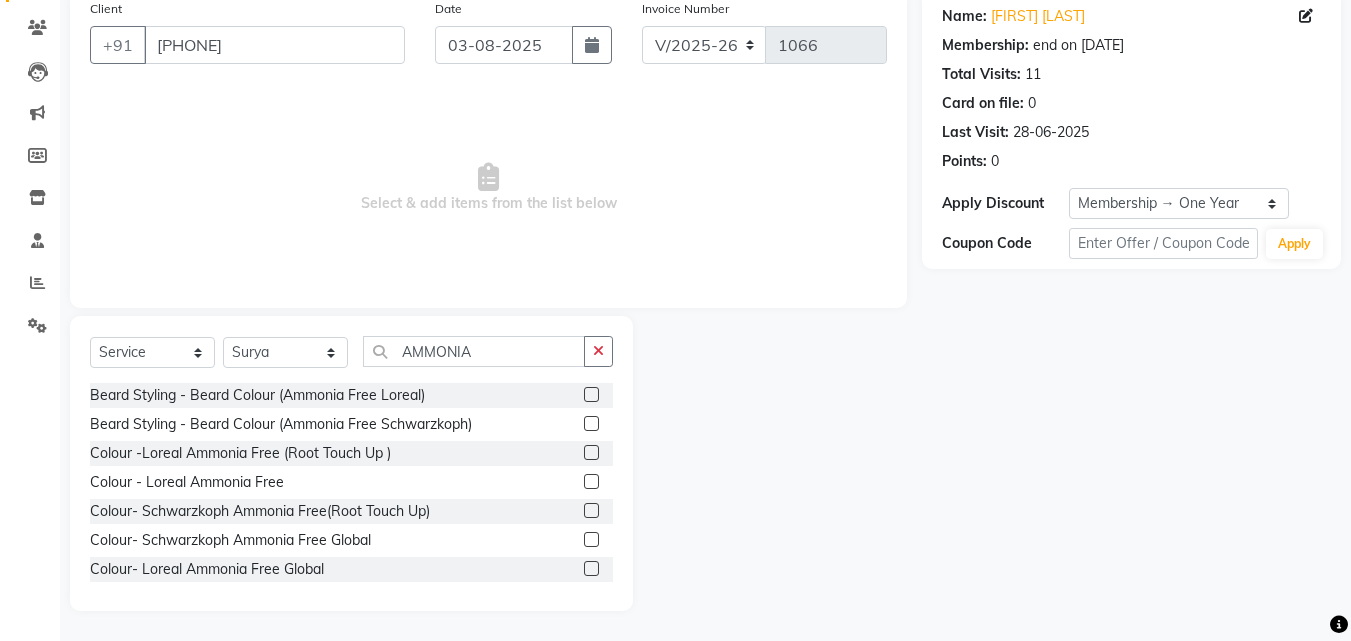 click 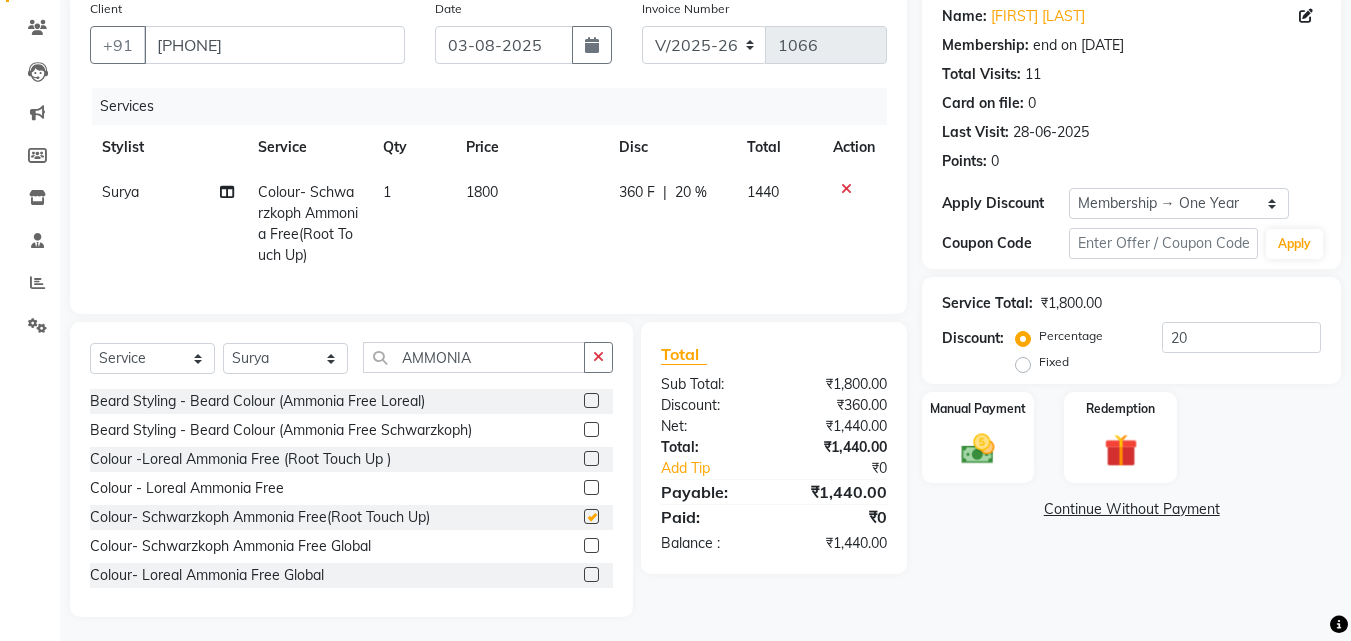checkbox on "false" 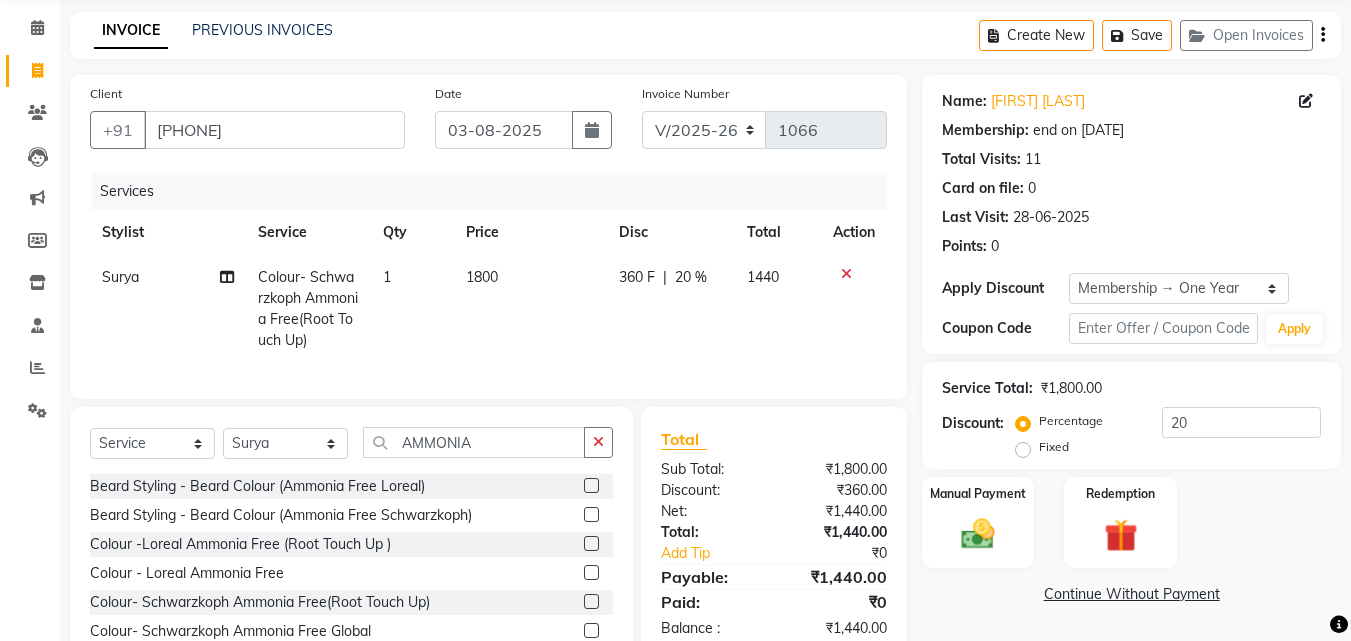 scroll, scrollTop: 0, scrollLeft: 0, axis: both 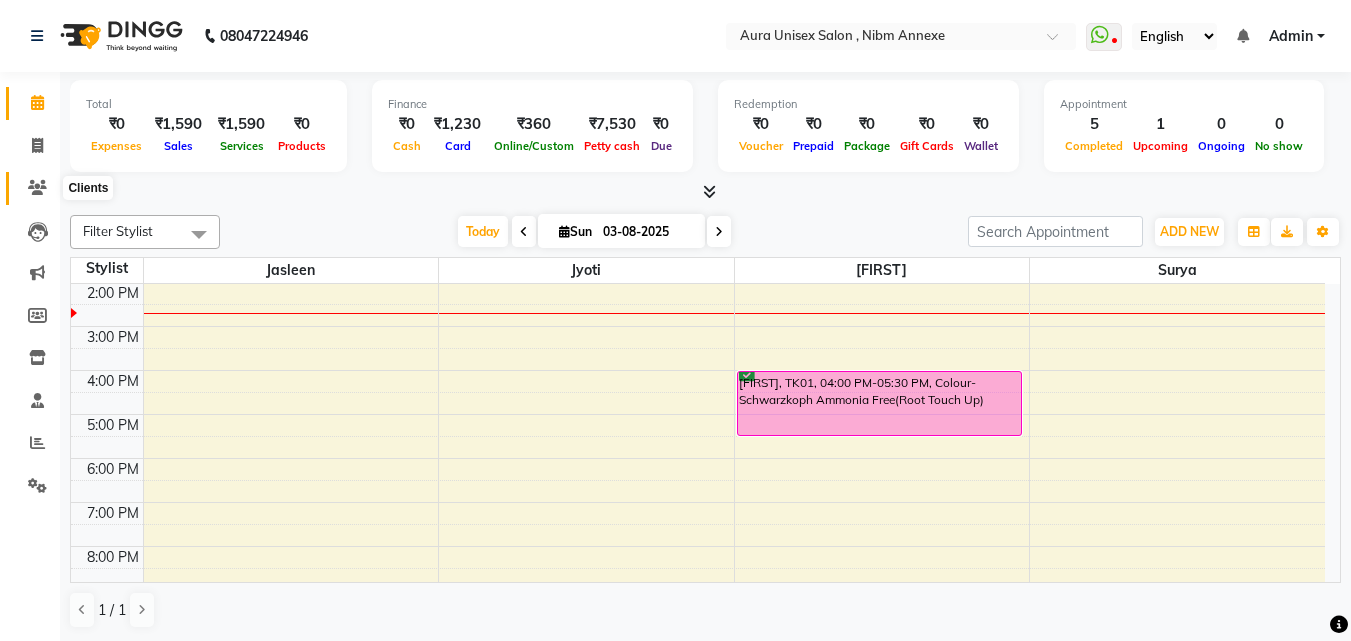 click 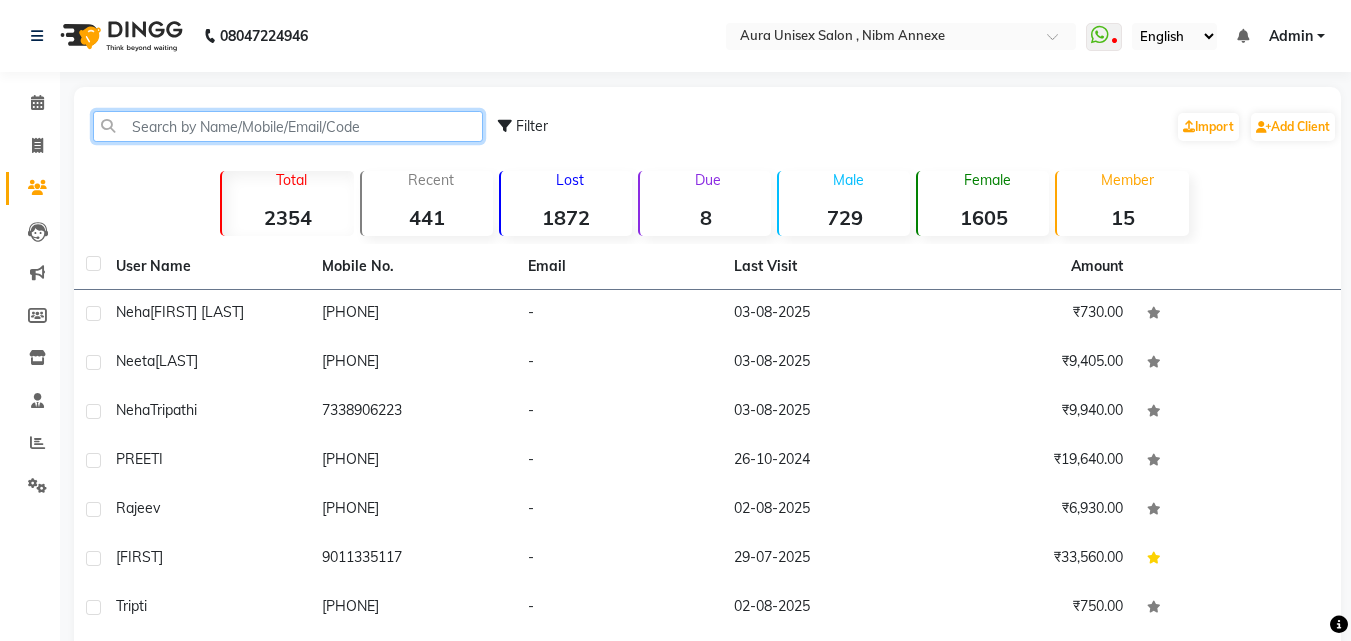click 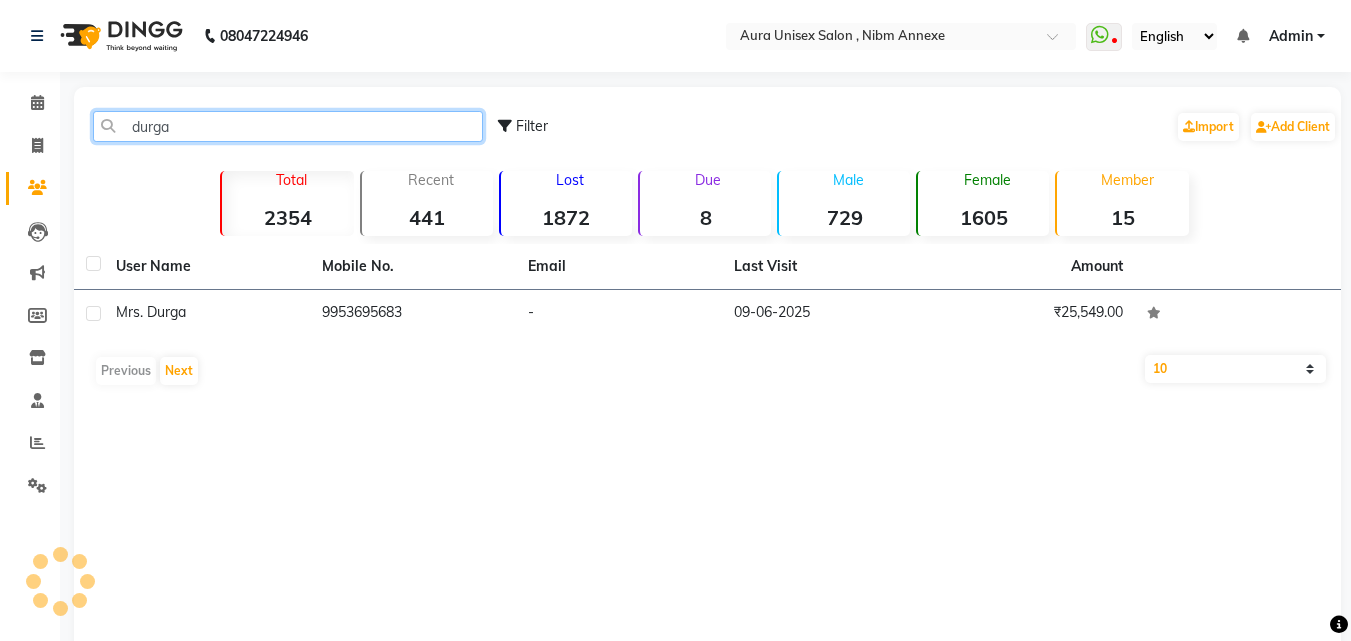 type on "durga" 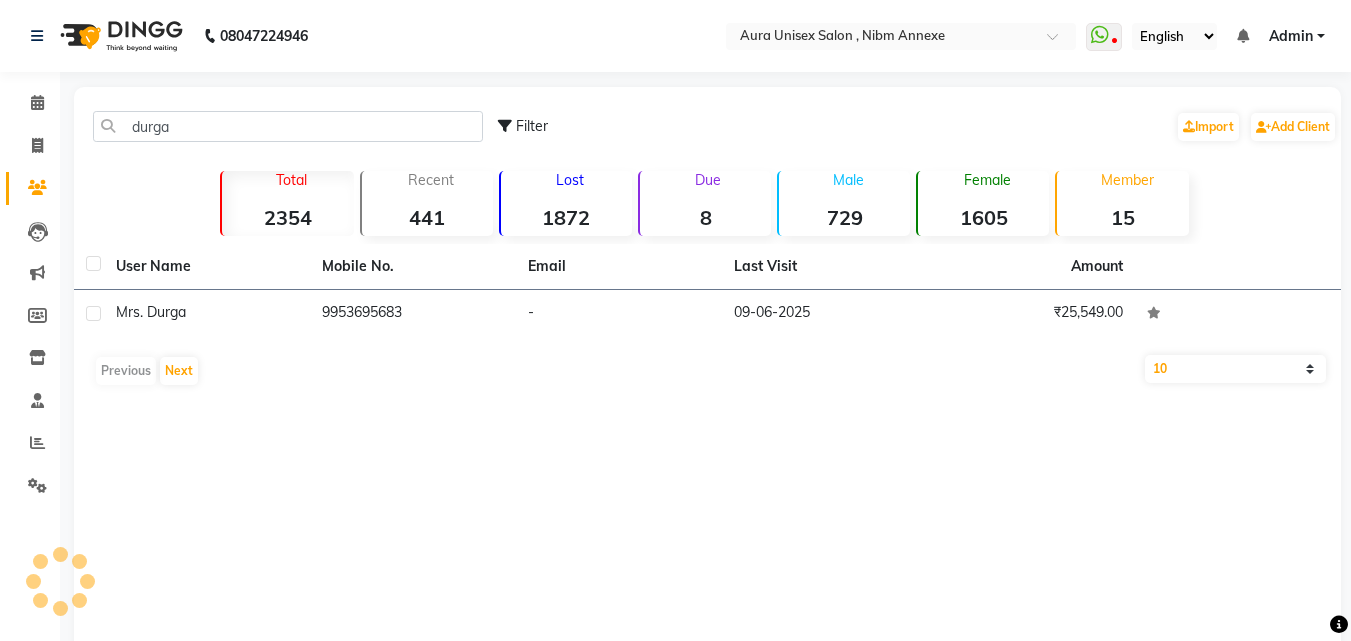 click on "User Name Mobile No. Email Last Visit Amount Mrs. Durga     9953695683   -   09-06-2025   ₹25,549.00   Previous   Next   10   50   100" 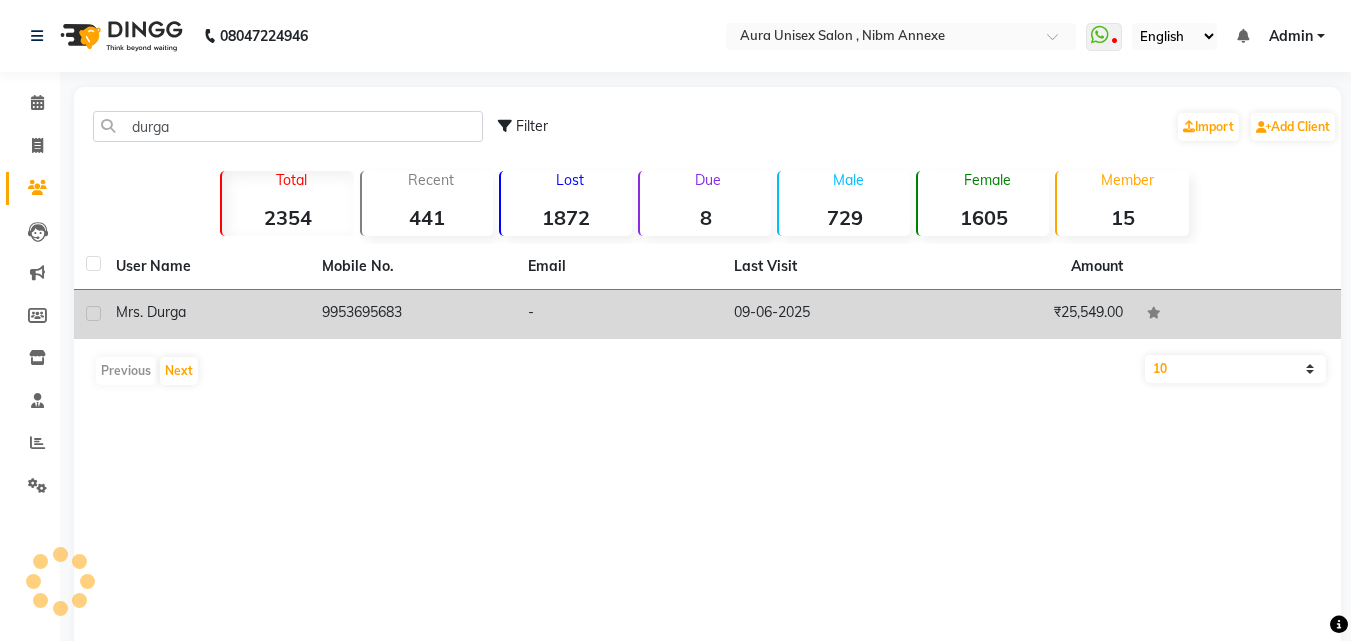 click on "Mrs. Durga" 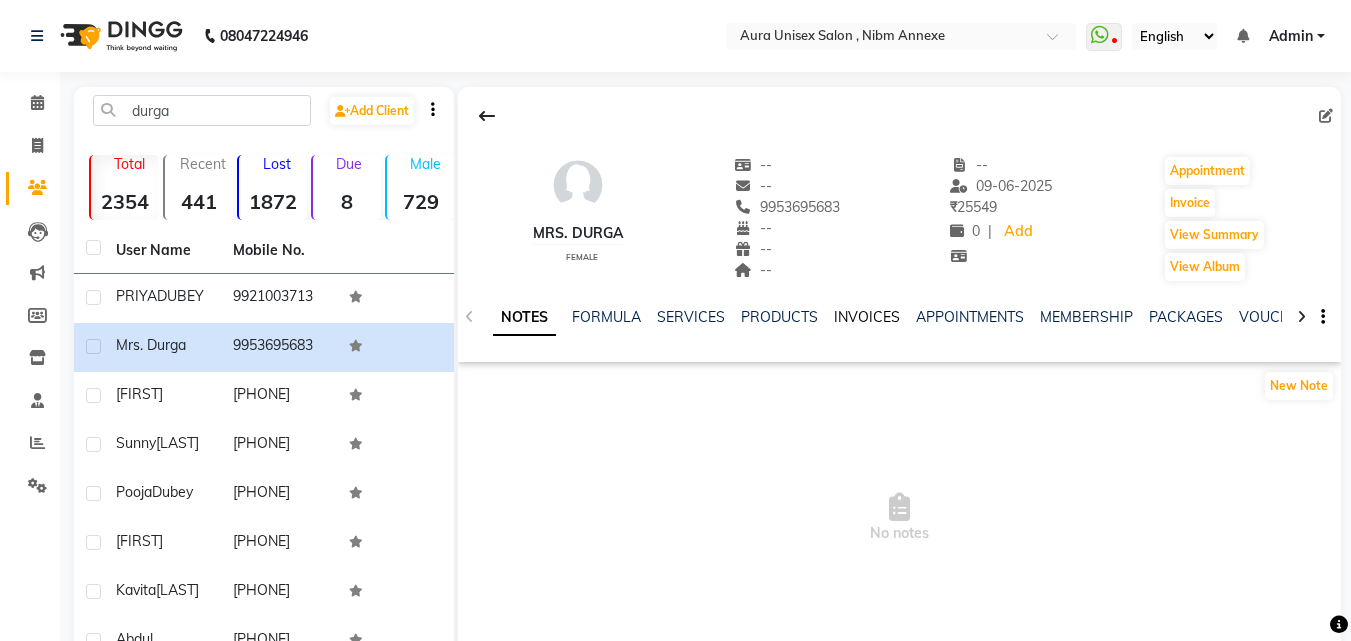 click on "INVOICES" 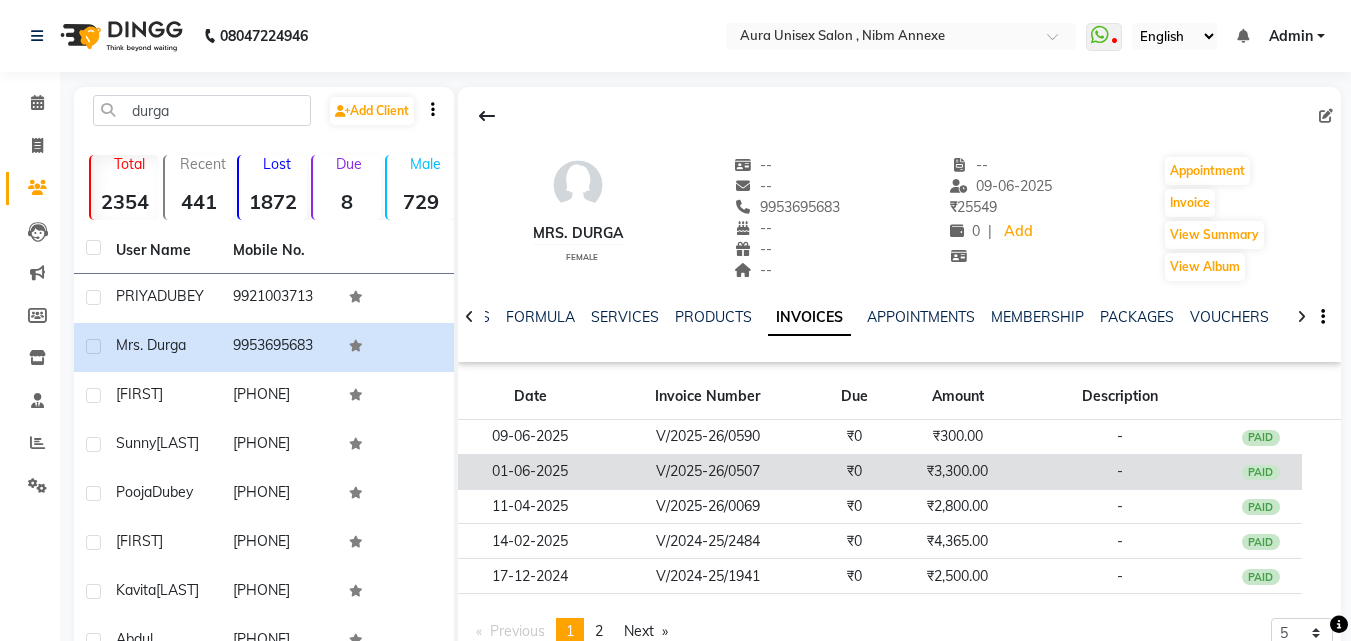 click on "01-06-2025" 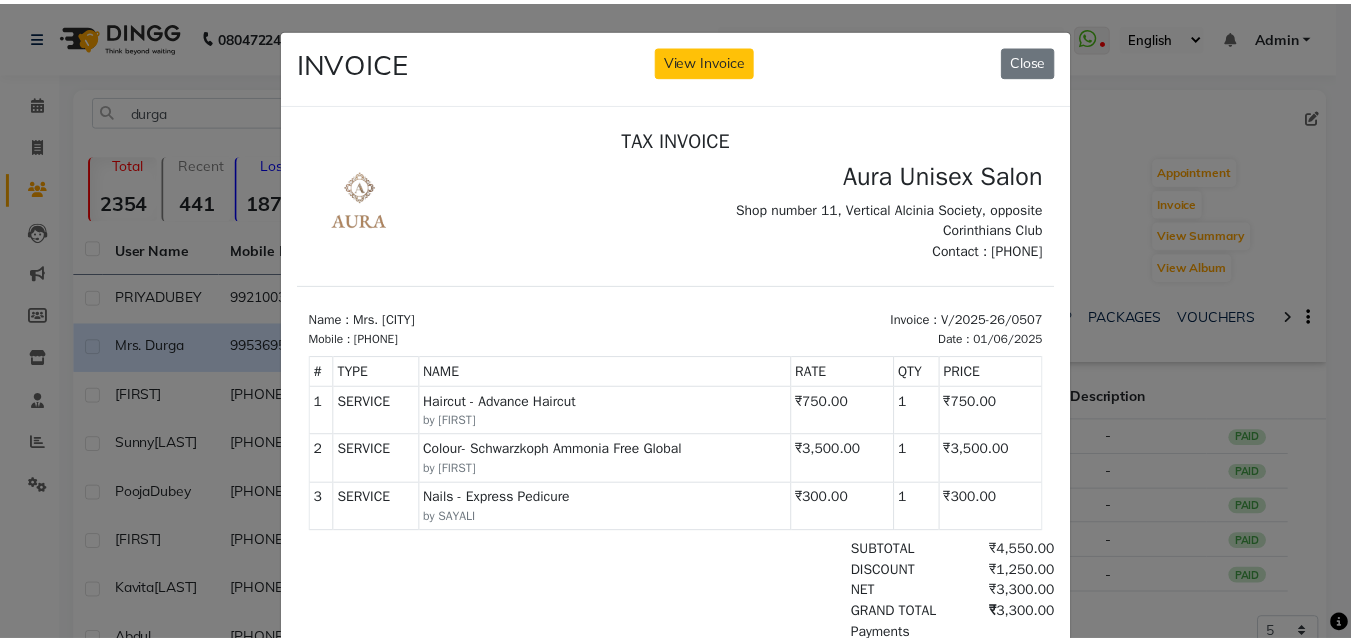 scroll, scrollTop: 0, scrollLeft: 0, axis: both 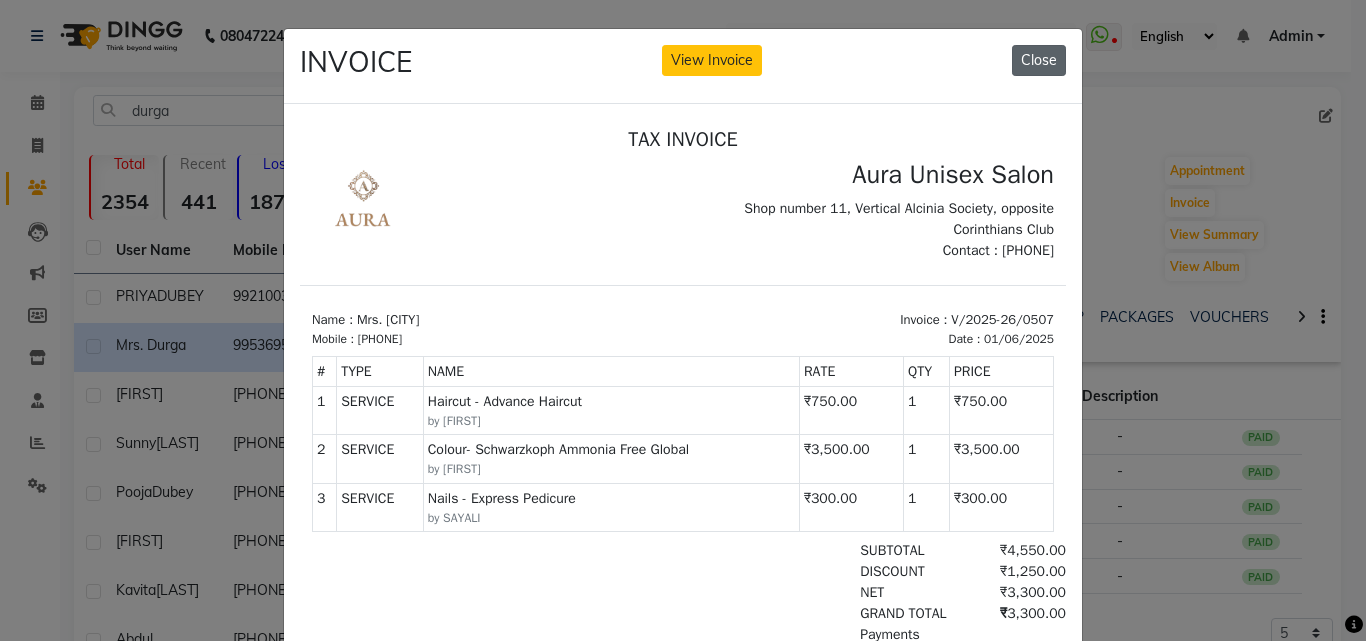 click on "Close" 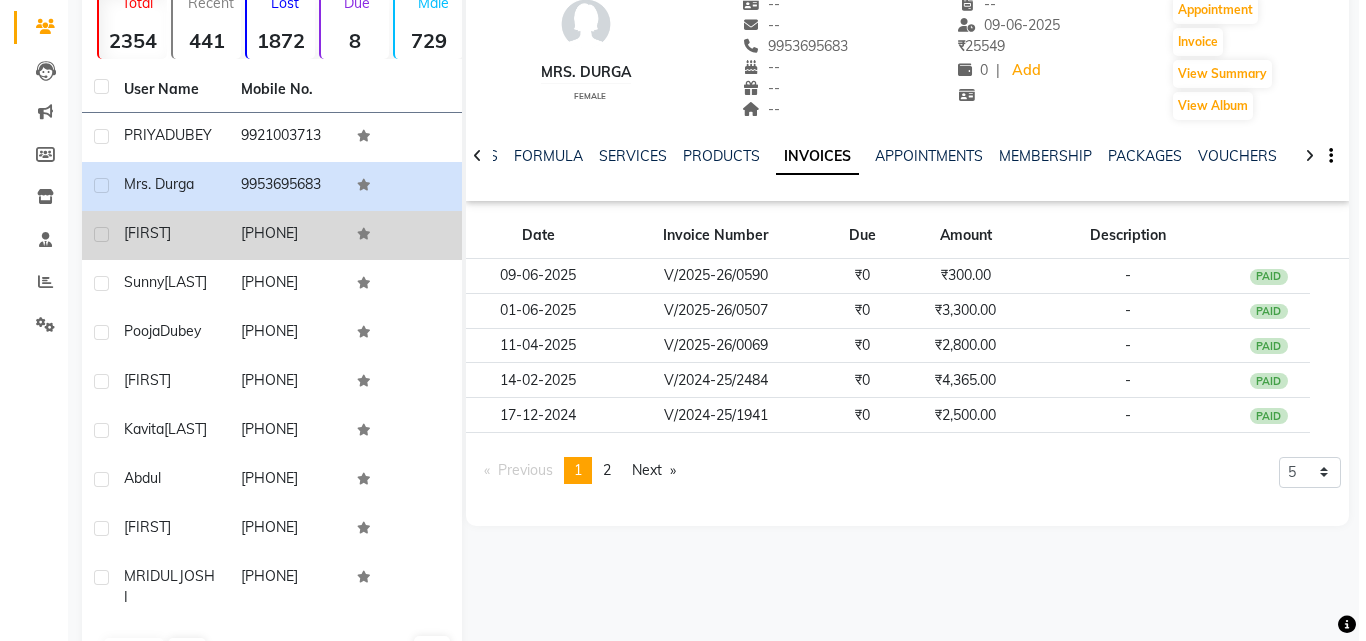 scroll, scrollTop: 0, scrollLeft: 0, axis: both 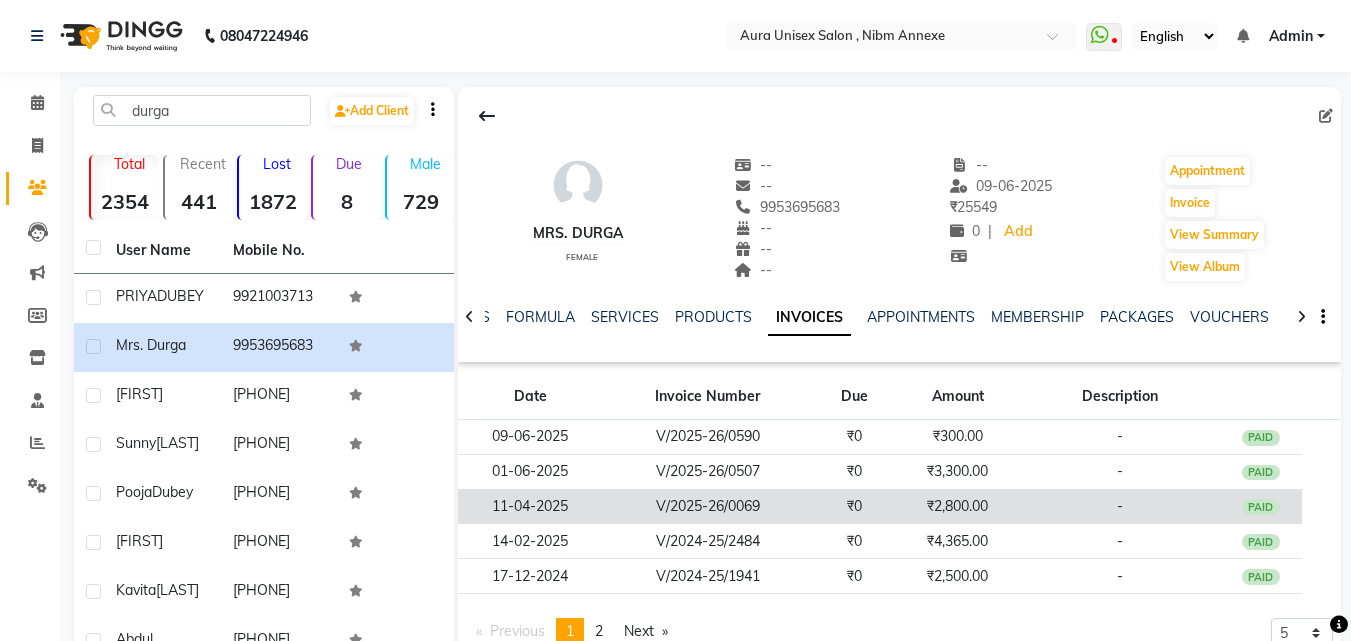 click on "V/2025-26/0069" 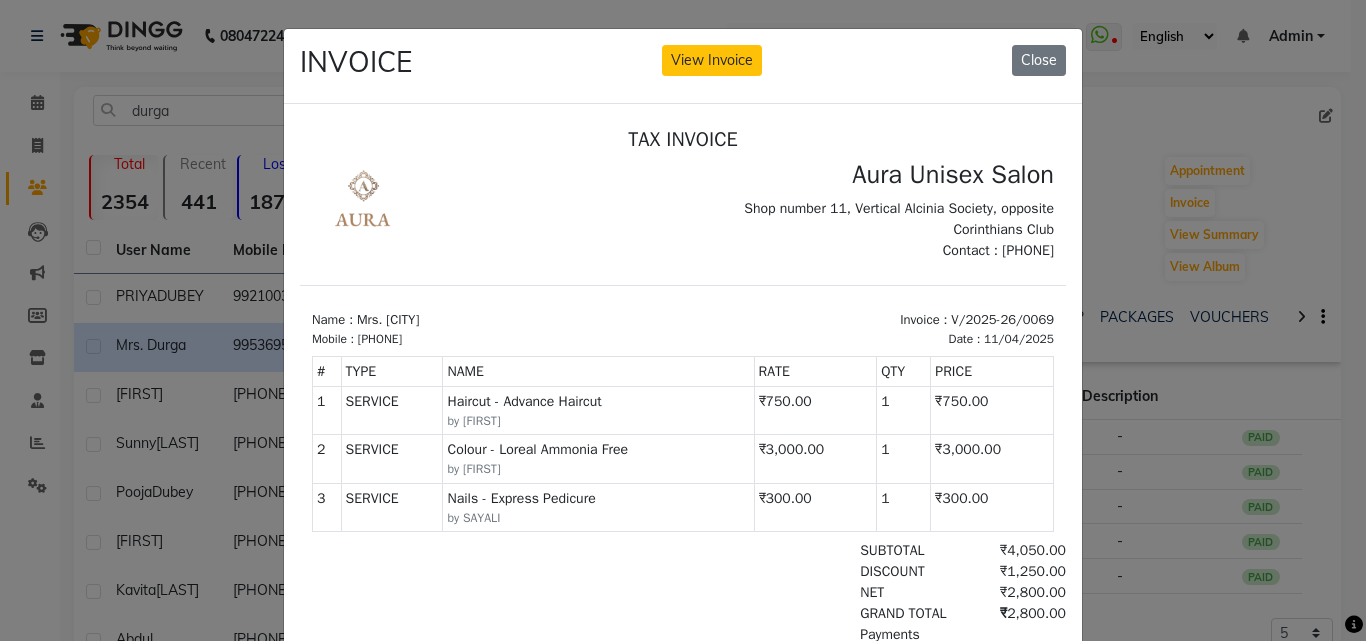 scroll, scrollTop: 0, scrollLeft: 0, axis: both 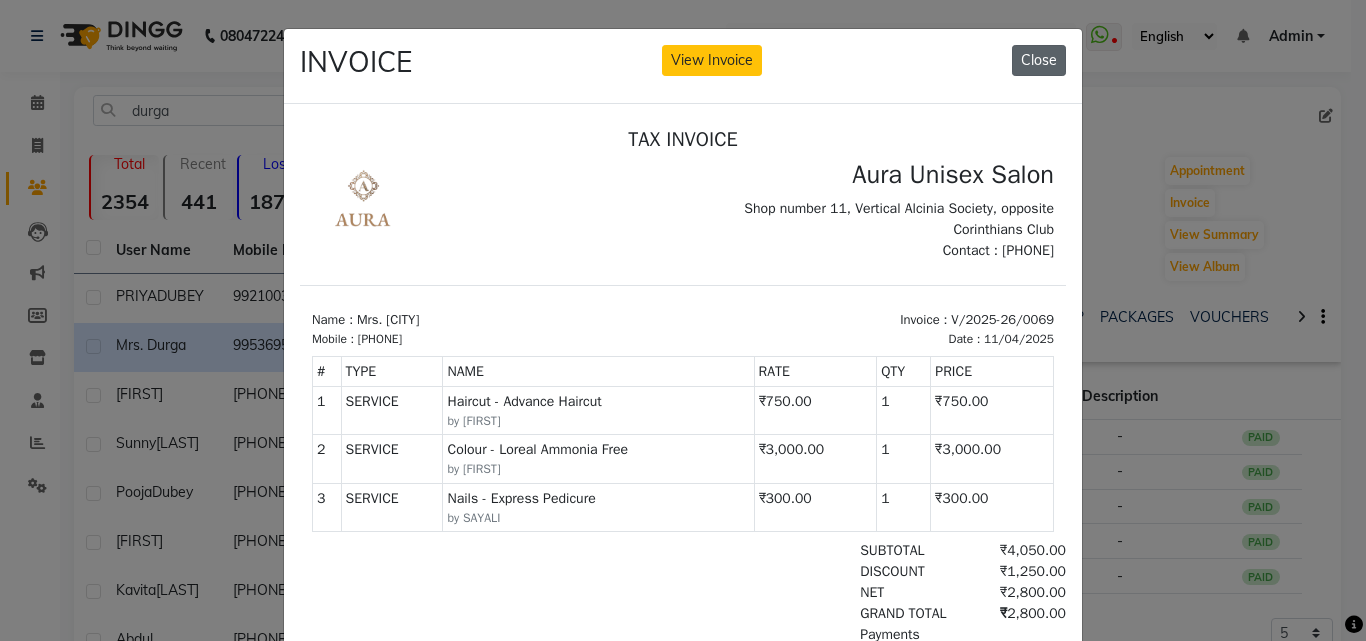 click on "Close" 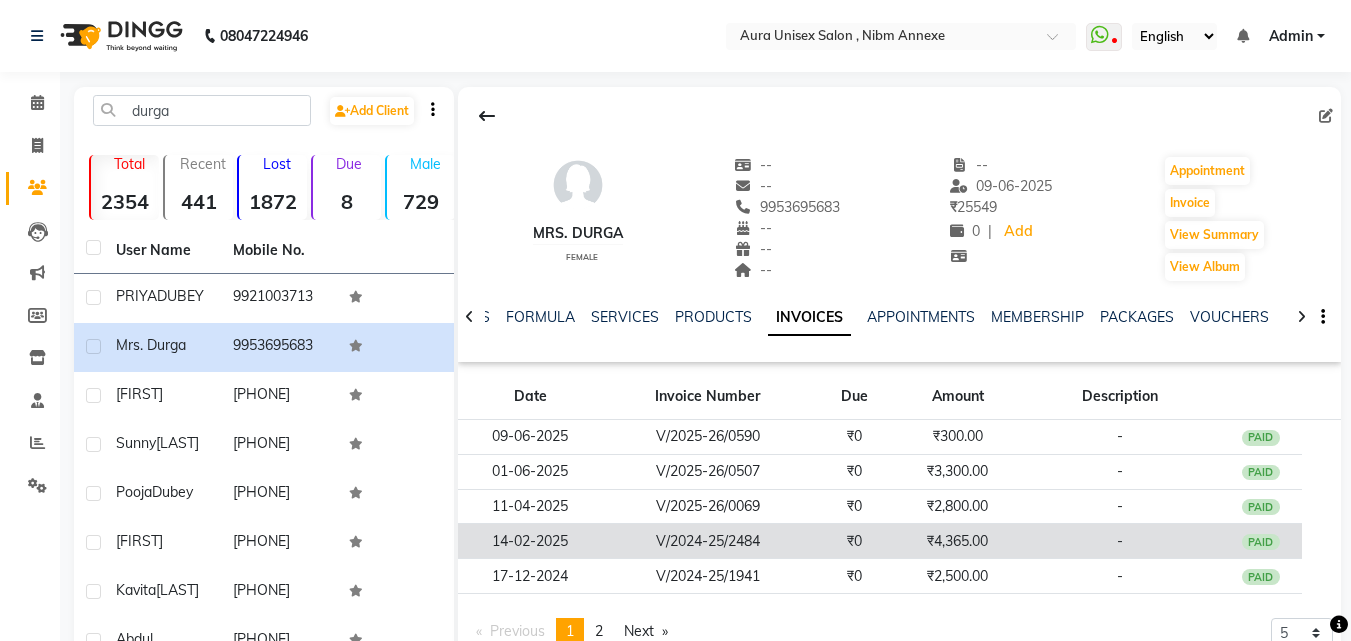 click on "V/2024-25/2484" 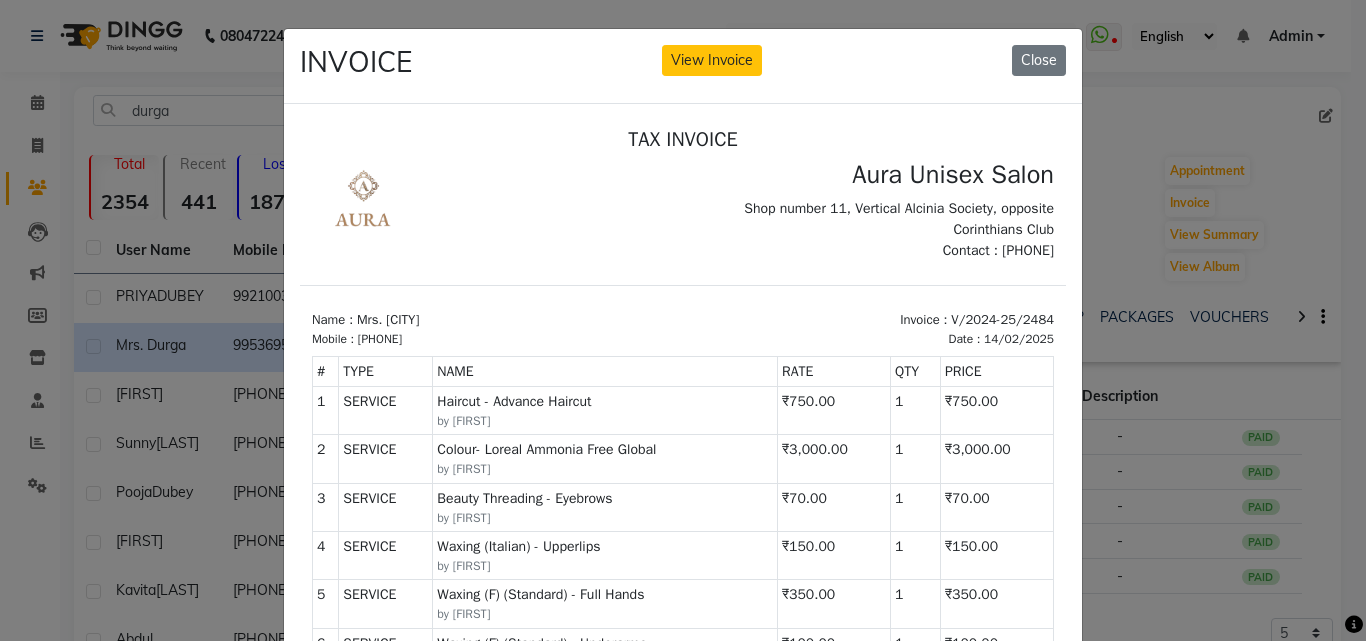 scroll, scrollTop: 16, scrollLeft: 0, axis: vertical 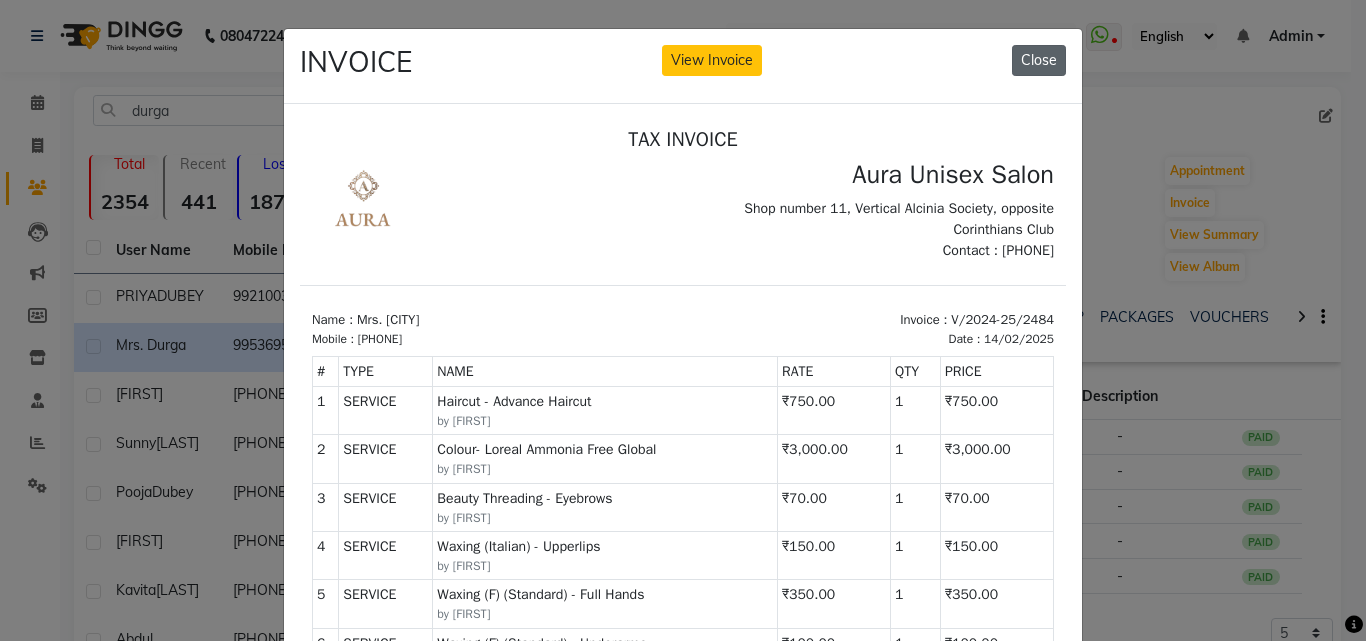 click on "Close" 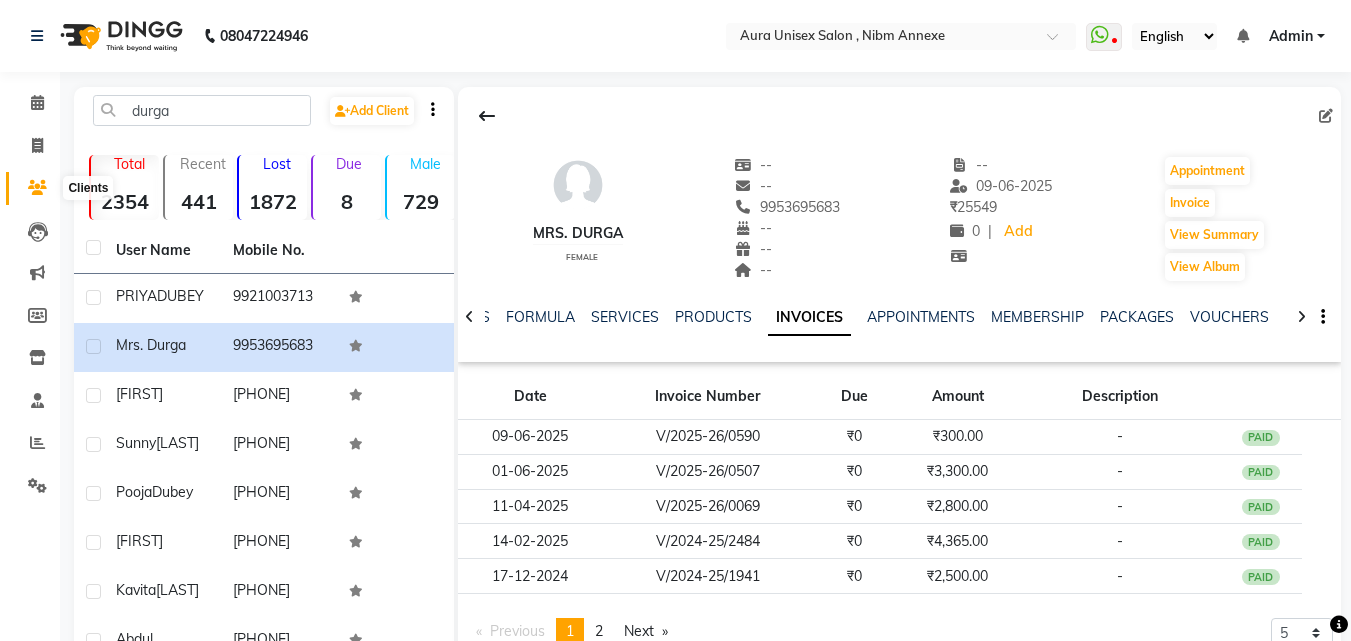 click 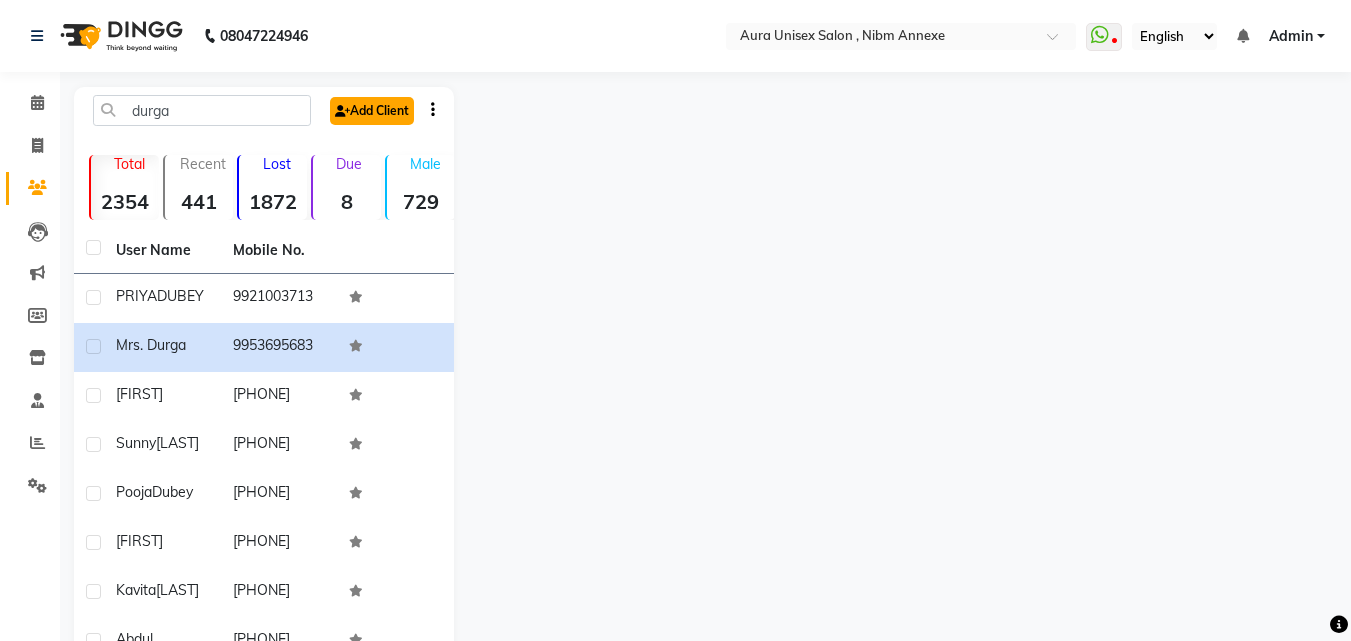 click on "Add Client" 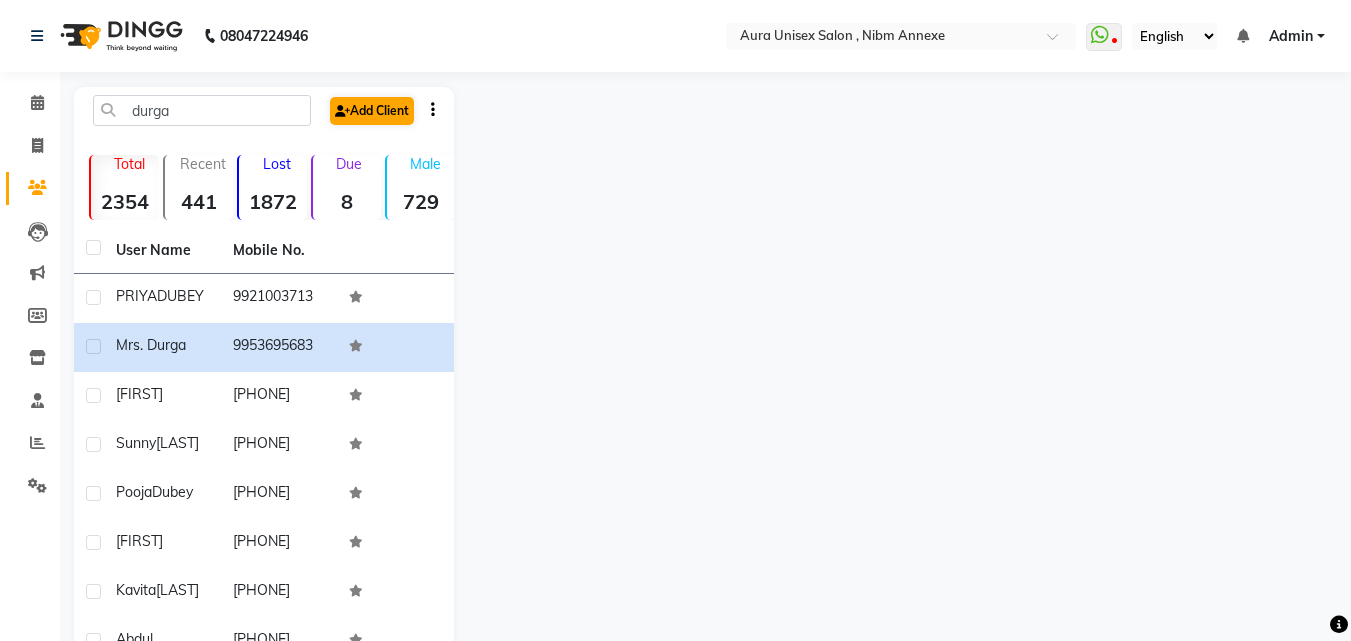 select on "22" 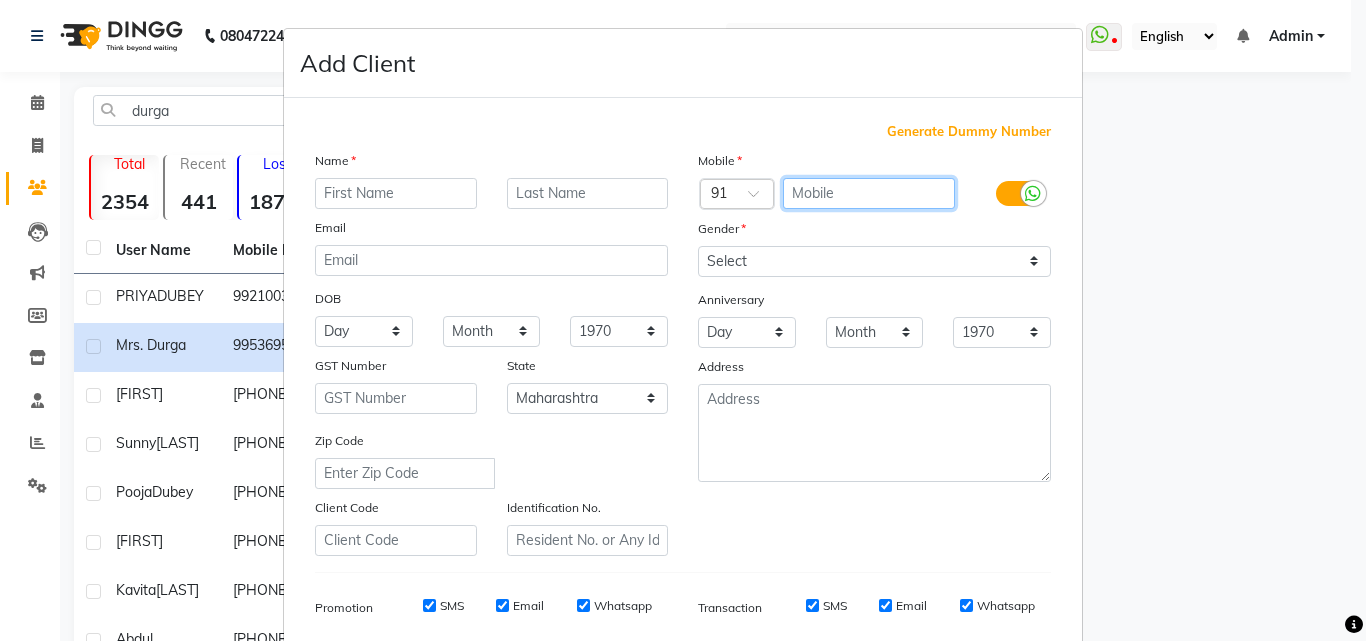 click at bounding box center [869, 193] 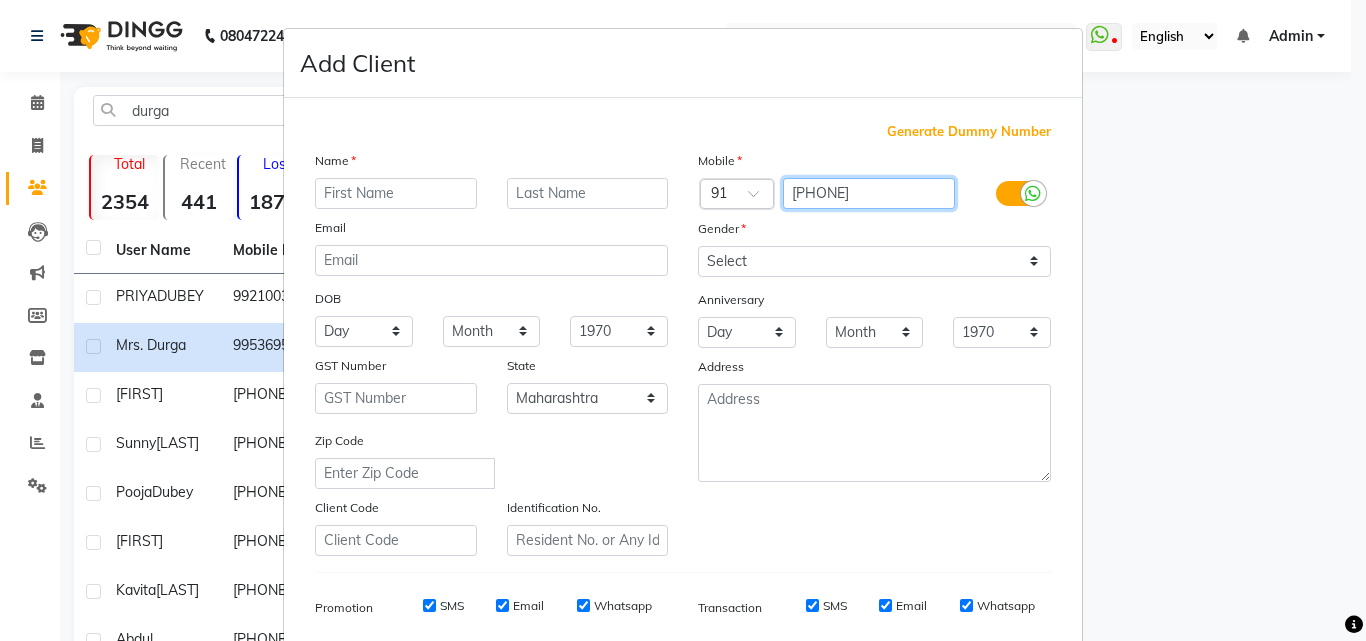 type on "[PHONE]" 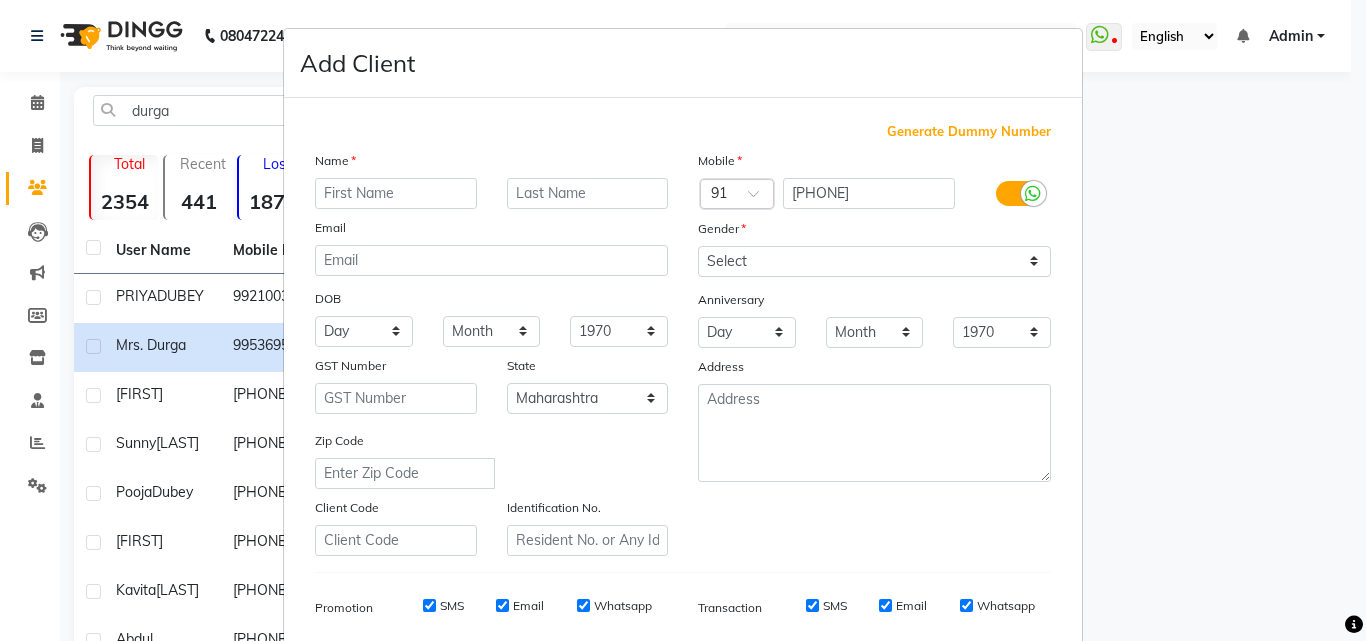 click on "Mobile Country Code × 91 9922524646 Gender Select Male Female Other Prefer Not To Say Anniversary Day 01 02 03 04 05 06 07 08 09 10 11 12 13 14 15 16 17 18 19 20 21 22 23 24 25 26 27 28 29 30 31 Month January February March April May June July August September October November December 1970 1971 1972 1973 1974 1975 1976 1977 1978 1979 1980 1981 1982 1983 1984 1985 1986 1987 1988 1989 1990 1991 1992 1993 1994 1995 1996 1997 1998 1999 2000 2001 2002 2003 2004 2005 2006 2007 2008 2009 2010 2011 2012 2013 2014 2015 2016 2017 2018 2019 2020 2021 2022 2023 2024 2025 Address" at bounding box center (874, 353) 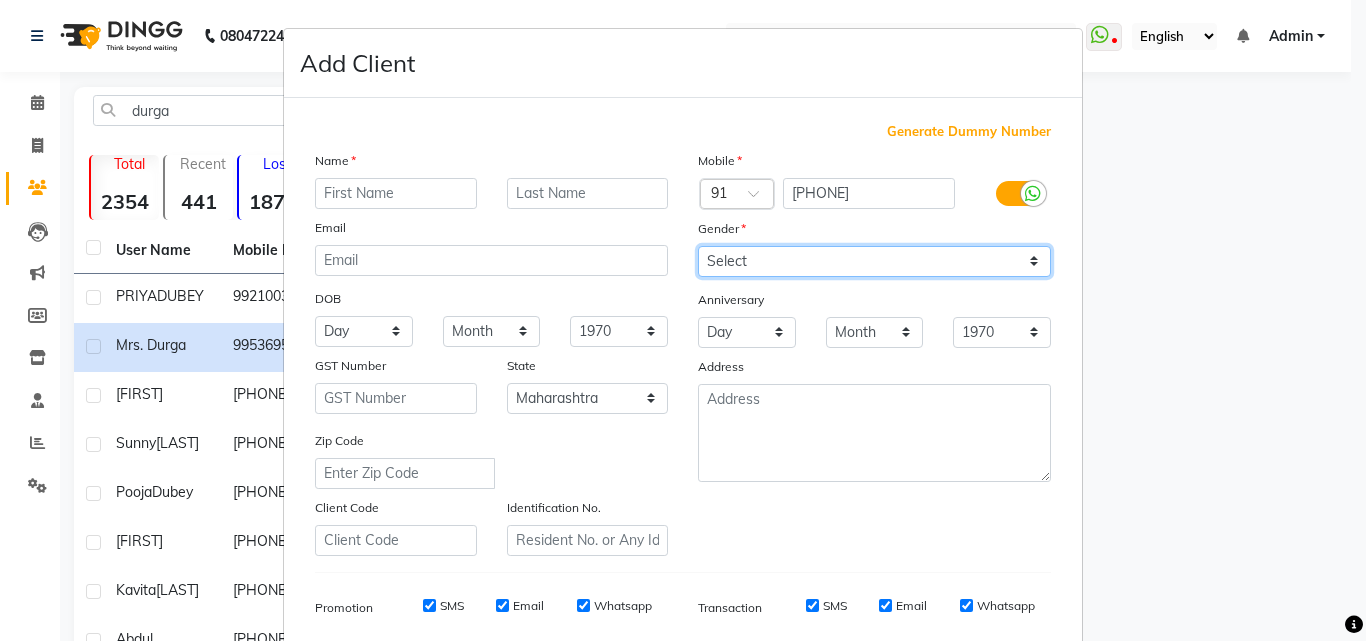 click on "Select Male Female Other Prefer Not To Say" at bounding box center [874, 261] 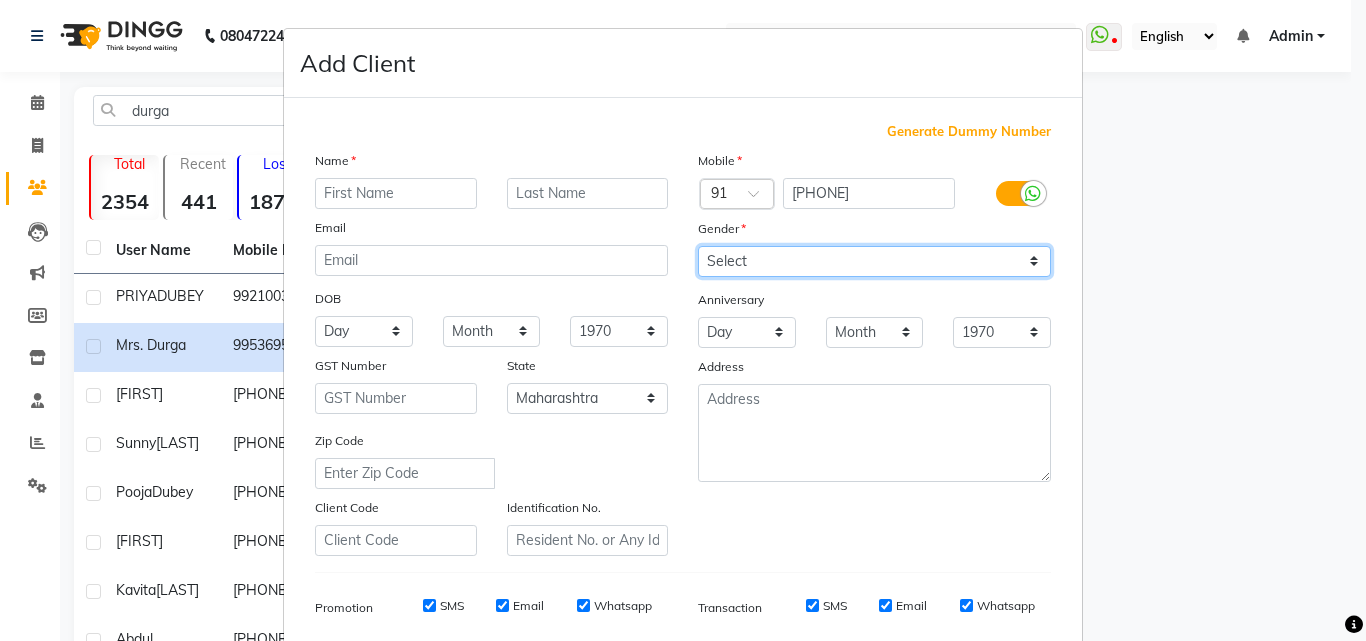 select on "male" 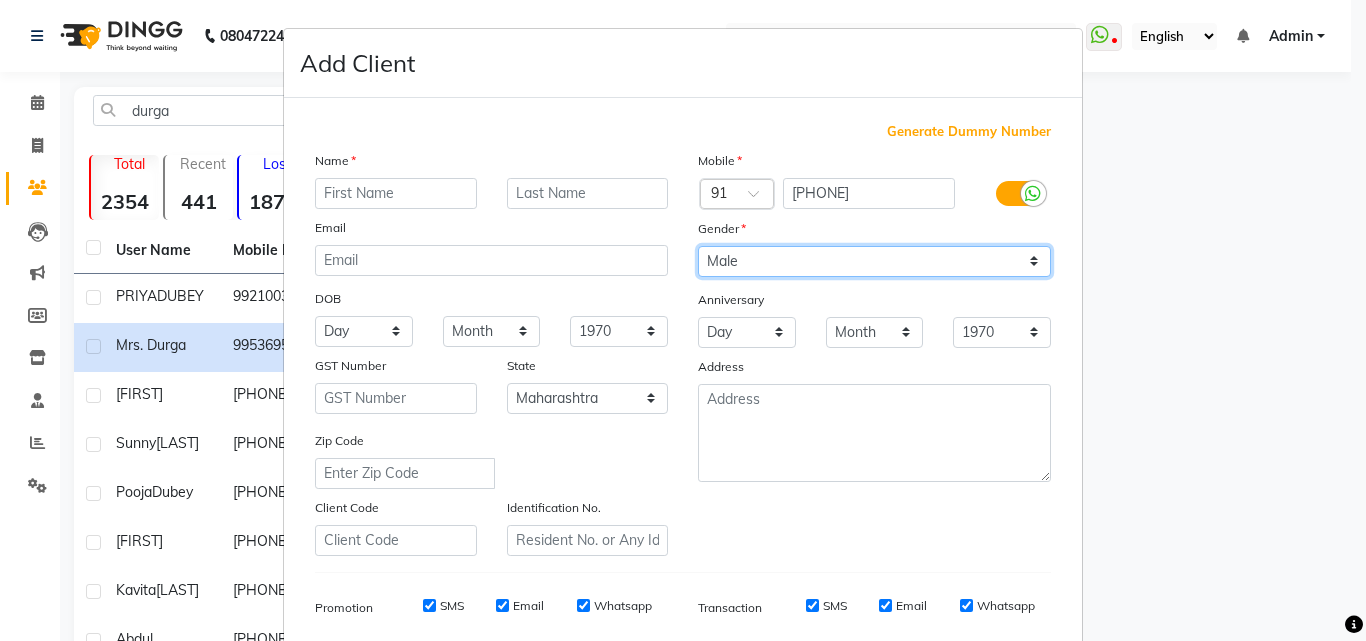 click on "Select Male Female Other Prefer Not To Say" at bounding box center [874, 261] 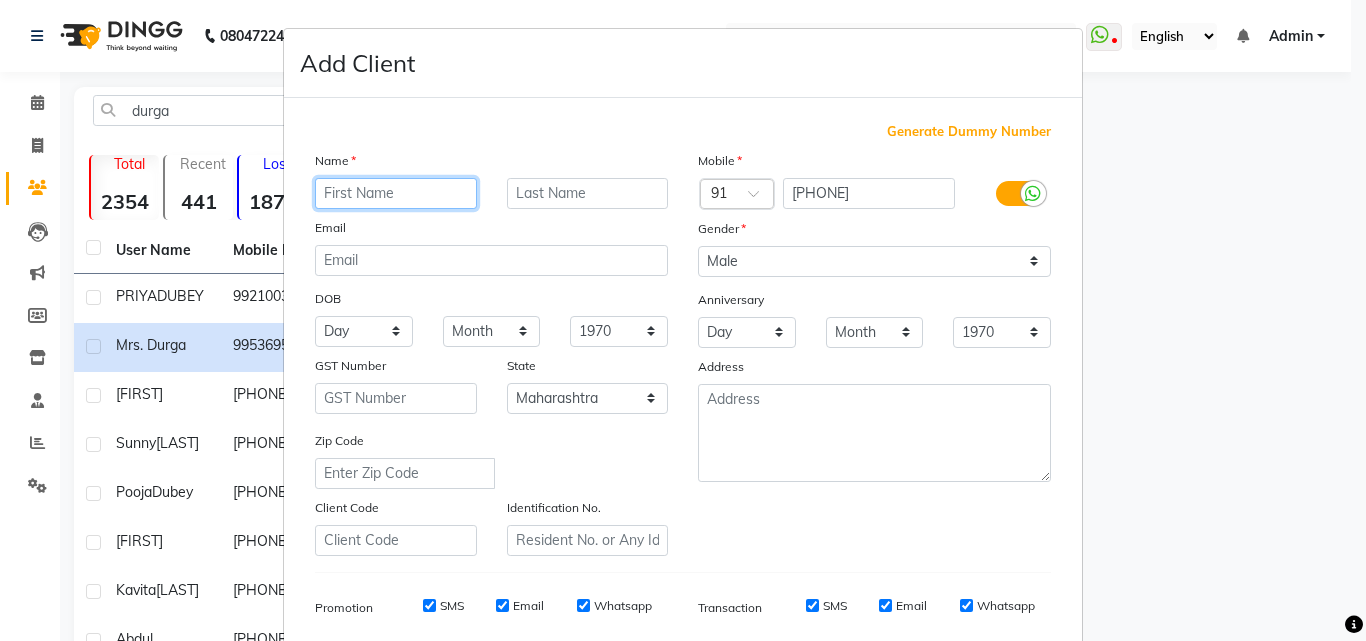 click at bounding box center [396, 193] 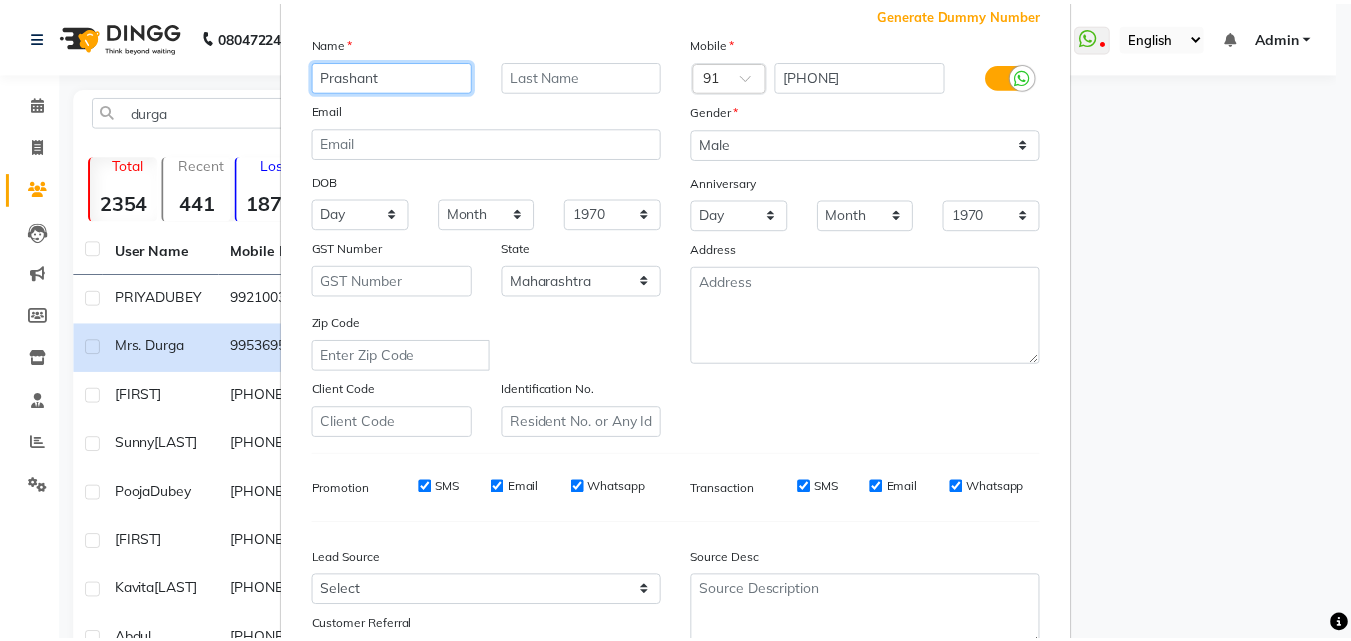 scroll, scrollTop: 282, scrollLeft: 0, axis: vertical 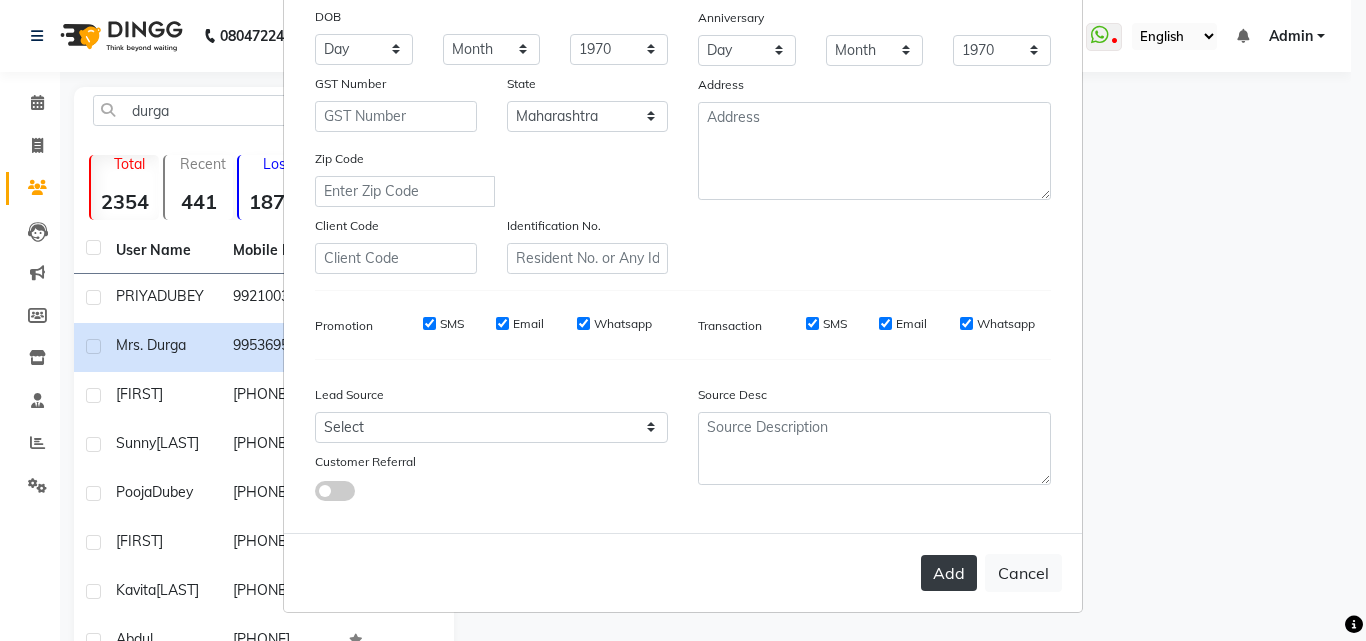 type on "Prashant" 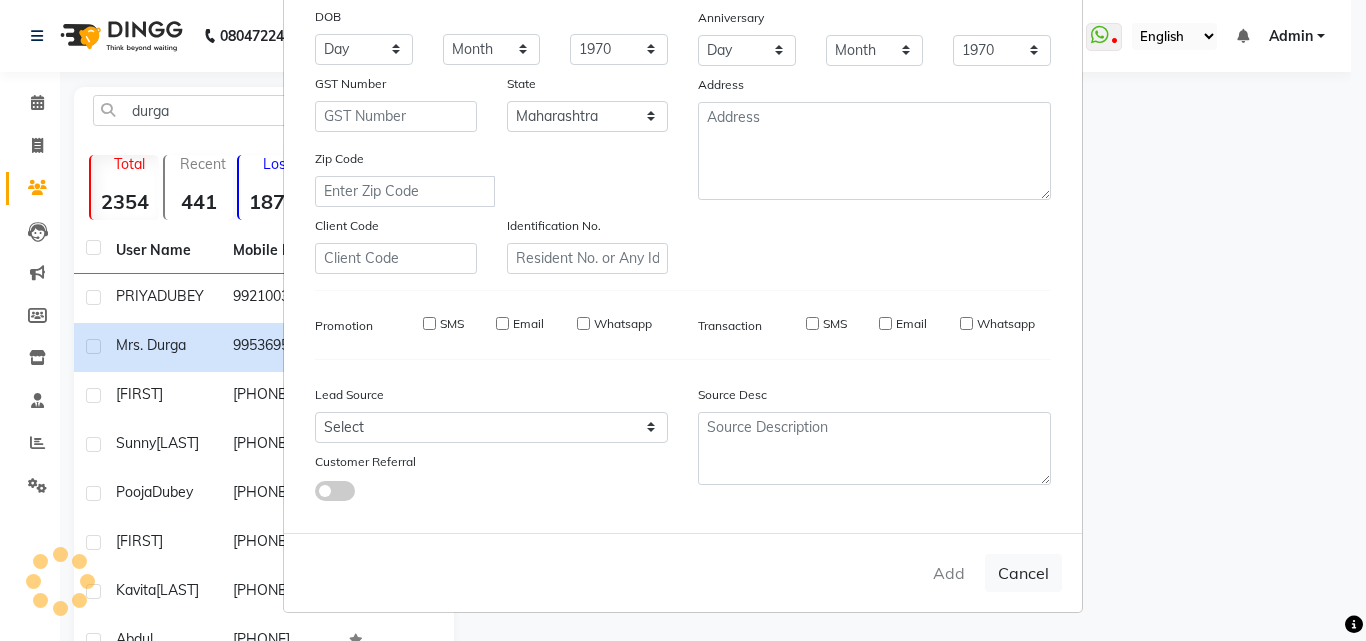type 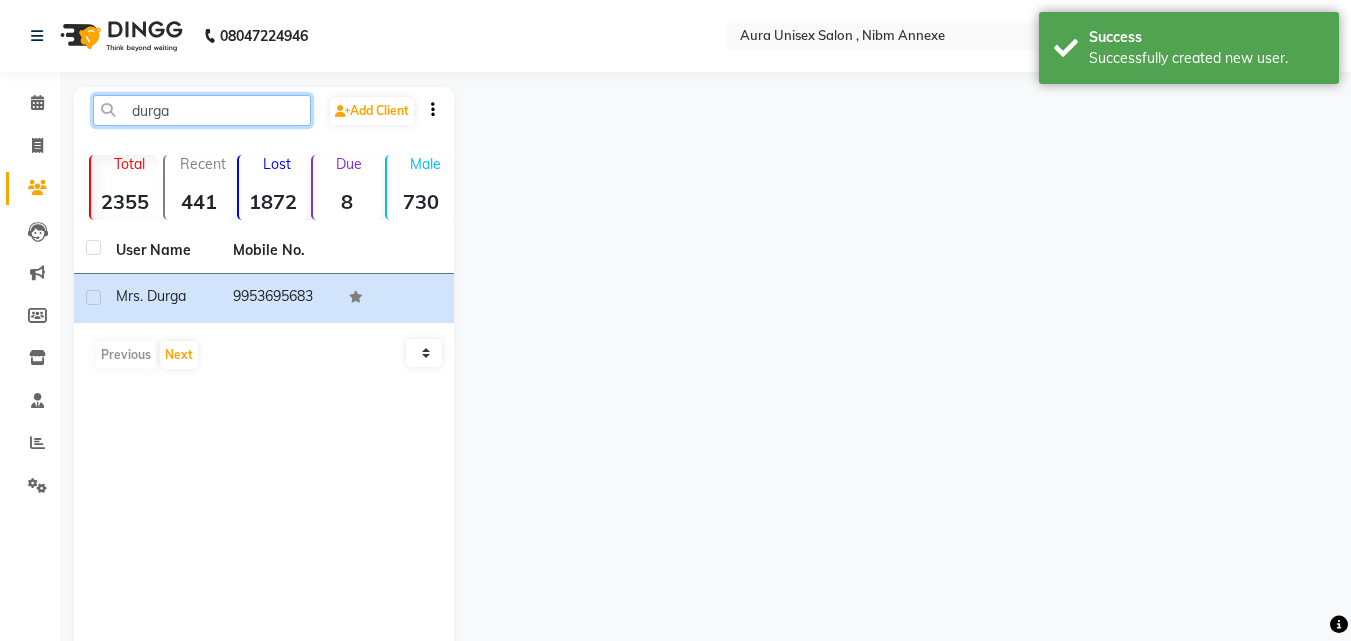 click on "durga" 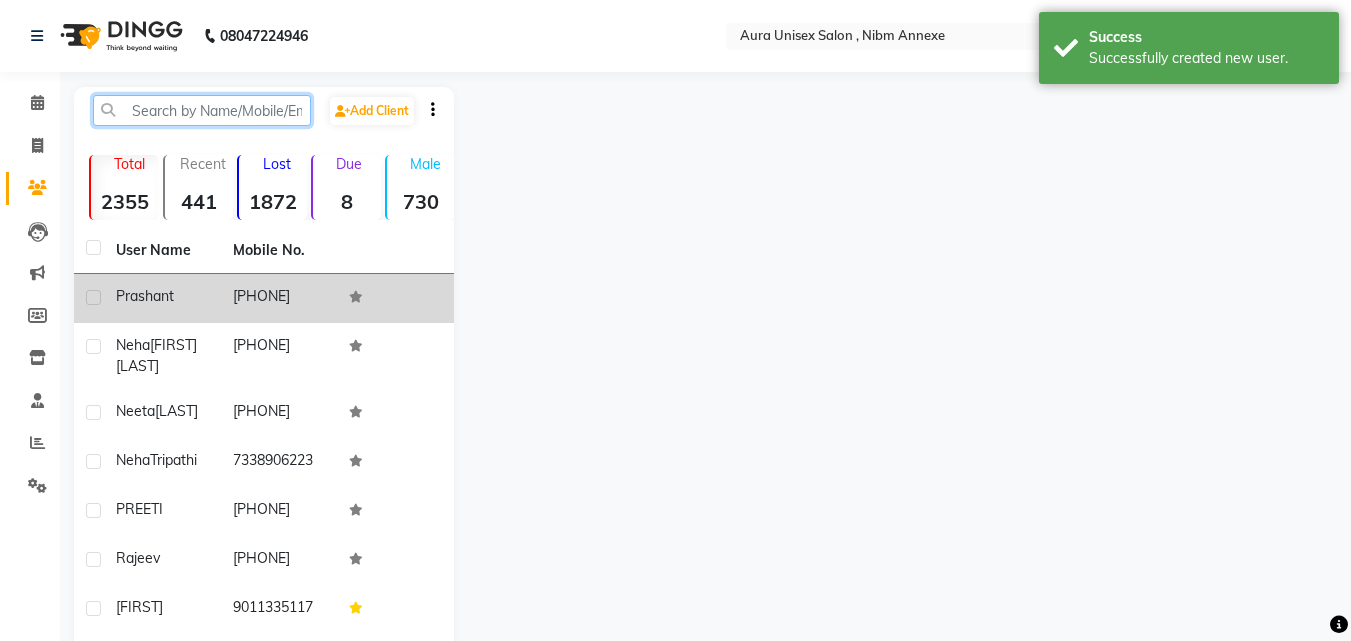 type 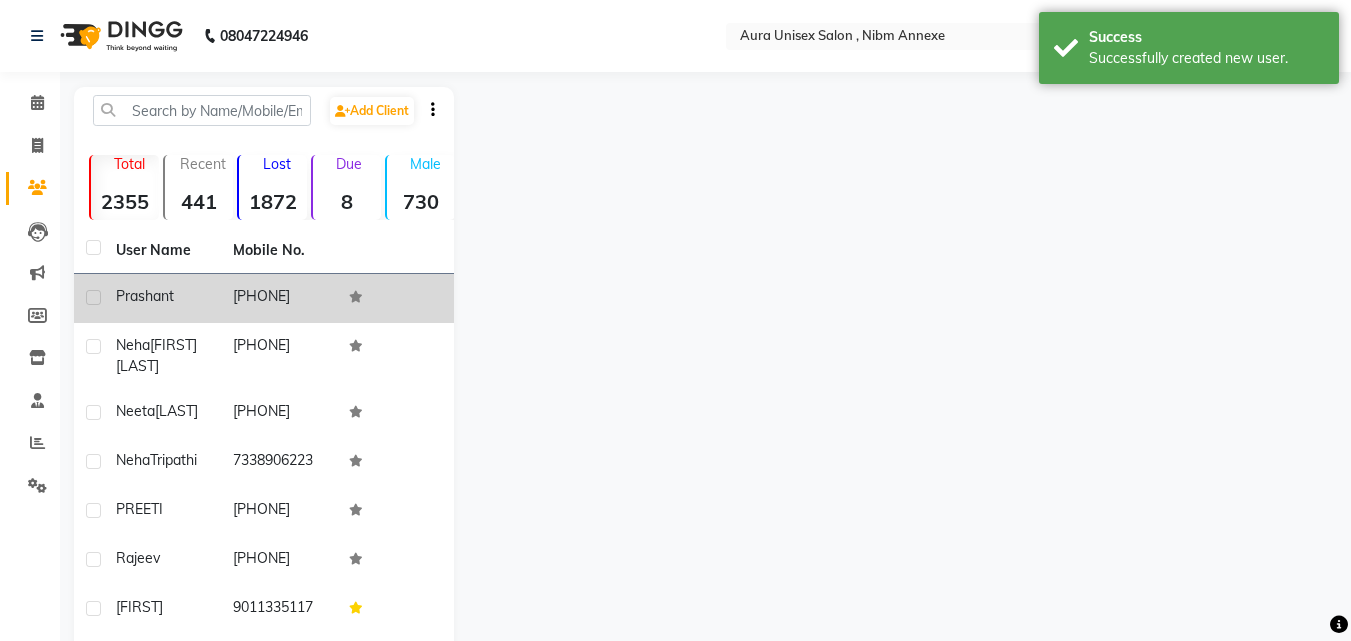 click on "[PHONE]" 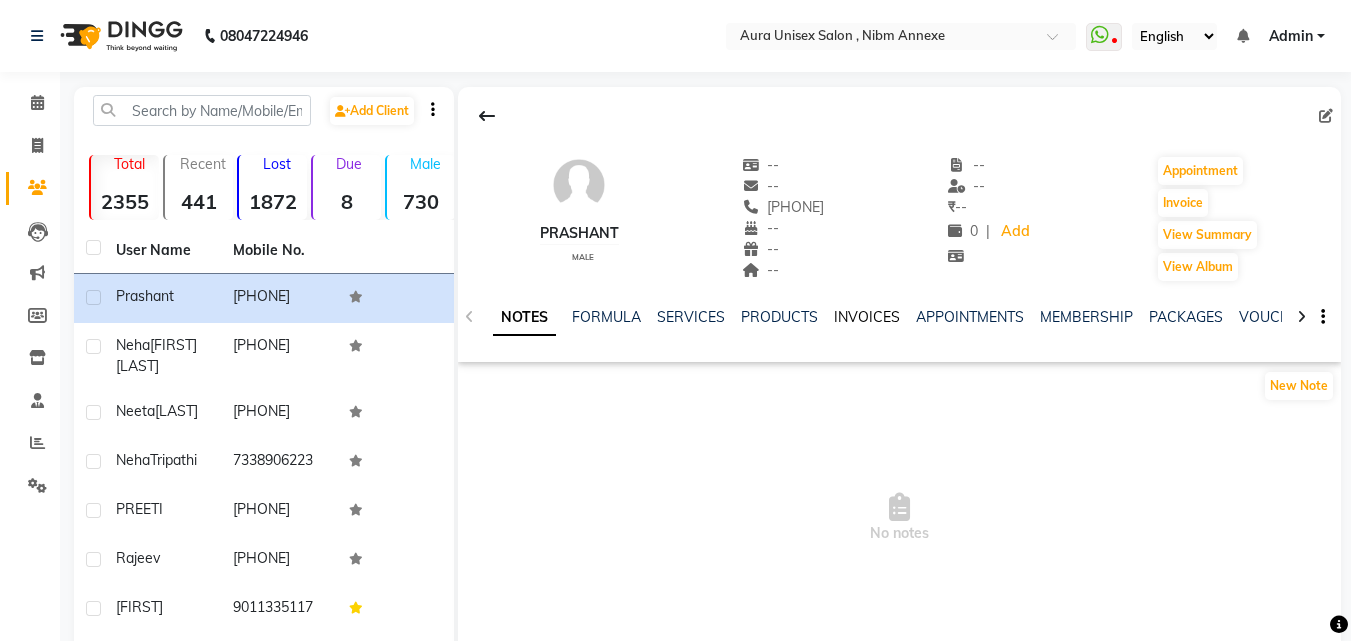 click on "INVOICES" 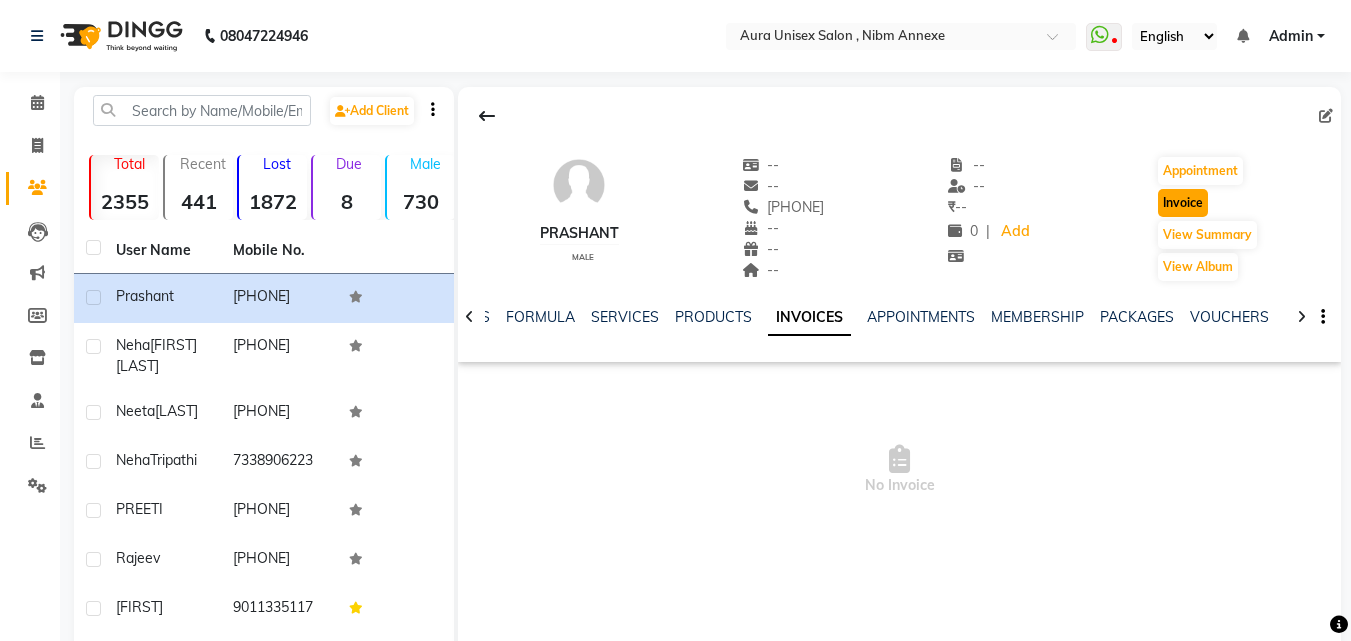 click on "Invoice" 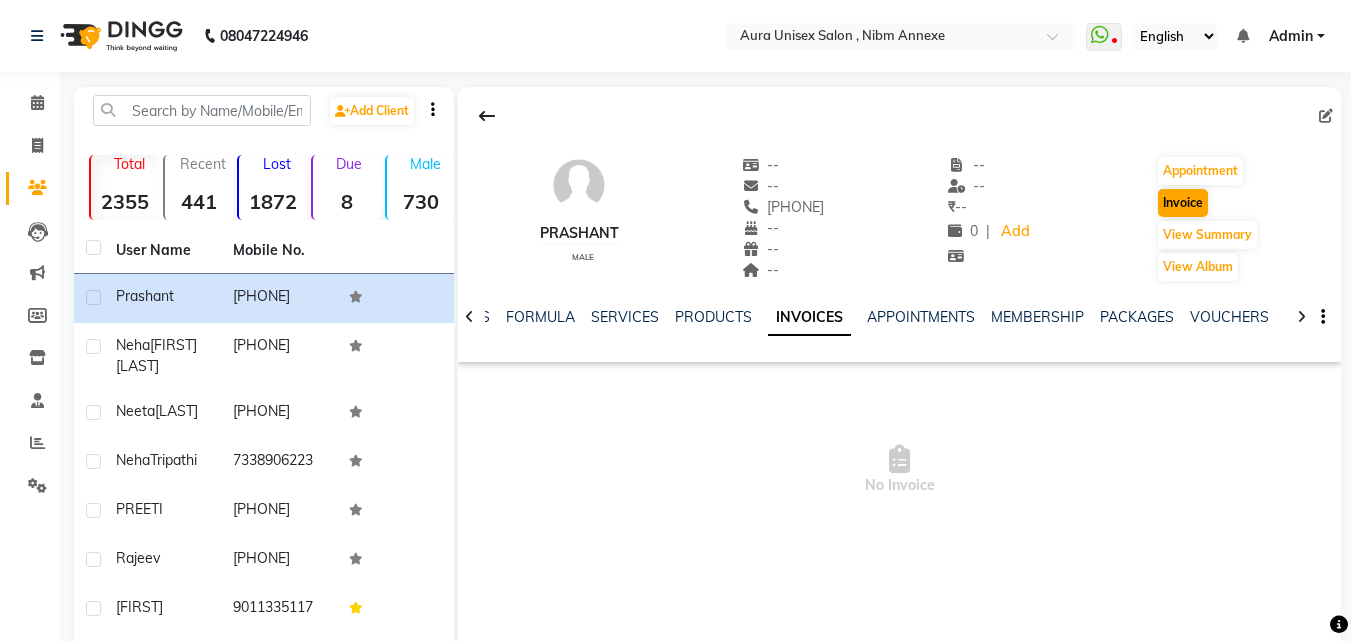 select on "service" 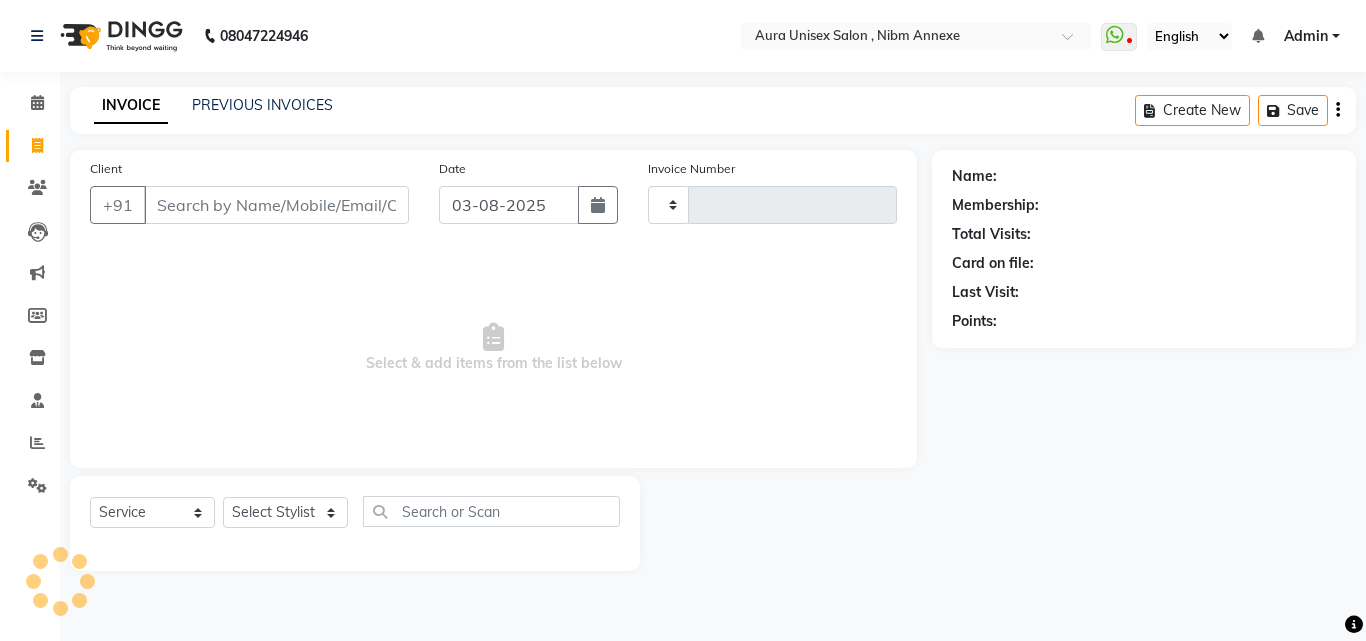 type on "1057" 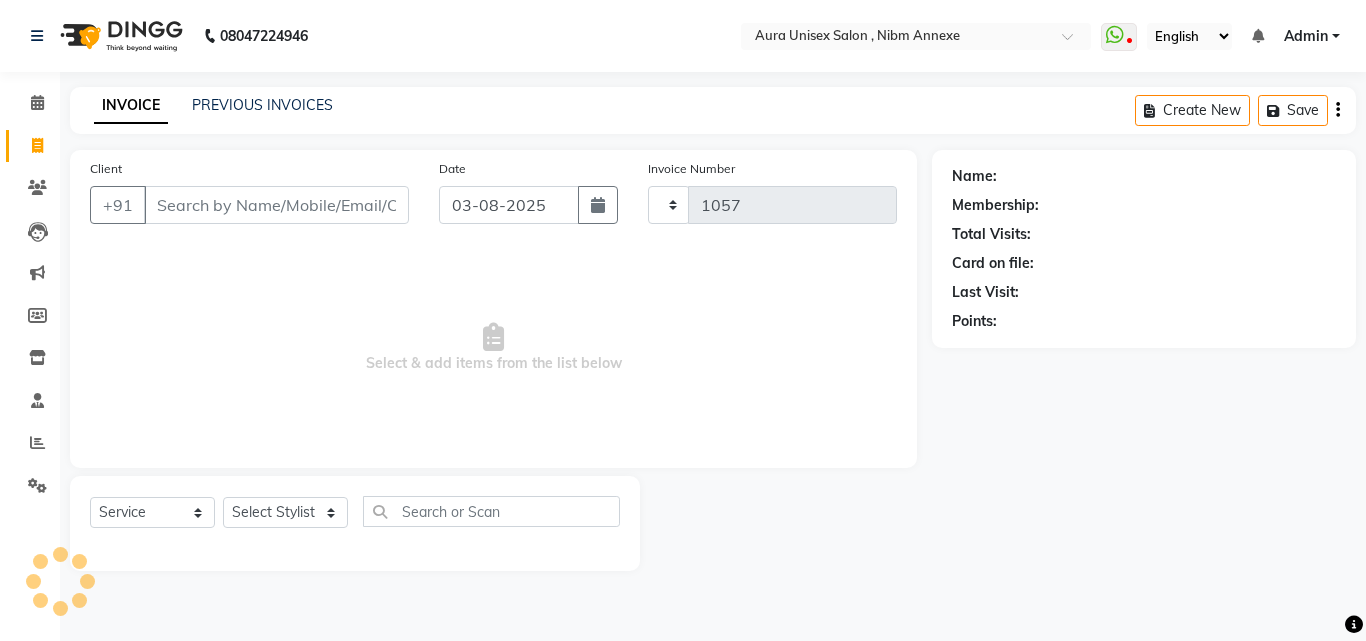 select on "823" 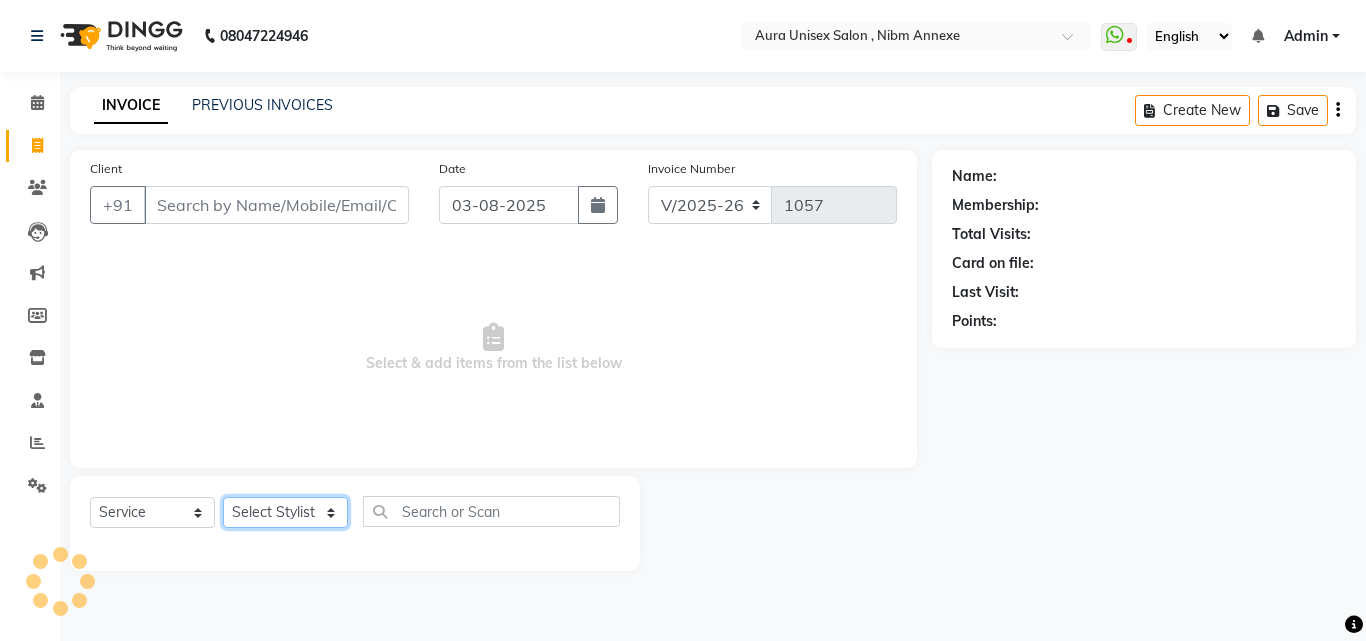 click on "Select Stylist" 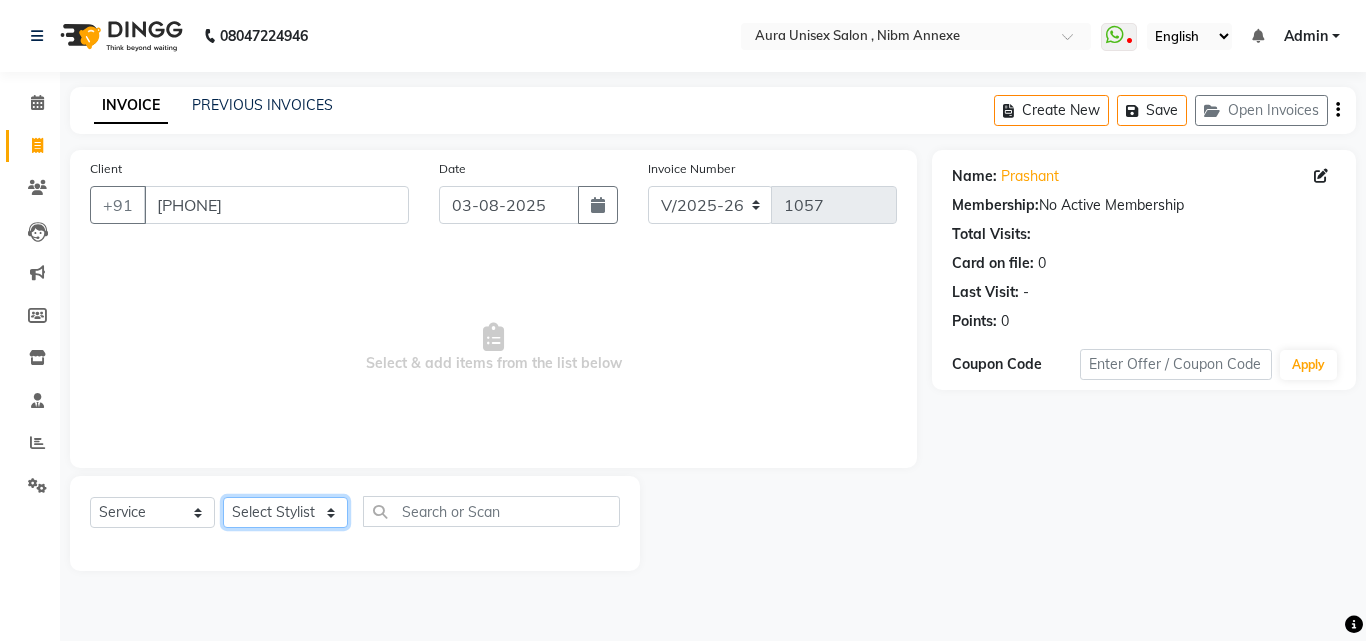 select on "13561" 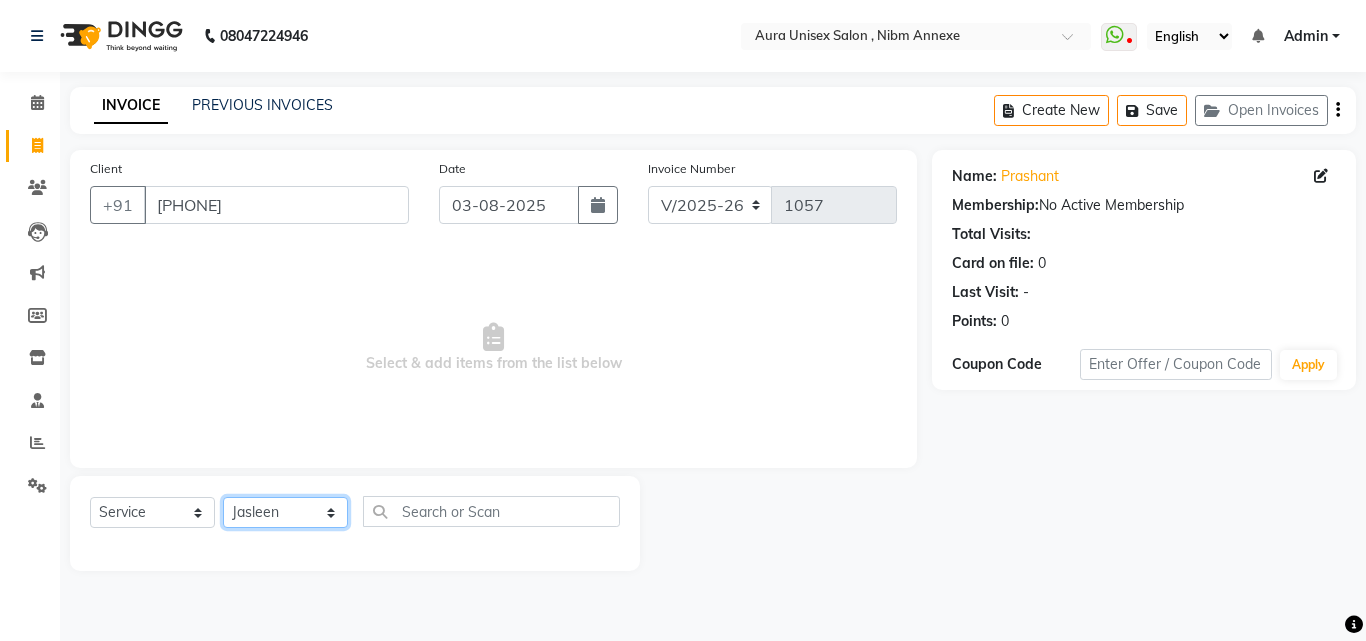 click on "Select Stylist Jasleen Jyoti Surya Tejaswini" 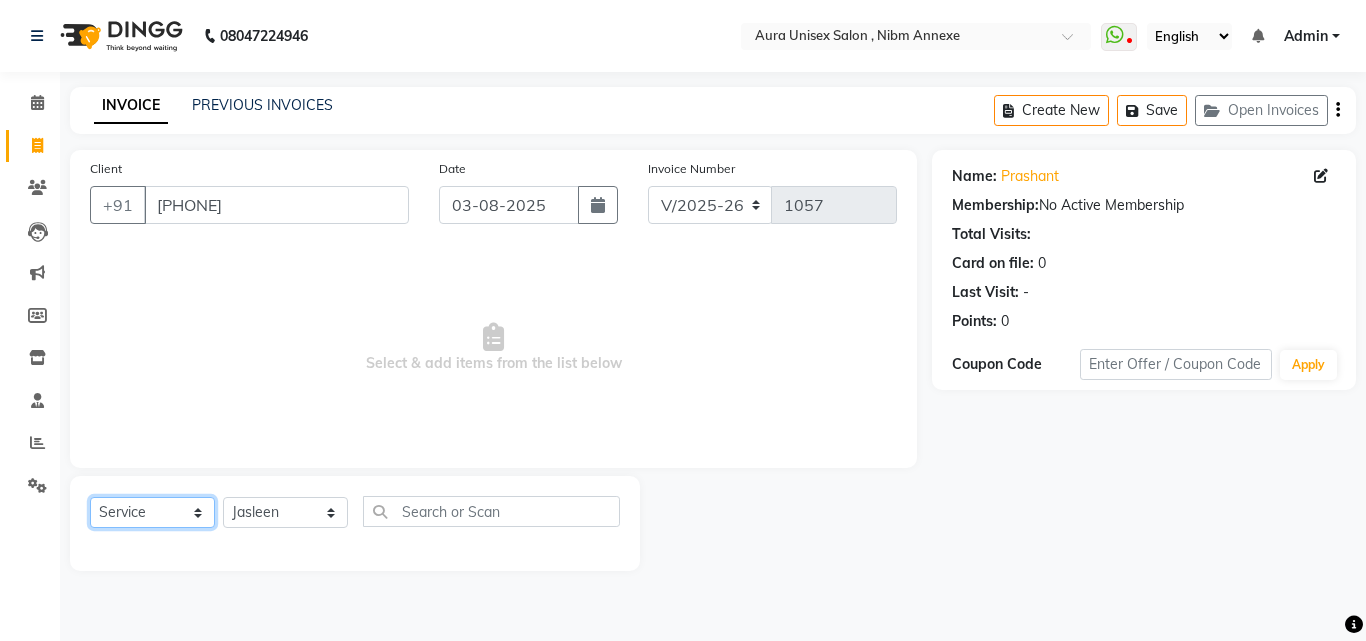click on "Select  Service  Product  Membership  Package Voucher Prepaid Gift Card" 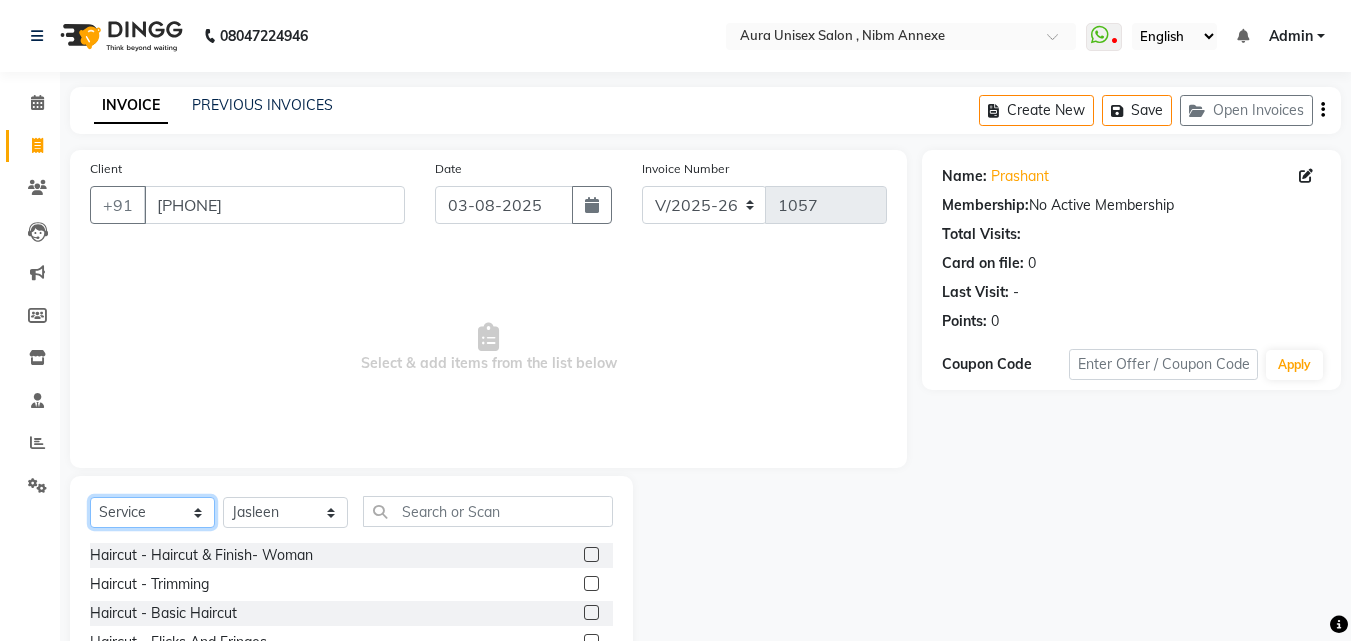 select on "package" 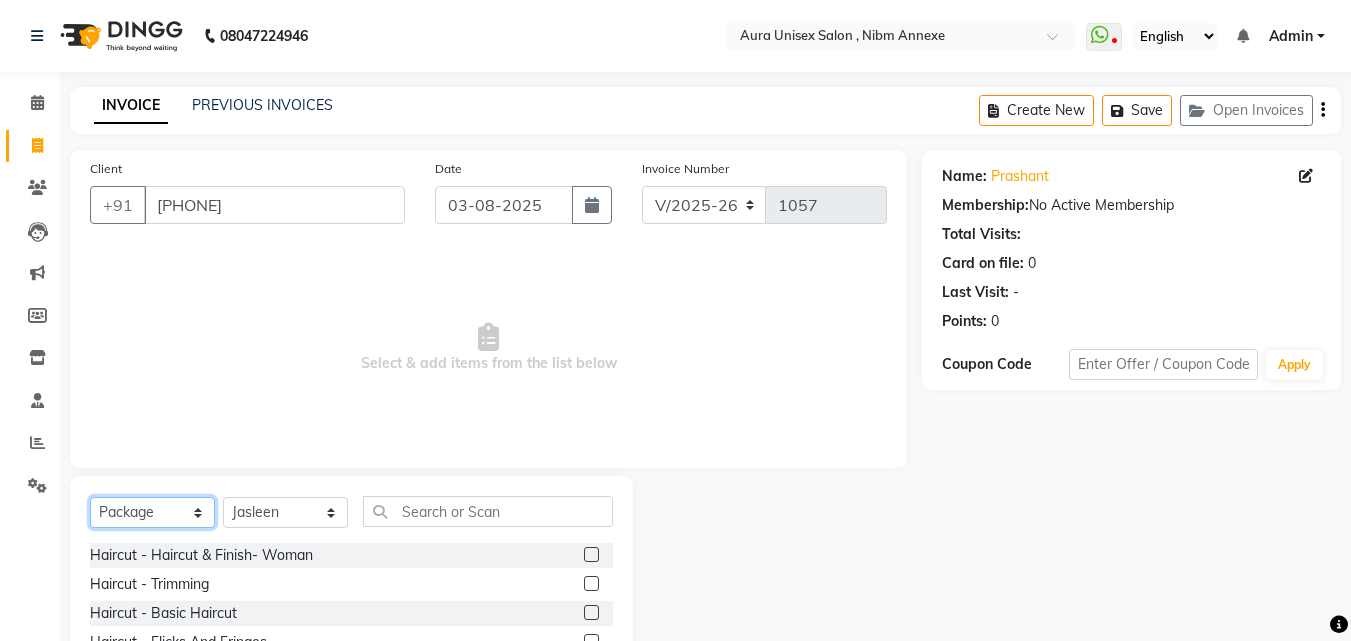 click on "Select  Service  Product  Membership  Package Voucher Prepaid Gift Card" 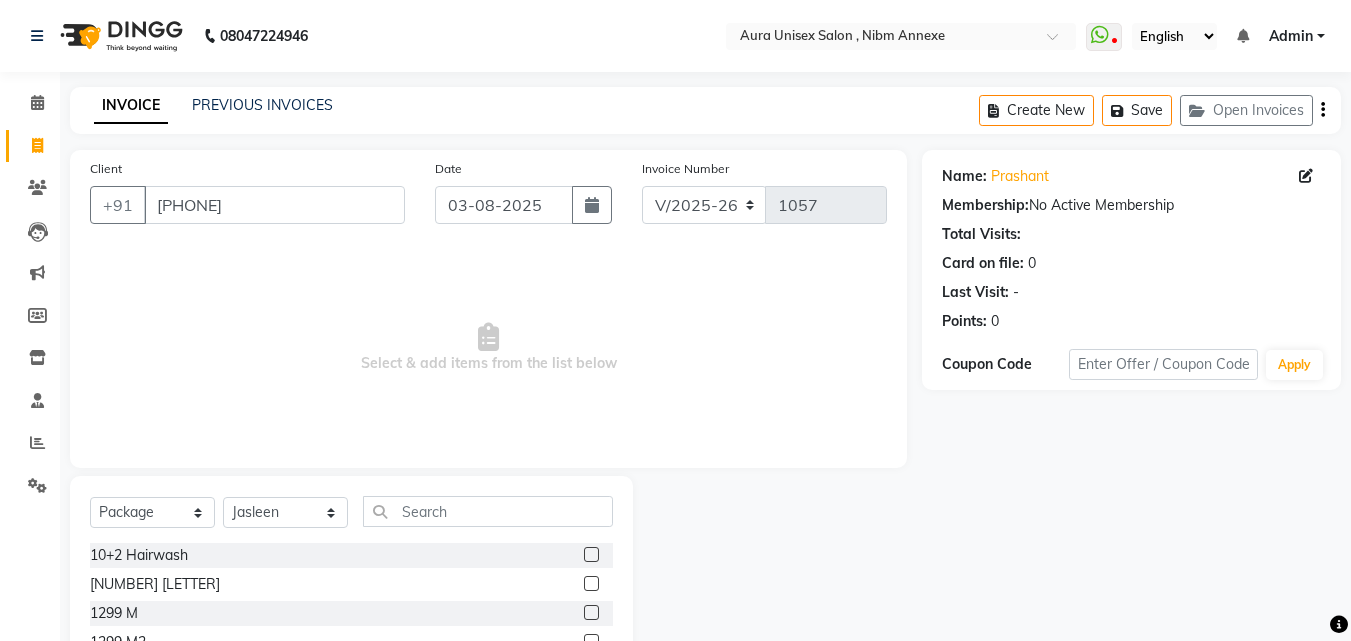 click on "Select  Service  Product  Membership  Package Voucher Prepaid Gift Card  Select Stylist Jasleen Jyoti Surya Tejaswini 10+2 Hairwash  1249 F  1299 M  1299 M2  1499 F  1999 M  2499 F  2999  2999 F  3000 M  4999 F  4999 hair  799 M  999  999 M  Any 5 services in 1999 ( Female)  Beard Trim & Shape / Shaving  BOTOX 3999  BUY 3 SPAS GET 1 FREE  Female Haircut@499  Female Haircut @ 599  FO 1500 MALE  FO 2000 FEMALE  FO 2000 MALE  FO 2500 FEMALE  FO 3000 FEMALE  FO 3000 MALE  FO 3000 MALE (2)  FO 3500 MALE  FO 4000 FEMALE  FO 5000 FEMALE  FO 6500 FEMALE  Gel Nail Extensions @ 1599  Gel Polish @ 599  Haircut  & Hair Spa @ 1499  Head to Toe @2999  H&F Gel polish @999  KERATIN 2999  Makeup & Hairstyle @2500  Male Haircut @199  Male Haircut & Beard @ 399  men hair  REPUBLIC 999  REPUBLIC DAY  Rs.1299  Rs.1999  Rs.2499 (Mid back length)  Rs. 4999" 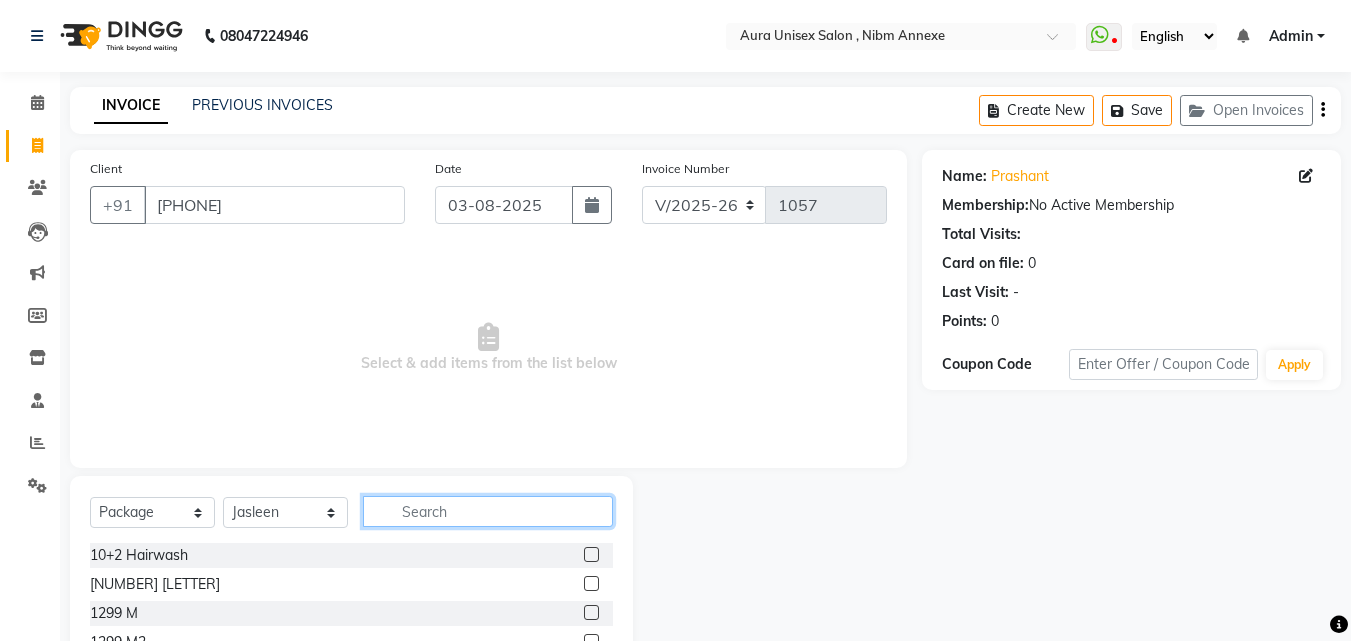 click 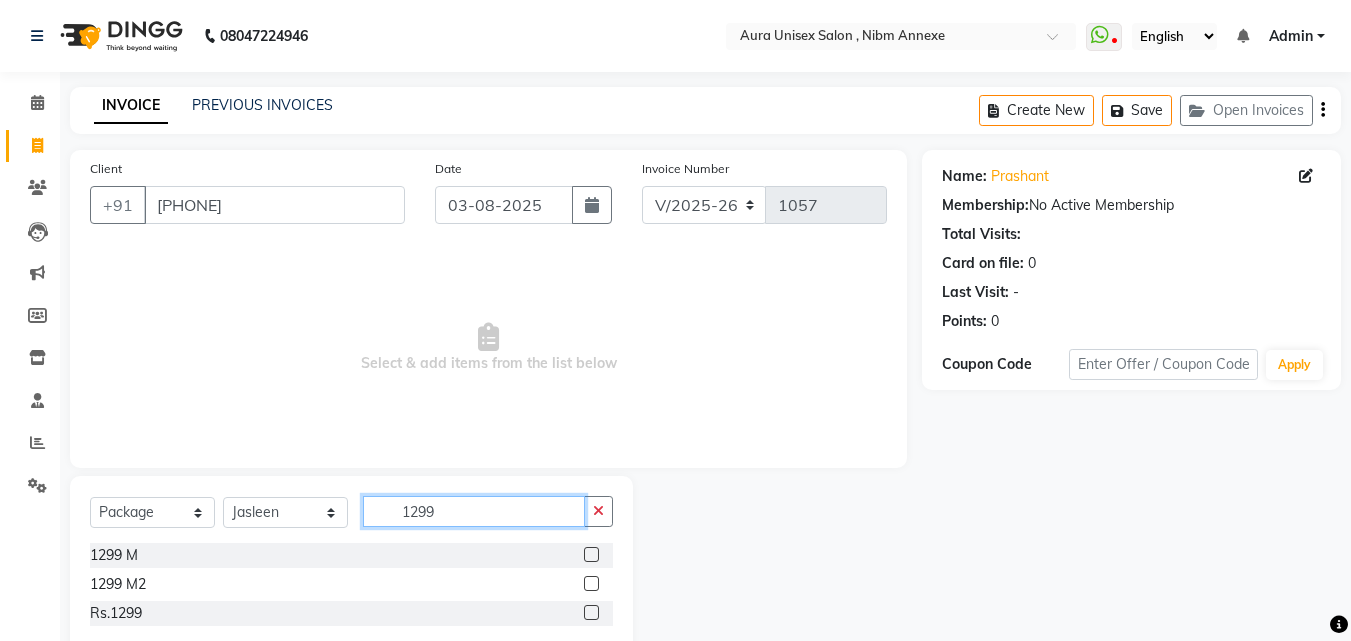 scroll, scrollTop: 47, scrollLeft: 0, axis: vertical 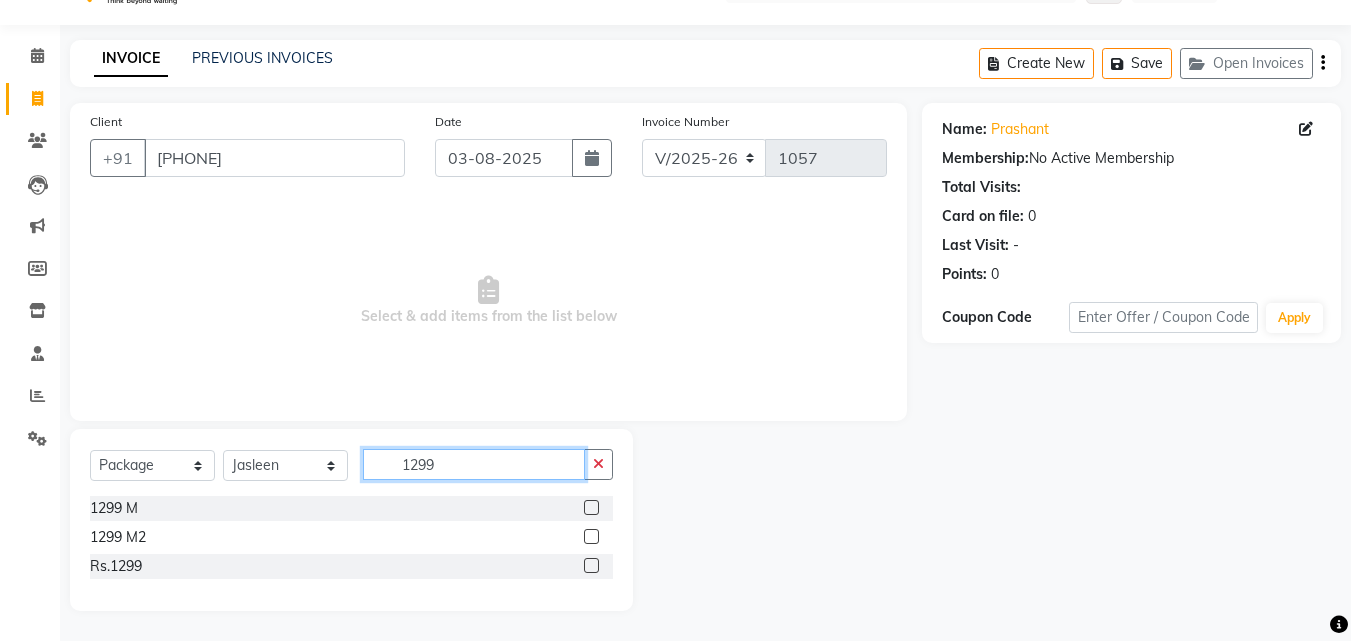 type on "1299" 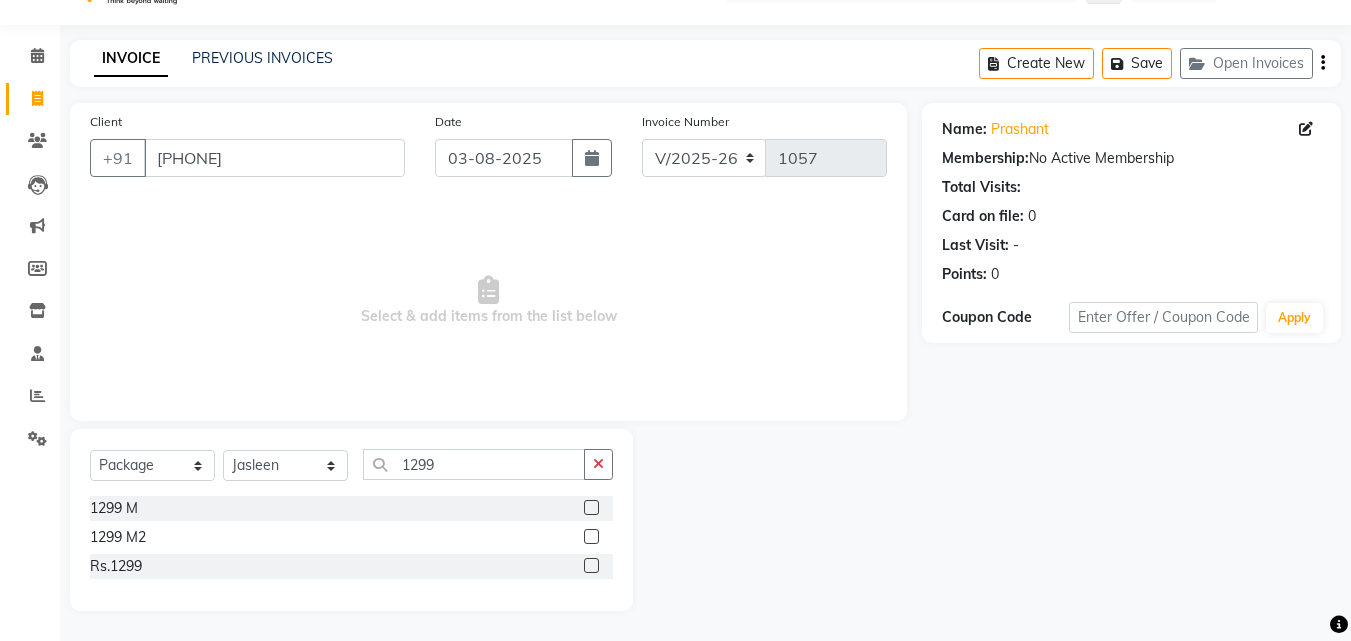 click 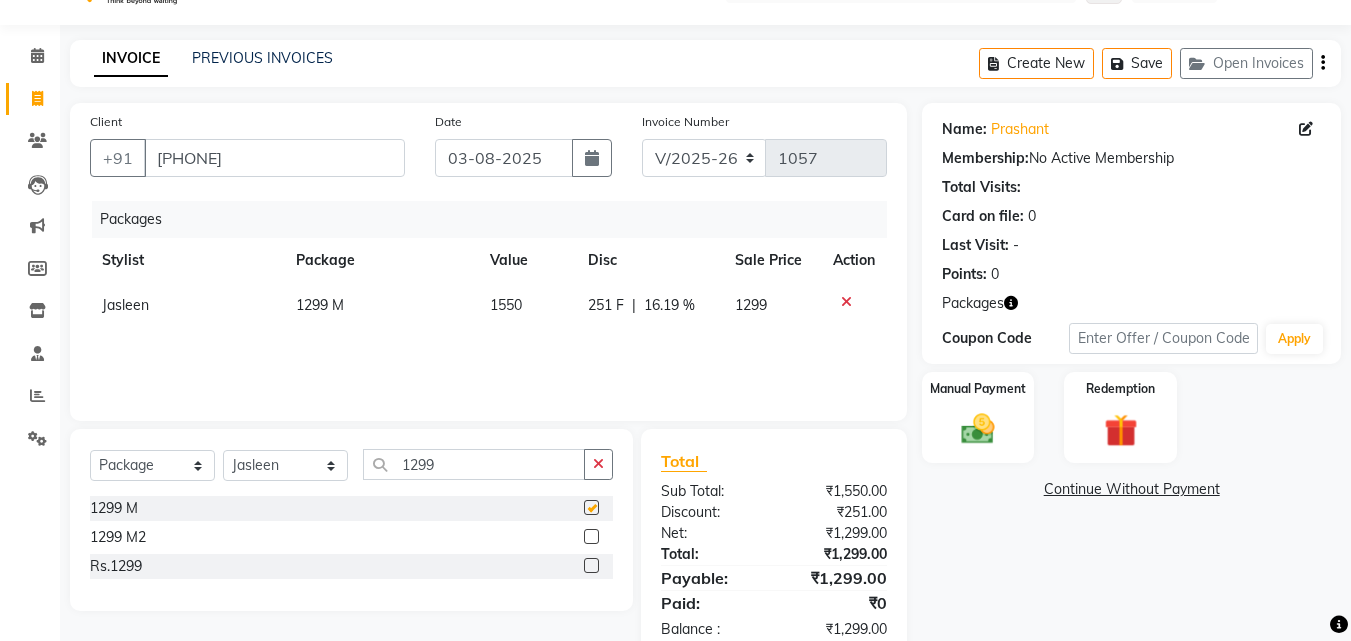 checkbox on "false" 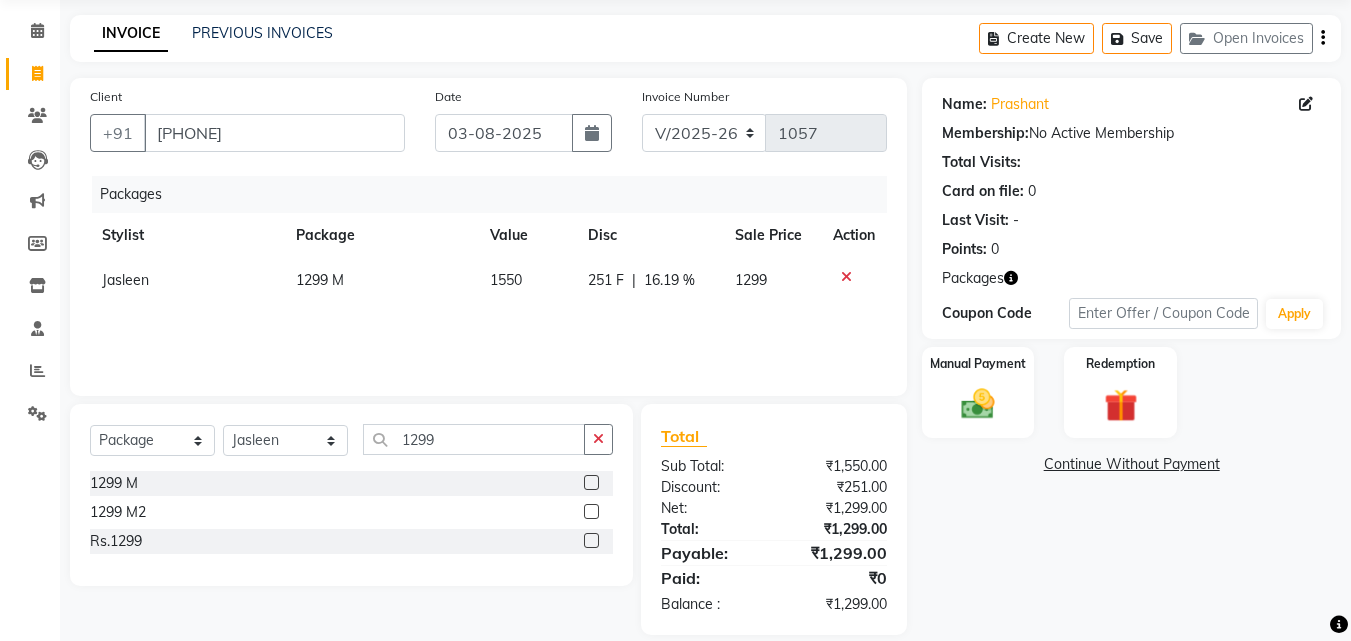 scroll, scrollTop: 96, scrollLeft: 0, axis: vertical 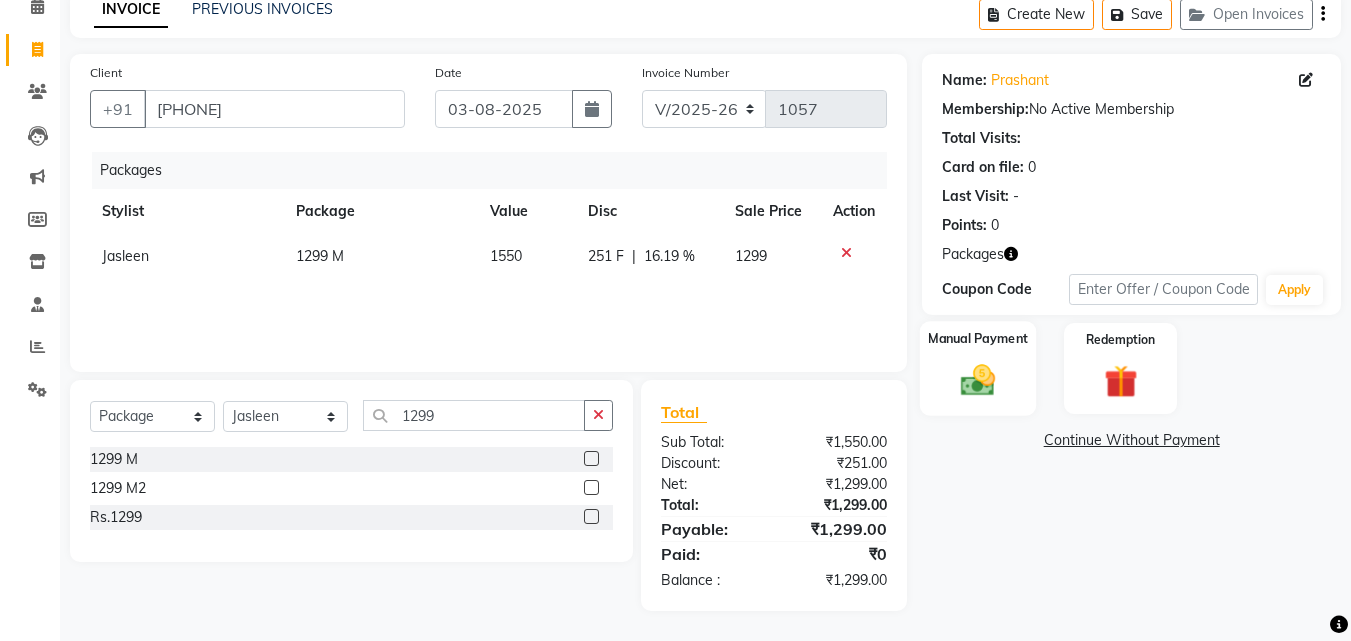 click on "Manual Payment" 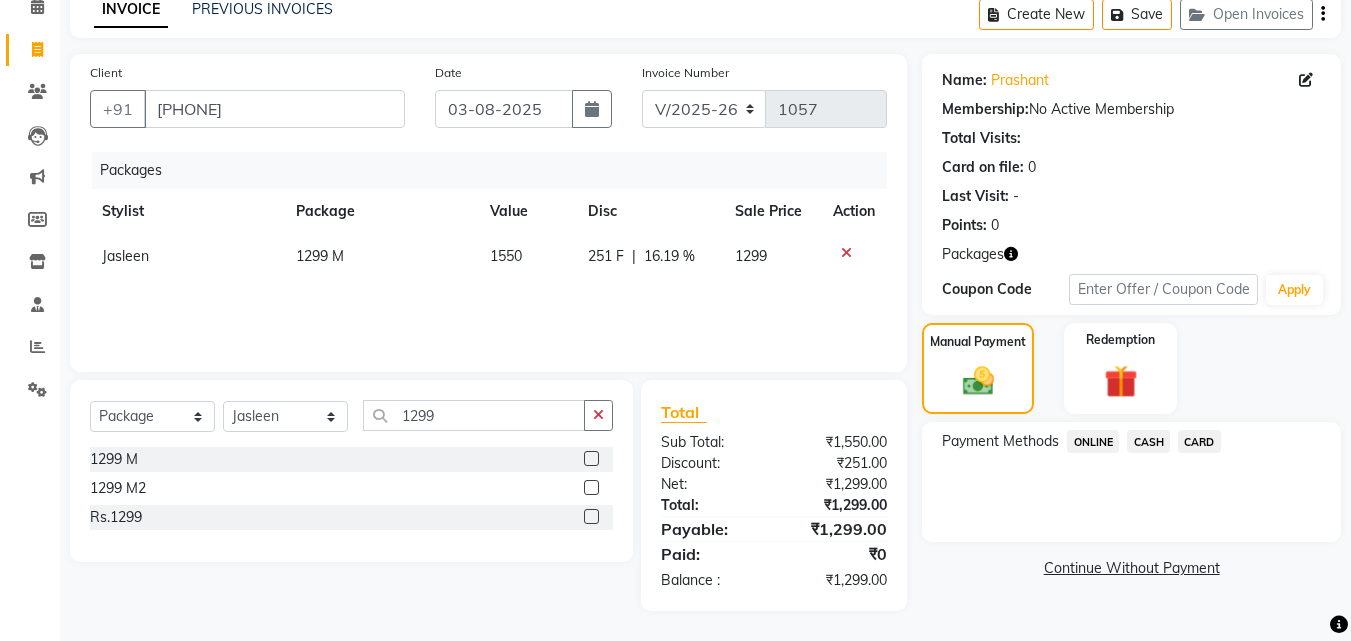click on "ONLINE" 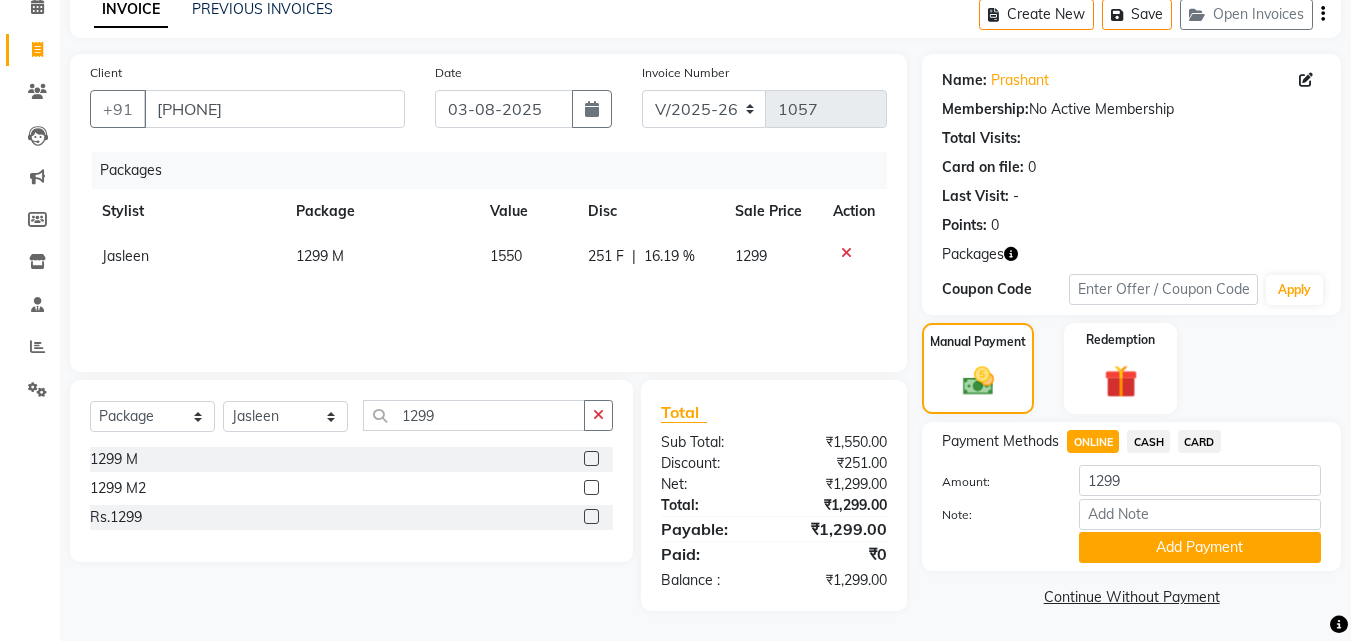 scroll, scrollTop: 97, scrollLeft: 0, axis: vertical 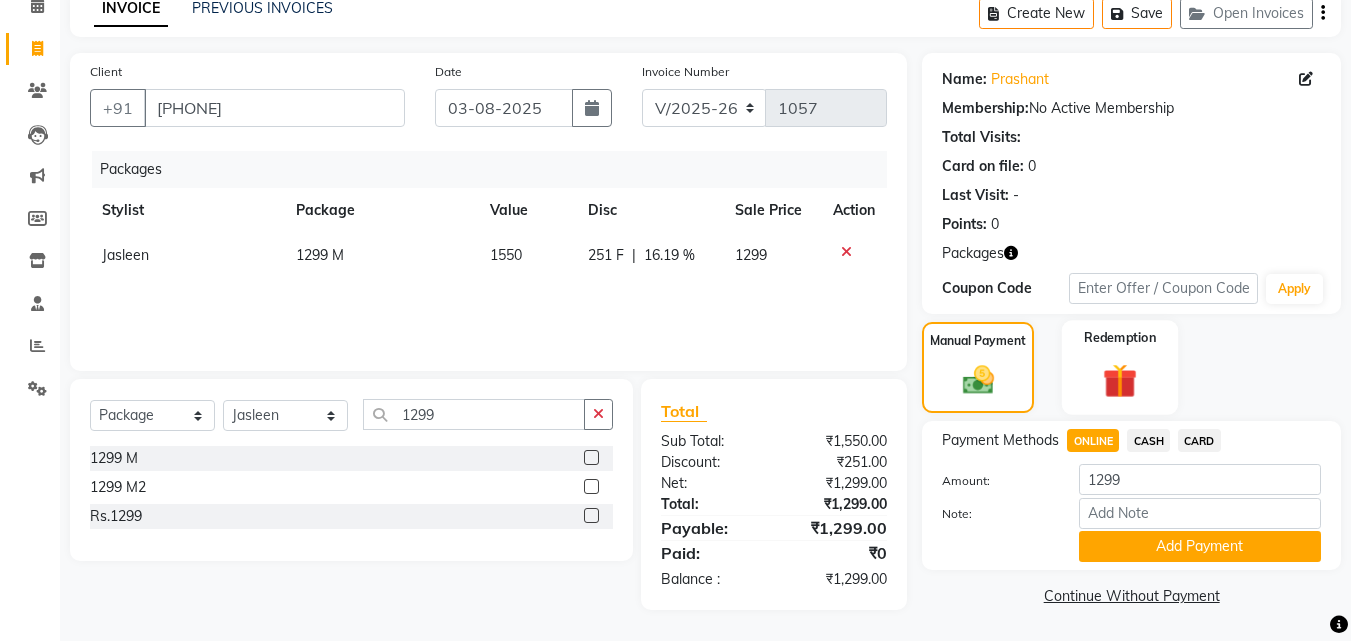 click 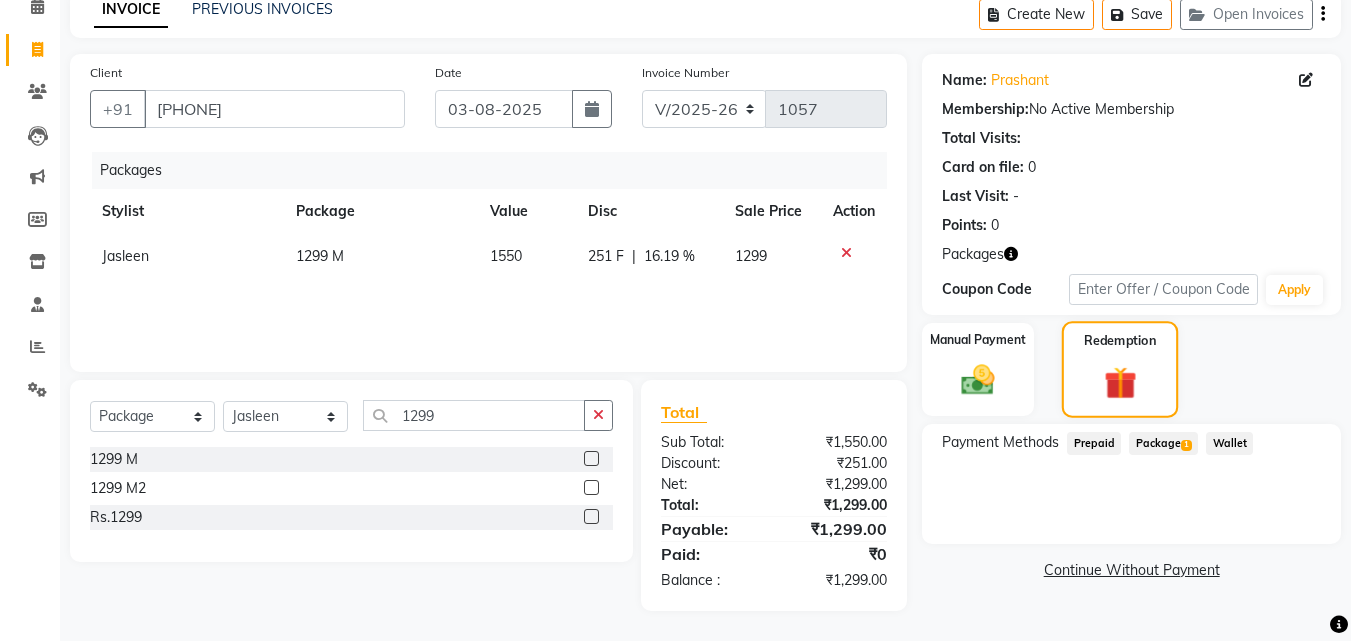 scroll, scrollTop: 96, scrollLeft: 0, axis: vertical 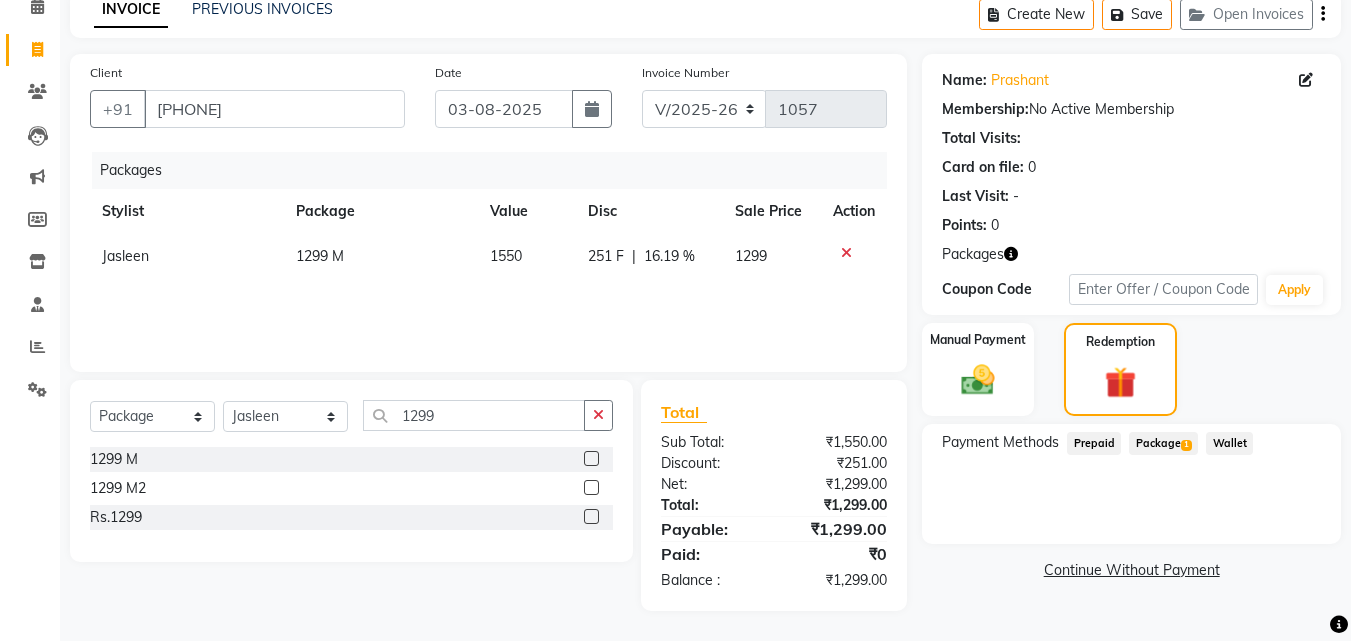 click on "Prepaid" 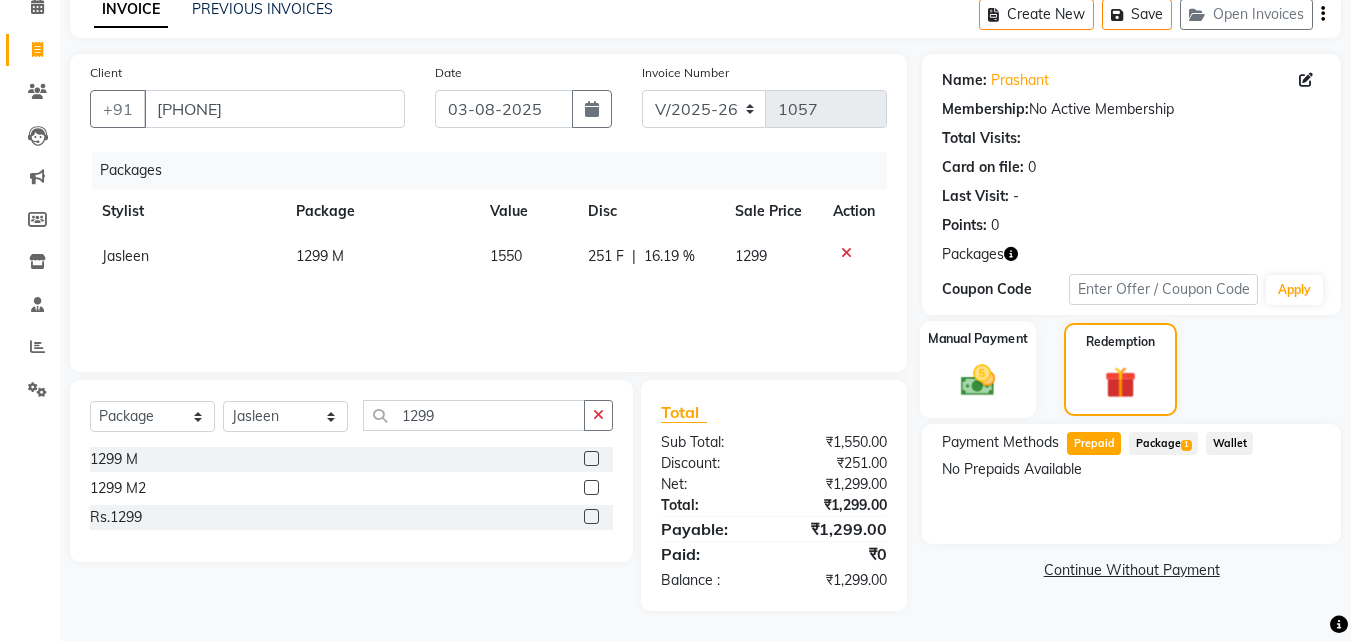 click 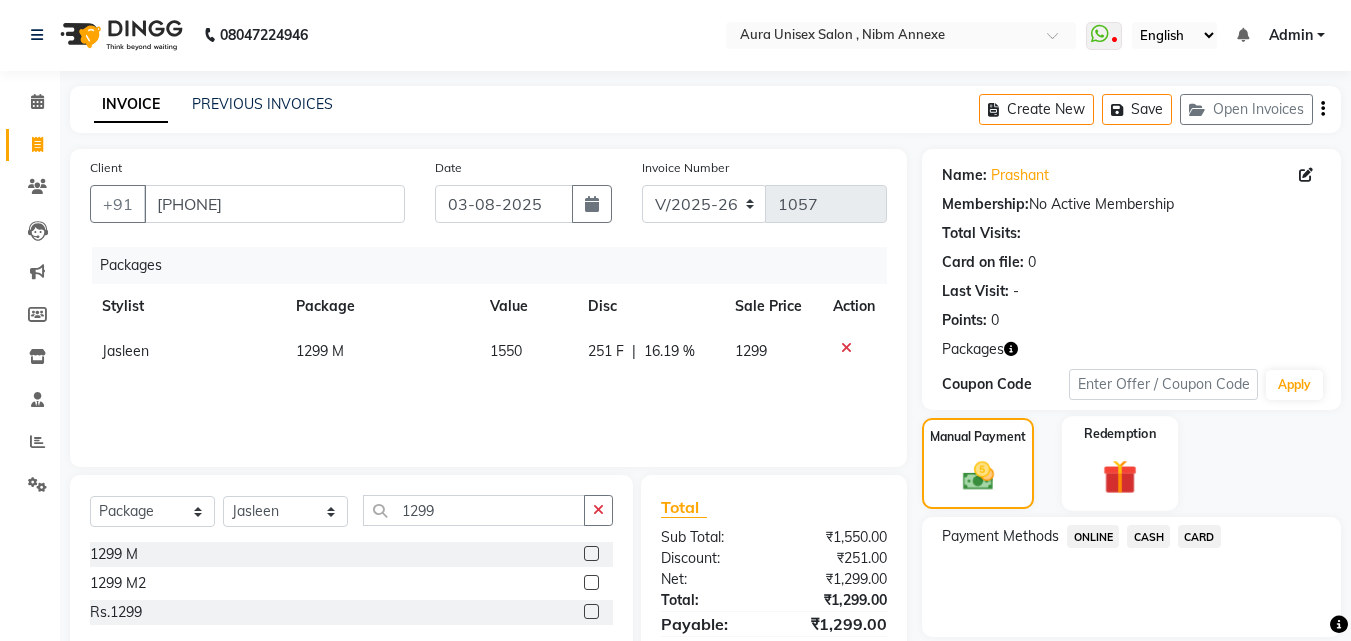 scroll, scrollTop: 0, scrollLeft: 0, axis: both 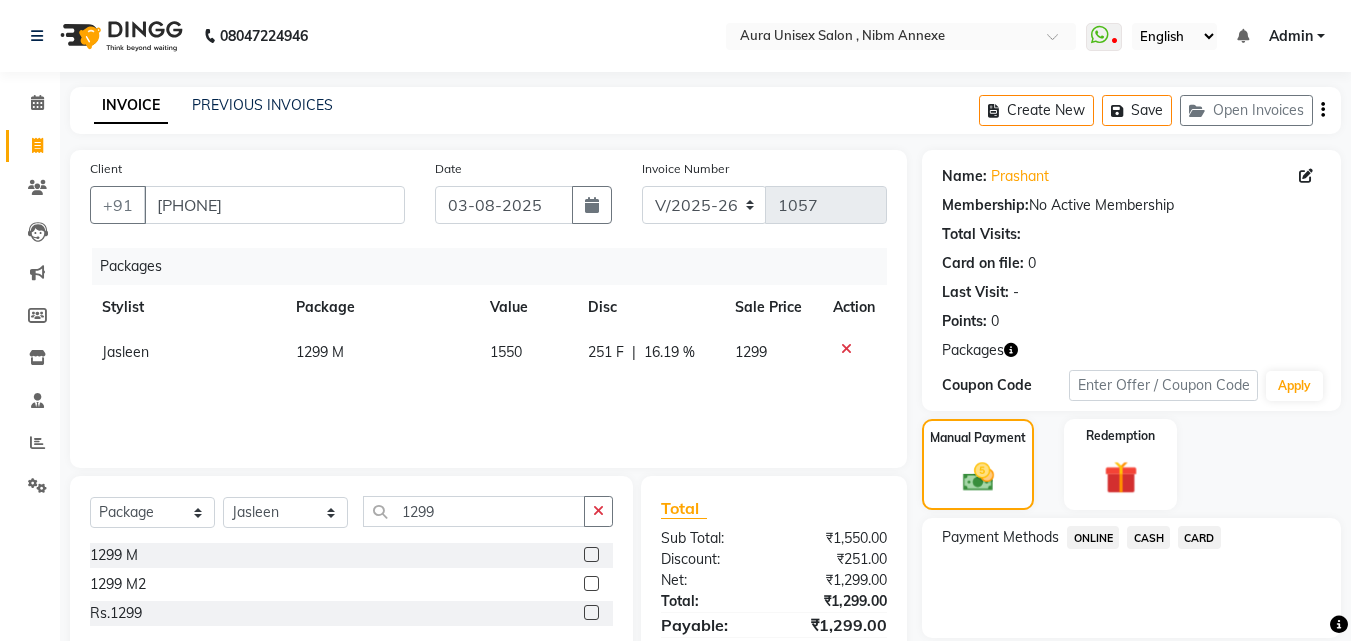 click 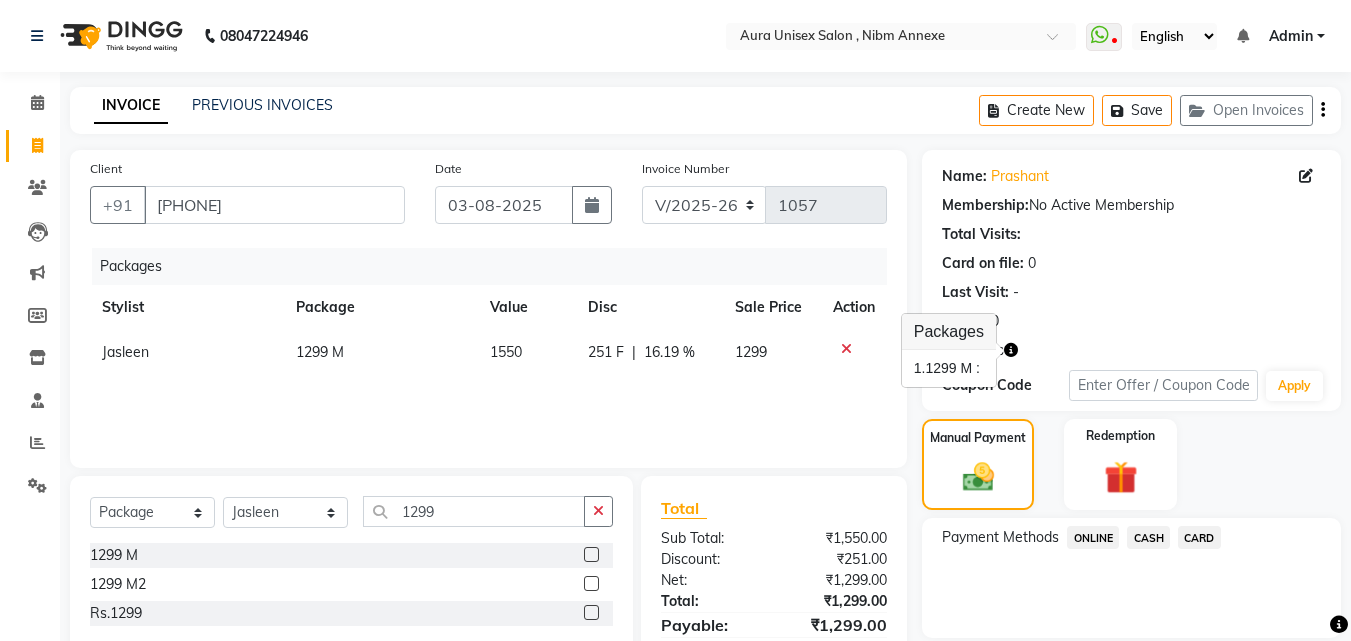 click on "1.   1299 M :" at bounding box center (949, 368) 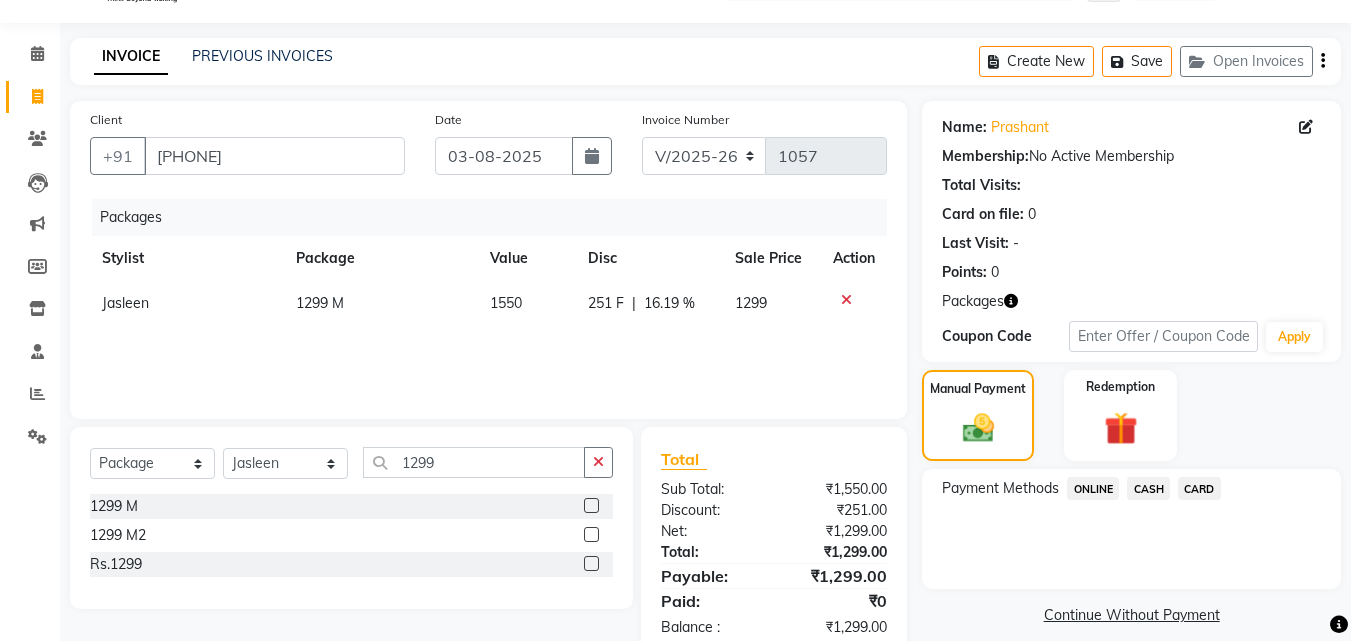 scroll, scrollTop: 96, scrollLeft: 0, axis: vertical 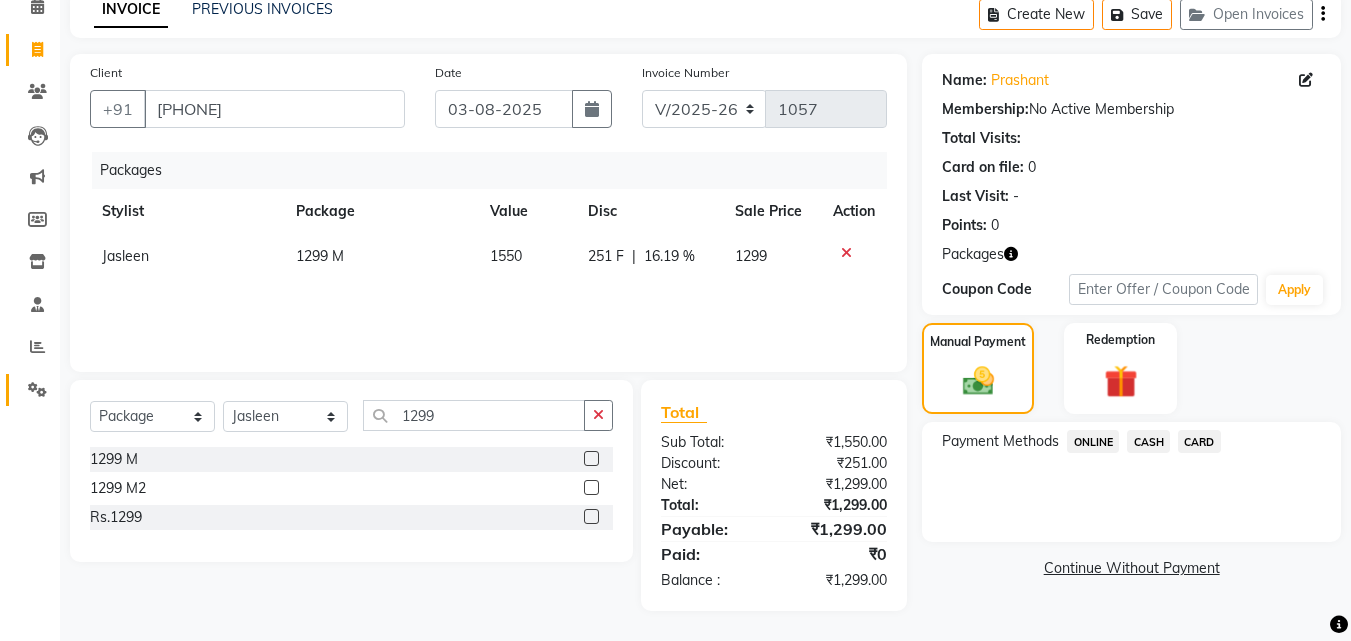 click on "Settings" 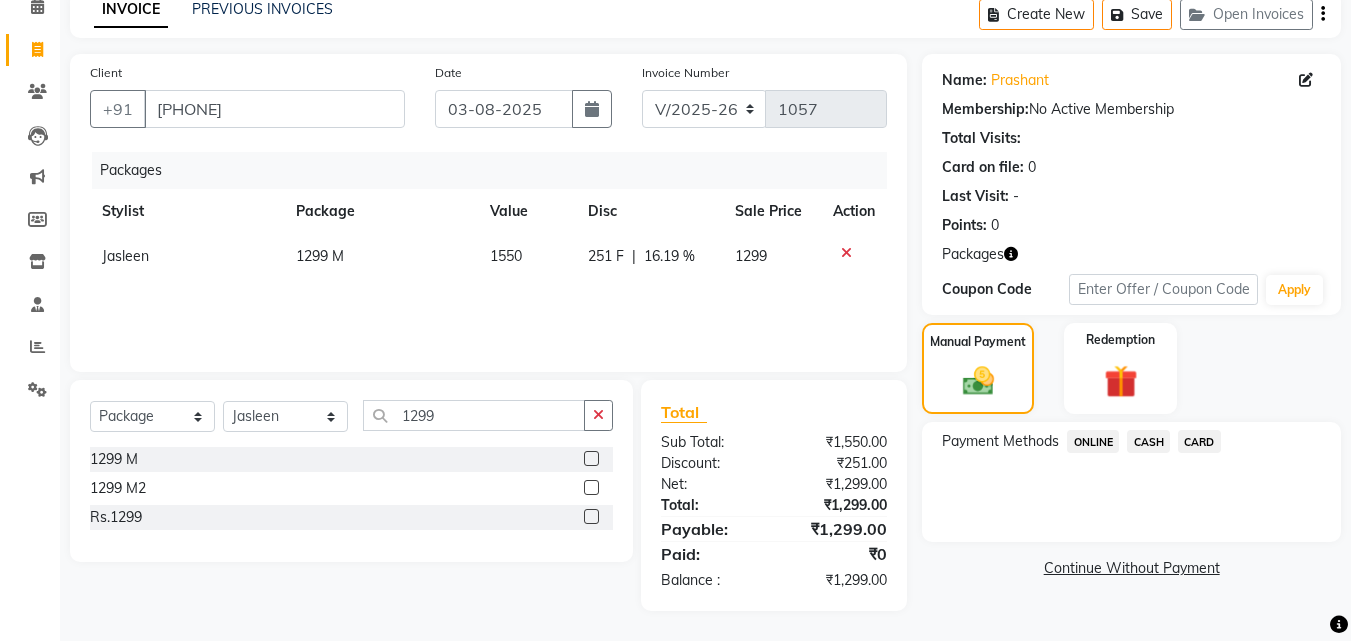 click 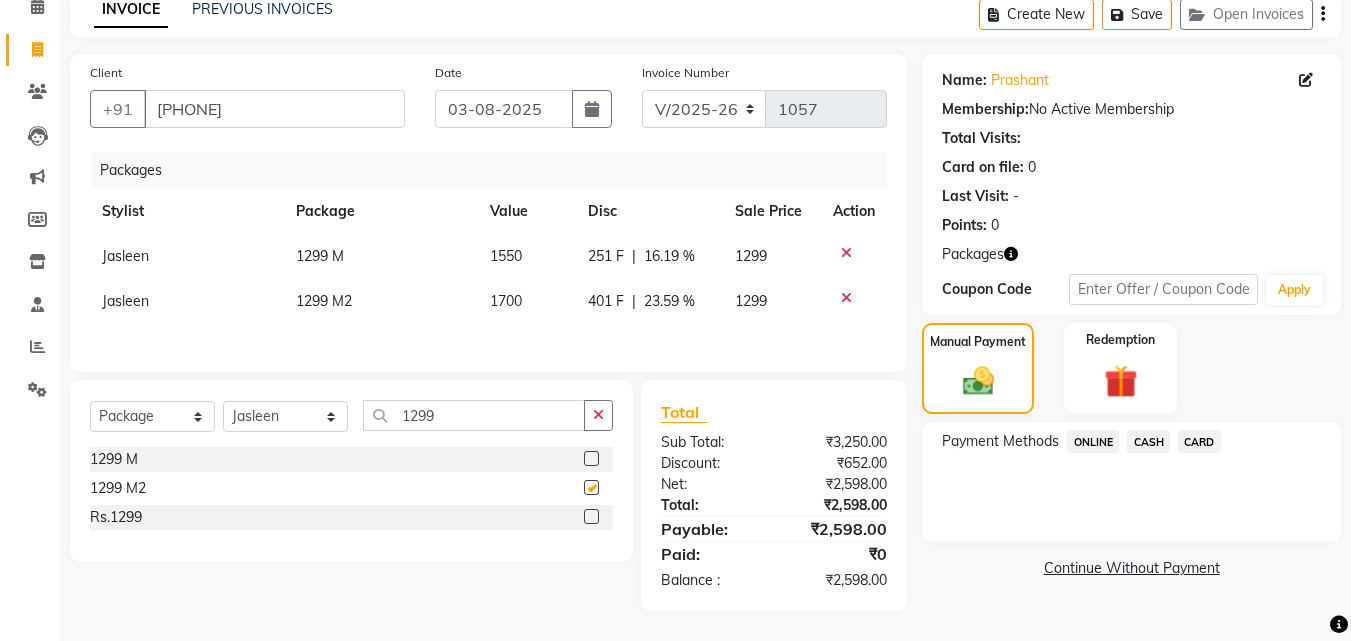 checkbox on "false" 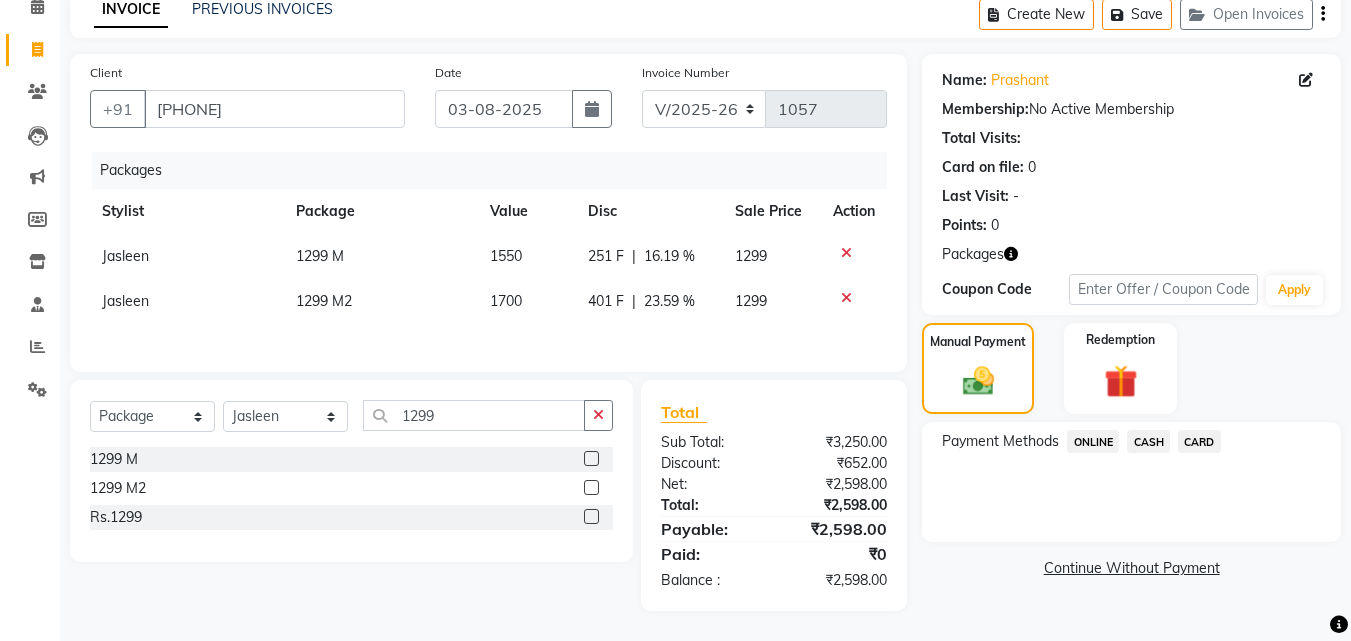 click 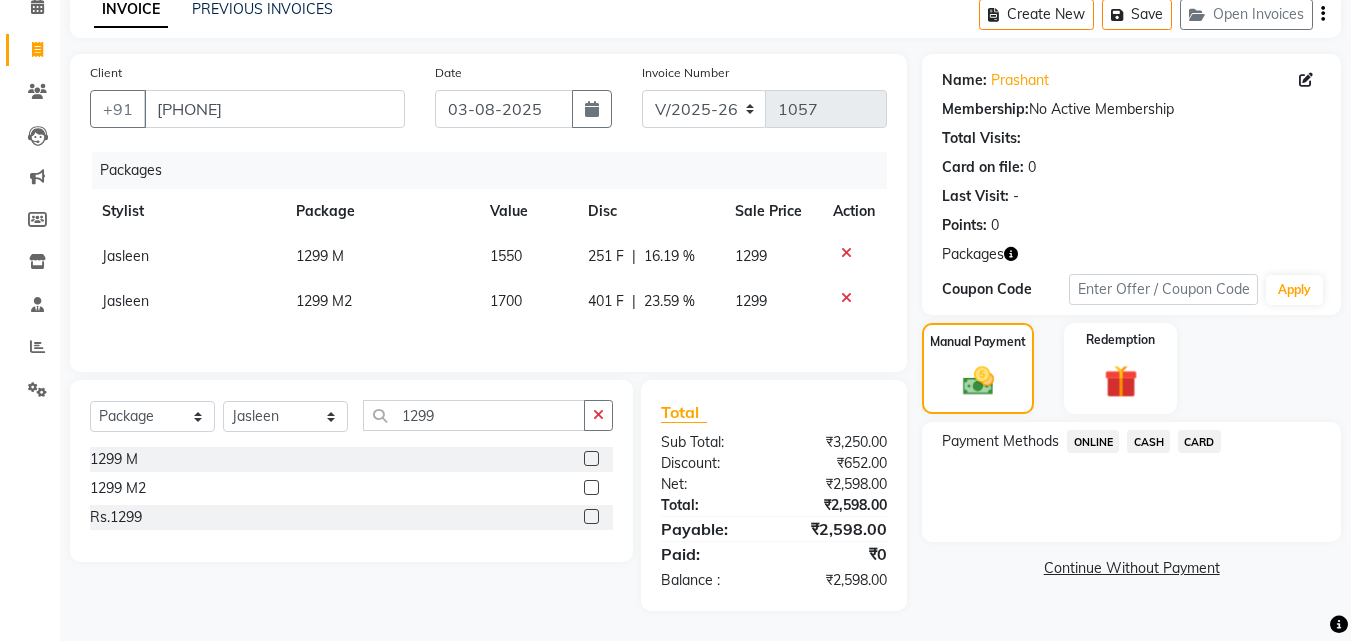 click 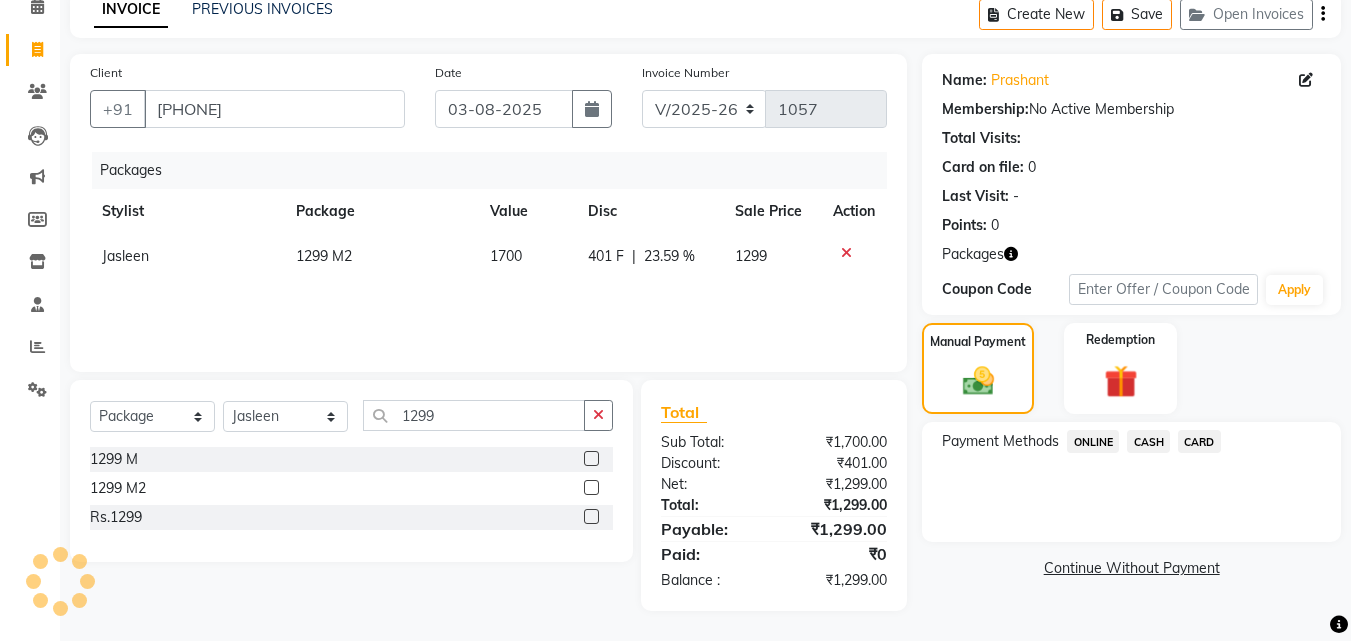click on "CARD" 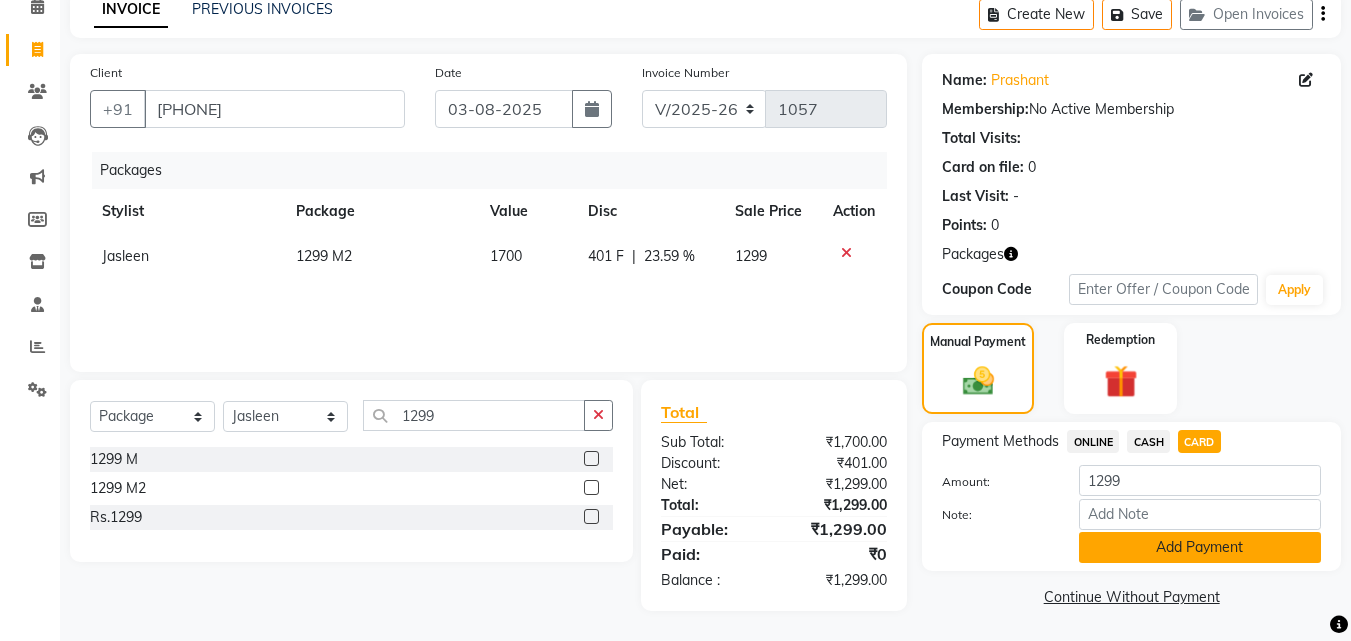 click on "Add Payment" 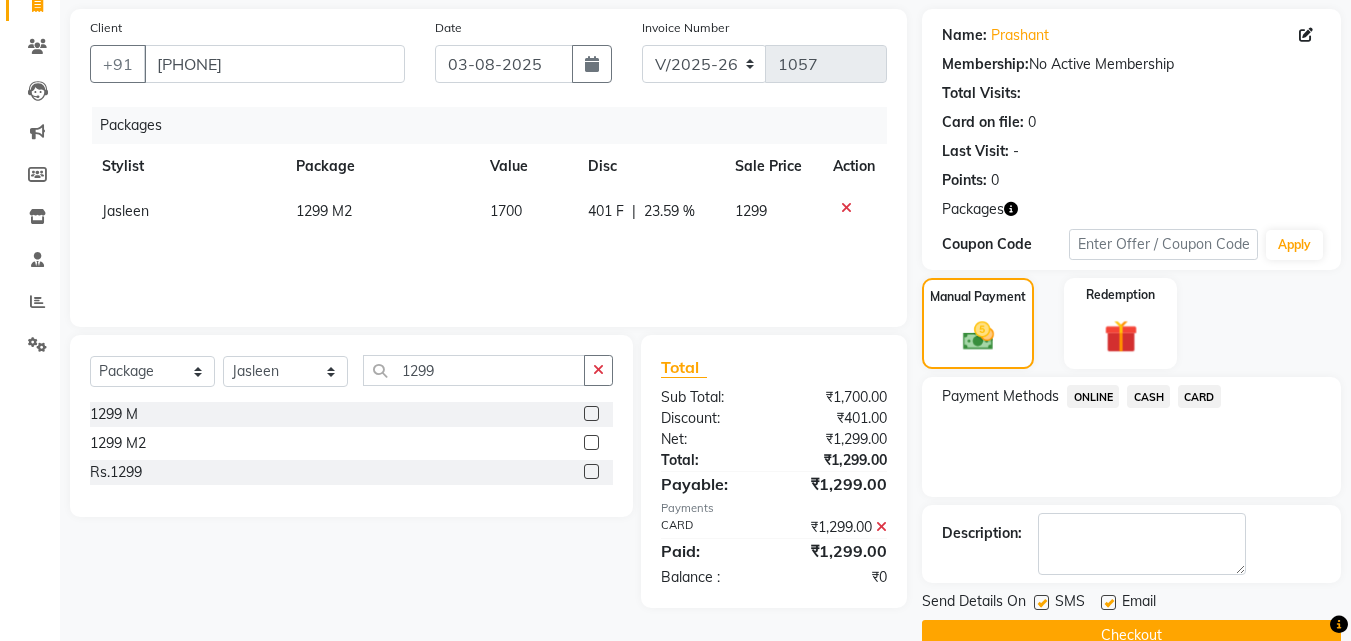 scroll, scrollTop: 181, scrollLeft: 0, axis: vertical 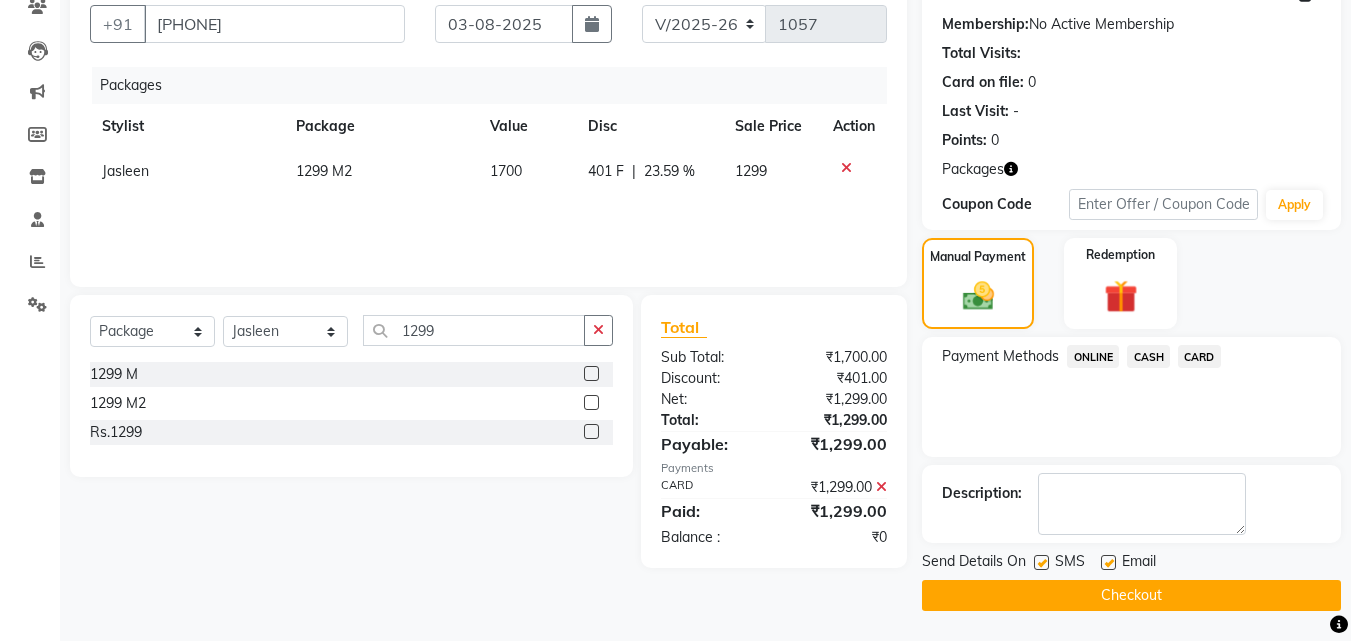 click 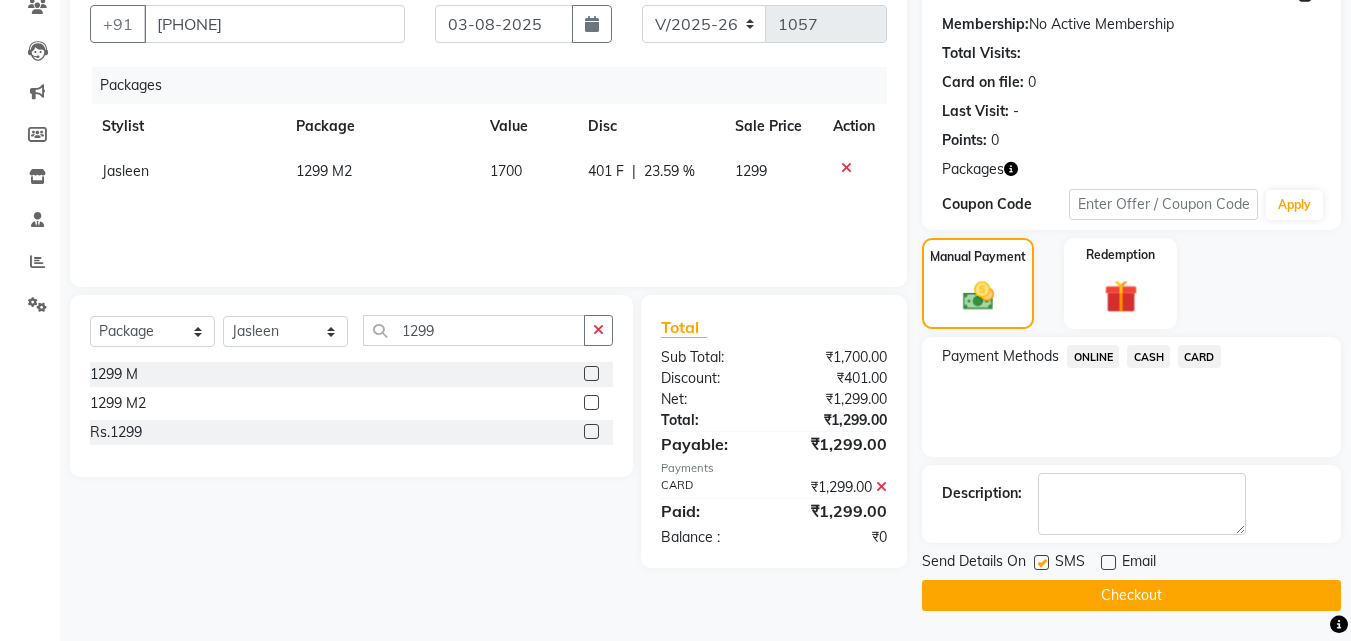 click on "Checkout" 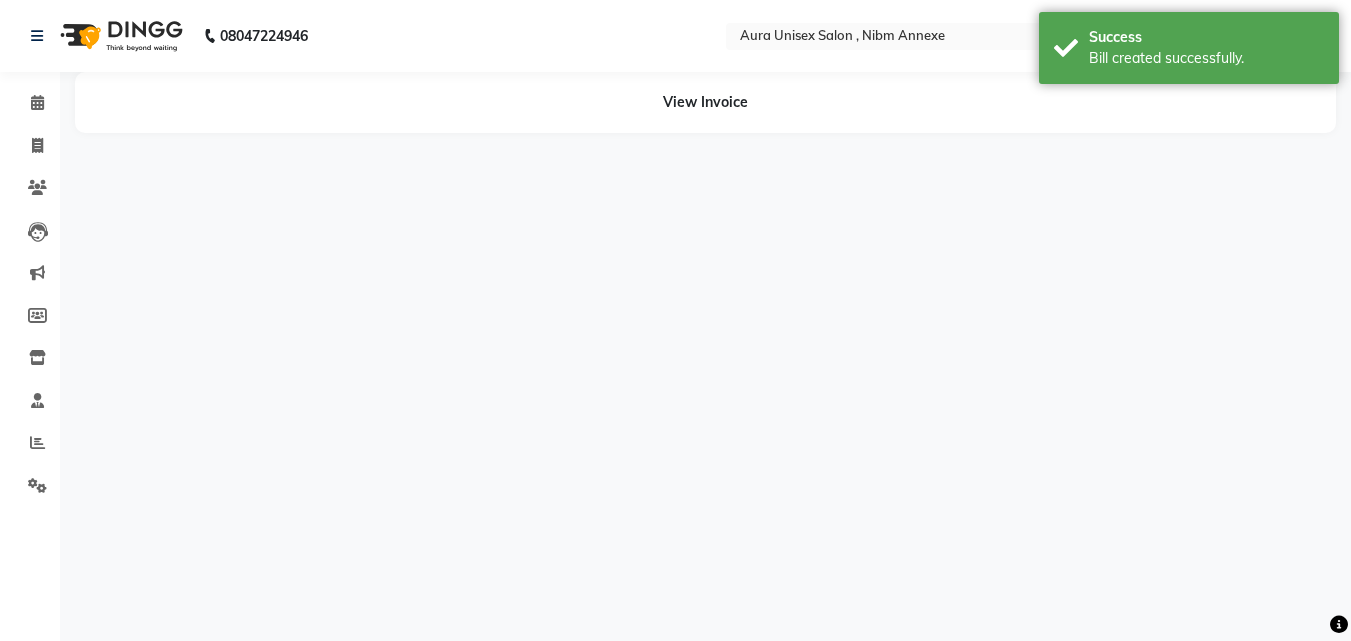 scroll, scrollTop: 0, scrollLeft: 0, axis: both 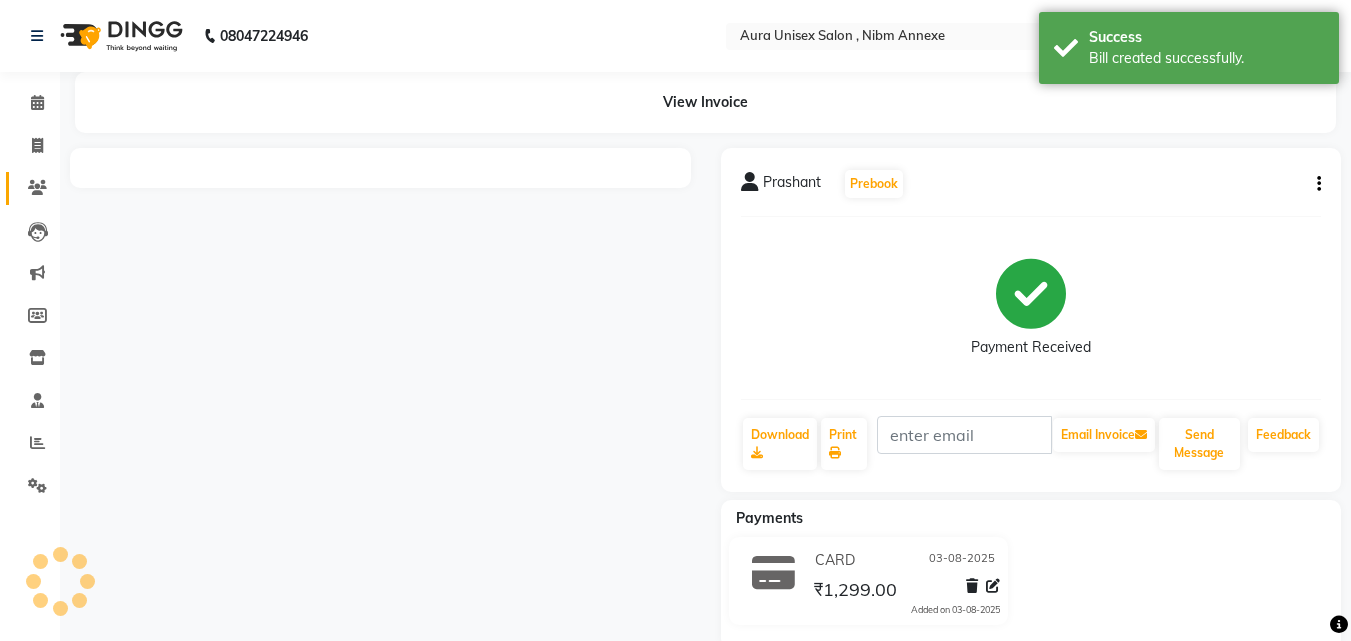 click on "Clients" 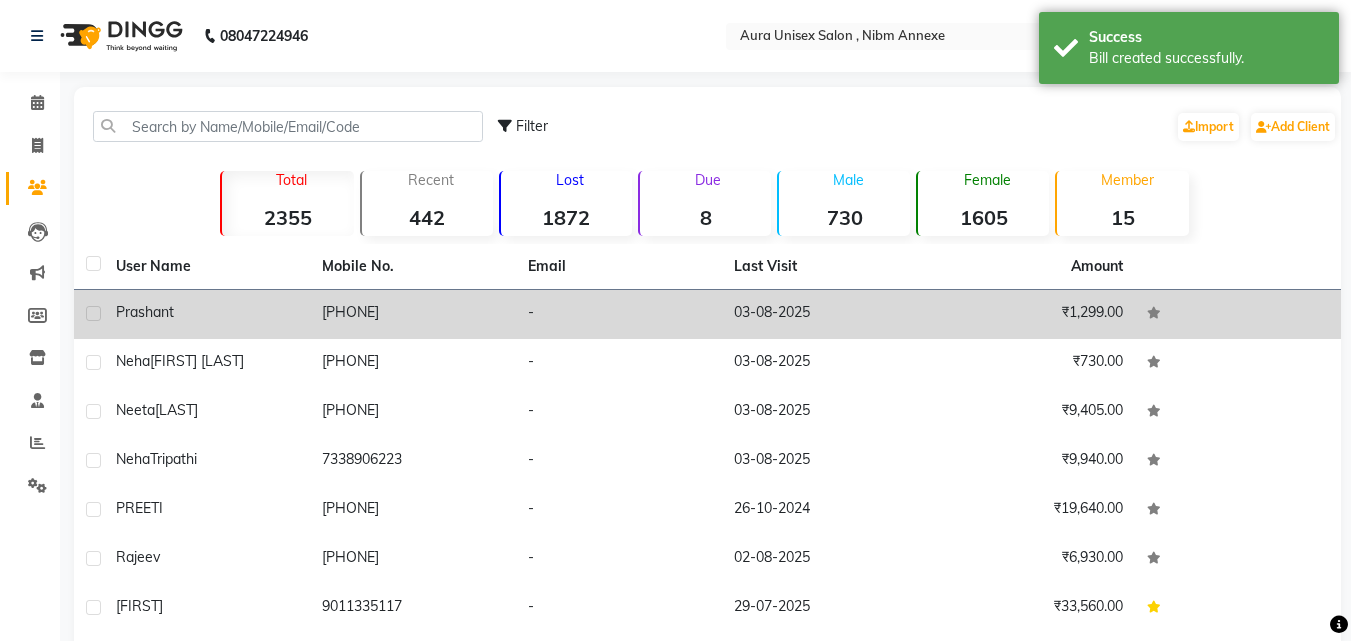 click on "Prashant" 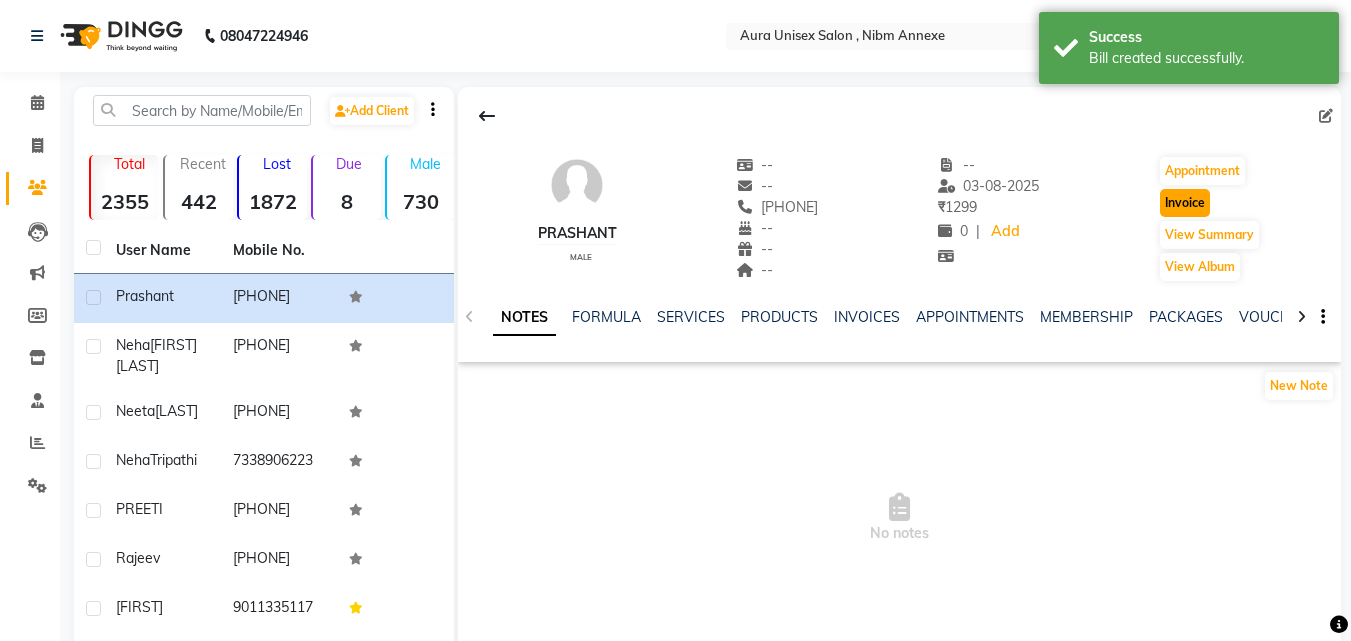 click on "Invoice" 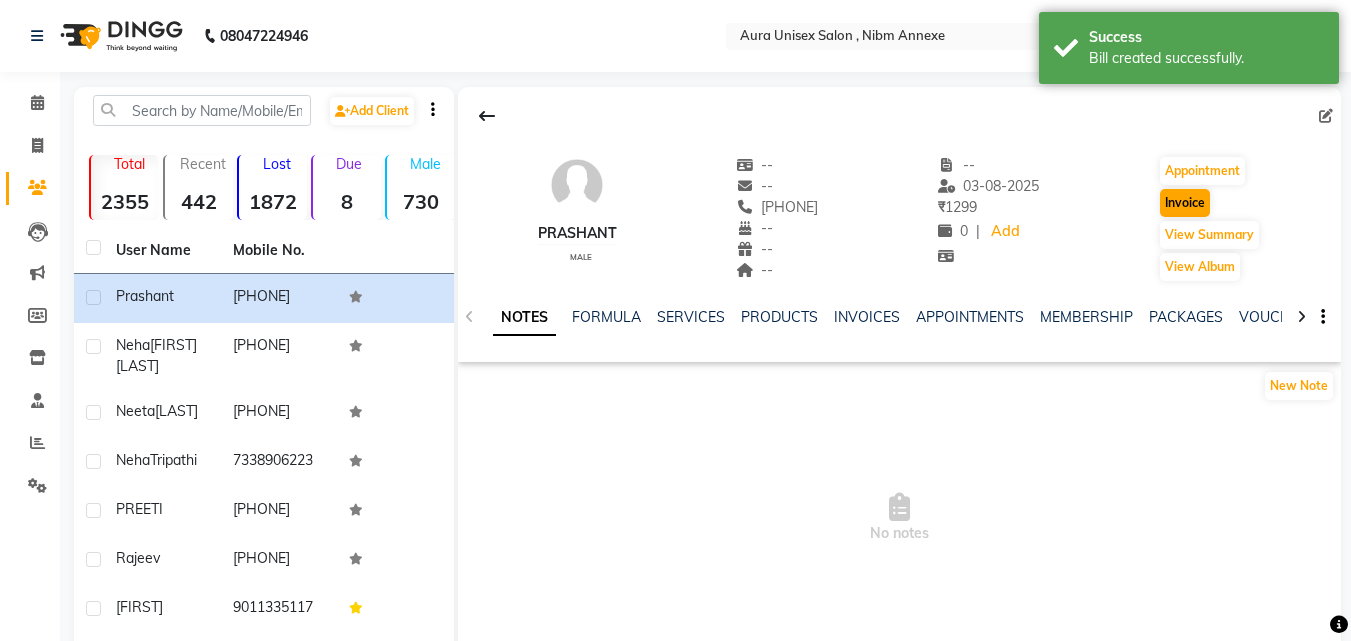 select on "service" 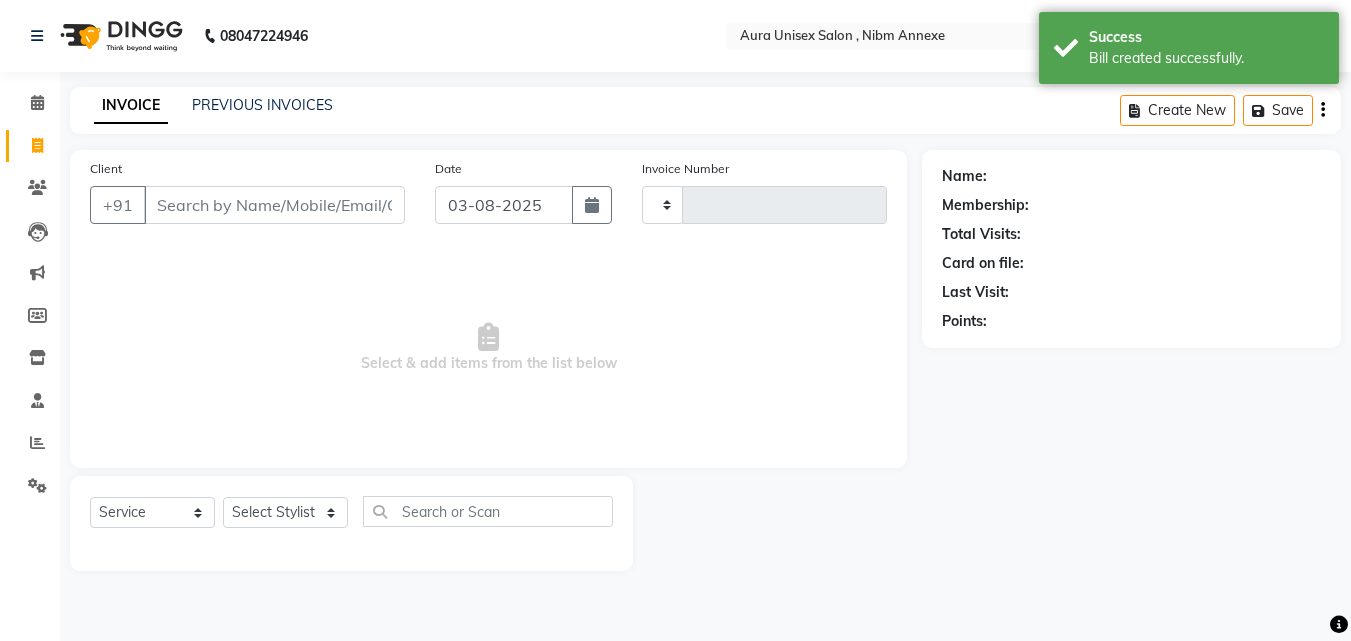 type on "1058" 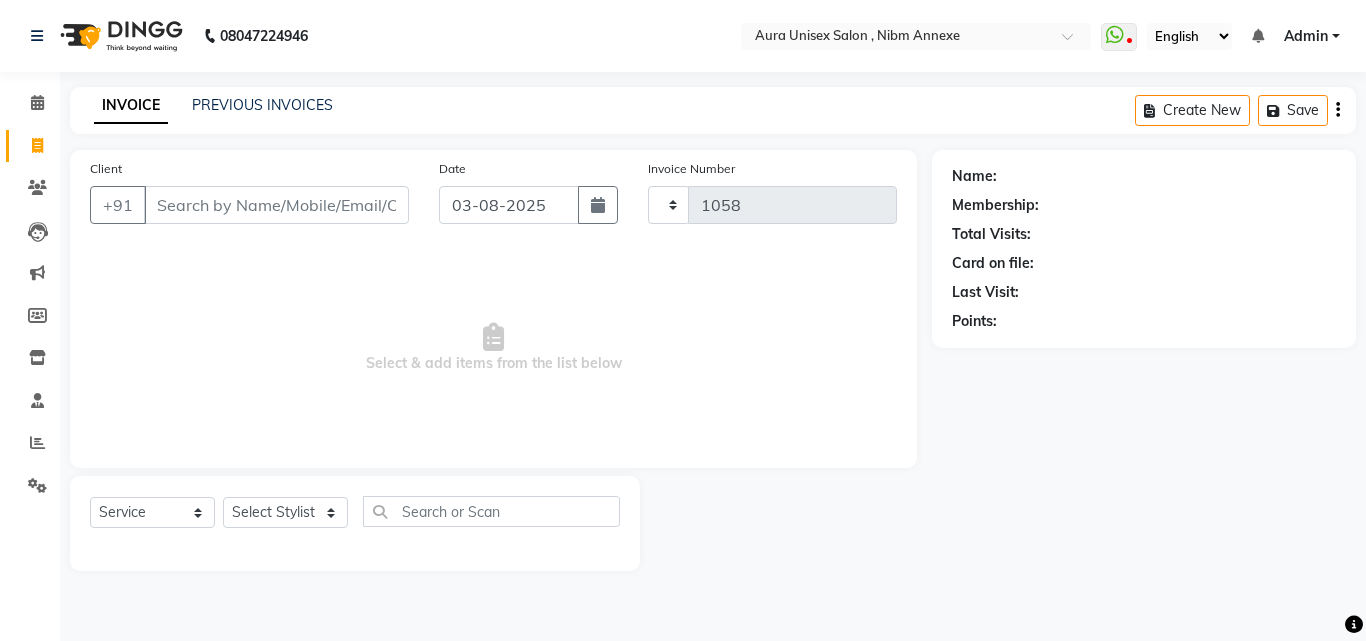 select on "823" 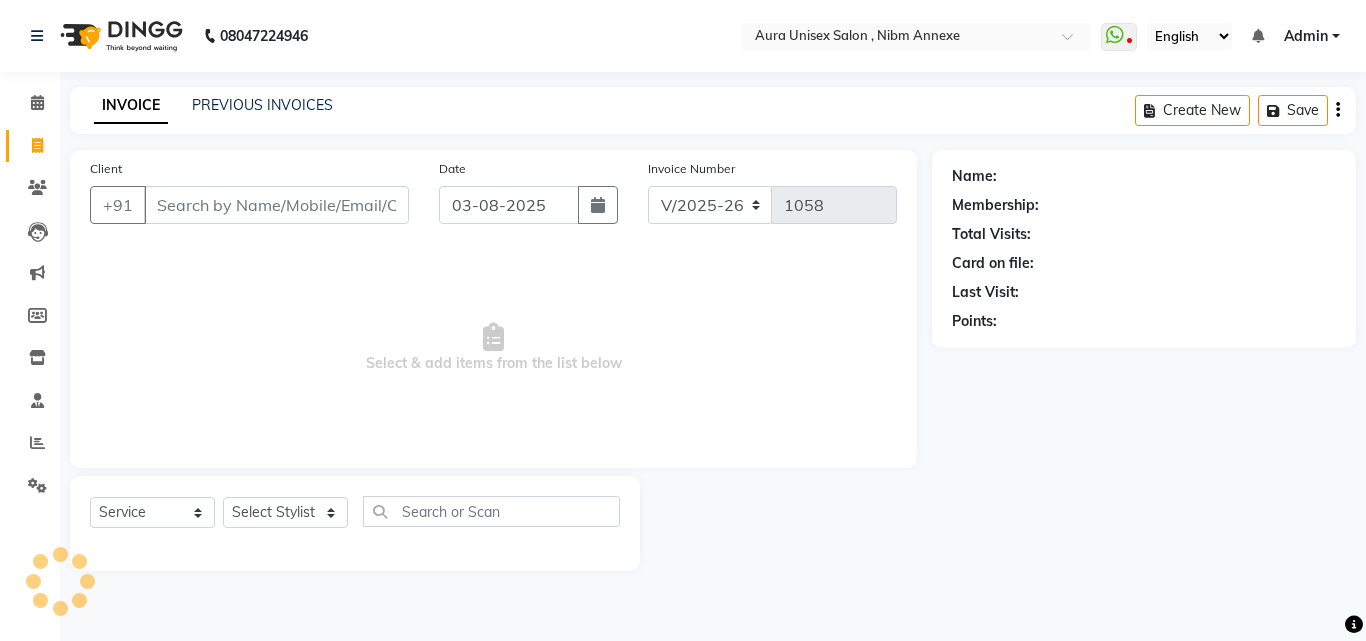 click on "Select  Service  Product  Membership  Package Voucher Prepaid Gift Card  Select Stylist" 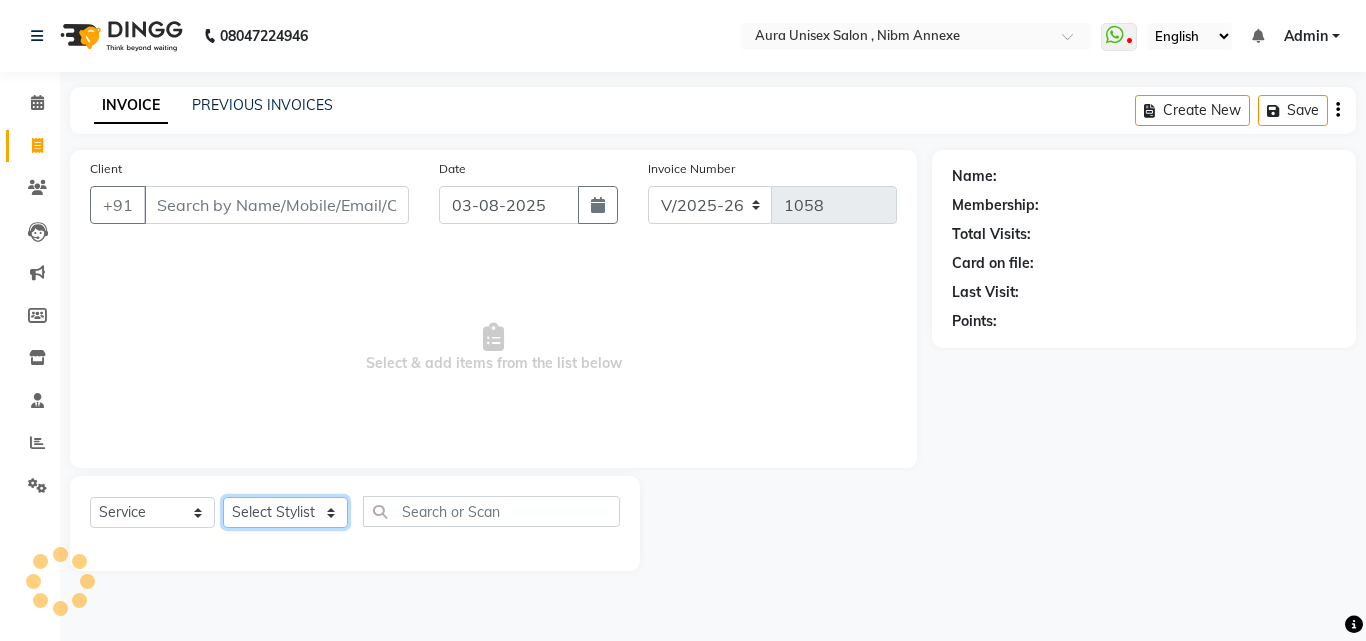 click on "Select Stylist" 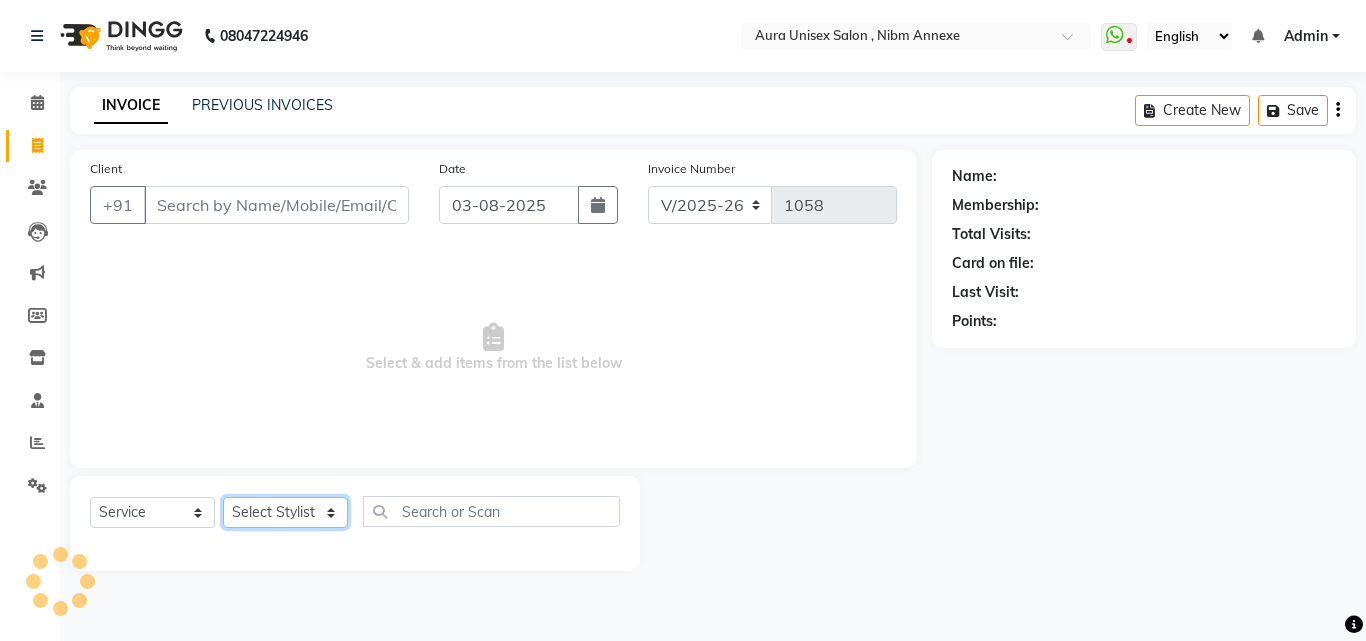 type on "[PHONE]" 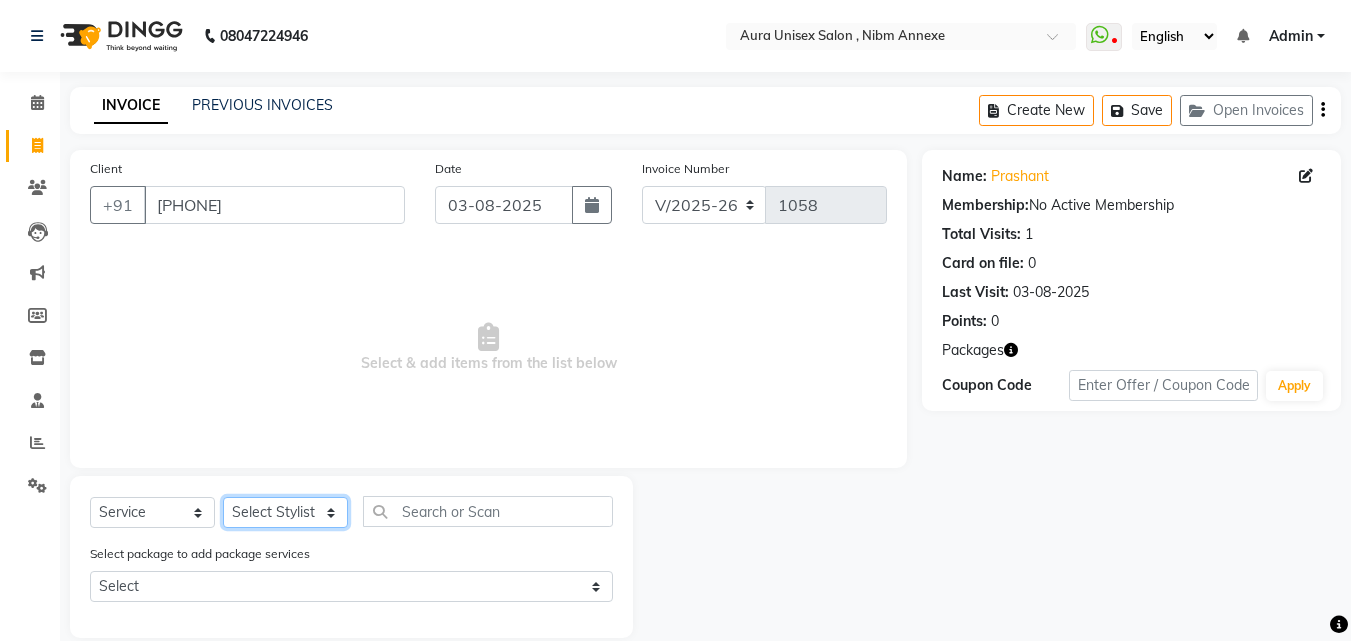 select on "83187" 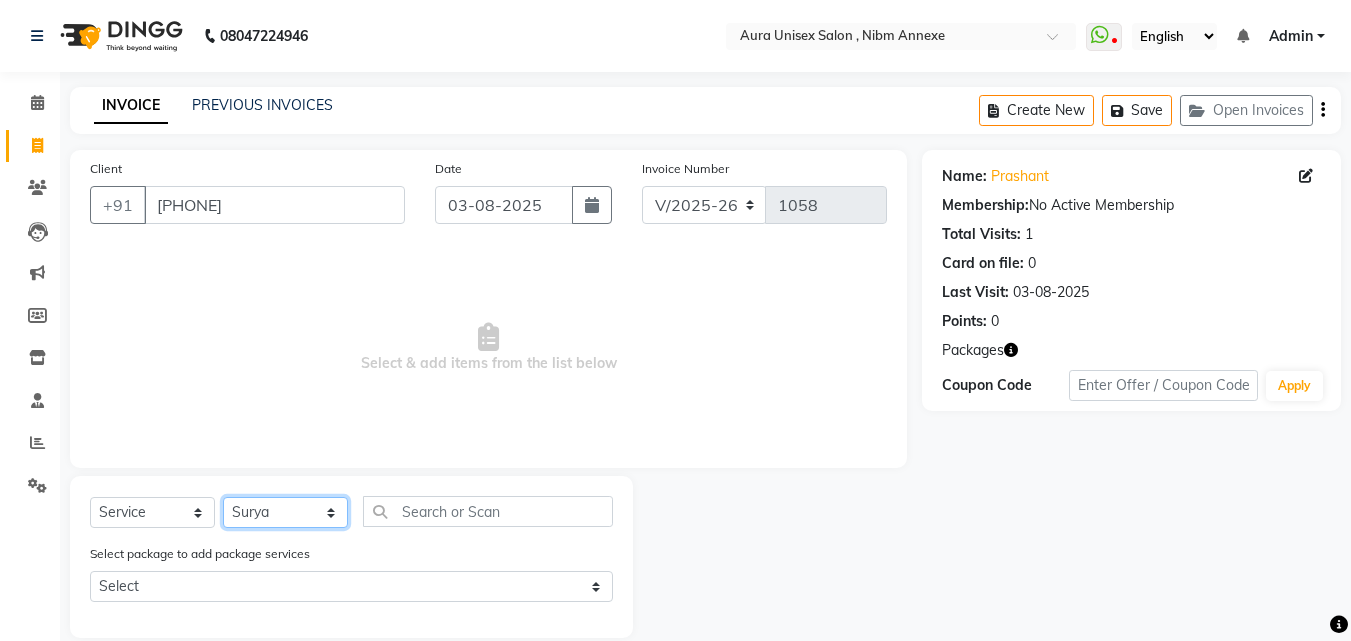 click on "Select Stylist Jasleen Jyoti Surya Tejaswini" 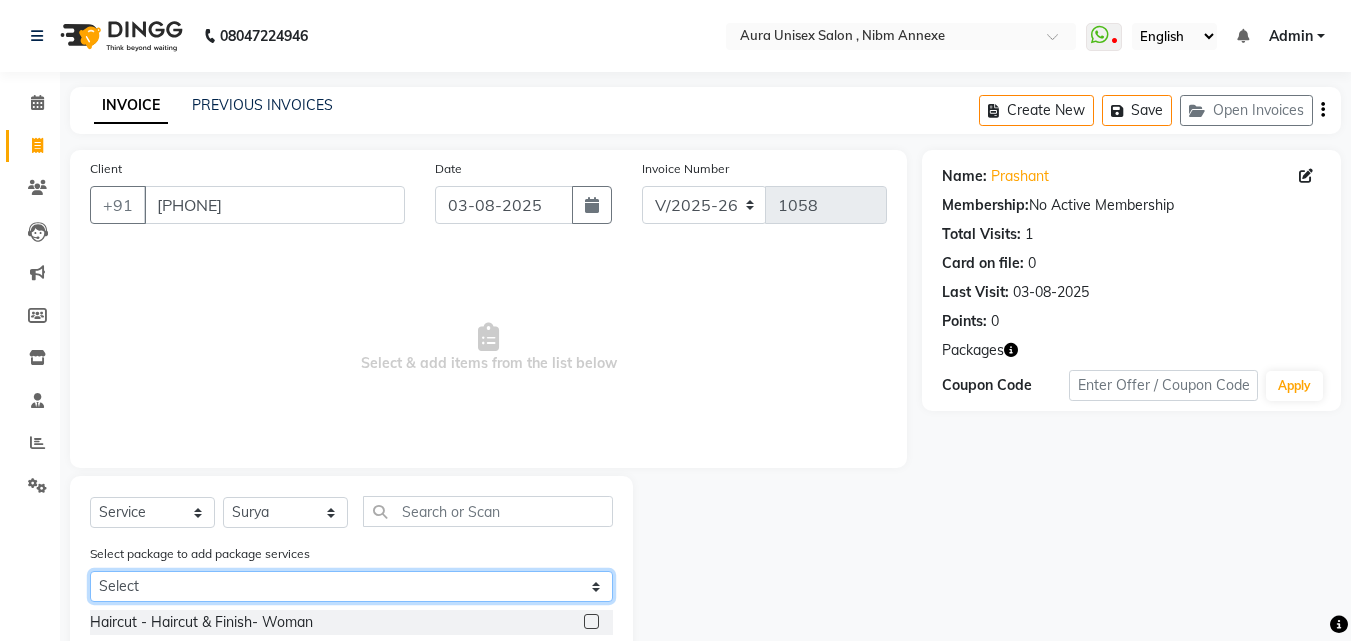 click on "Select 1299 M2" 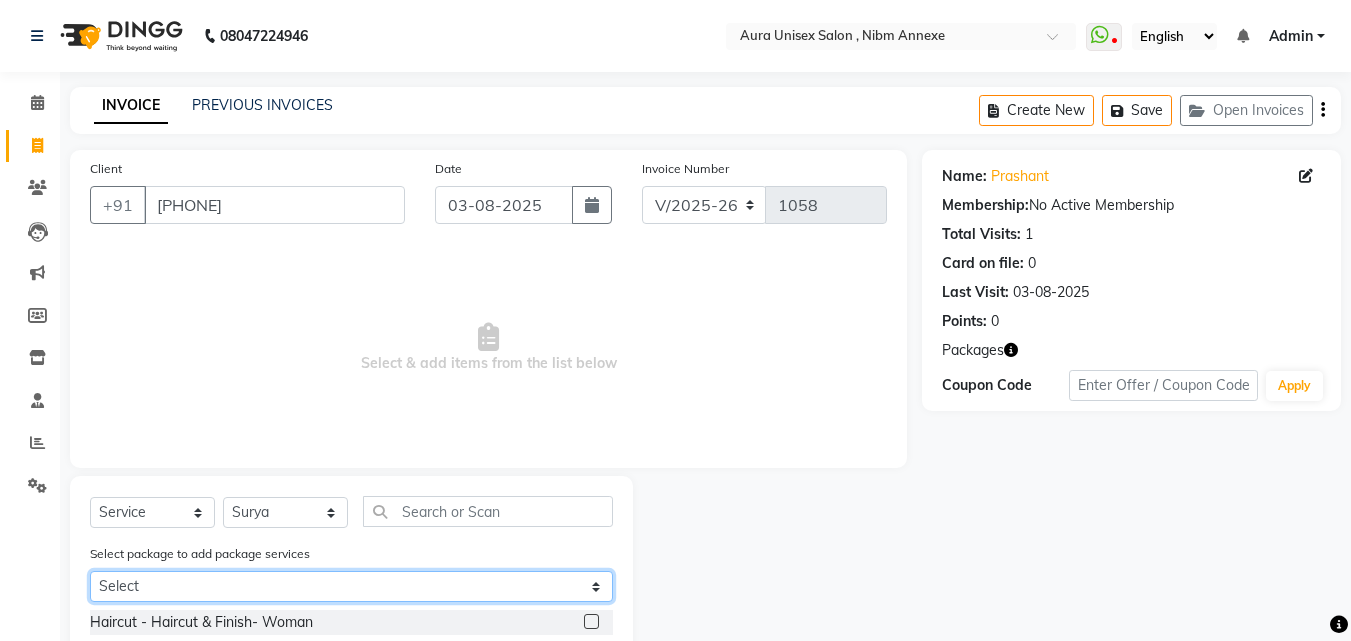 select on "1: Object" 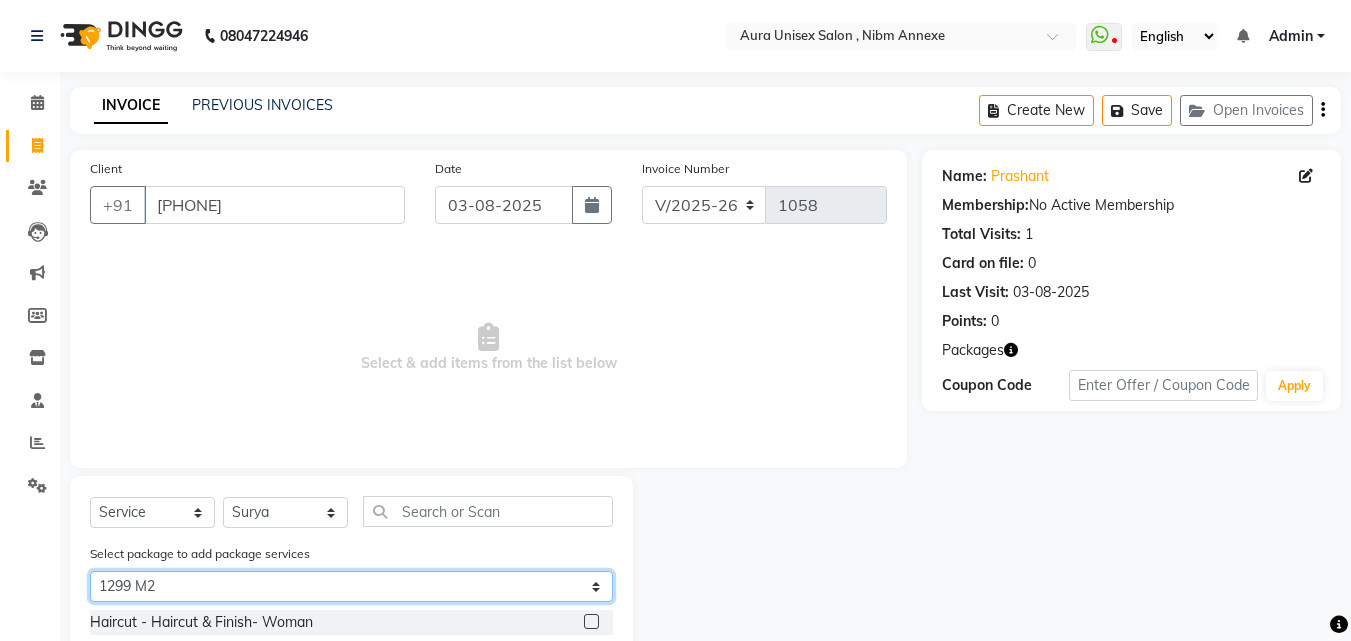 click on "Select 1299 M2" 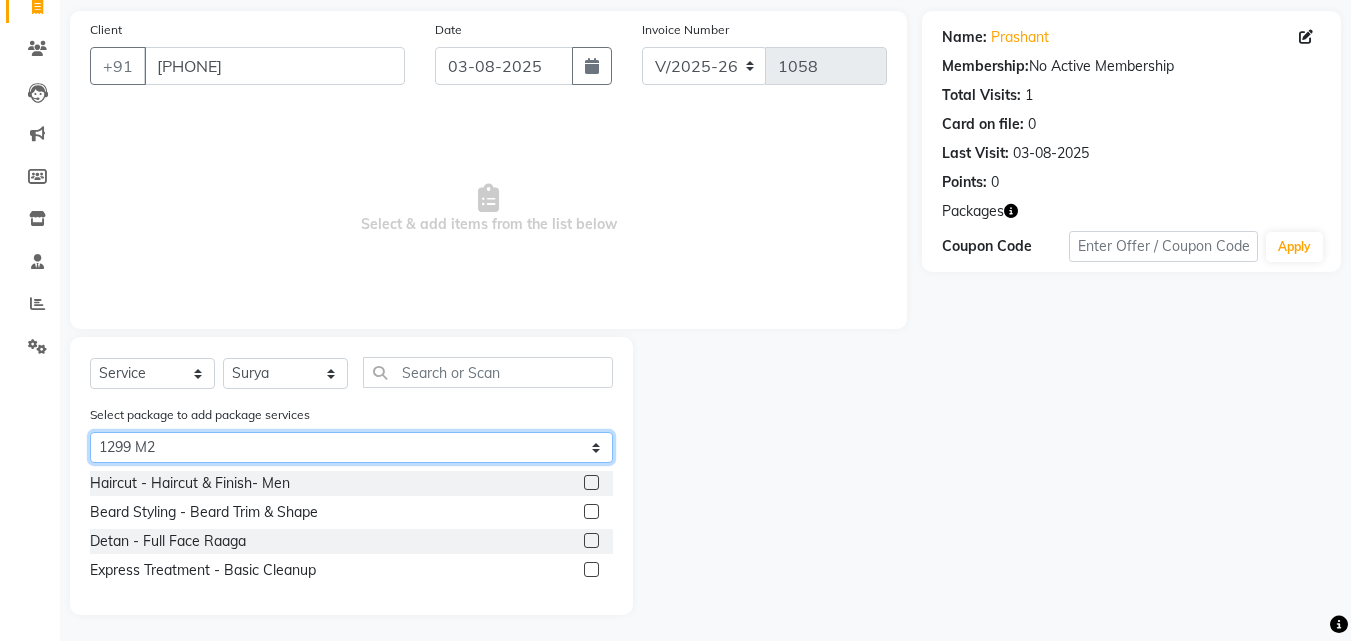 scroll, scrollTop: 143, scrollLeft: 0, axis: vertical 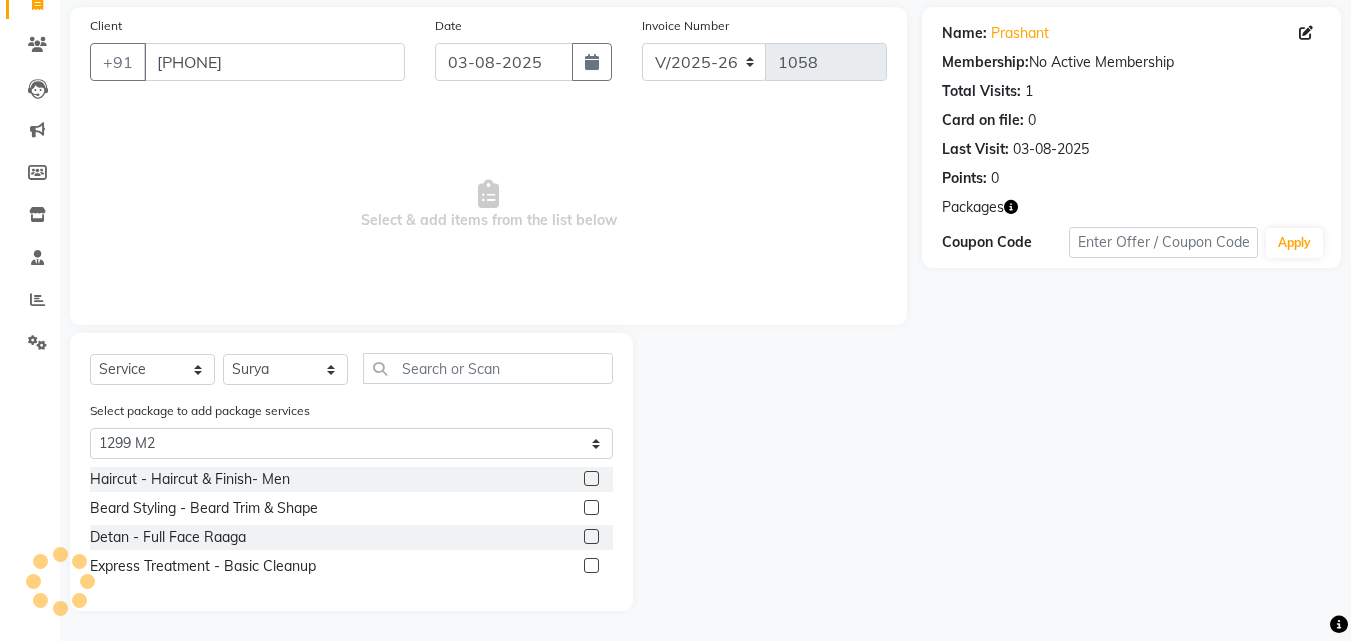 click 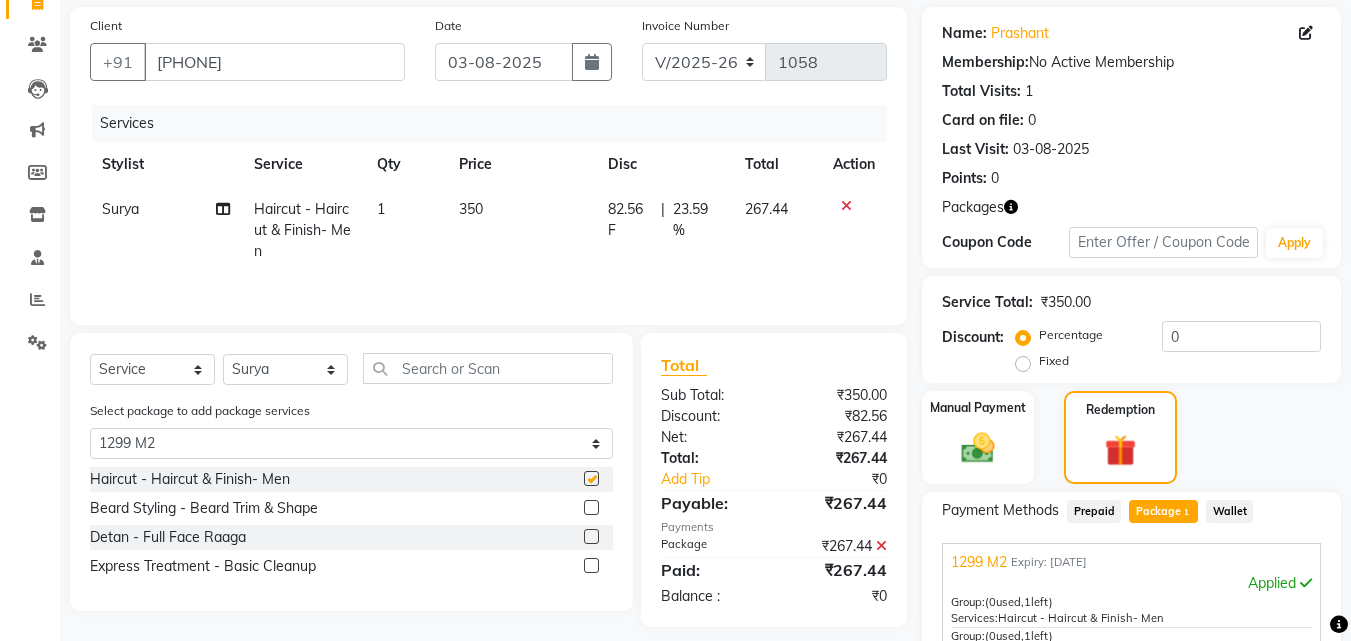 checkbox on "false" 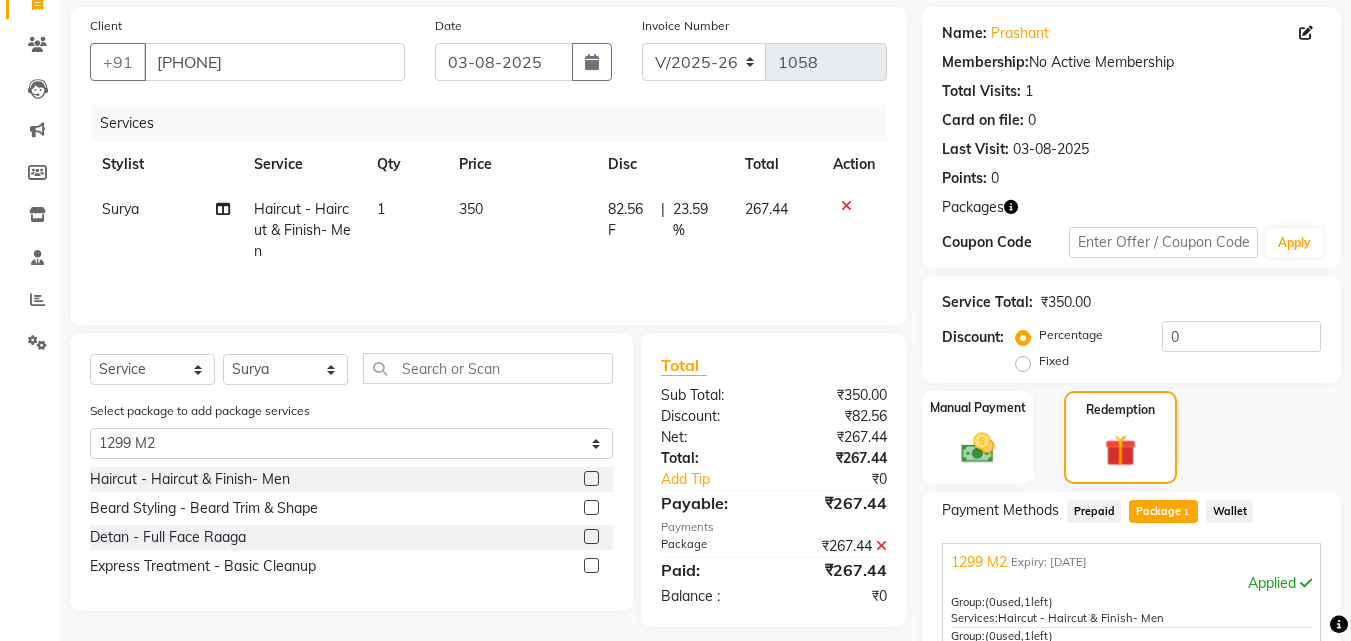 click 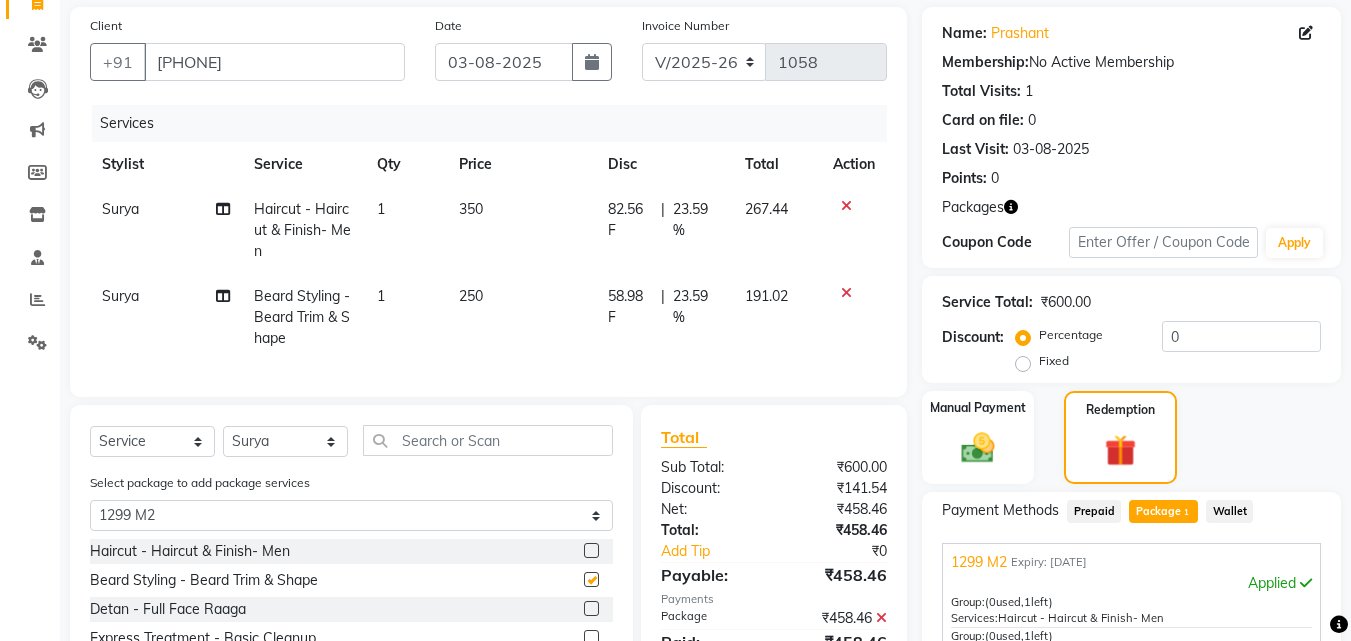 checkbox on "false" 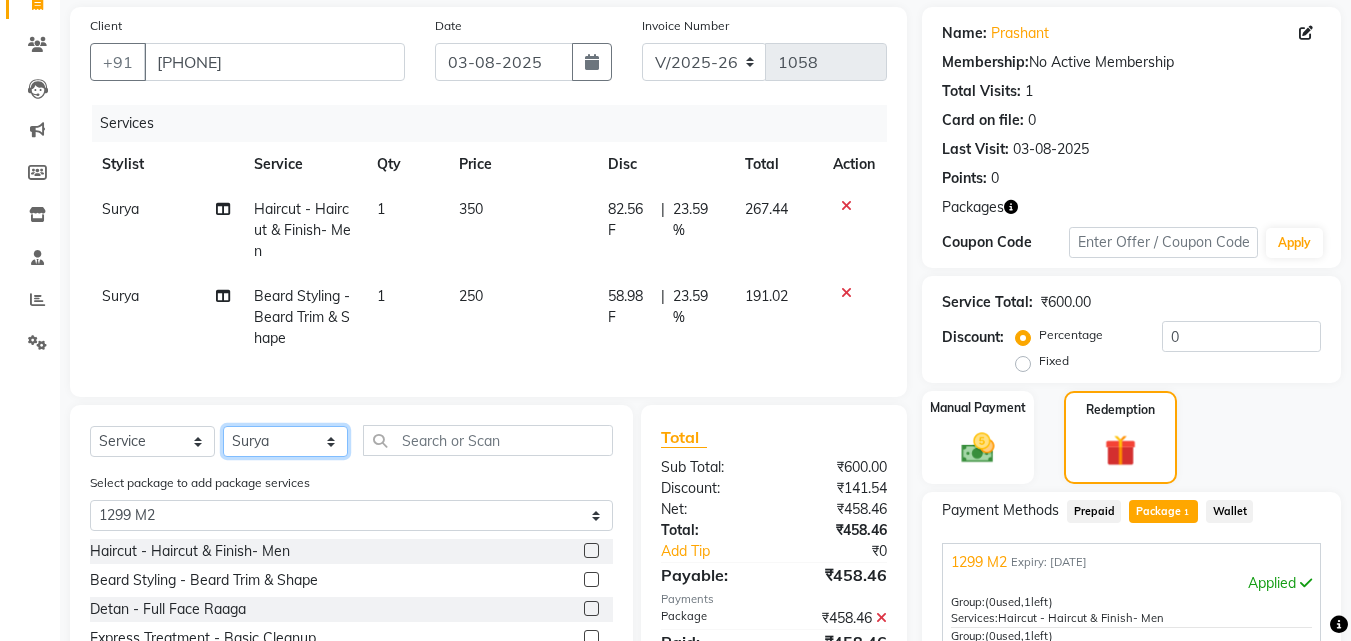 click on "Select Stylist Jasleen Jyoti Surya Tejaswini" 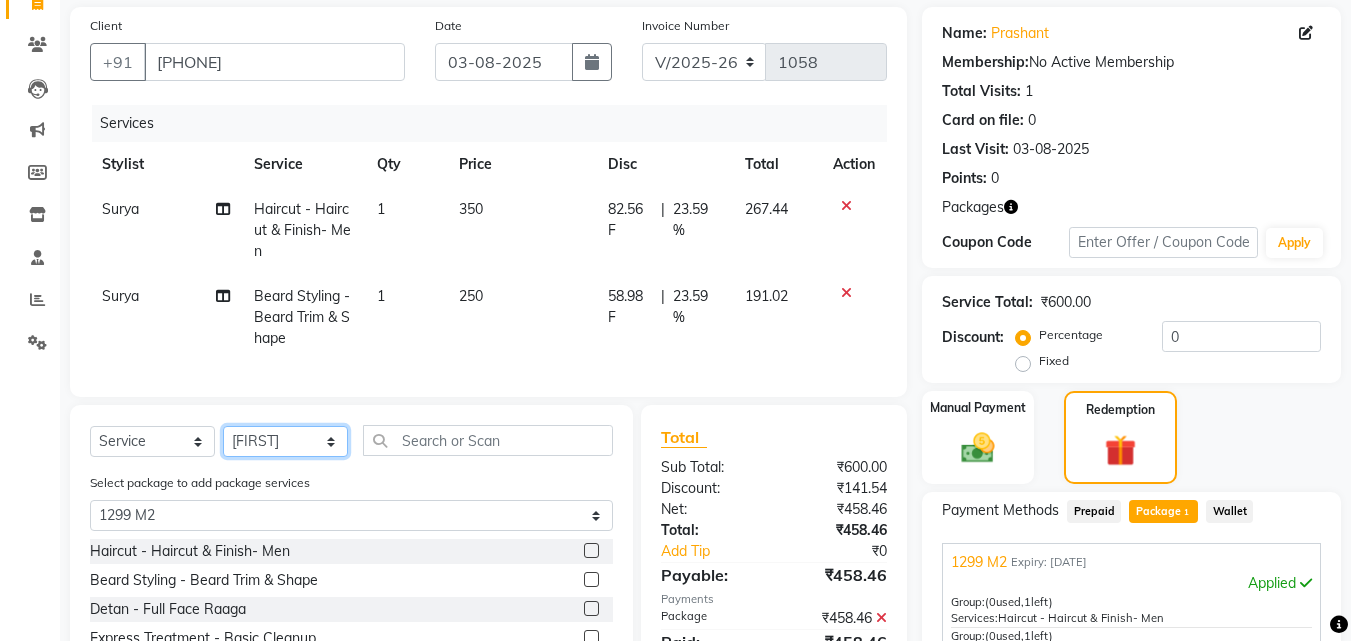 click on "Select Stylist Jasleen Jyoti Surya Tejaswini" 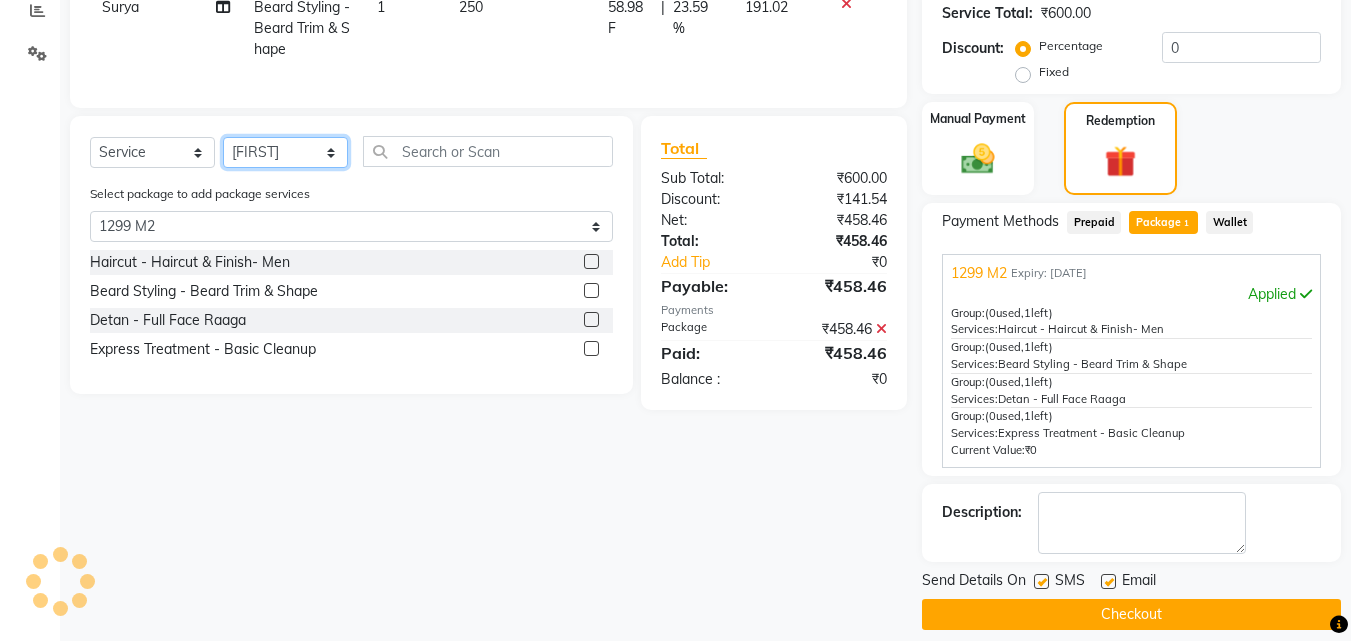 scroll, scrollTop: 451, scrollLeft: 0, axis: vertical 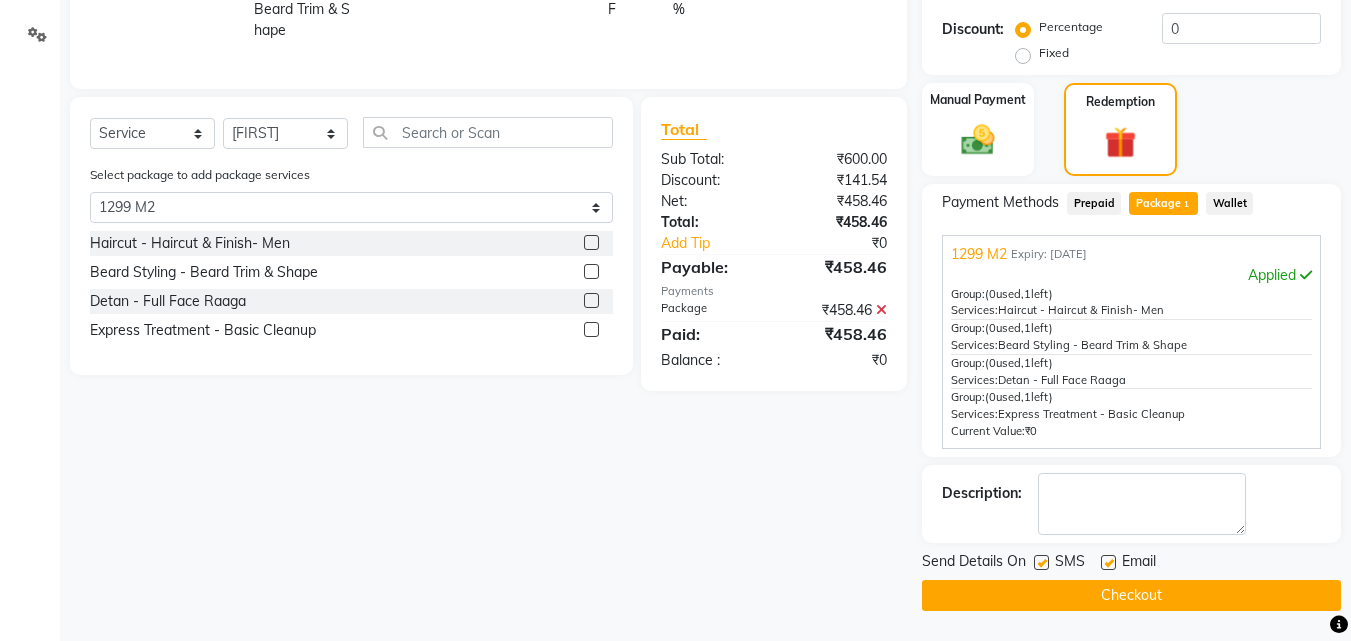 click 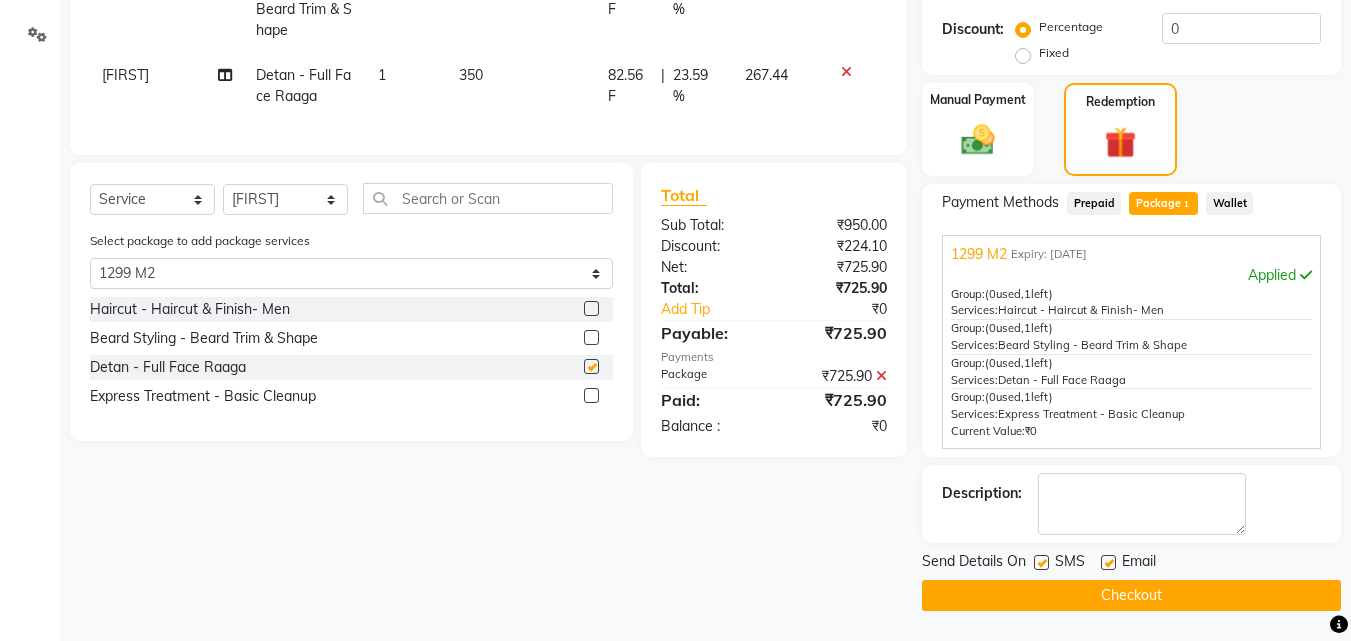 checkbox on "false" 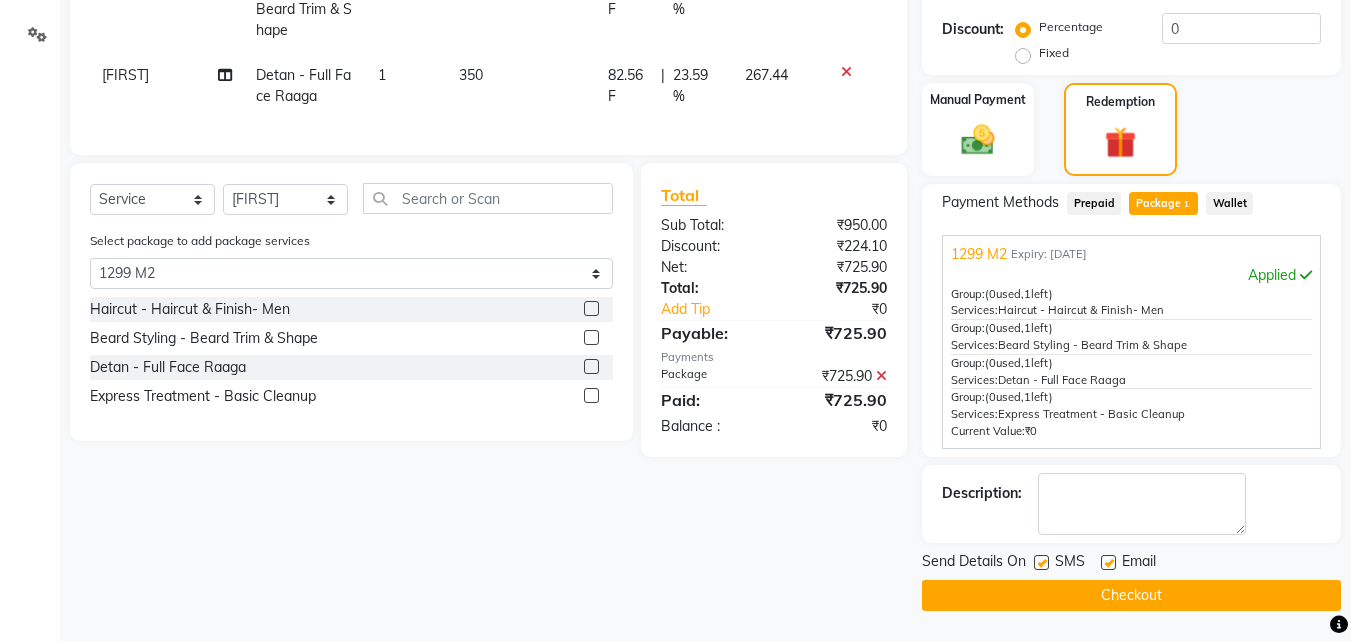 click 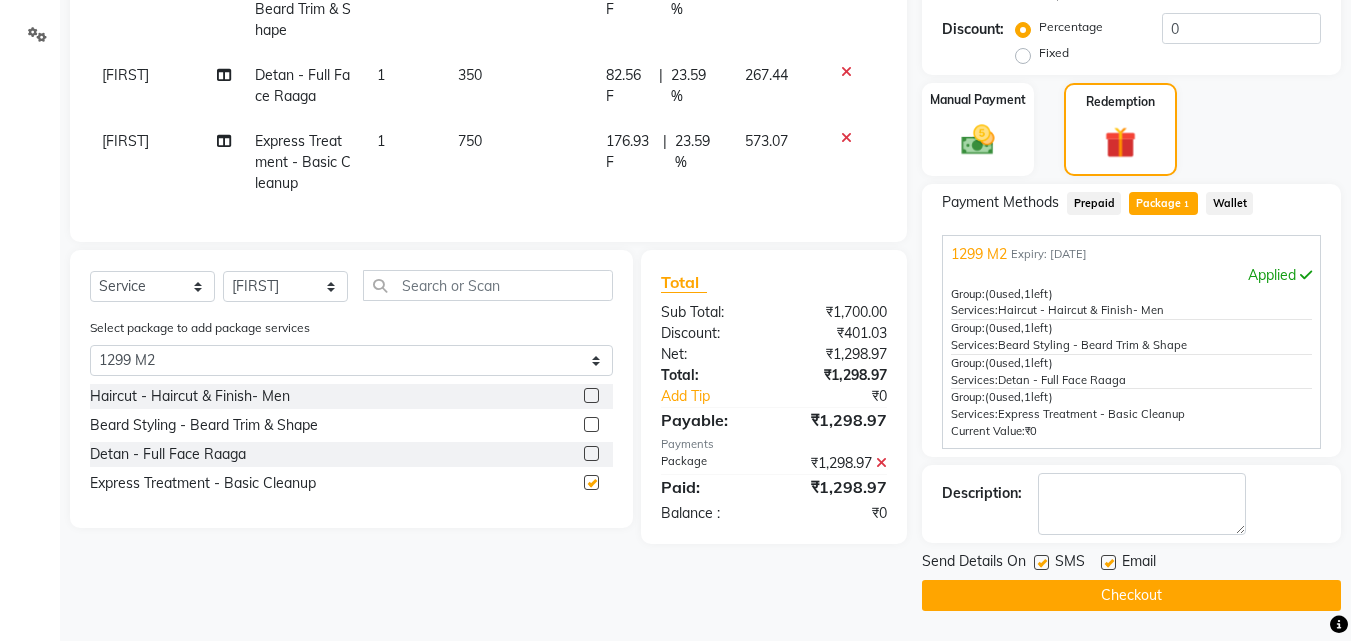 checkbox on "false" 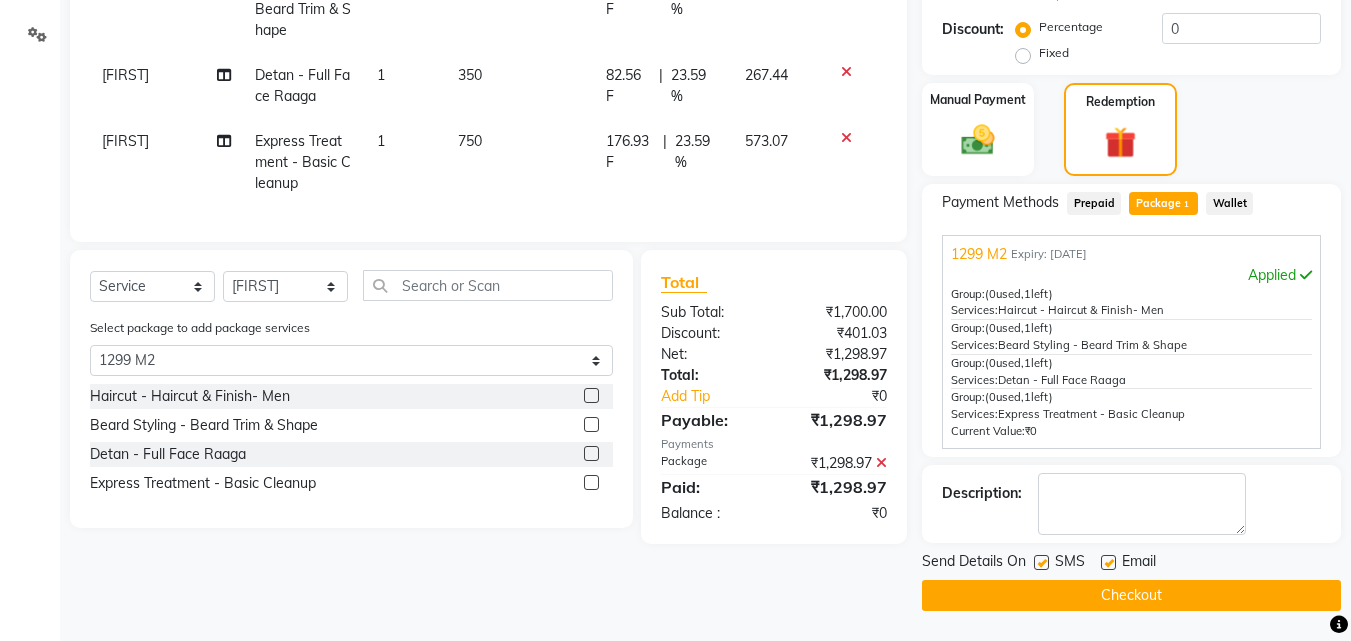 click 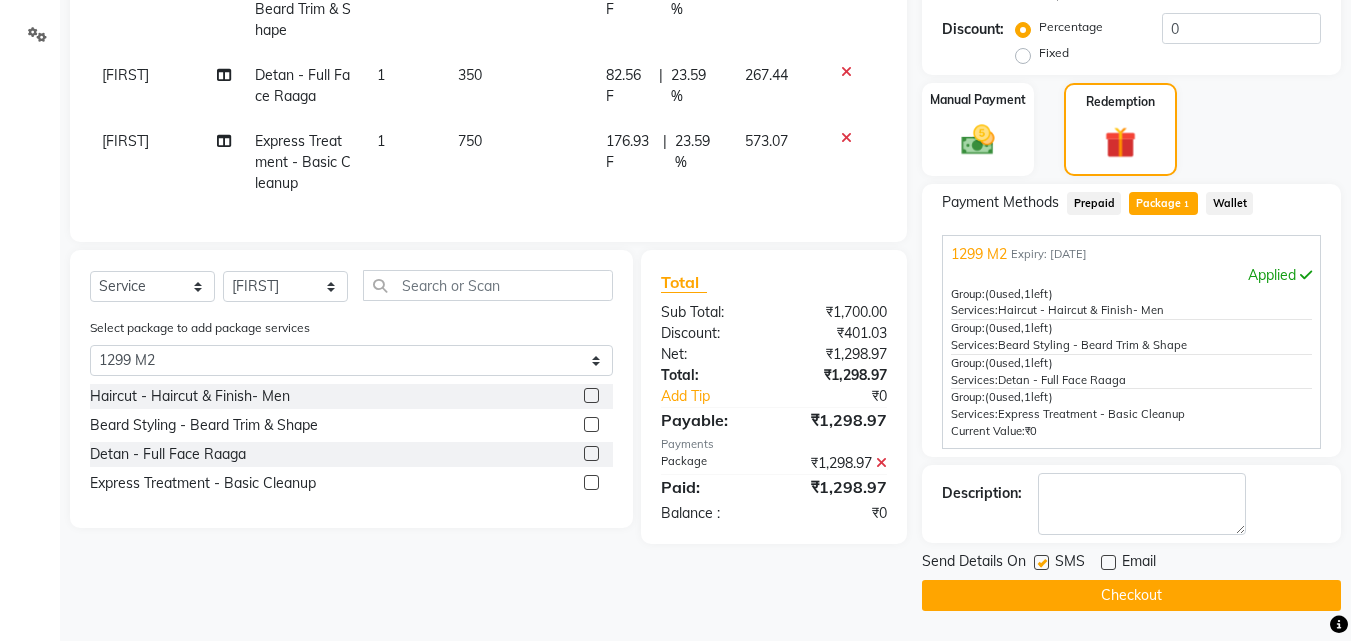 click on "Checkout" 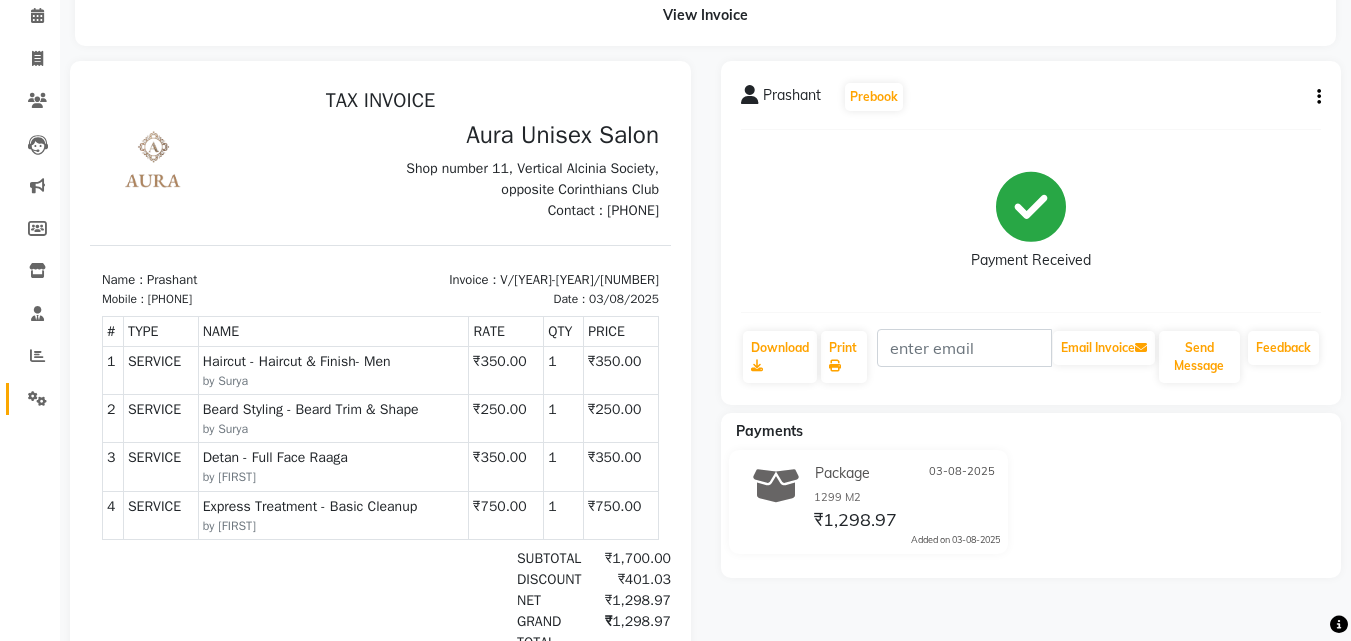 scroll, scrollTop: 0, scrollLeft: 0, axis: both 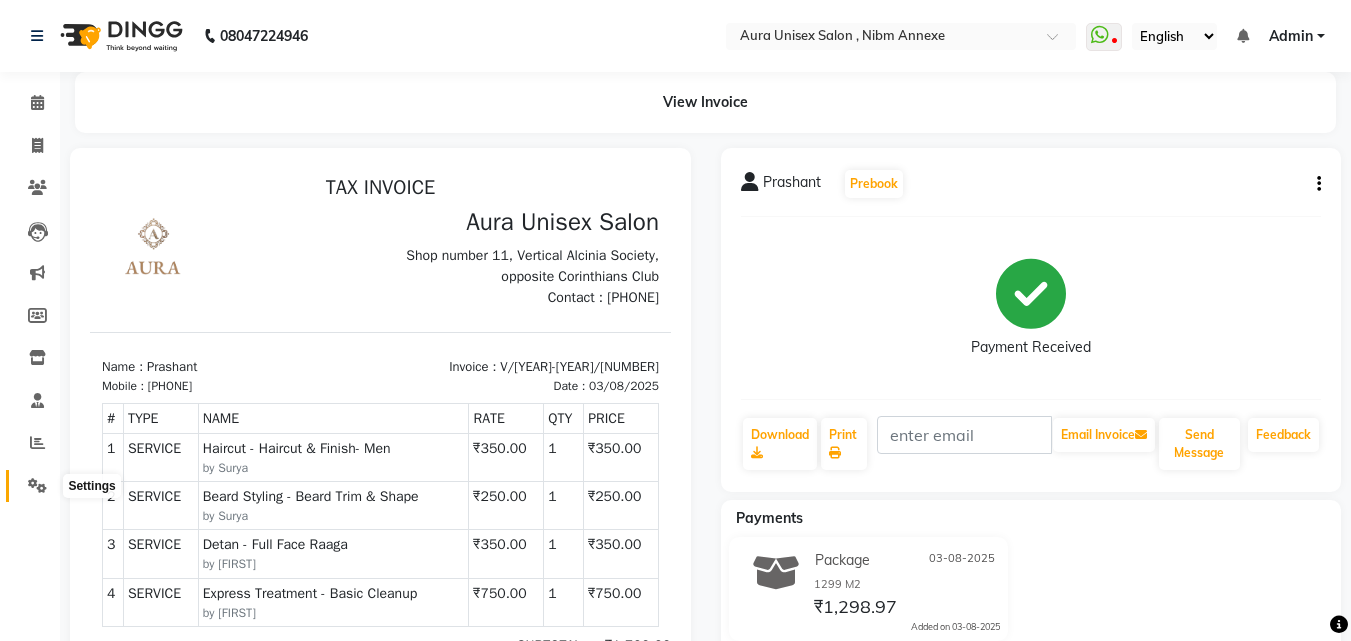 click 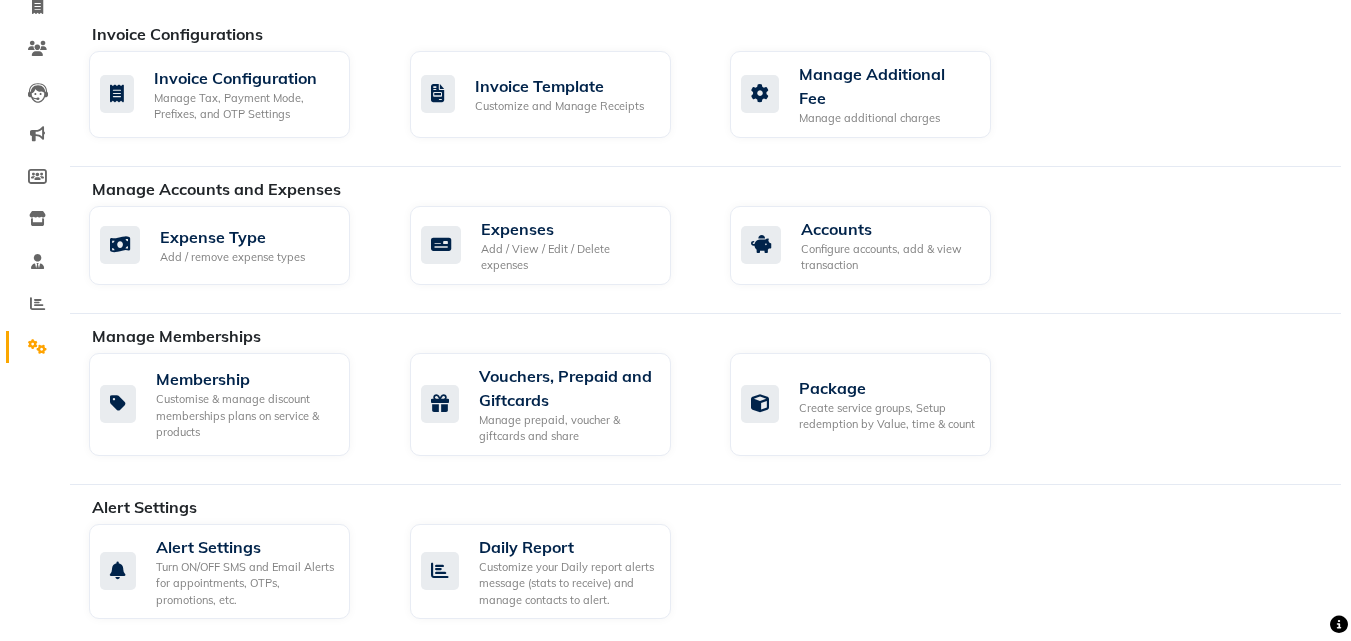 scroll, scrollTop: 0, scrollLeft: 0, axis: both 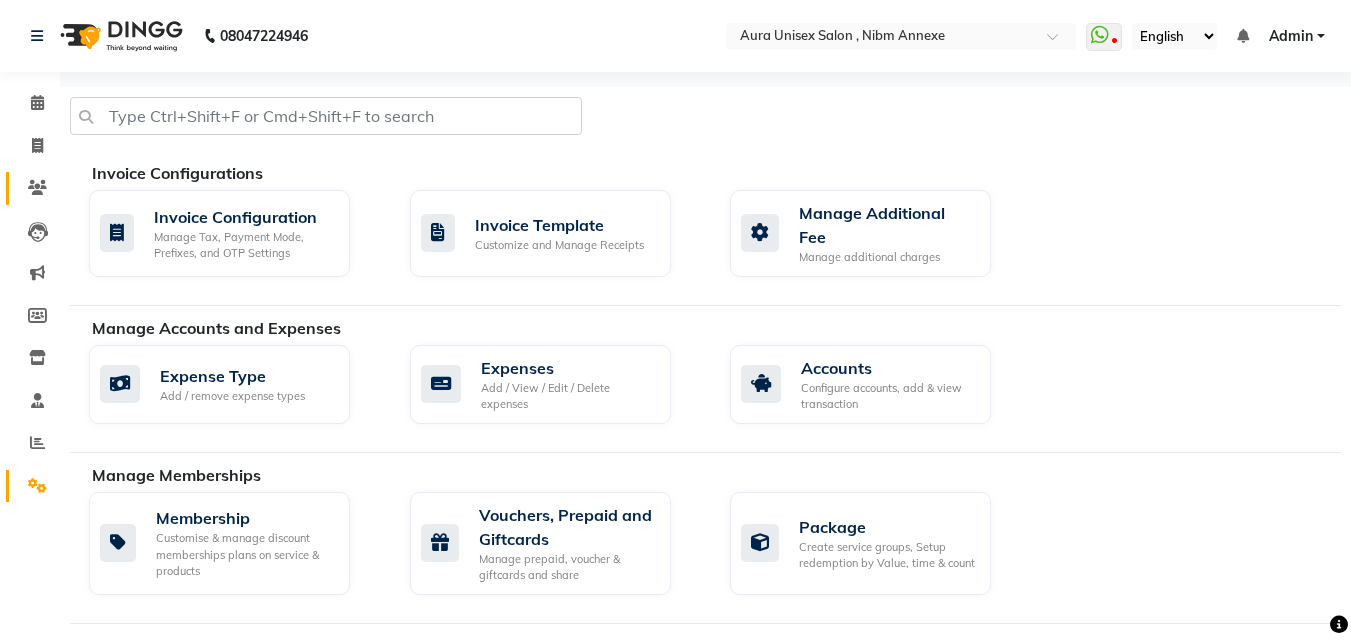 click on "Clients" 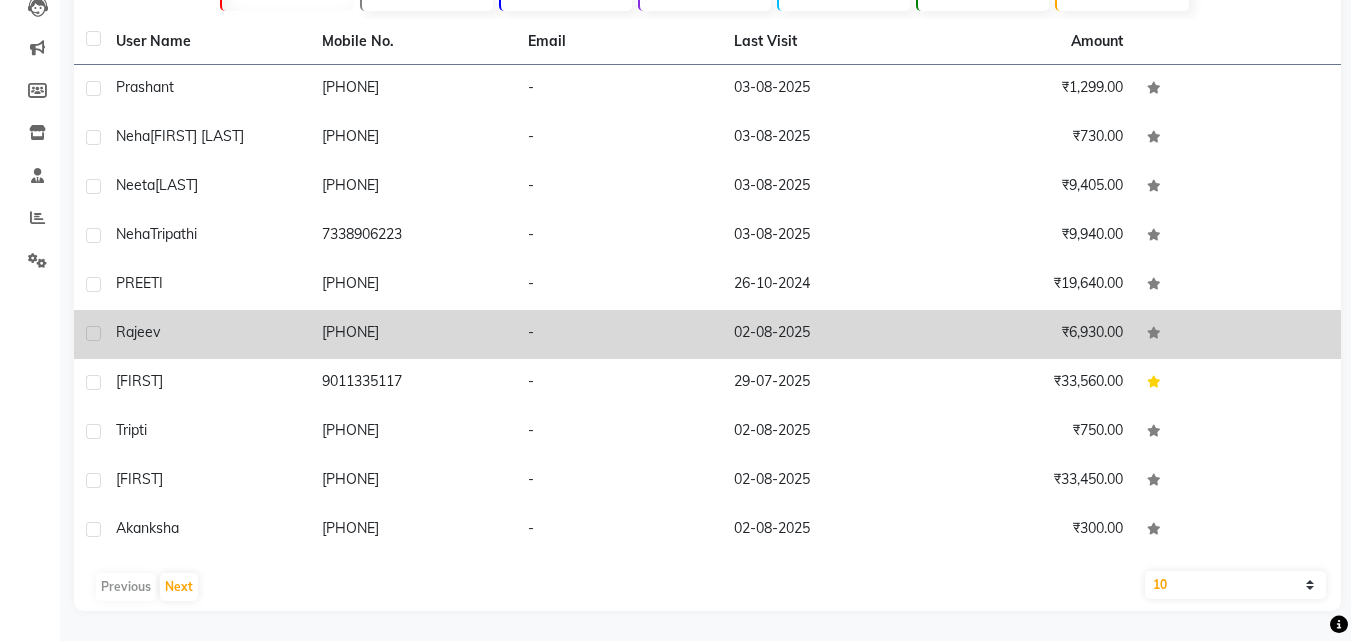 scroll, scrollTop: 0, scrollLeft: 0, axis: both 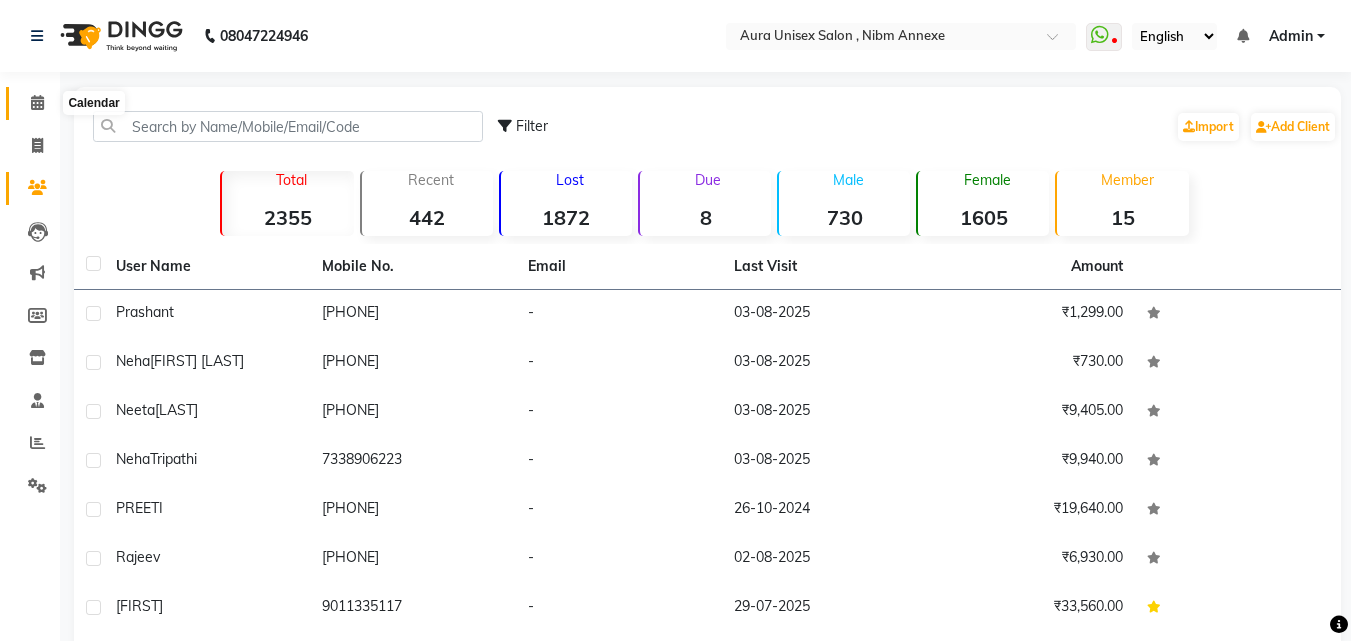 click 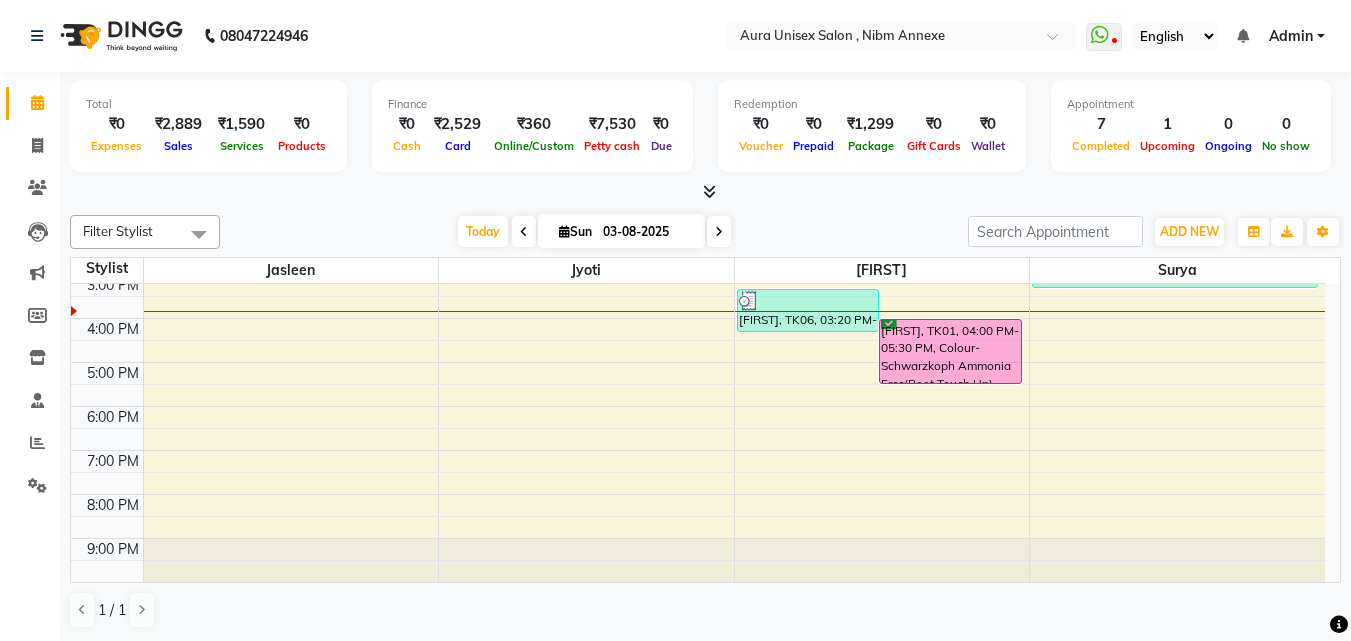 scroll, scrollTop: 0, scrollLeft: 0, axis: both 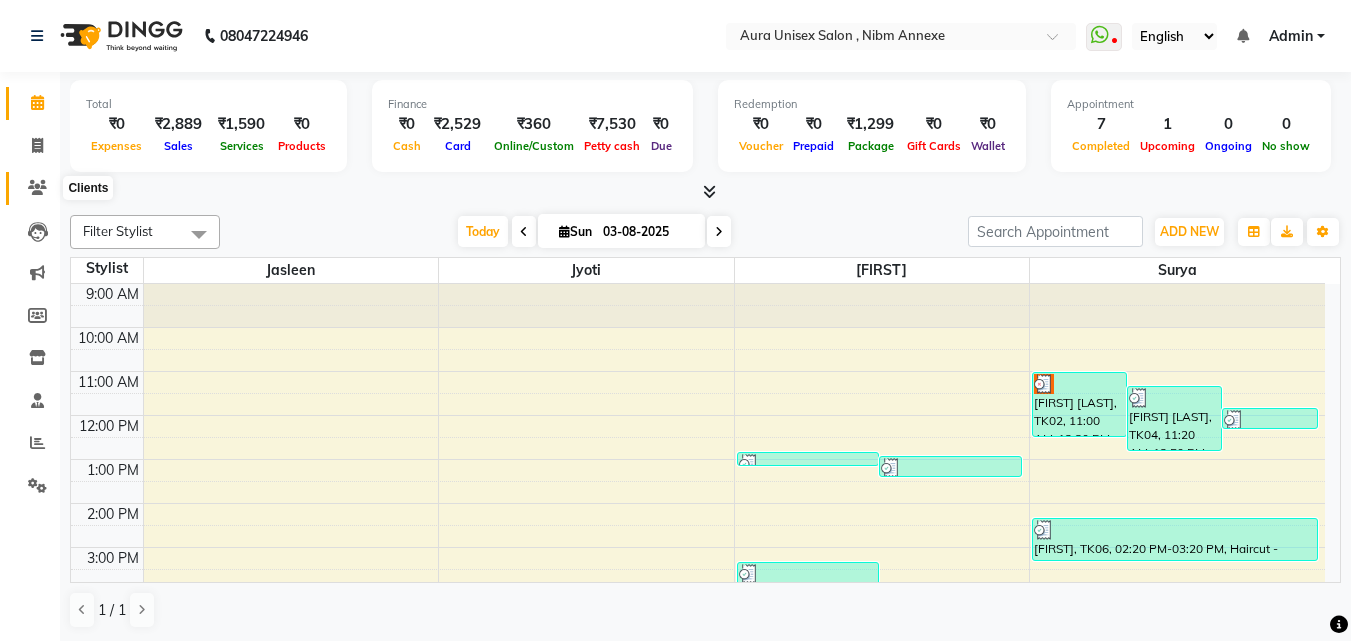 click 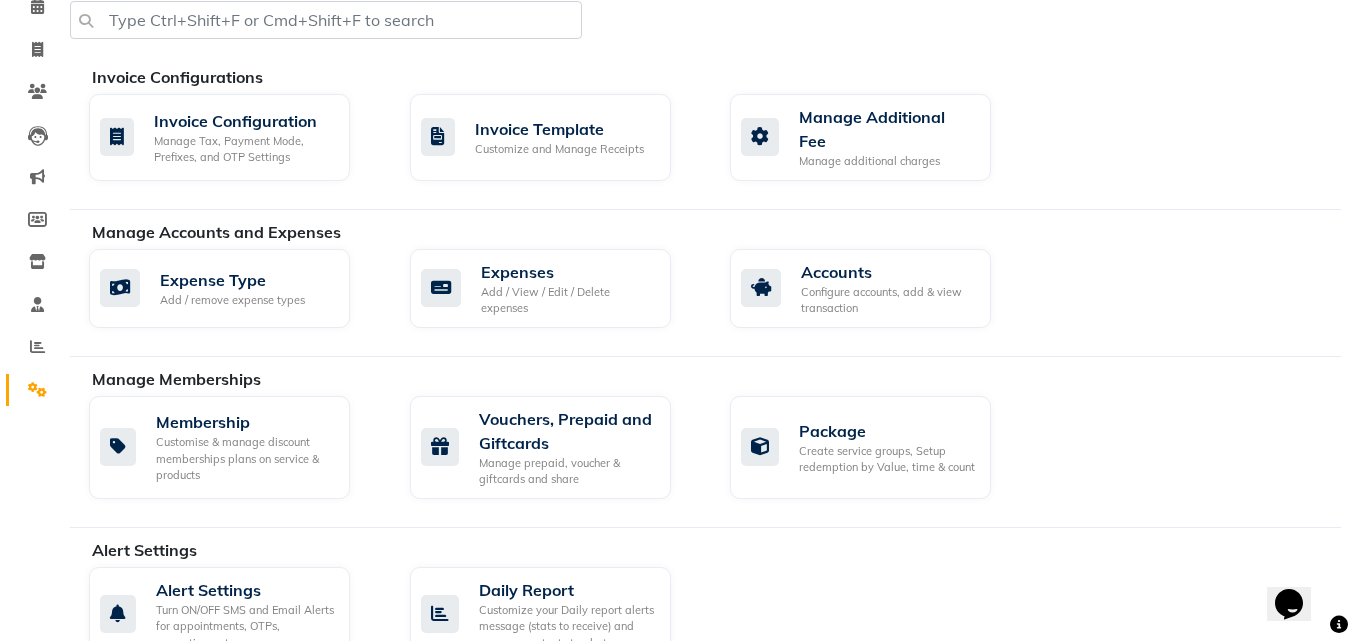 scroll, scrollTop: 300, scrollLeft: 0, axis: vertical 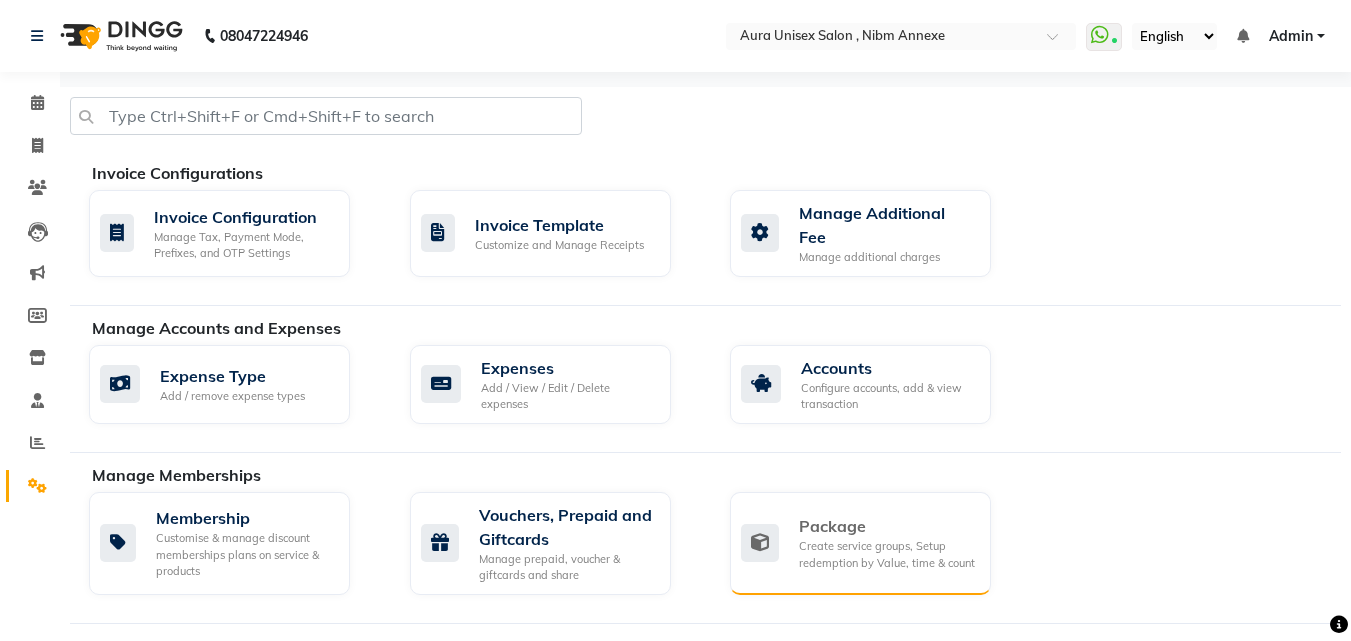 click on "Package Create service groups, Setup redemption by Value, time & count" 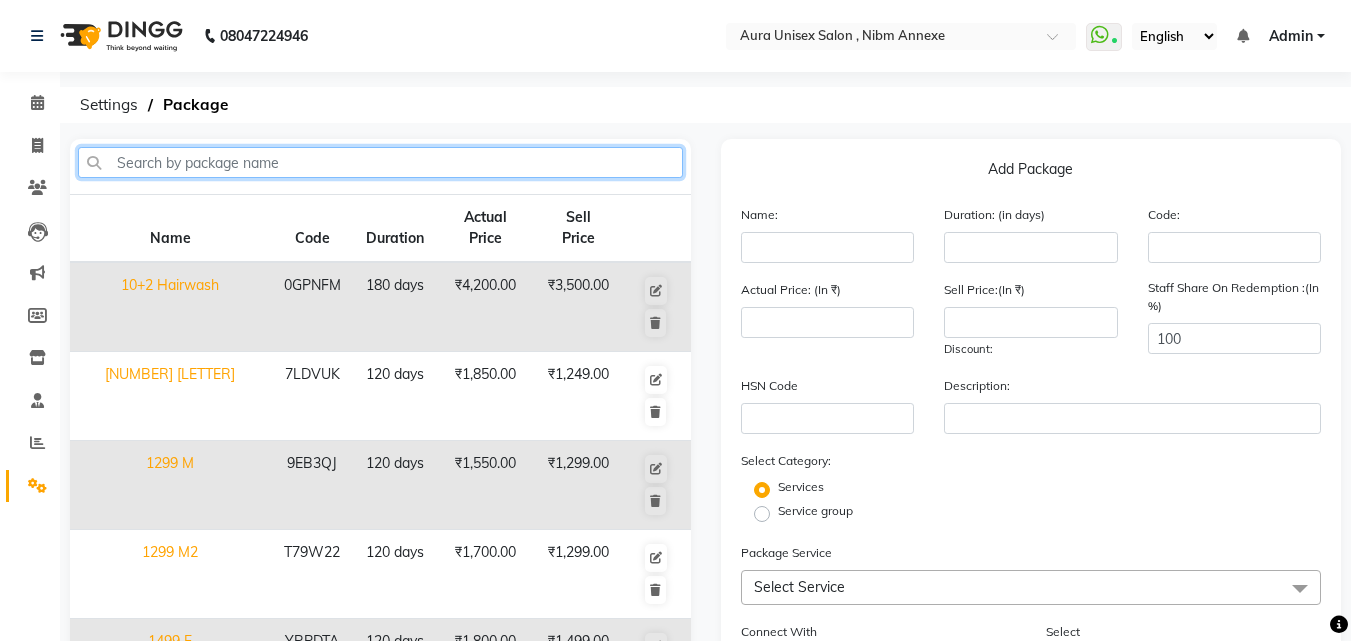 click 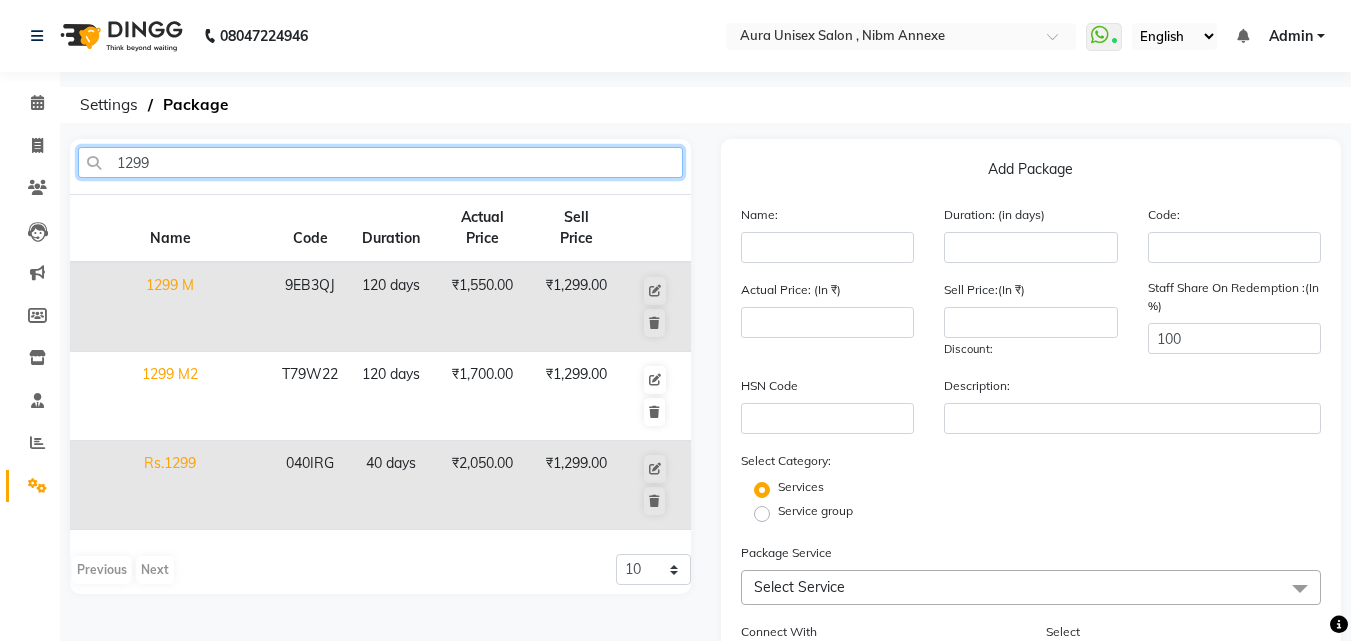 type on "1299" 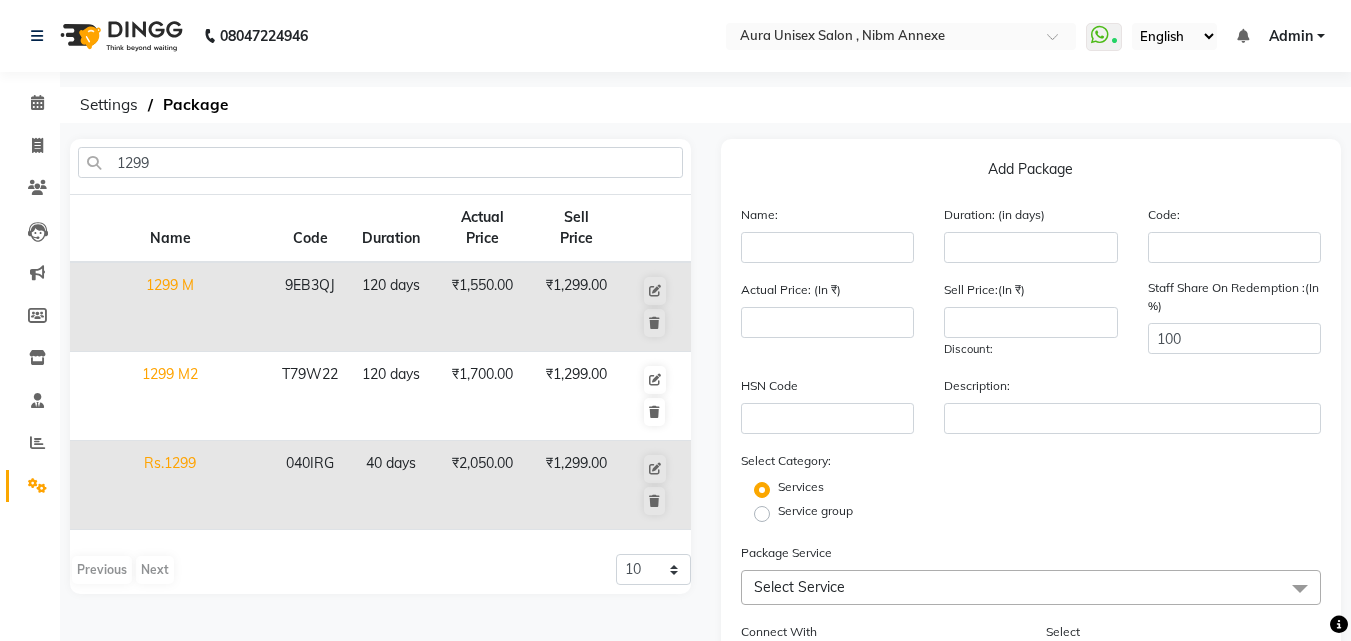 click on "₹1,550.00" 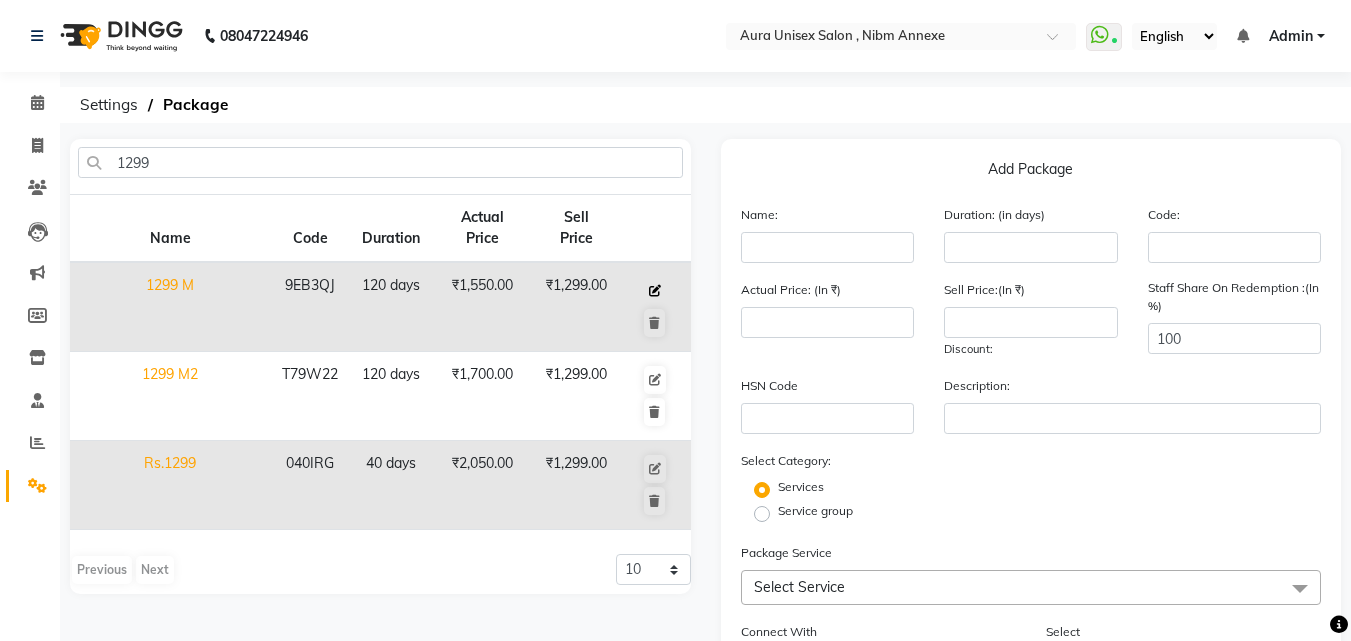 click 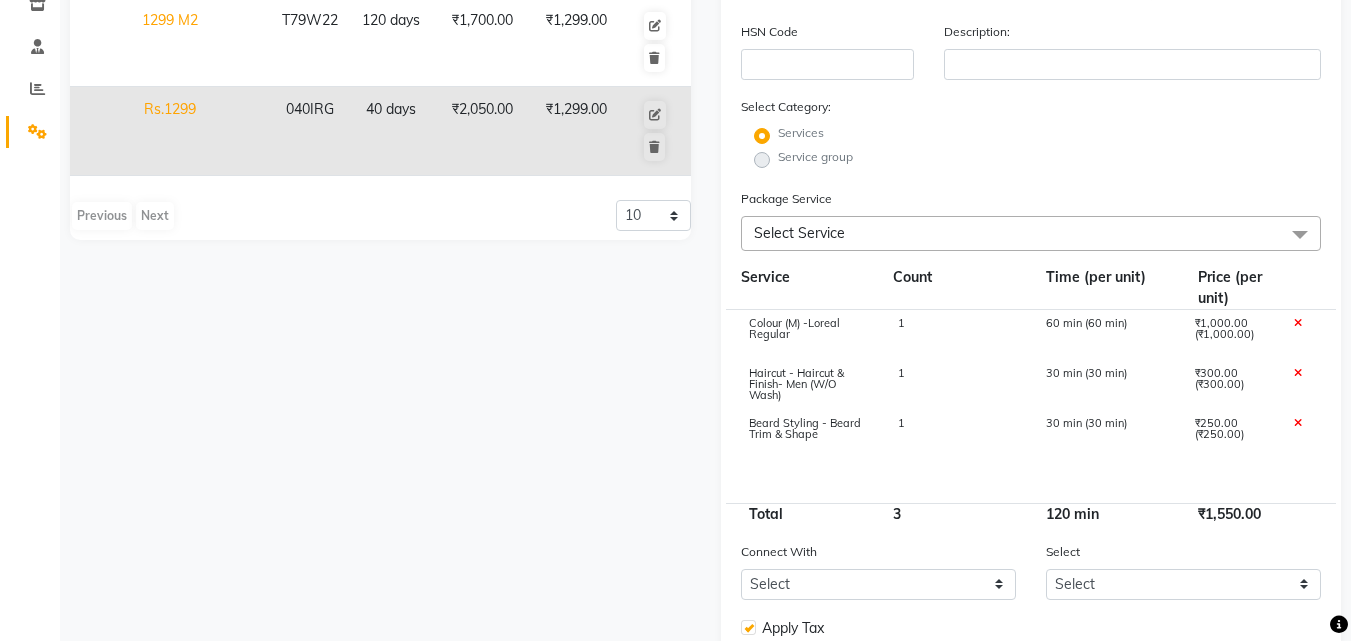scroll, scrollTop: 0, scrollLeft: 0, axis: both 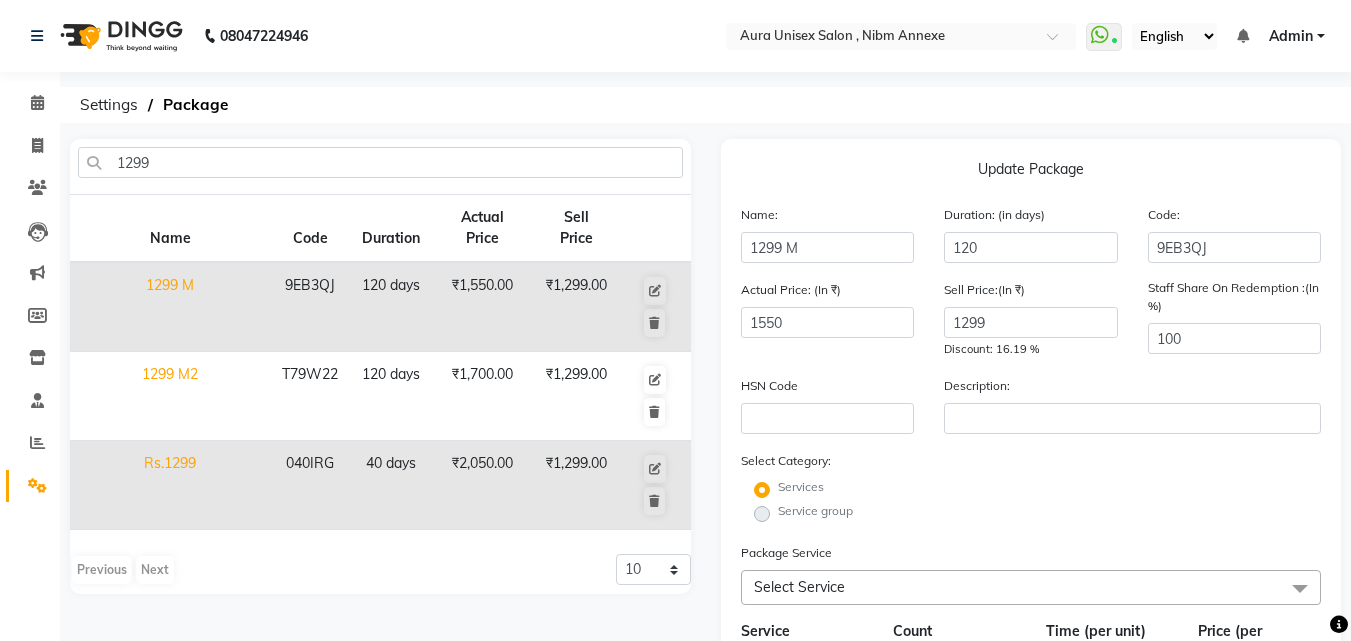 click on "T79W22" 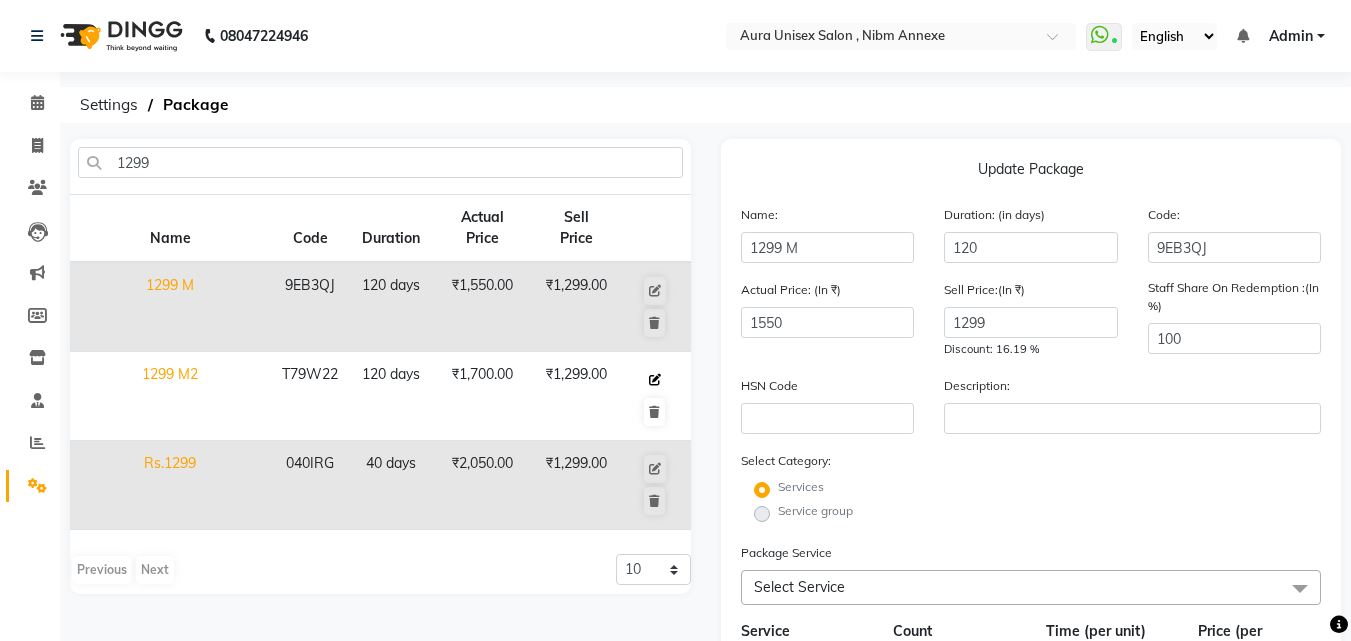 click 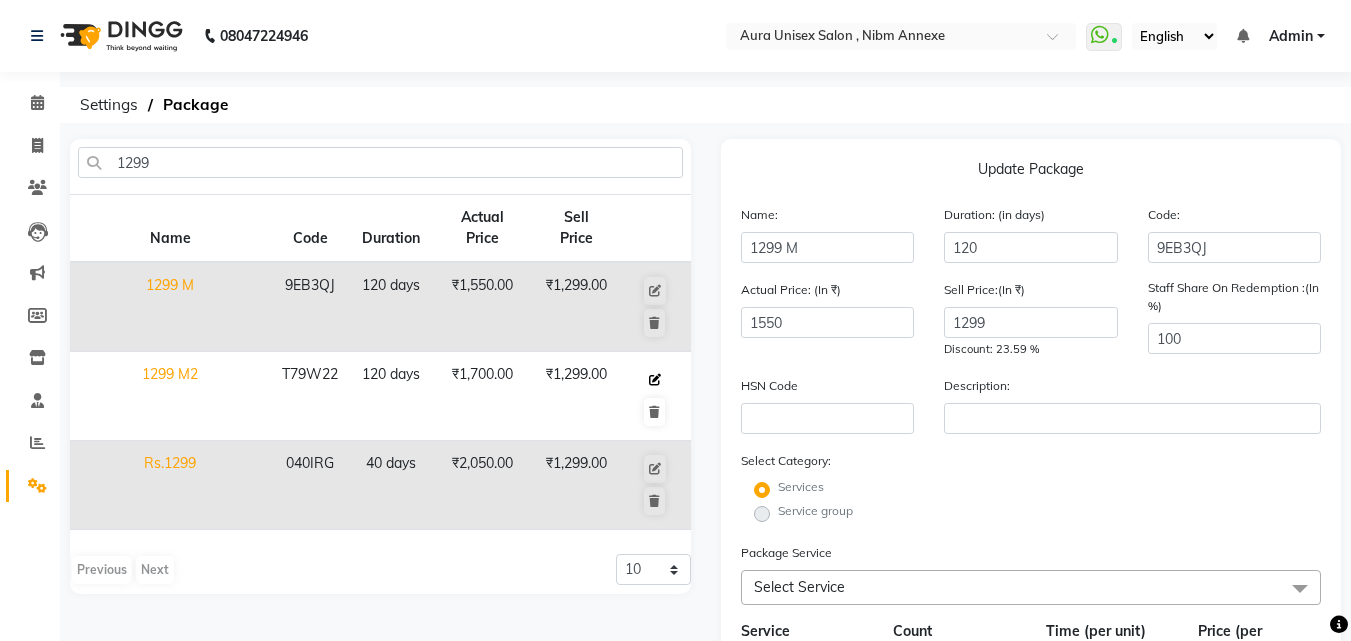 type on "1299 M2" 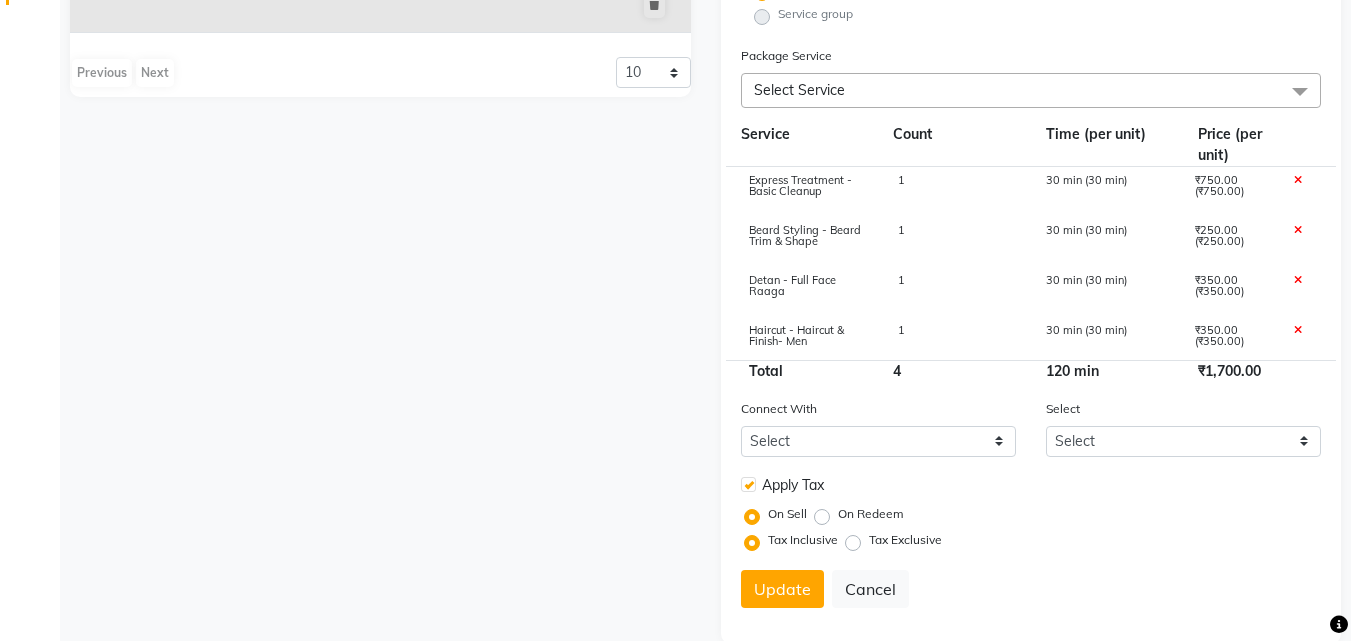 scroll, scrollTop: 500, scrollLeft: 0, axis: vertical 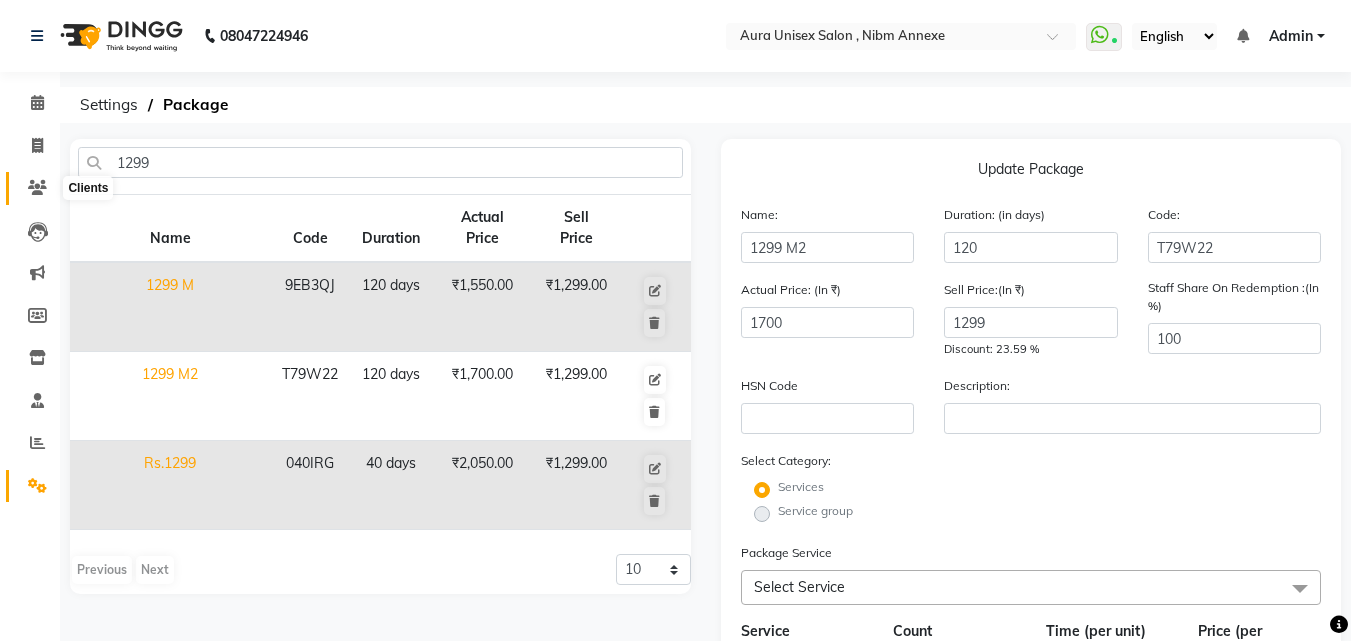 click 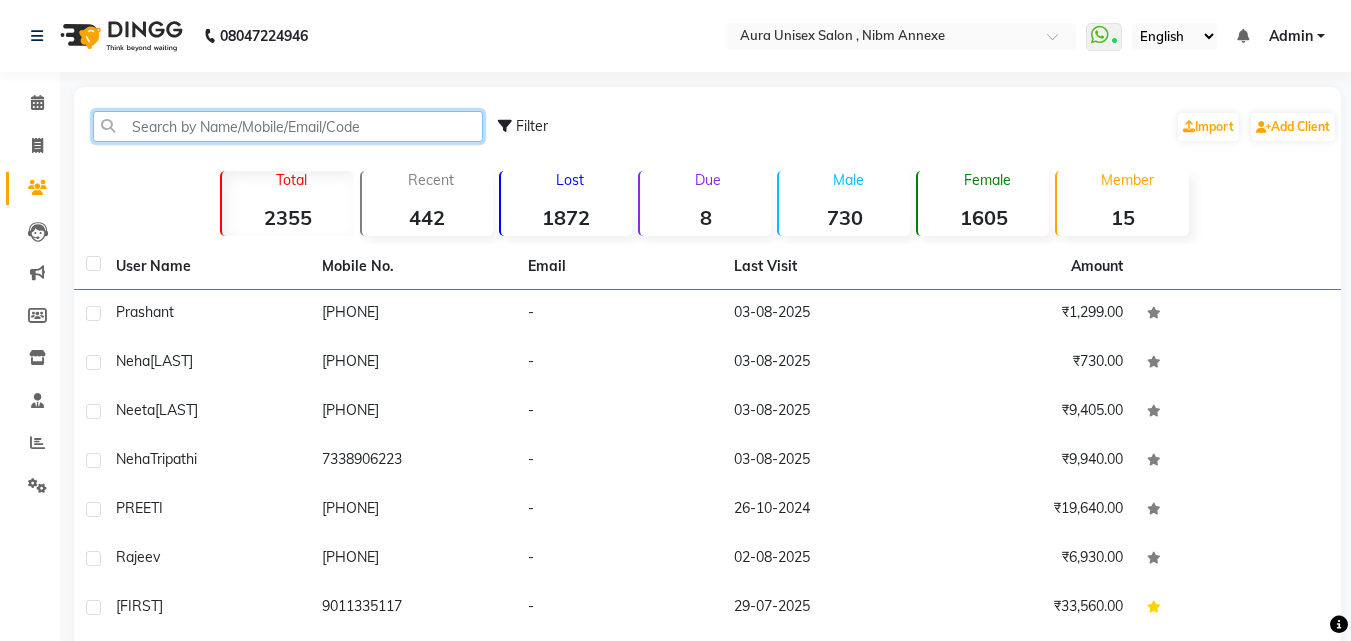 click 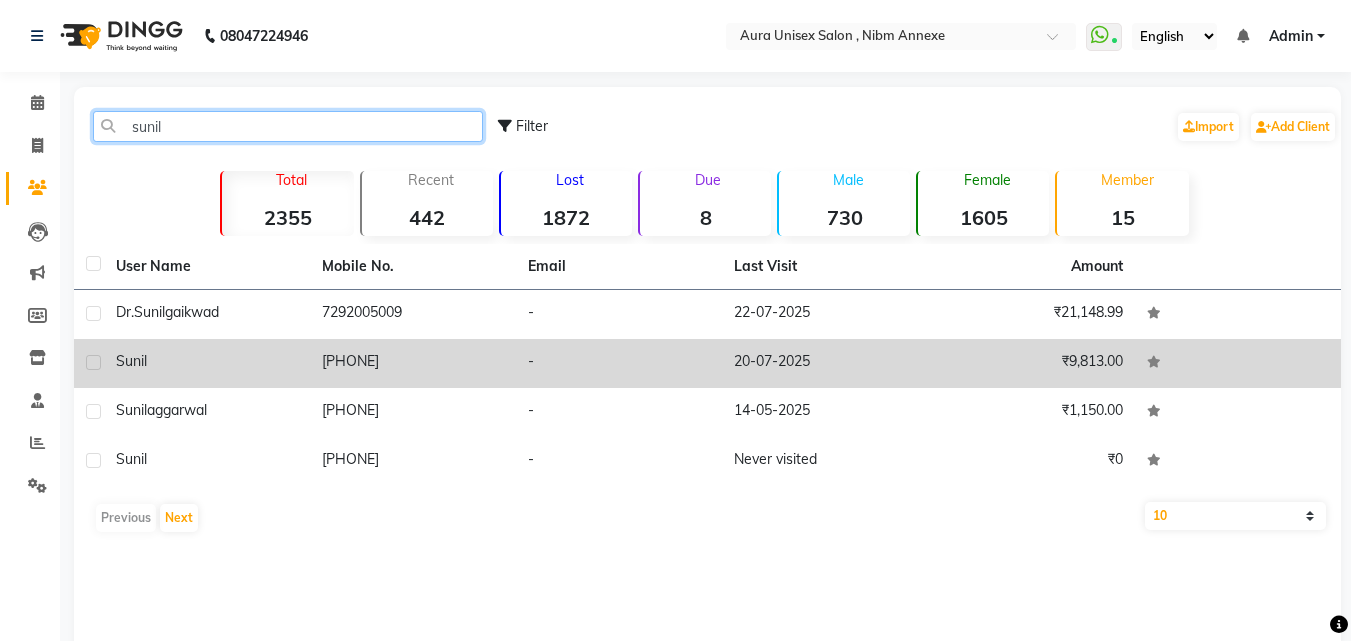 type on "sunil" 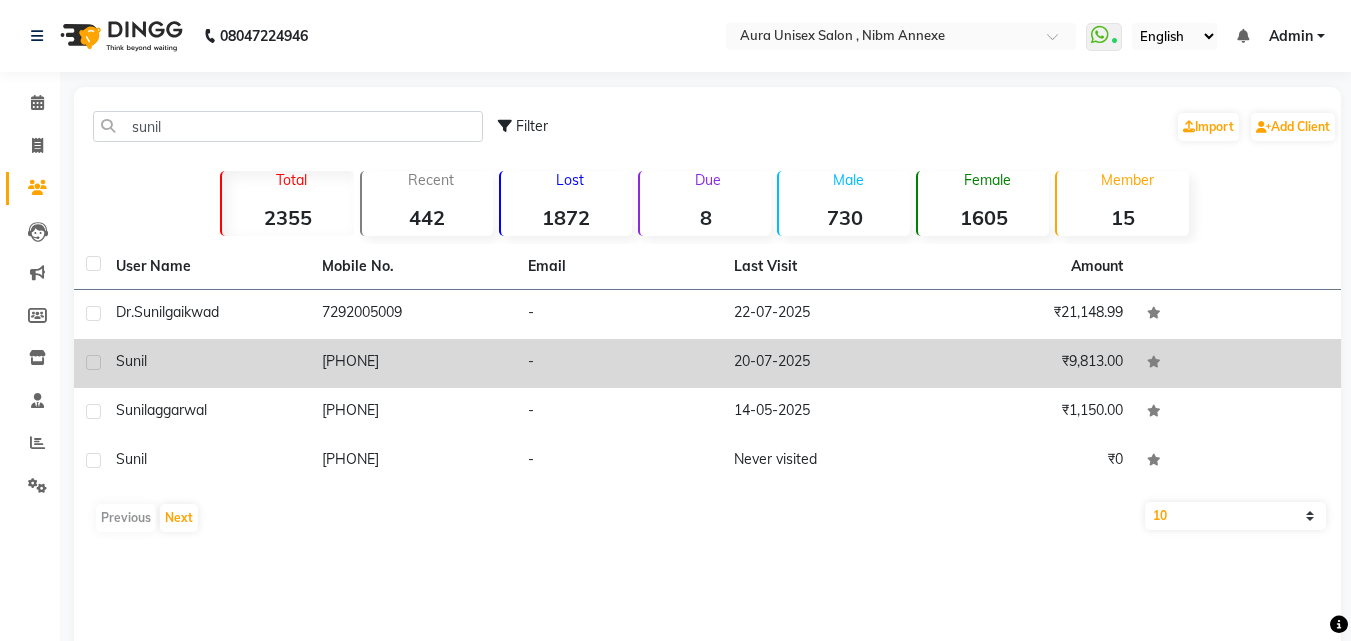 click on "[PHONE]" 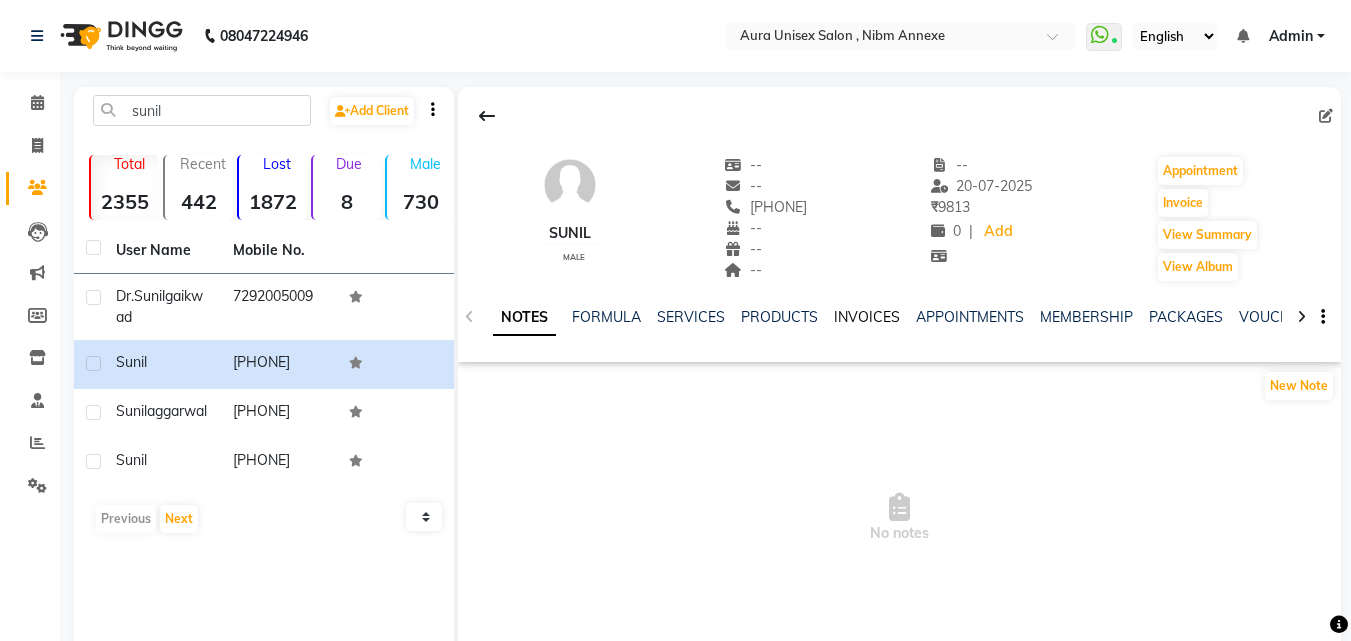 click on "INVOICES" 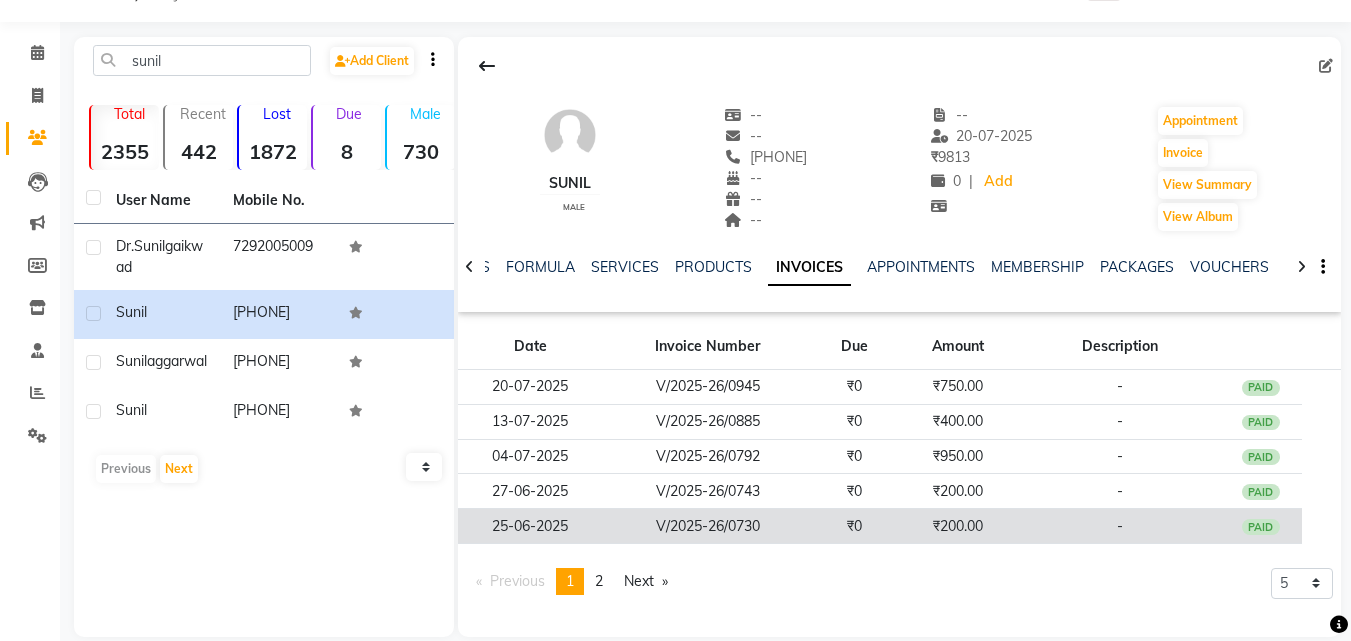 scroll, scrollTop: 76, scrollLeft: 0, axis: vertical 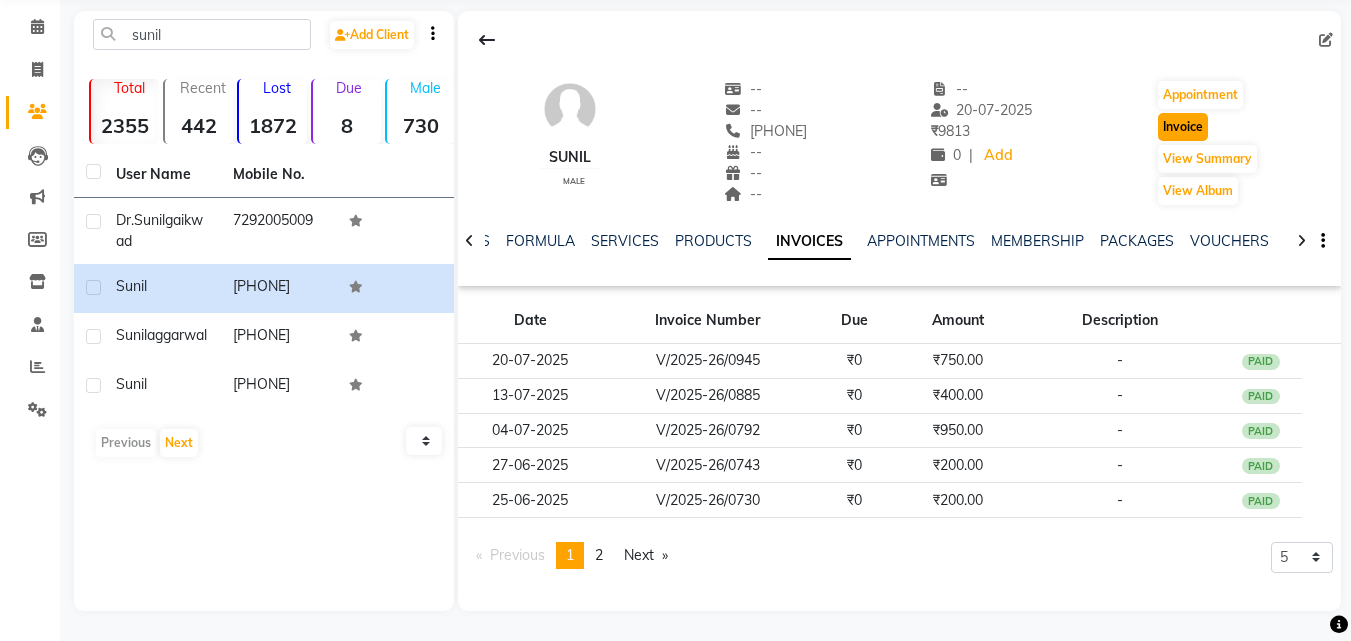 click on "Invoice" 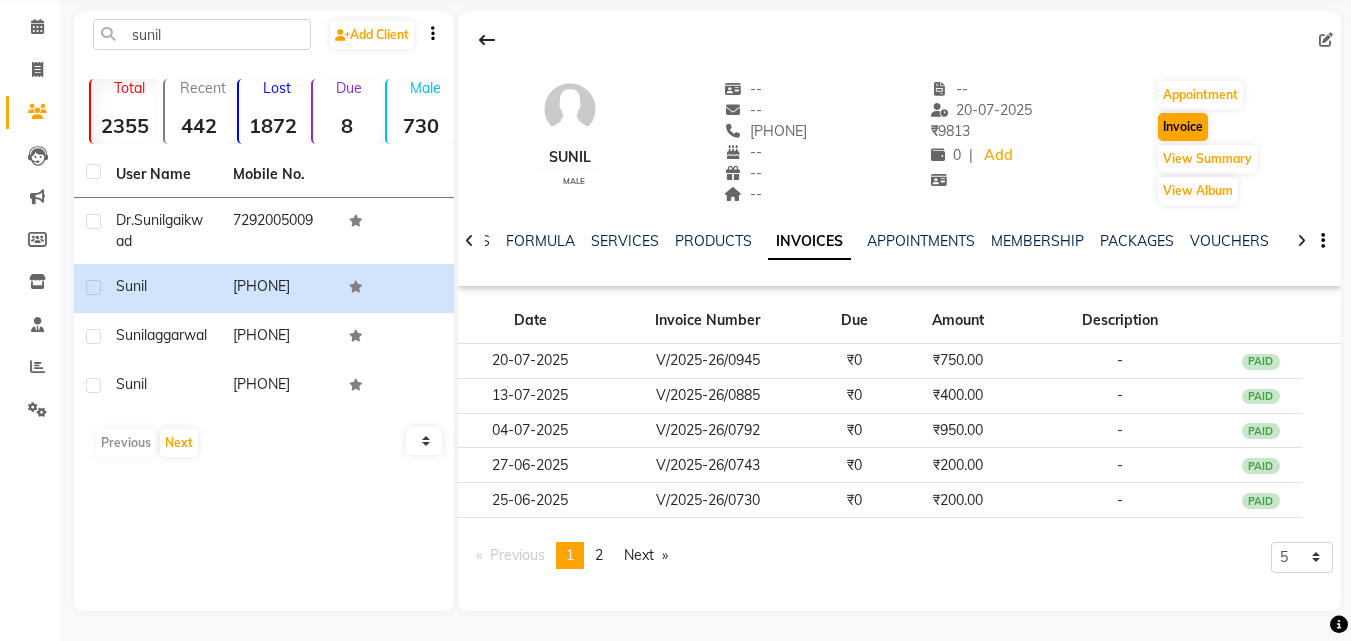 select on "service" 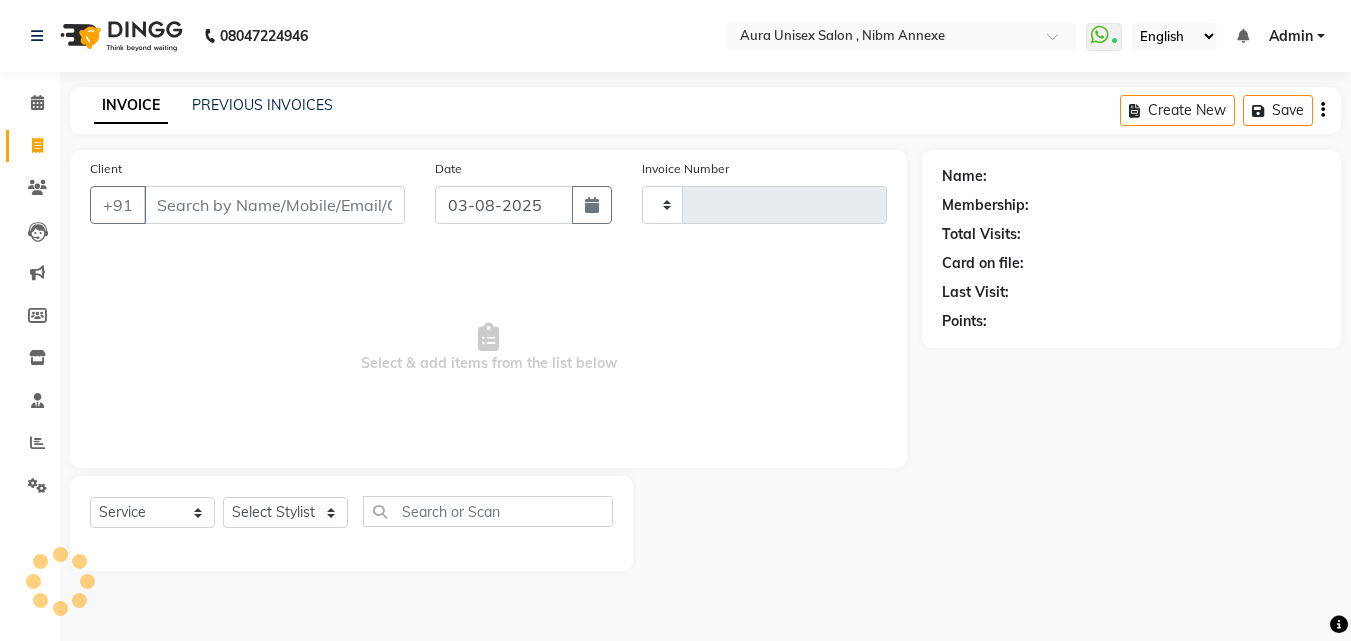 scroll, scrollTop: 0, scrollLeft: 0, axis: both 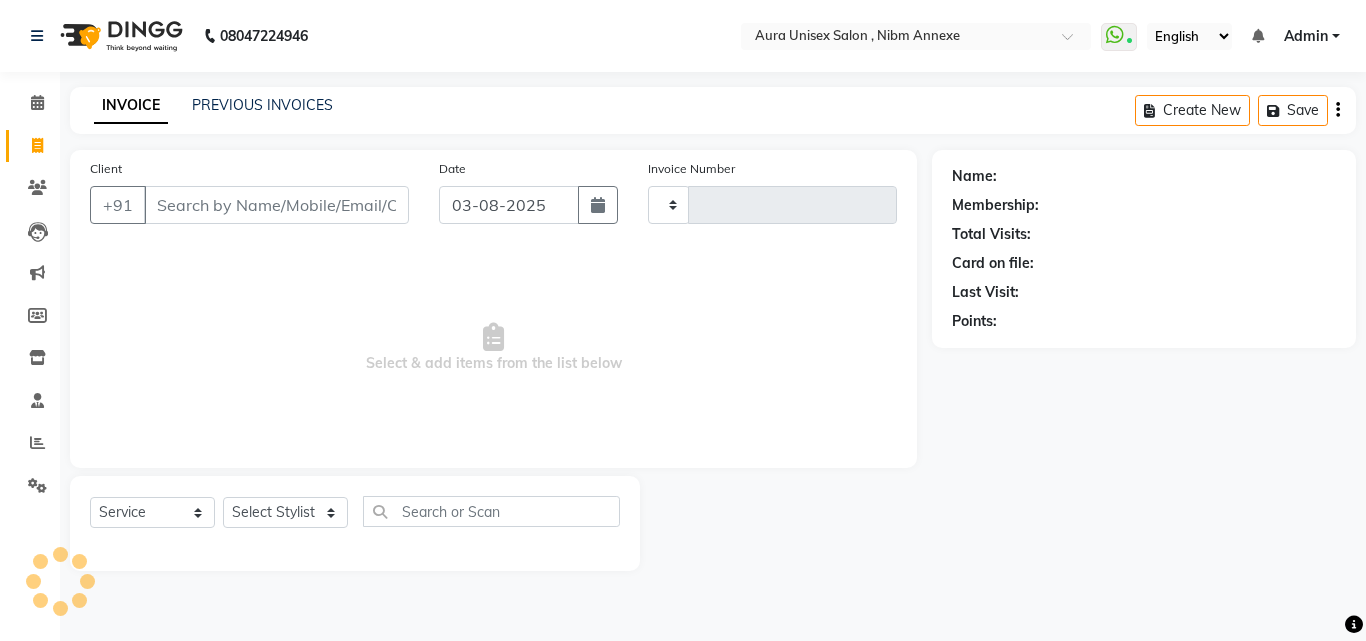 type on "1059" 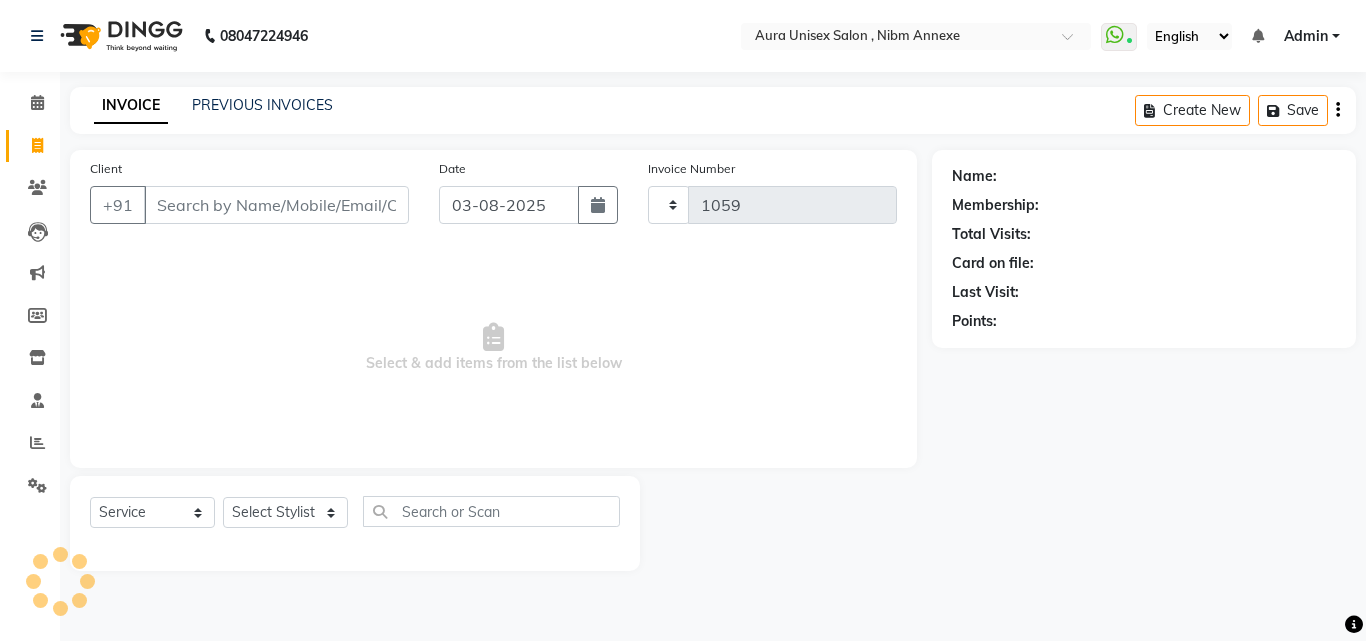 select on "823" 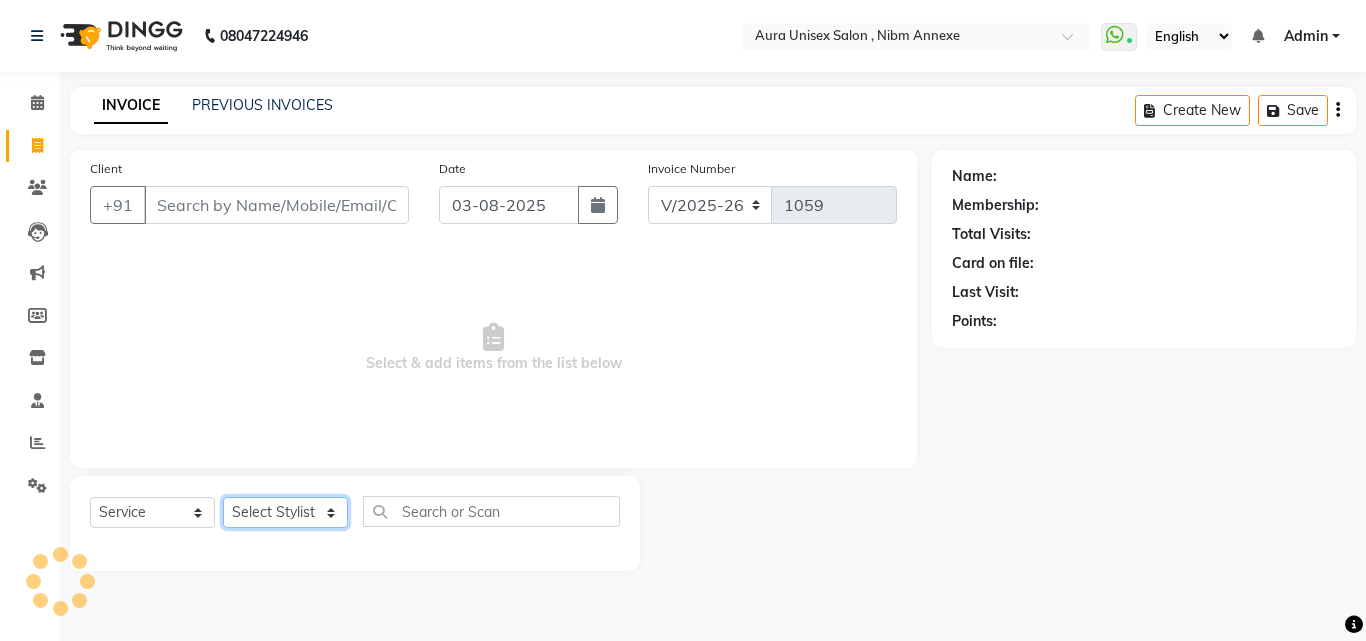 click on "Select Stylist" 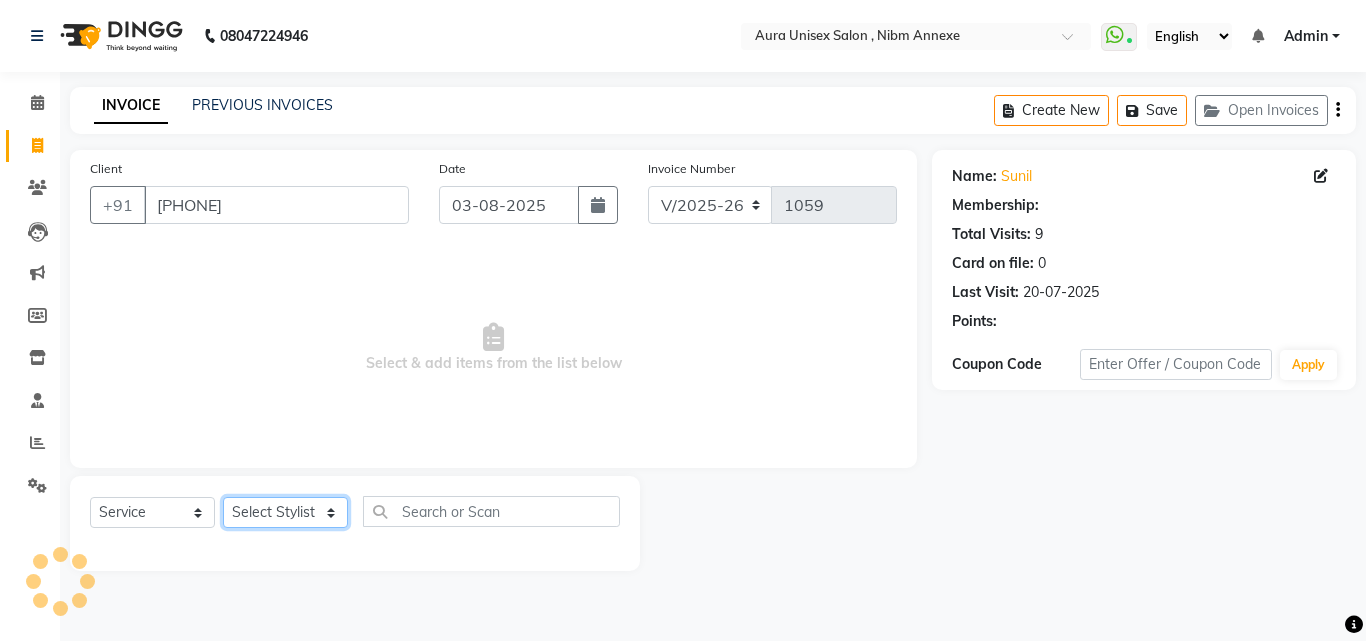select on "83187" 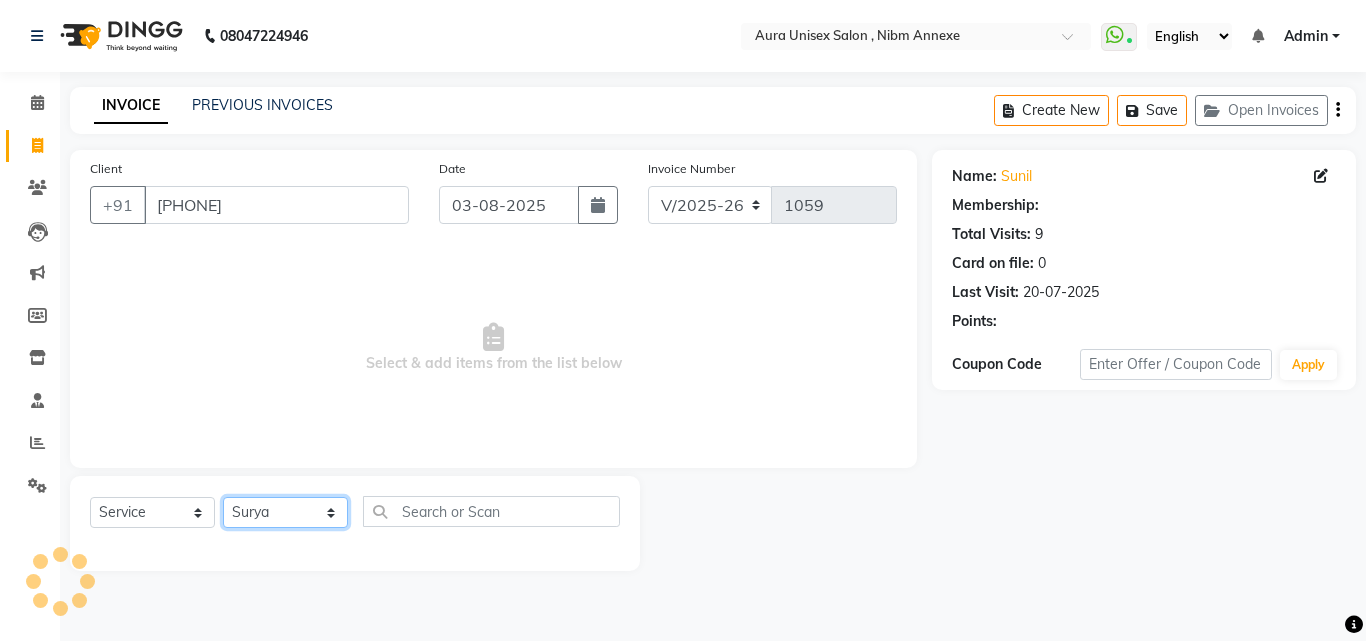 click on "Select Stylist Jasleen Jyoti Surya Tejaswini" 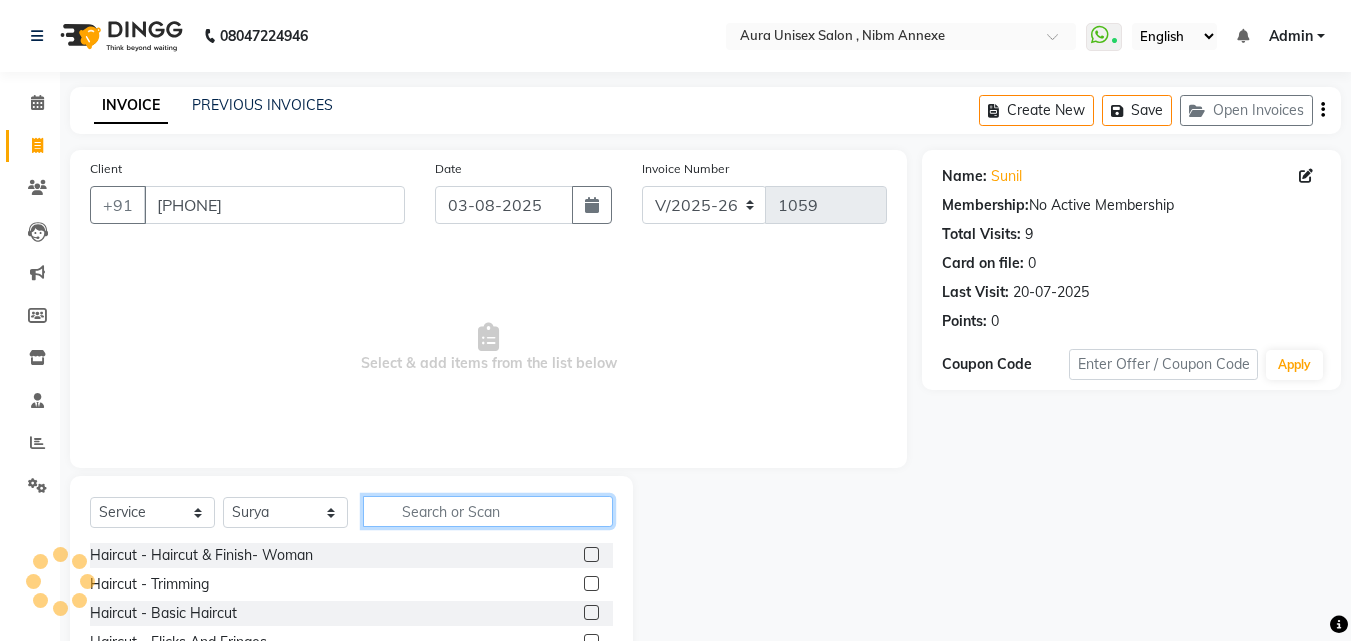 click 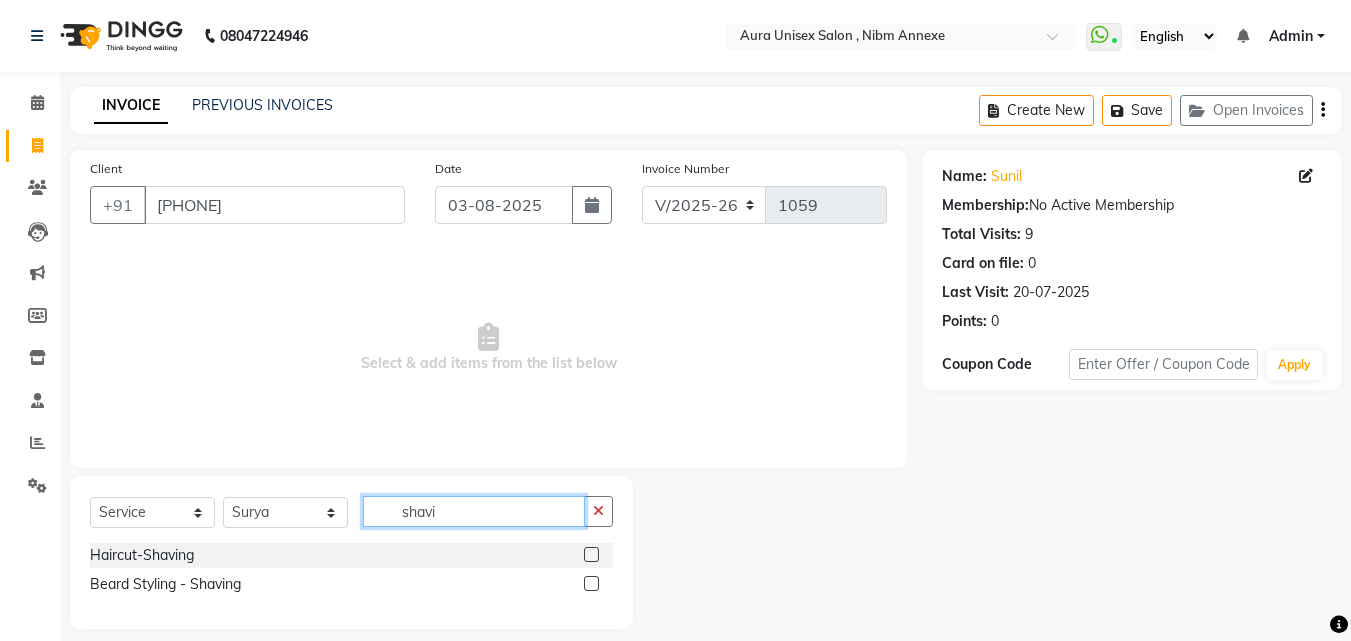 type on "shavi" 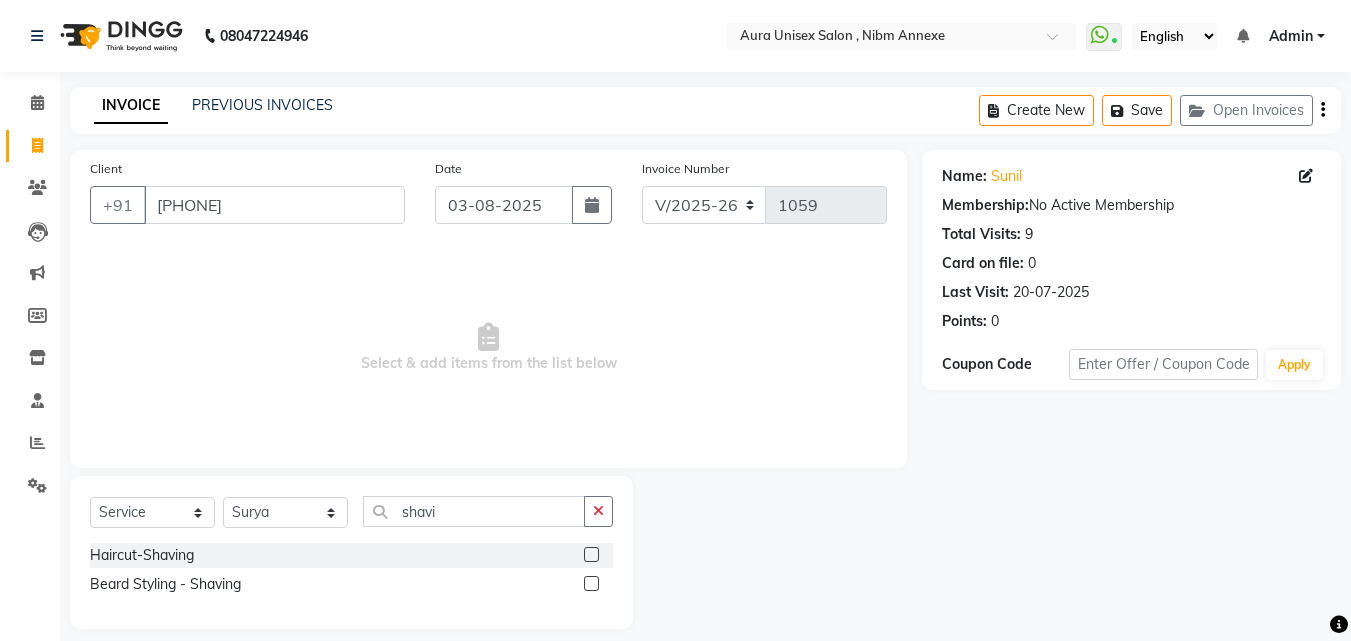 click 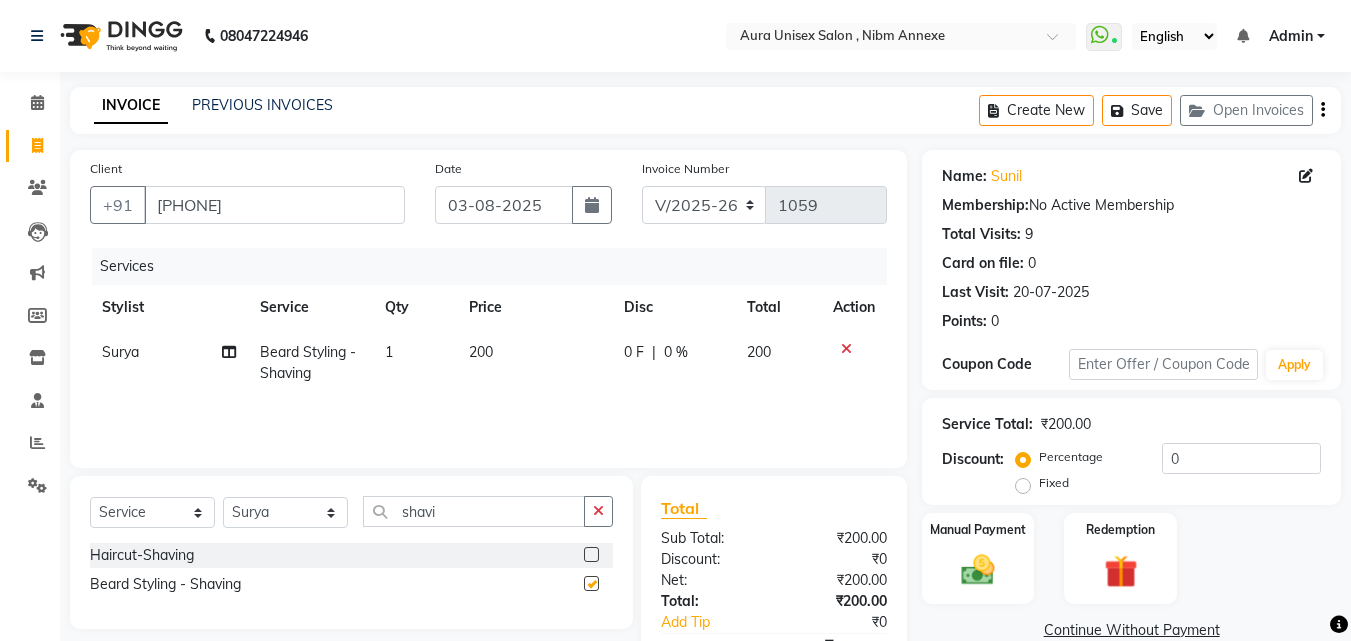 checkbox on "false" 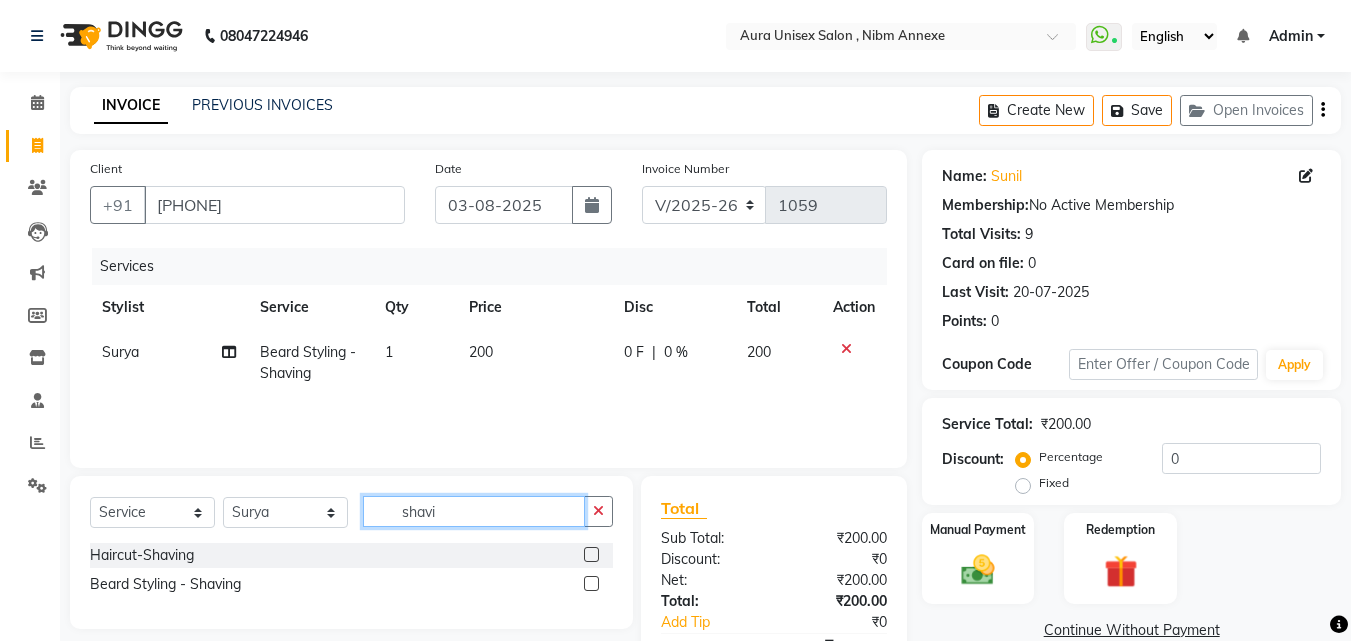 click on "shavi" 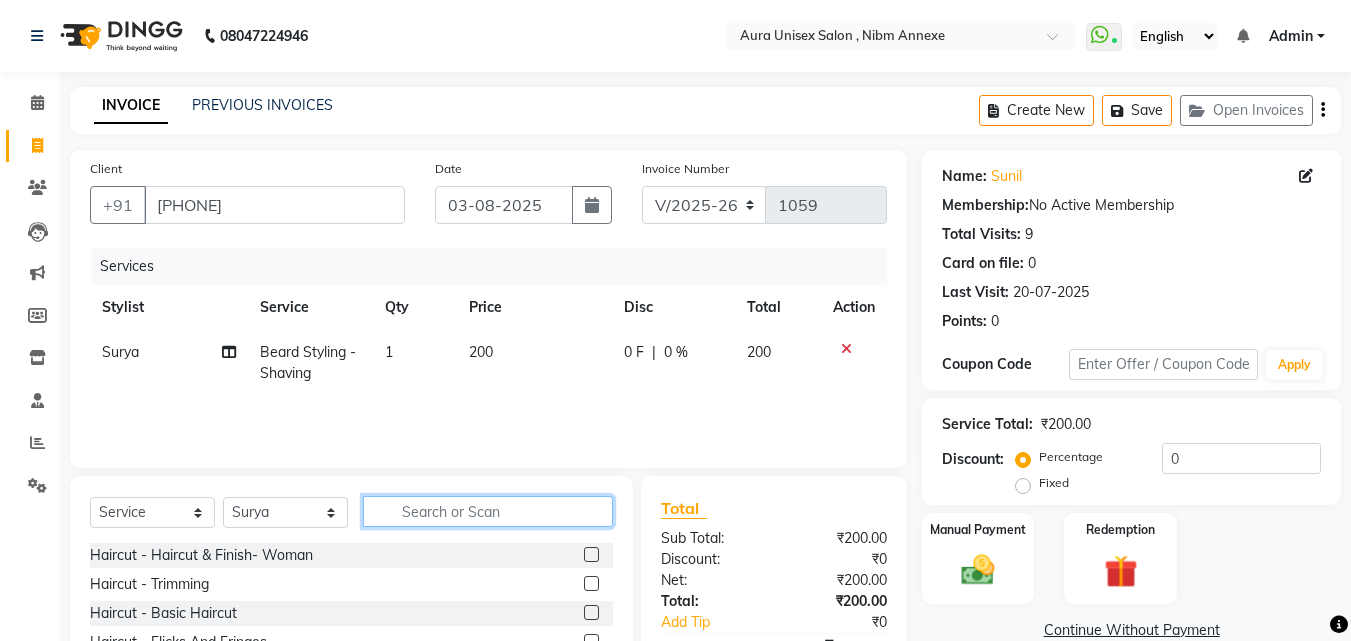 type 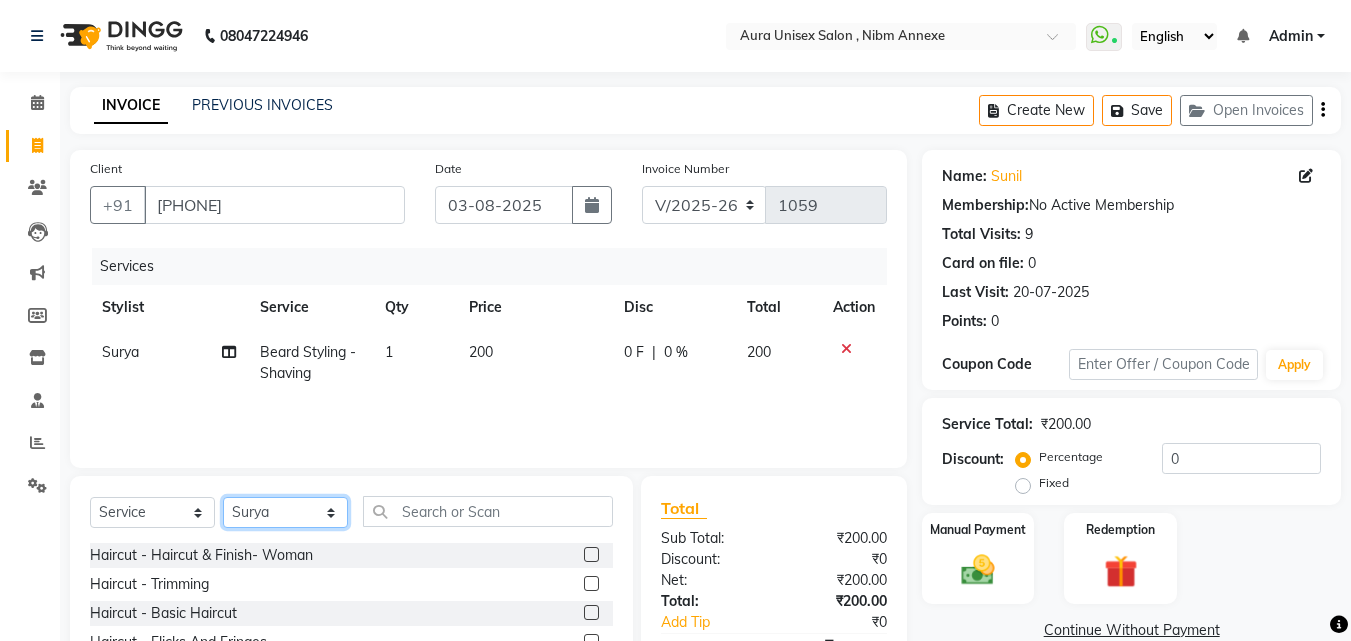 click on "Select Stylist Jasleen Jyoti Surya Tejaswini" 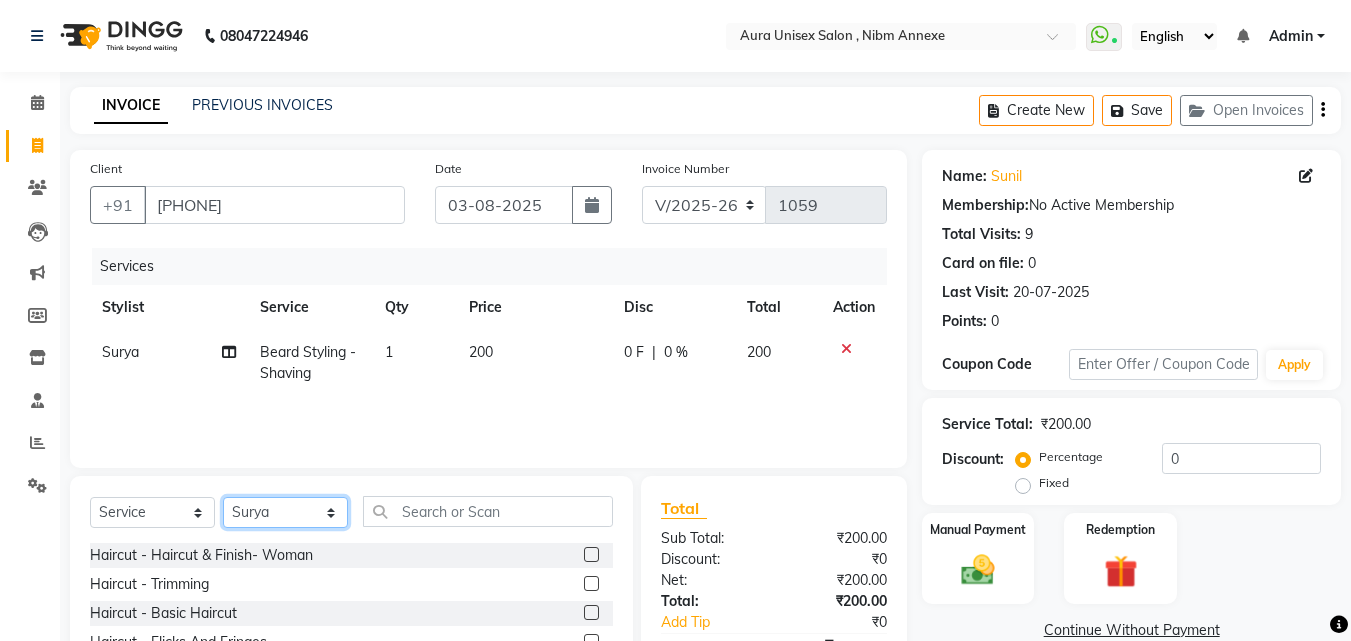 select on "69183" 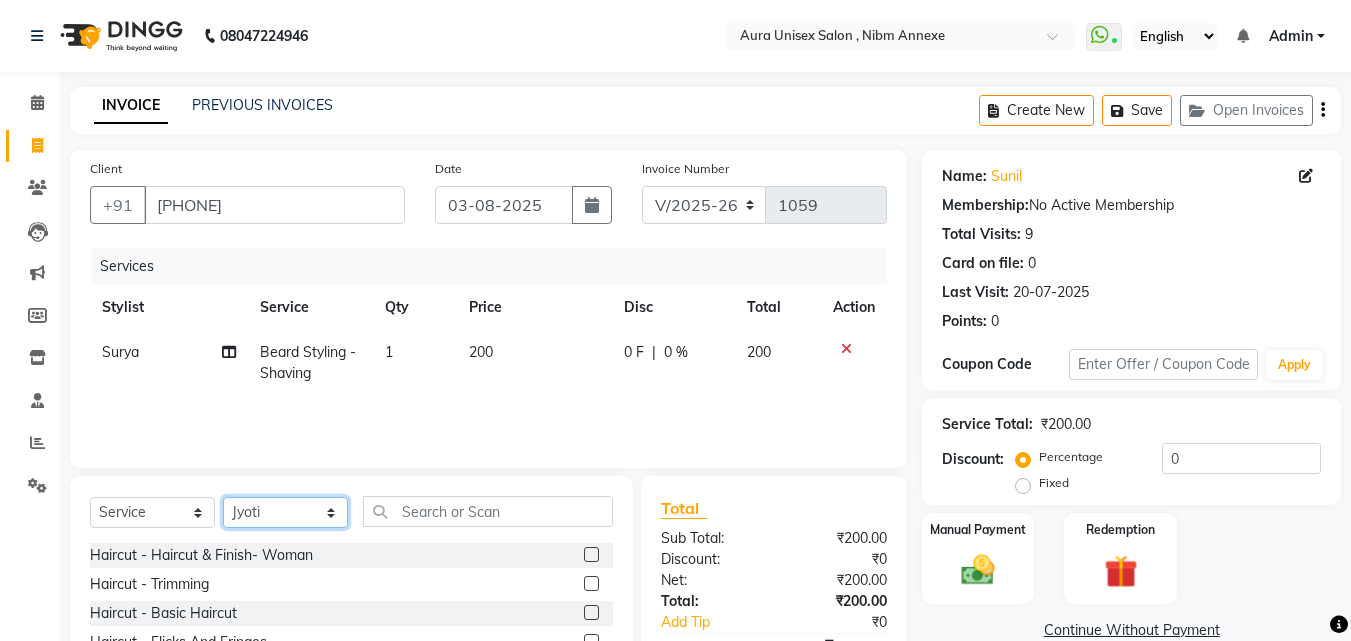 click on "Select Stylist Jasleen Jyoti Surya Tejaswini" 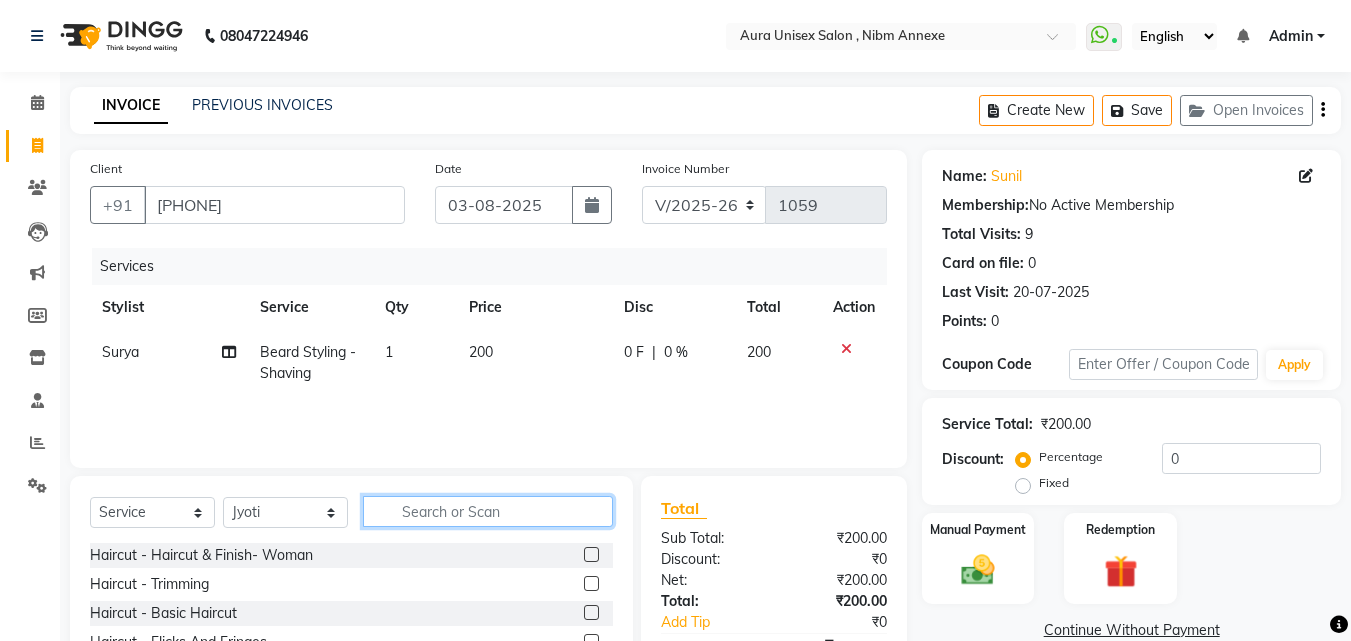 click 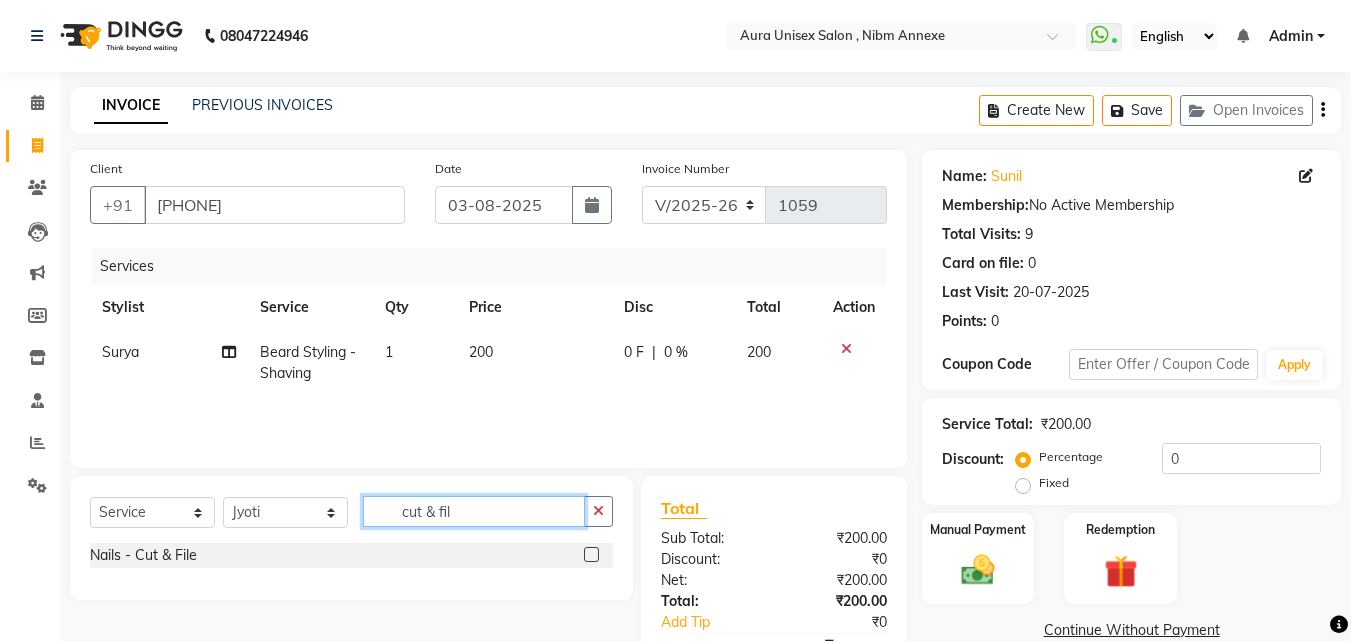 type on "cut & fil" 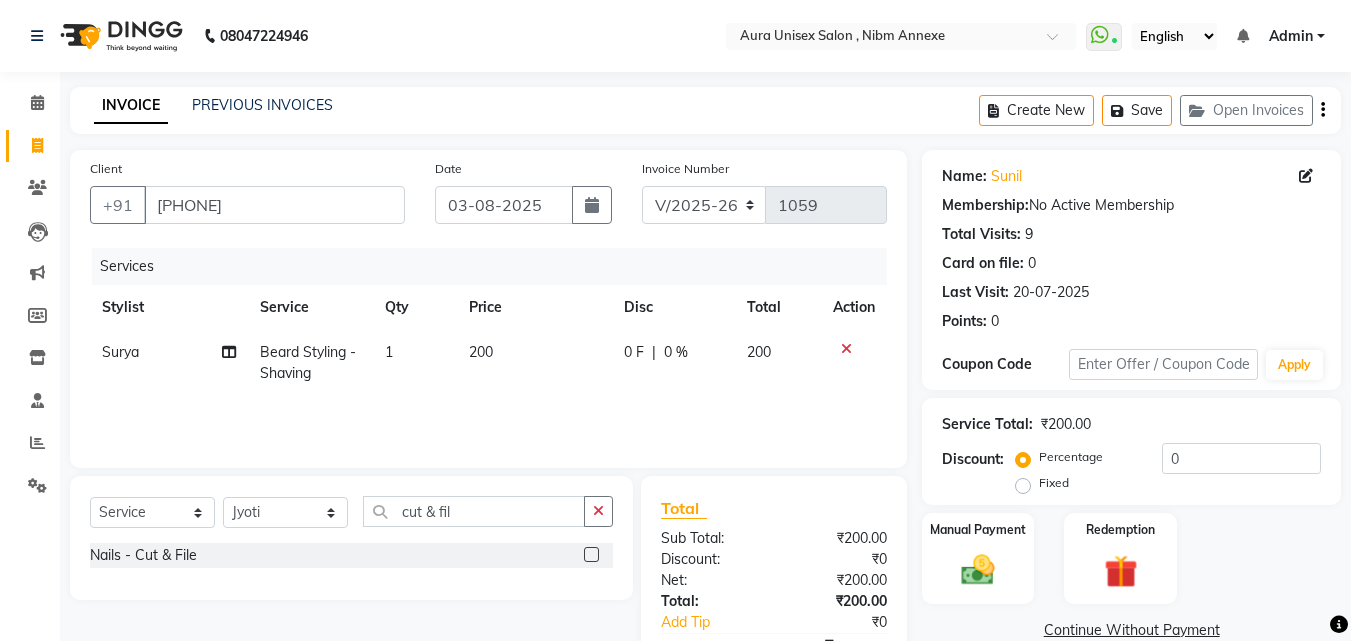 click 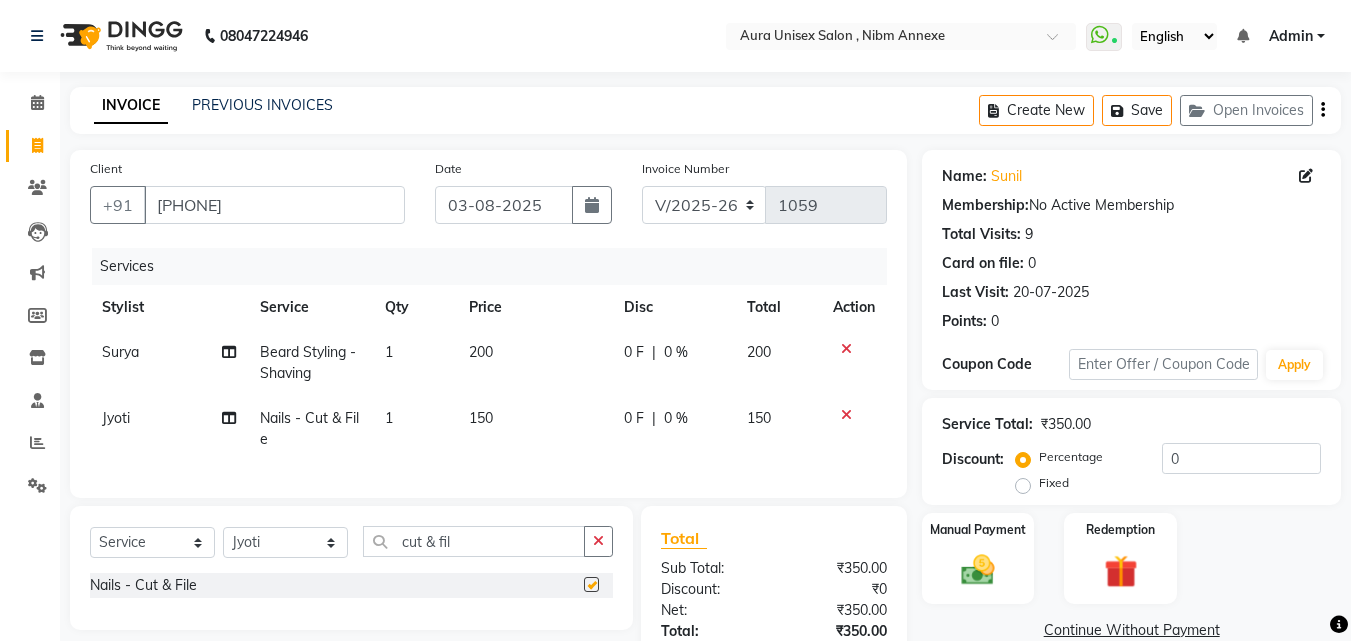 checkbox on "false" 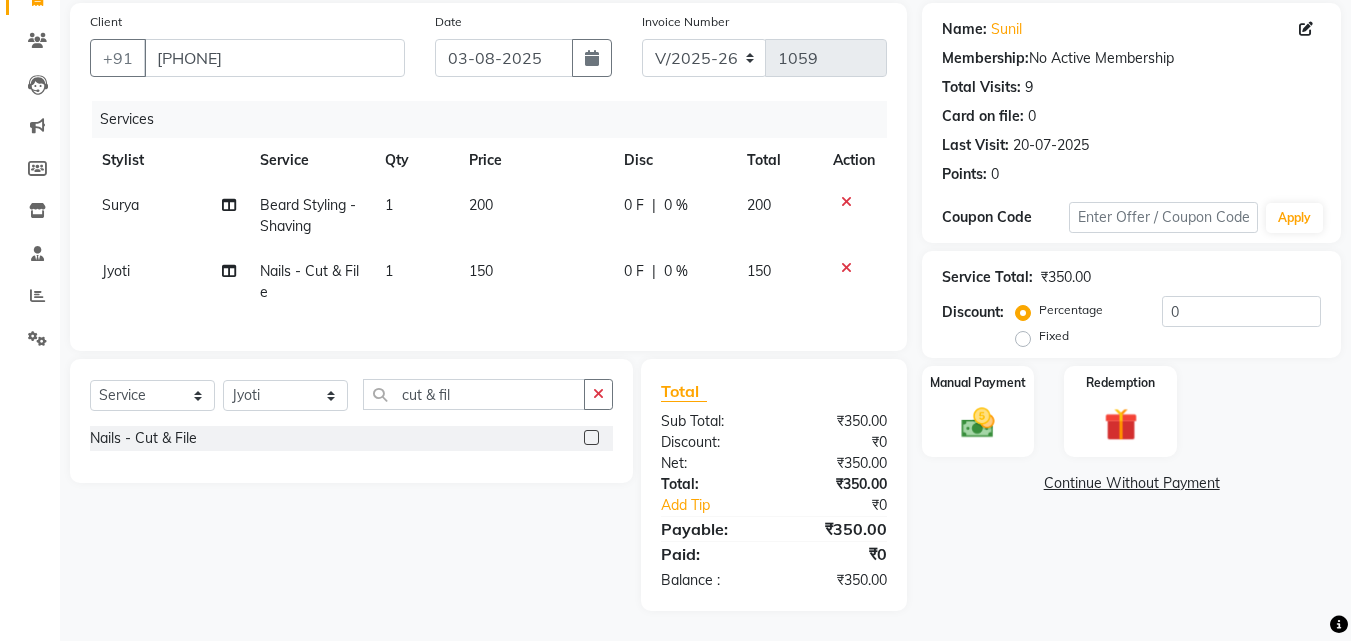 scroll, scrollTop: 0, scrollLeft: 0, axis: both 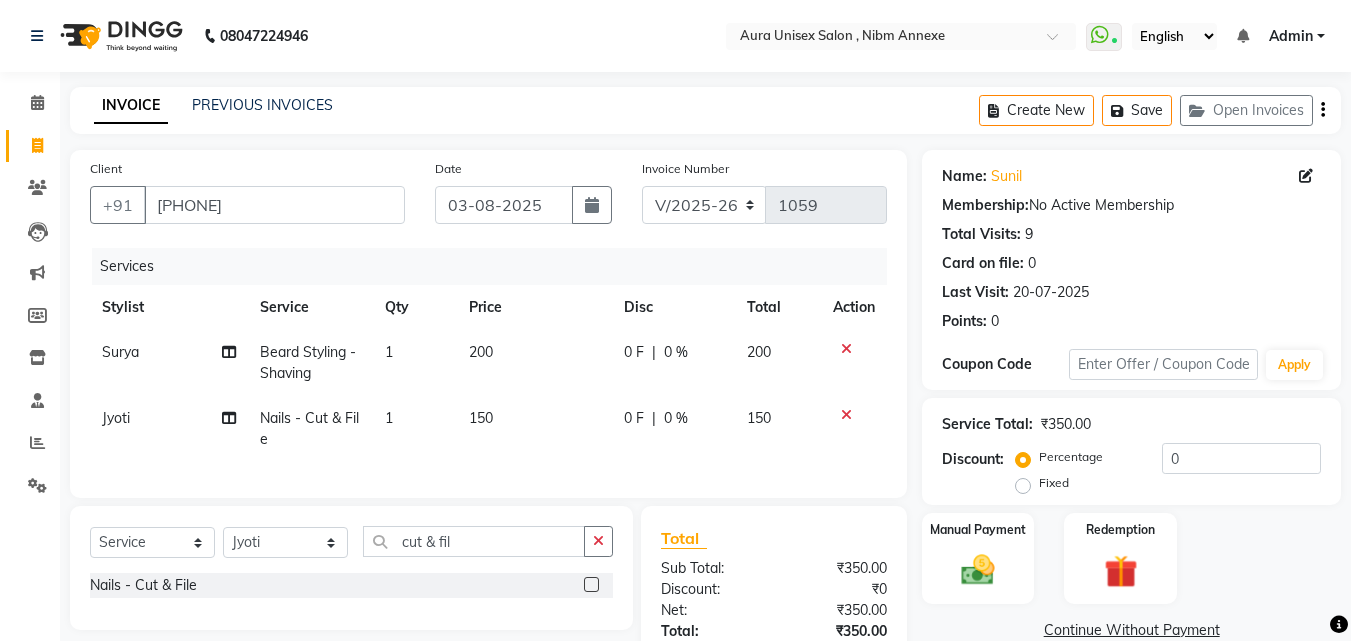 click on "Create New   Save   Open Invoices" 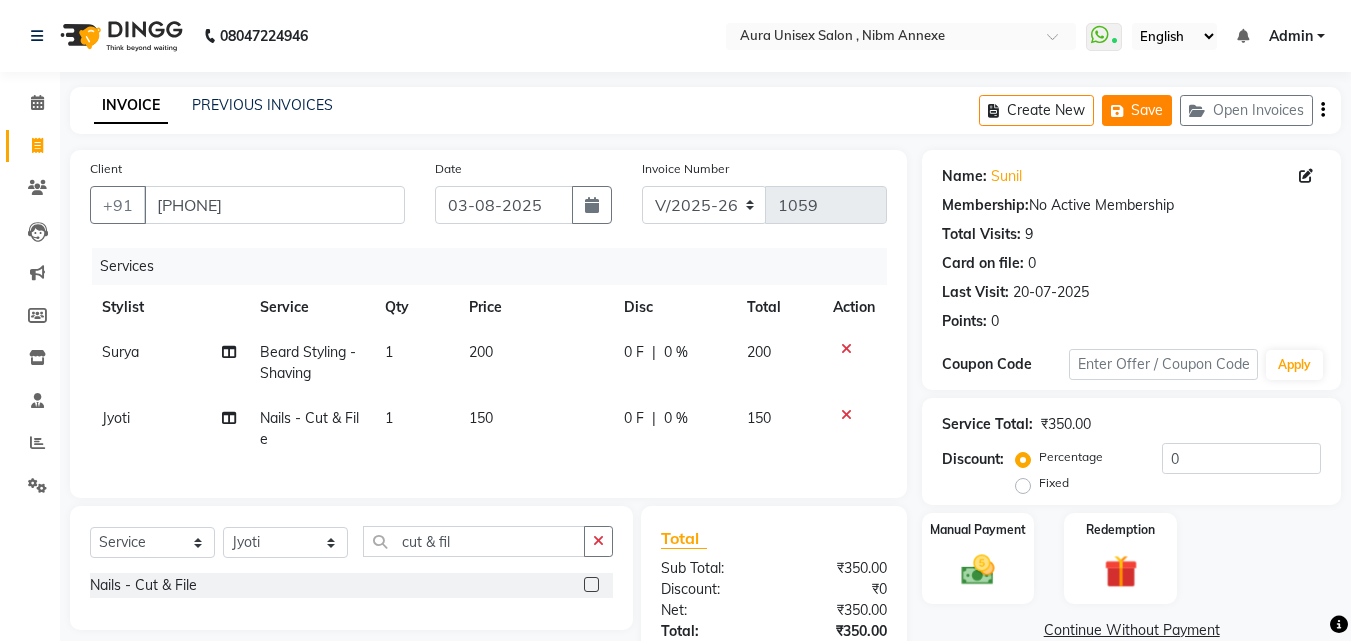 click on "Save" 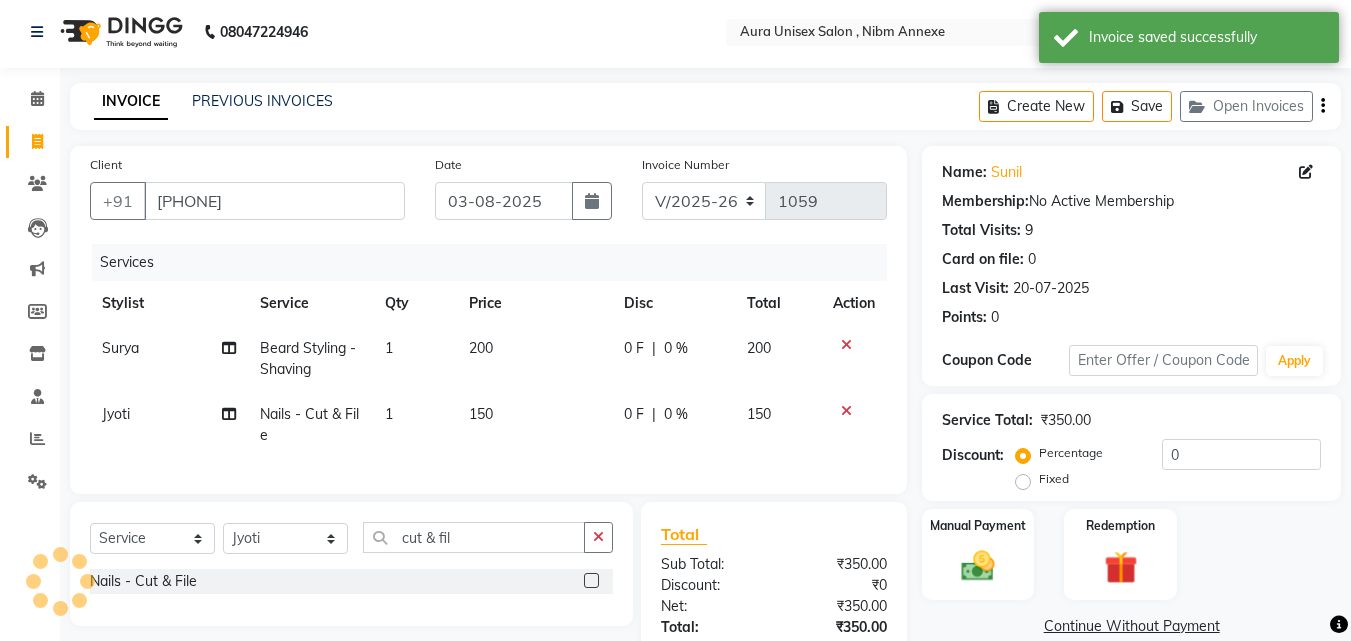 scroll, scrollTop: 0, scrollLeft: 0, axis: both 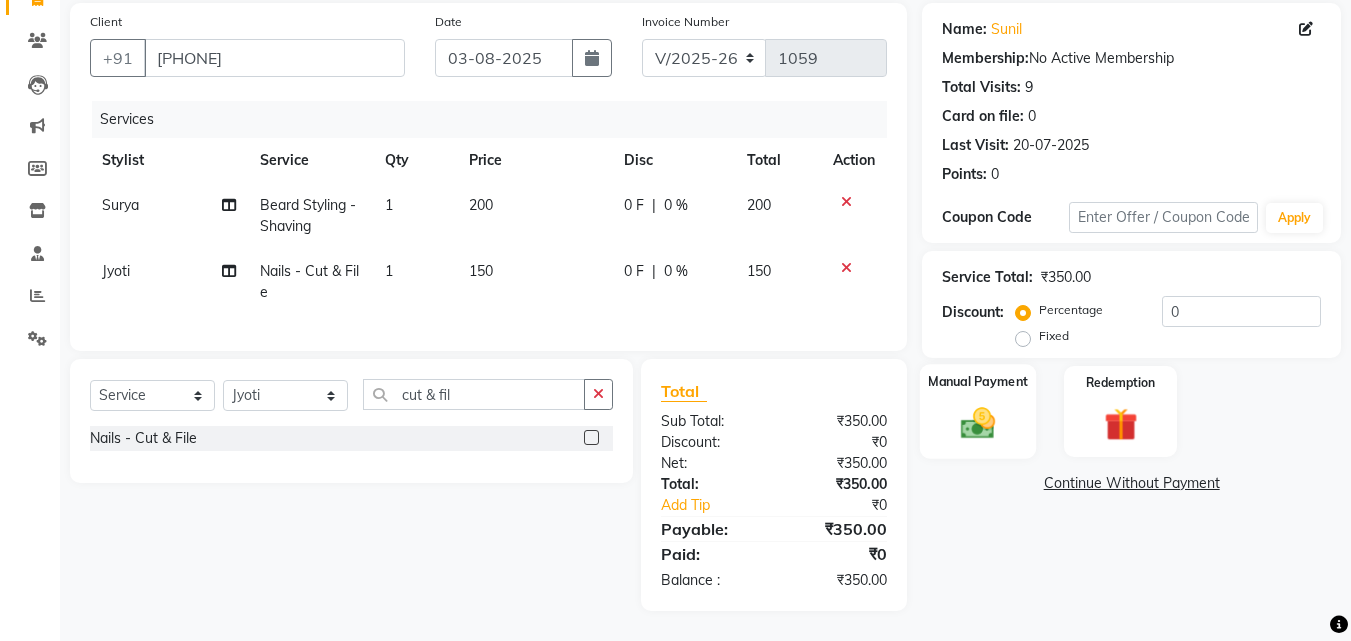 click on "Manual Payment" 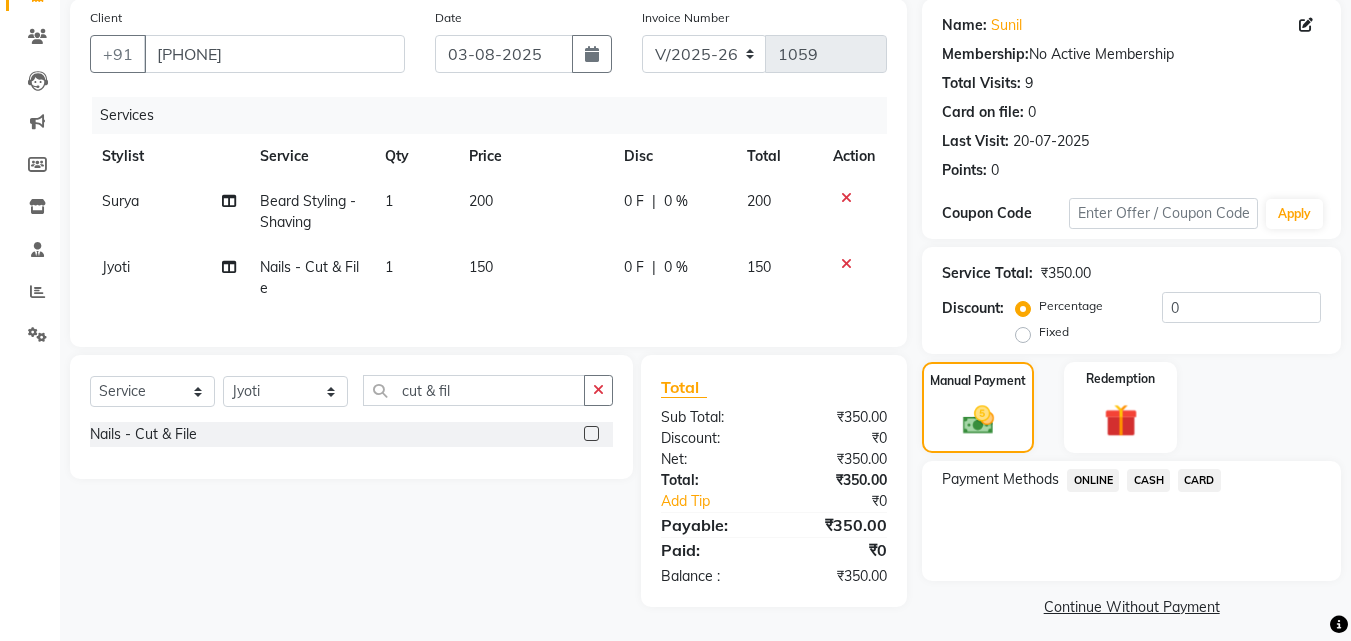 scroll, scrollTop: 162, scrollLeft: 0, axis: vertical 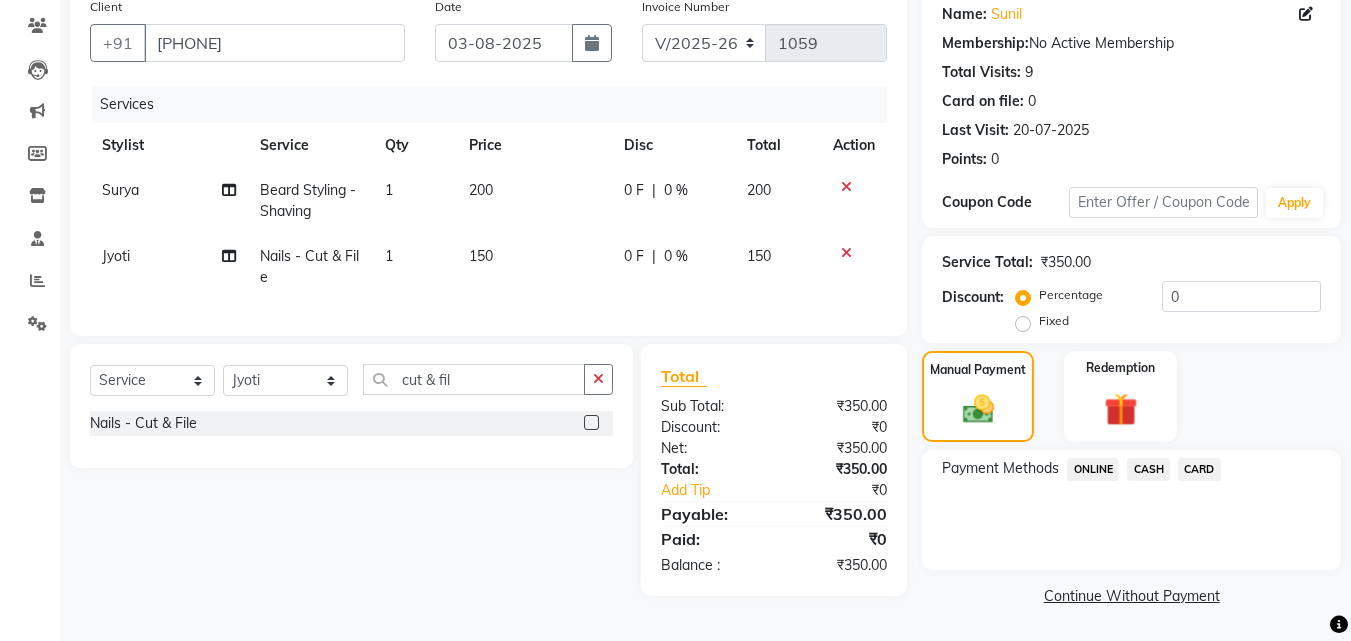 click on "ONLINE" 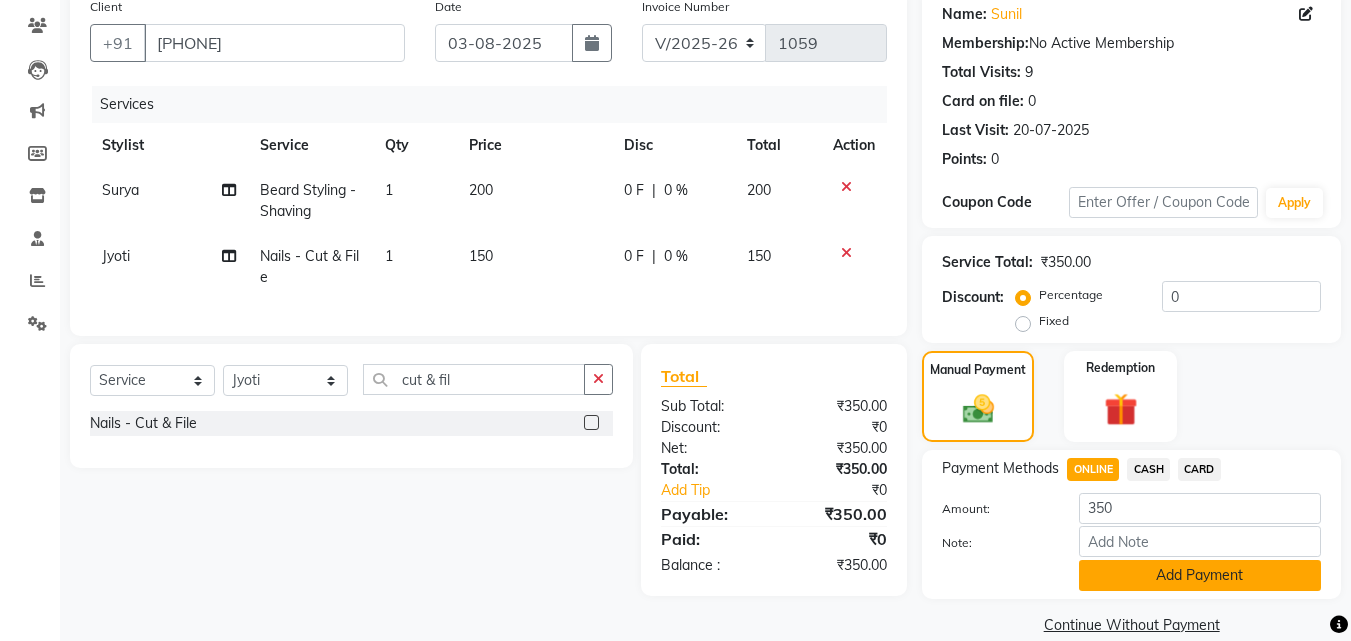 click on "Add Payment" 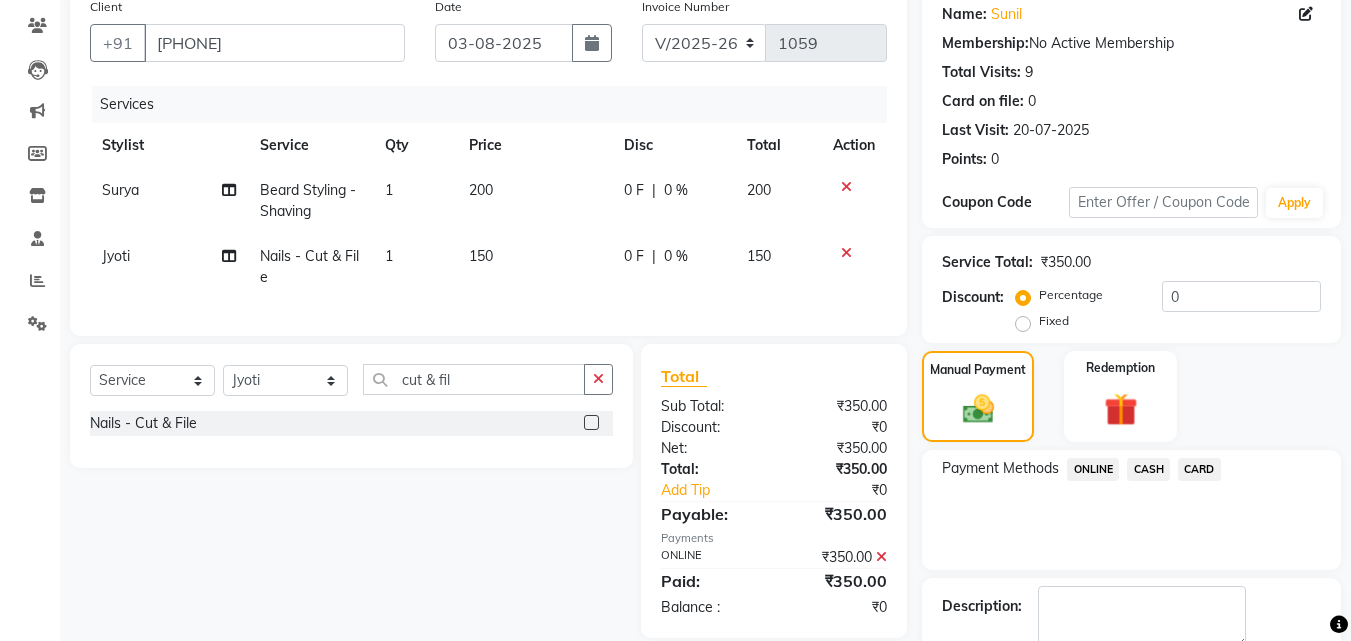 scroll, scrollTop: 262, scrollLeft: 0, axis: vertical 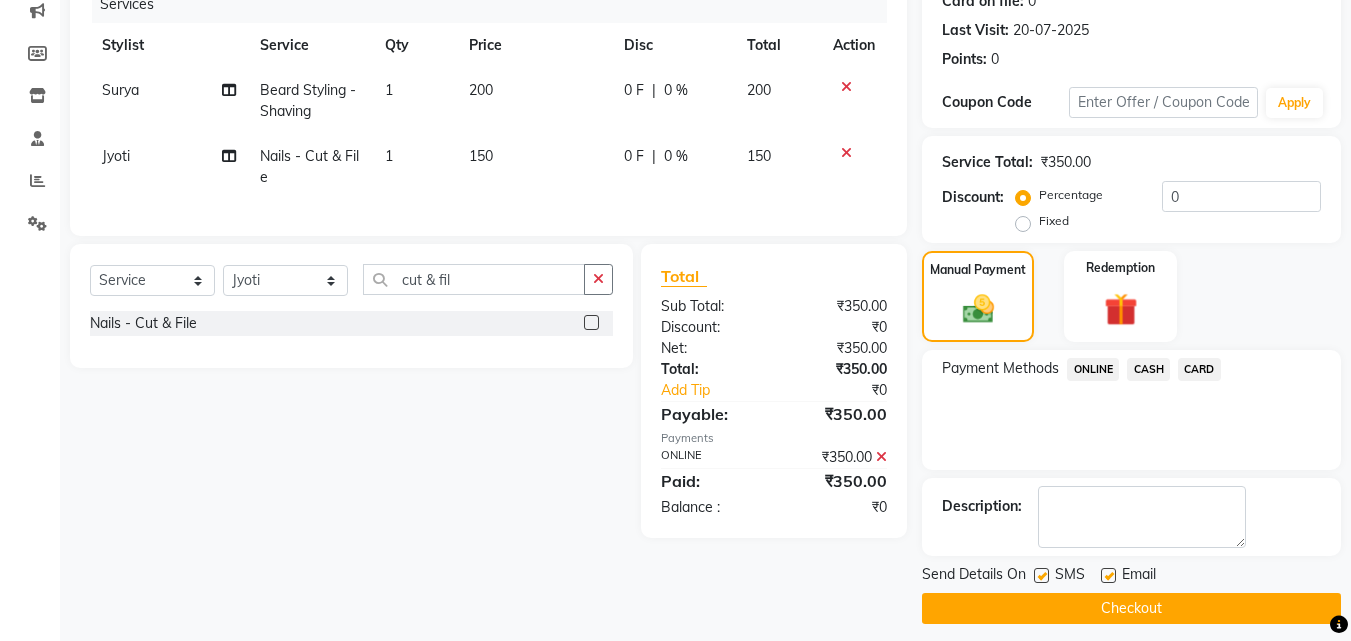 click on "ONLINE" 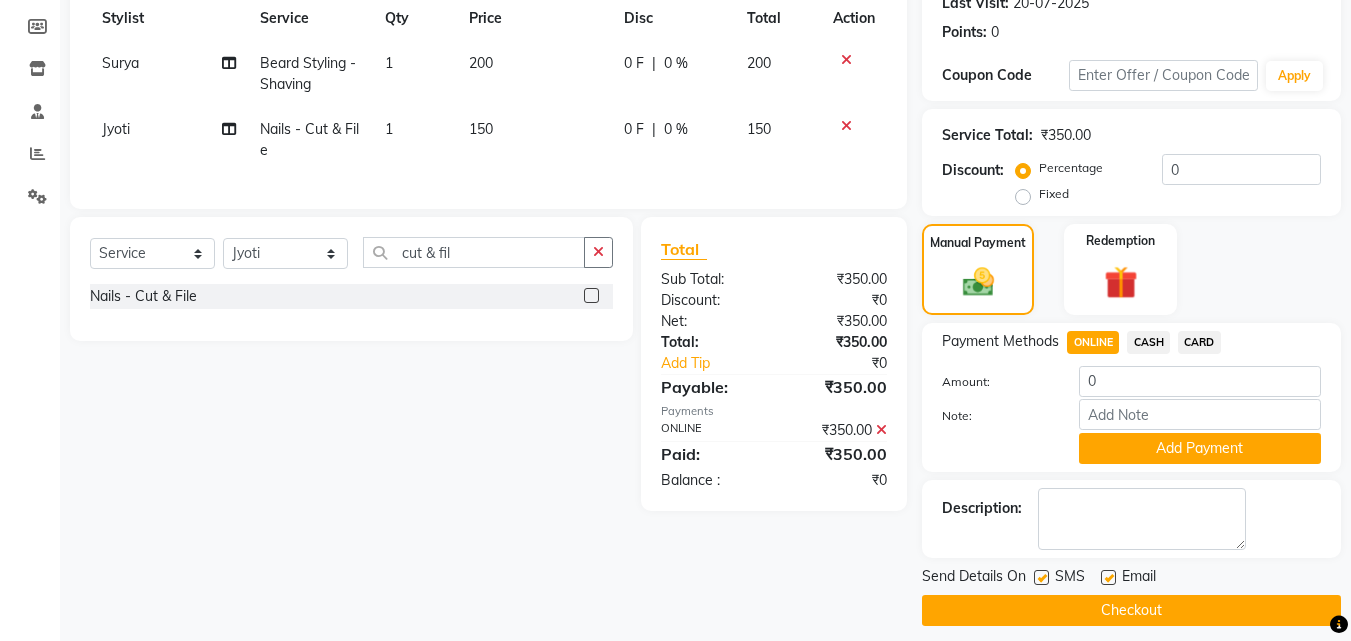 scroll, scrollTop: 304, scrollLeft: 0, axis: vertical 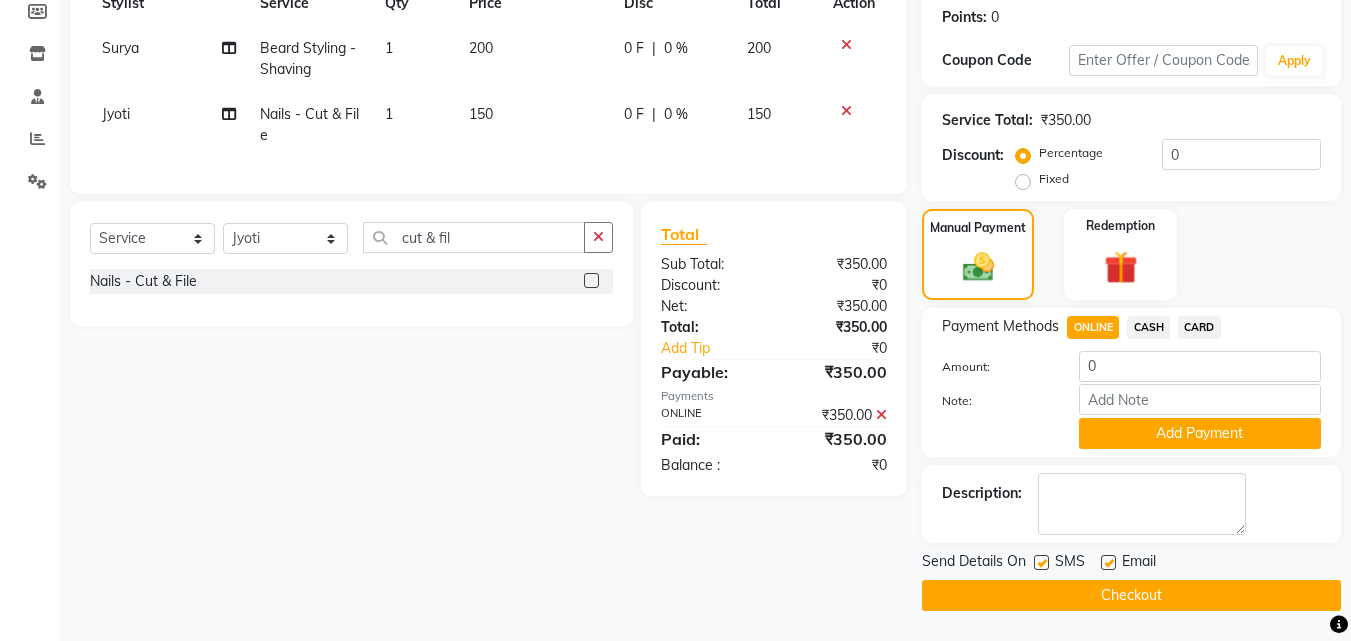 click 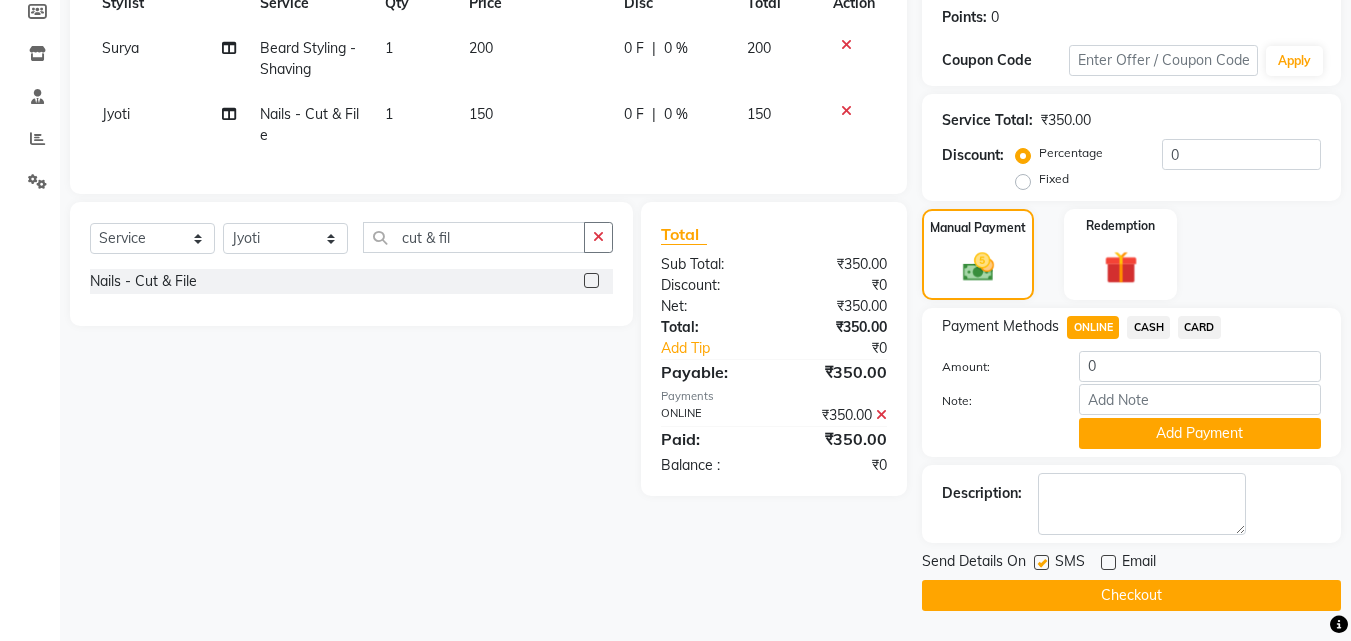 click 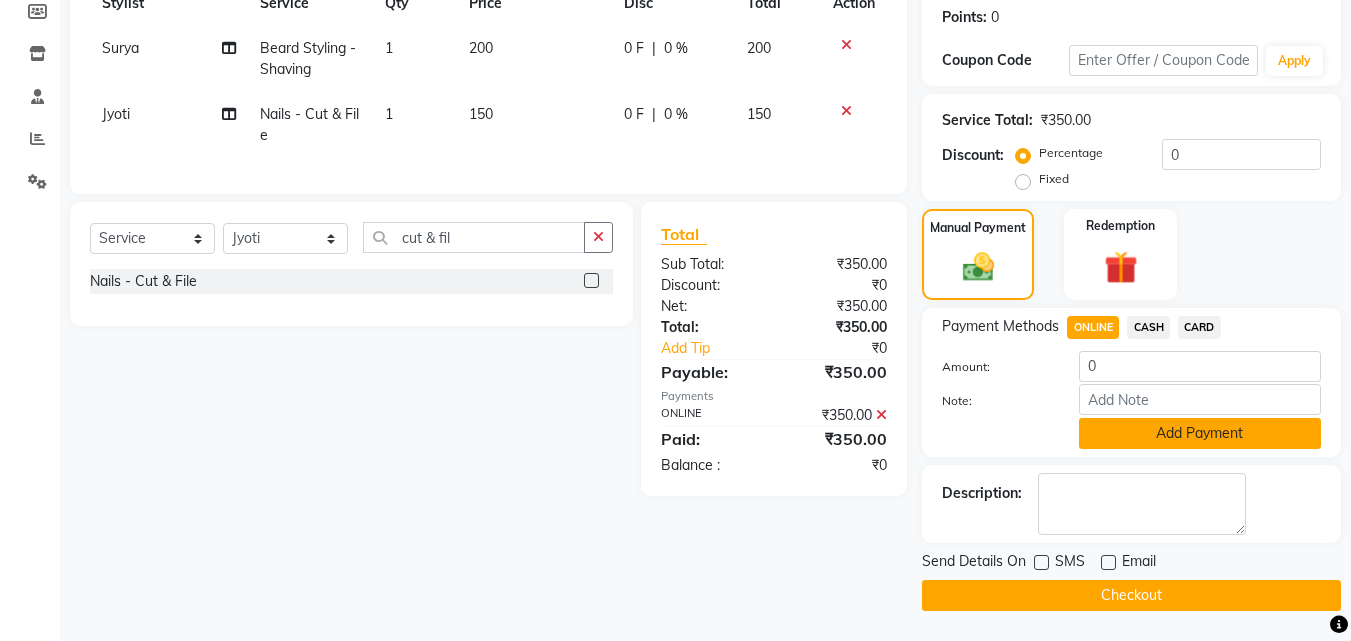 click on "Add Payment" 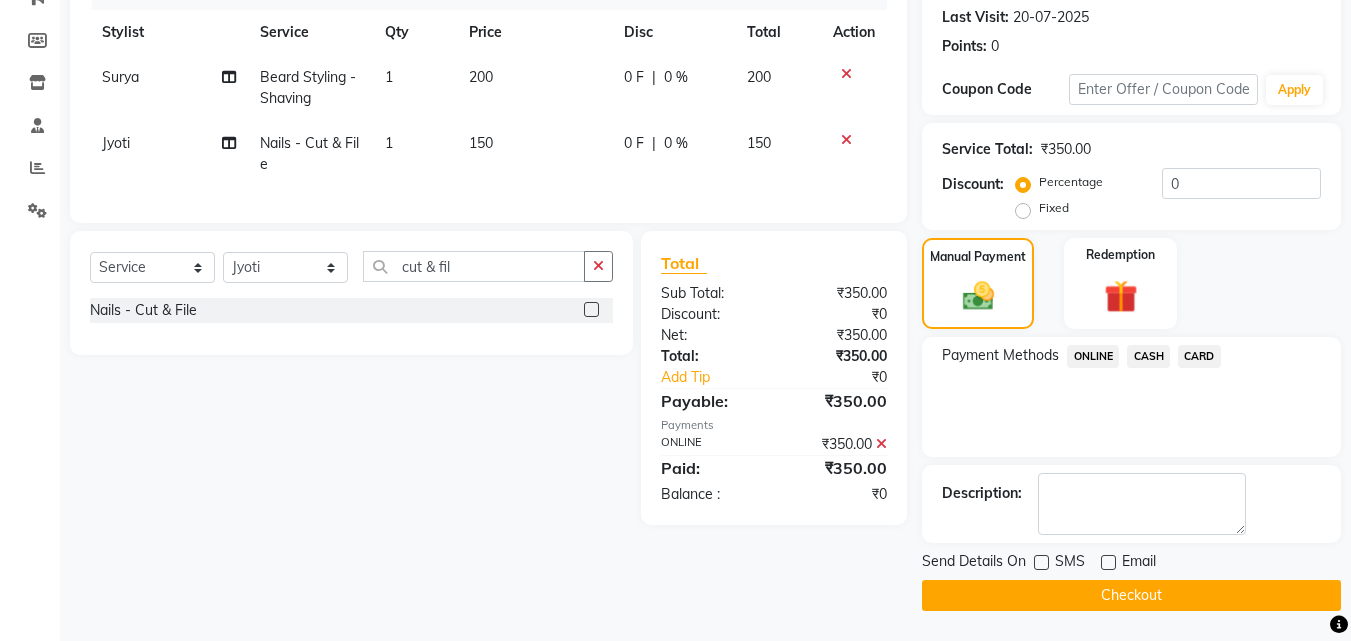 scroll, scrollTop: 275, scrollLeft: 0, axis: vertical 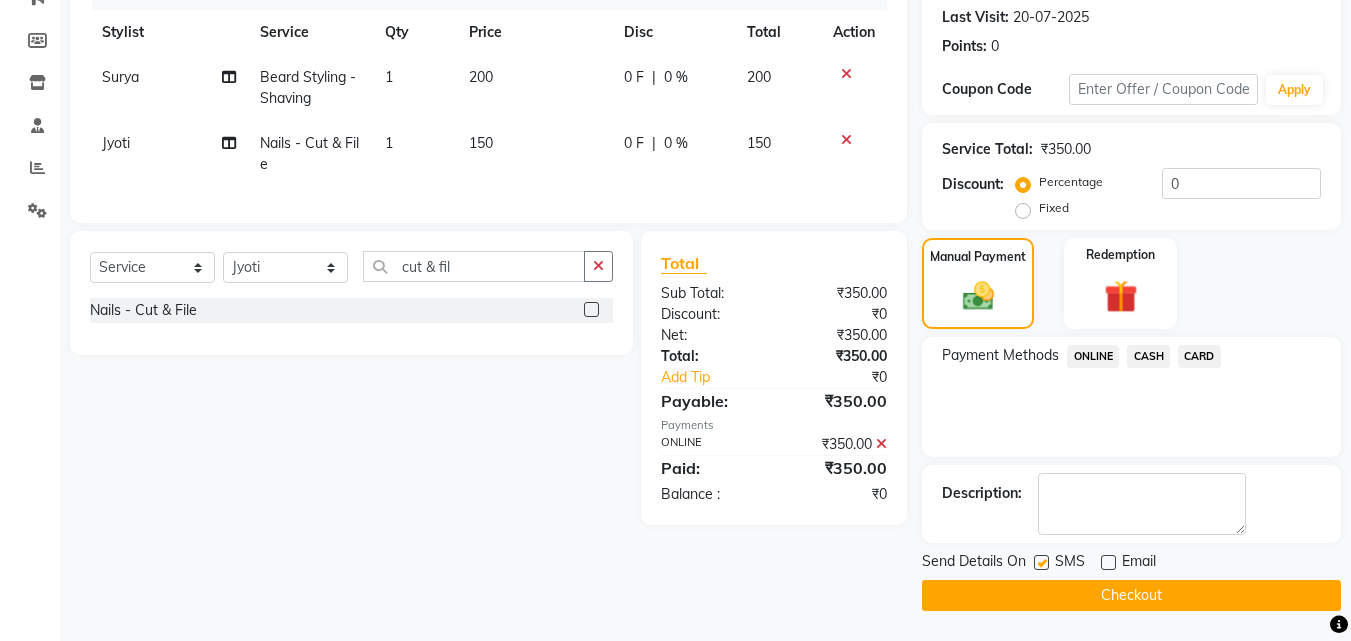 click on "Checkout" 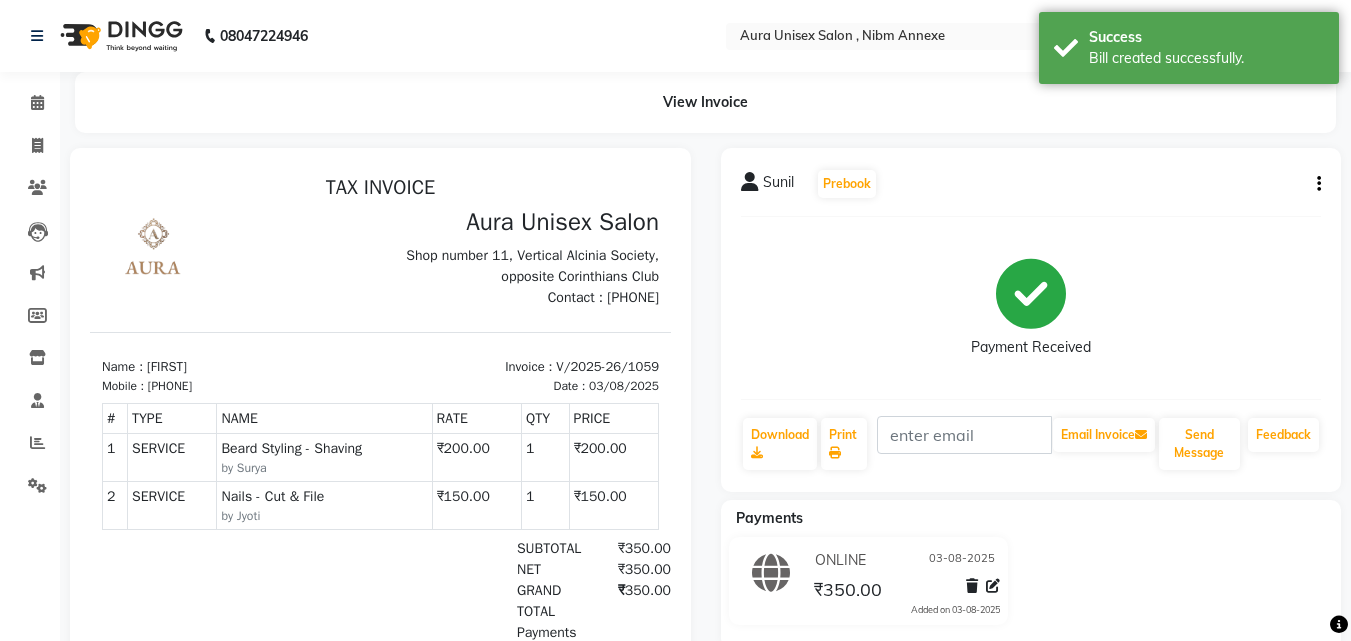 scroll, scrollTop: 0, scrollLeft: 0, axis: both 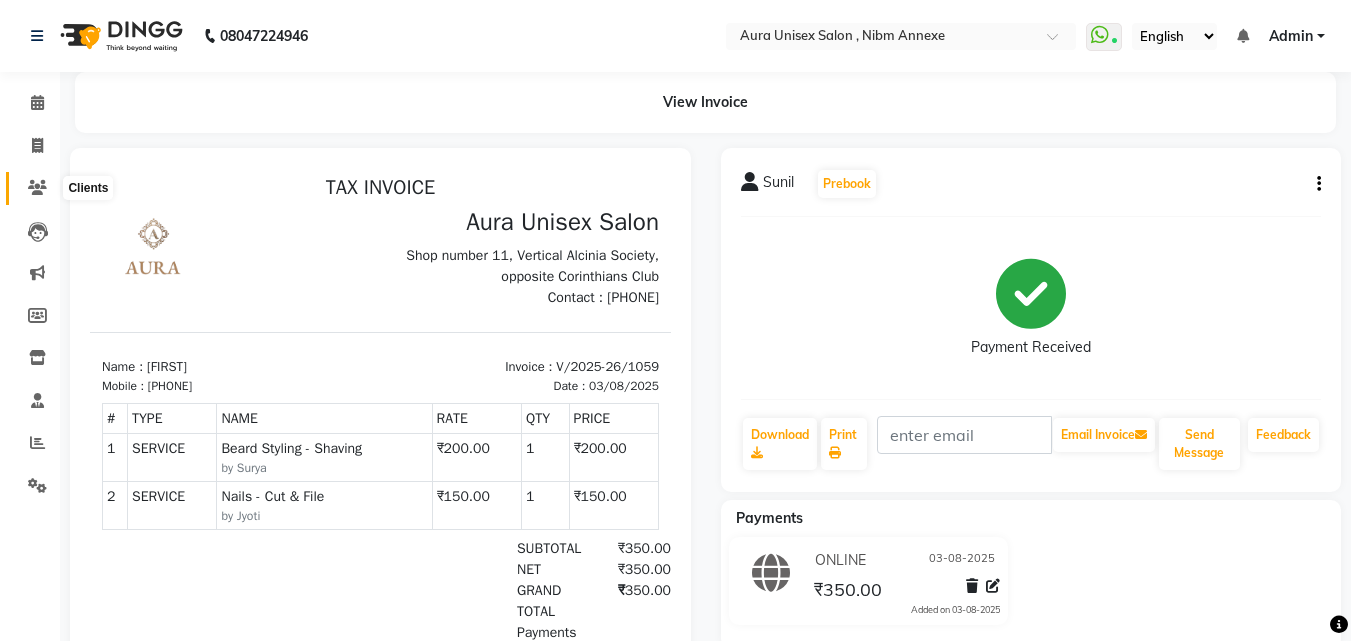 click 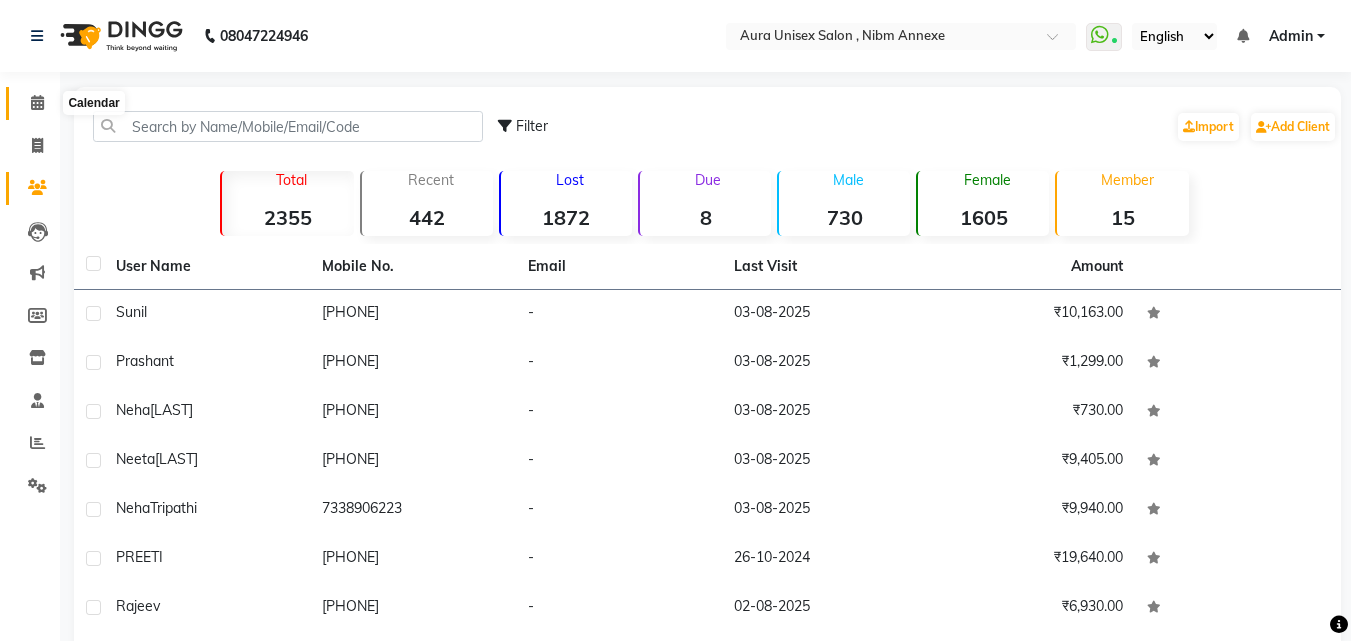 click 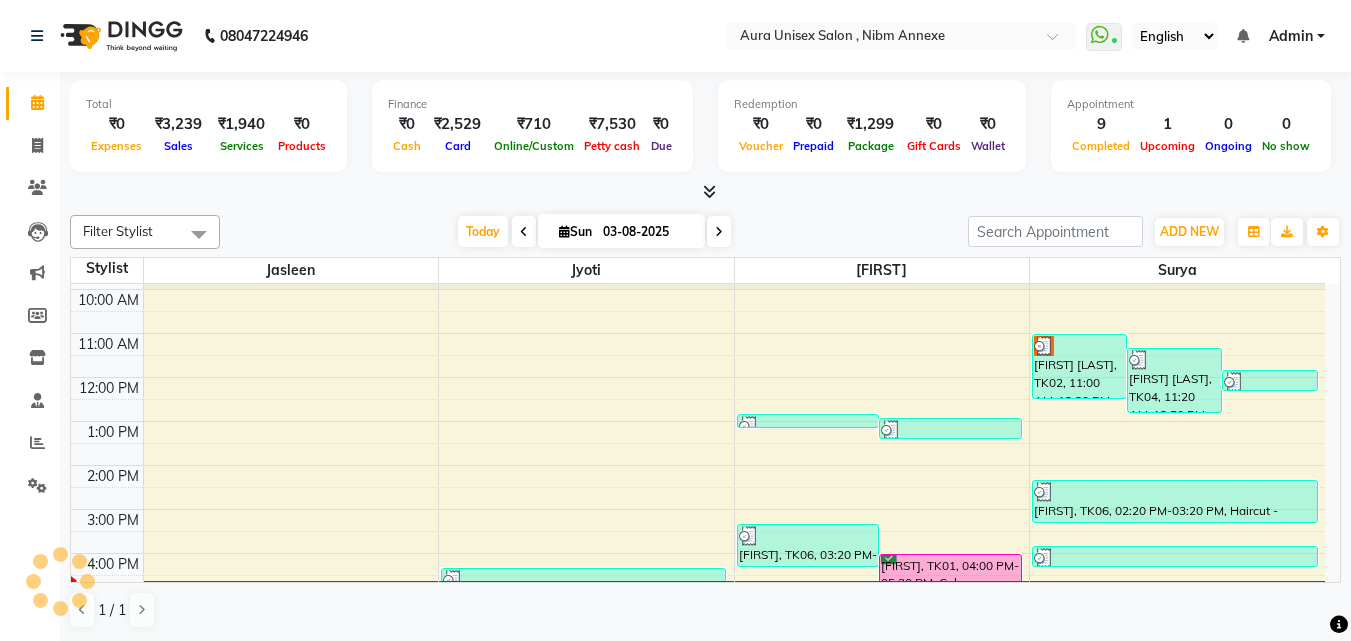 scroll, scrollTop: 273, scrollLeft: 0, axis: vertical 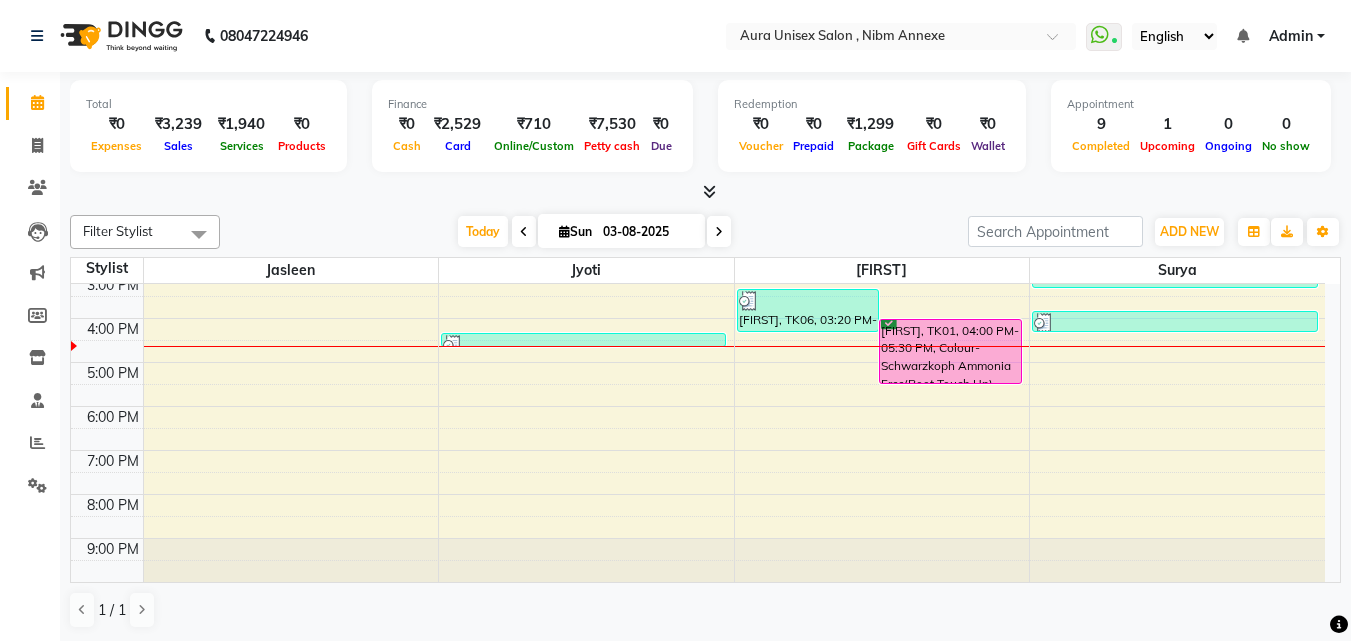 click at bounding box center (882, 346) 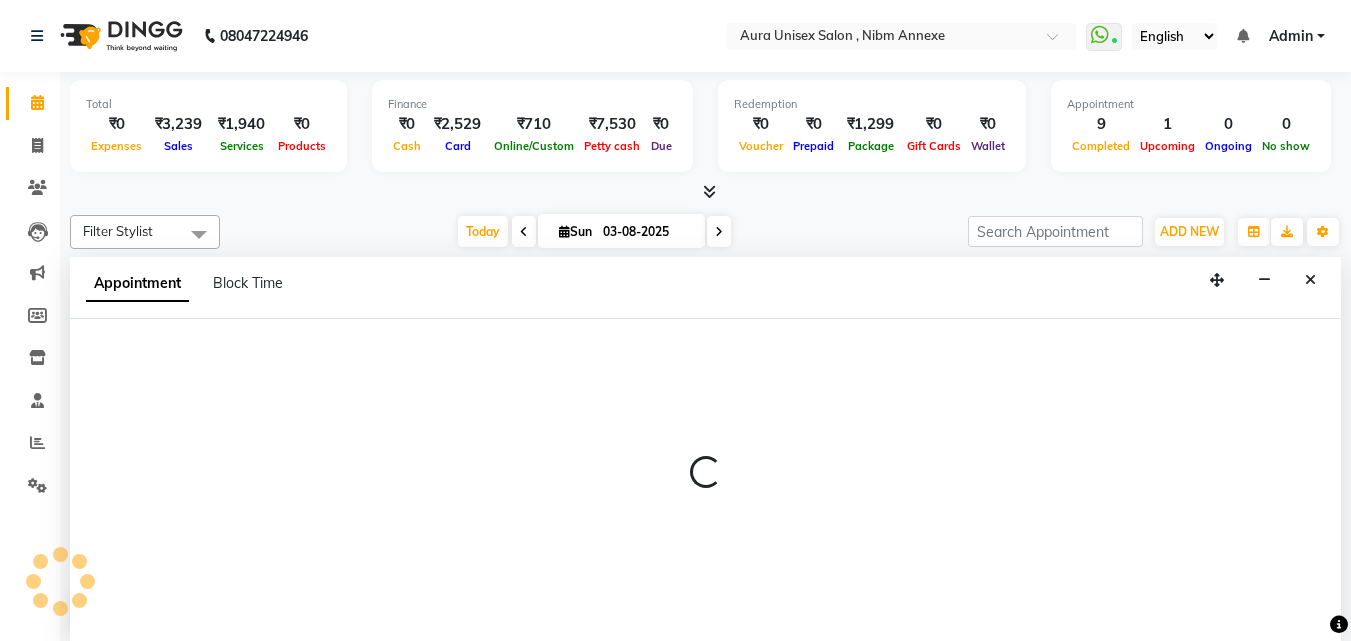 scroll, scrollTop: 1, scrollLeft: 0, axis: vertical 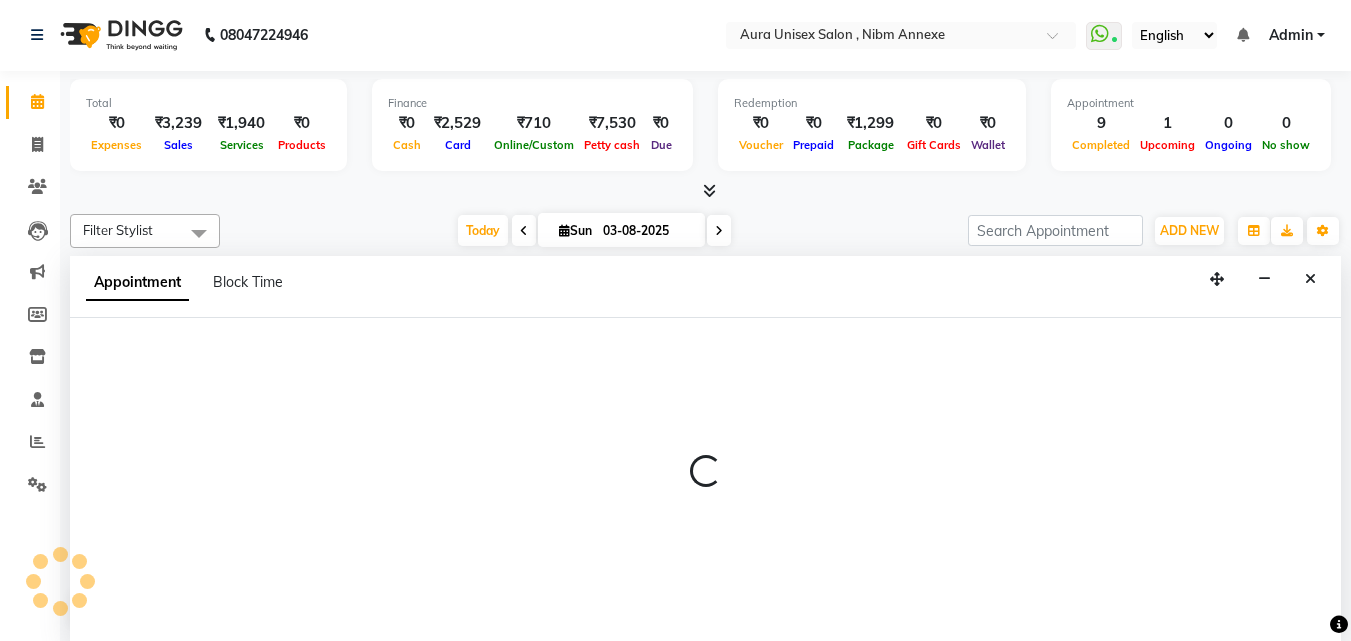 select on "69638" 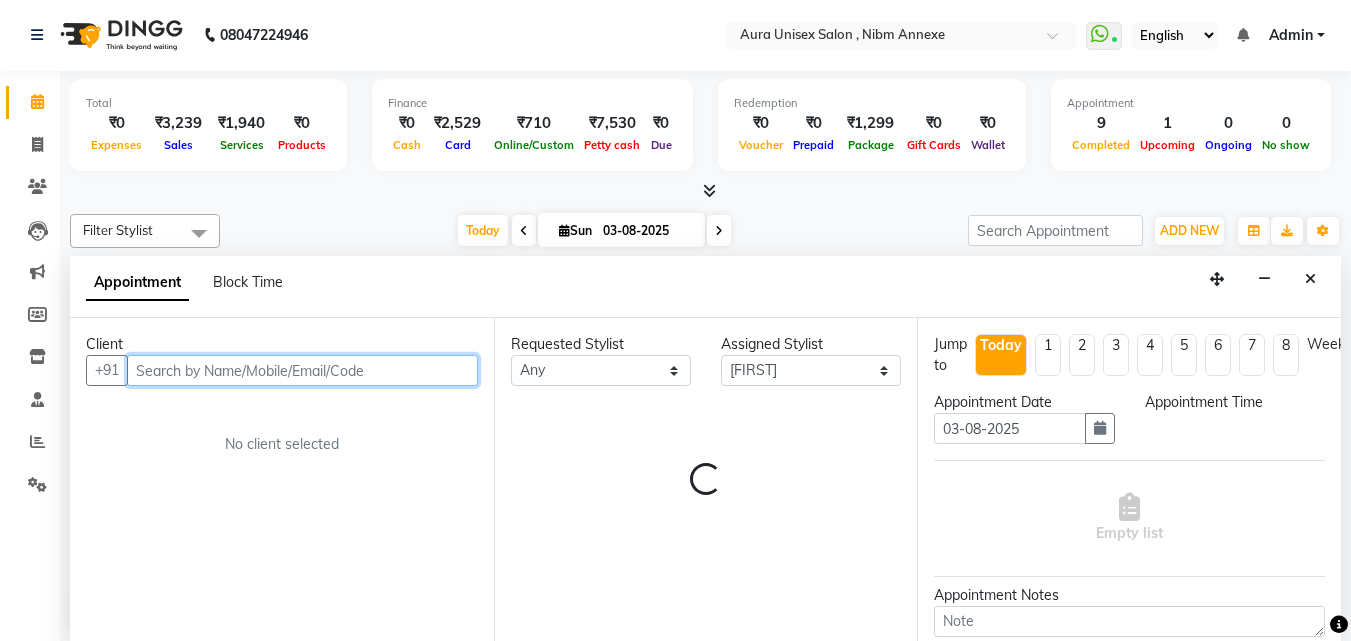 select on "990" 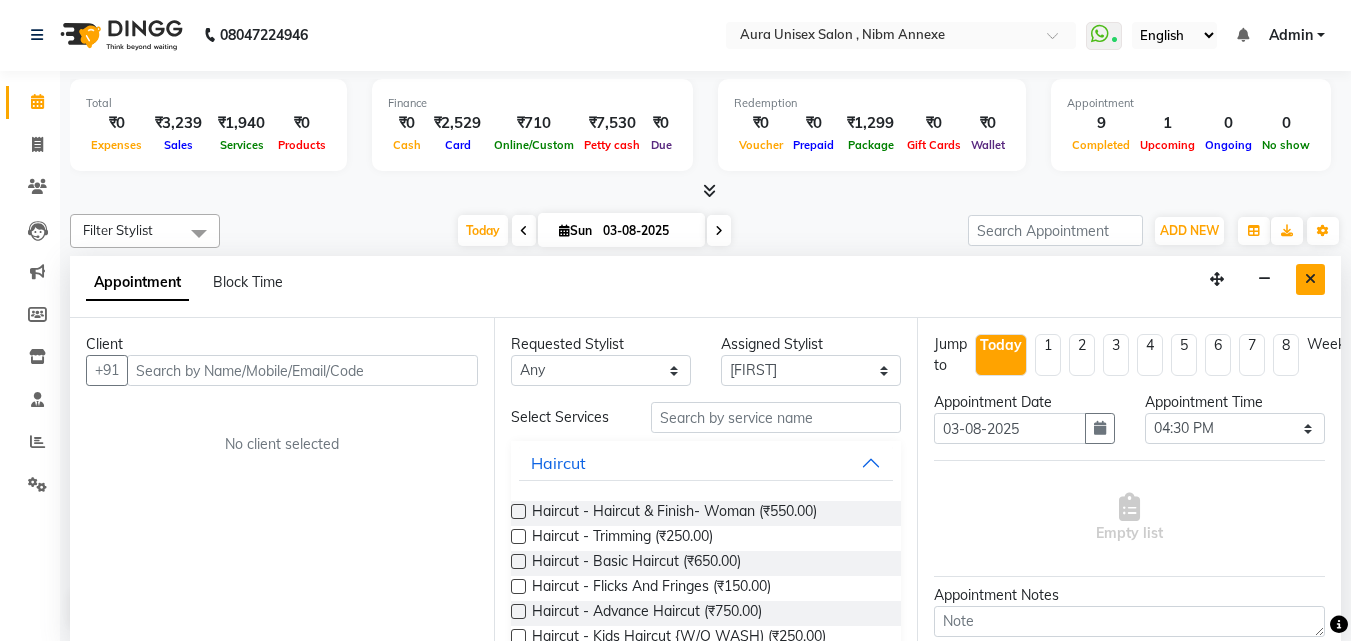 click at bounding box center (1310, 279) 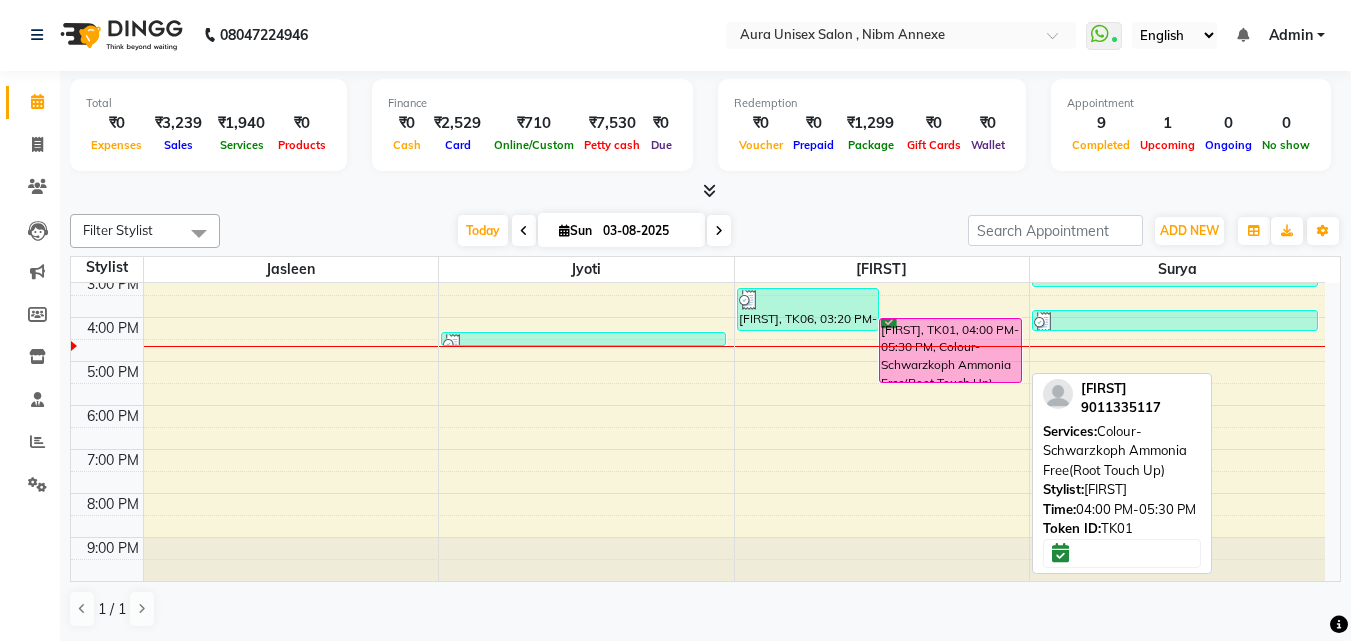 click on "[FIRST], TK01, 04:00 PM-05:30 PM, Colour- Schwarzkoph Ammonia Free(Root Touch Up)" at bounding box center (950, 350) 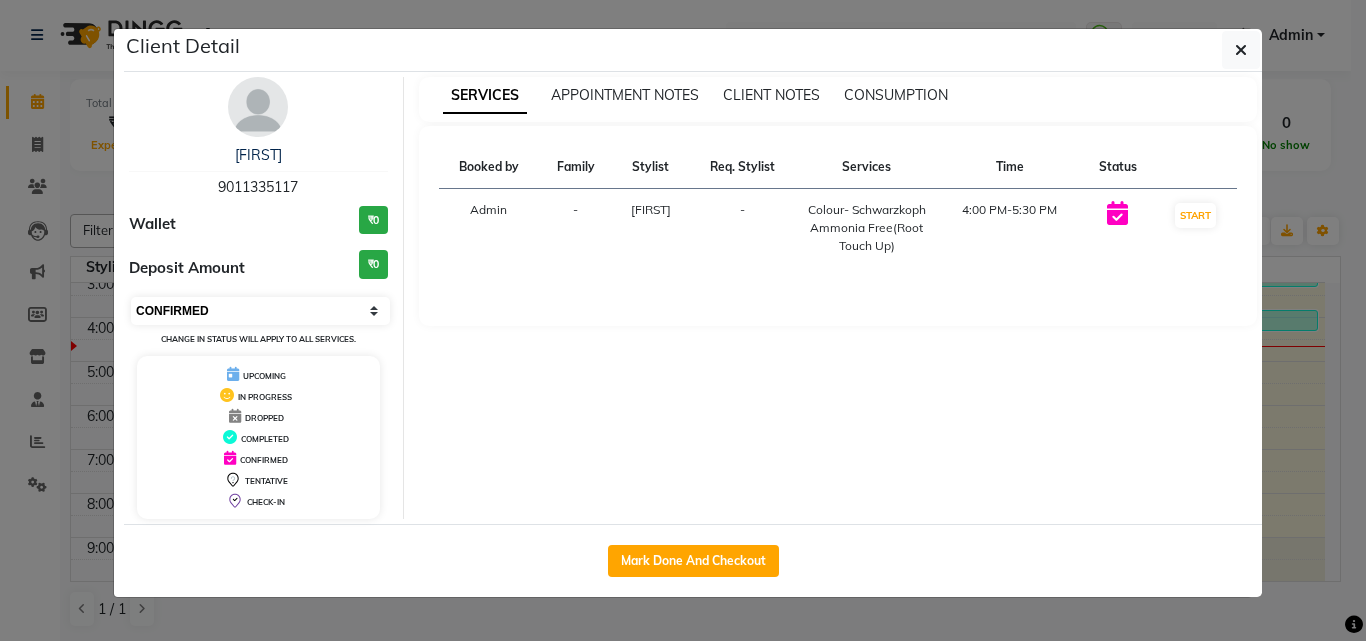 click on "Select IN SERVICE CONFIRMED TENTATIVE CHECK IN MARK DONE DROPPED UPCOMING" at bounding box center (260, 311) 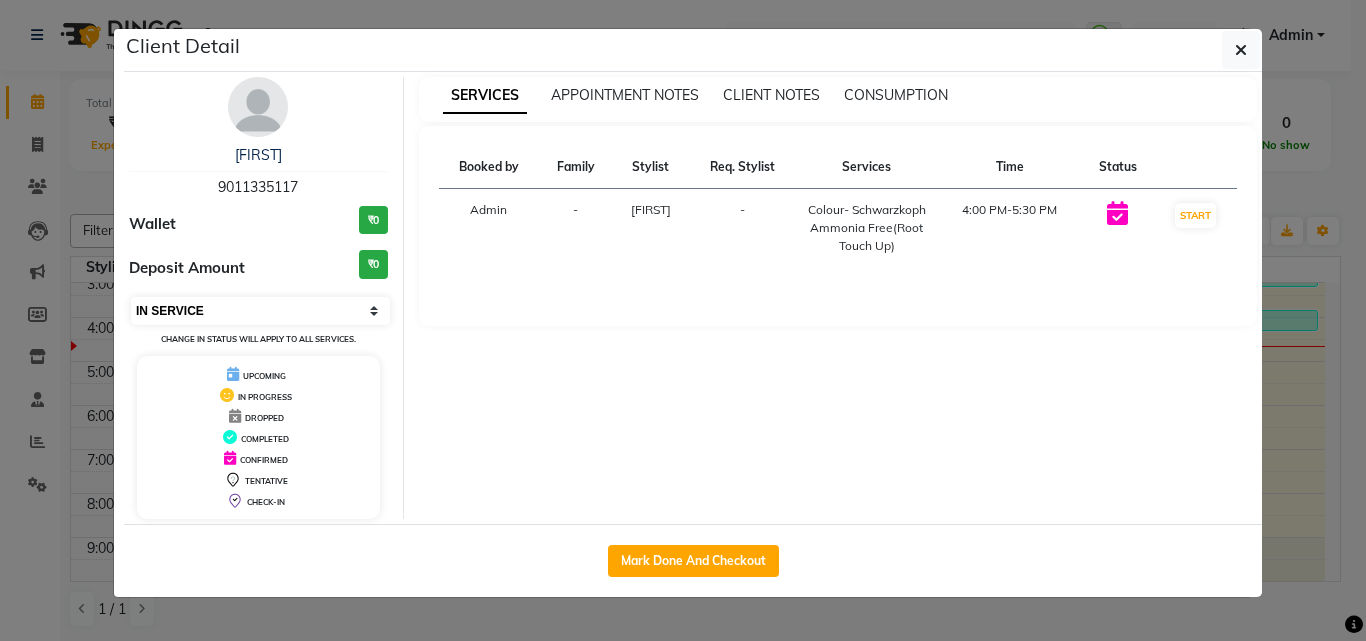 click on "Select IN SERVICE CONFIRMED TENTATIVE CHECK IN MARK DONE DROPPED UPCOMING" at bounding box center [260, 311] 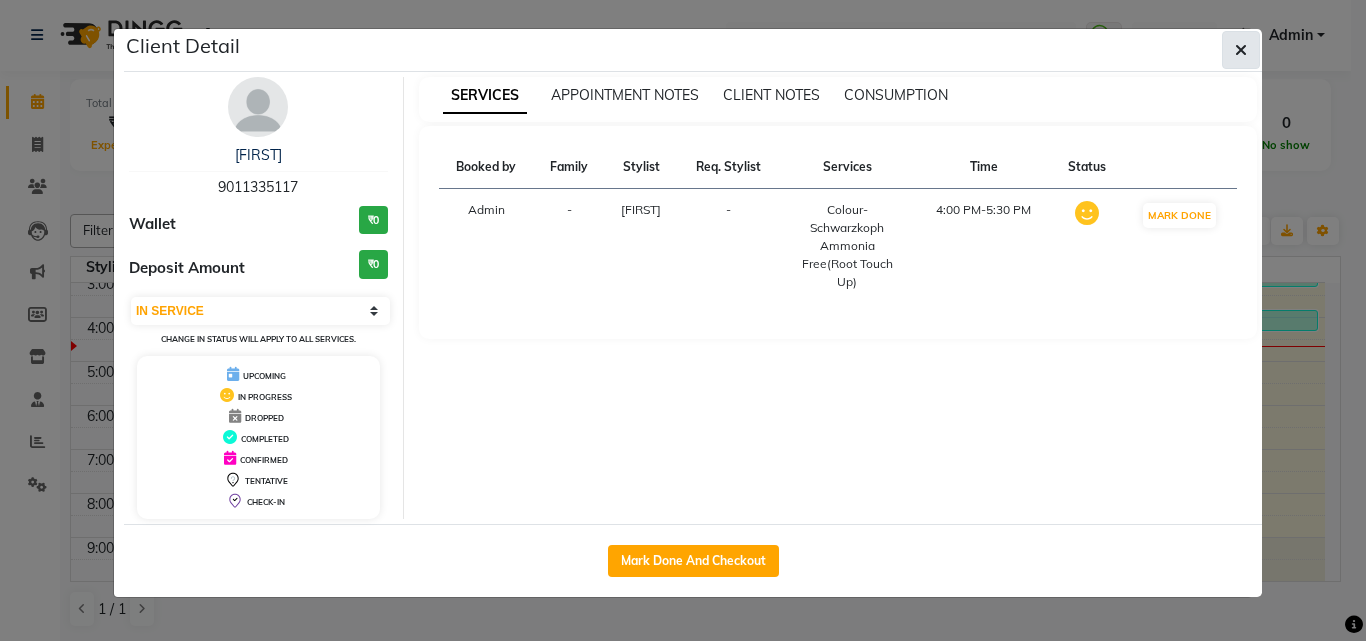 click 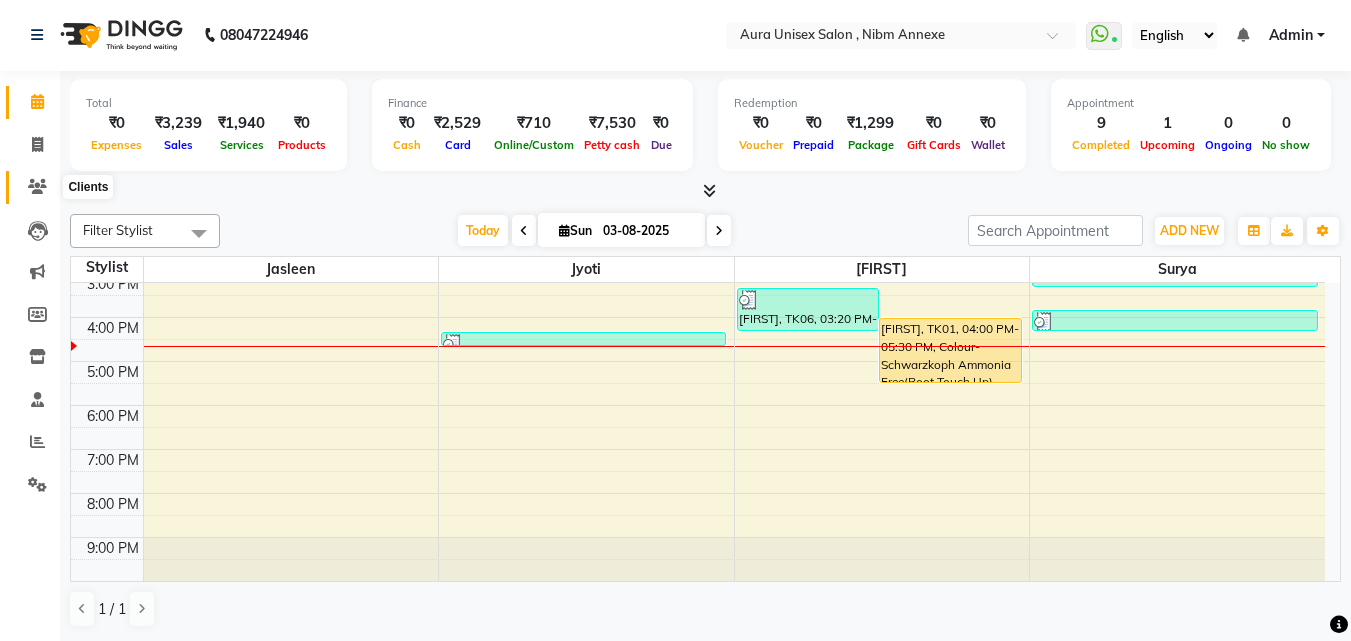 click 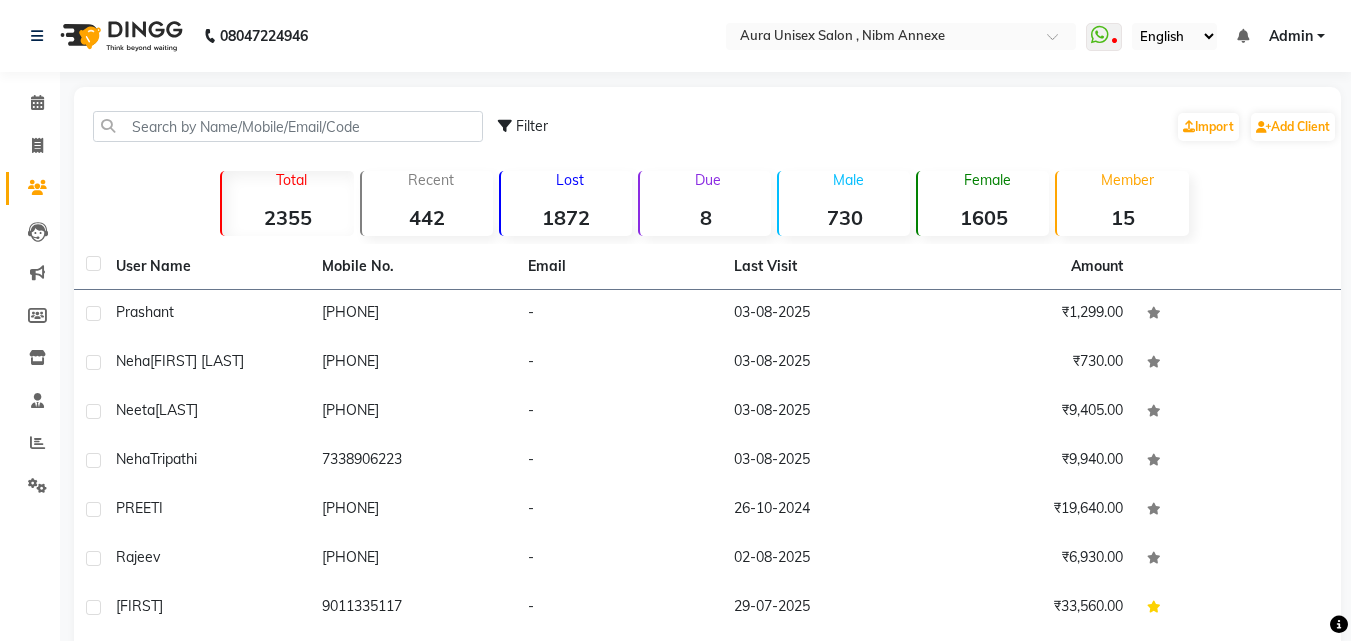 scroll, scrollTop: 0, scrollLeft: 0, axis: both 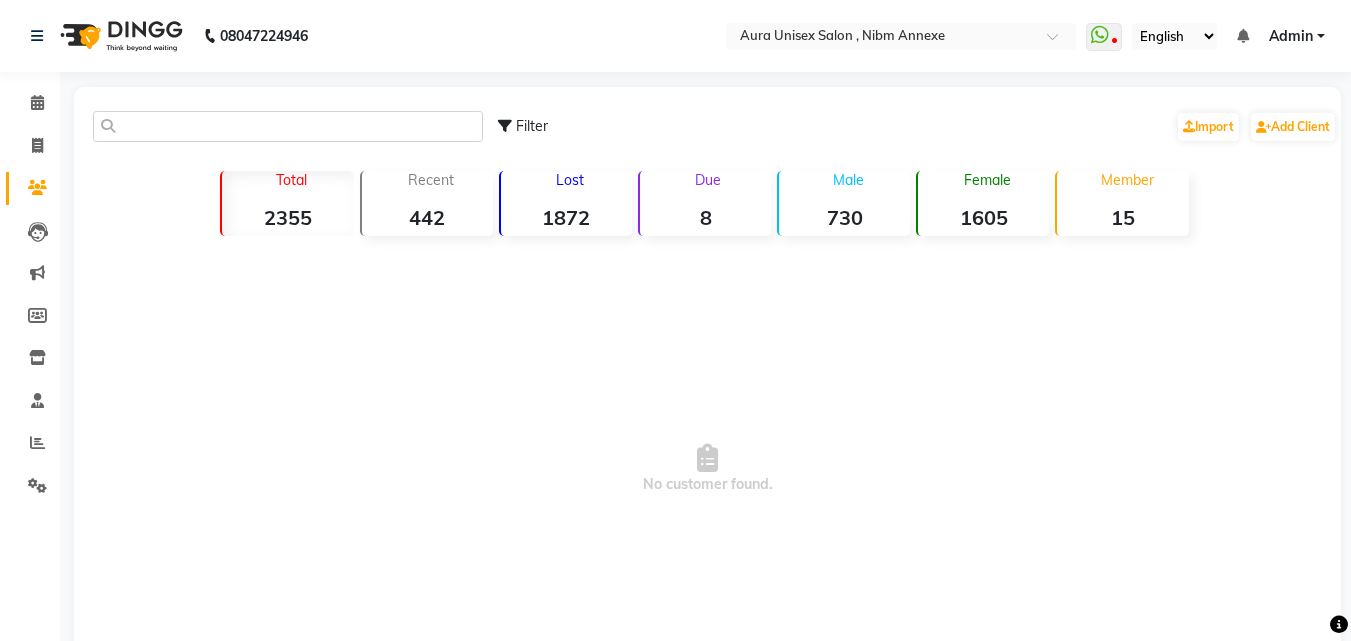 click 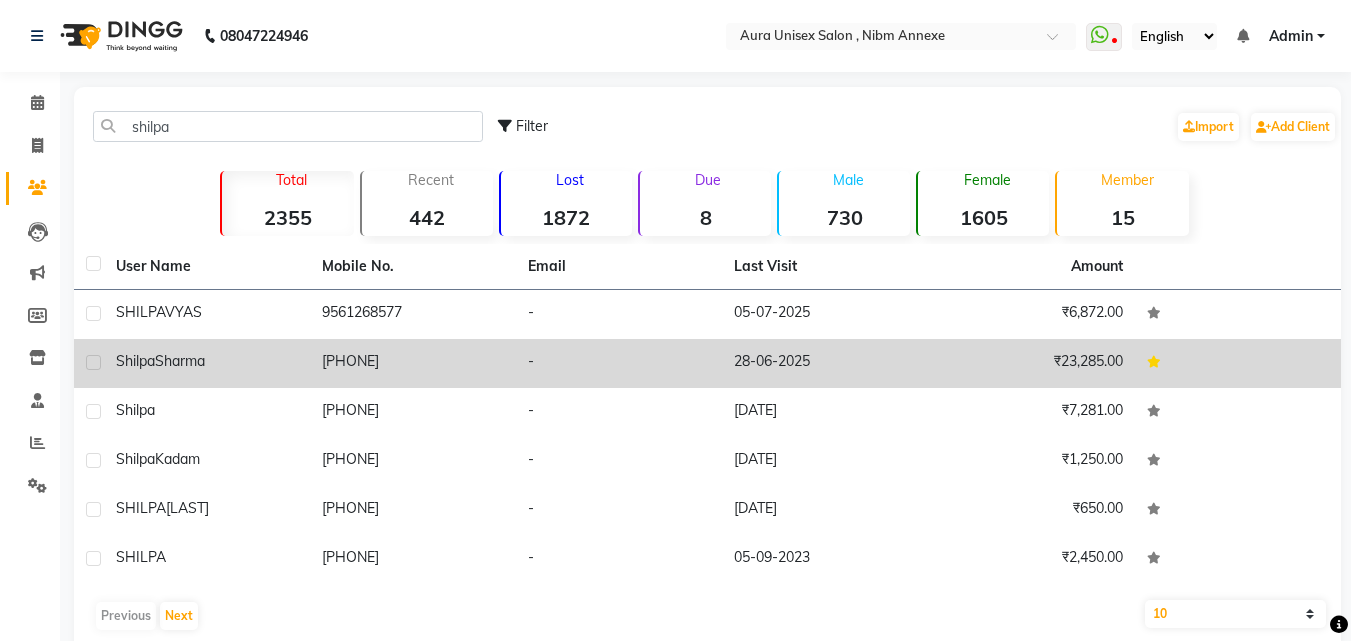 type on "shilpa" 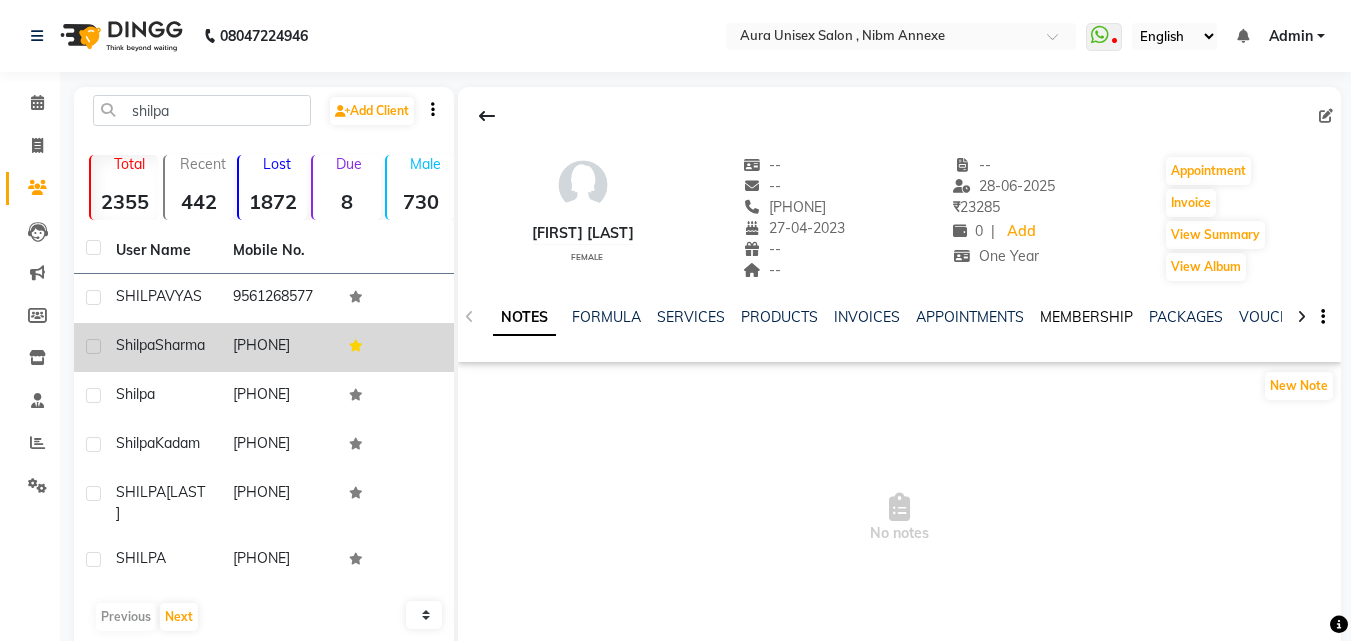 click on "MEMBERSHIP" 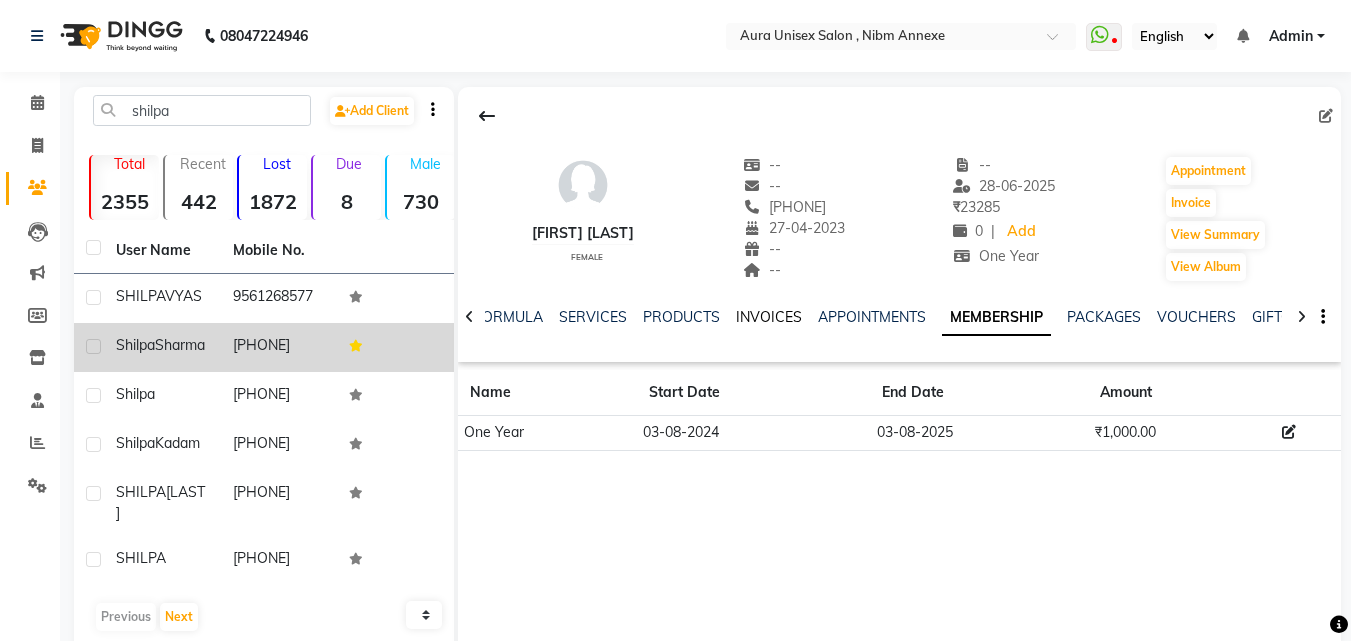 click on "INVOICES" 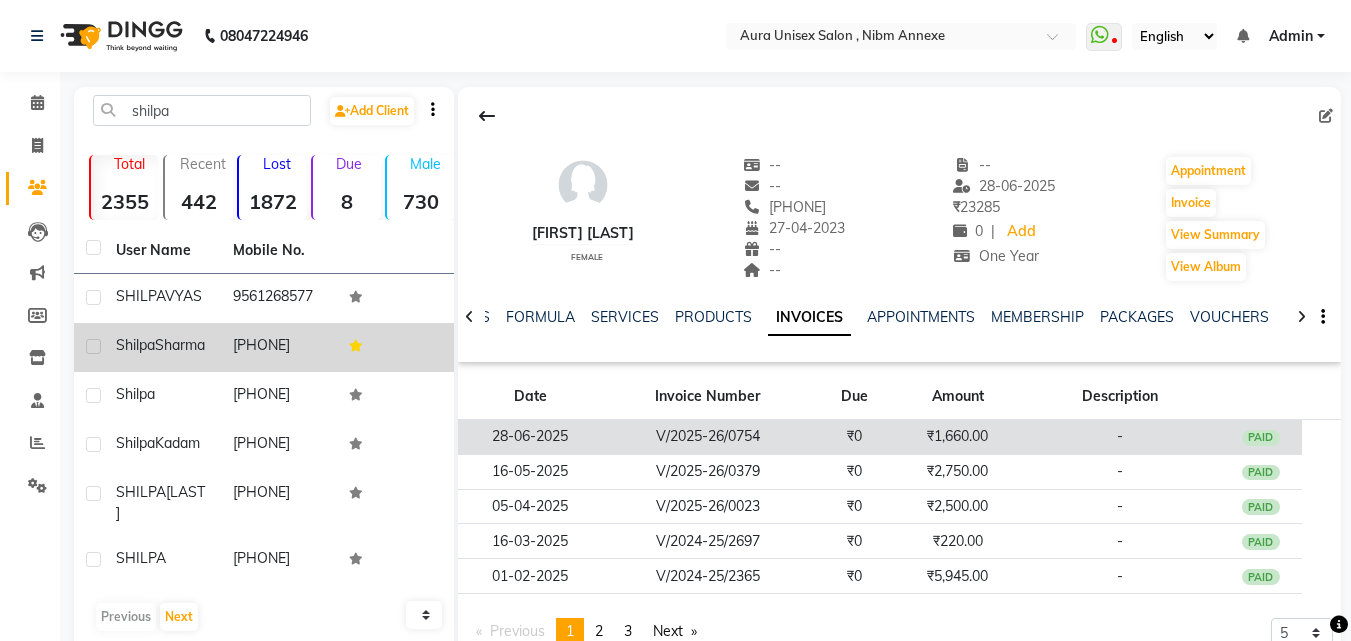 click on "V/2025-26/0754" 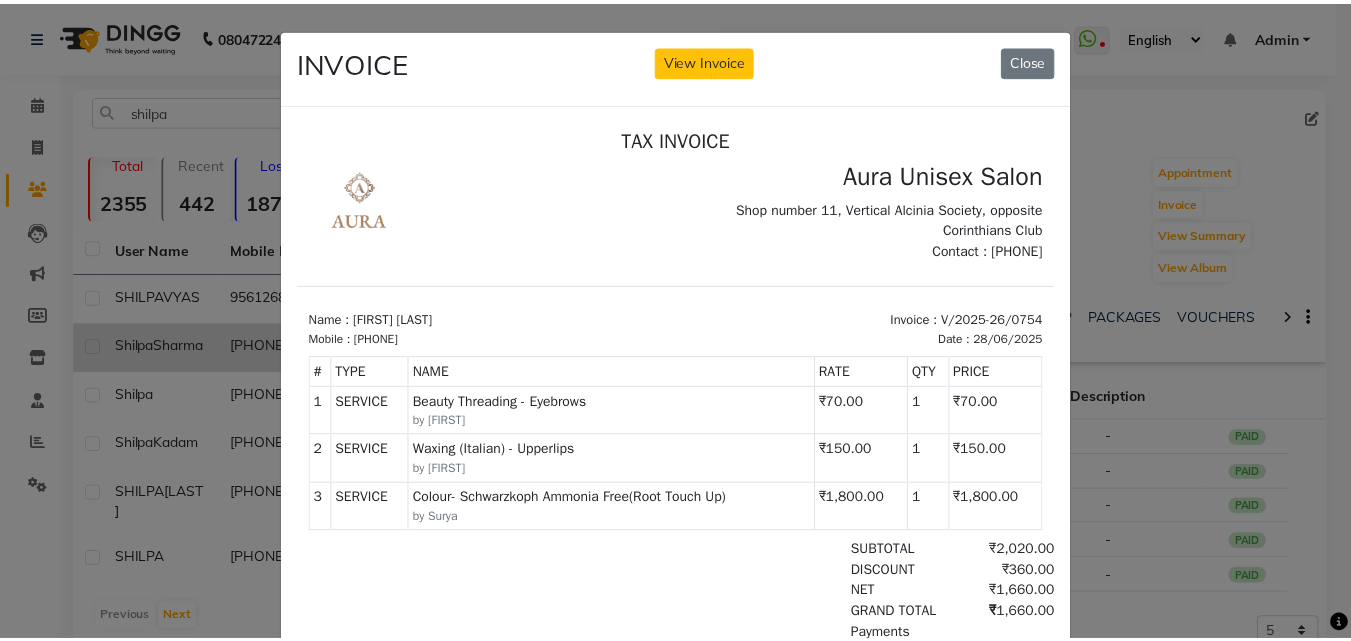 scroll, scrollTop: 0, scrollLeft: 0, axis: both 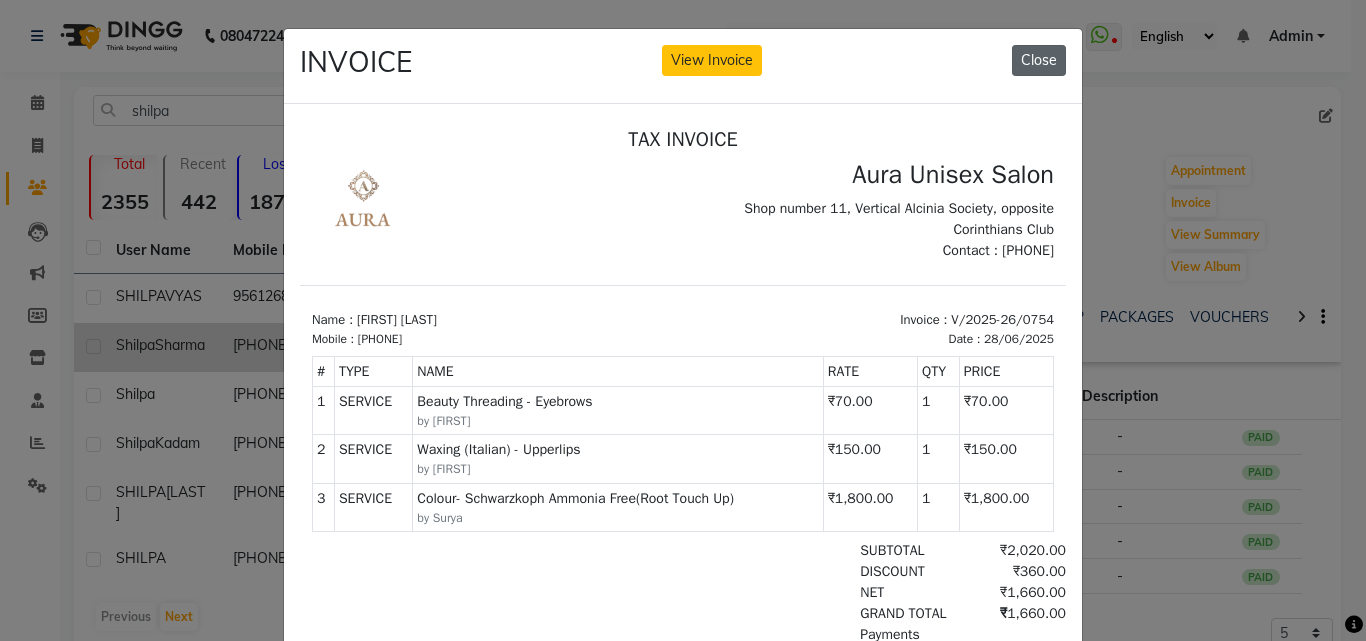 click on "Close" 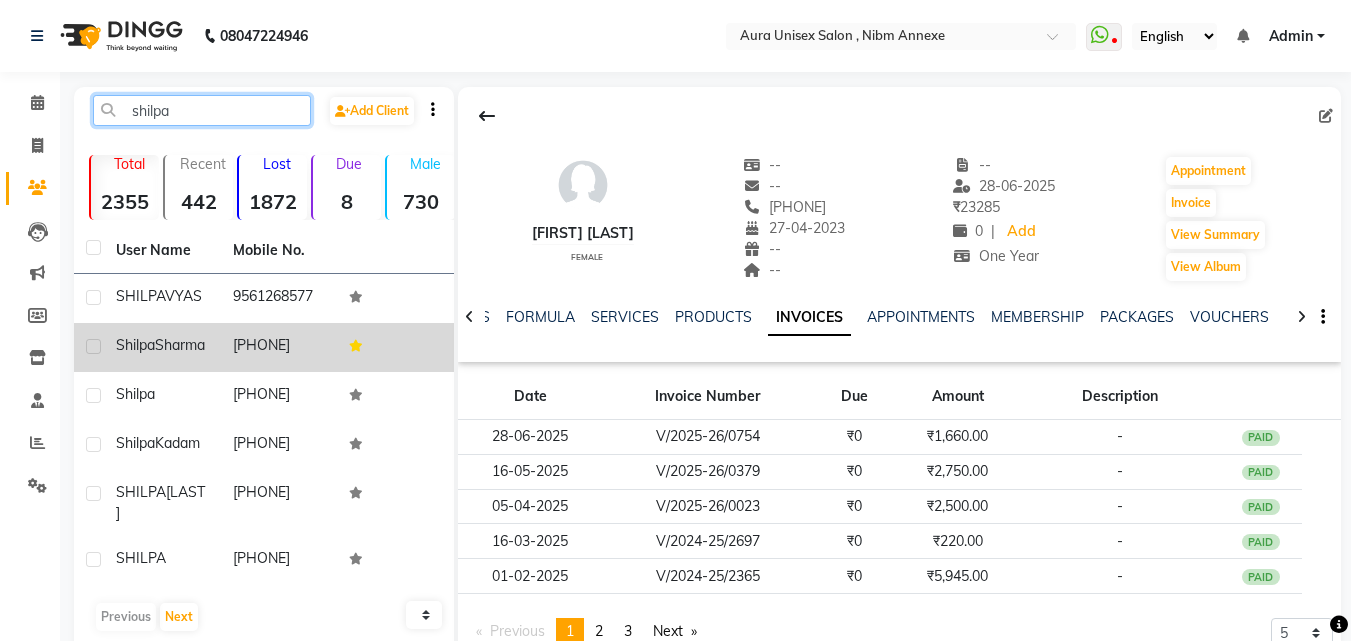 click on "shilpa" 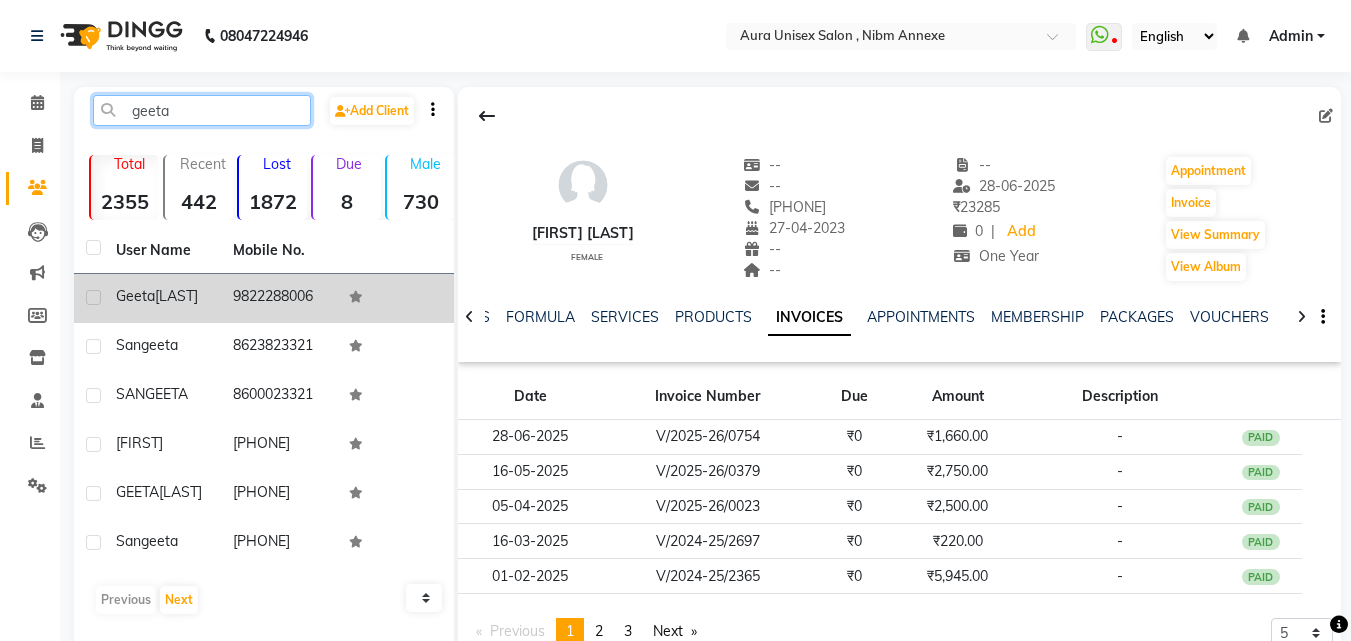 type on "geeta" 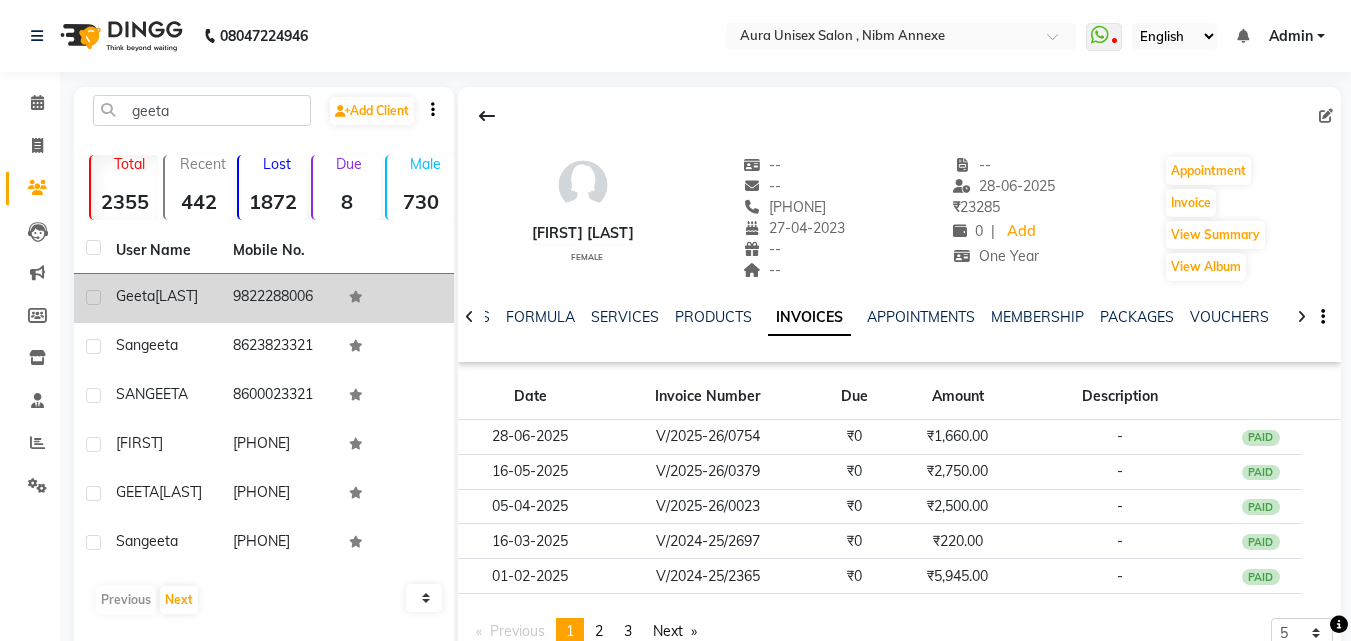 click on "Geeta  Anandani" 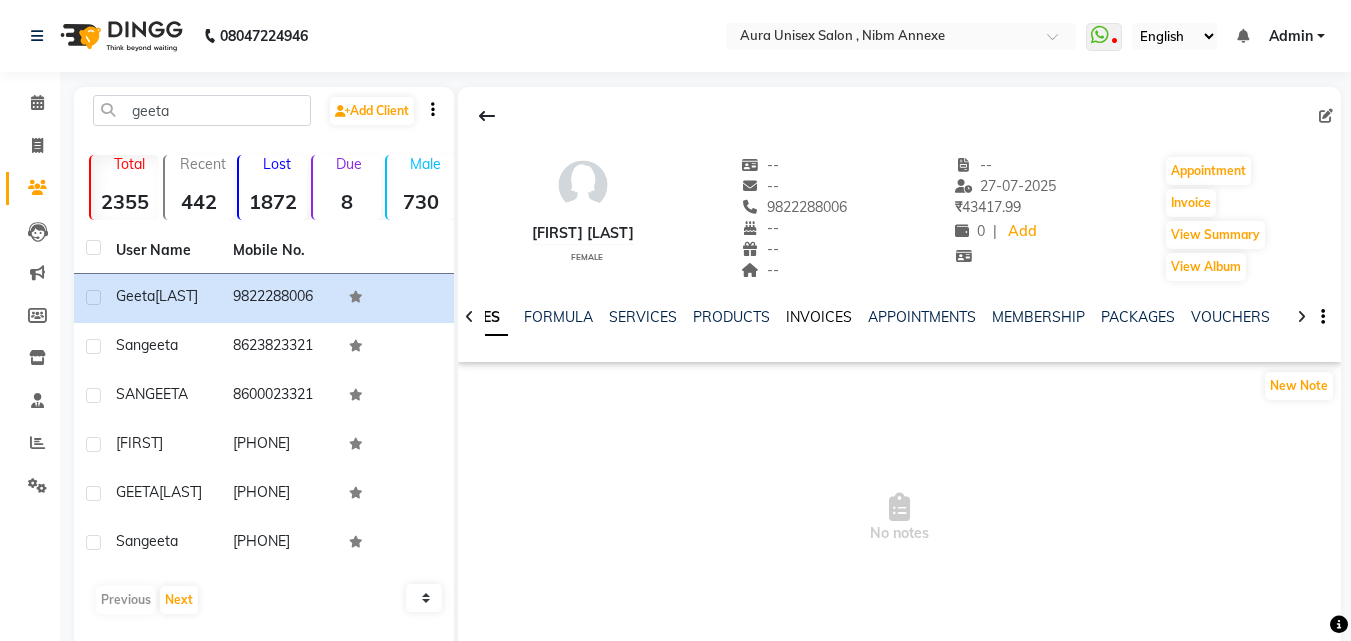 click on "INVOICES" 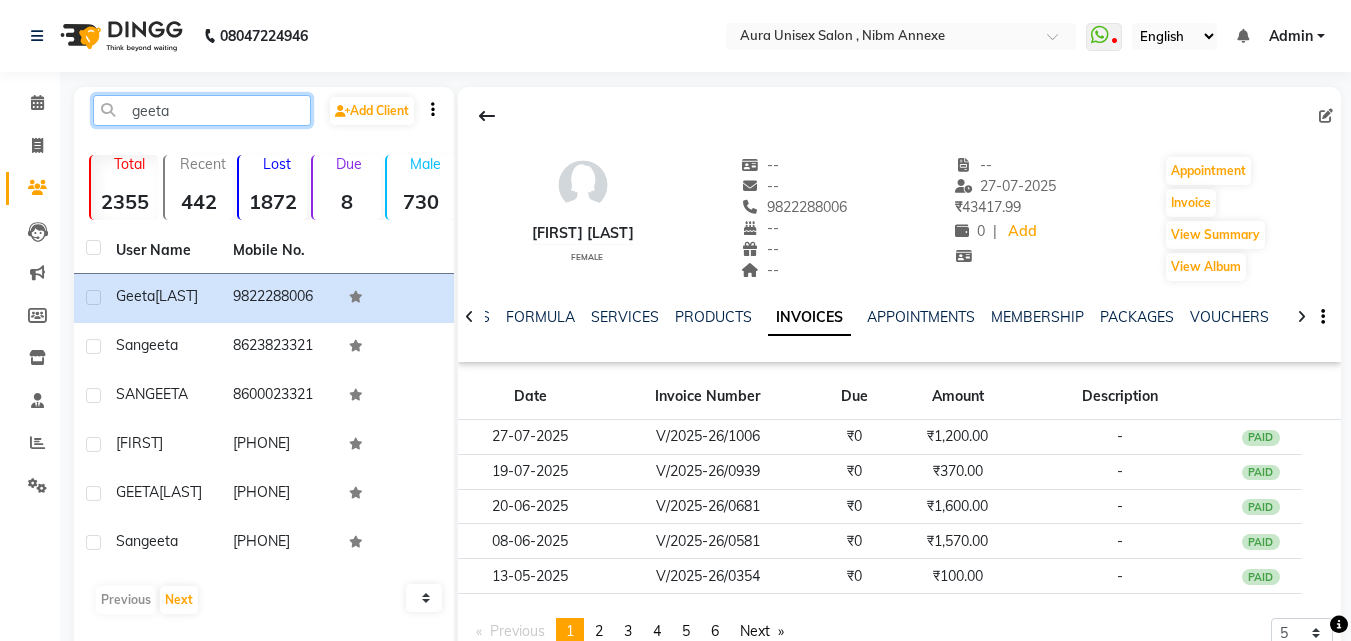 click on "geeta" 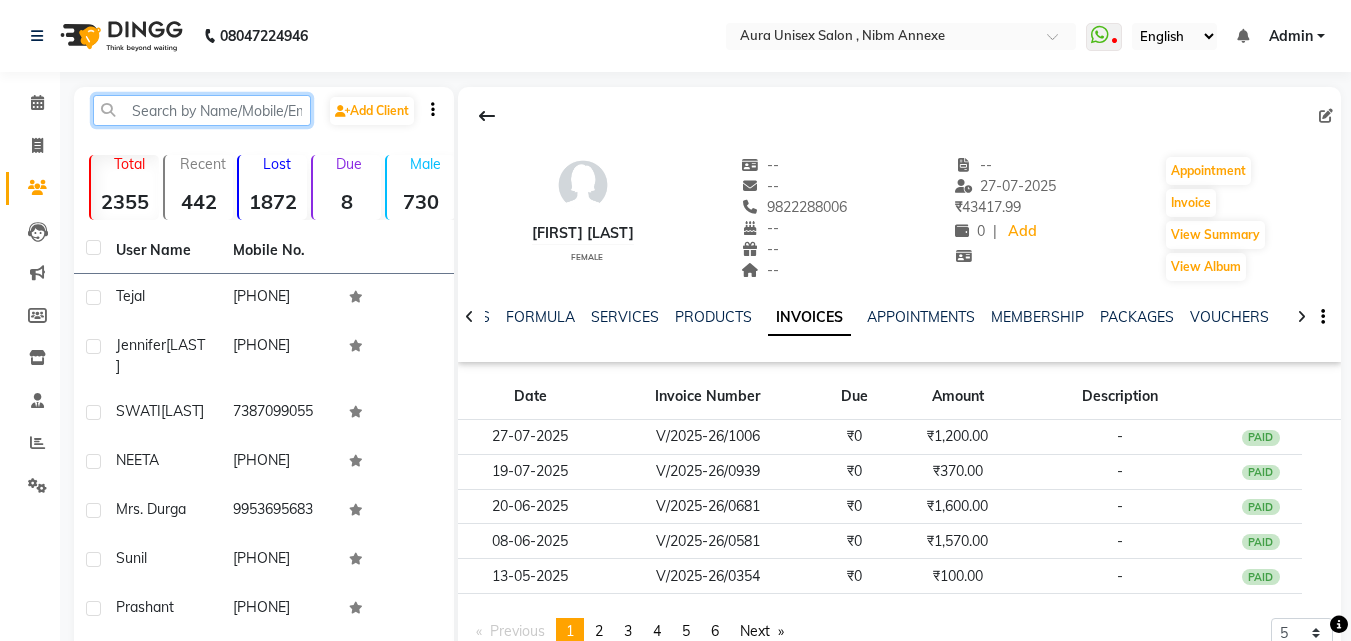 click 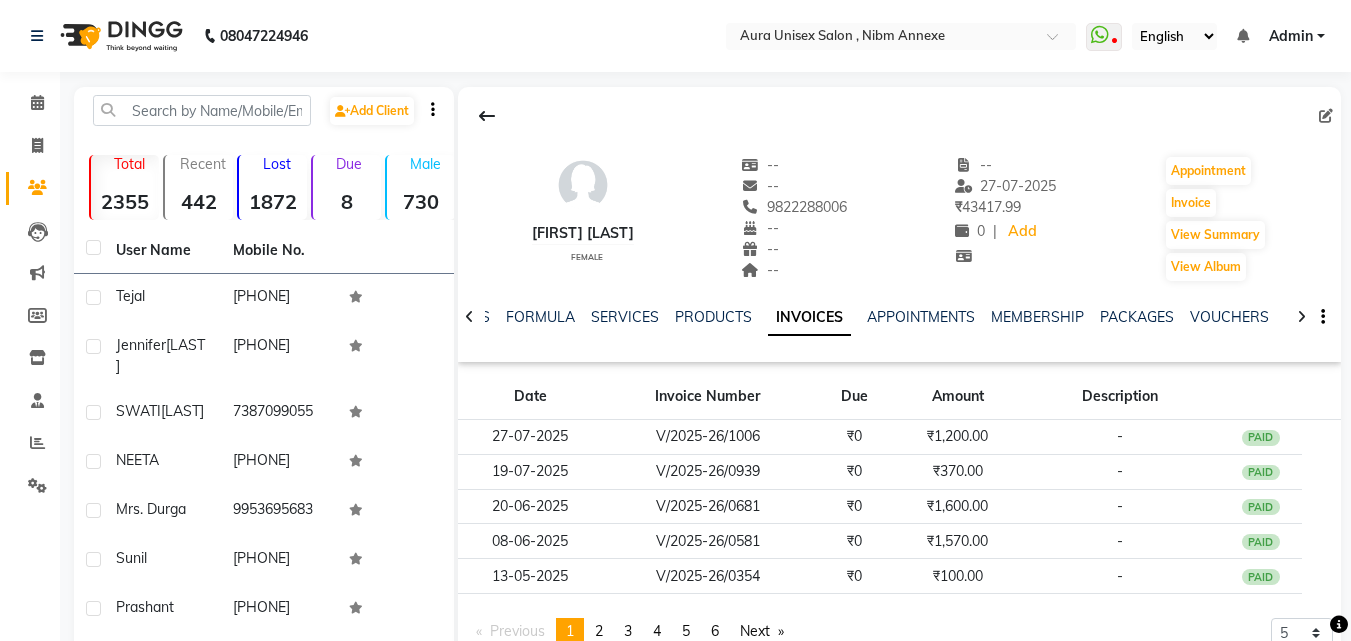 click on "Add Client" 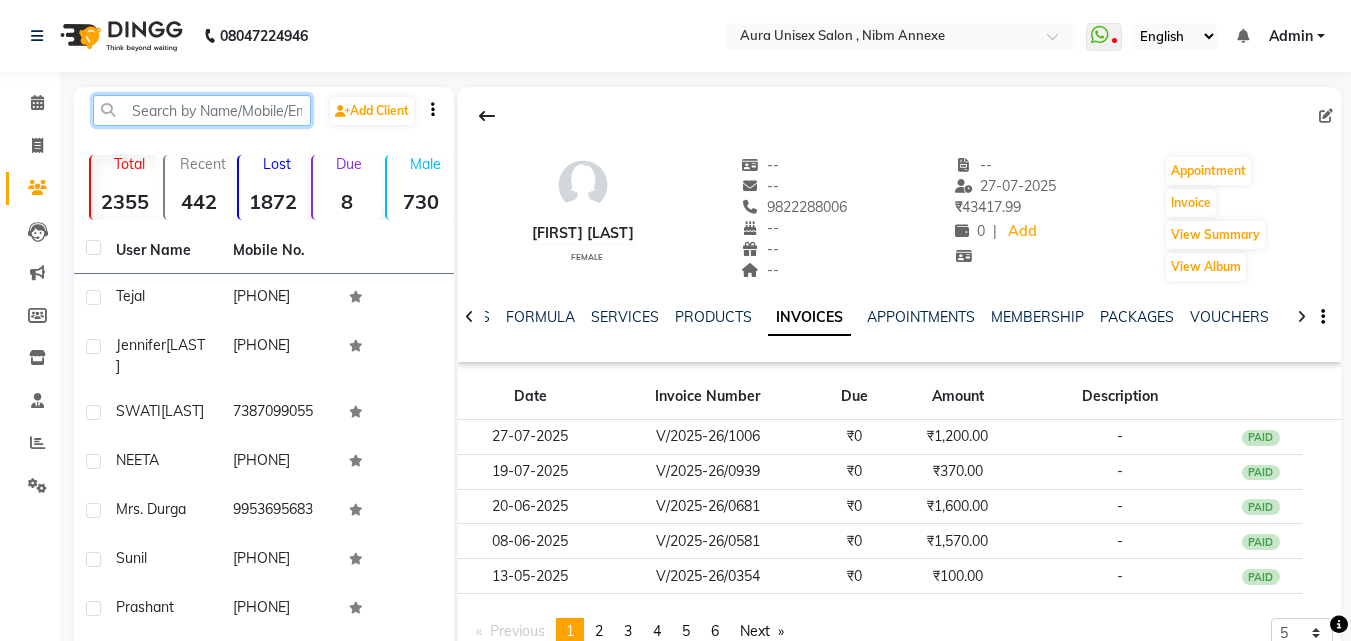 click 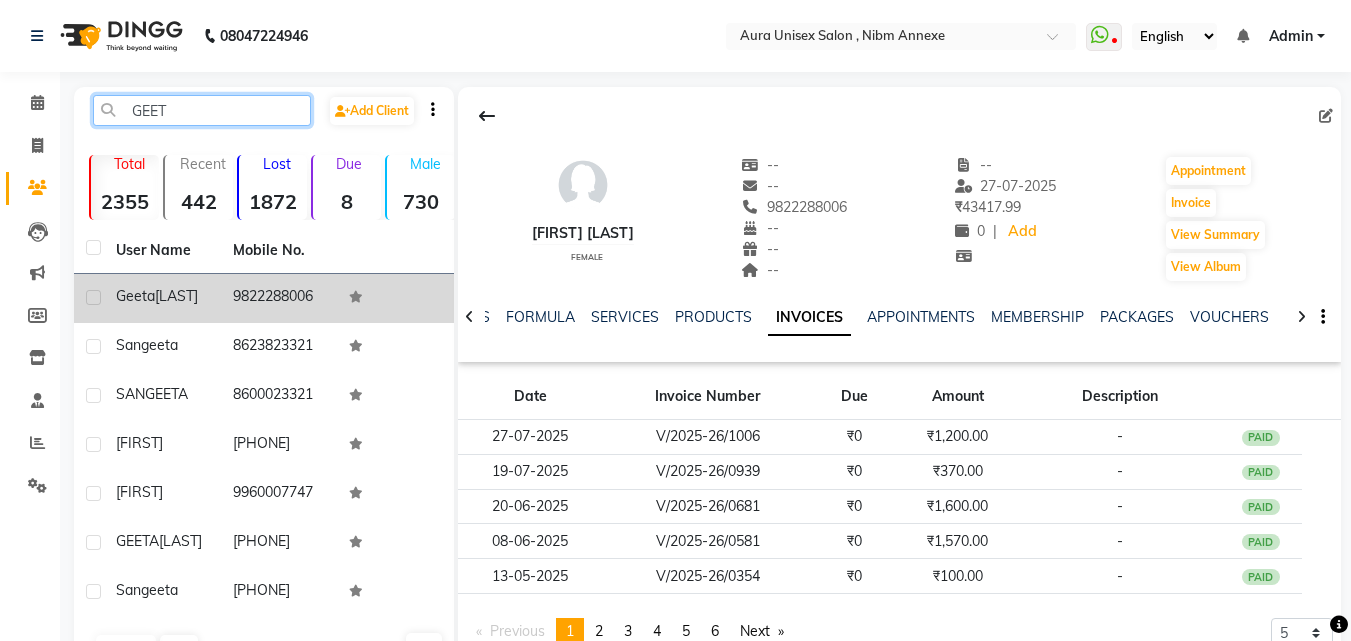 type on "GEET" 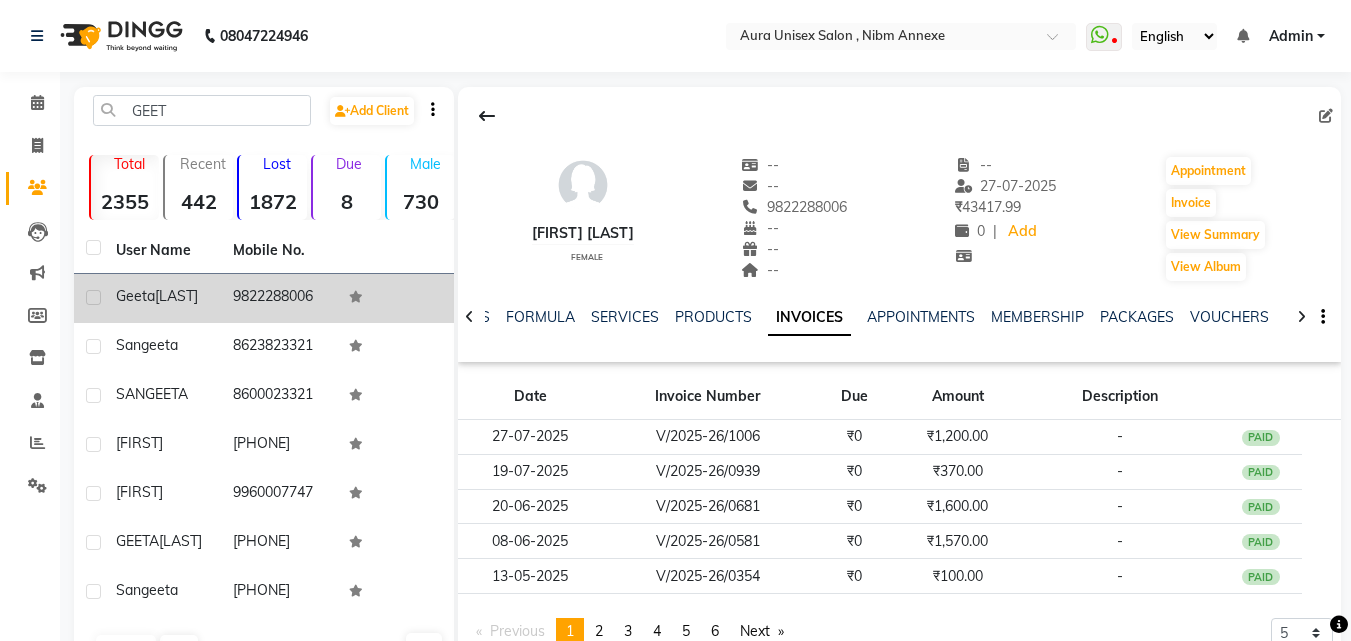 click on "9822288006" 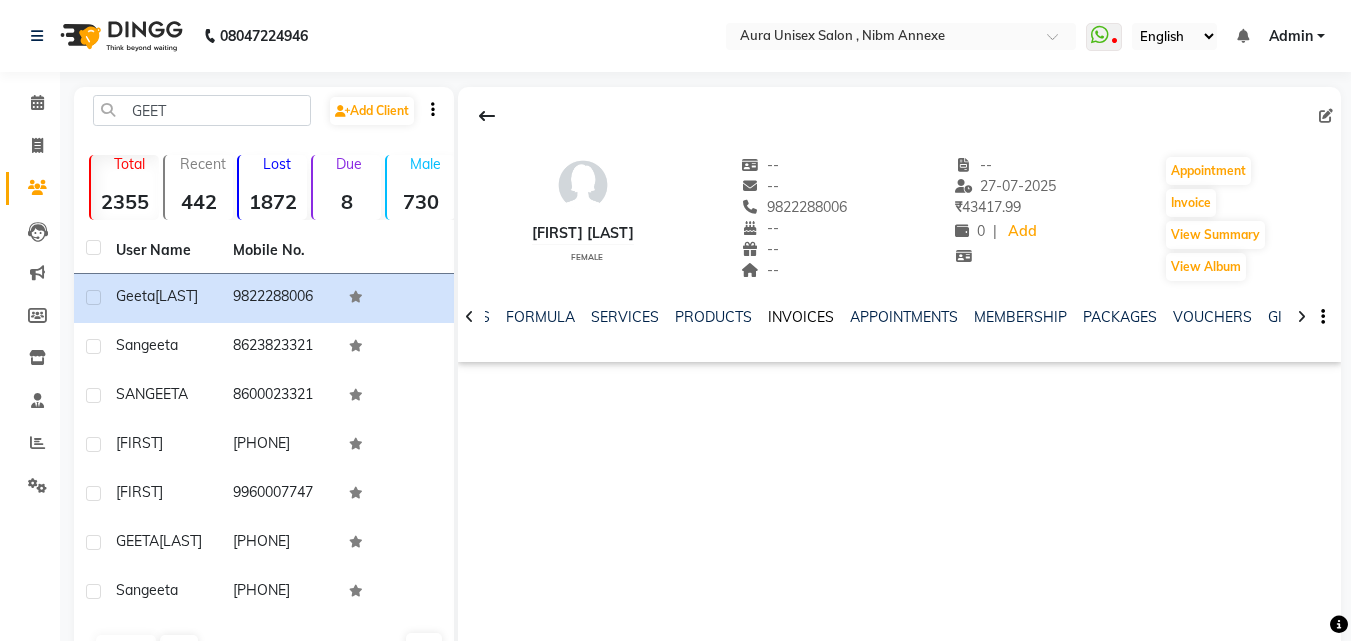click on "INVOICES" 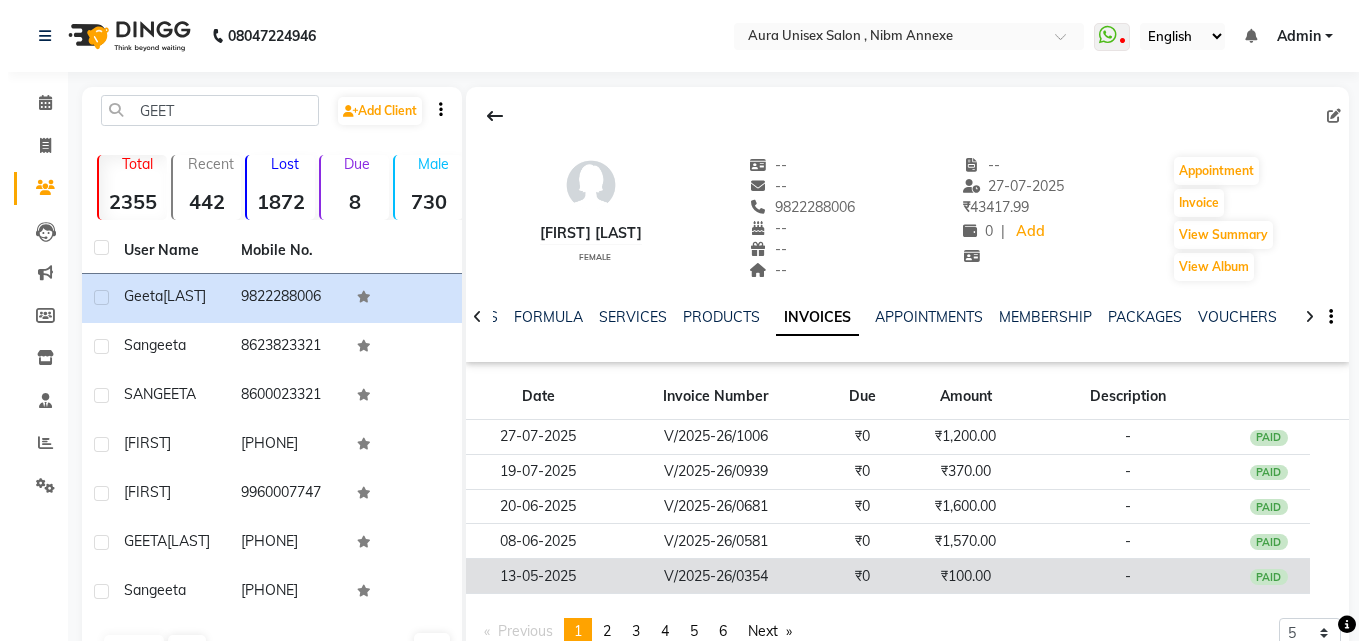 scroll, scrollTop: 96, scrollLeft: 0, axis: vertical 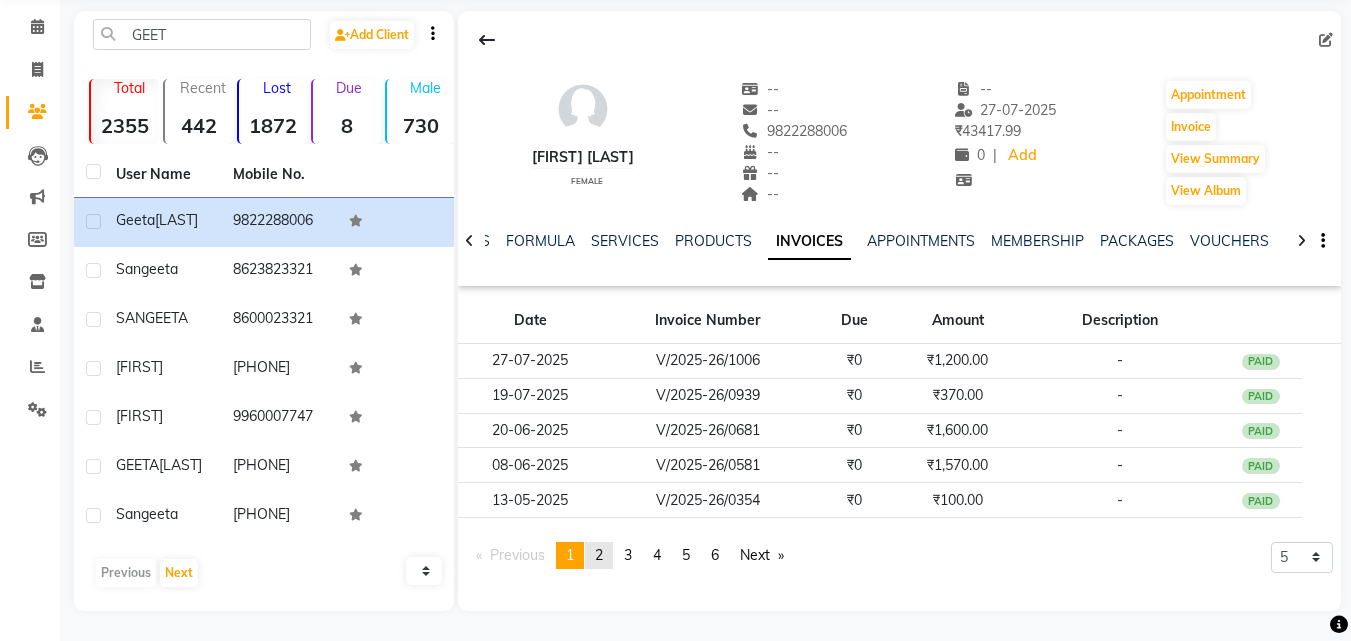 click on "page  2" 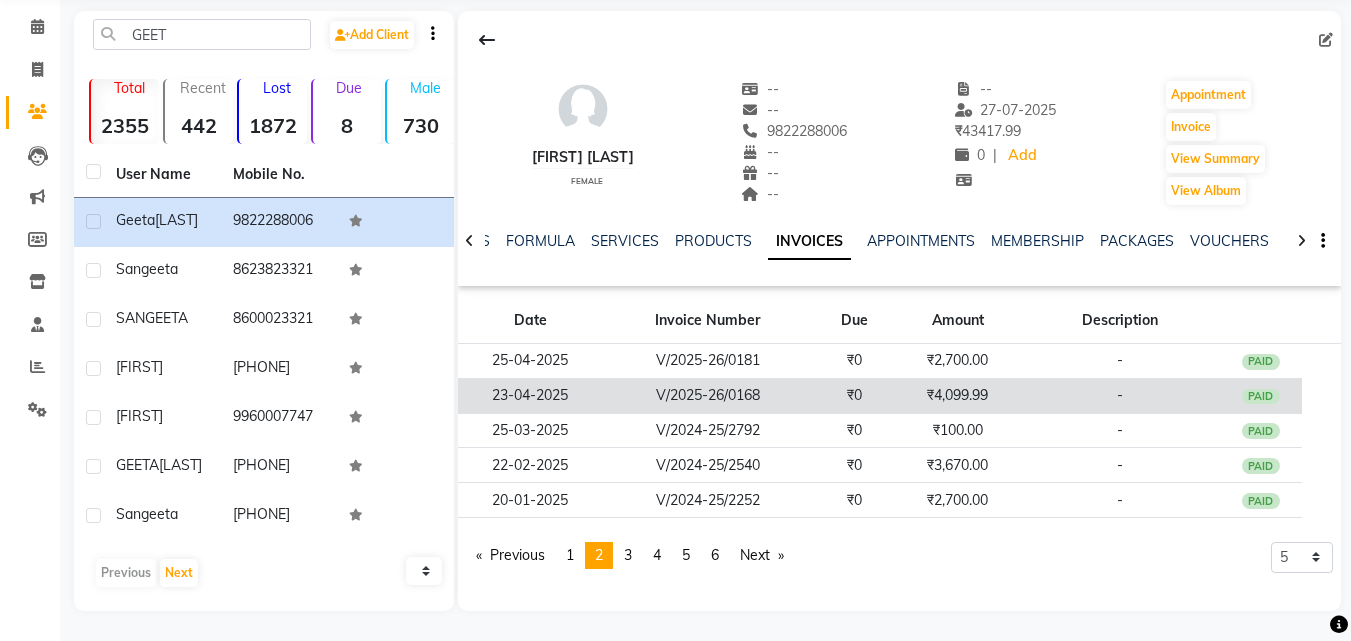 click on "V/2025-26/0168" 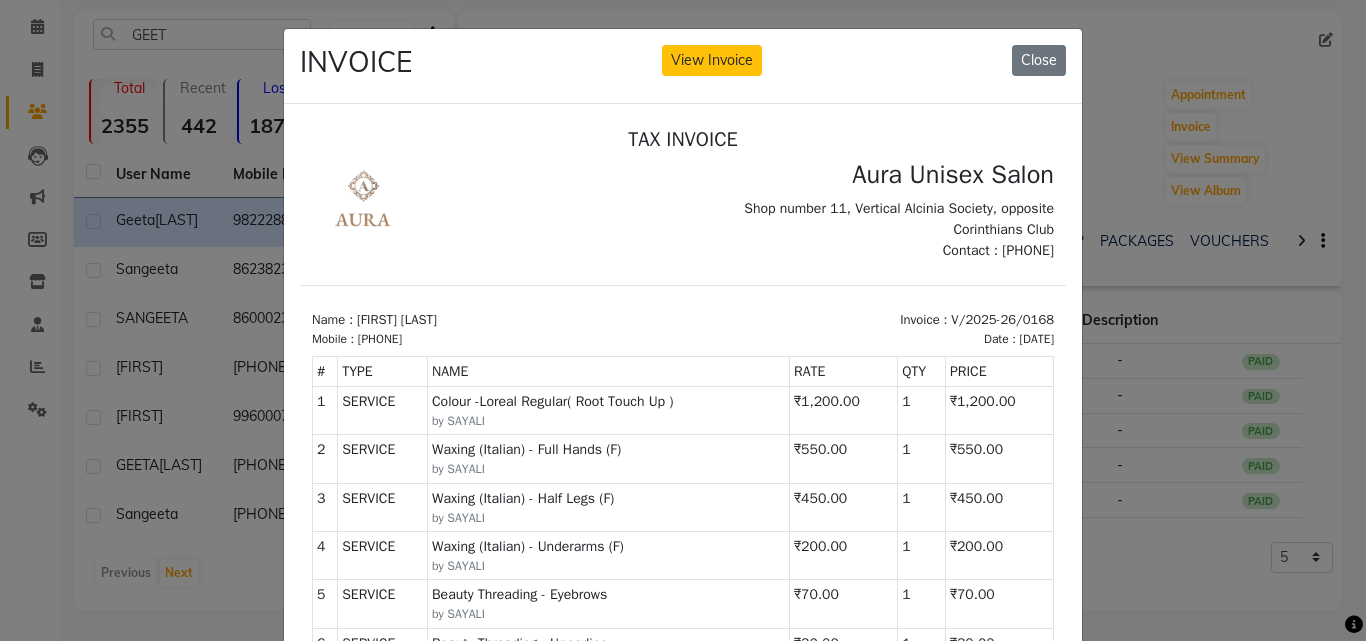 scroll, scrollTop: 0, scrollLeft: 0, axis: both 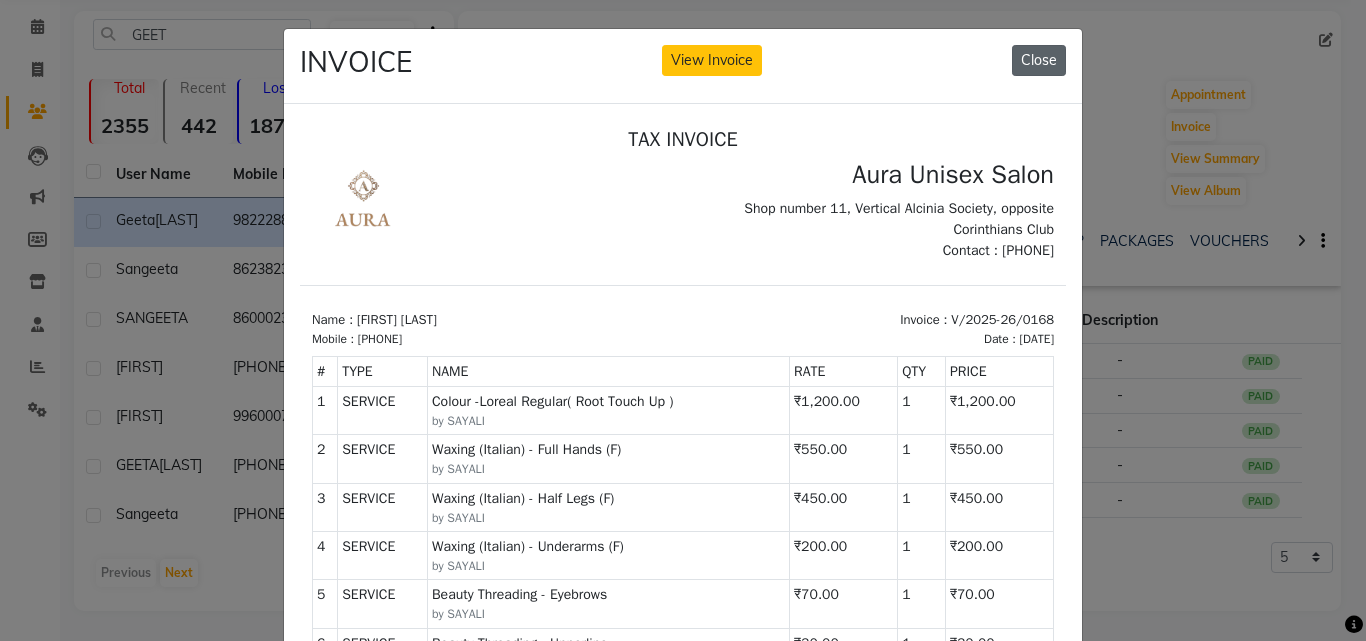 click on "Close" 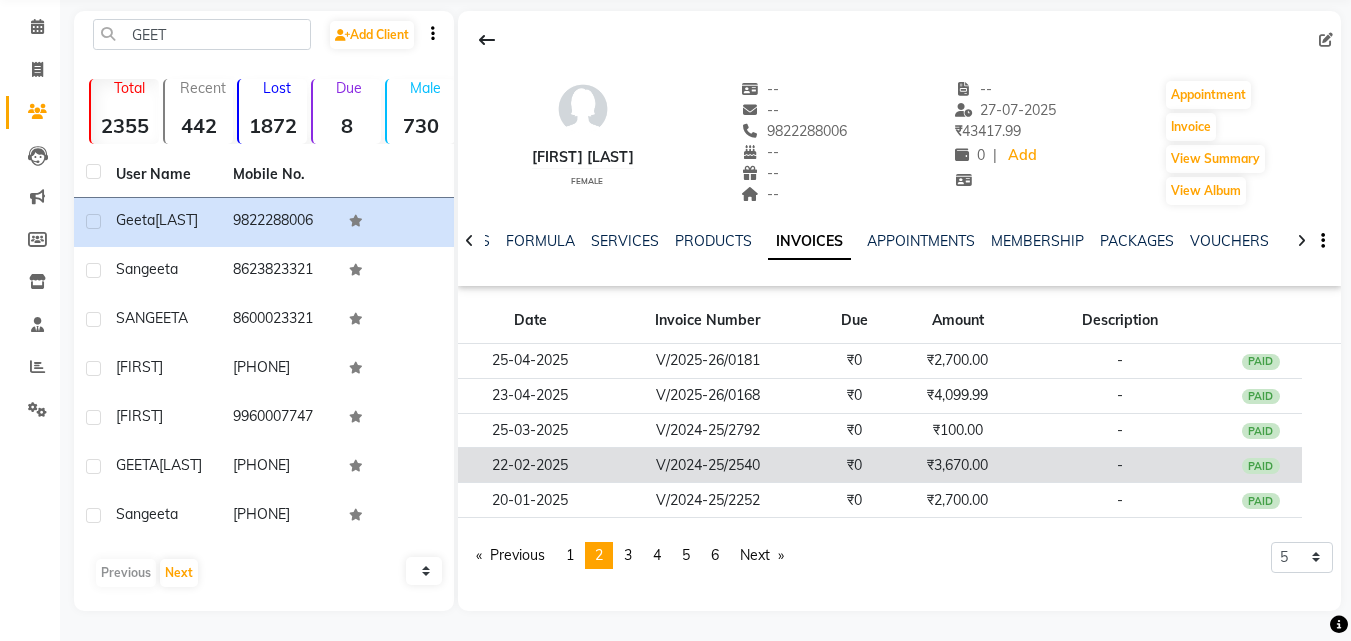 click on "₹0" 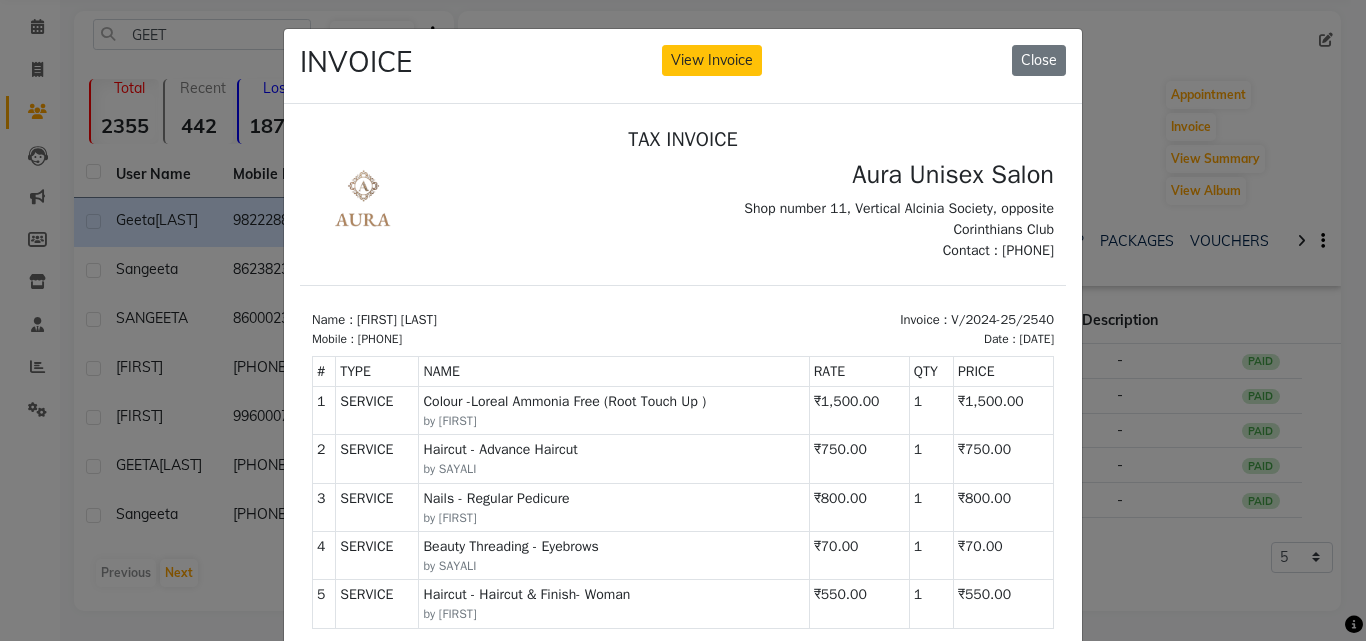 scroll, scrollTop: 16, scrollLeft: 0, axis: vertical 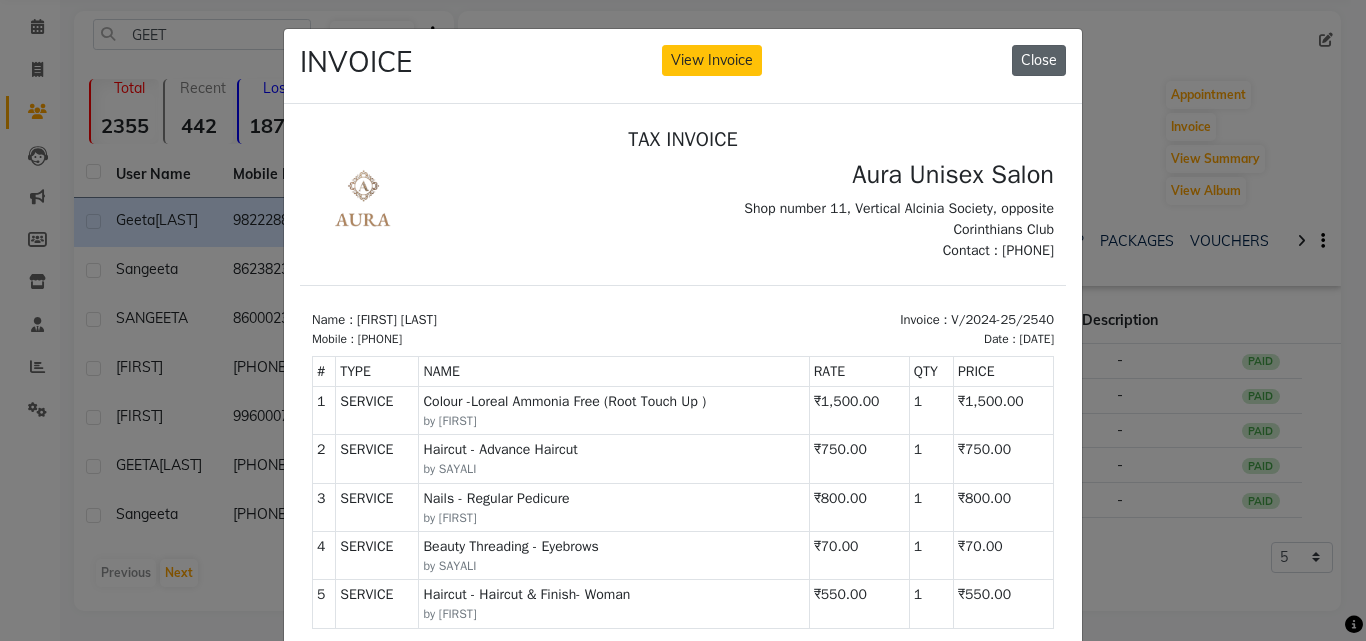 click on "Close" 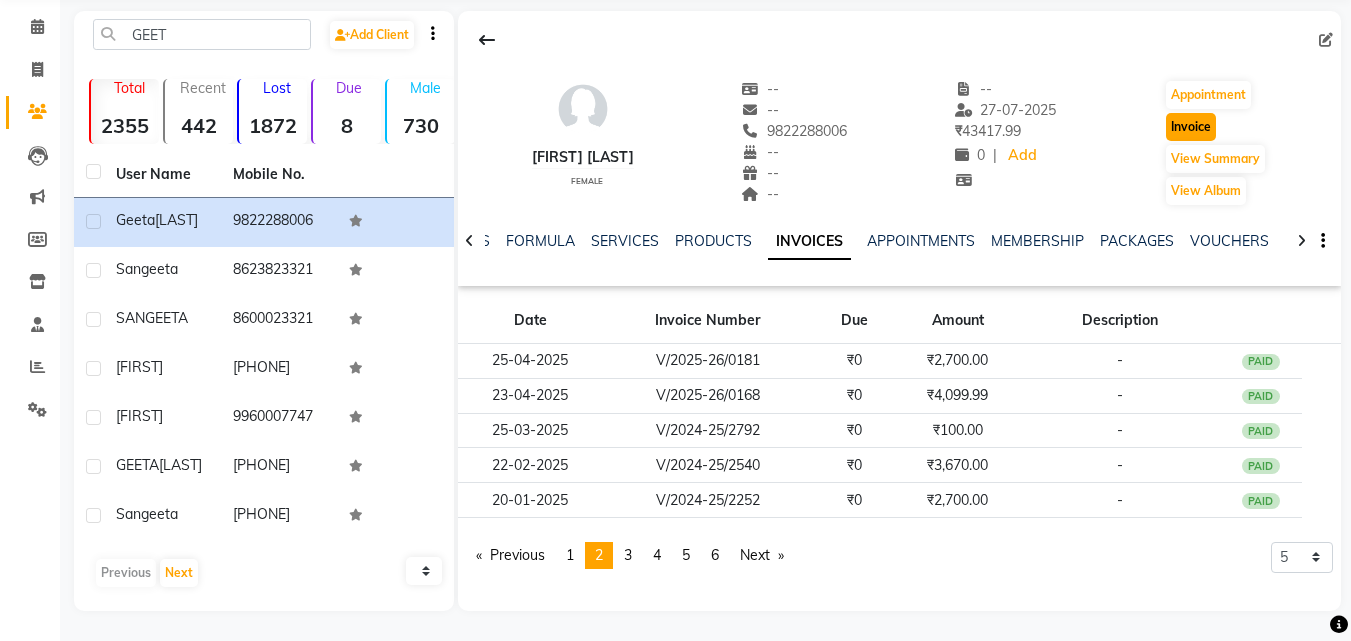 click on "Invoice" 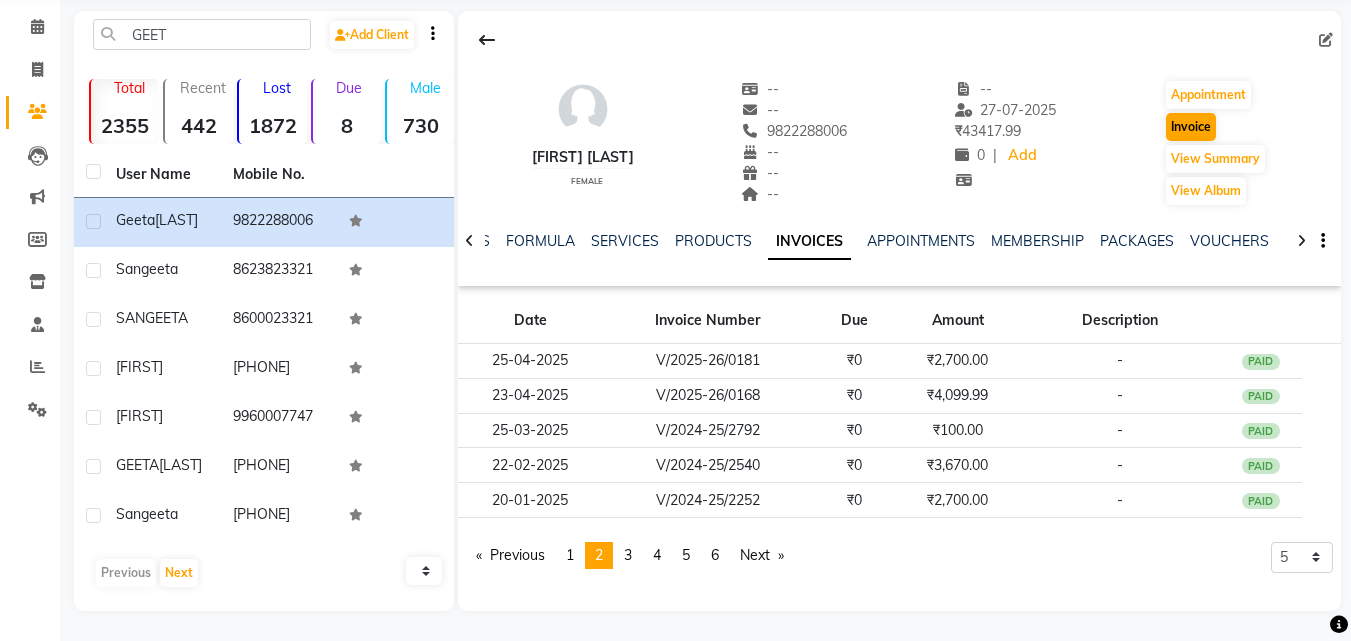 select on "service" 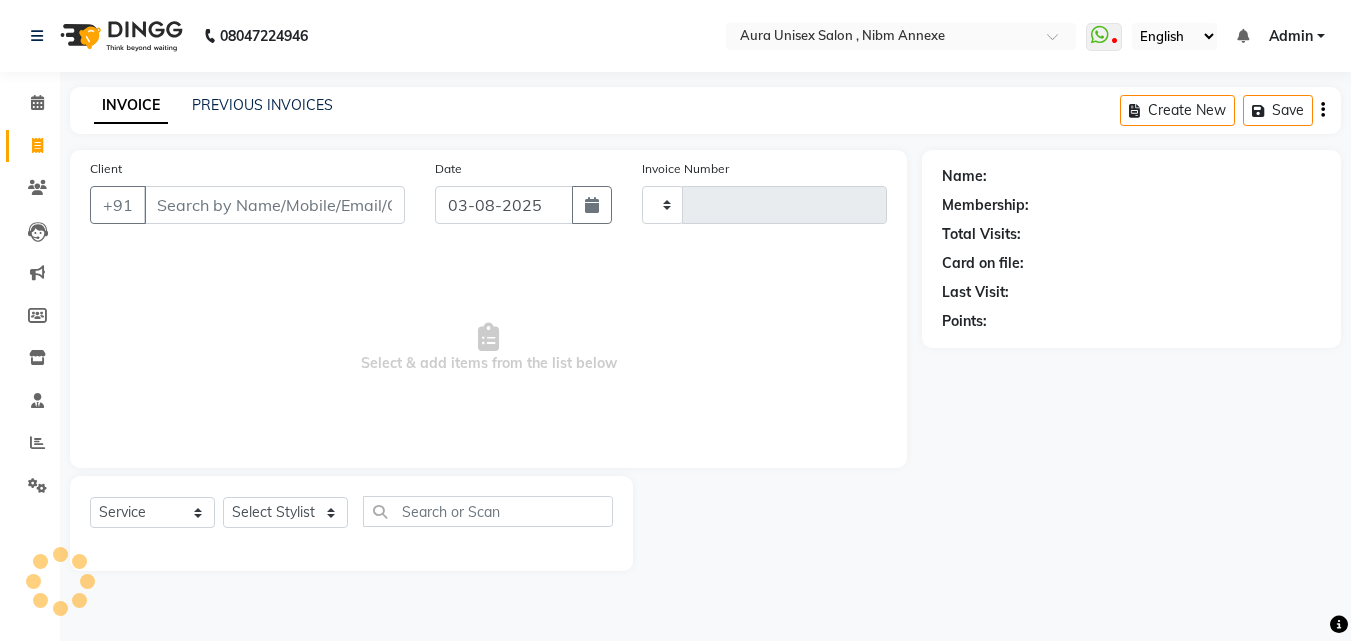 scroll, scrollTop: 0, scrollLeft: 0, axis: both 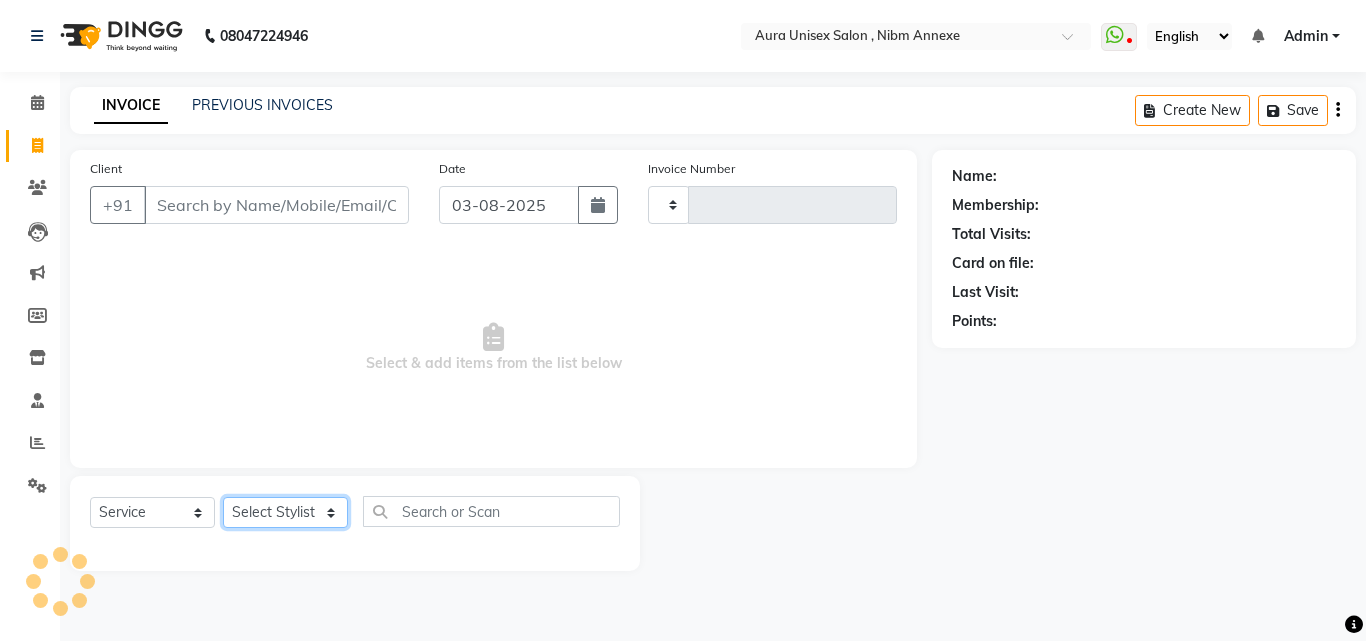 click on "Select Stylist" 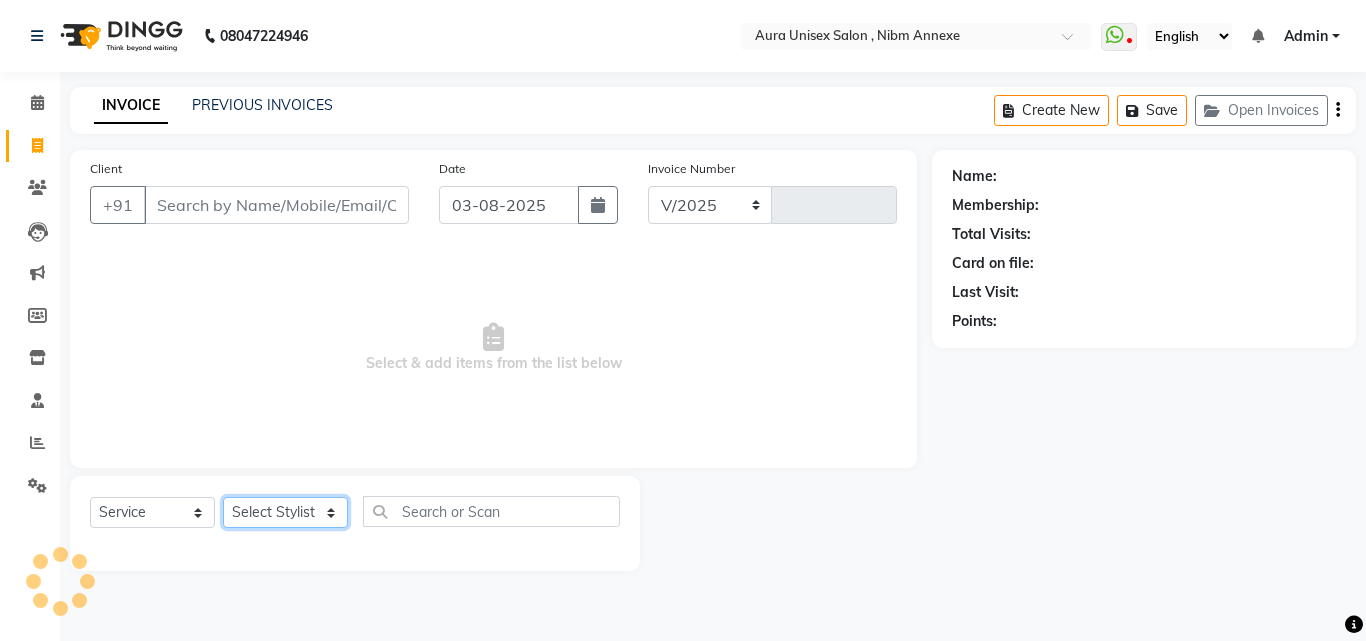 select on "823" 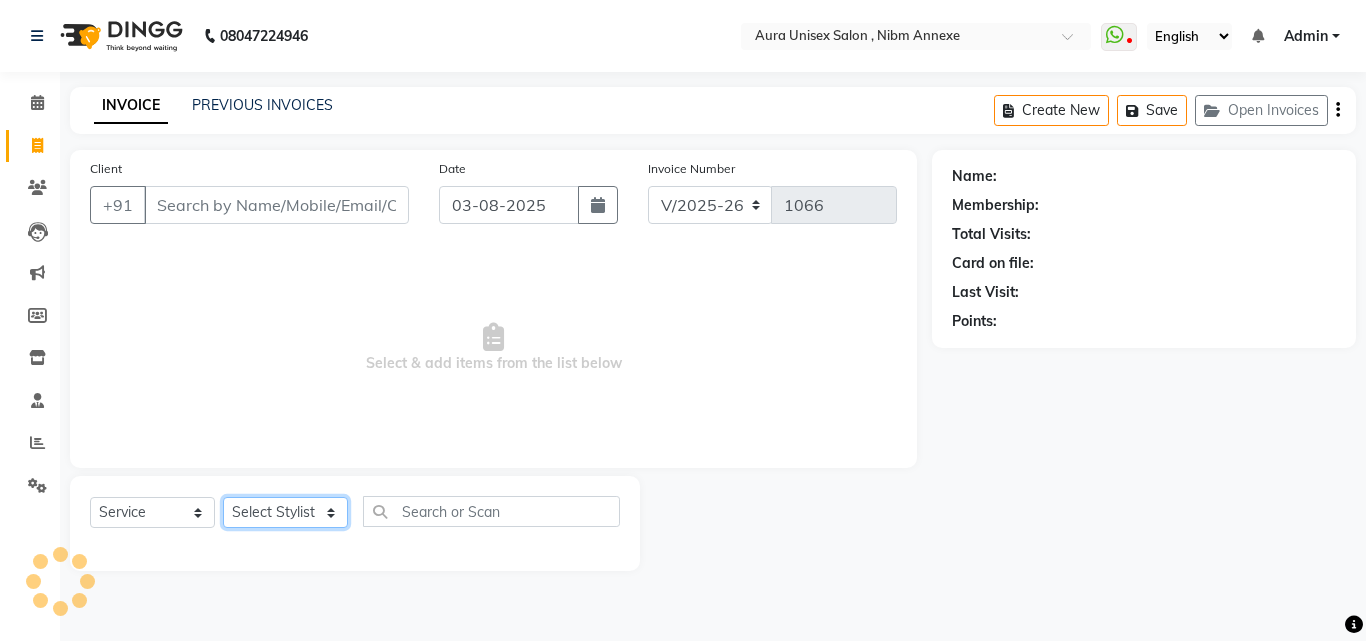 click on "Select Stylist" 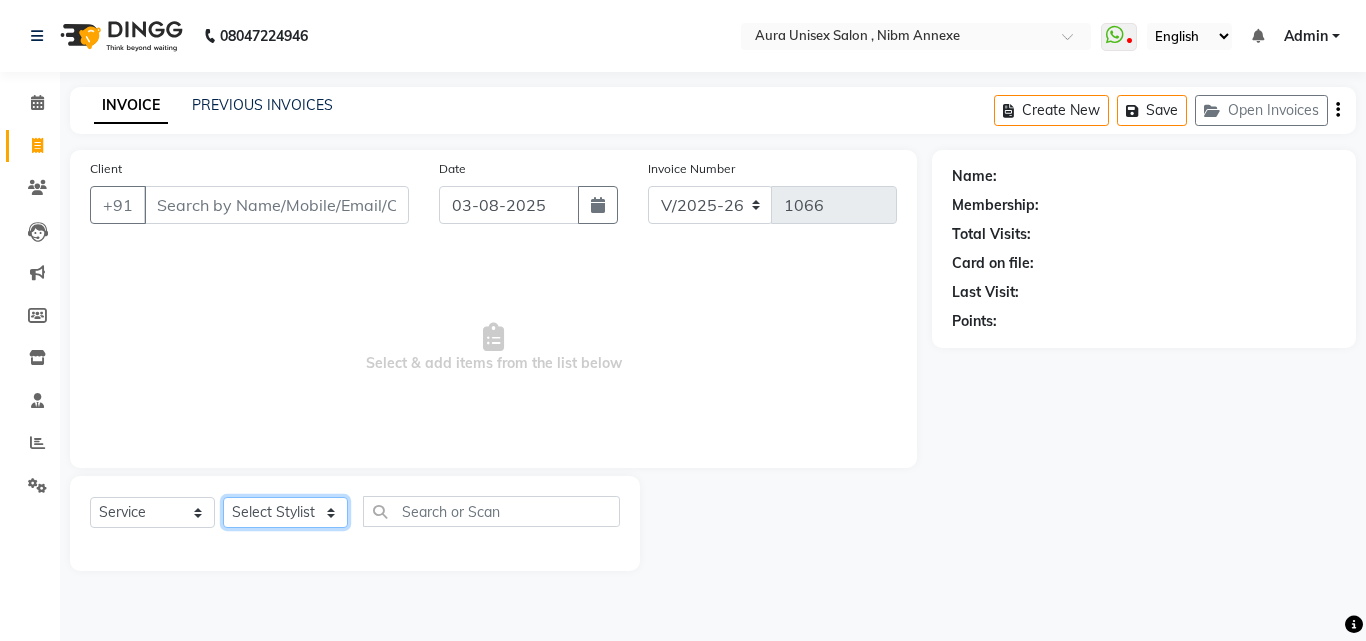 click on "Select Stylist" 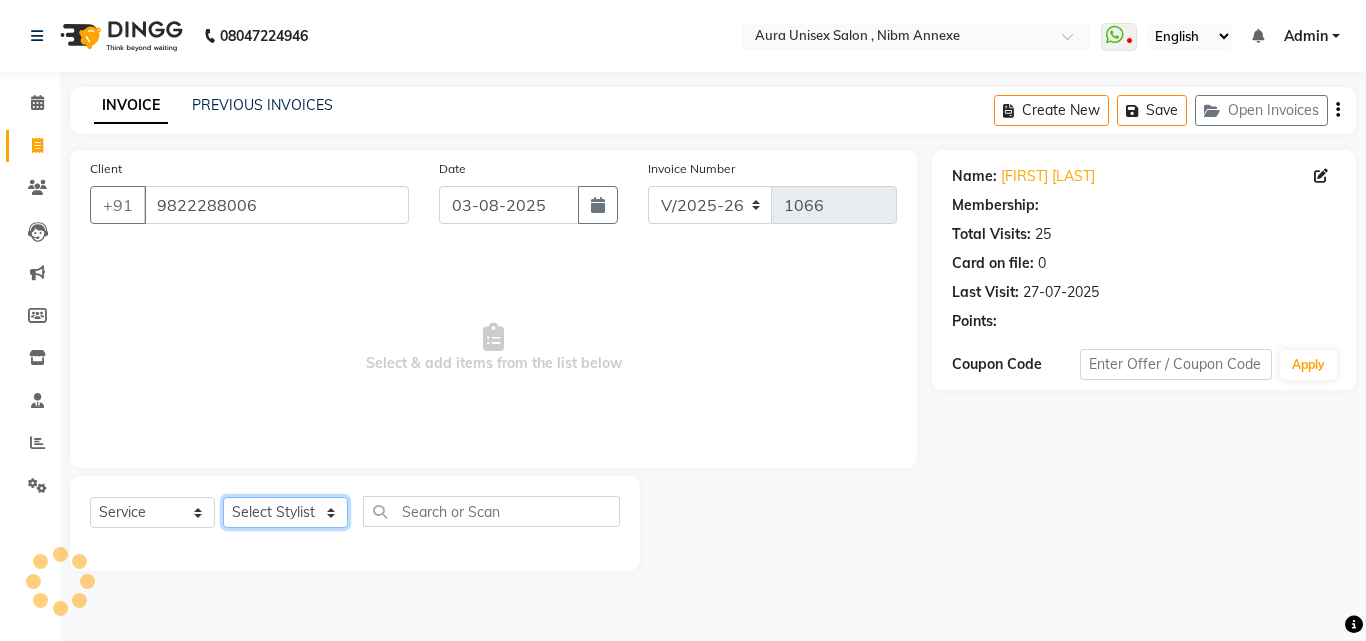 click on "Select Stylist Jasleen Jyoti Surya Tejaswini" 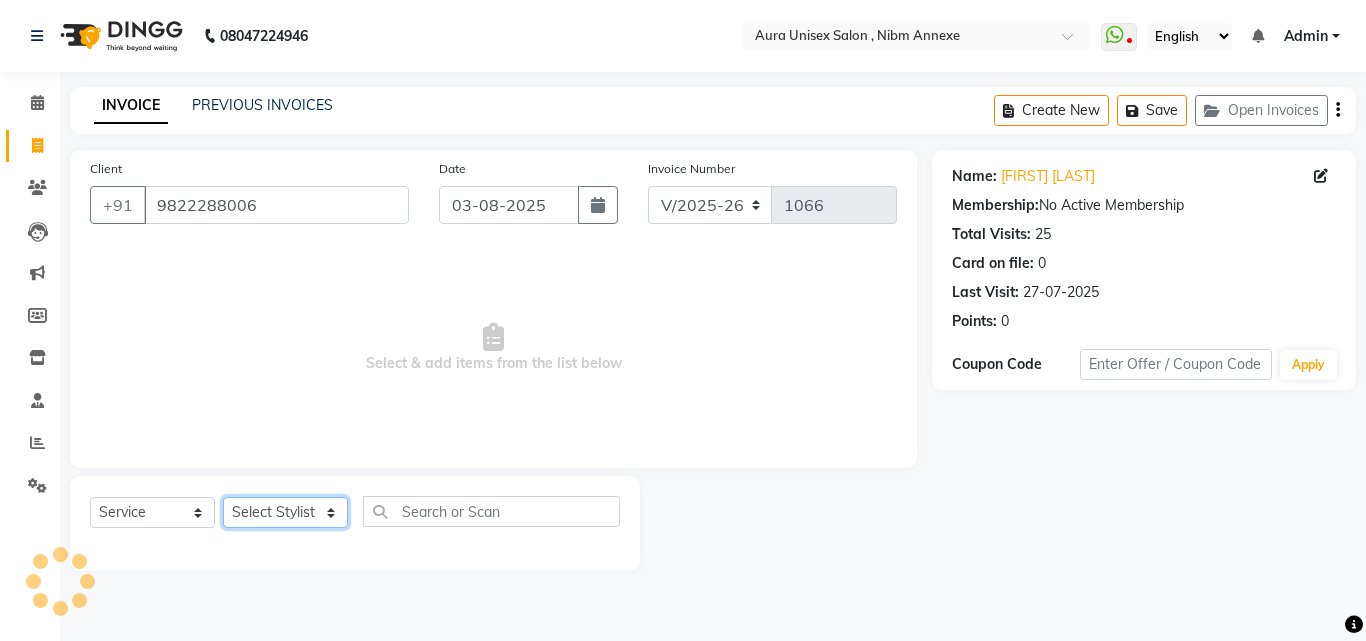 click on "Select Stylist Jasleen Jyoti Surya Tejaswini" 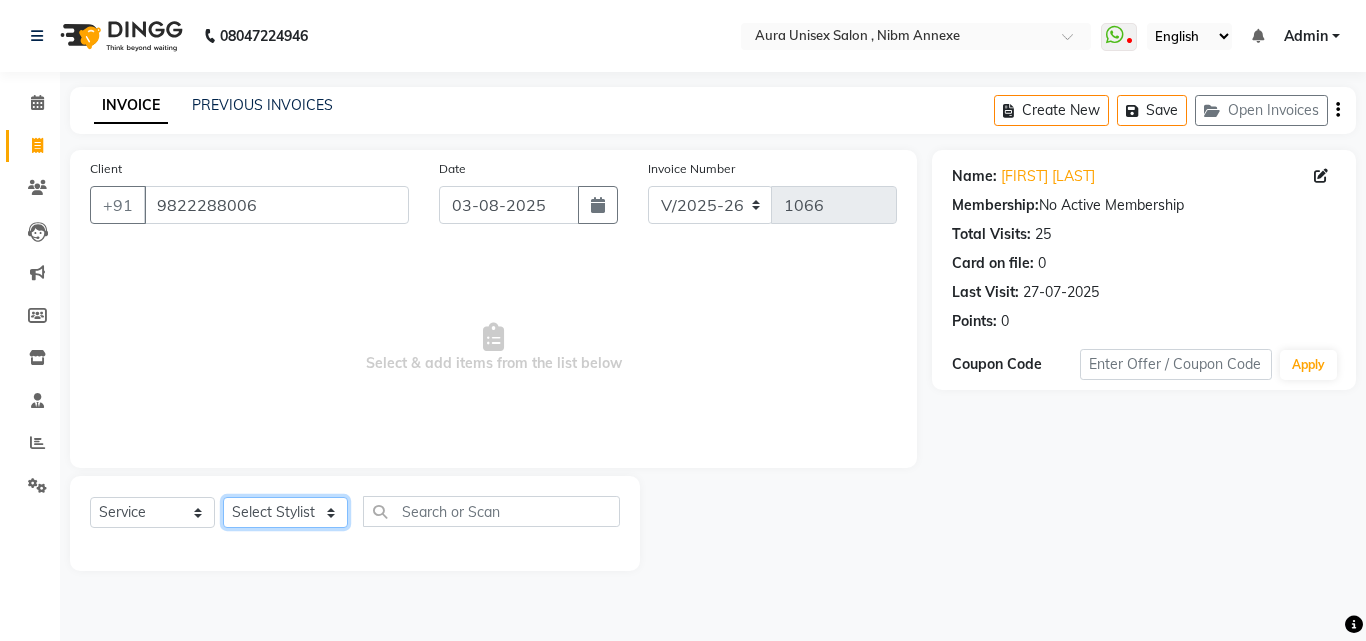 select on "83187" 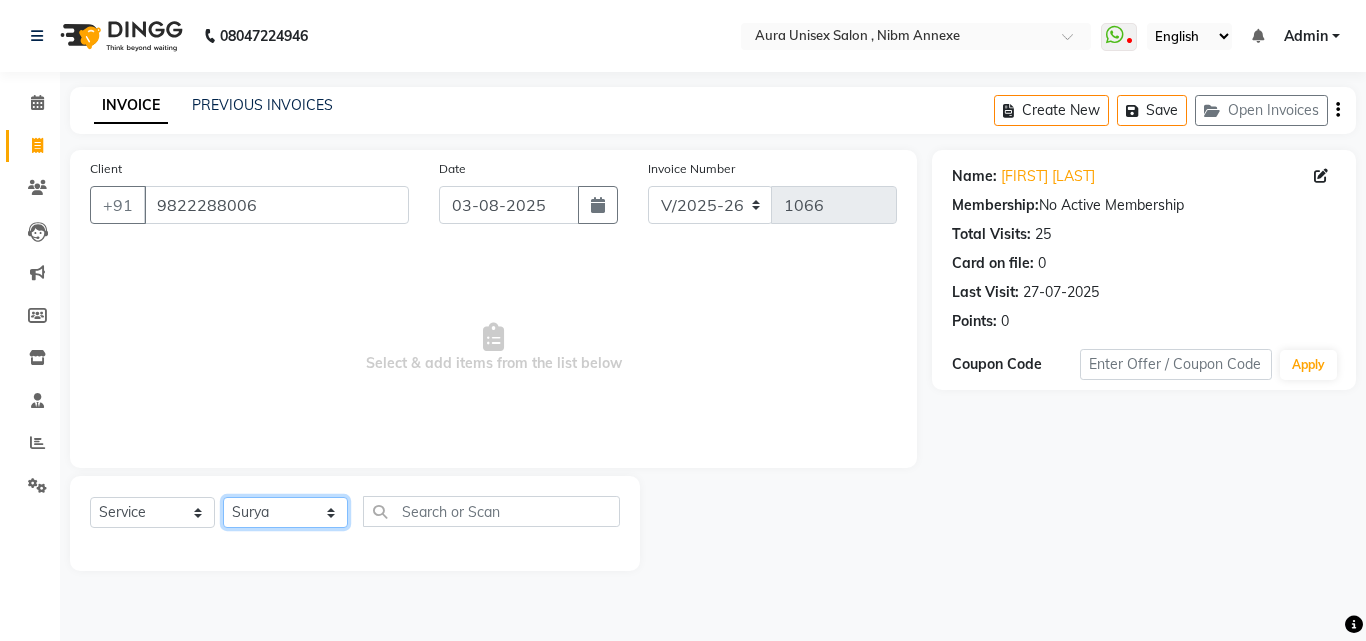 click on "Select Stylist Jasleen Jyoti Surya Tejaswini" 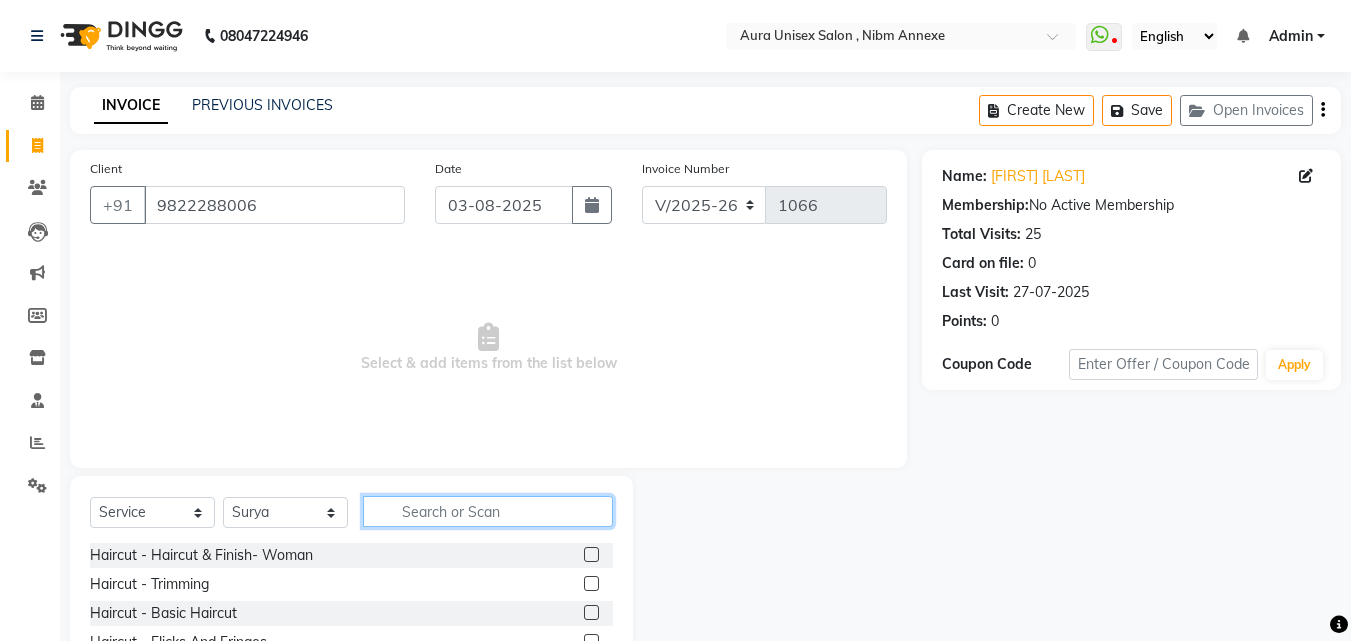 click 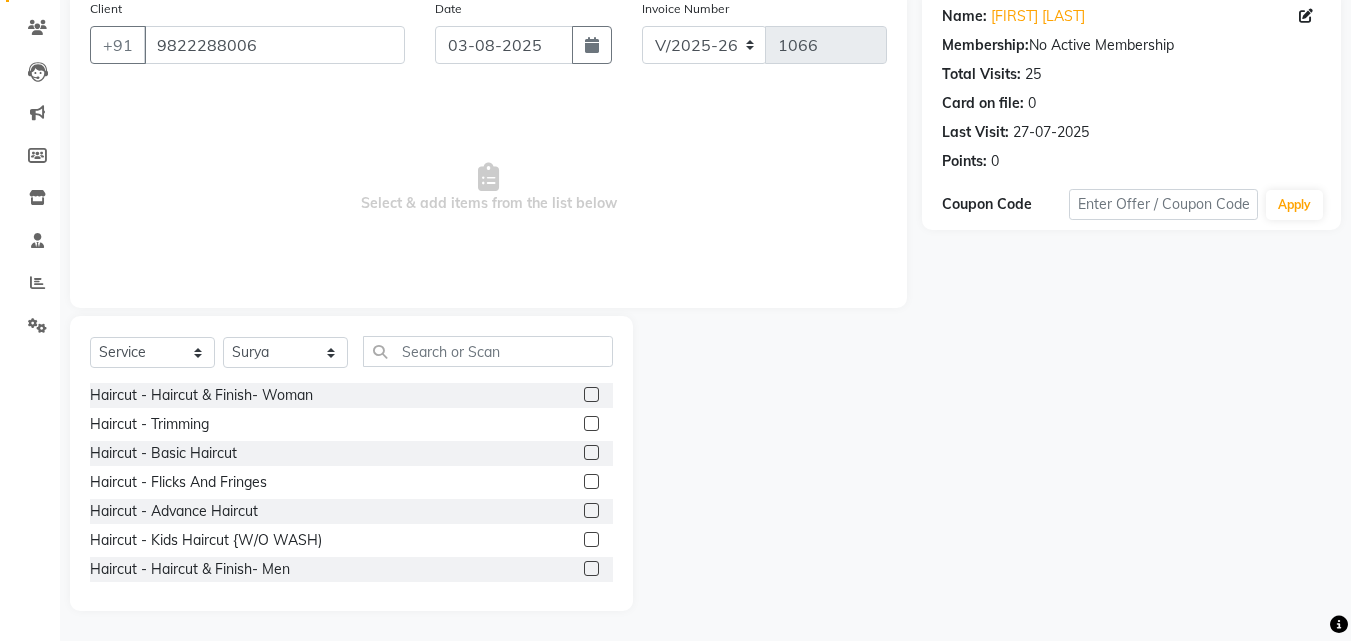 click 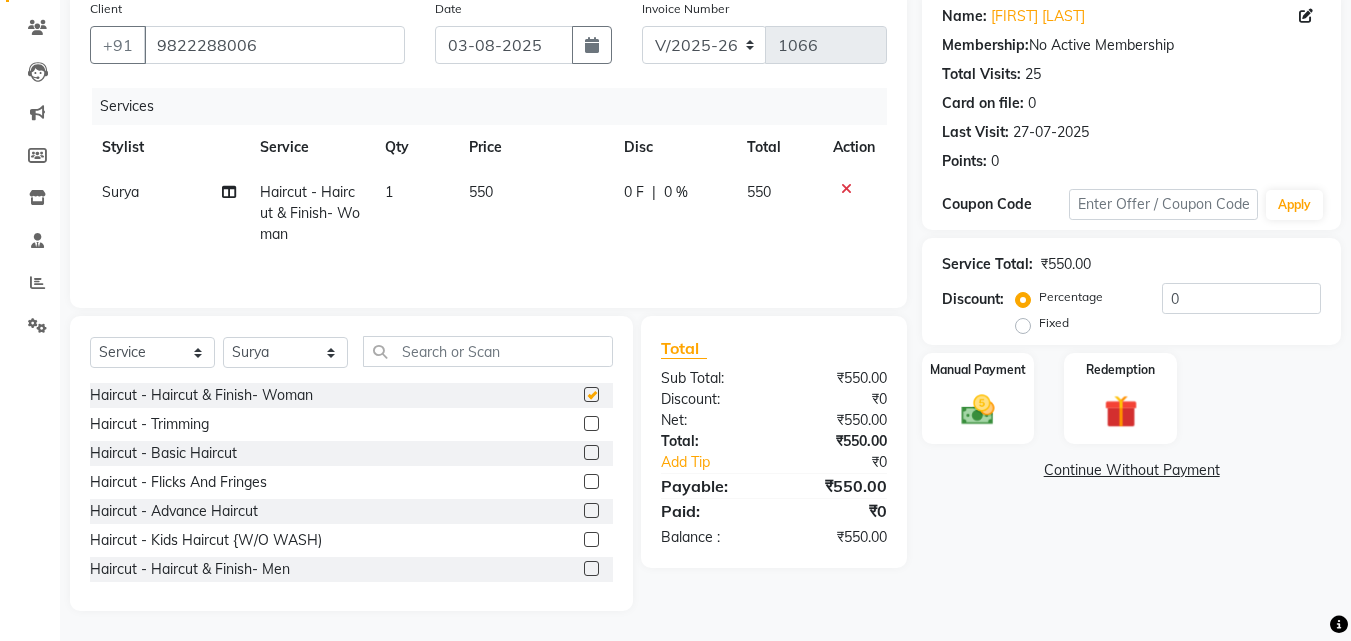 checkbox on "false" 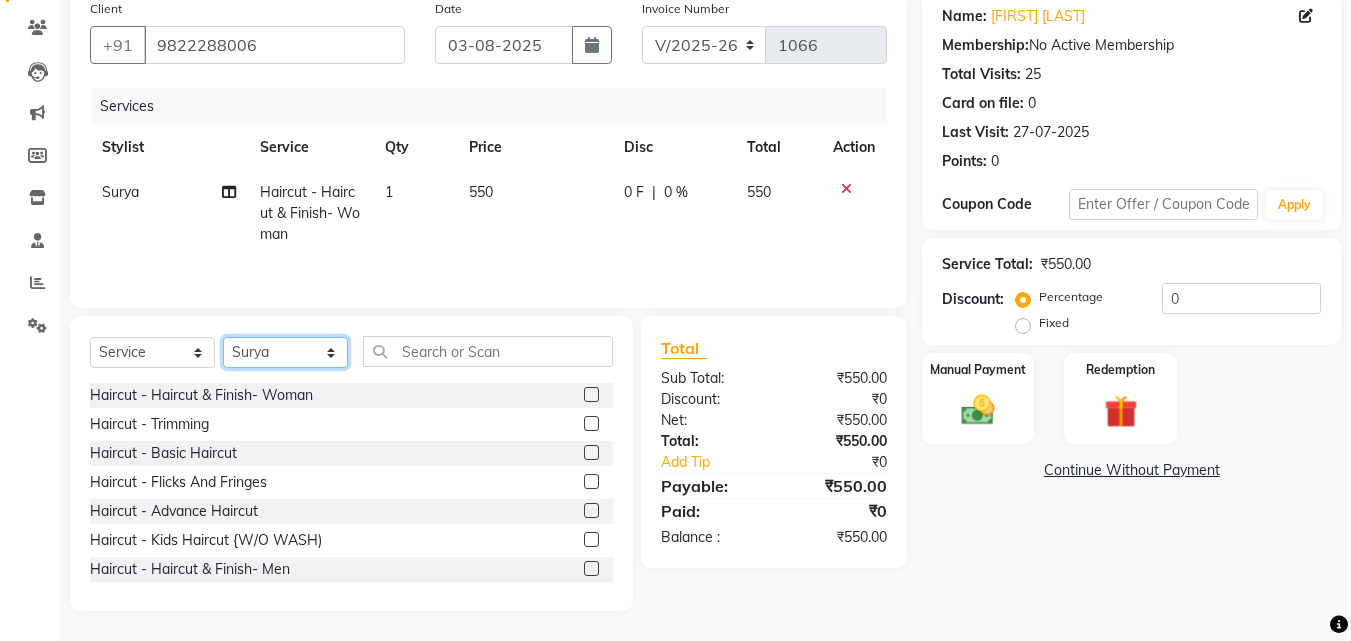 click on "Select Stylist Jasleen Jyoti Surya Tejaswini" 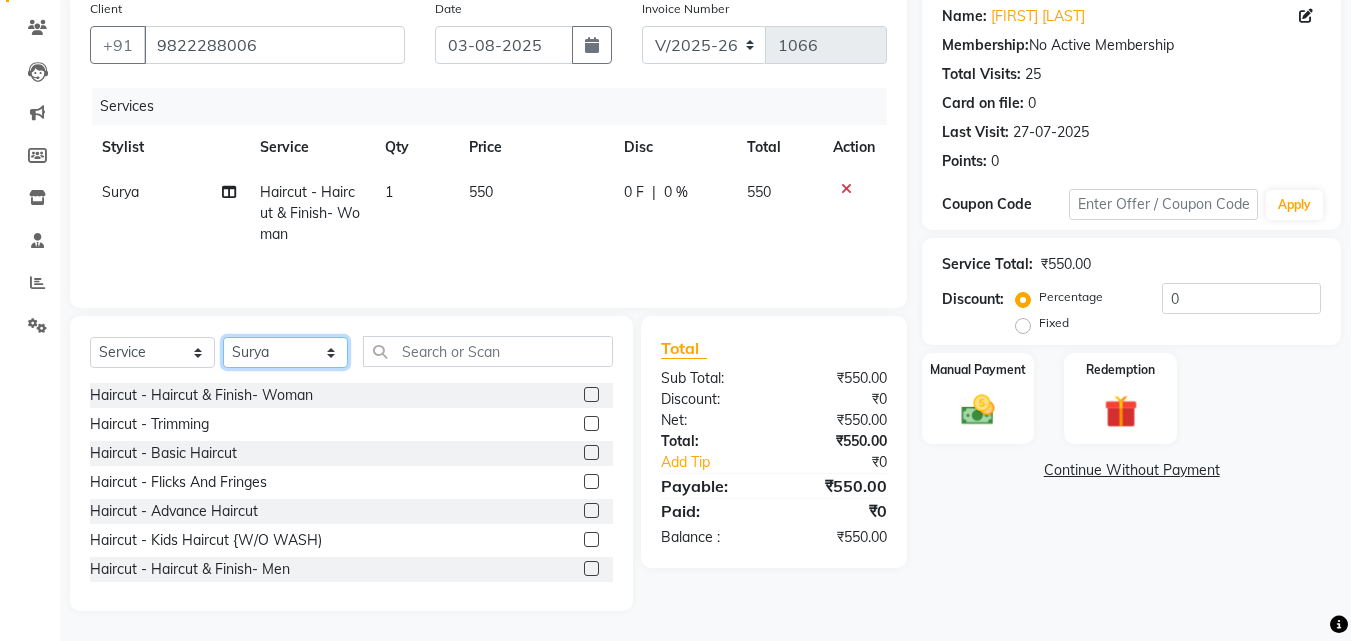 select on "69638" 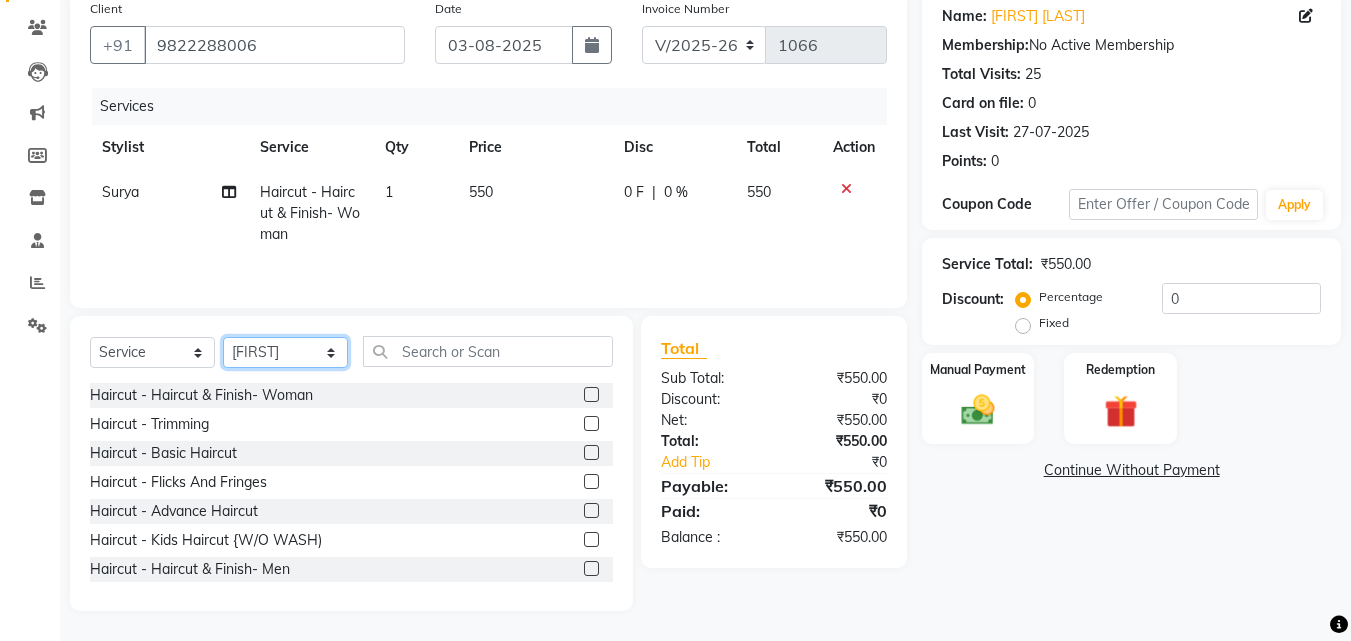 click on "Select Stylist Jasleen Jyoti Surya Tejaswini" 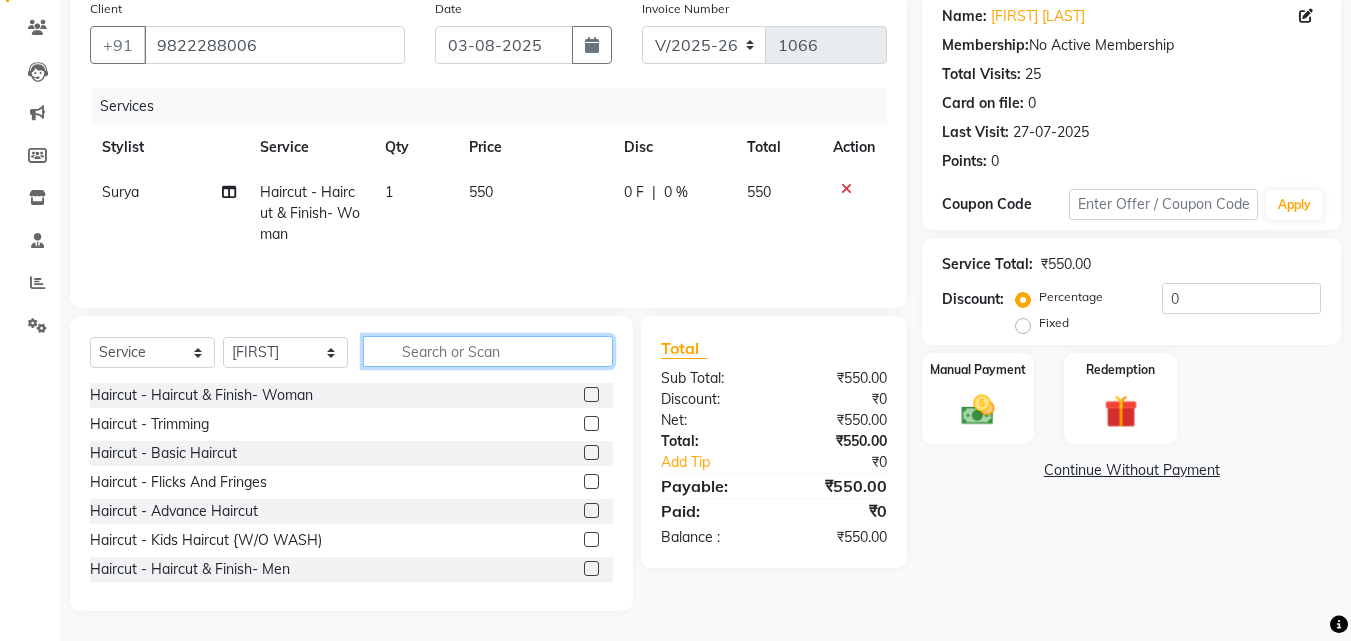 click 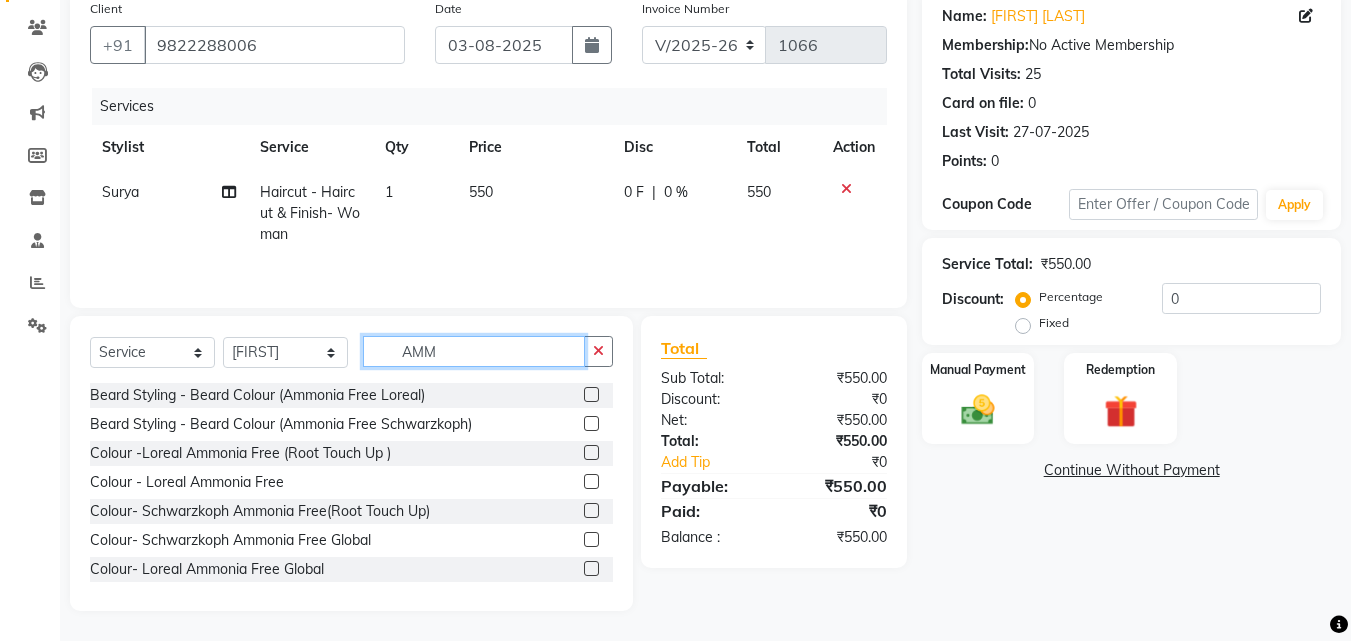 type on "AMM" 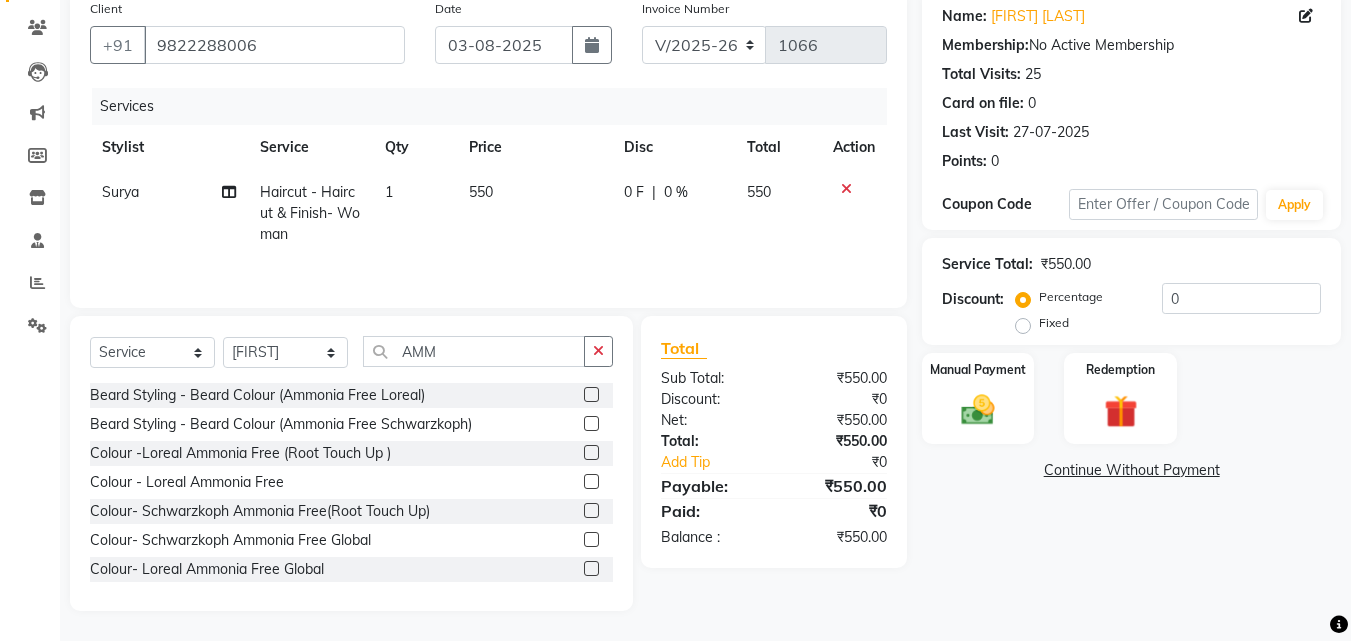click 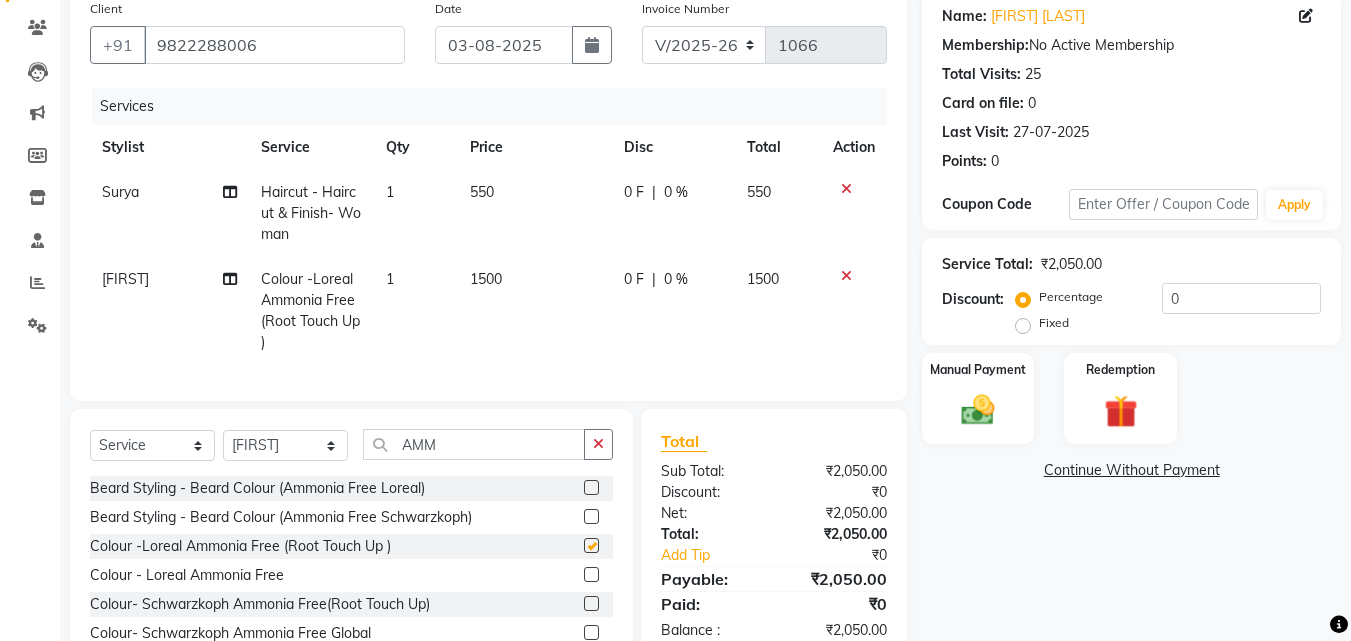 checkbox on "false" 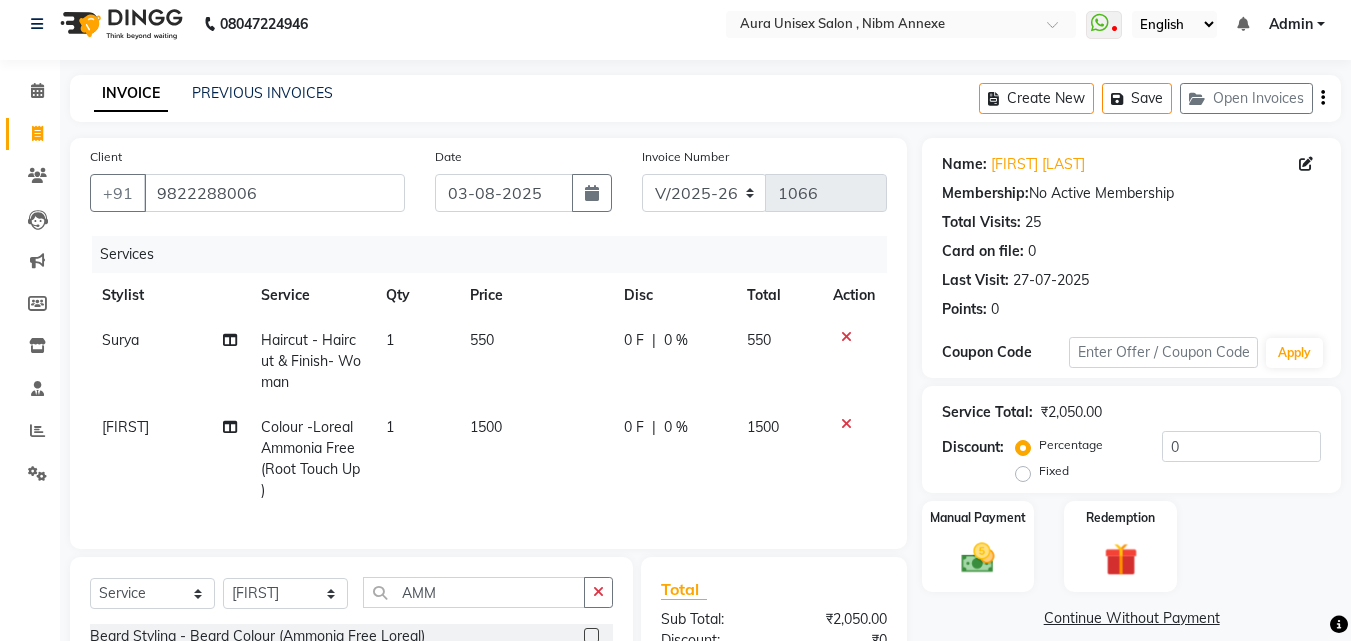 scroll, scrollTop: 0, scrollLeft: 0, axis: both 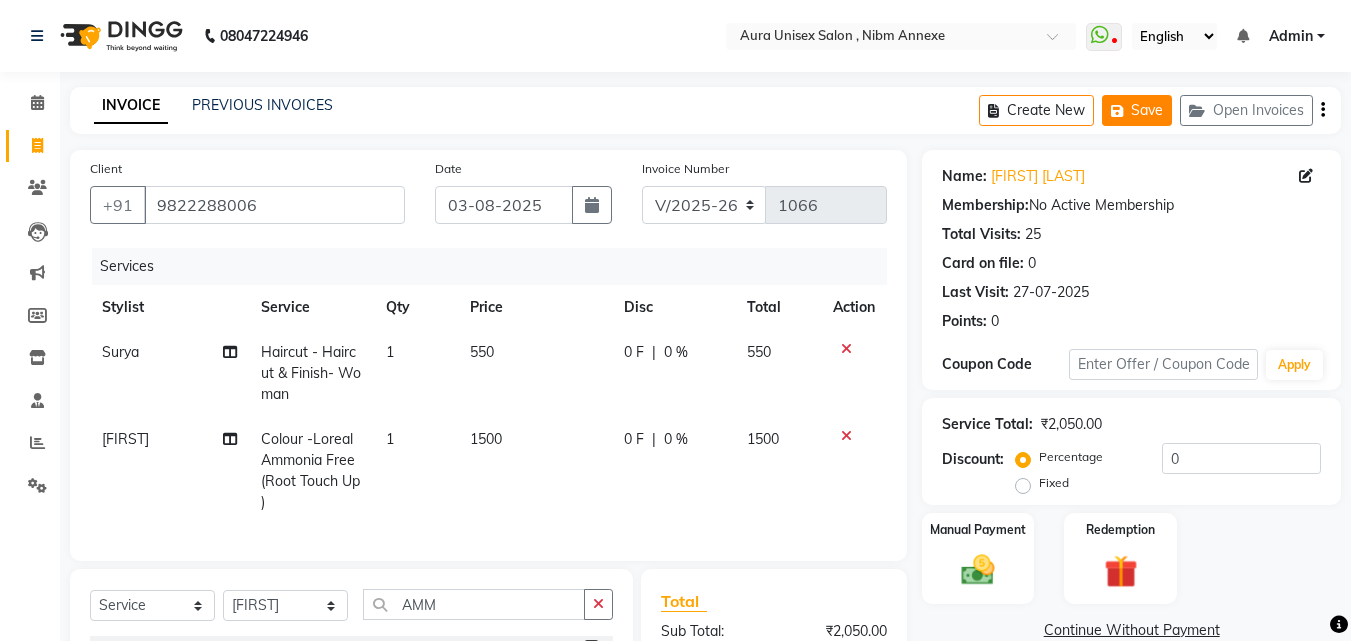 click on "Save" 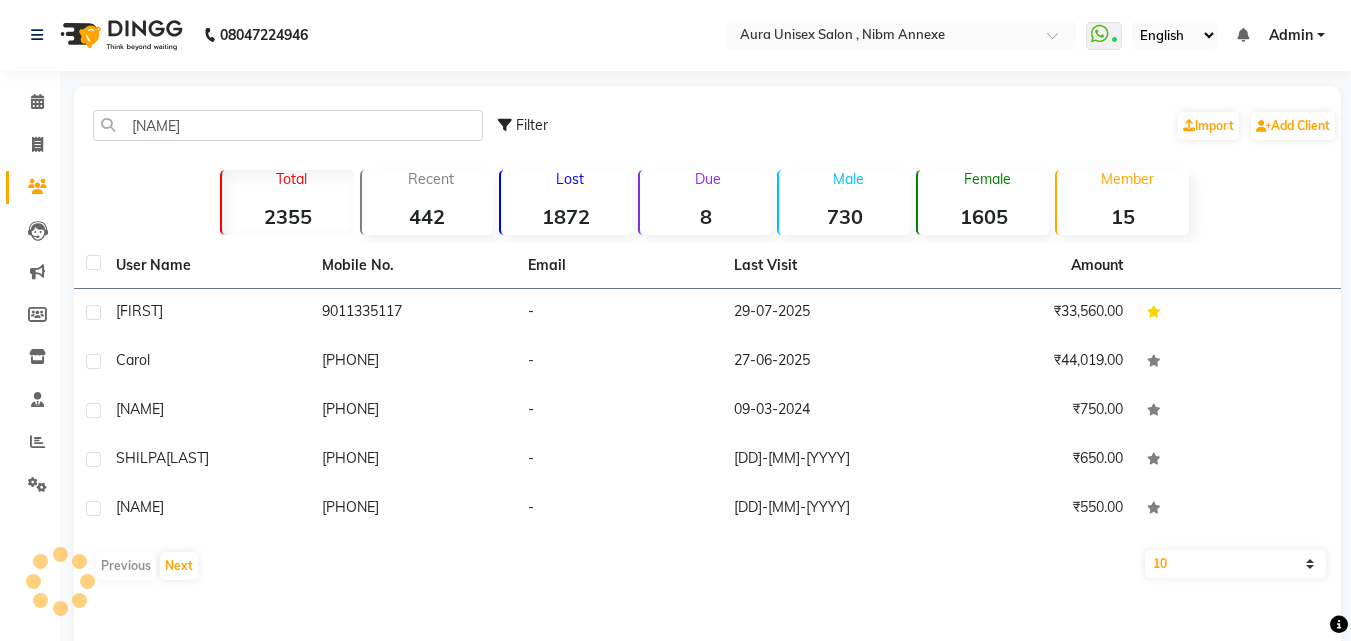 scroll, scrollTop: 1, scrollLeft: 0, axis: vertical 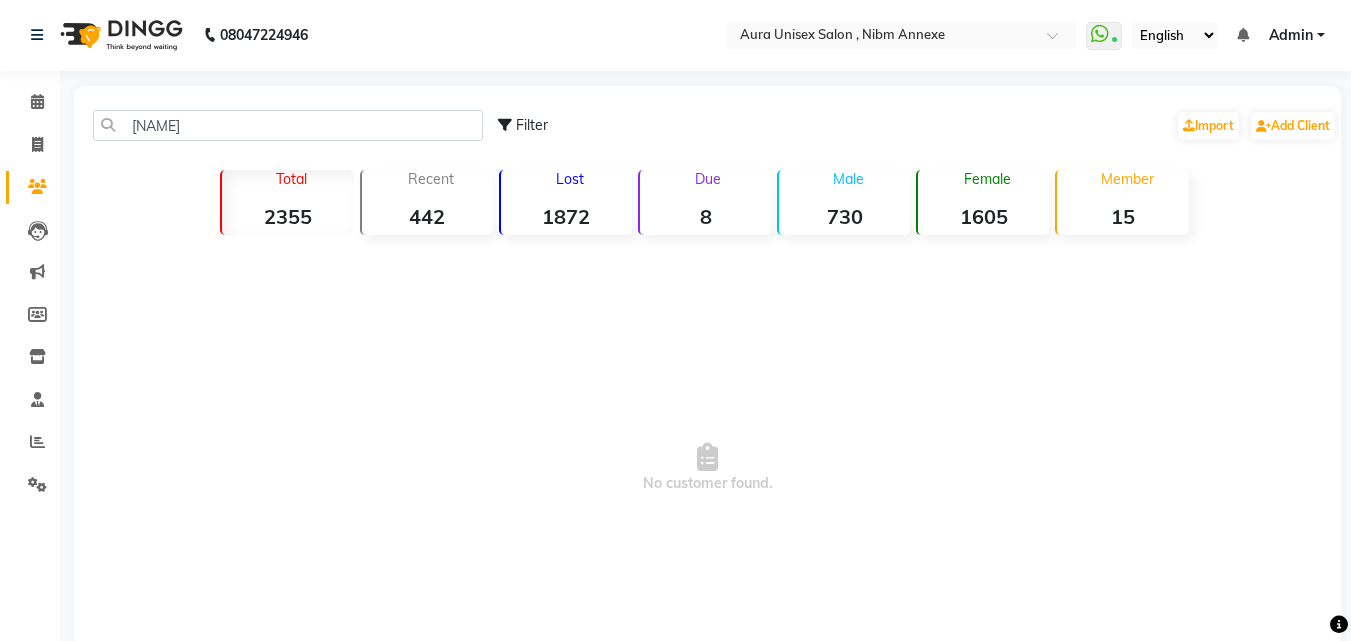 click on "[NAME]" 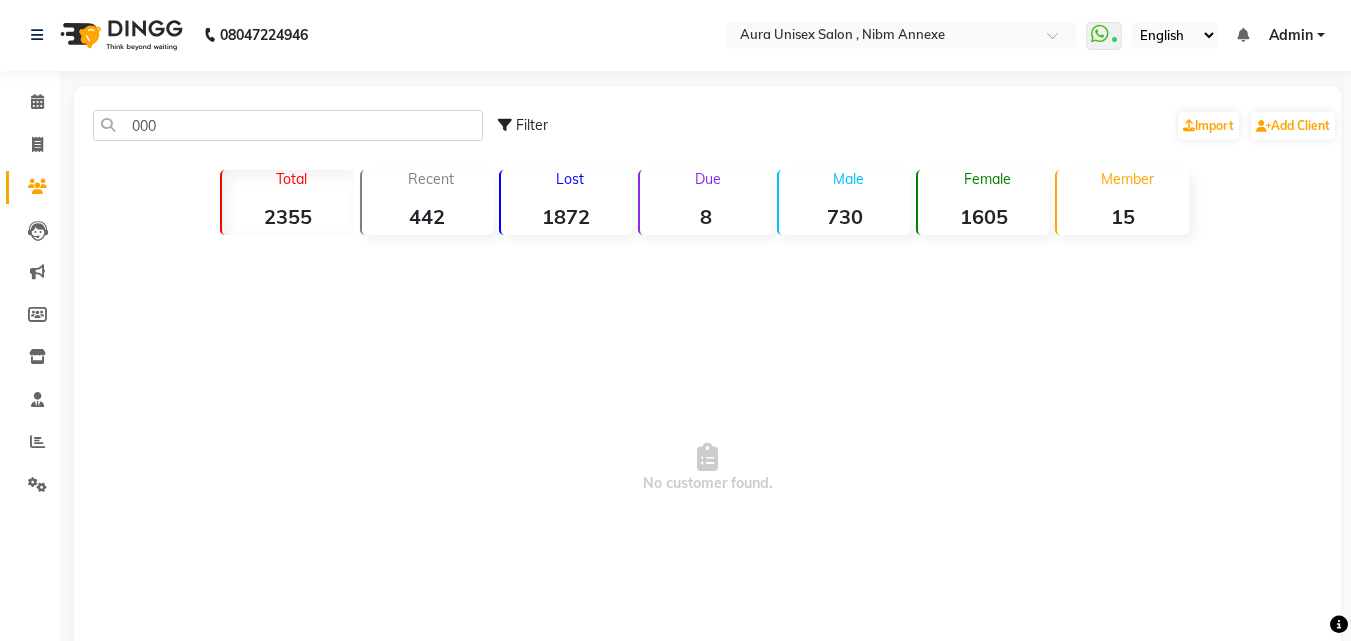 click on "000" 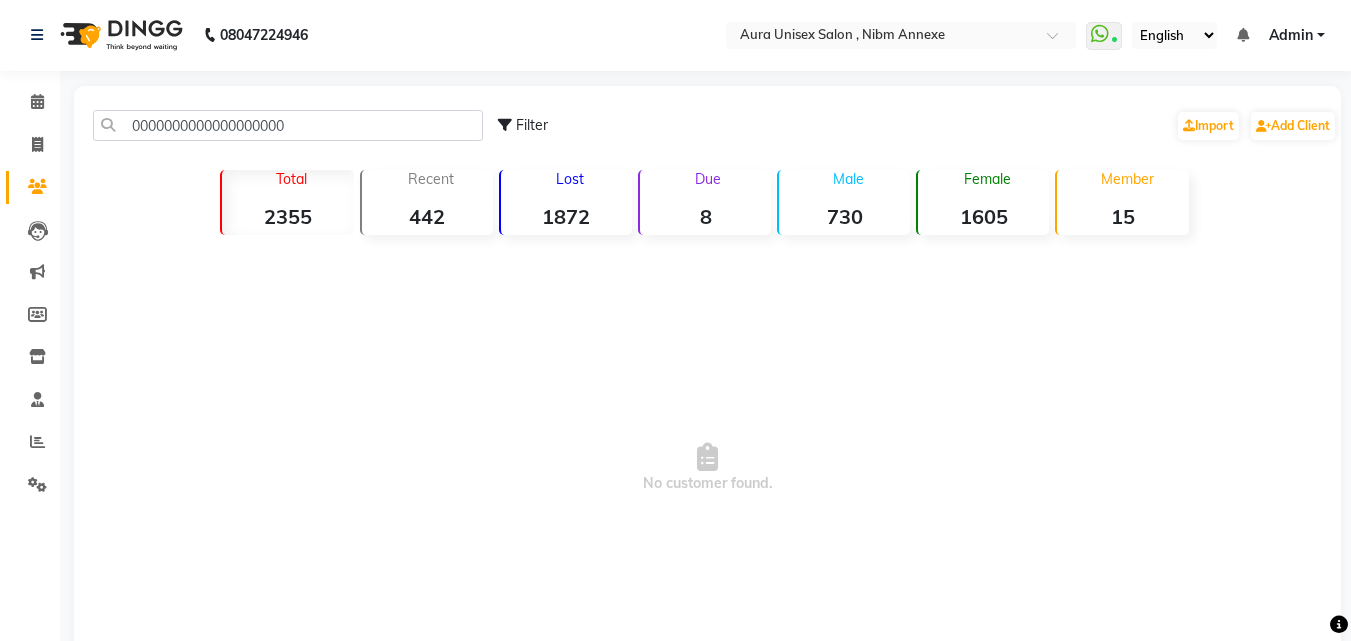 type on "00000000000000000000" 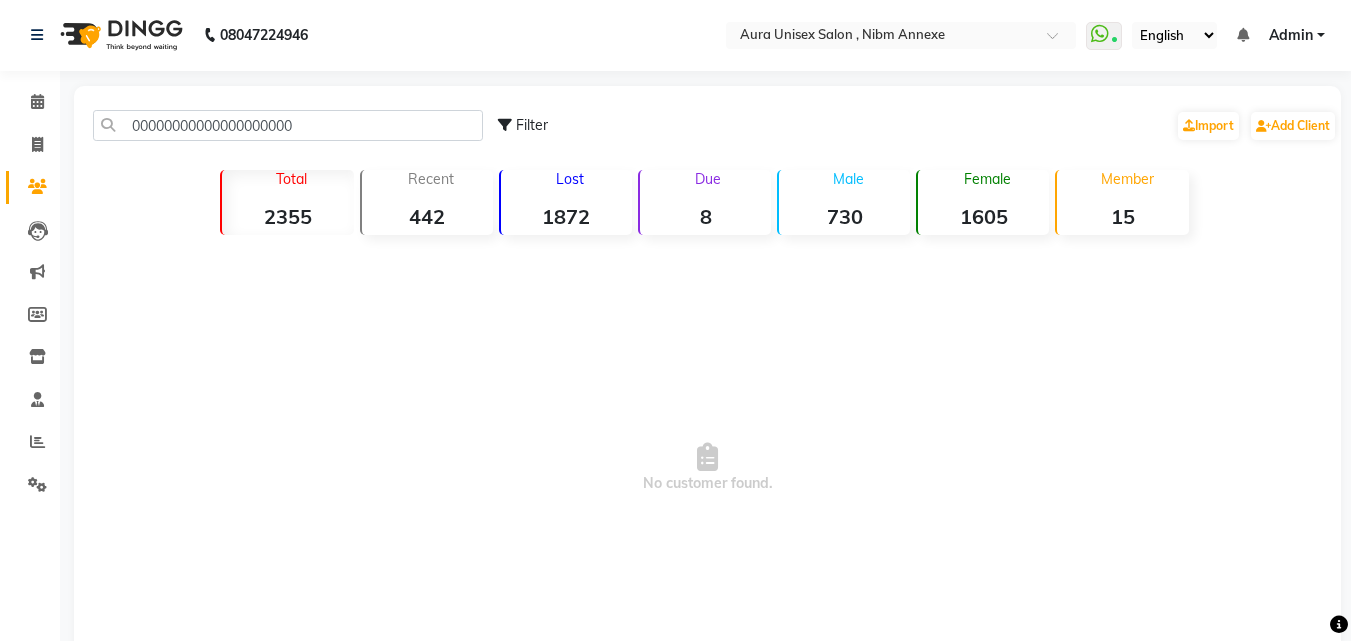 click on "00000000000000000000" 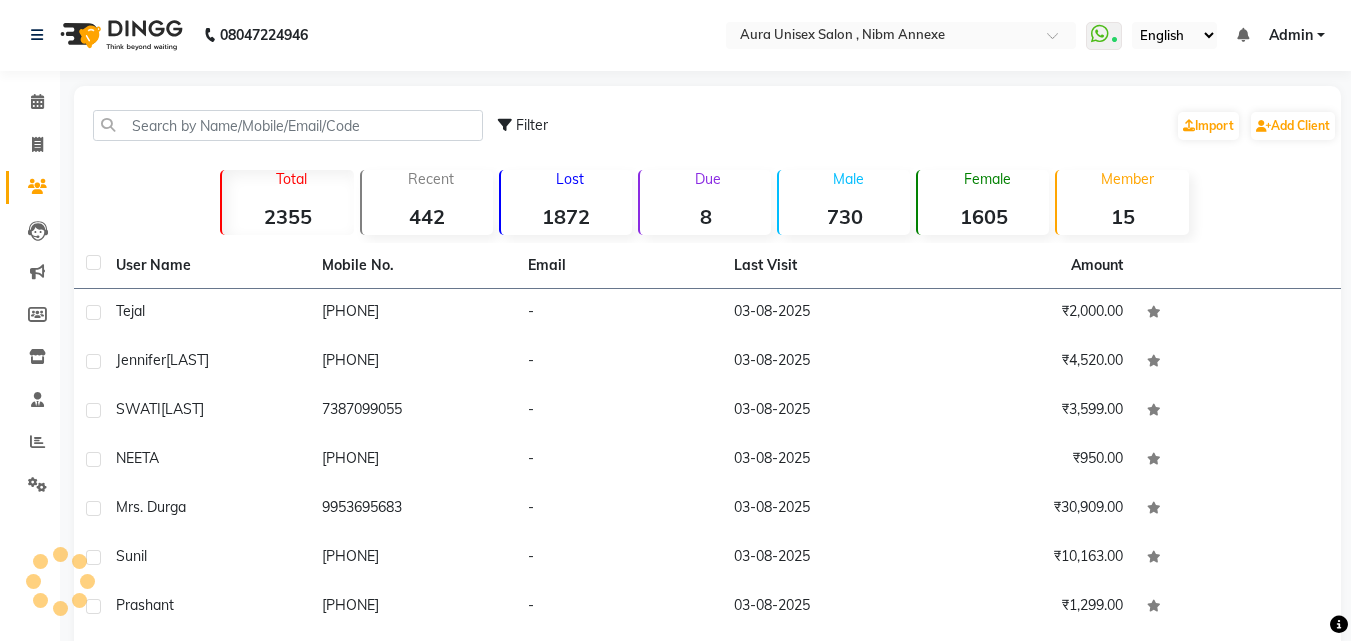 click 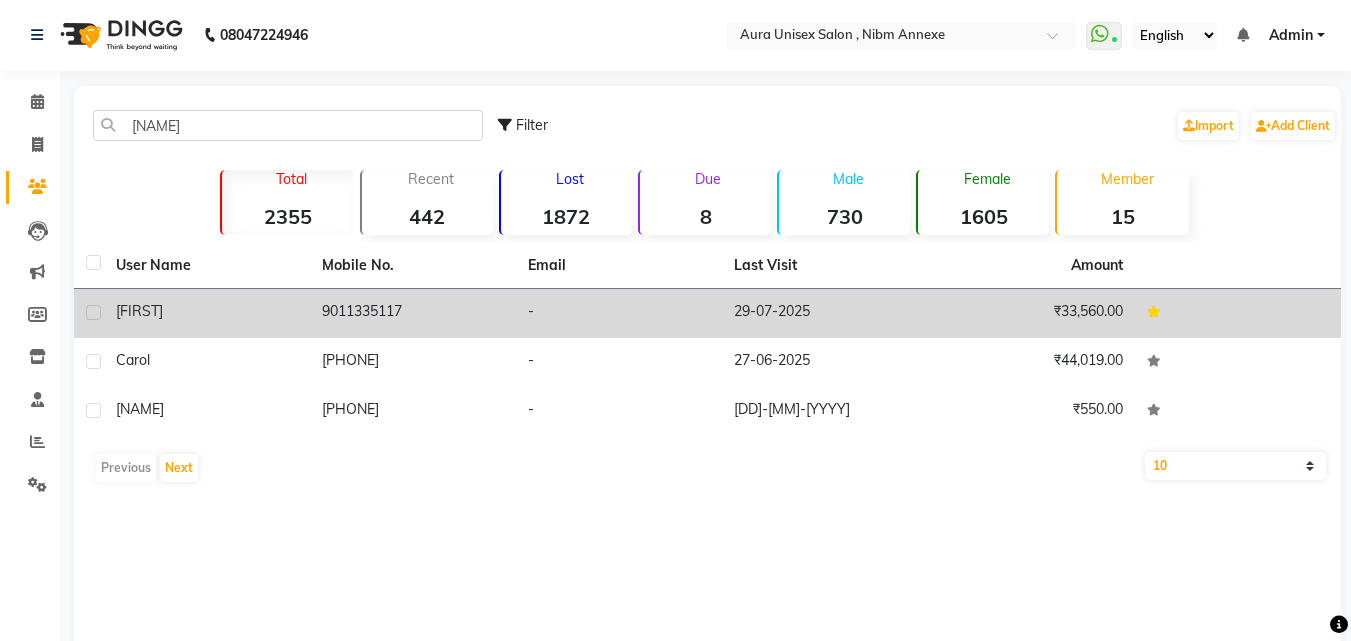 type on "[NAME]" 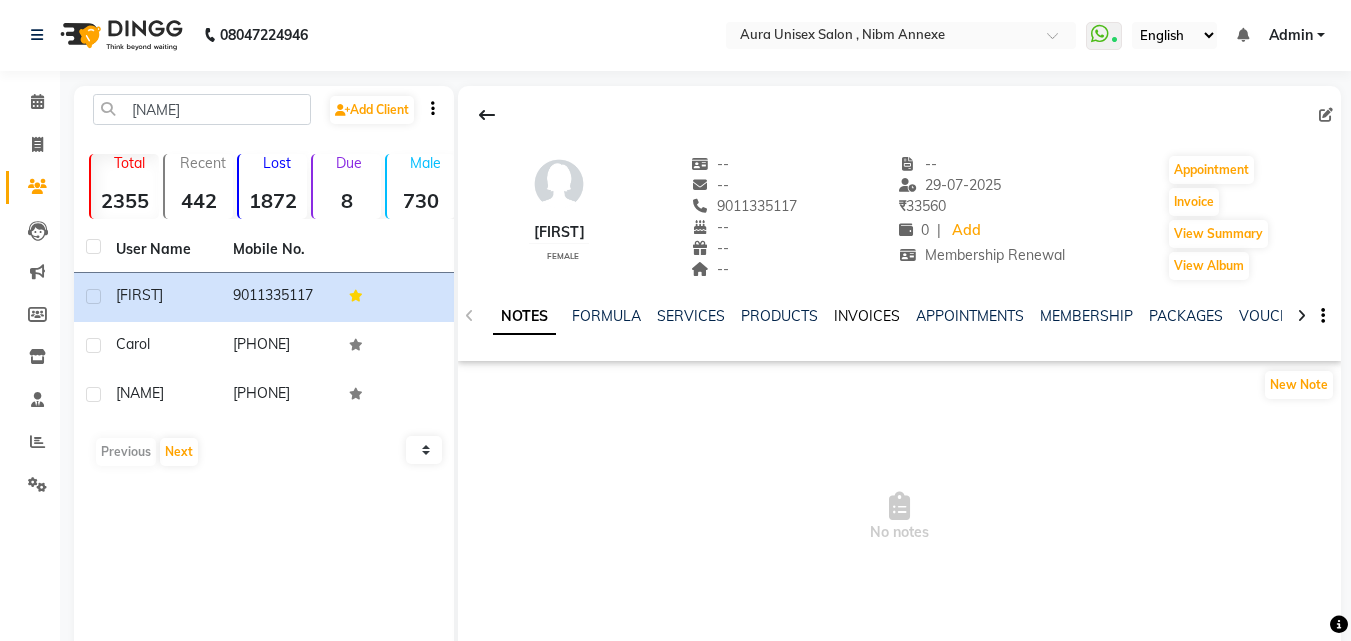 click on "INVOICES" 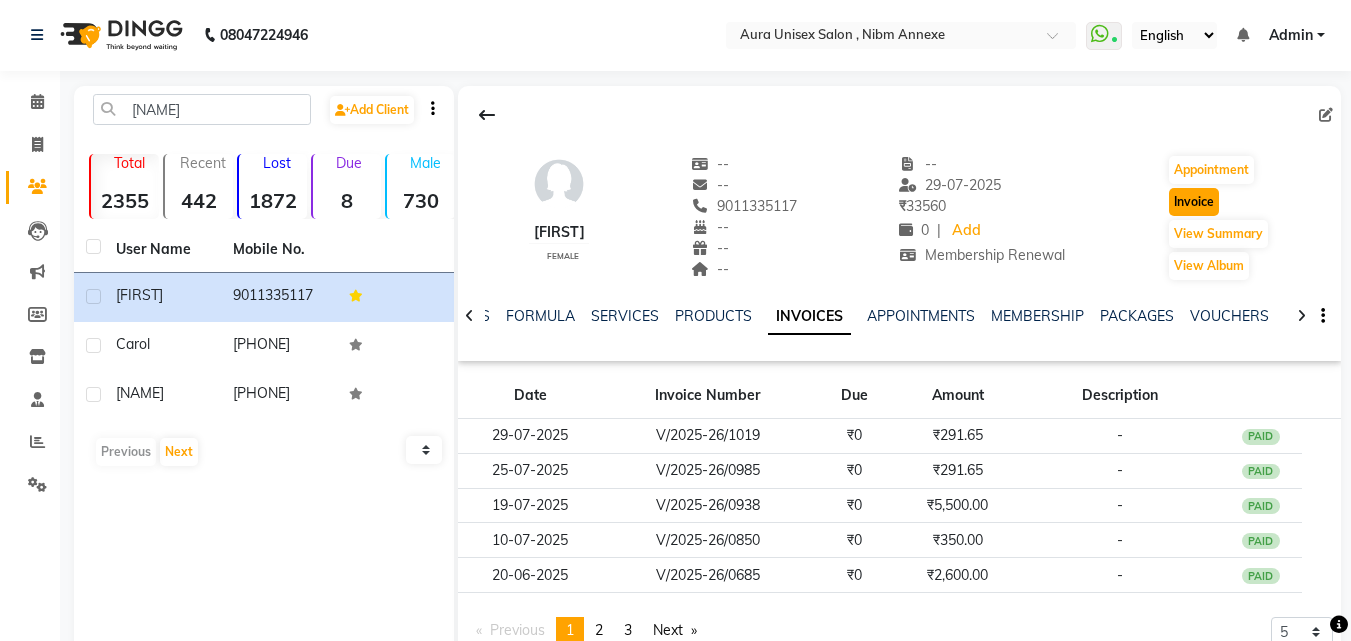 click on "Invoice" 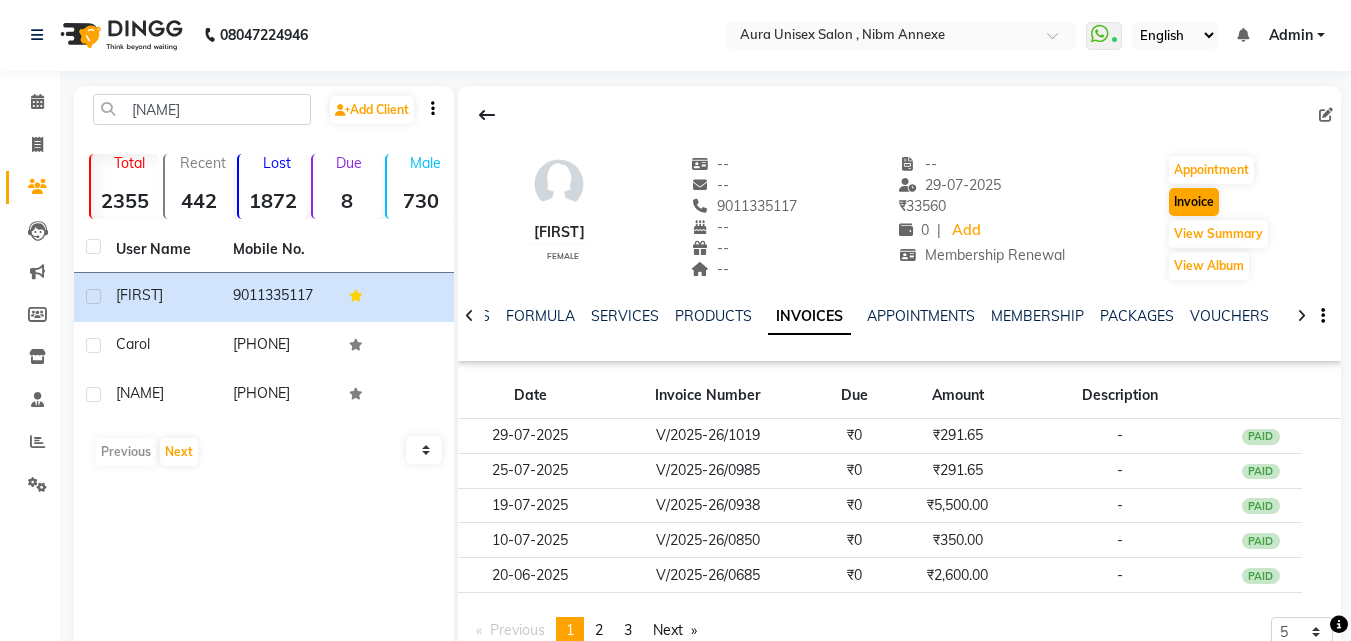 select on "service" 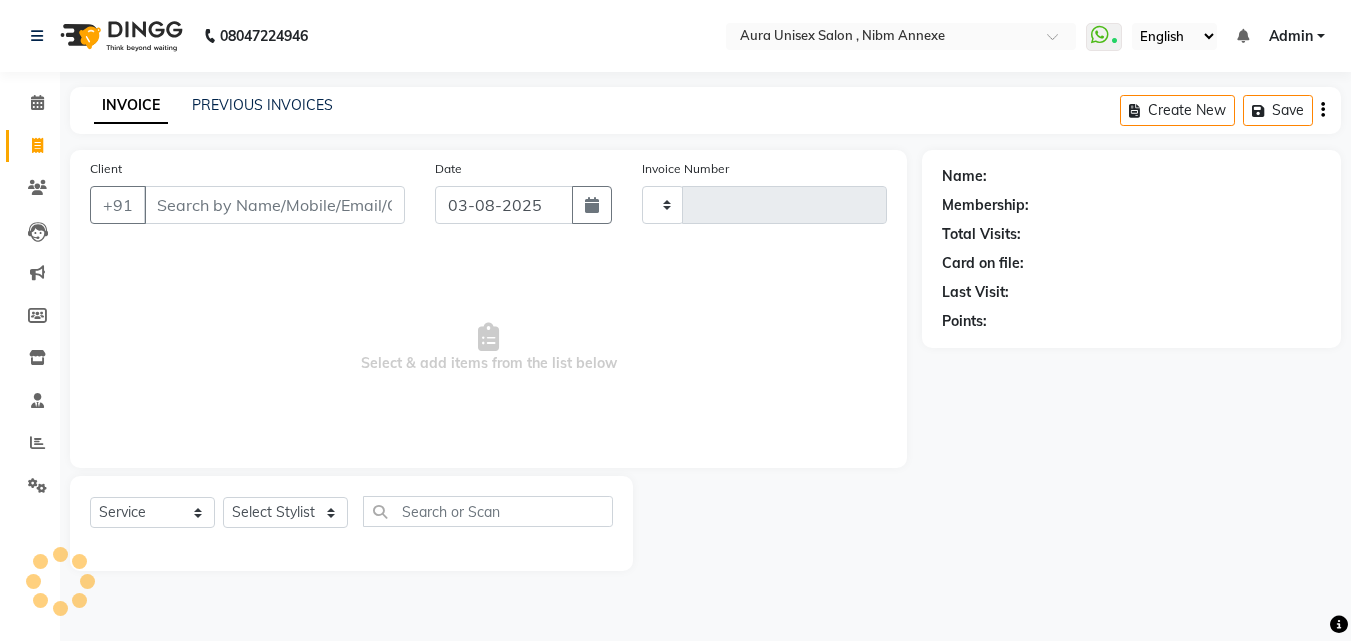 scroll, scrollTop: 0, scrollLeft: 0, axis: both 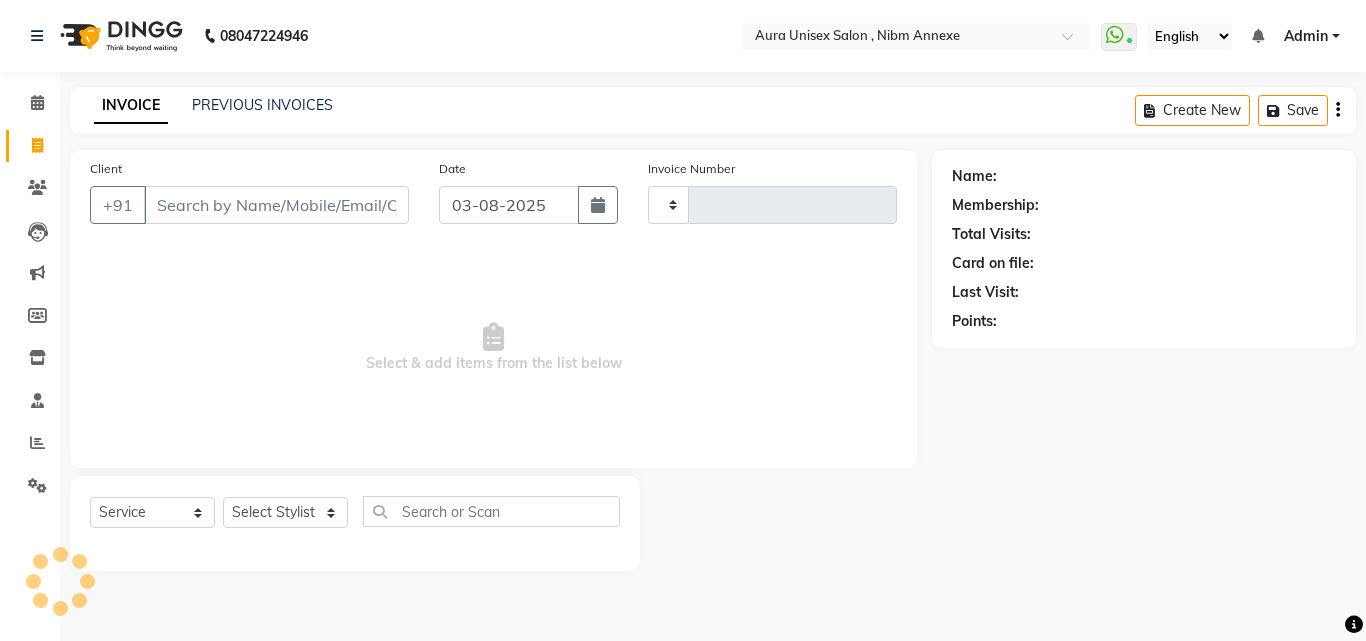 type on "1066" 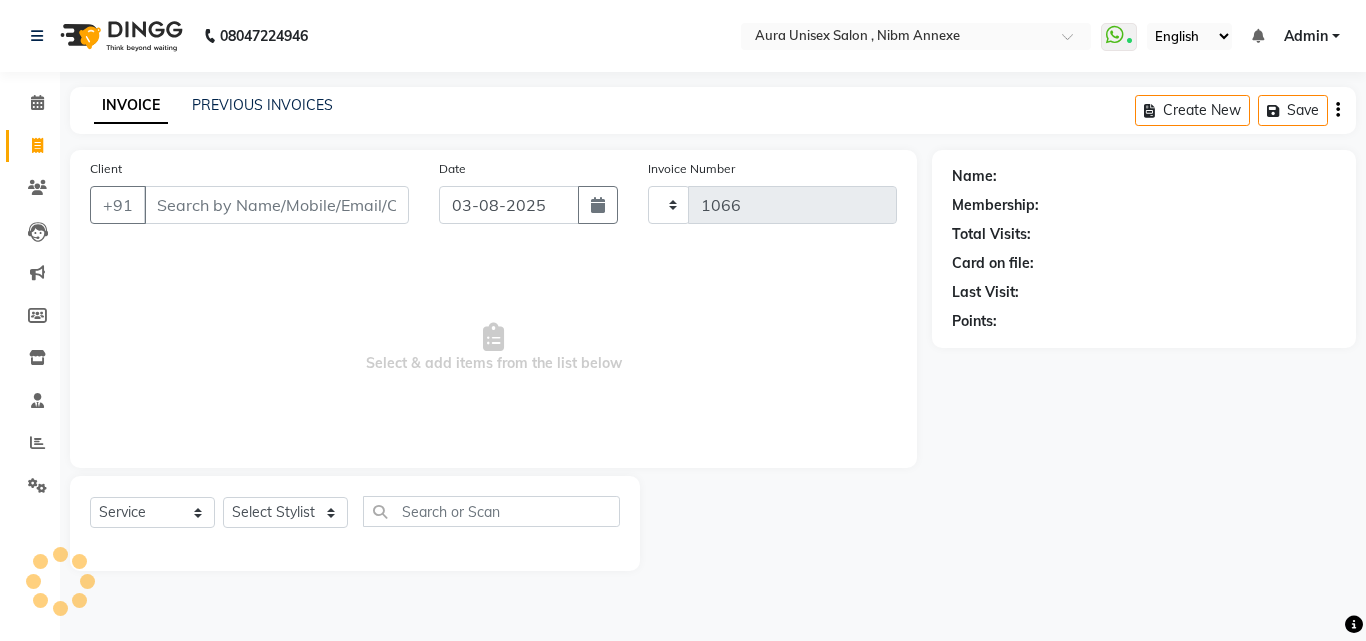 select on "823" 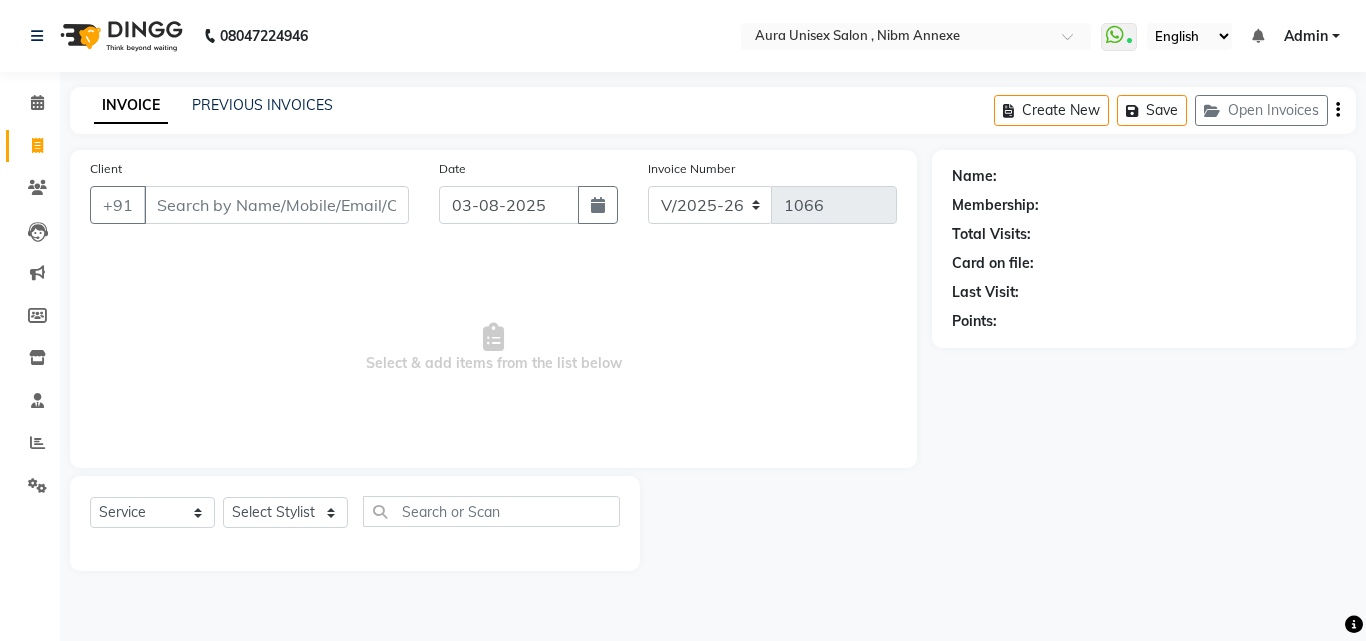 type on "9011335117" 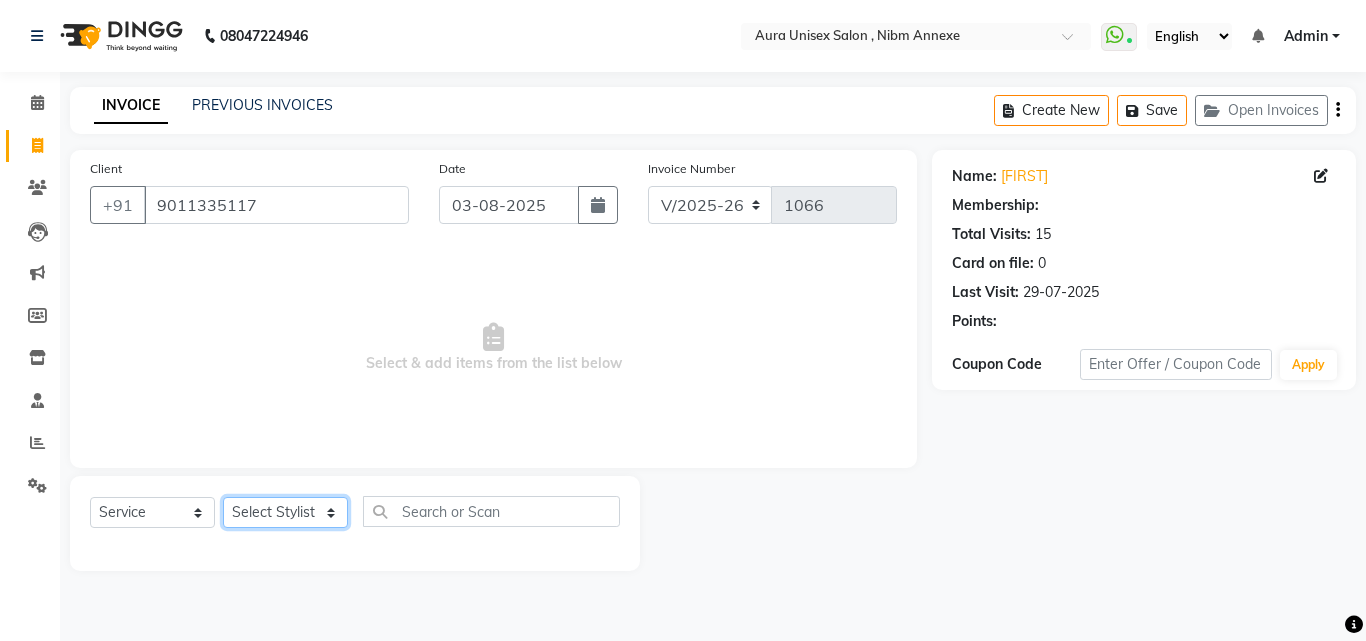 click on "Select Stylist Jasleen Jyoti Surya Tejaswini" 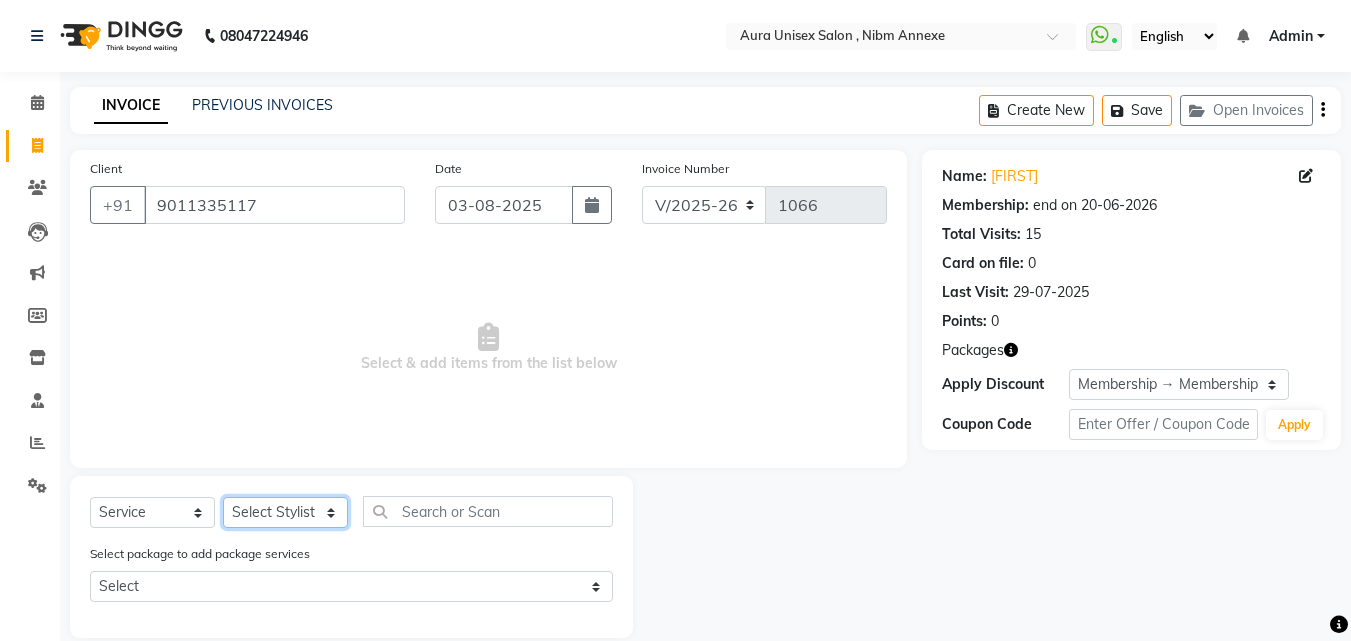select on "83187" 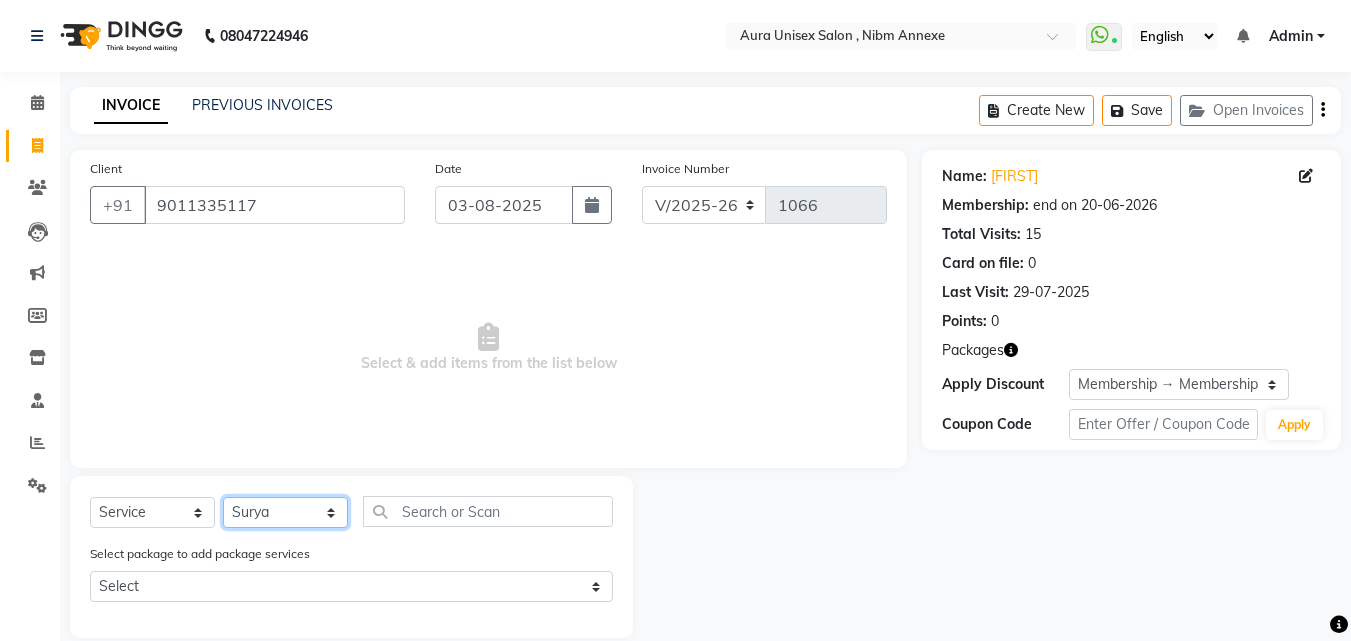 click on "Select Stylist Jasleen Jyoti Surya Tejaswini" 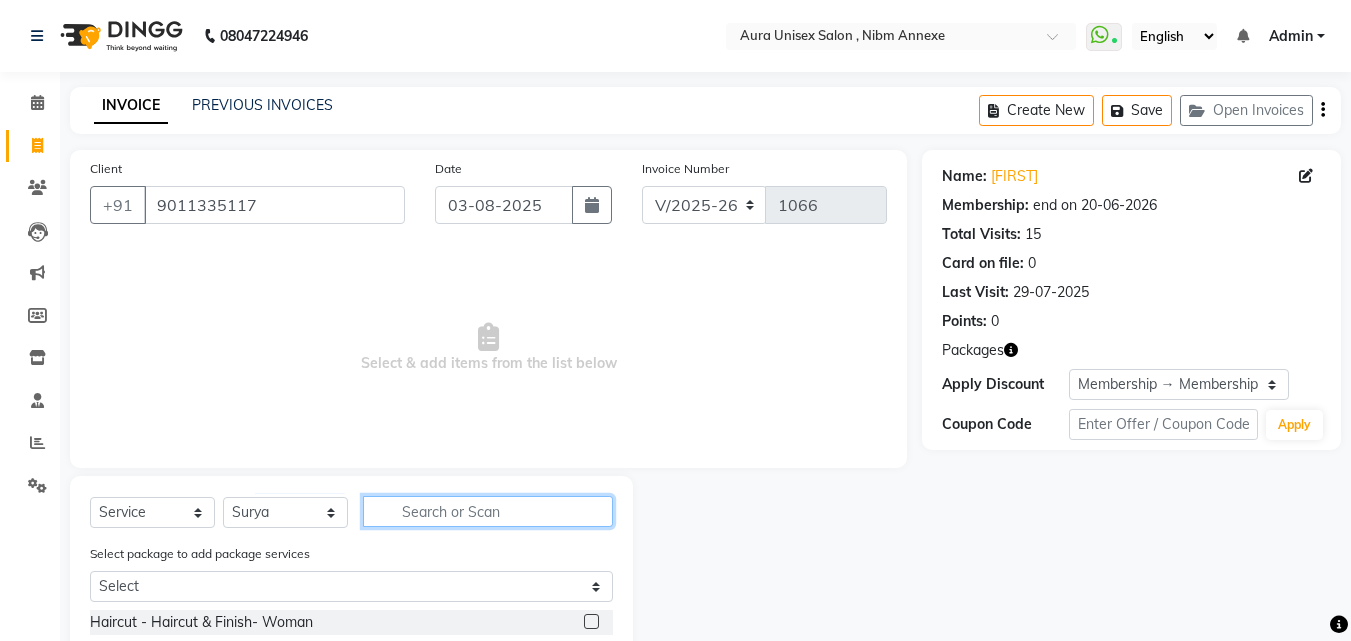 click 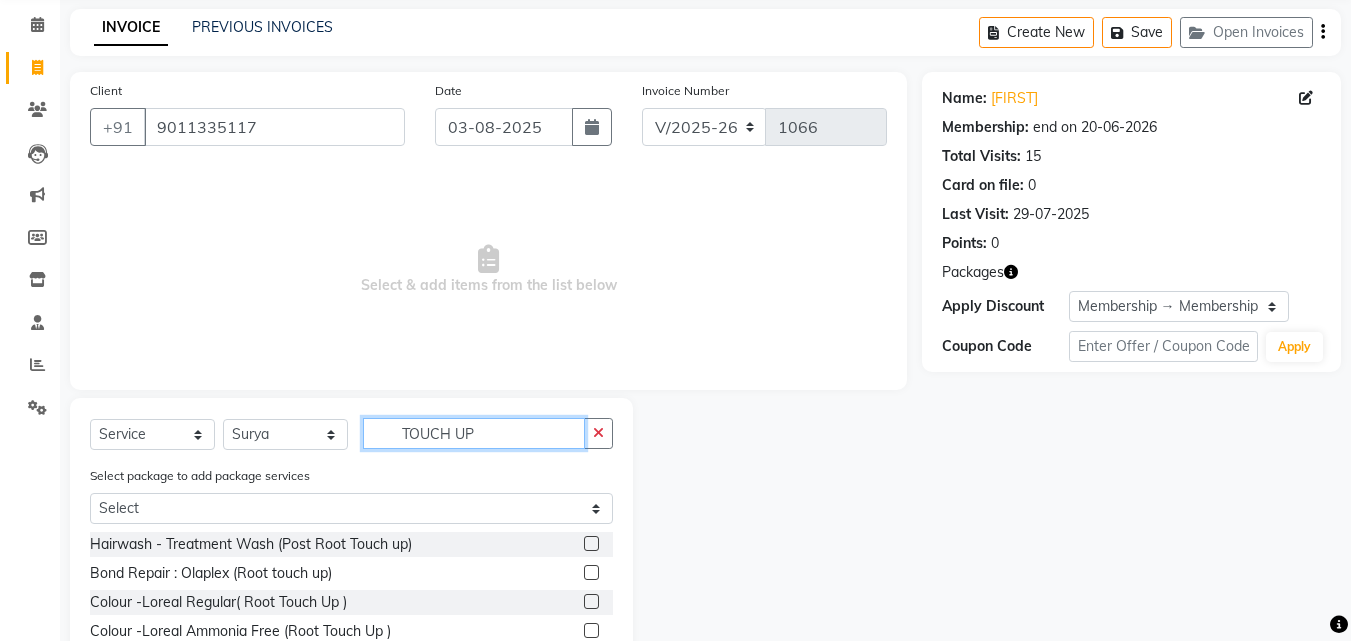 scroll, scrollTop: 100, scrollLeft: 0, axis: vertical 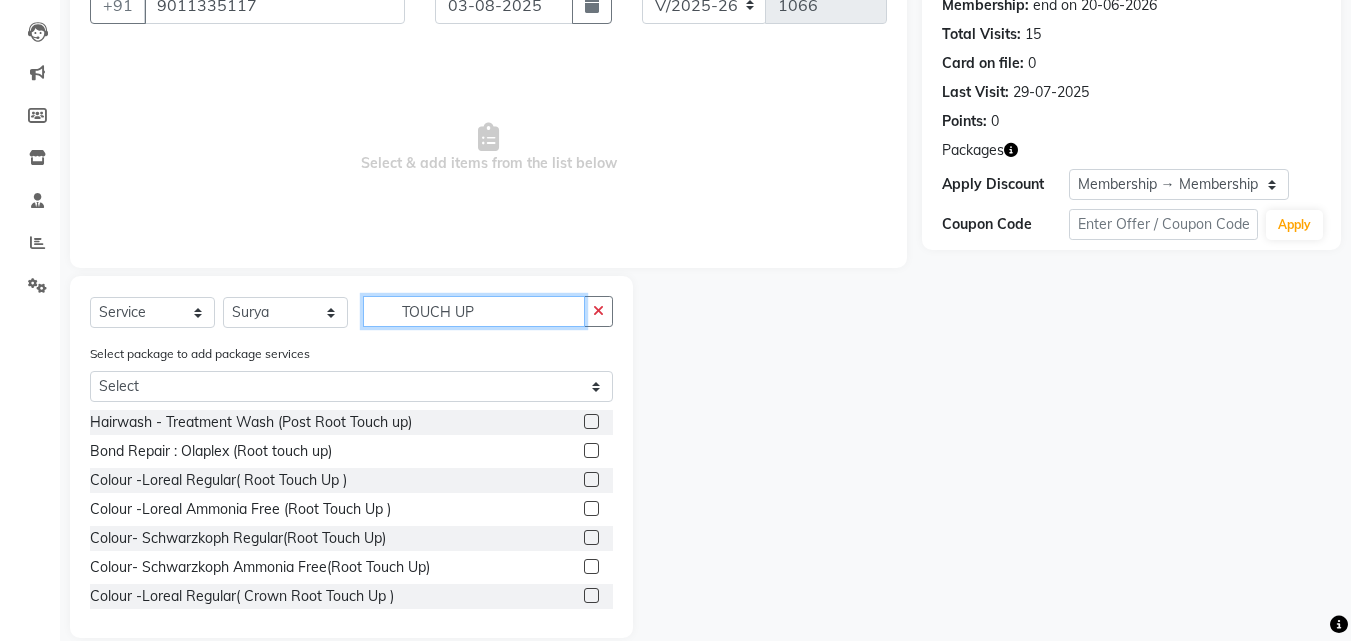 type on "TOUCH UP" 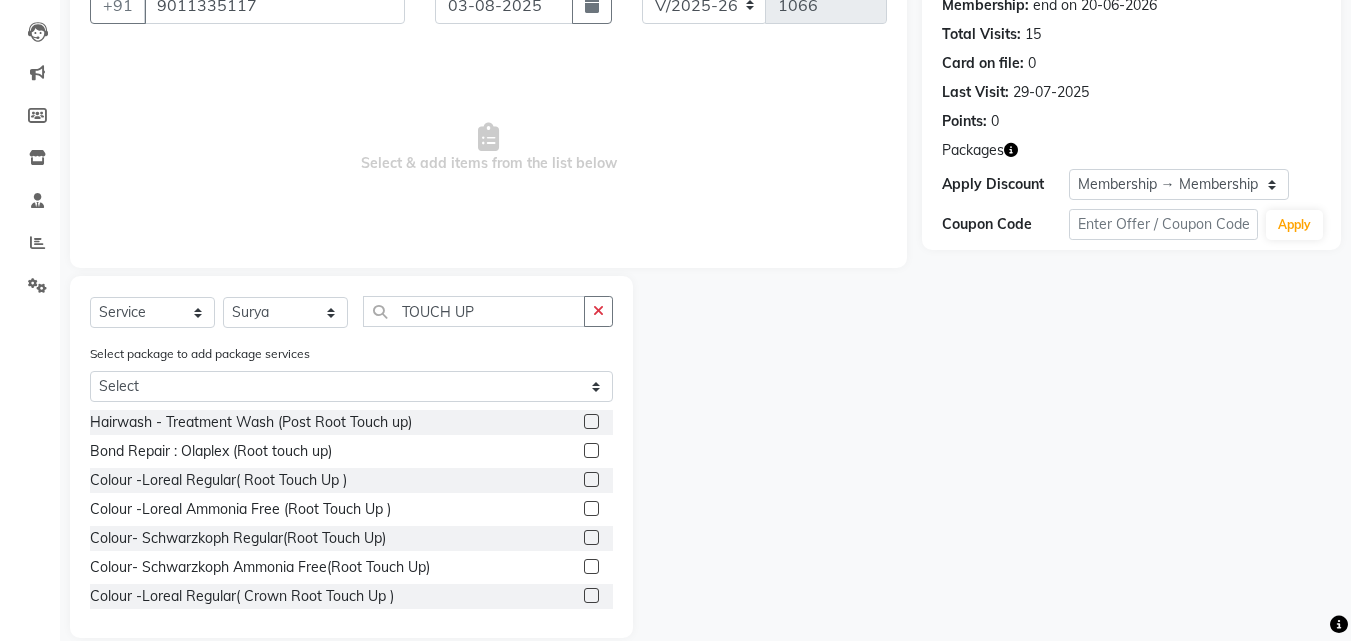 click 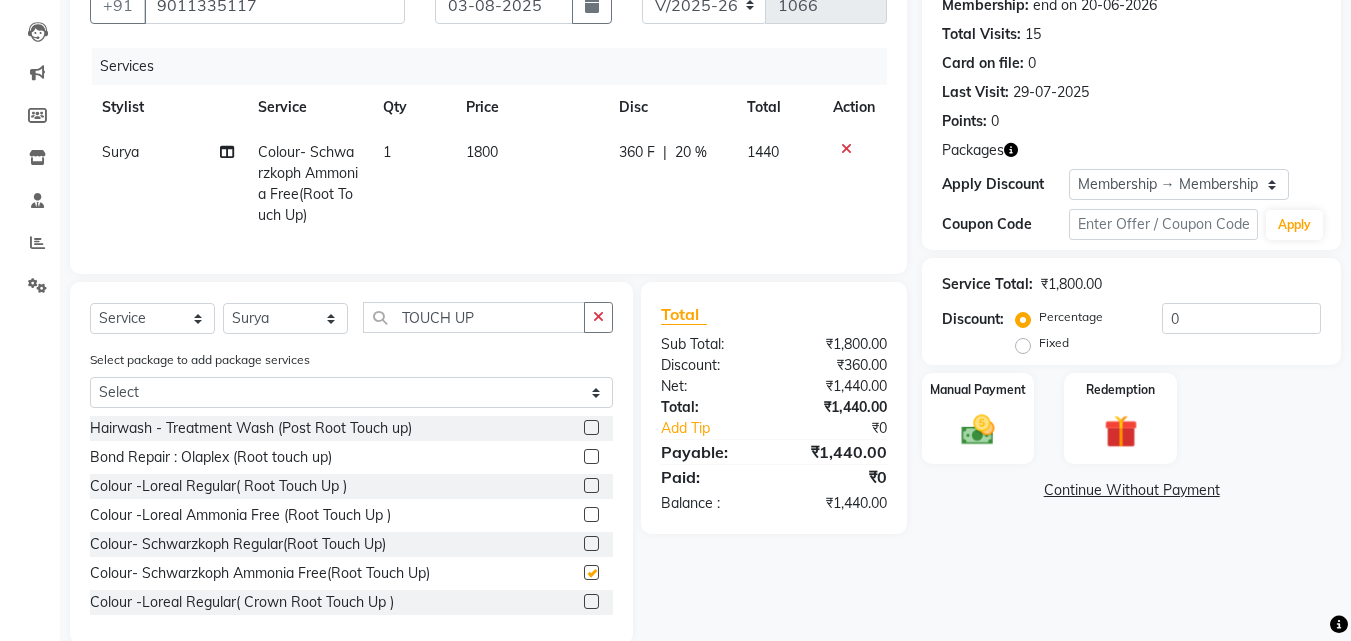 checkbox on "false" 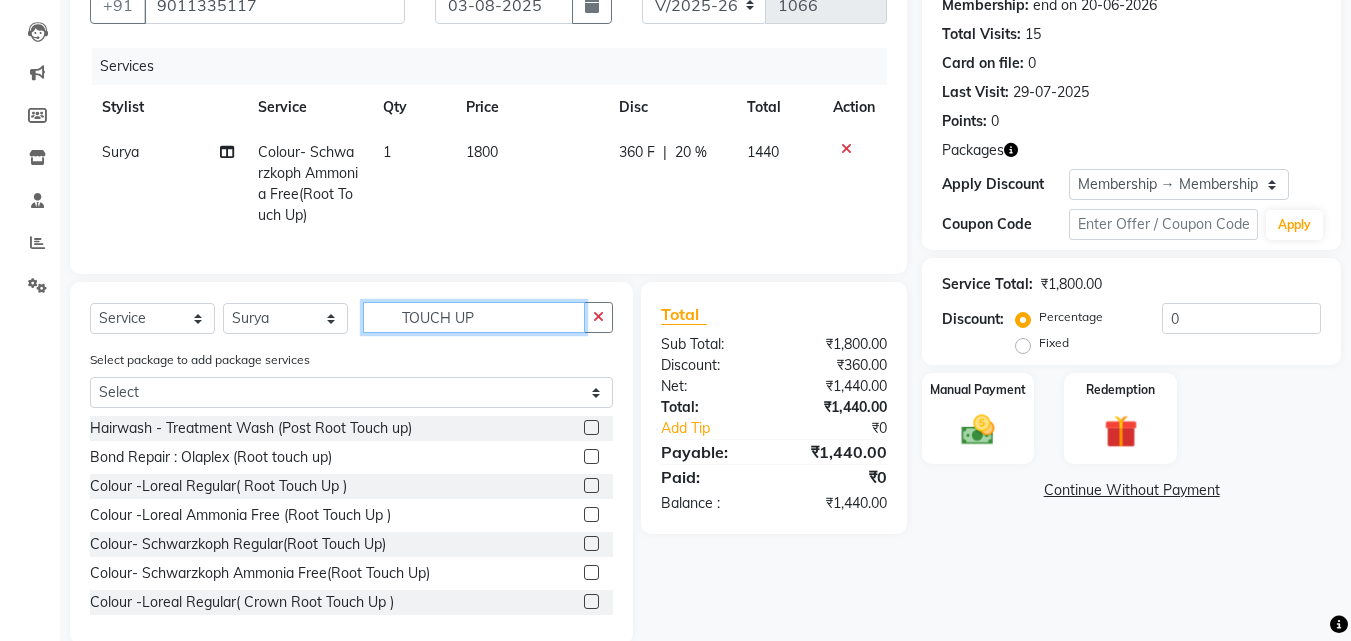 click on "TOUCH UP" 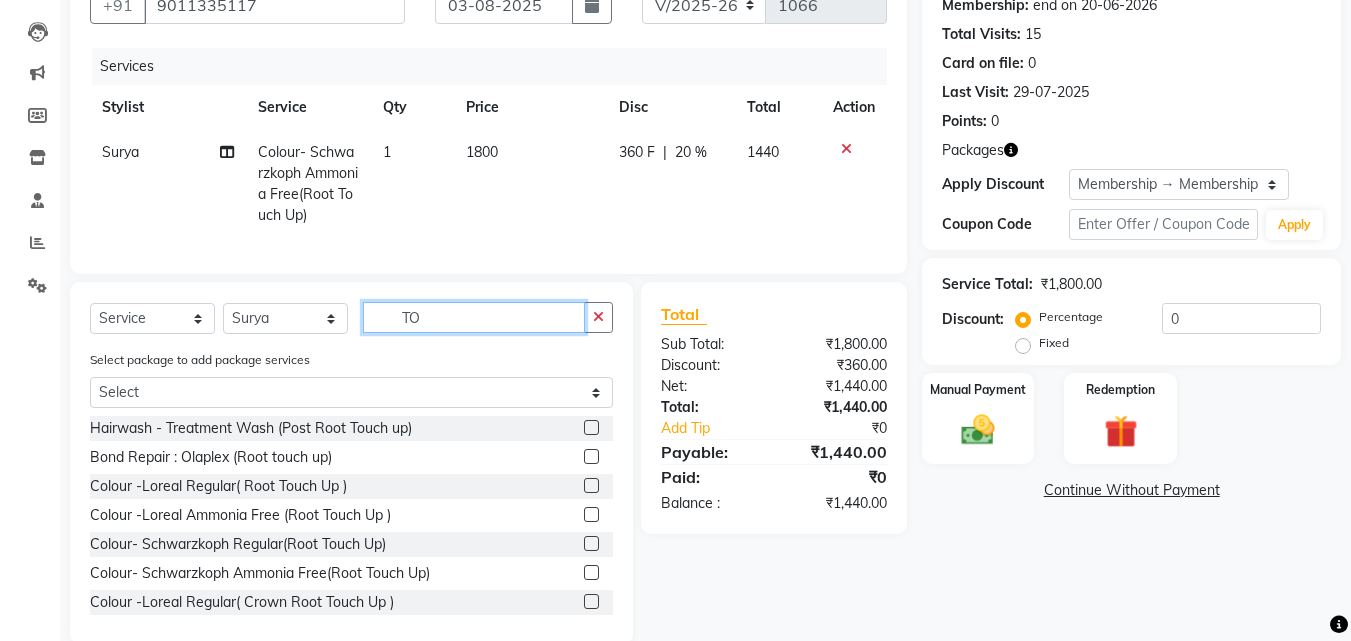 type on "T" 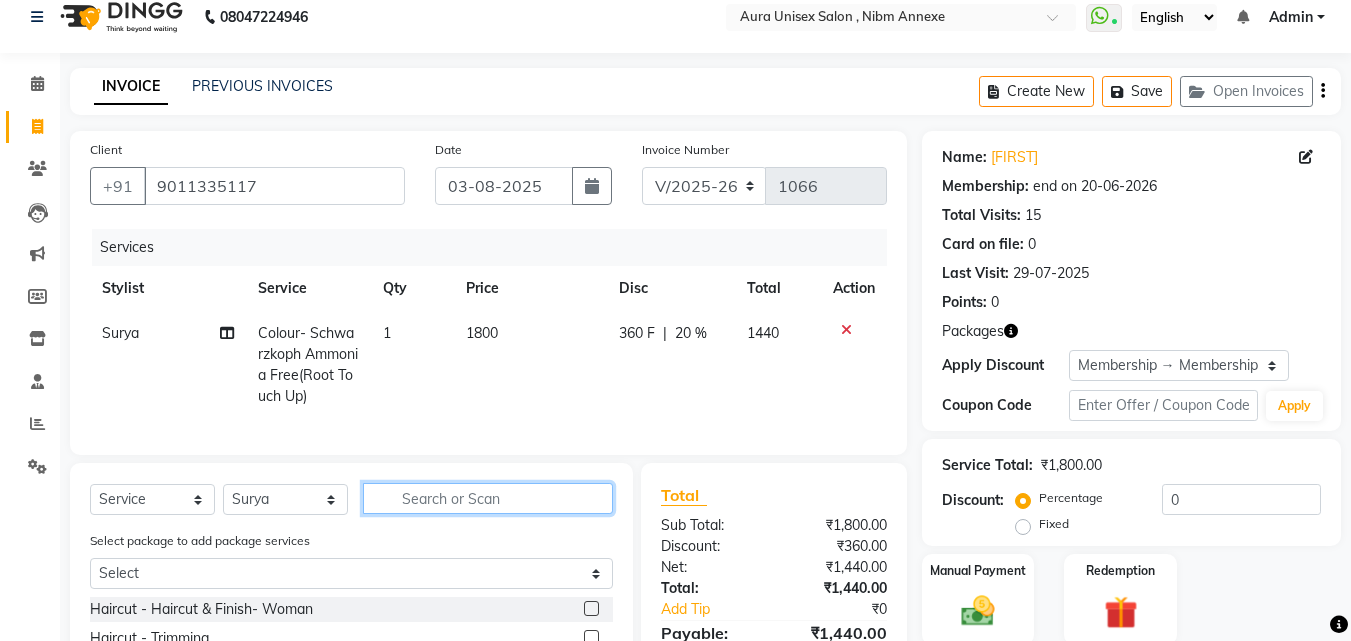 scroll, scrollTop: 0, scrollLeft: 0, axis: both 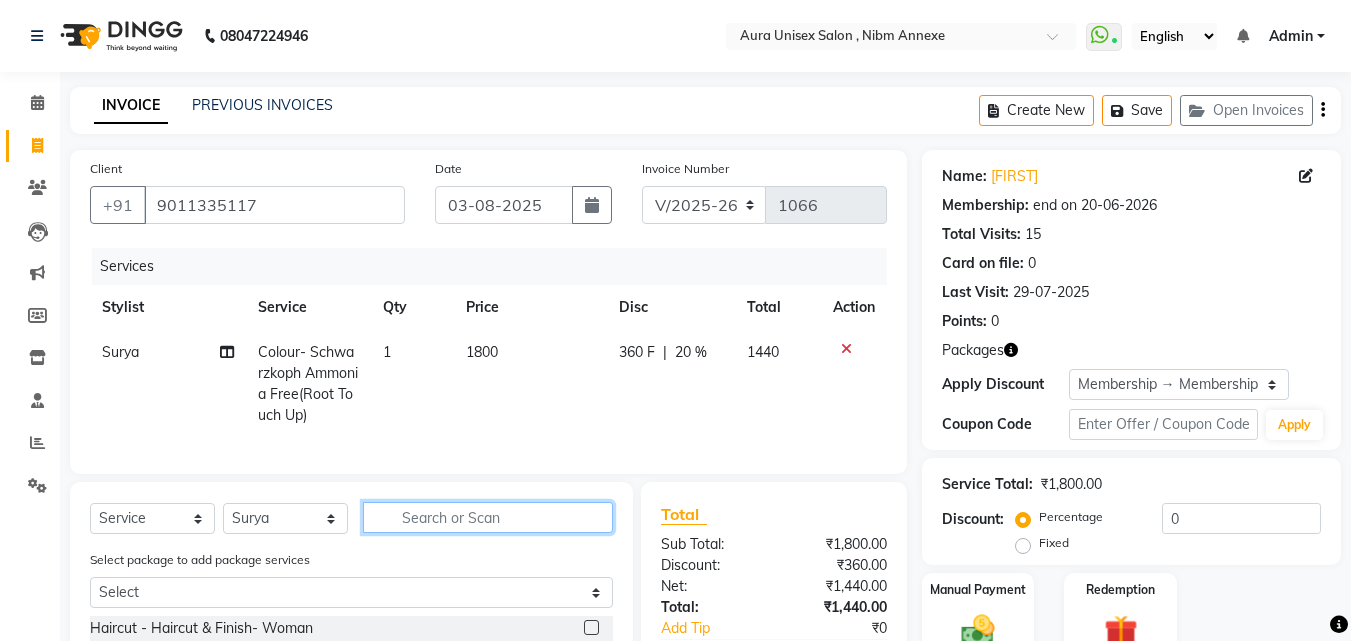 type 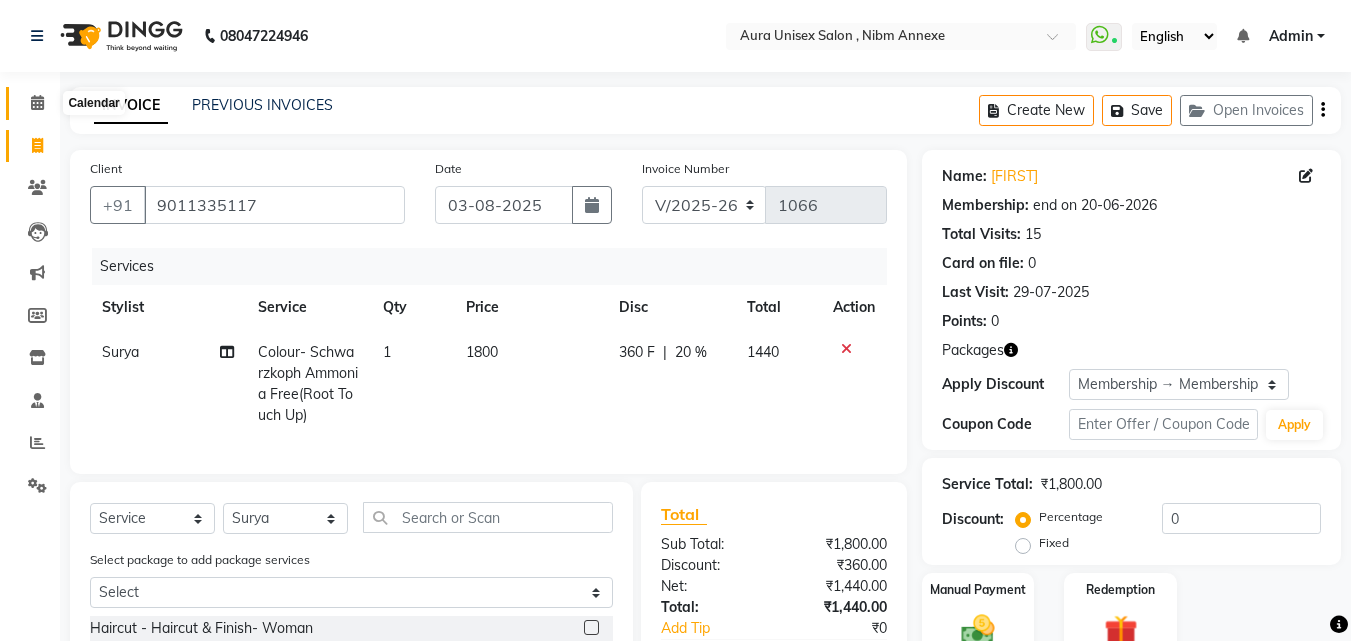 click 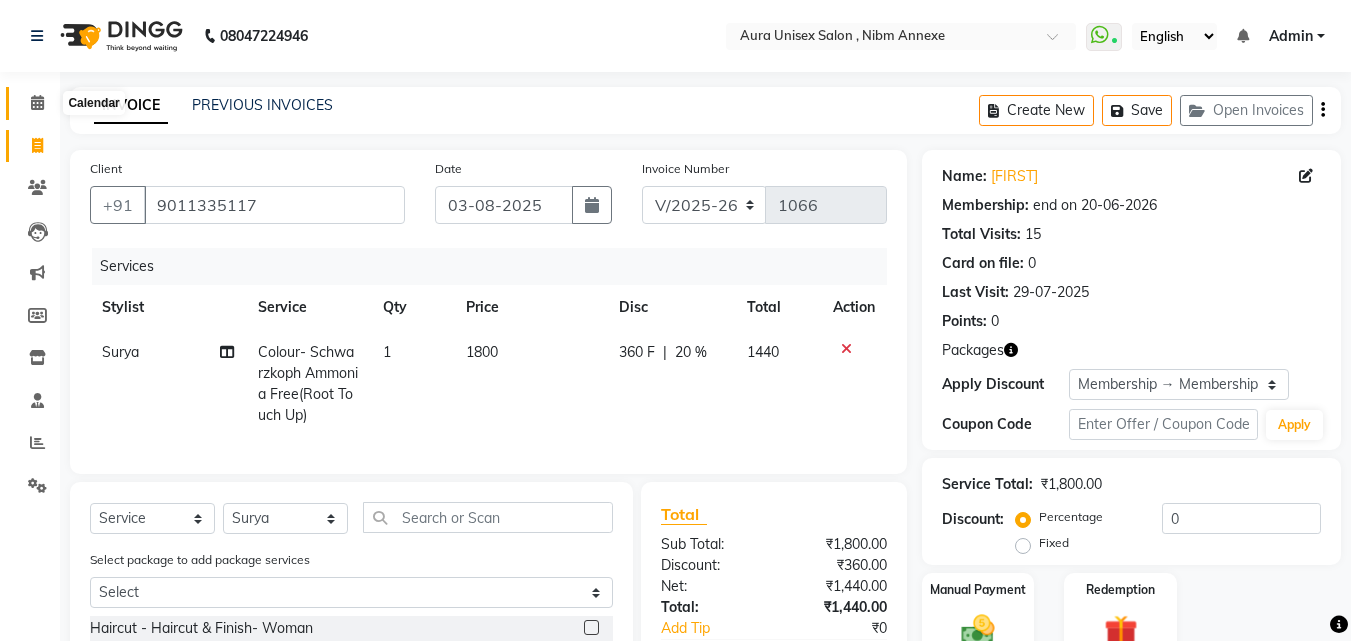 click 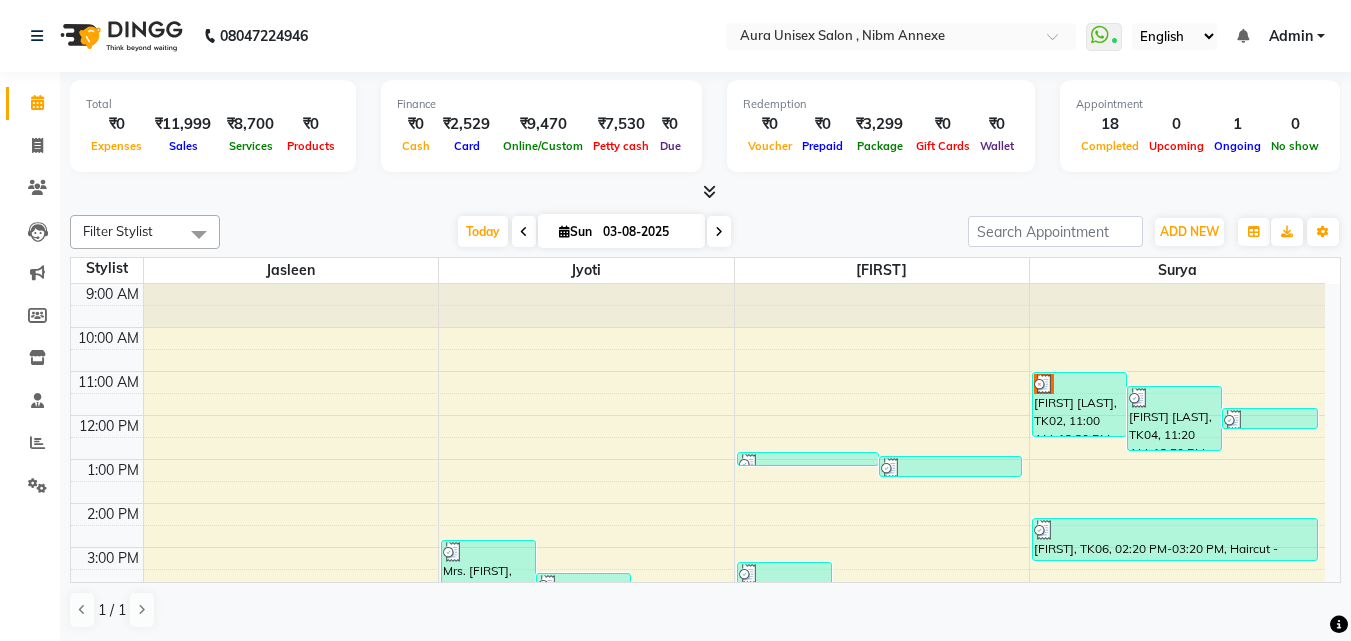 scroll, scrollTop: 0, scrollLeft: 0, axis: both 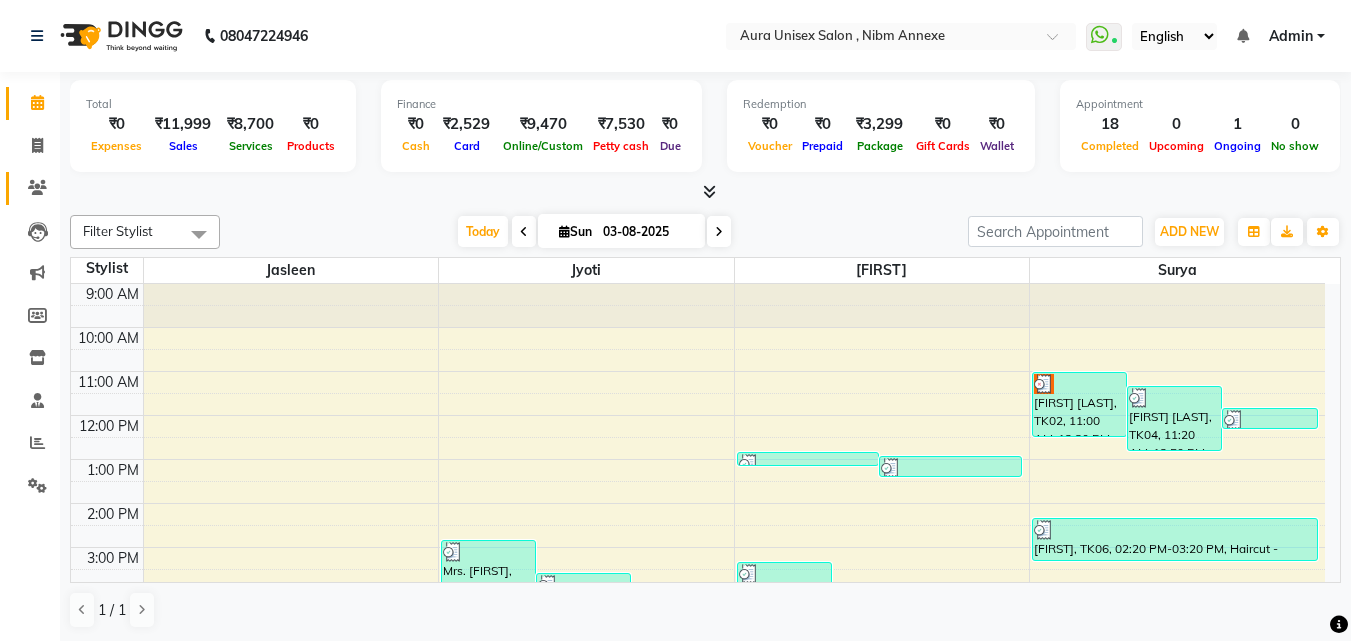 click on "Clients" 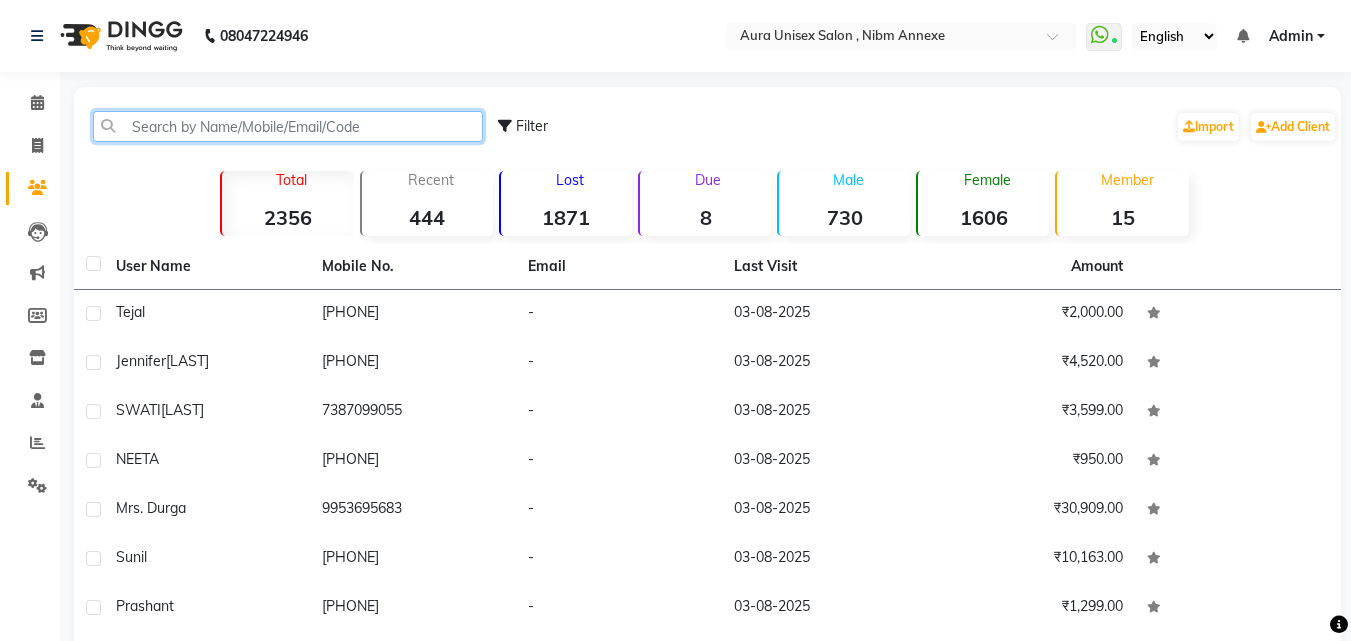click 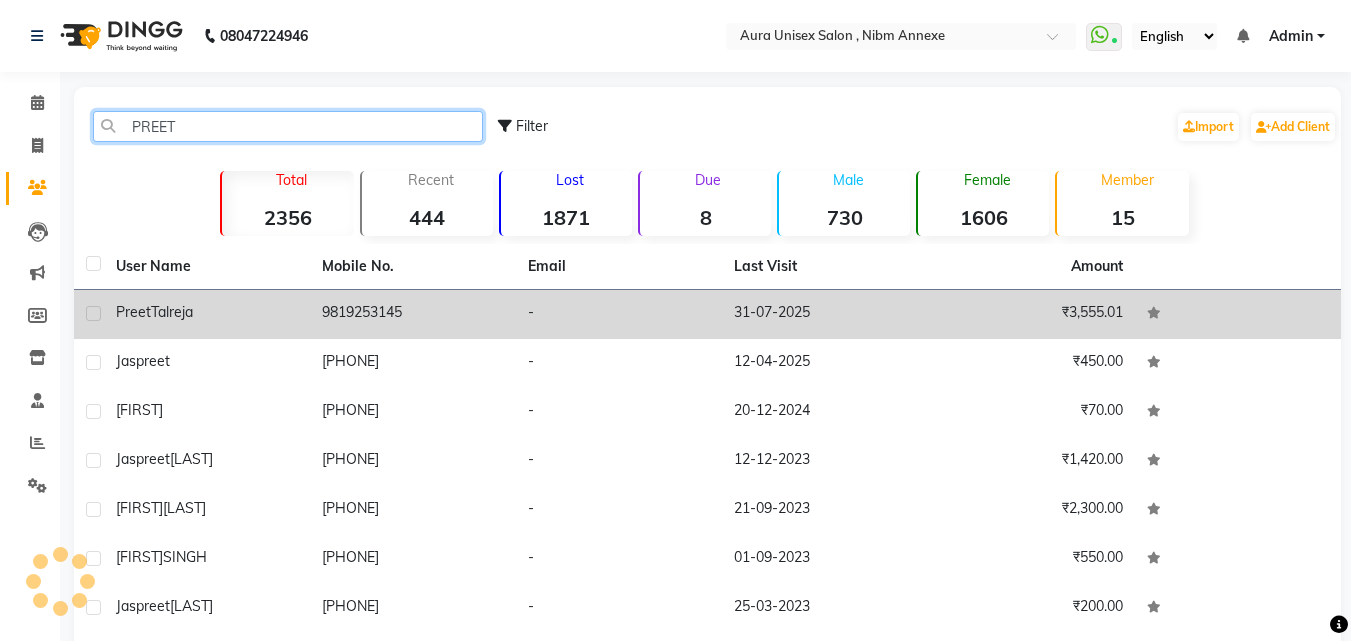 type on "PREET" 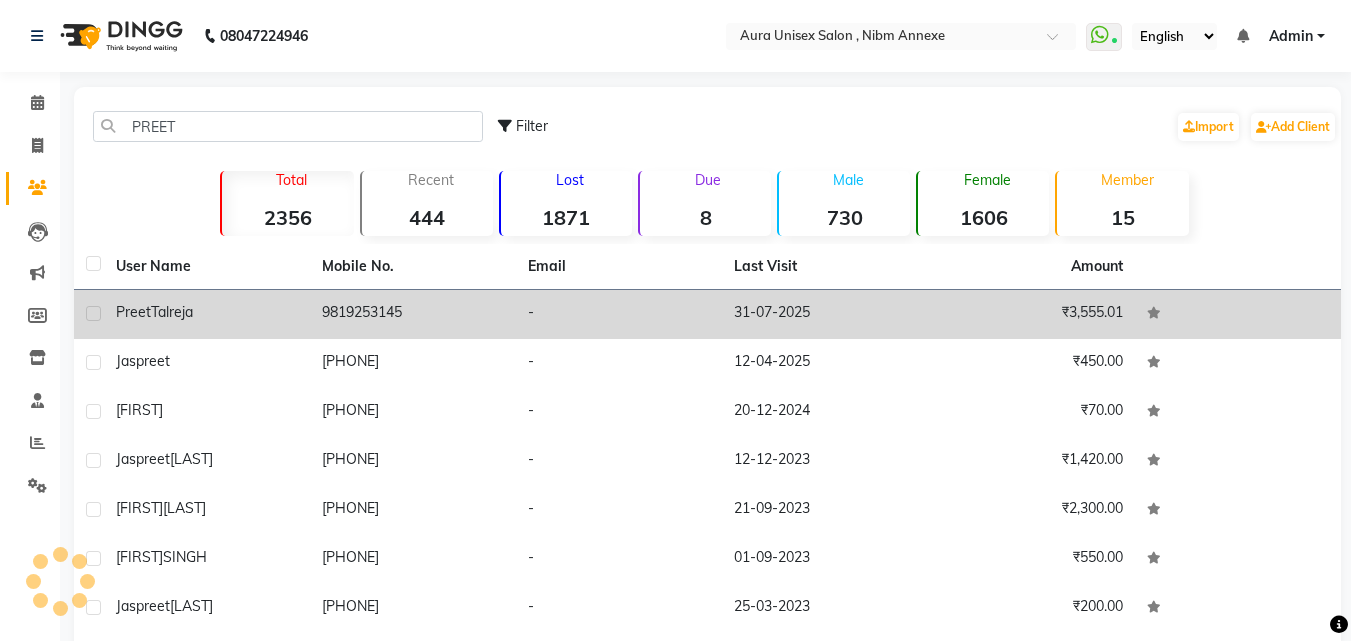 click on "[FIRST]  [LAST]" 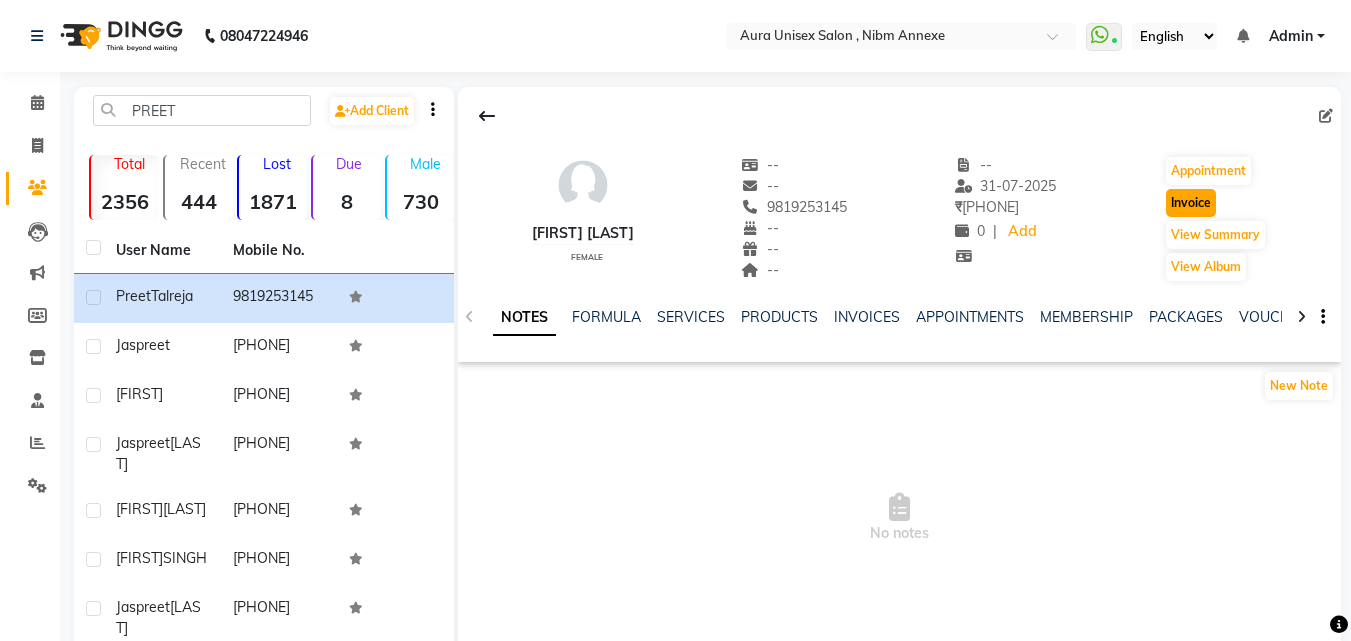 click on "Invoice" 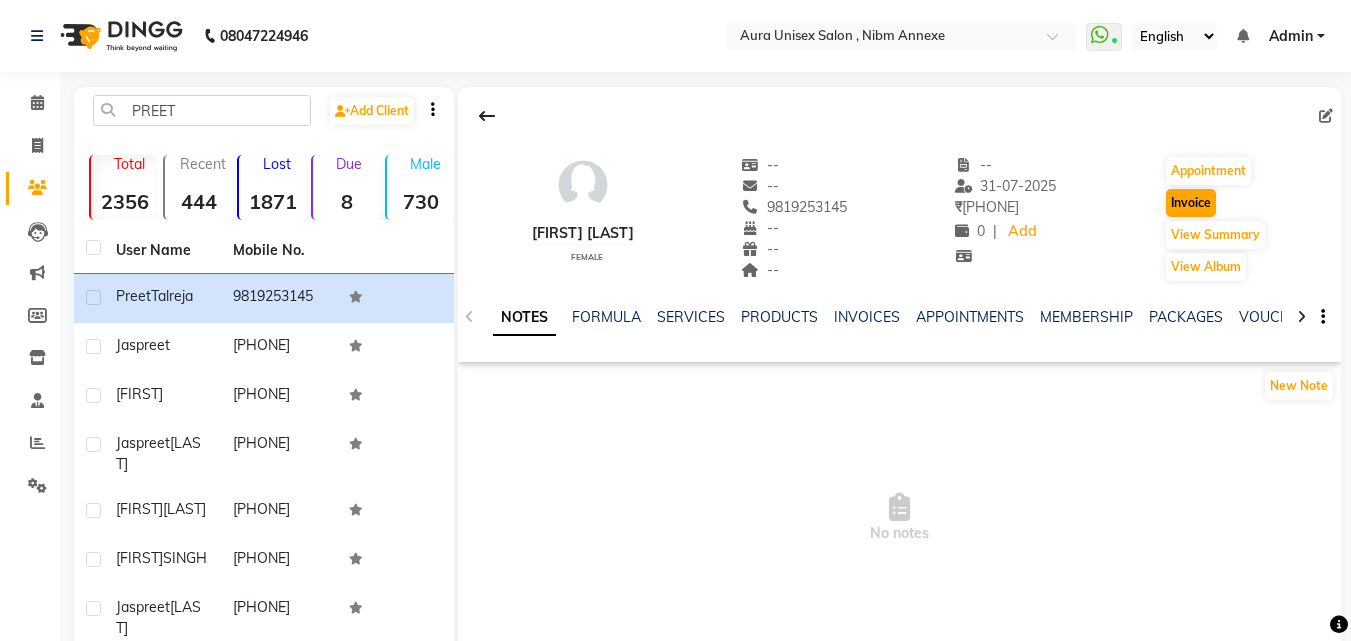 select on "service" 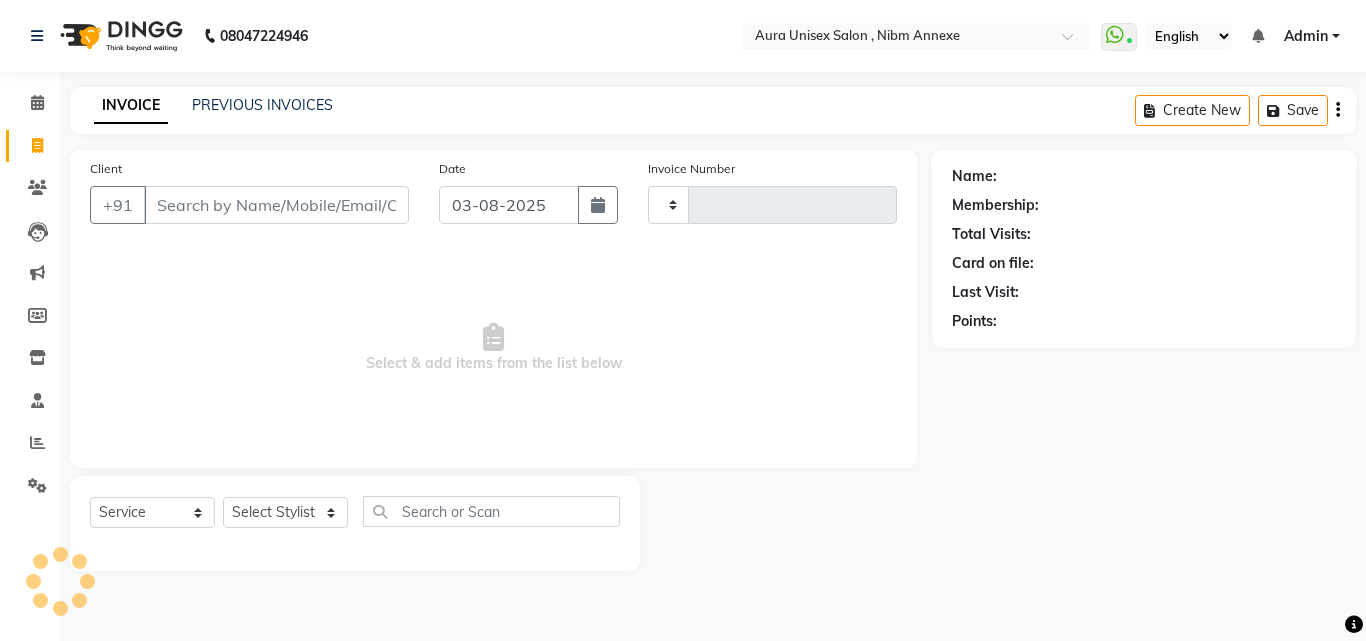 type on "1066" 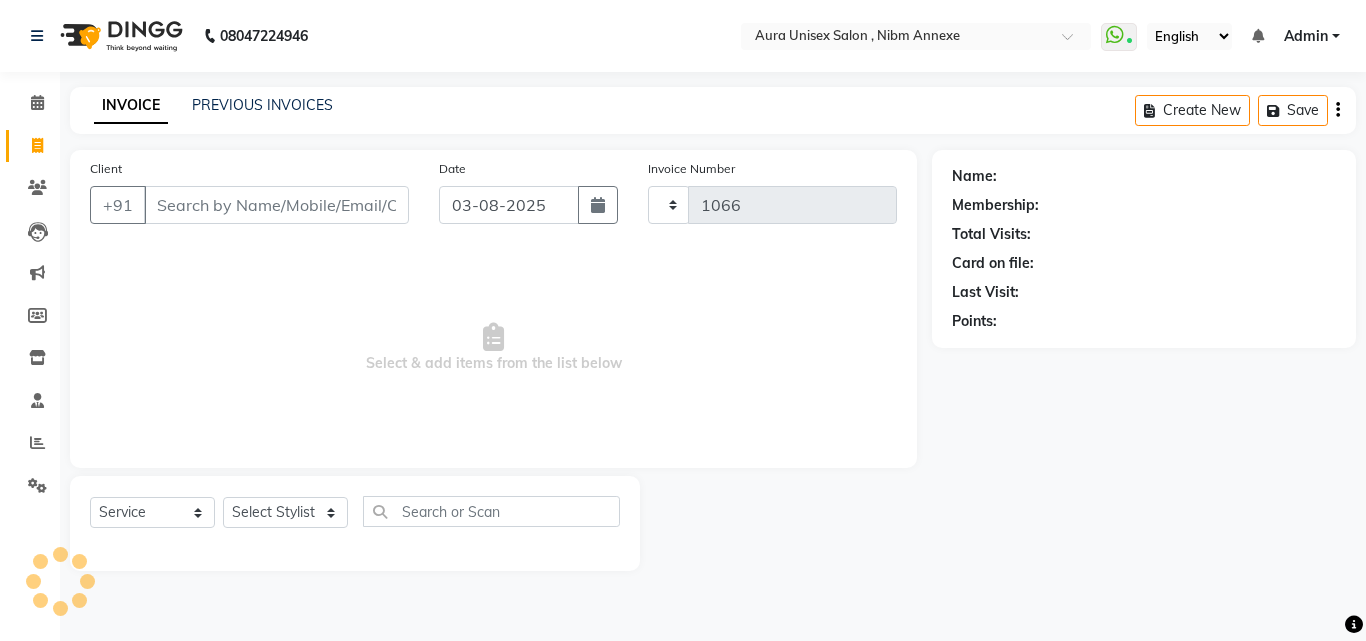 select on "823" 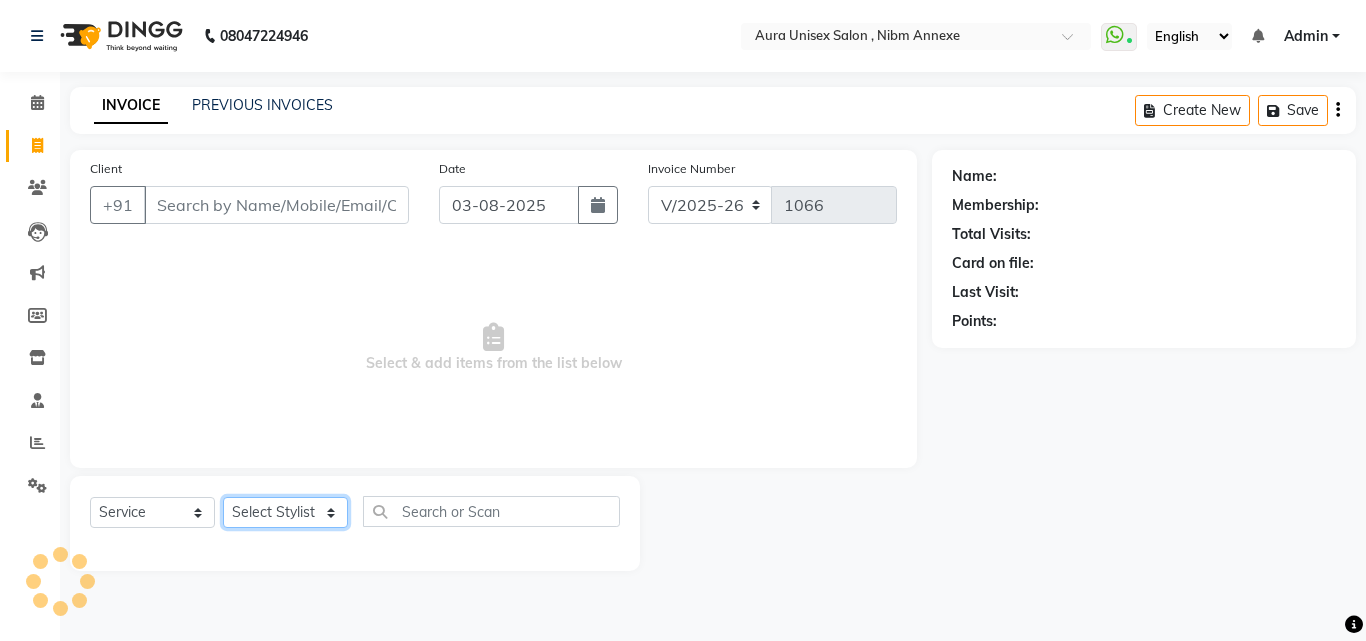 click on "Select Stylist" 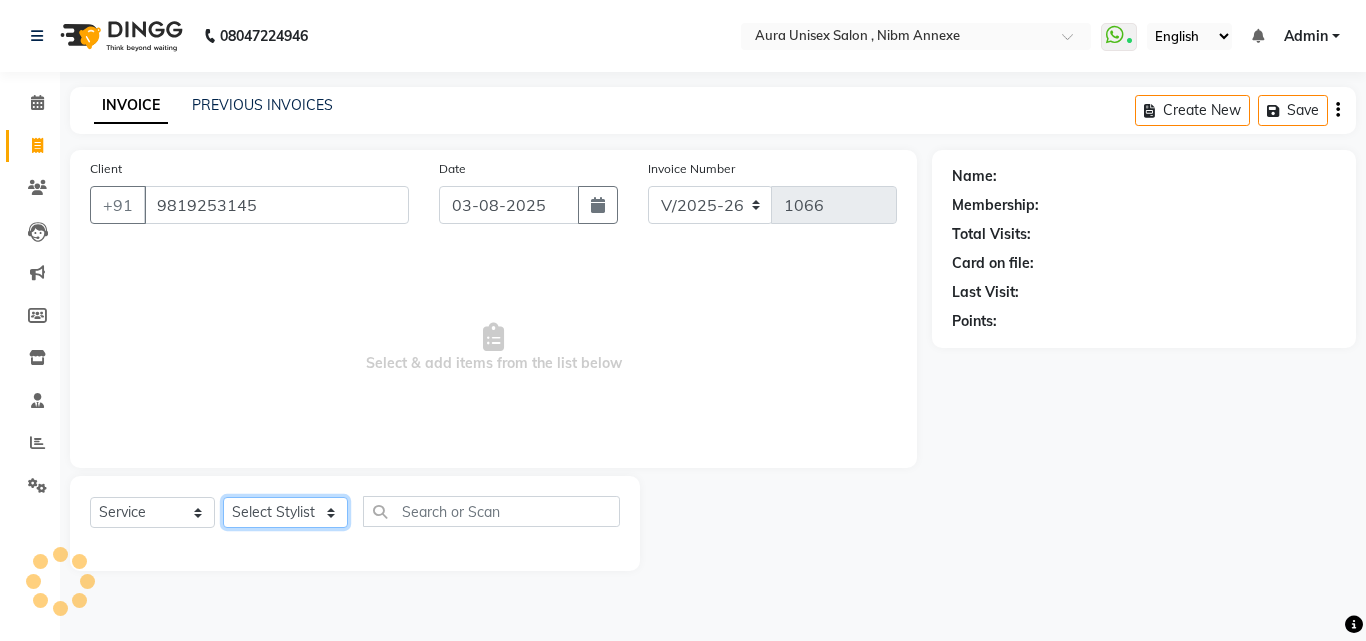 click on "Select Stylist" 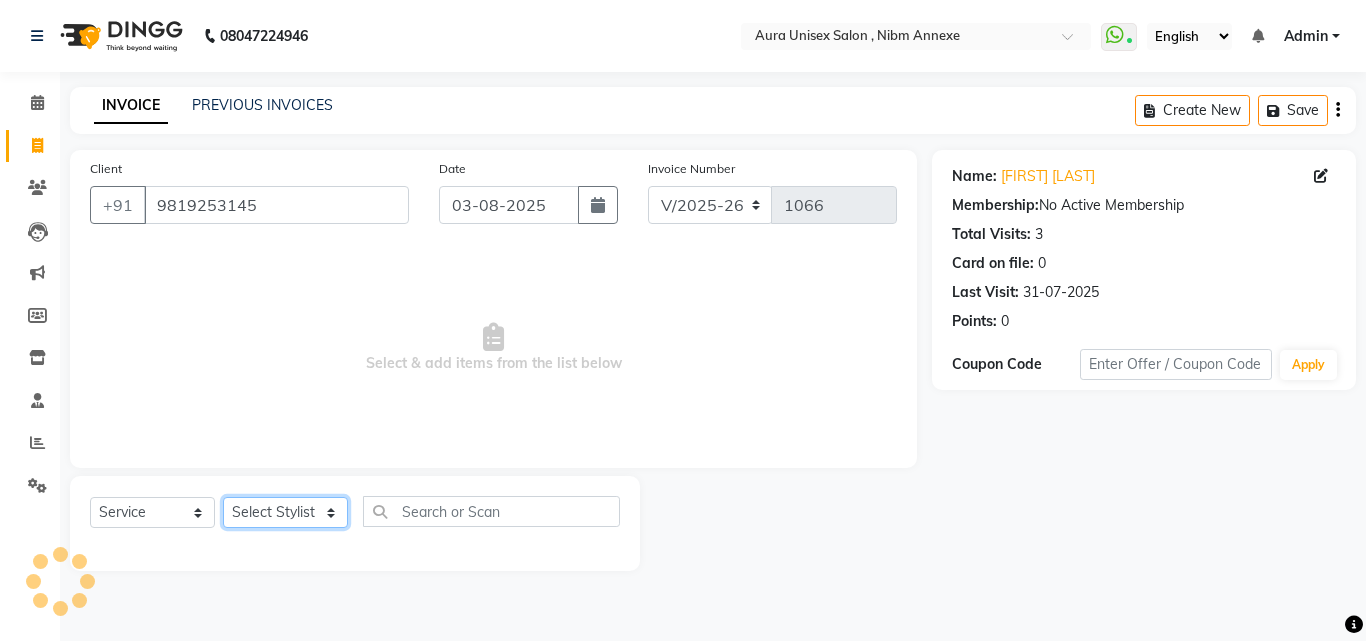 select on "69638" 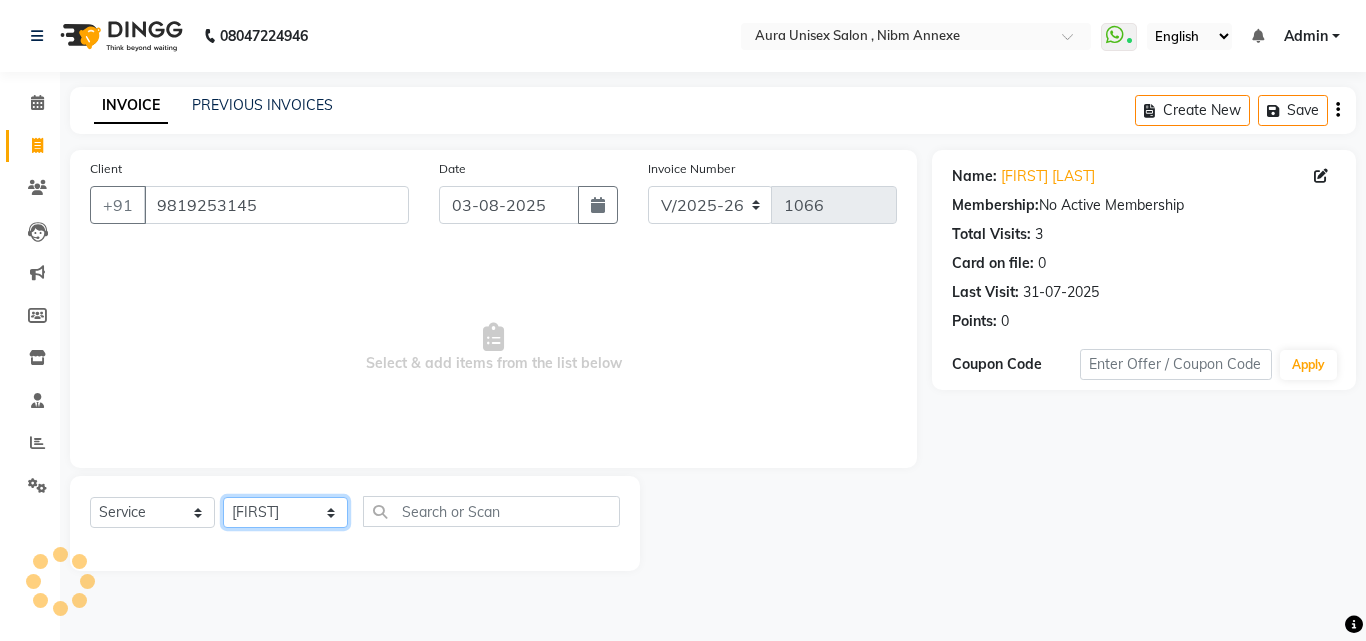 click on "Select Stylist Jasleen Jyoti Surya Tejaswini" 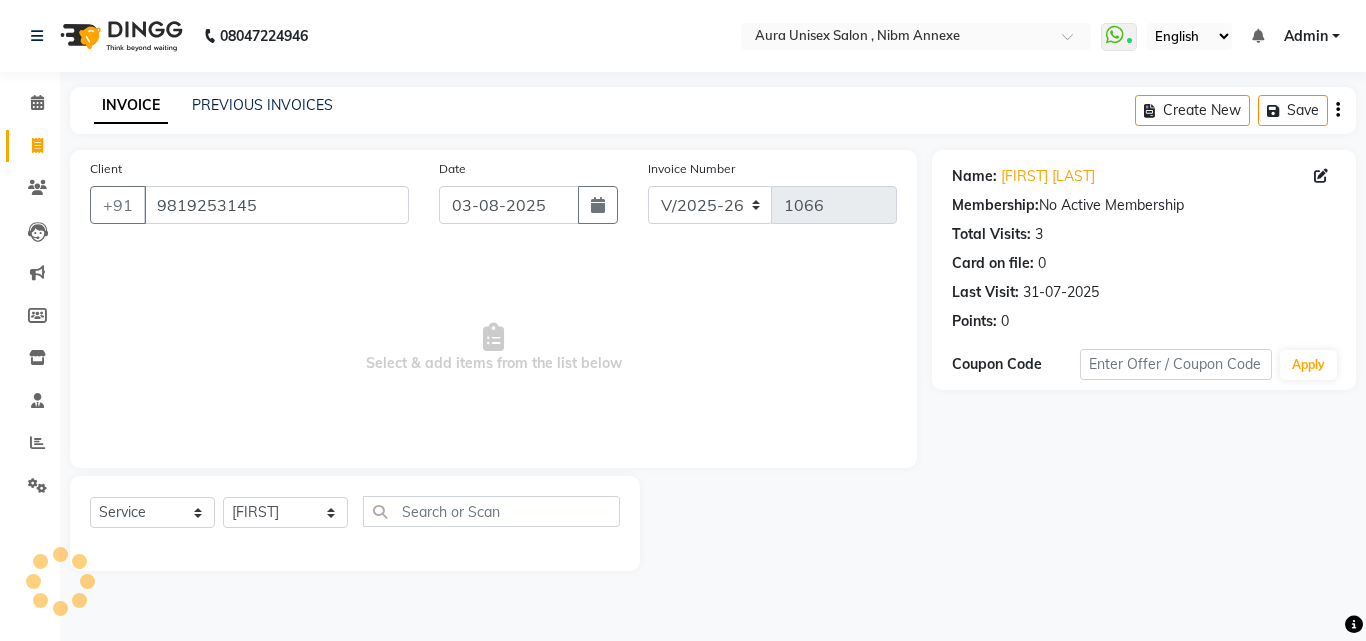 click on "Select  Service  Product  Membership  Package Voucher Prepaid Gift Card  Select Stylist Jasleen Jyoti Surya Tejaswini" 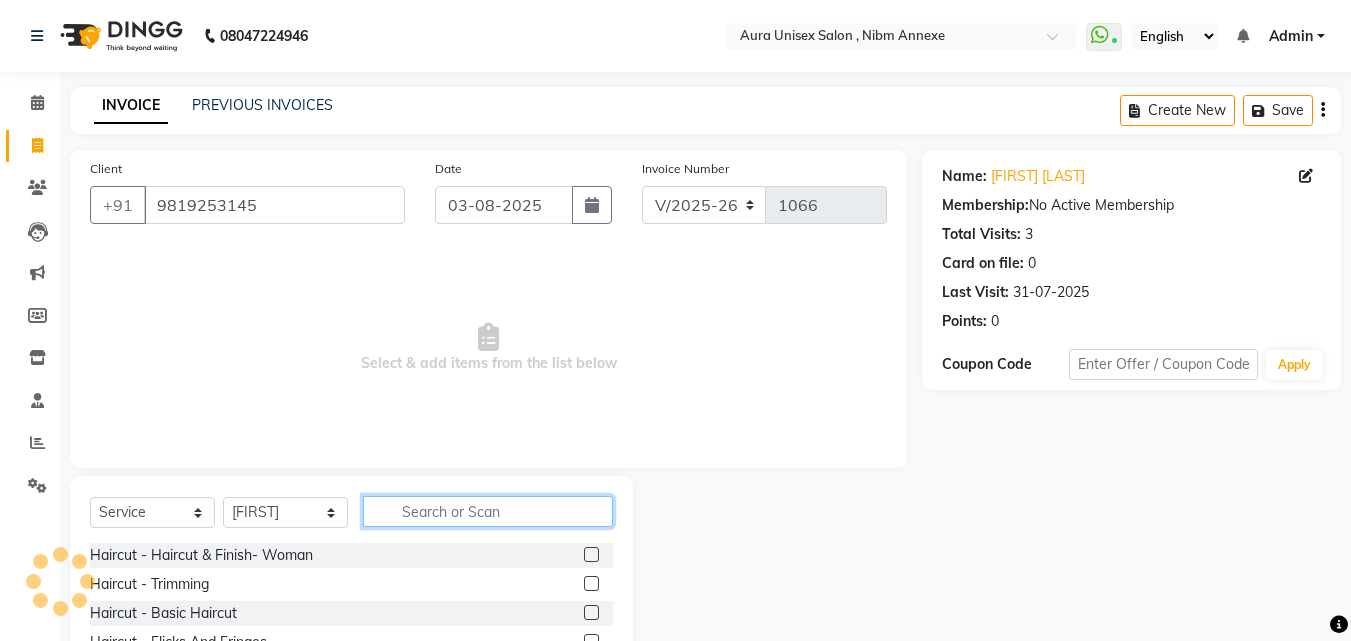 click 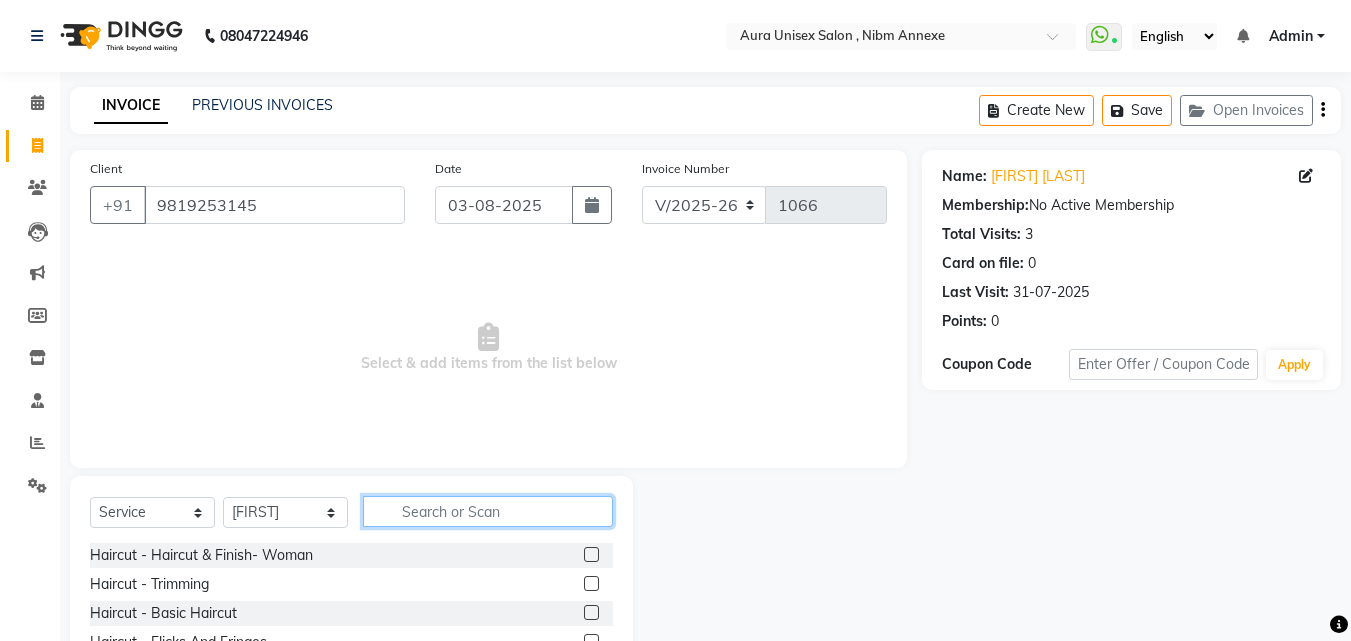 type on "Y" 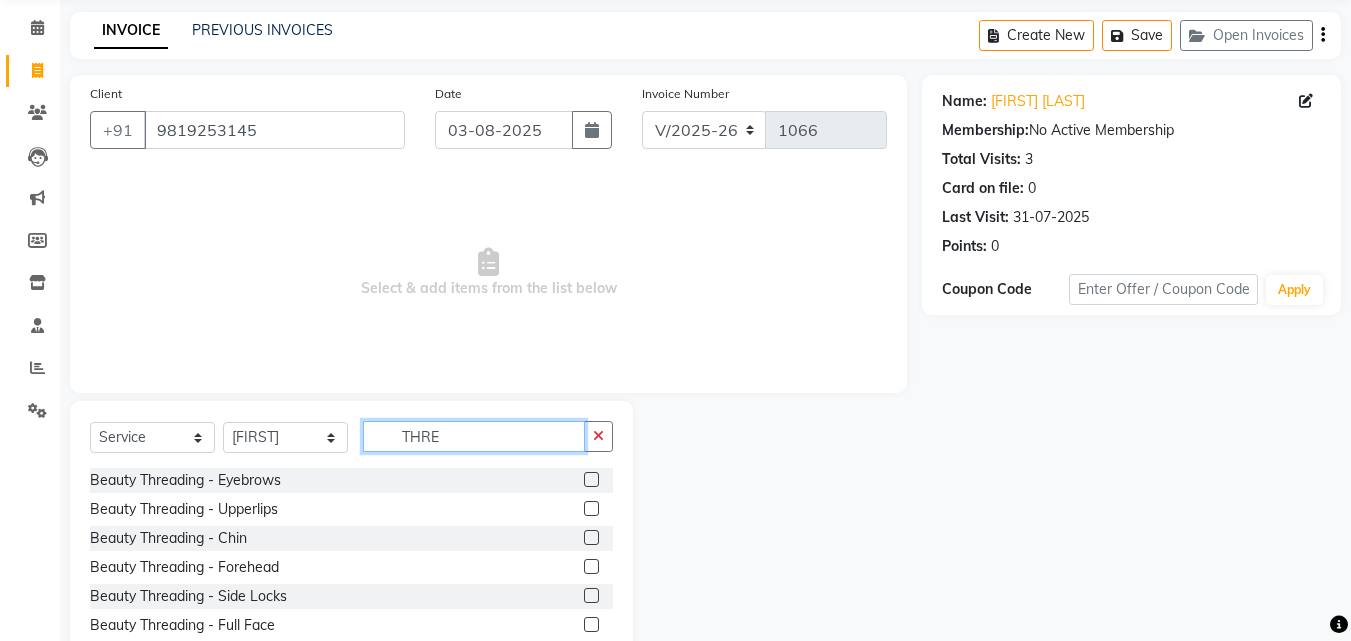 scroll, scrollTop: 160, scrollLeft: 0, axis: vertical 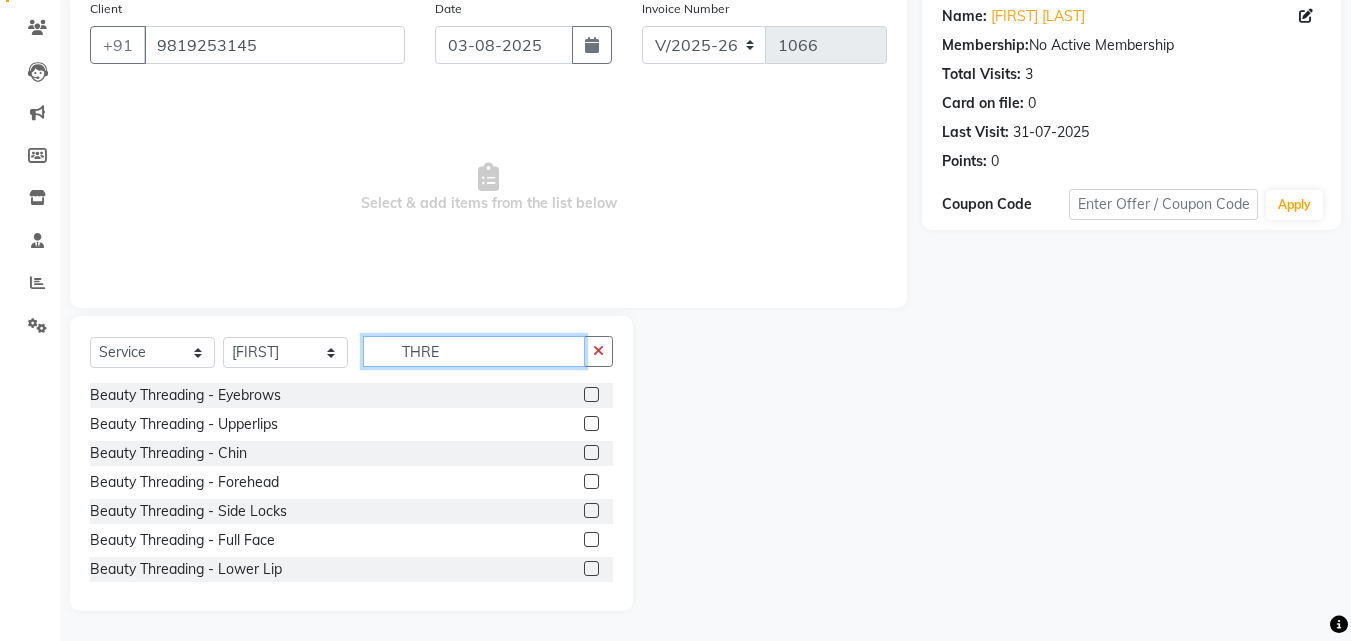 type on "THRE" 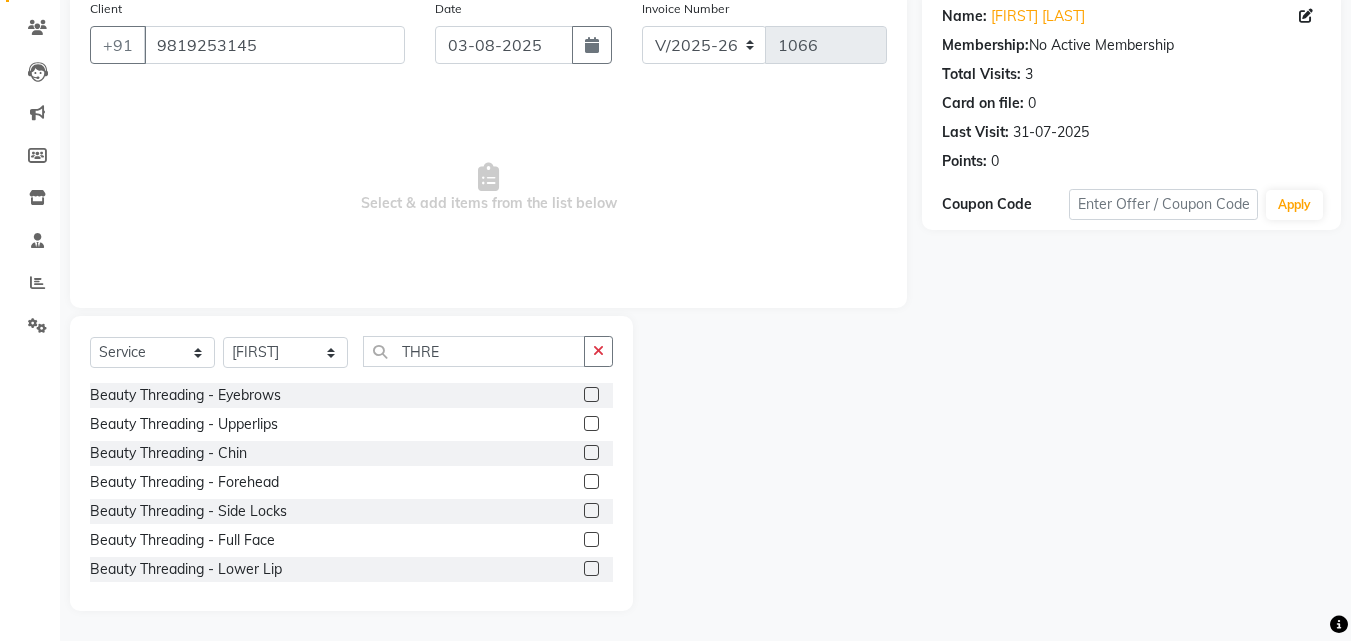 click 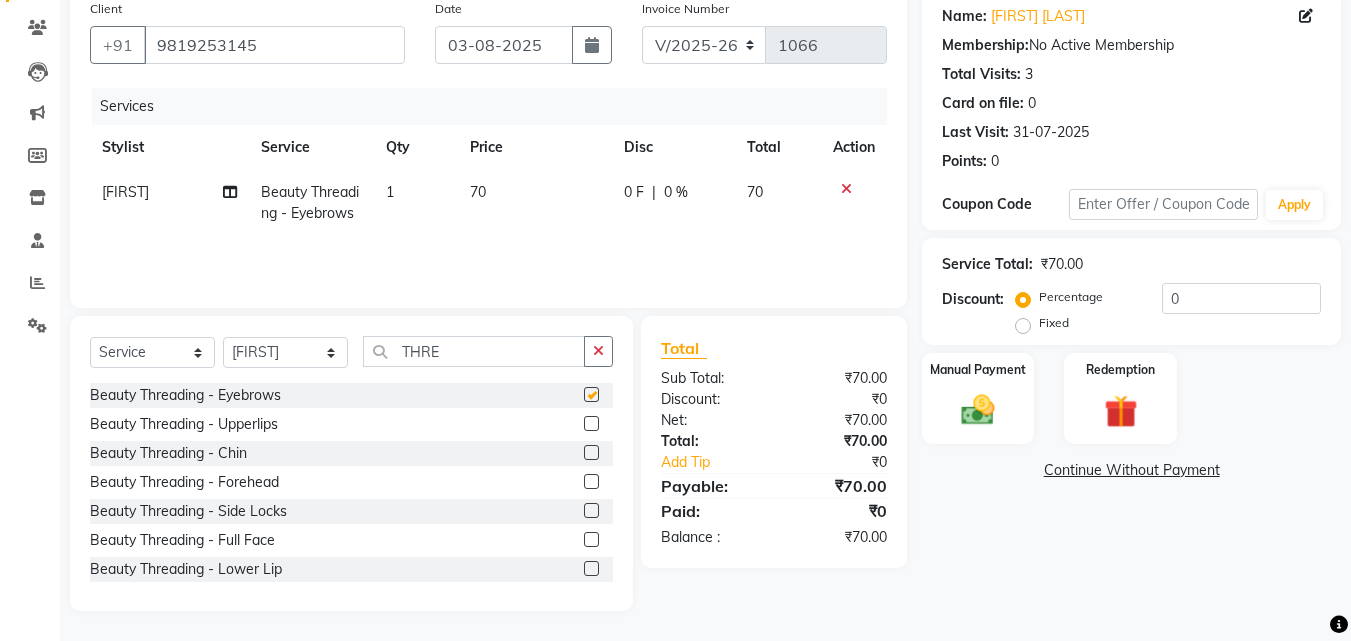 checkbox on "false" 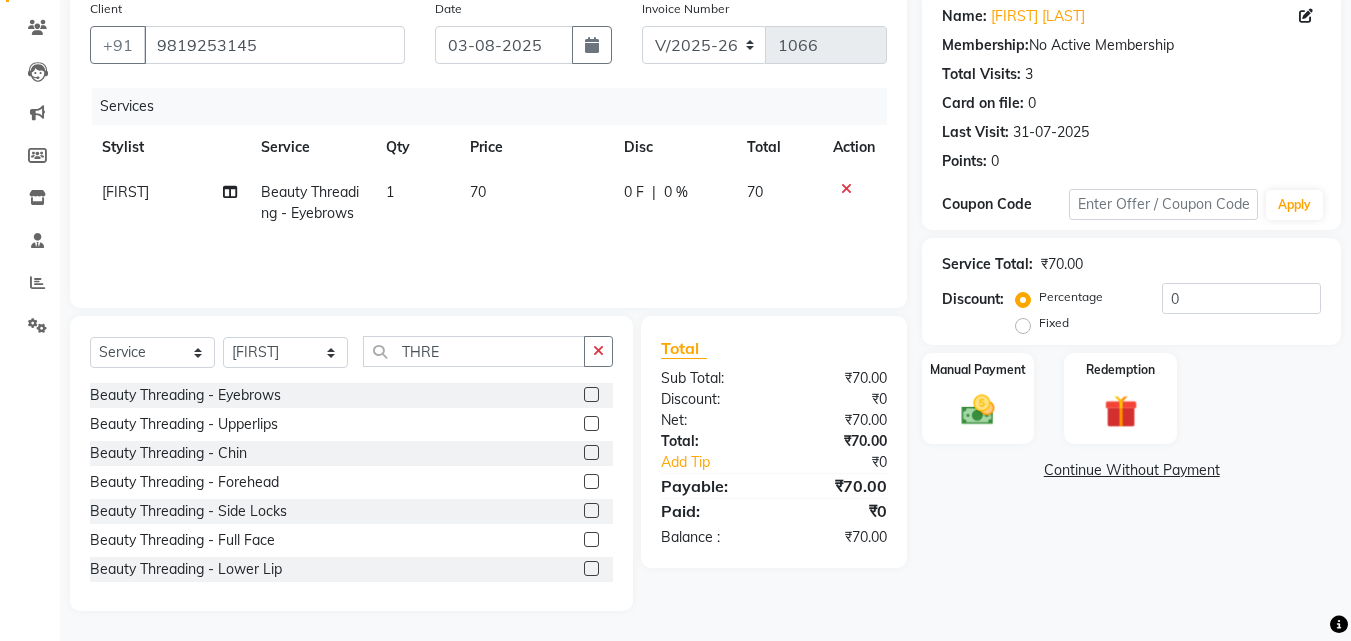 click 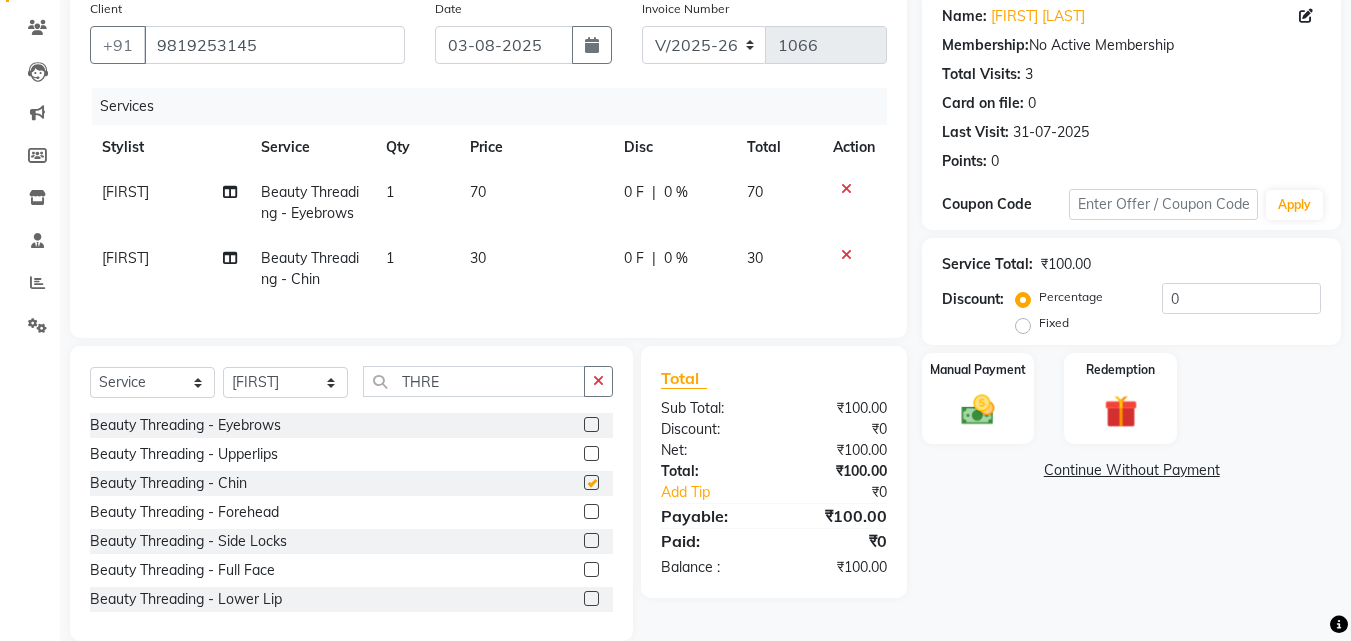 checkbox on "false" 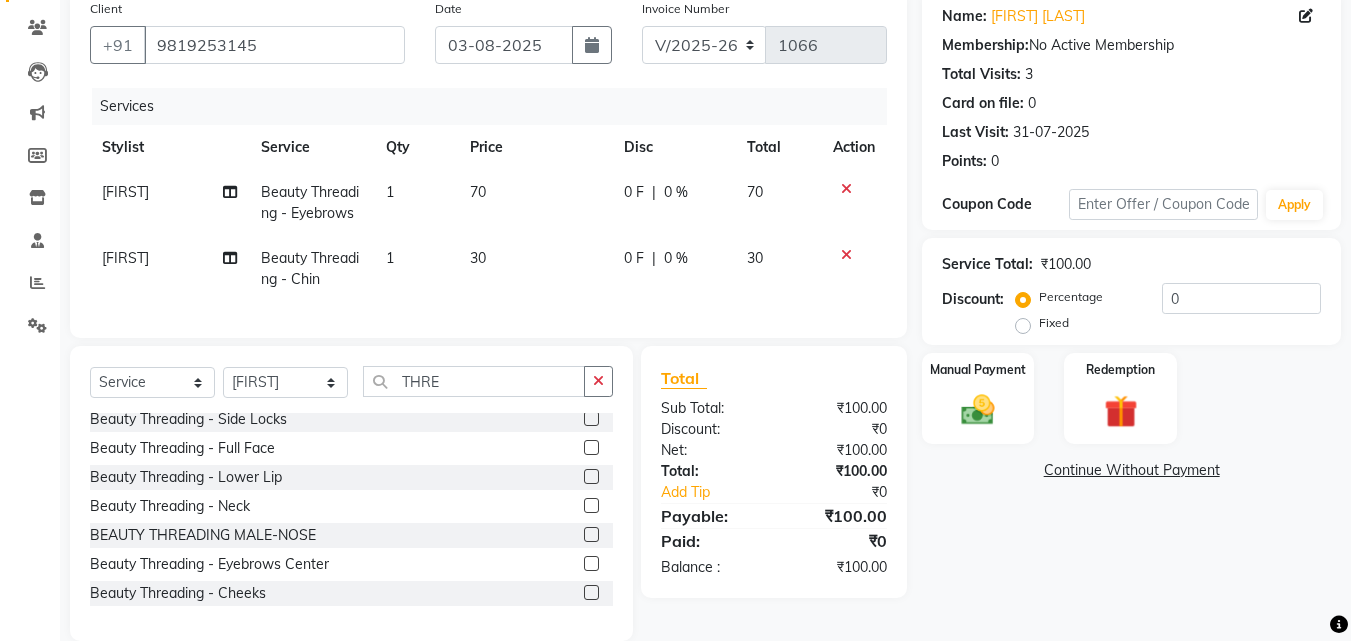 scroll, scrollTop: 177, scrollLeft: 0, axis: vertical 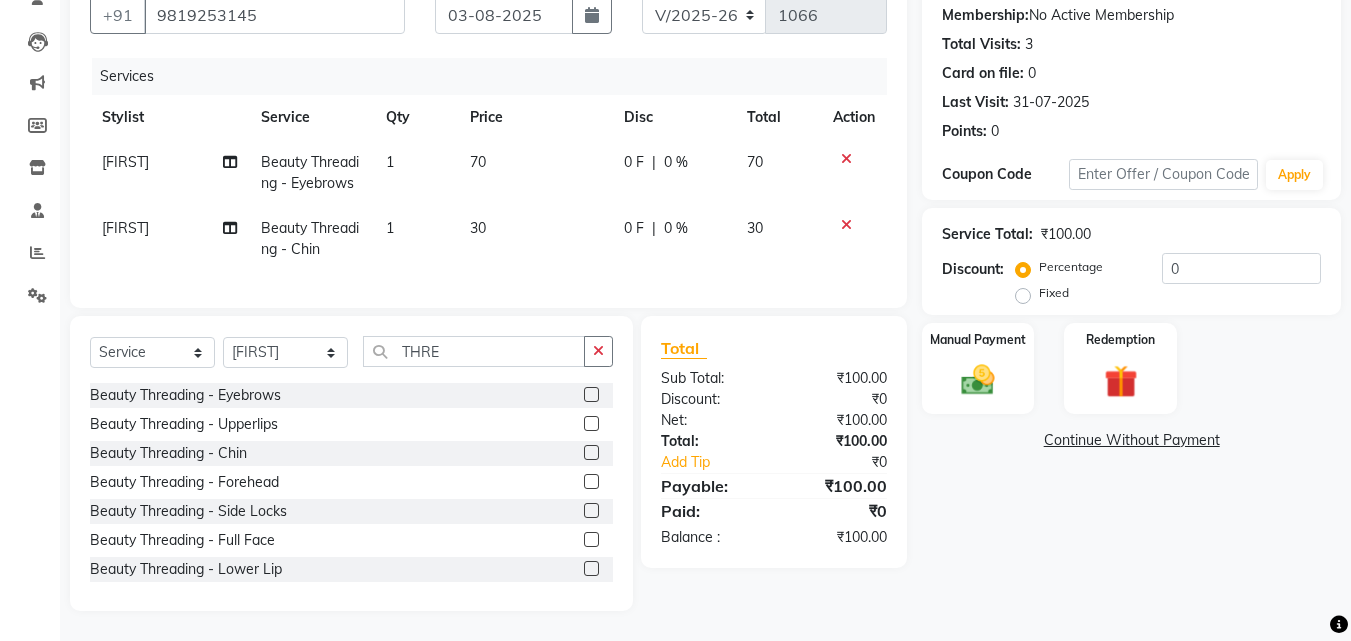 click 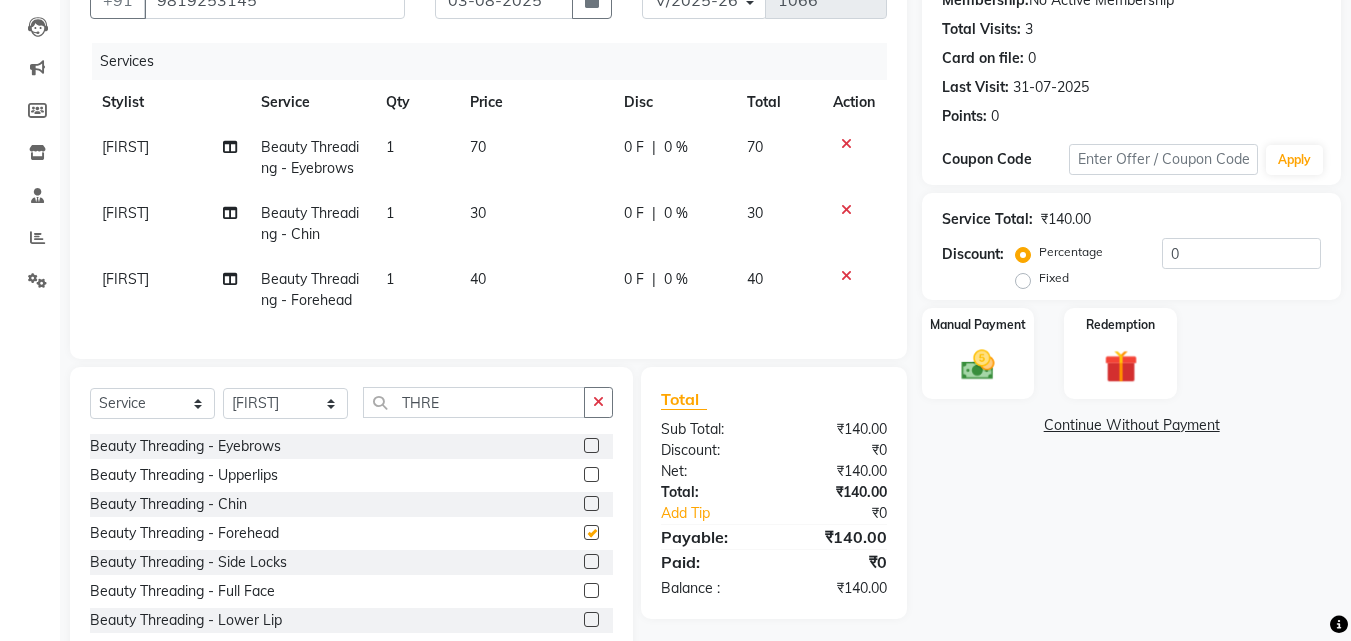 checkbox on "false" 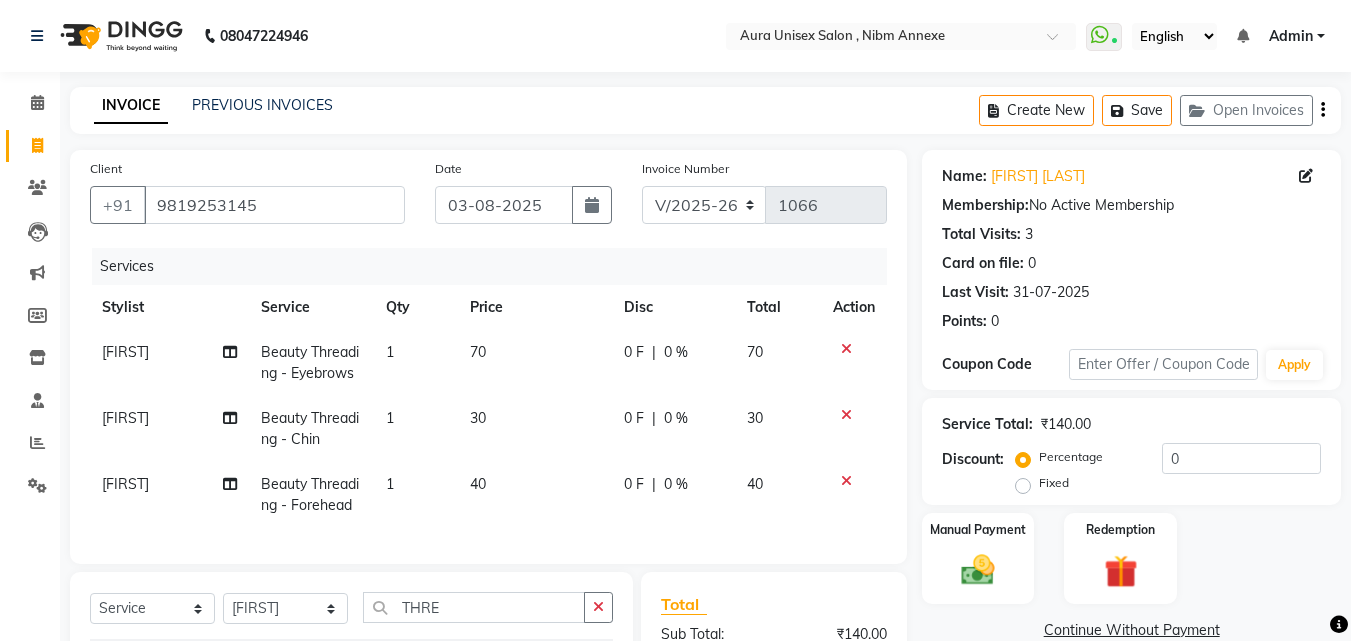 scroll, scrollTop: 200, scrollLeft: 0, axis: vertical 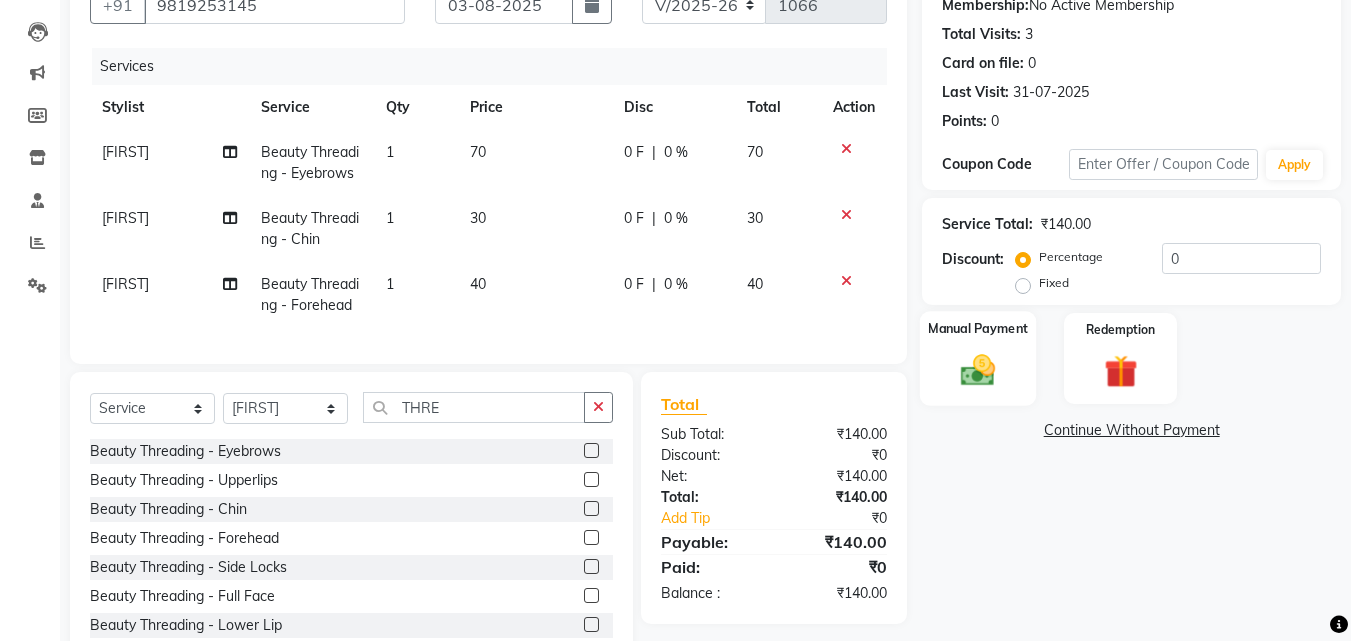 click 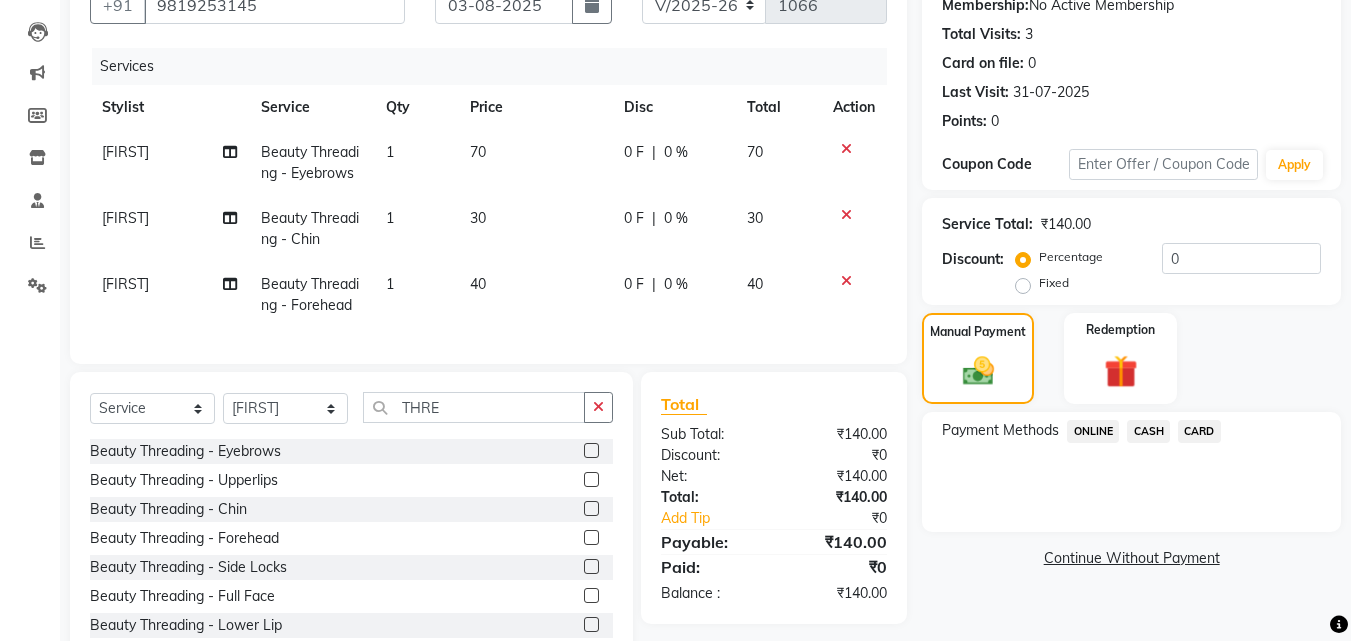 click on "ONLINE" 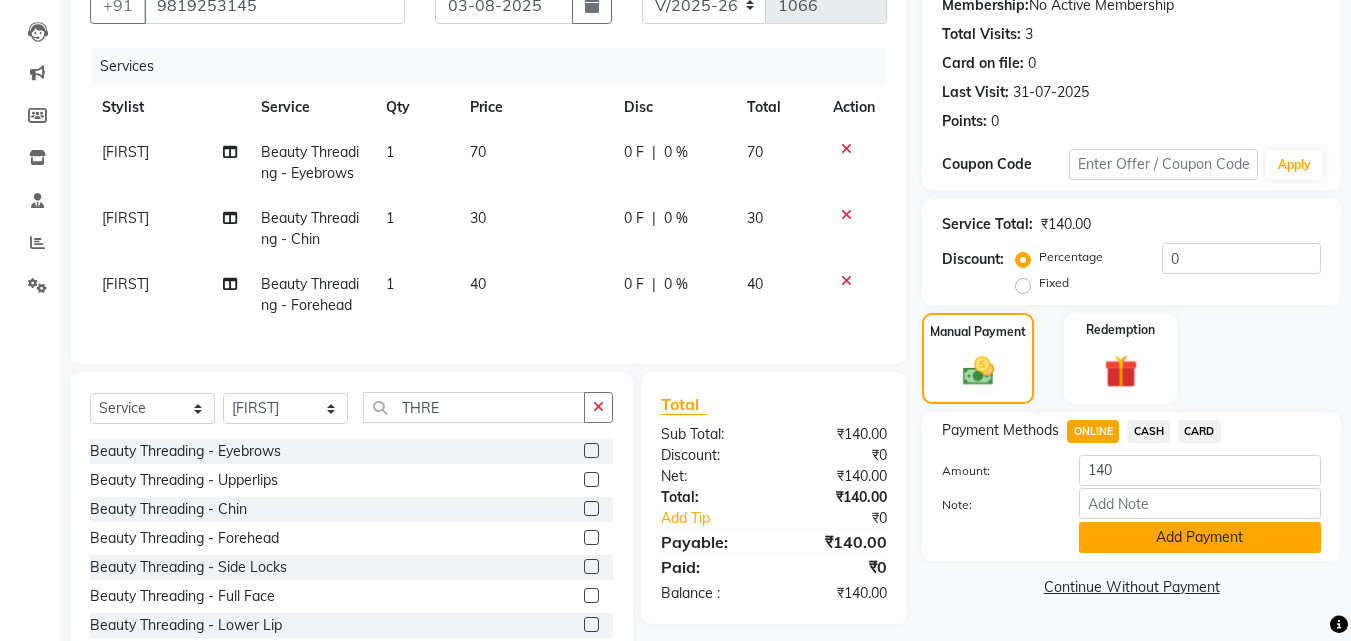 click on "Add Payment" 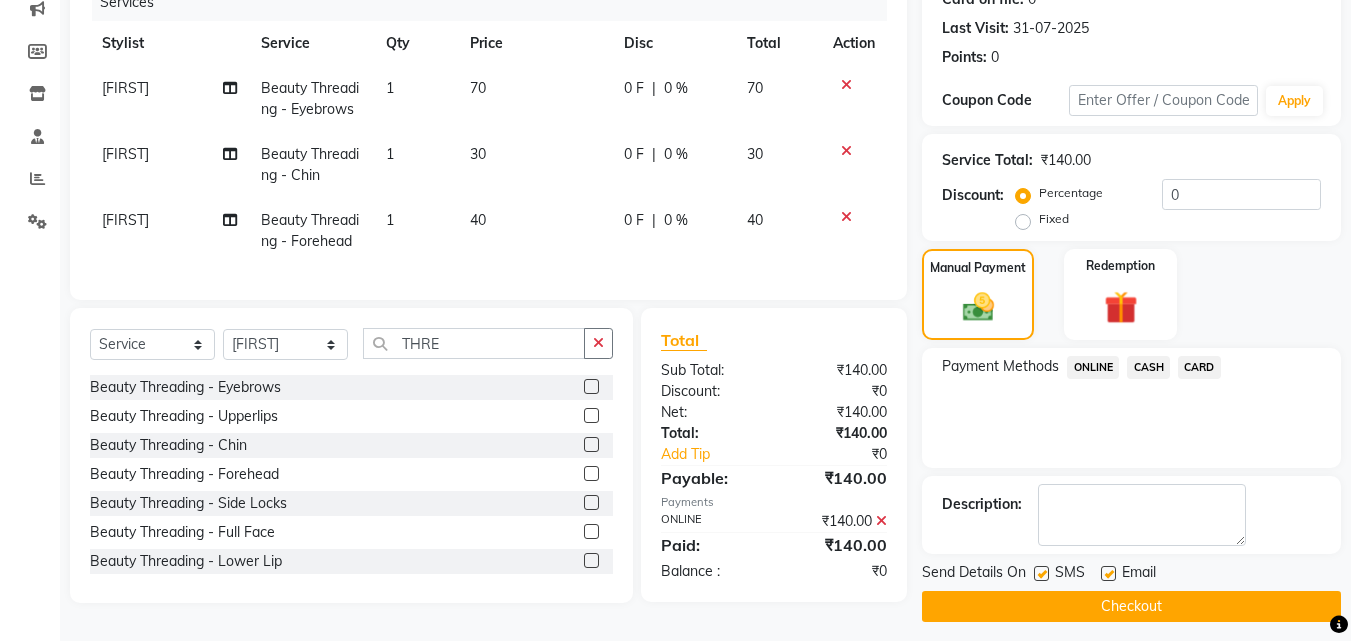 scroll, scrollTop: 275, scrollLeft: 0, axis: vertical 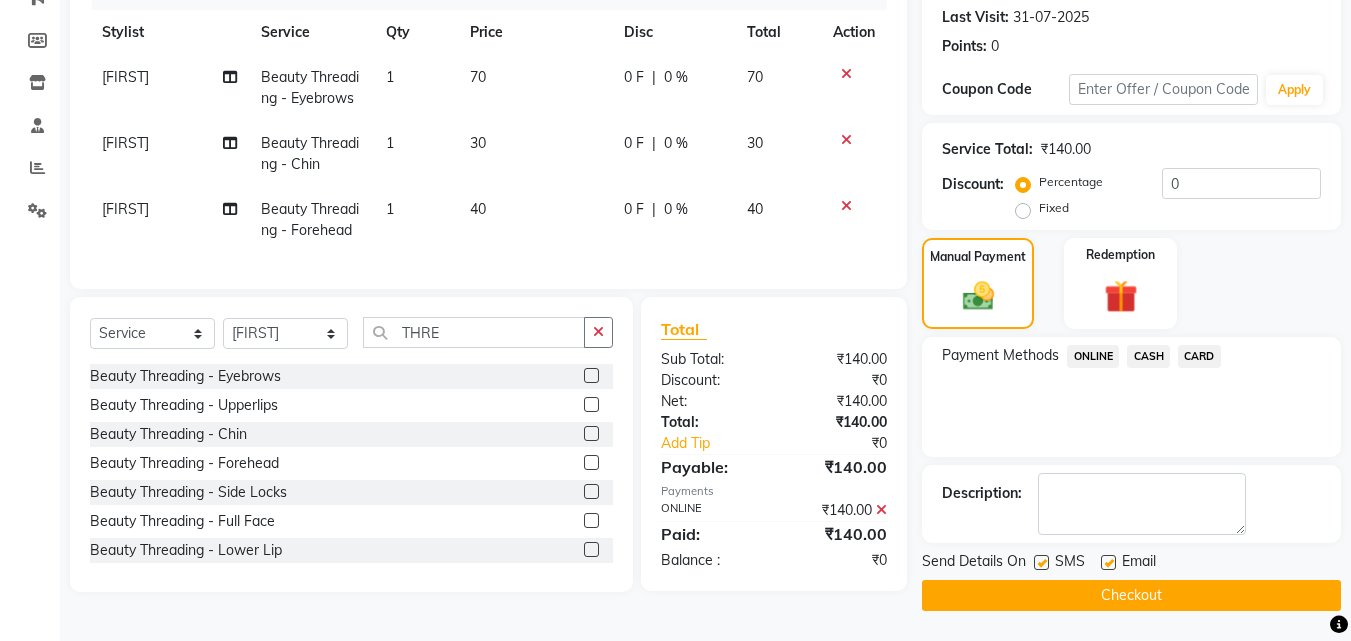 click 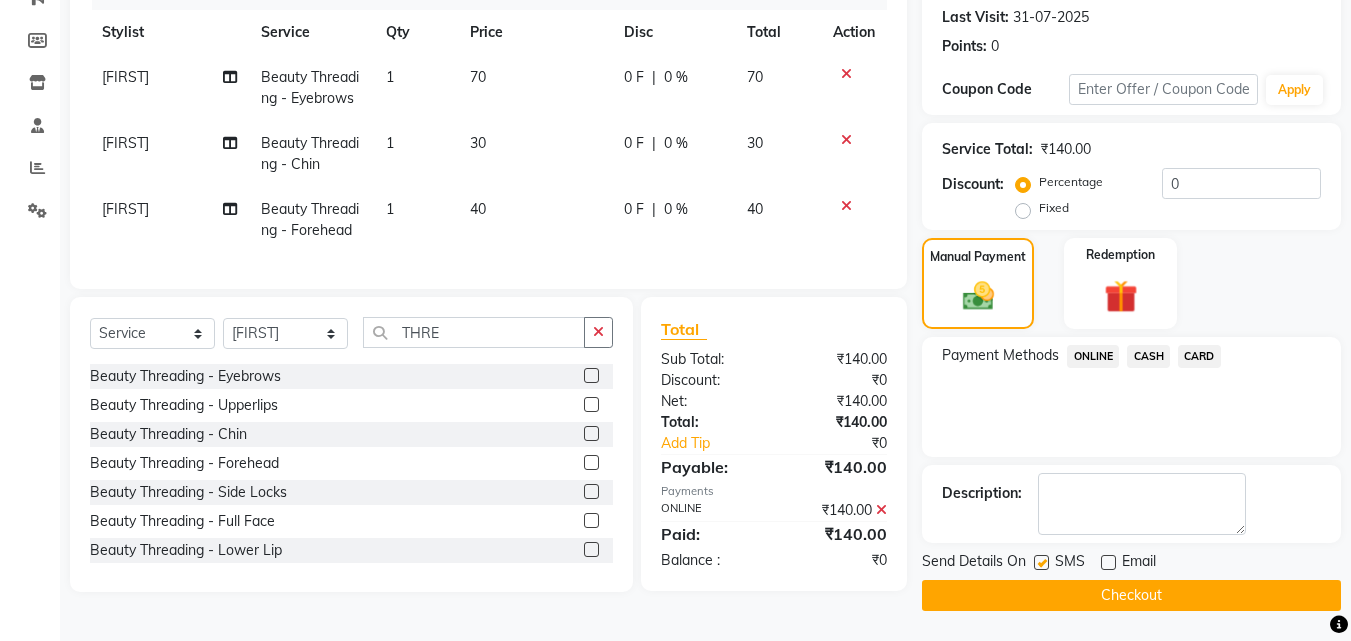 click on "Checkout" 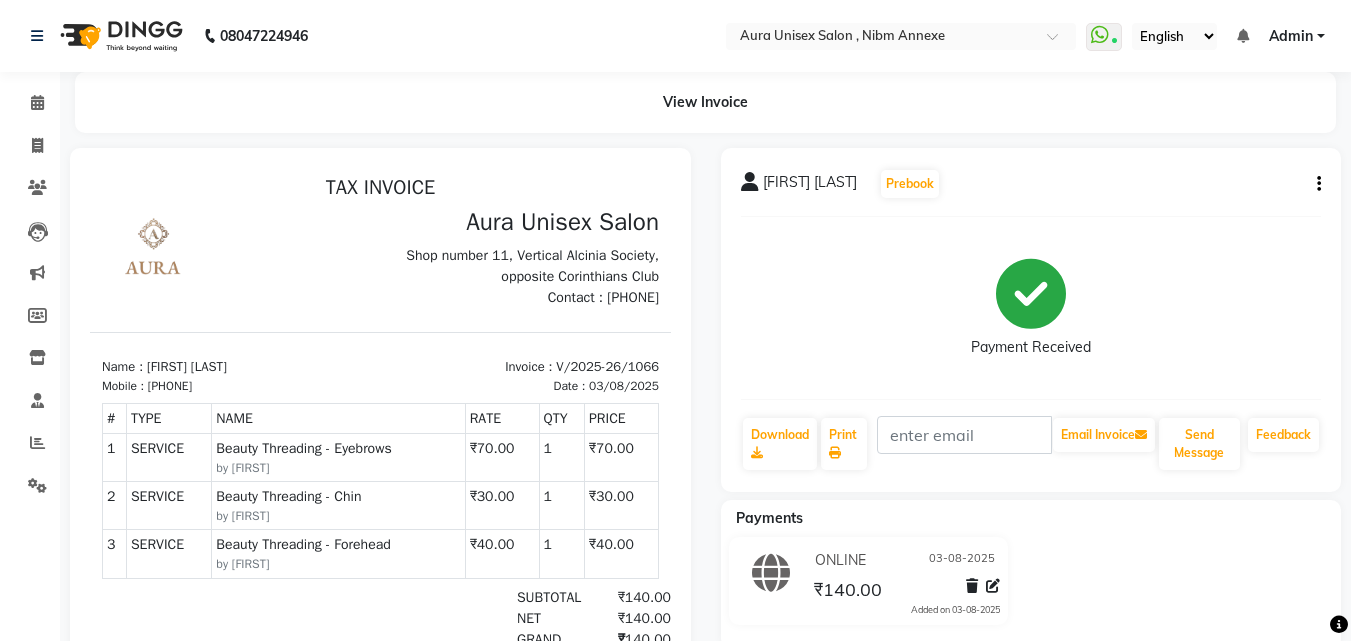 scroll, scrollTop: 0, scrollLeft: 0, axis: both 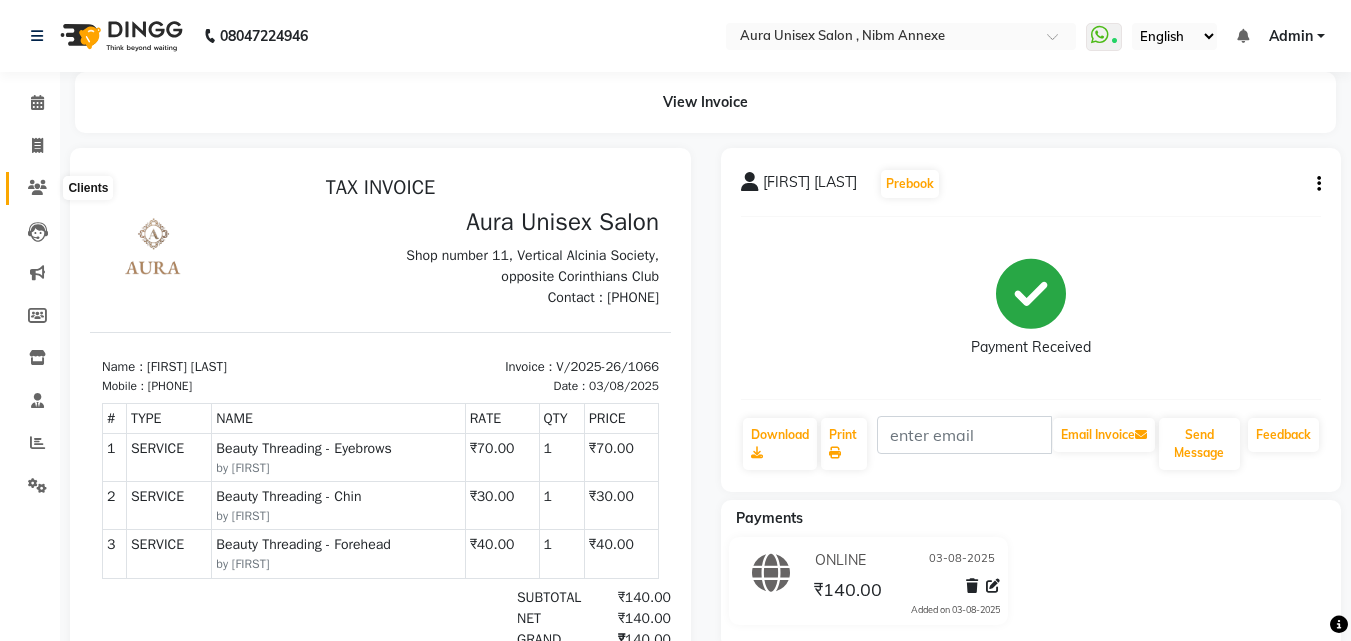 click 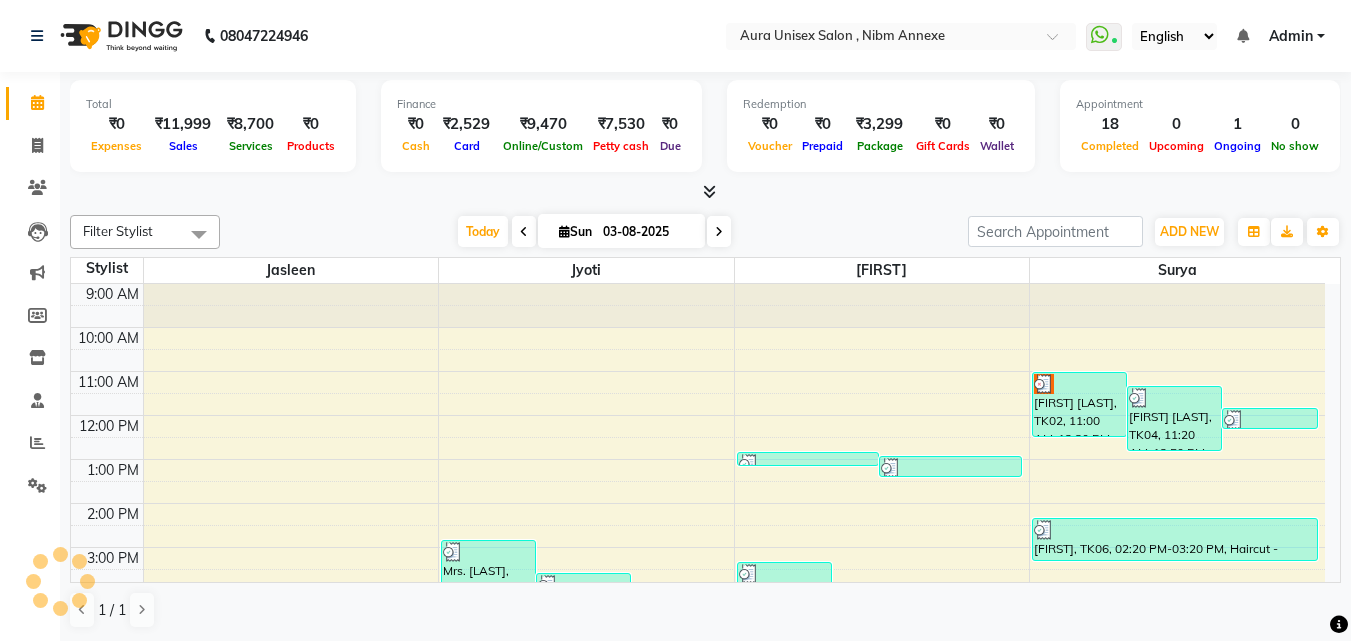 scroll, scrollTop: 0, scrollLeft: 0, axis: both 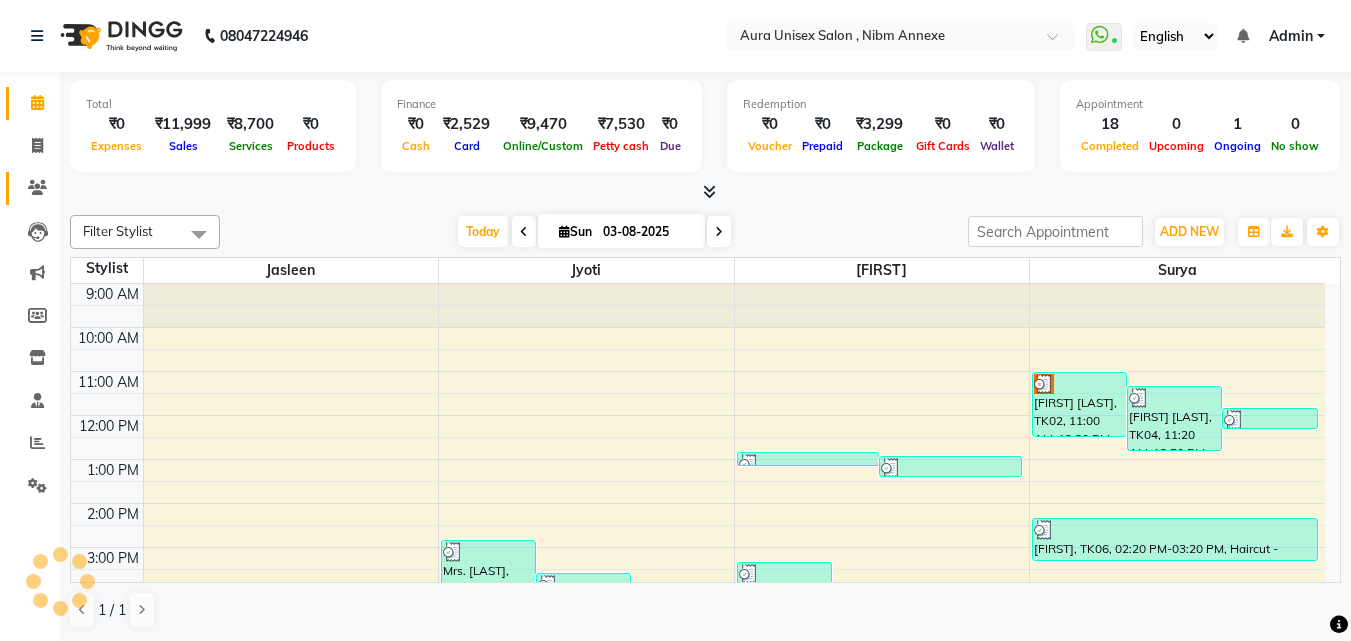 click 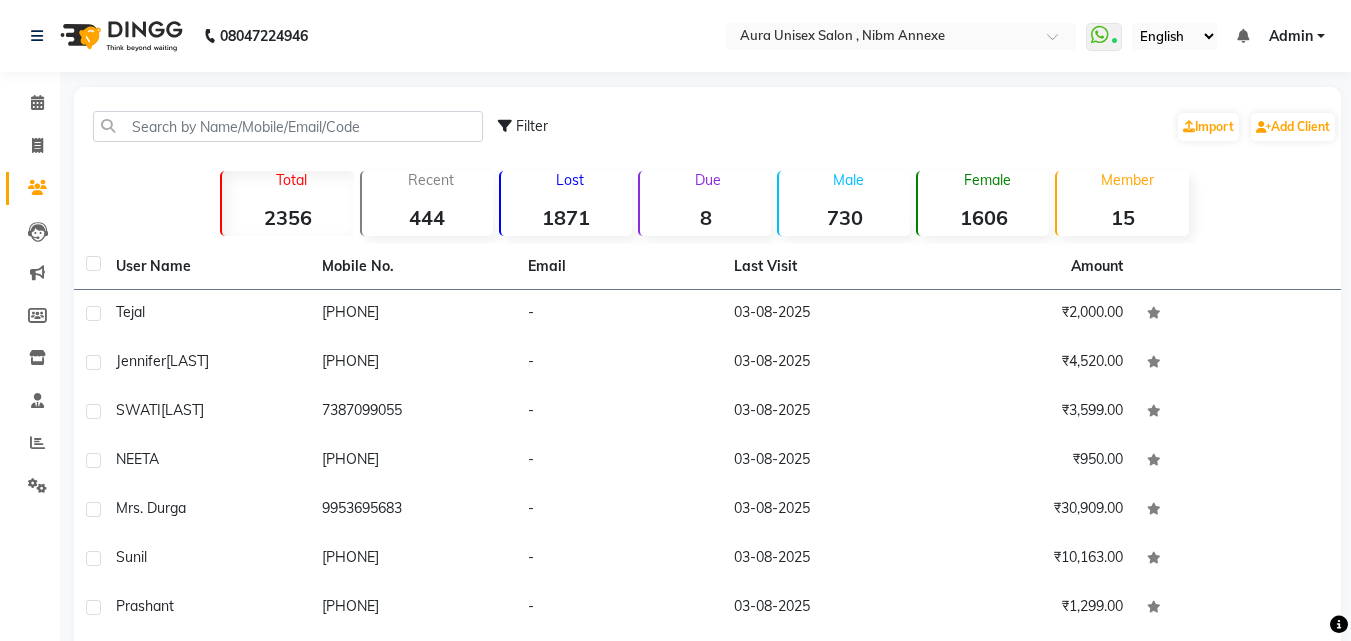 scroll, scrollTop: 0, scrollLeft: 0, axis: both 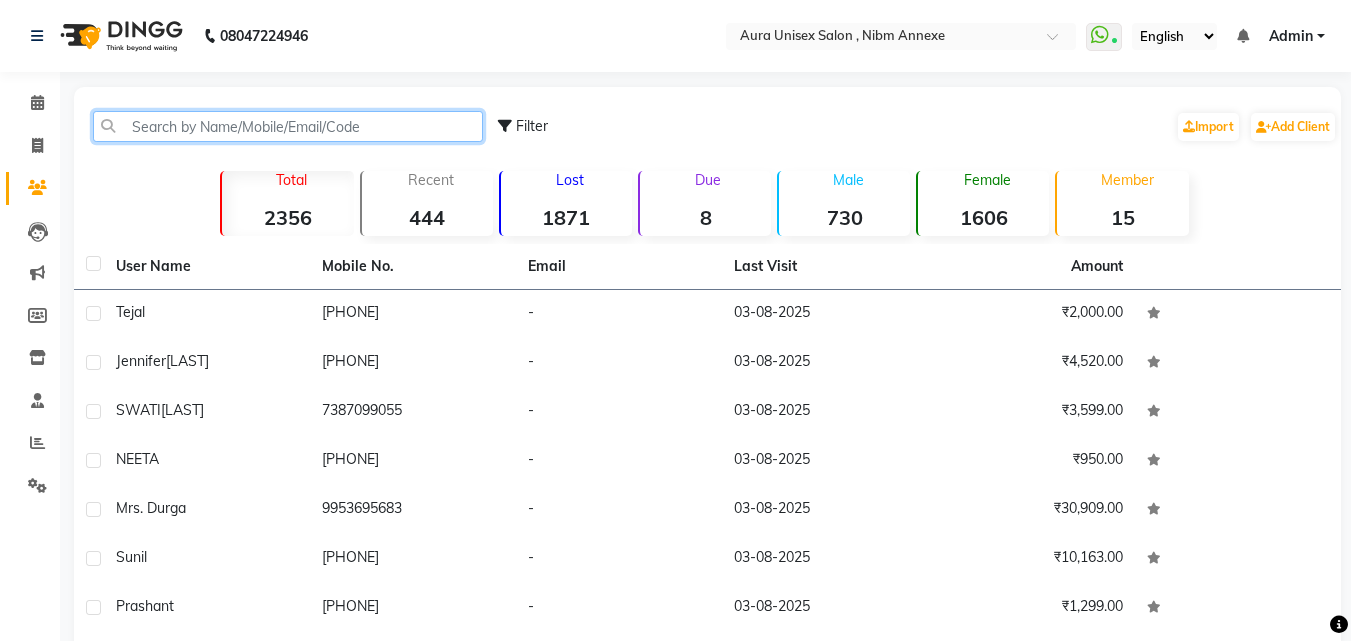click 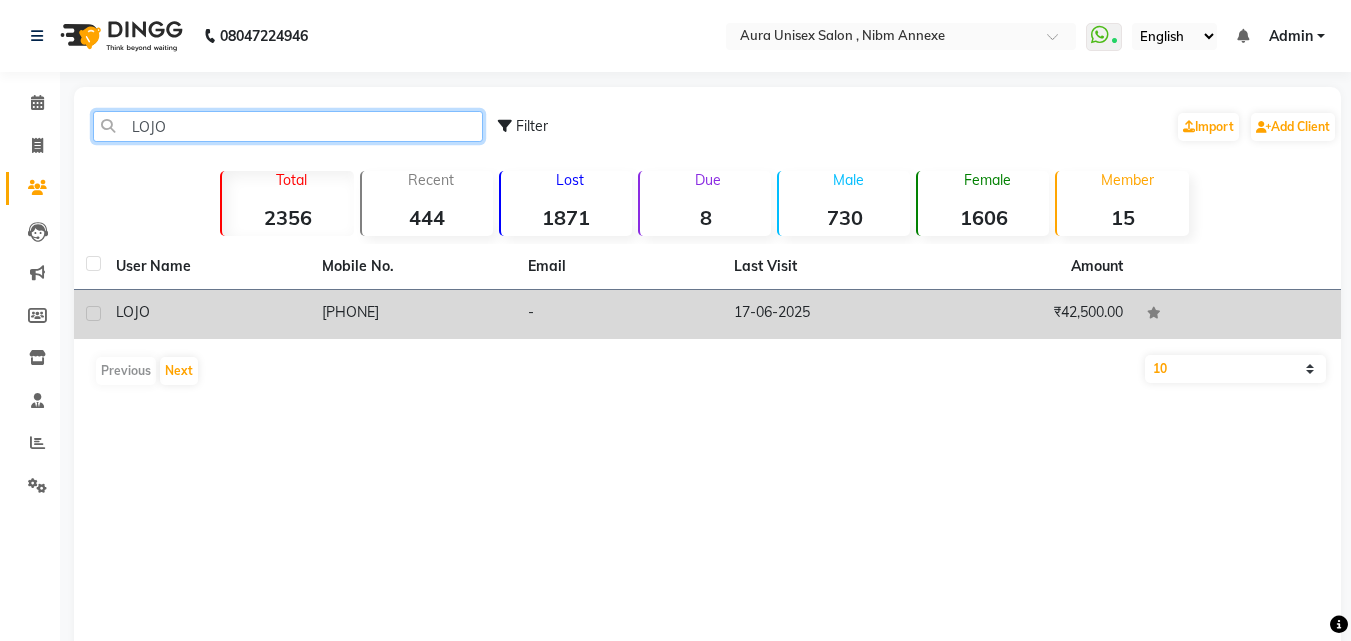 type on "LOJO" 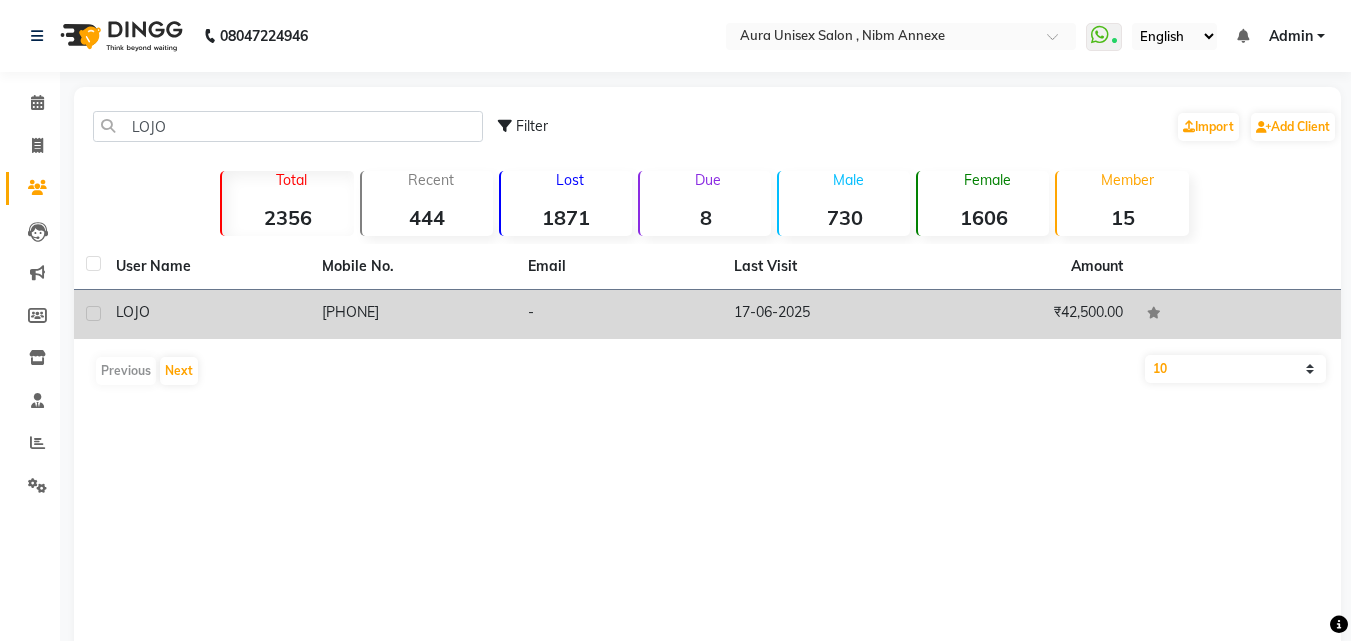 click on "[PHONE]" 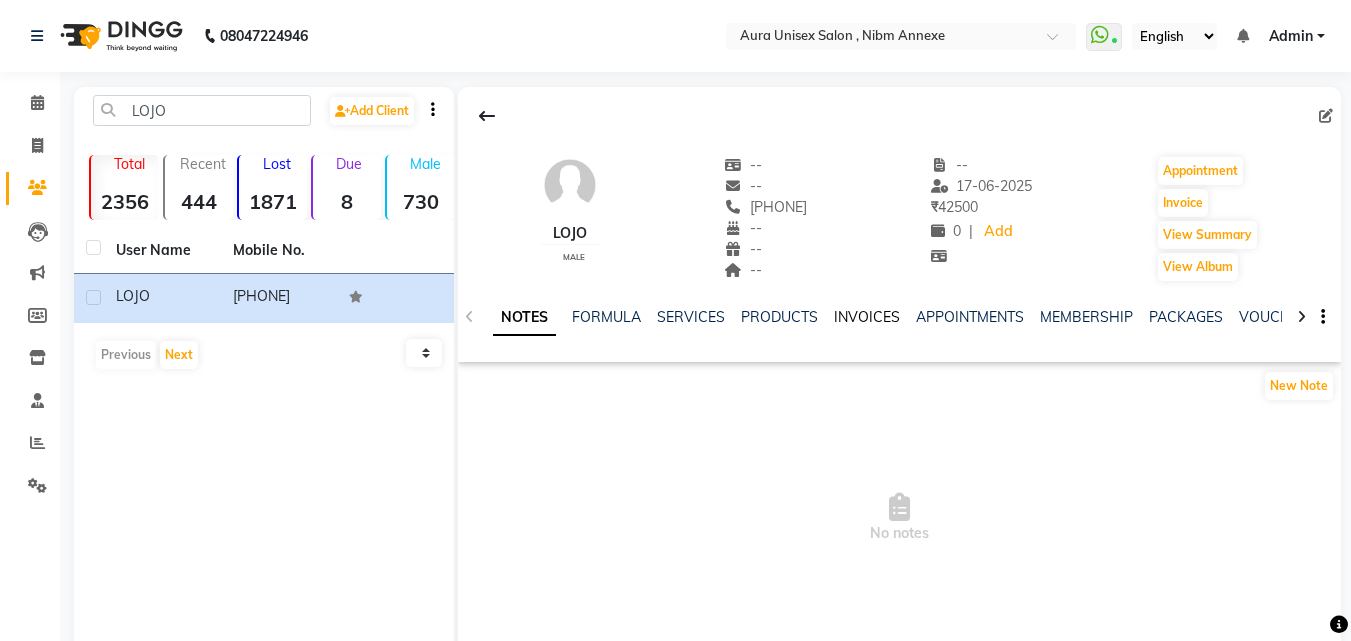 click on "INVOICES" 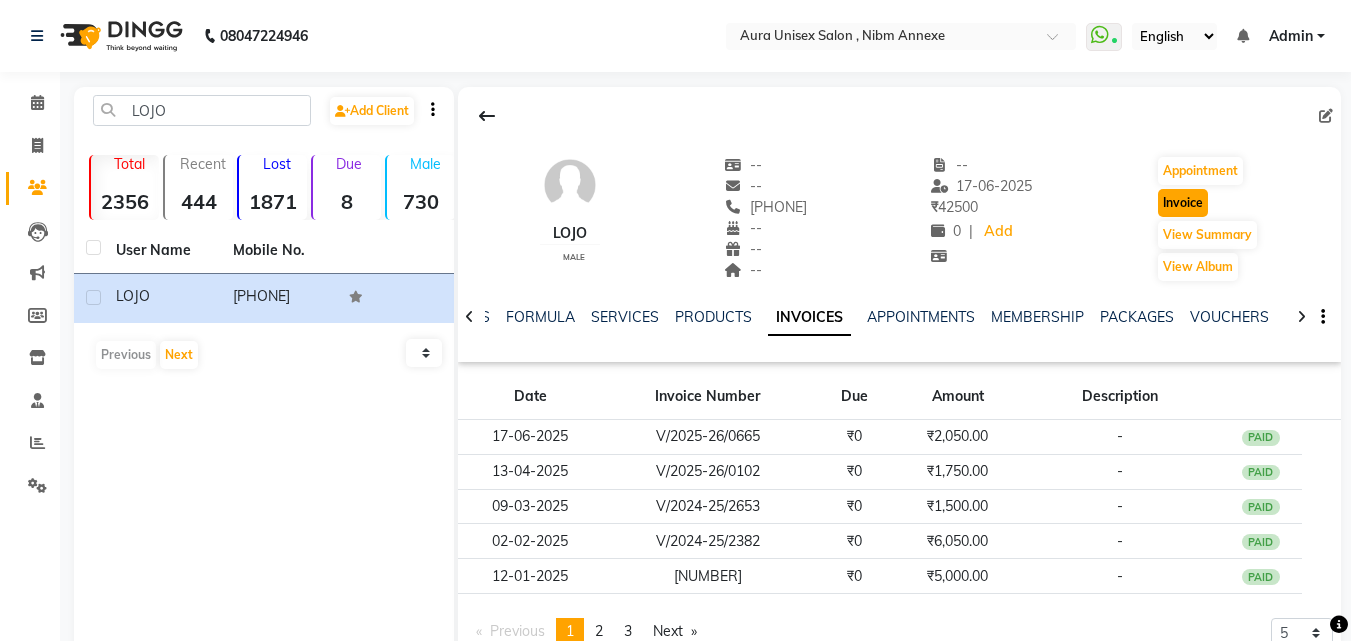 click on "Invoice" 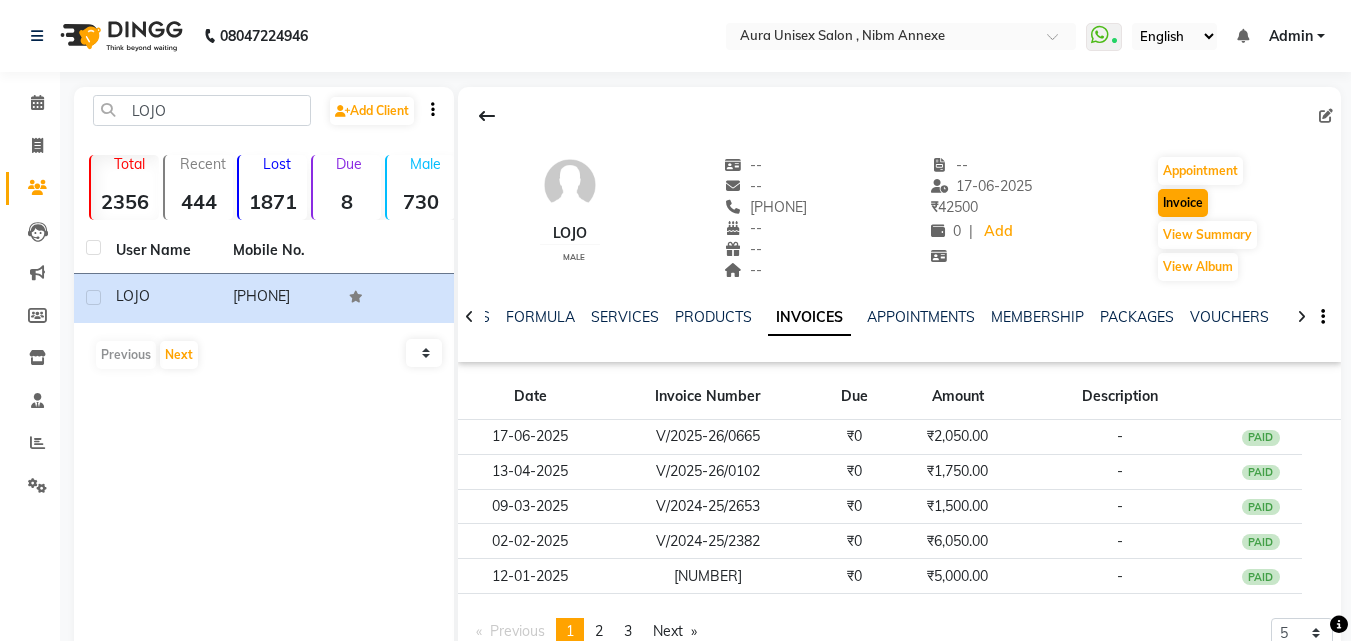 select on "service" 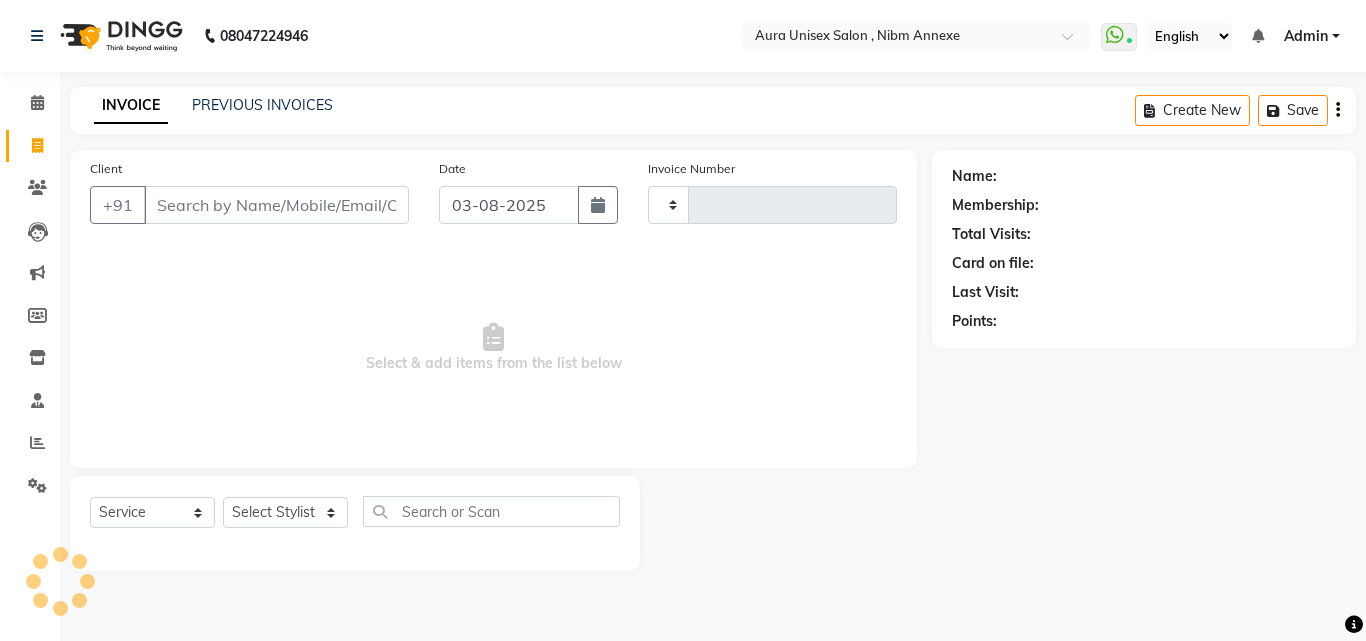 type on "1066" 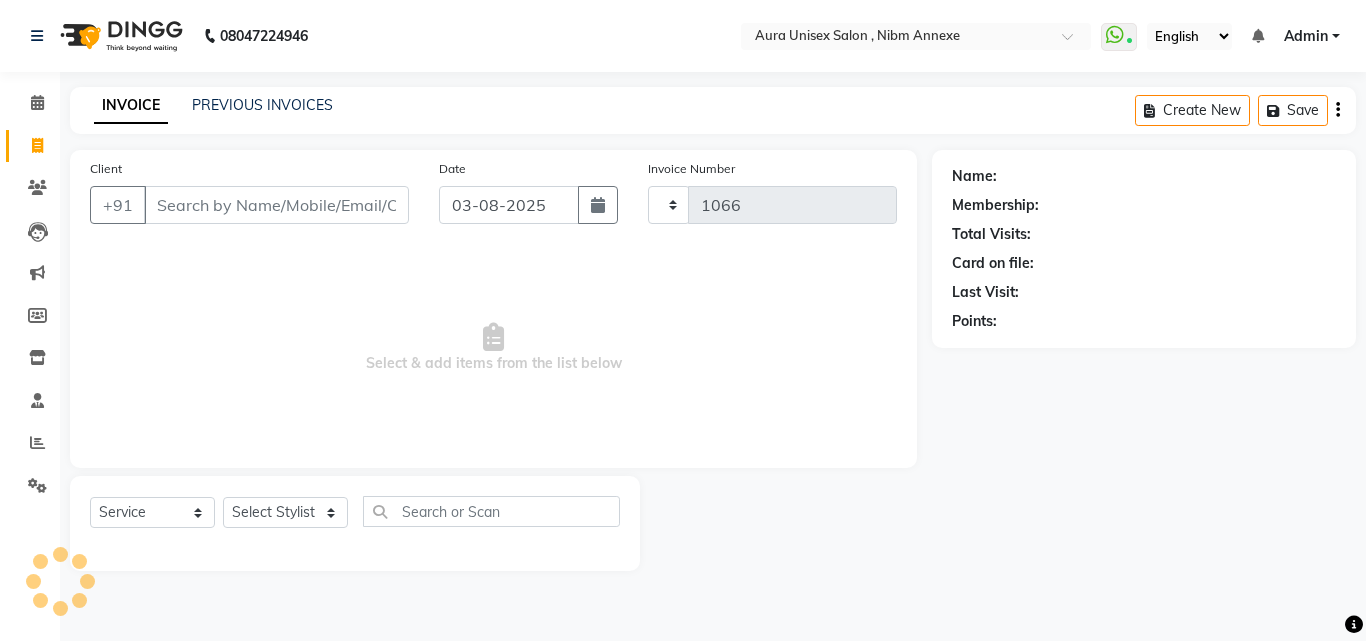select on "823" 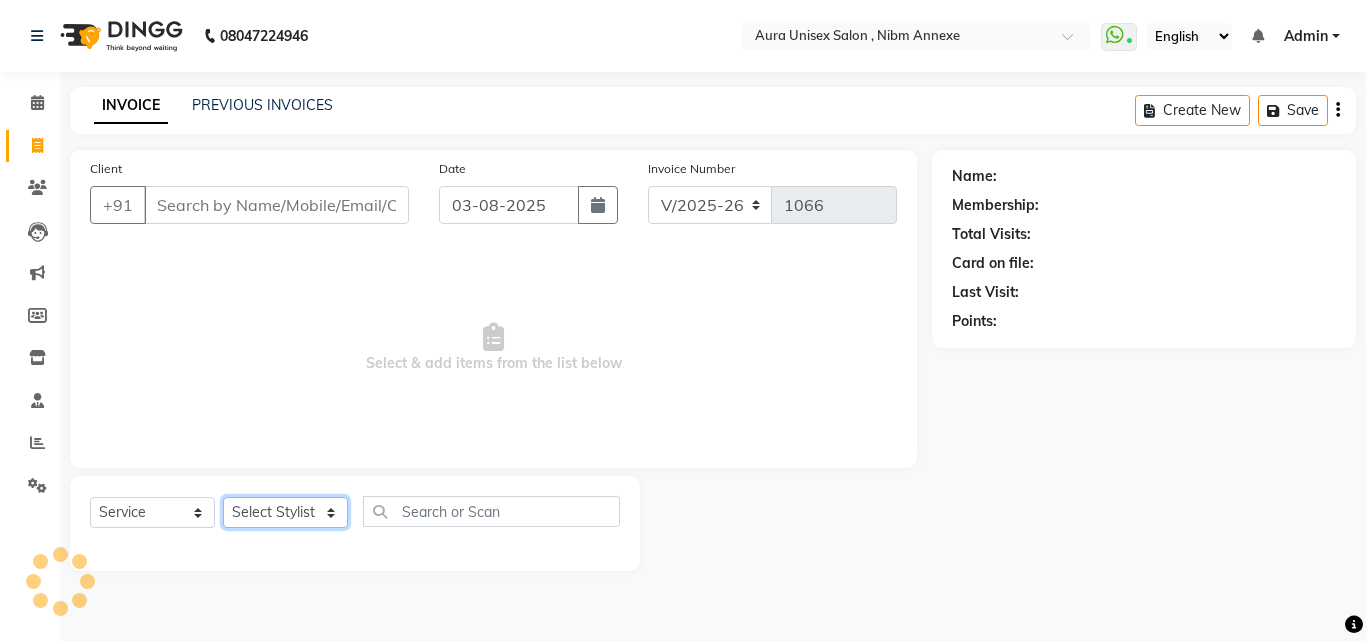 click on "Select Stylist" 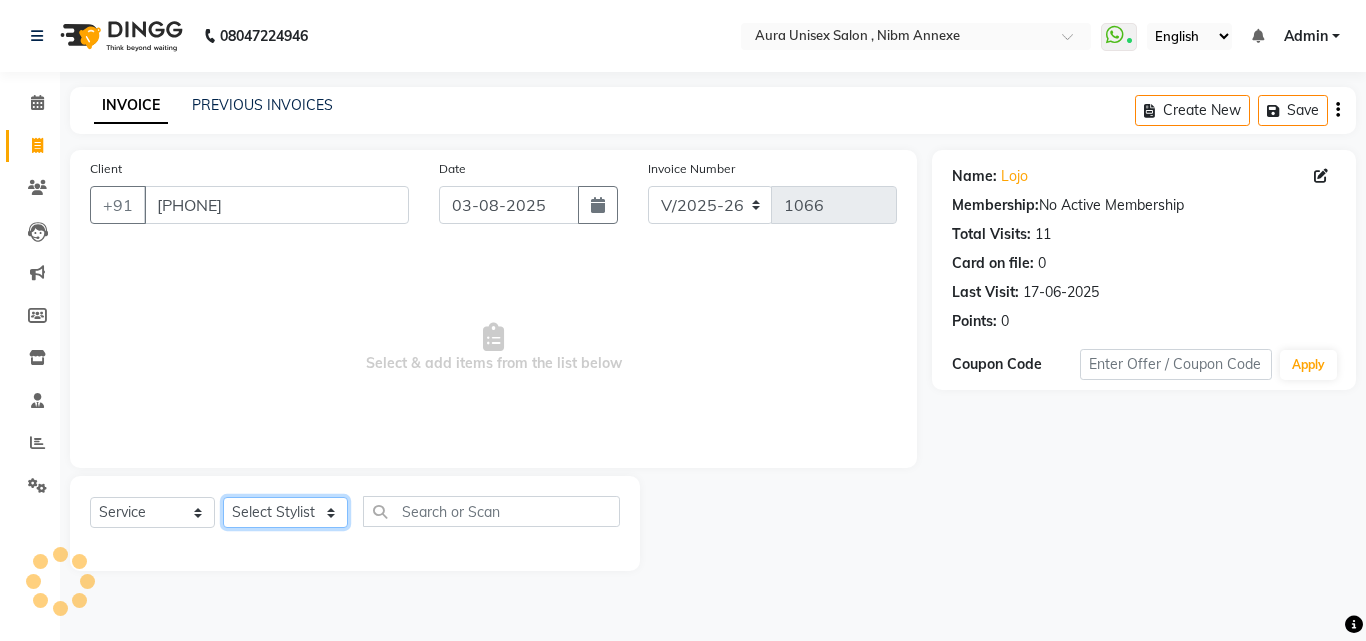 select on "69183" 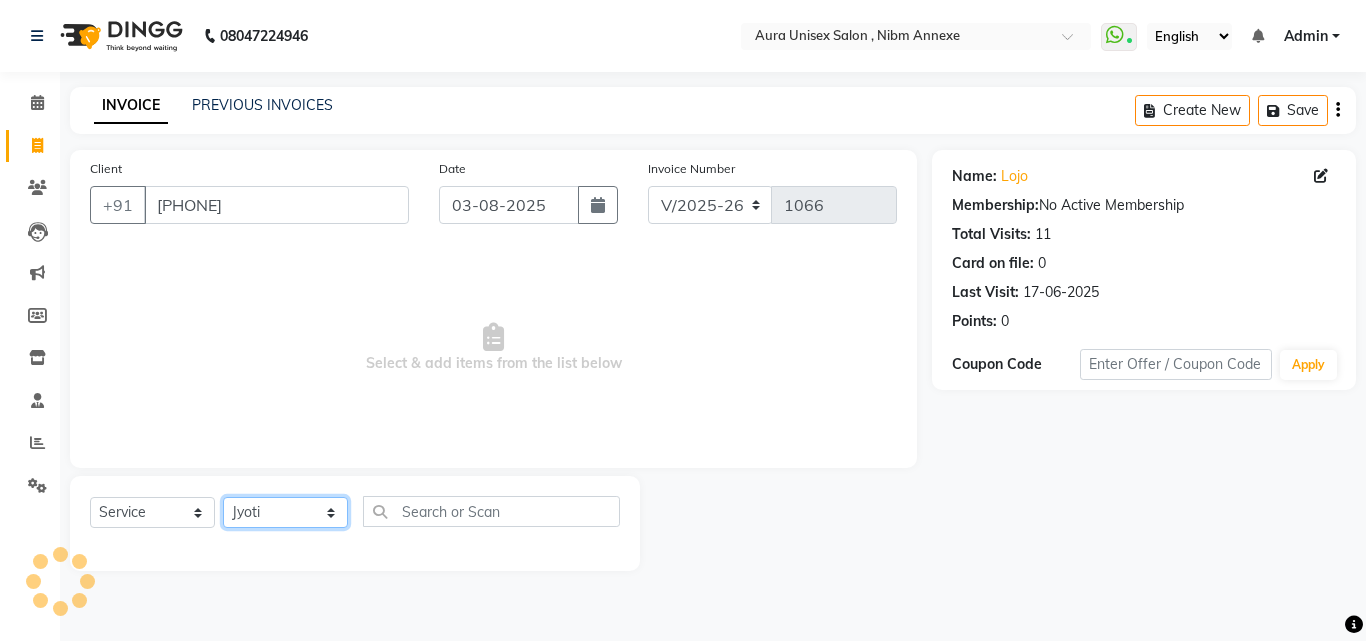 click on "Select Stylist Jasleen Jyoti Surya Tejaswini" 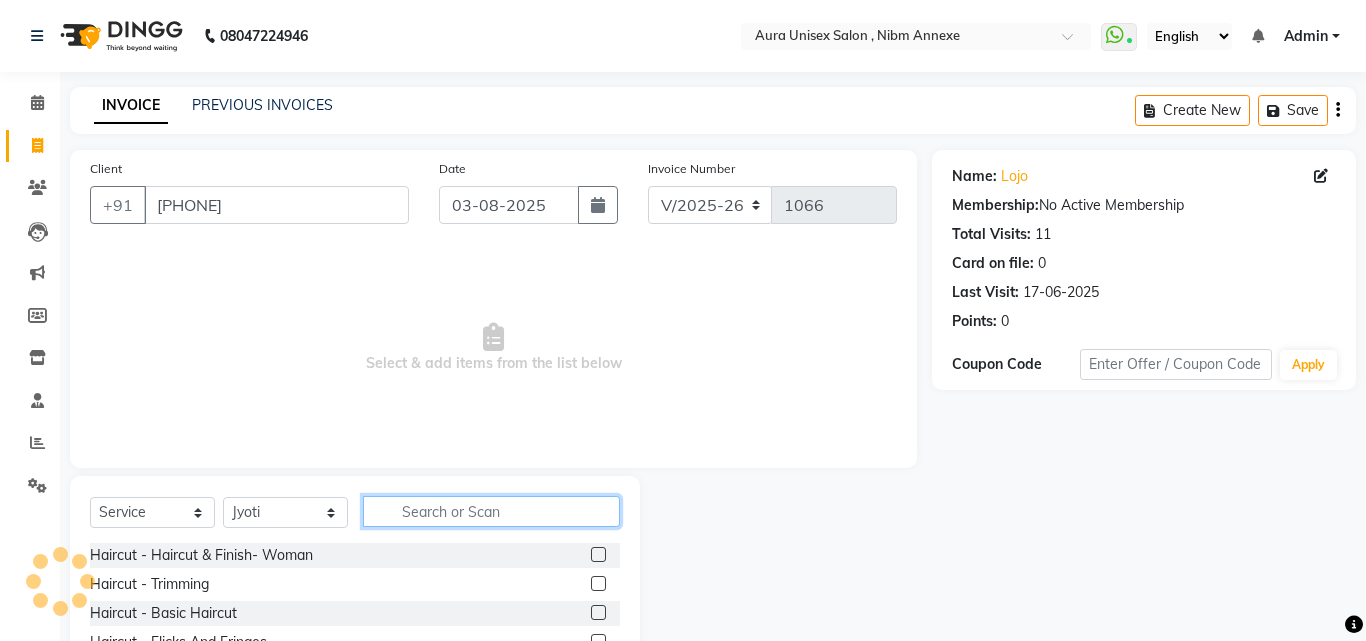 click 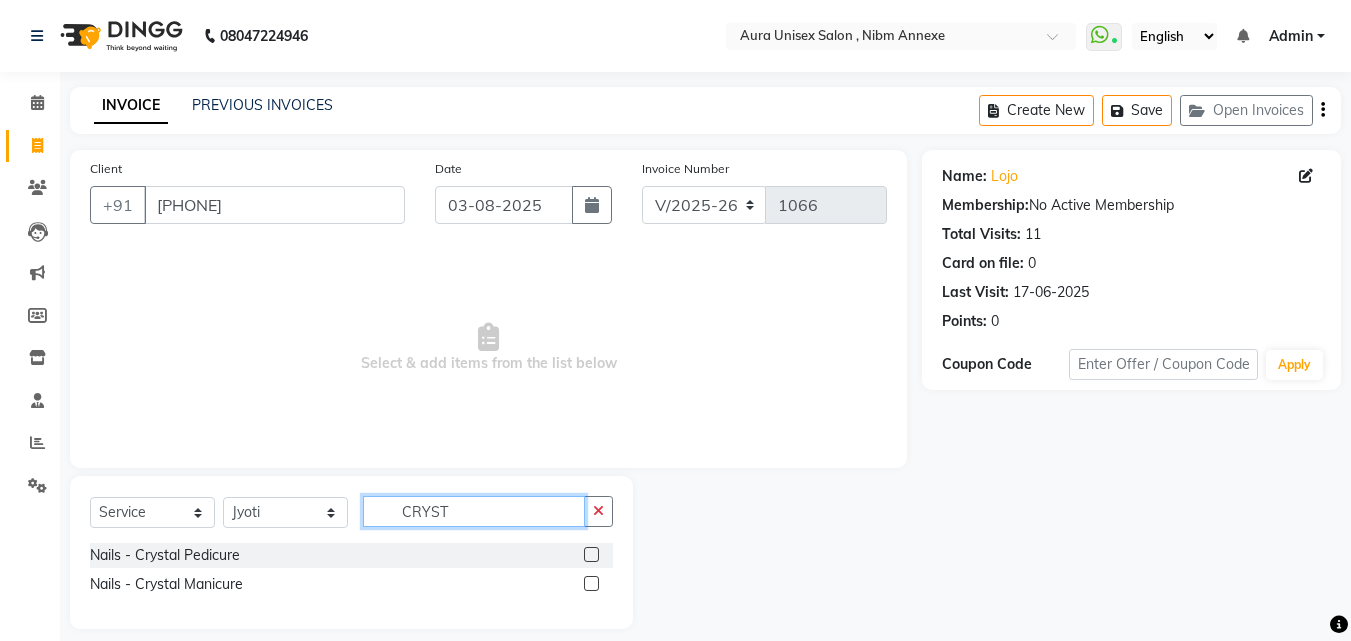 type on "CRYST" 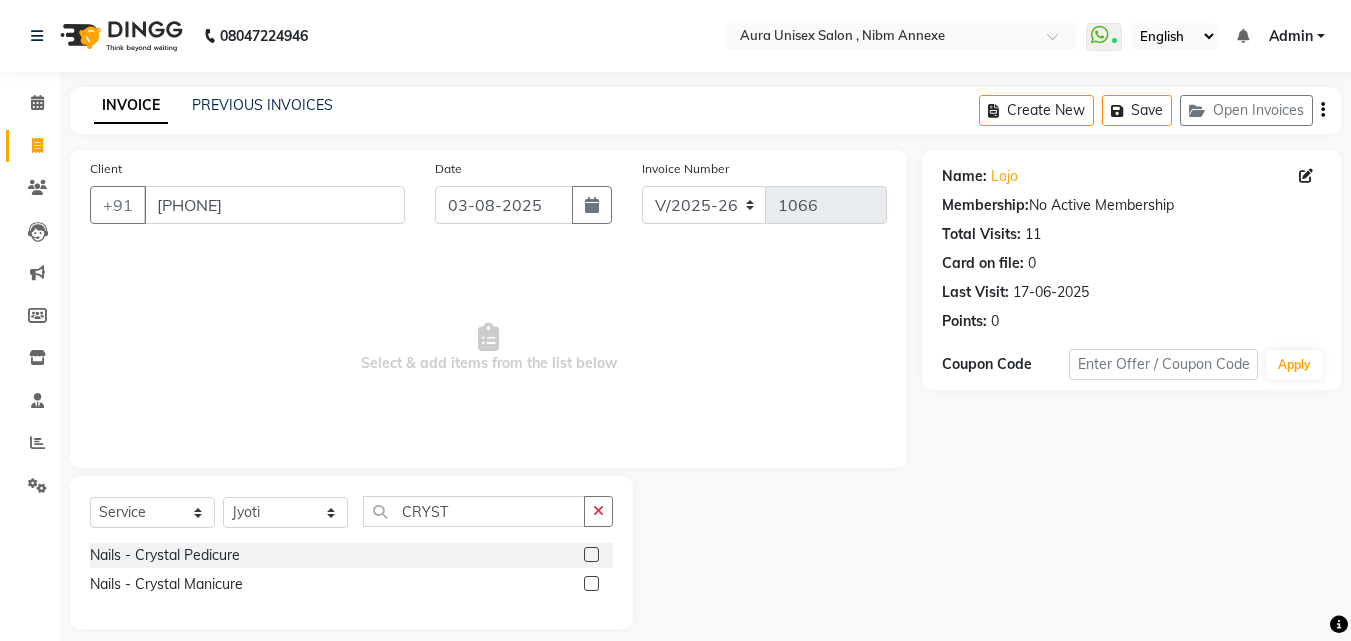 click 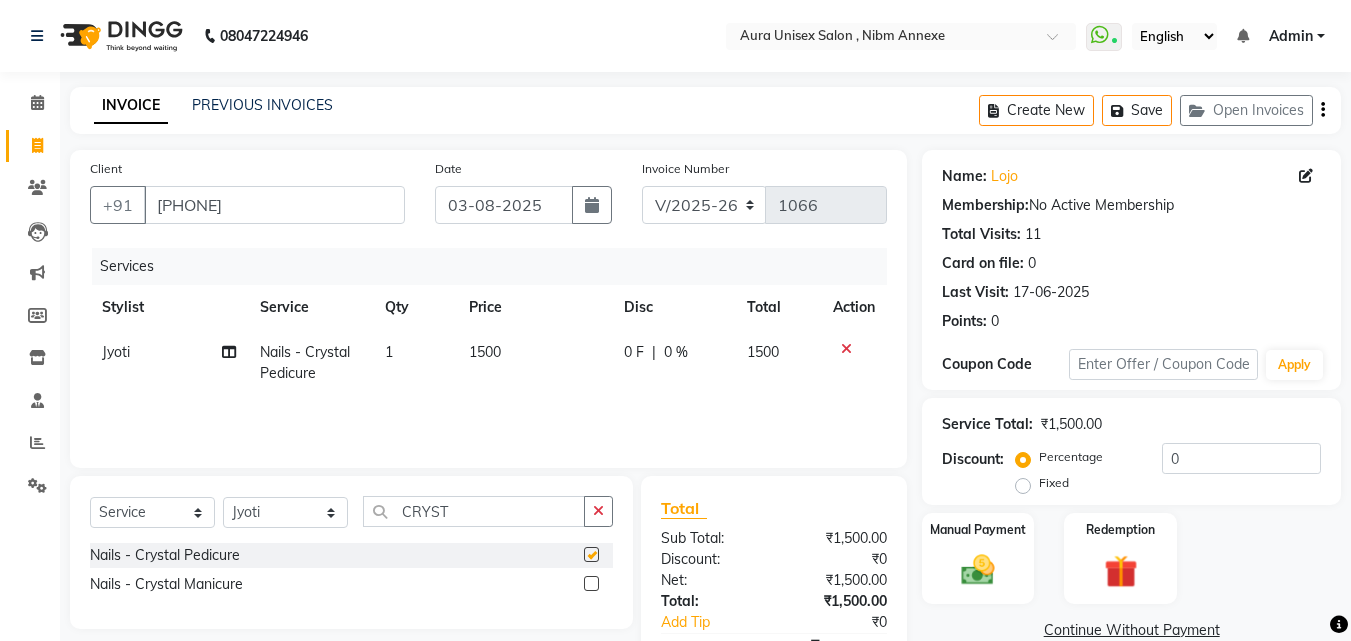checkbox on "false" 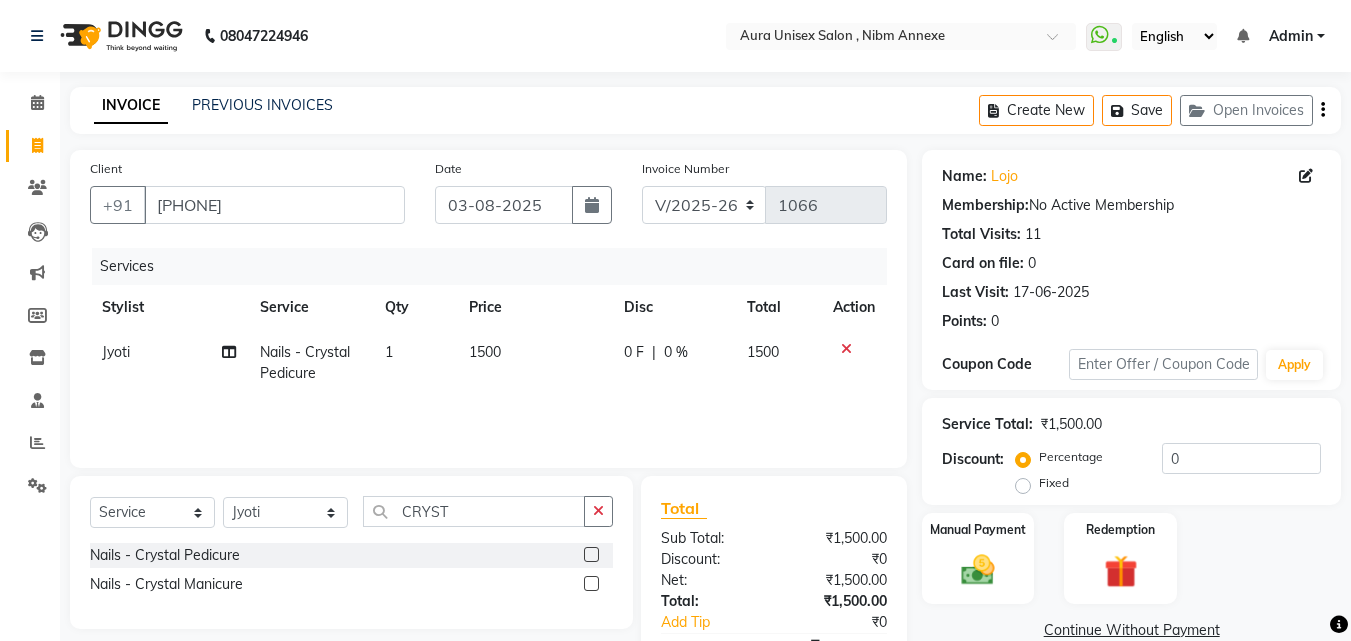 click on "Select  Service  Product  Membership  Package Voucher Prepaid Gift Card  Select Stylist [FIRST] [FIRST] [FIRST] CRYST Nails  - Crystal Pedicure  Nails  - Crystal Manicure" 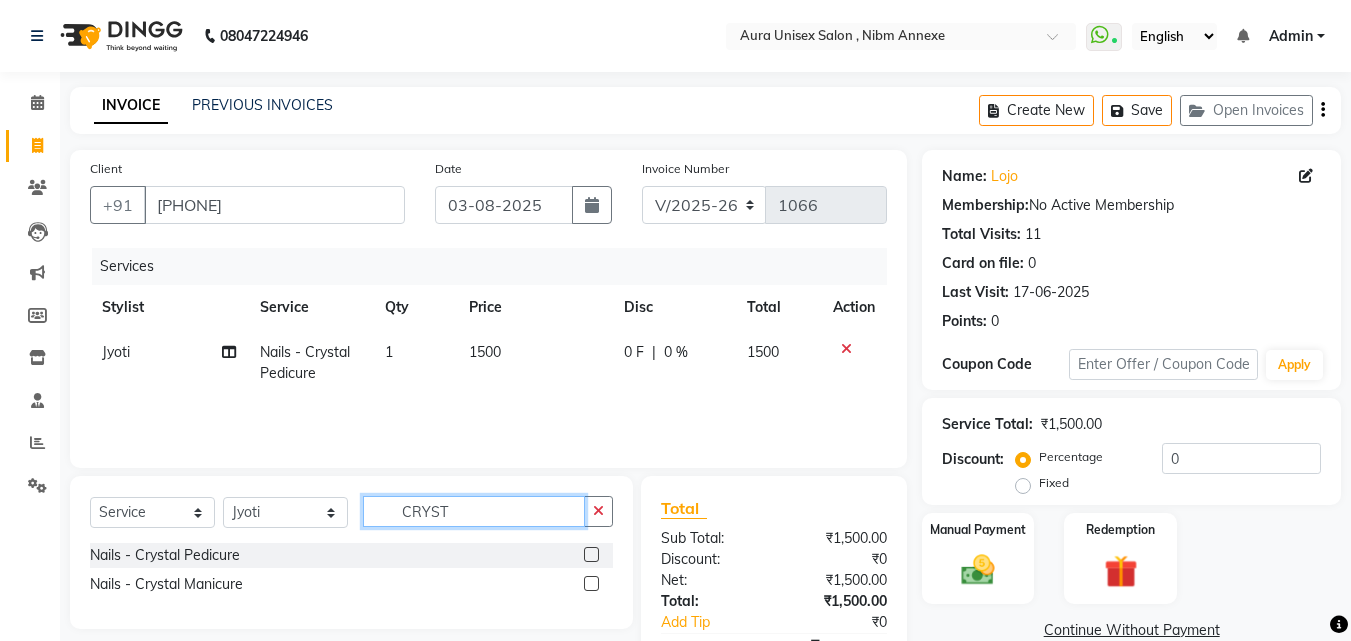 click on "CRYST" 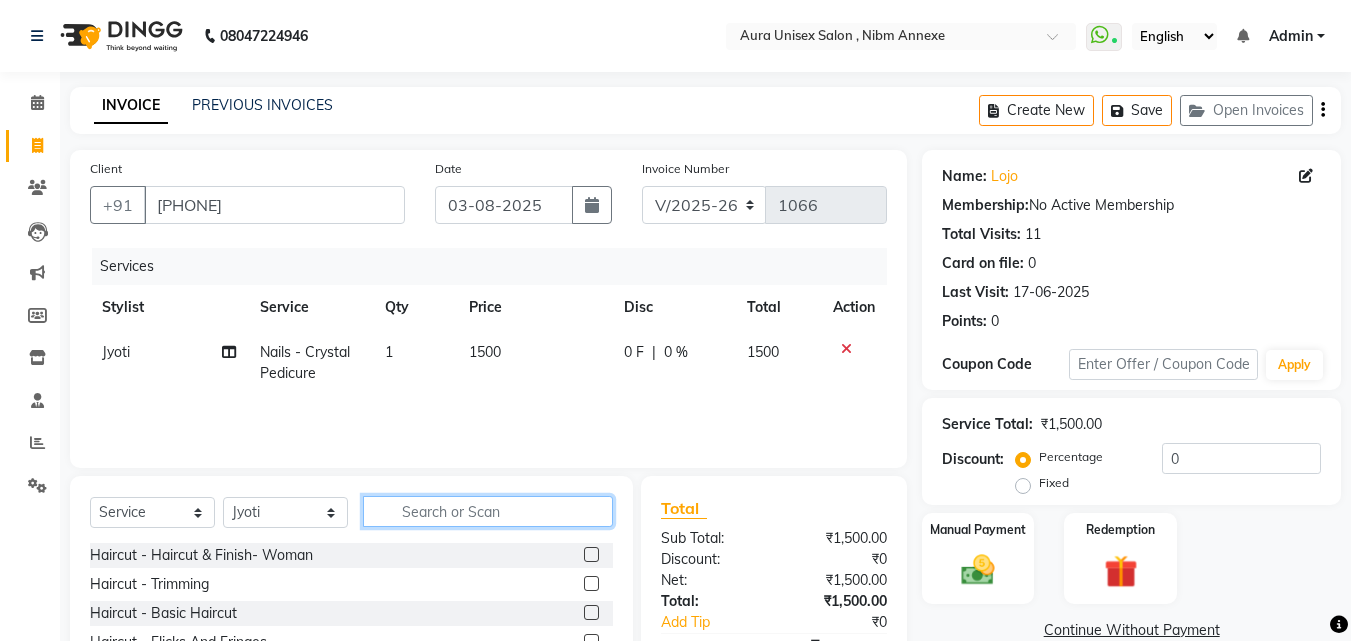 type 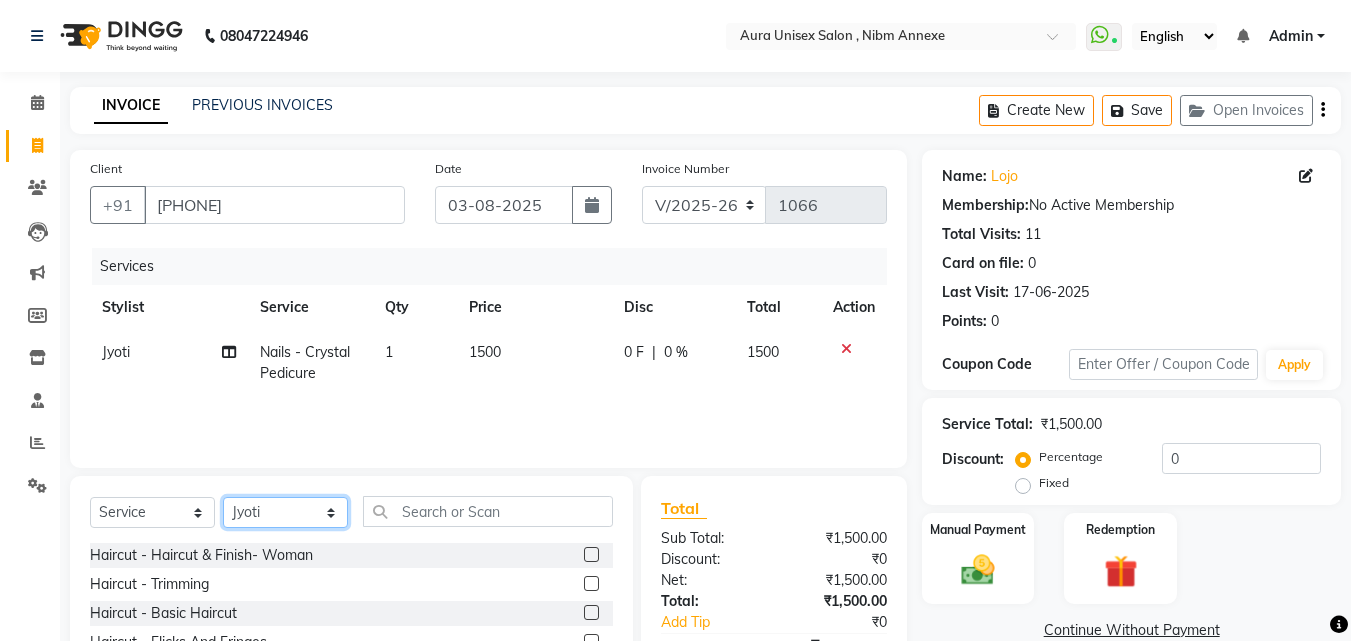 click on "Select Stylist Jasleen Jyoti Surya Tejaswini" 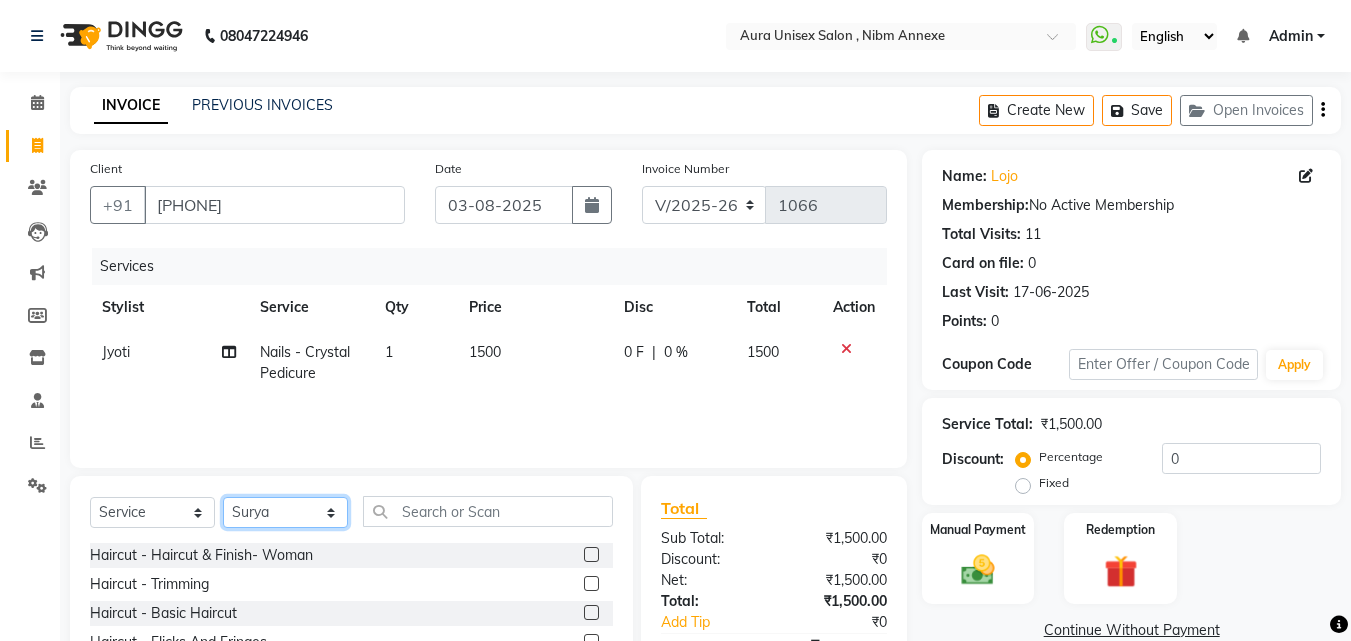 click on "Select Stylist Jasleen Jyoti Surya Tejaswini" 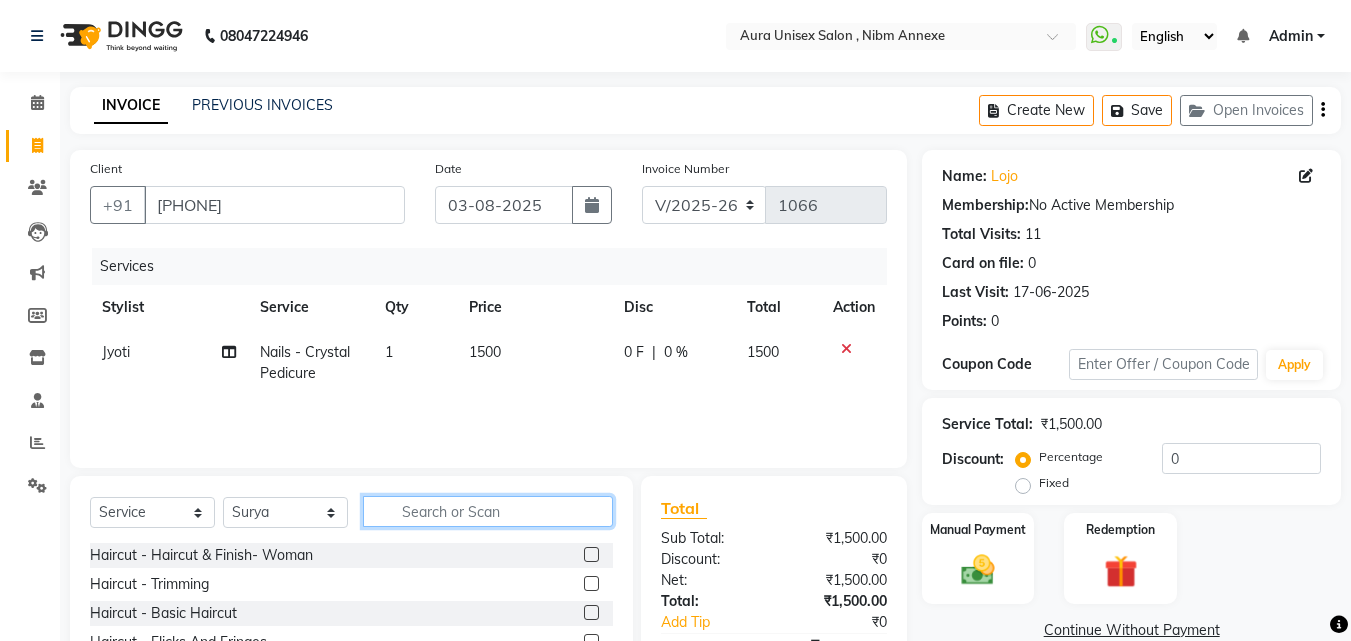 click 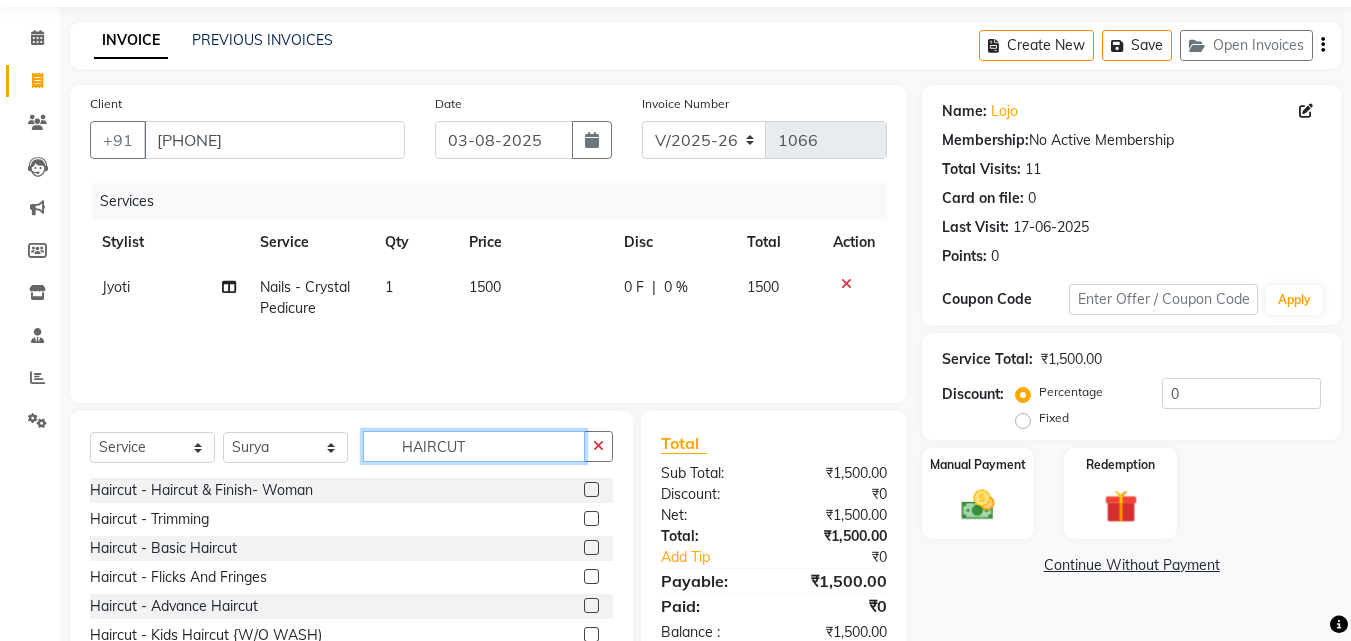 scroll, scrollTop: 100, scrollLeft: 0, axis: vertical 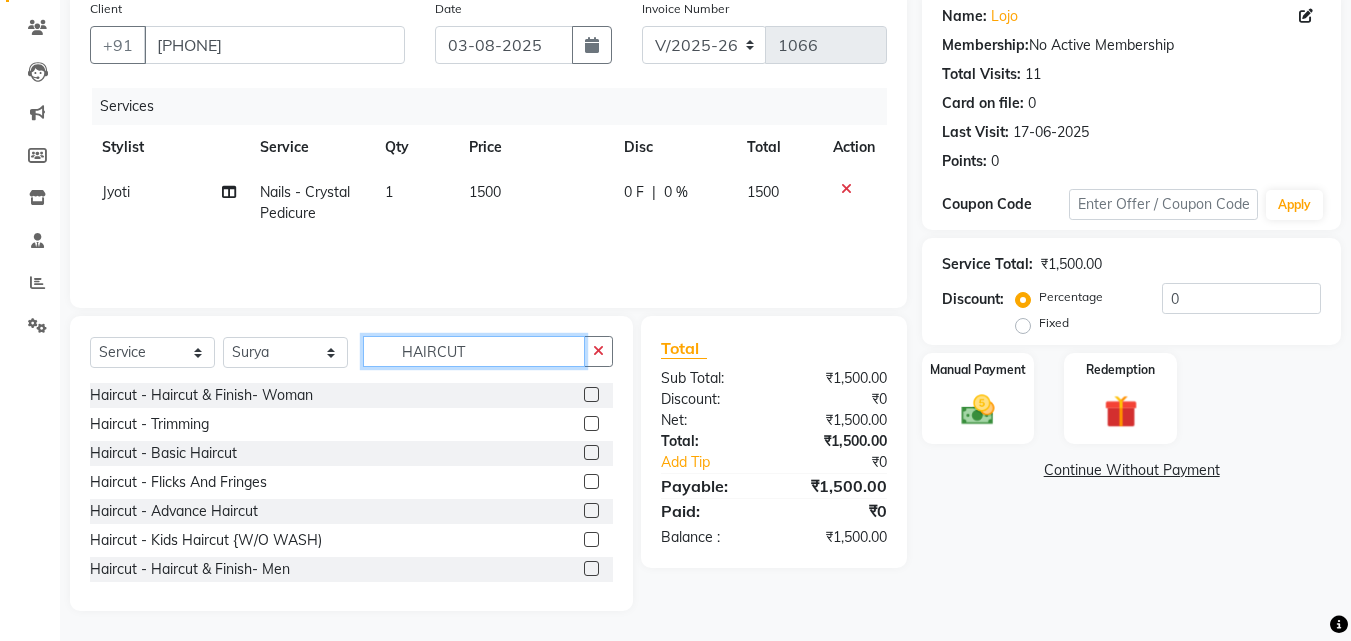 type on "HAIRCUT" 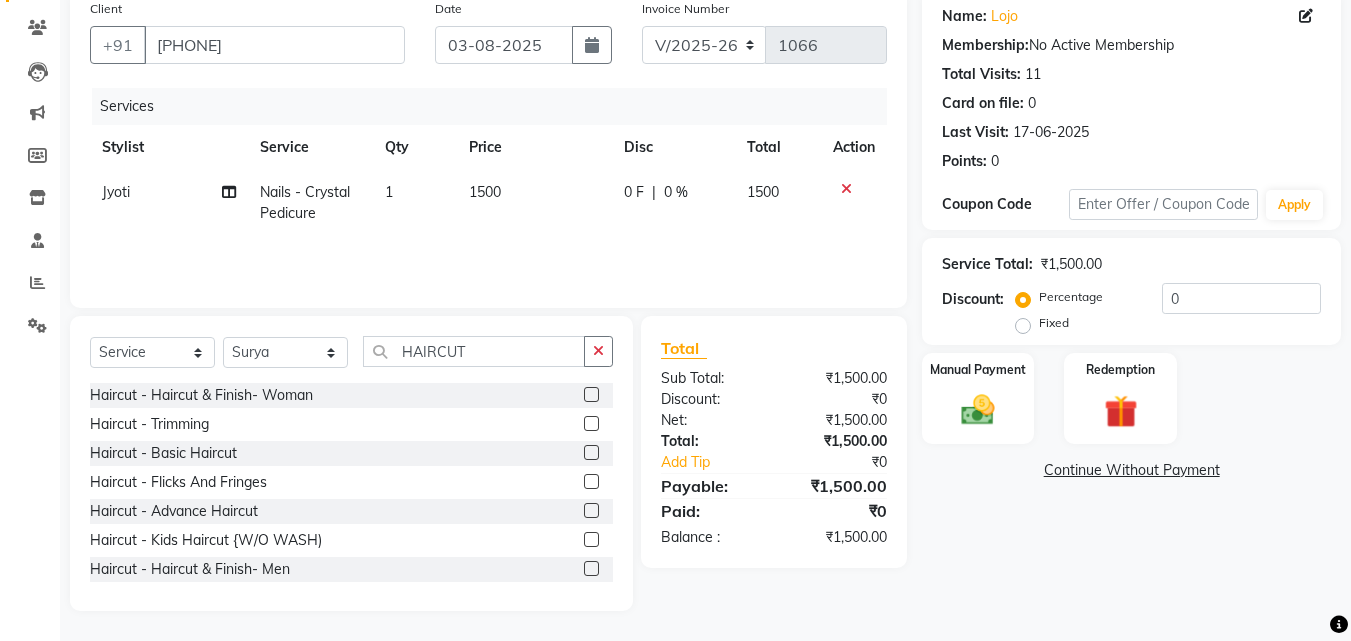 click 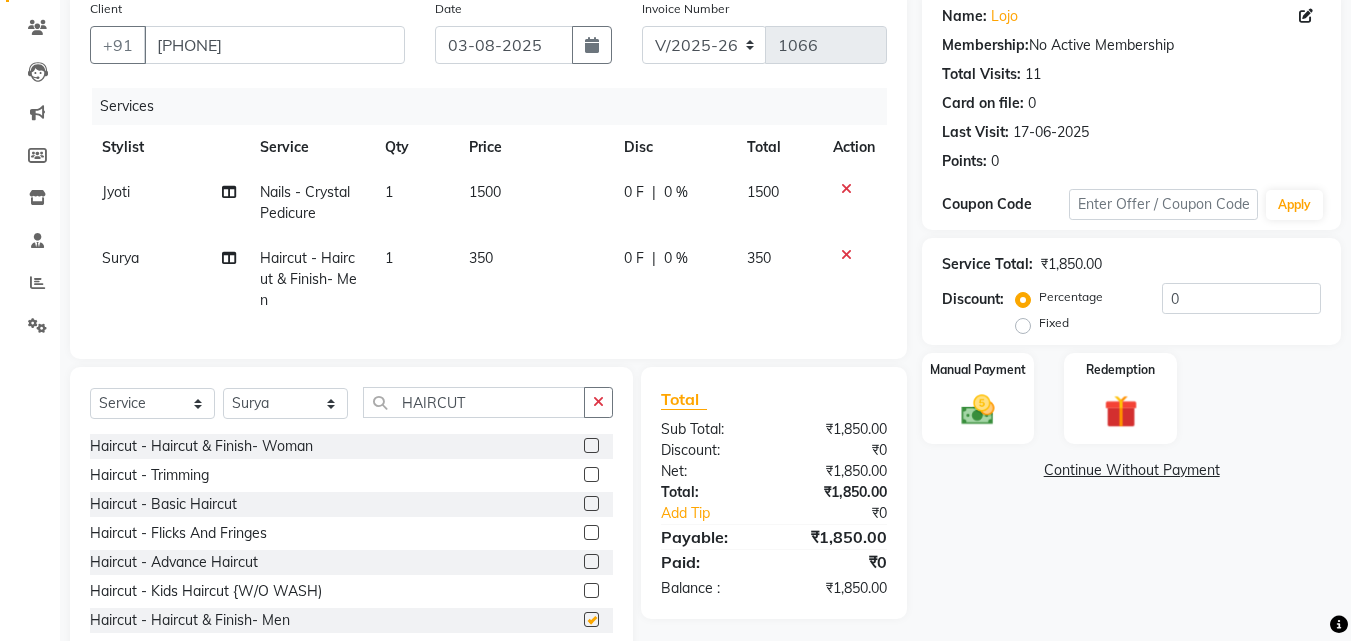 checkbox on "false" 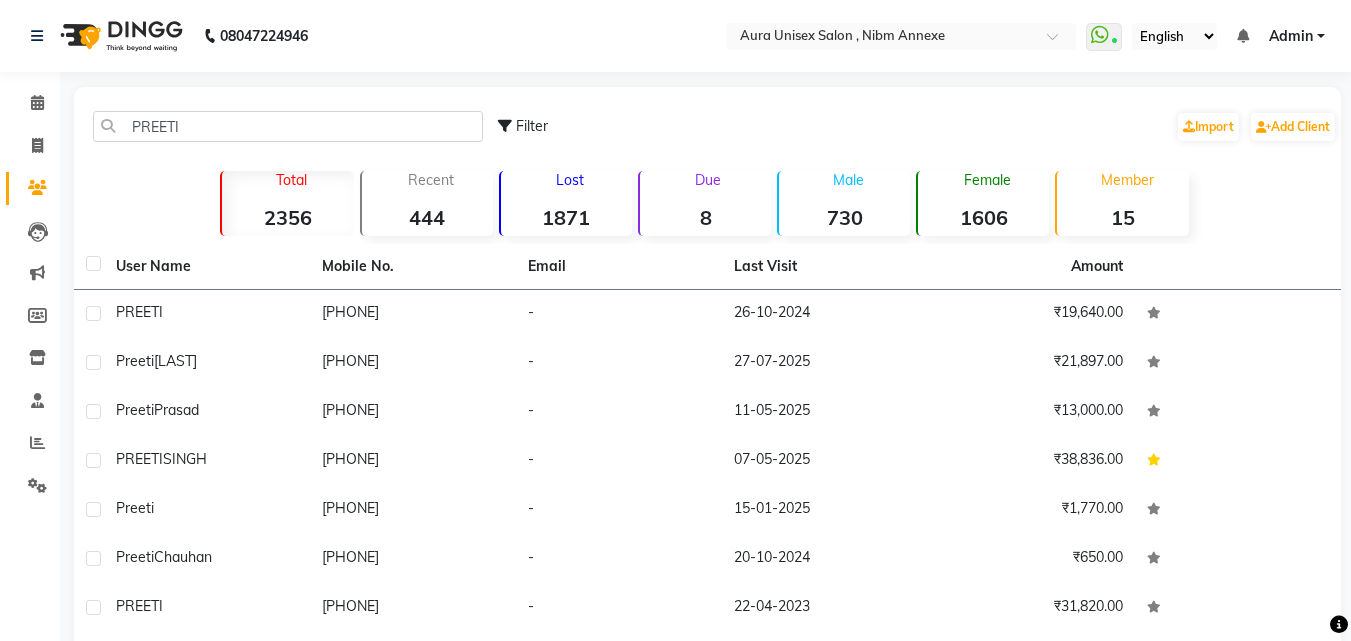 scroll, scrollTop: 0, scrollLeft: 0, axis: both 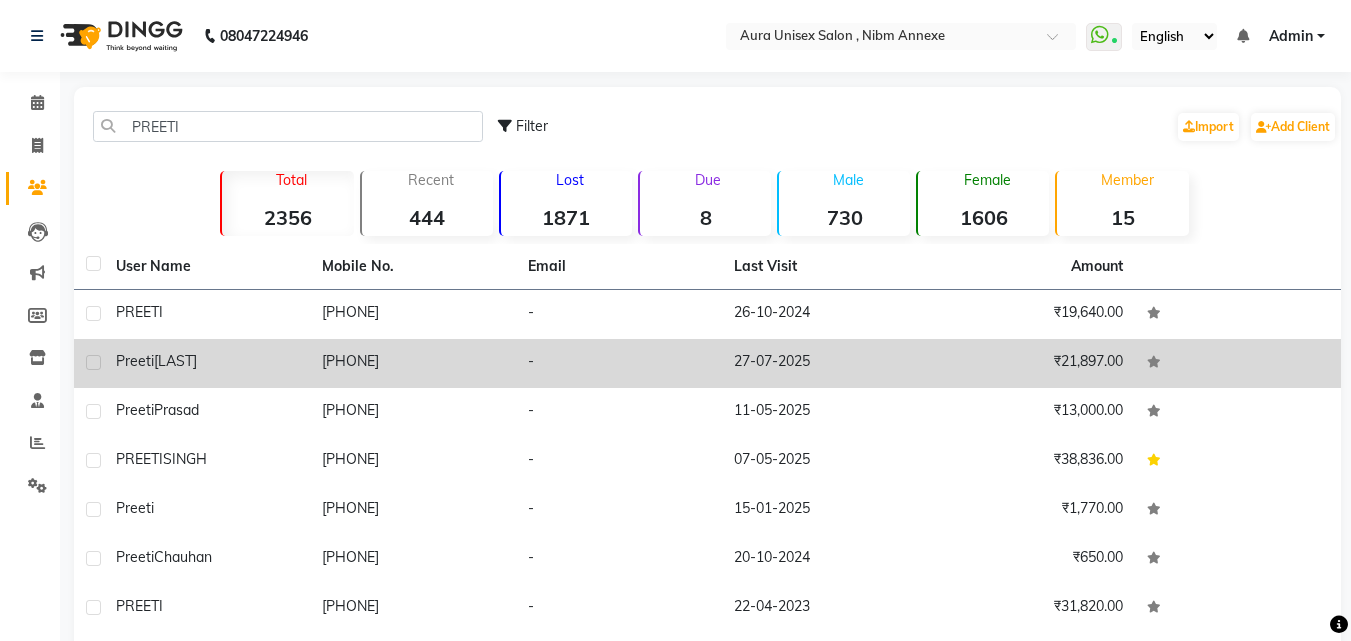 type on "PREETI" 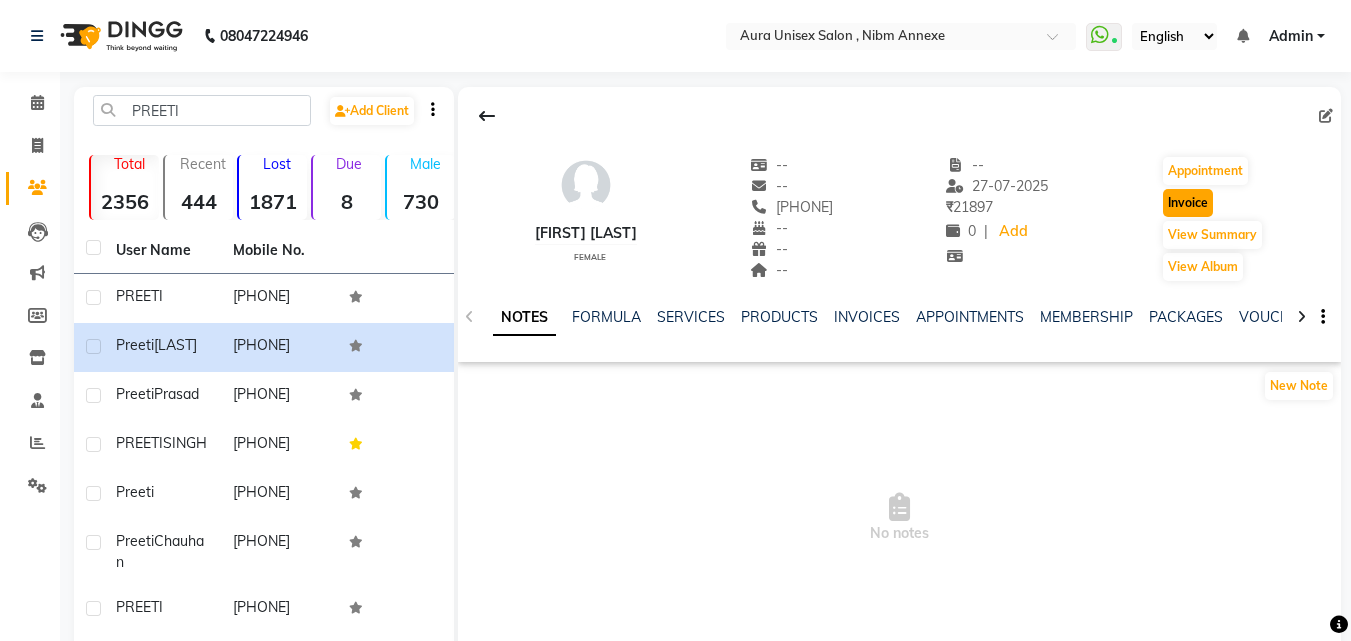 click on "Invoice" 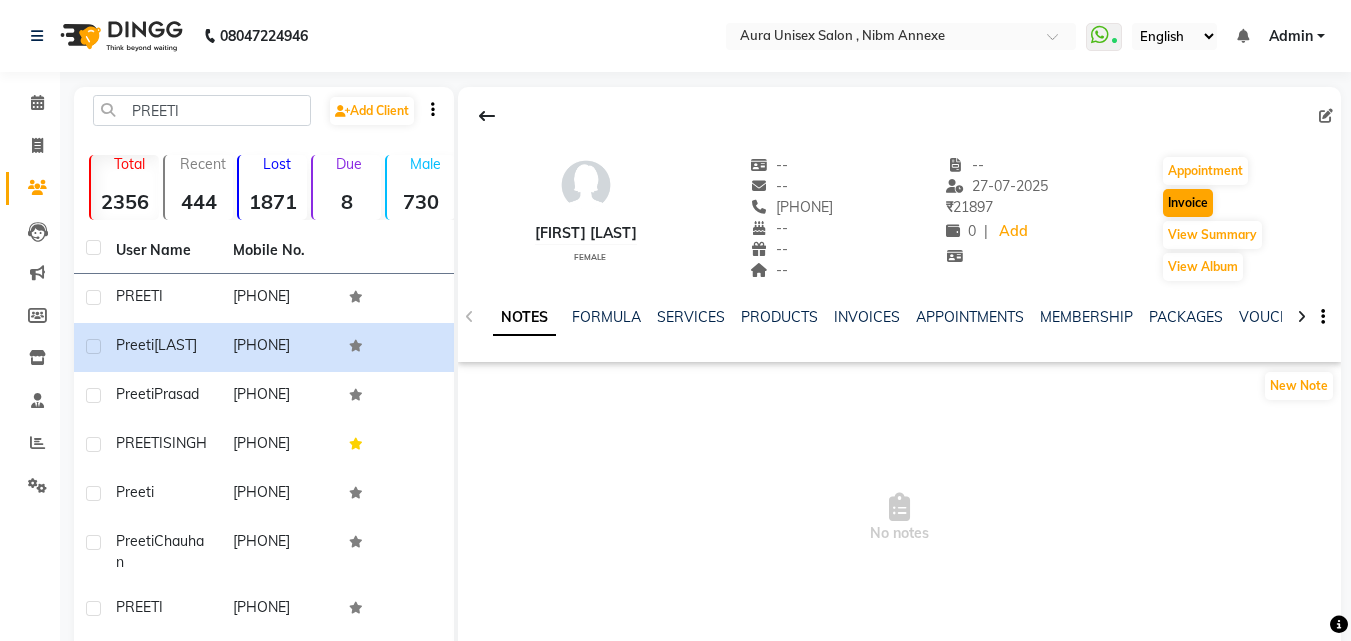 select on "823" 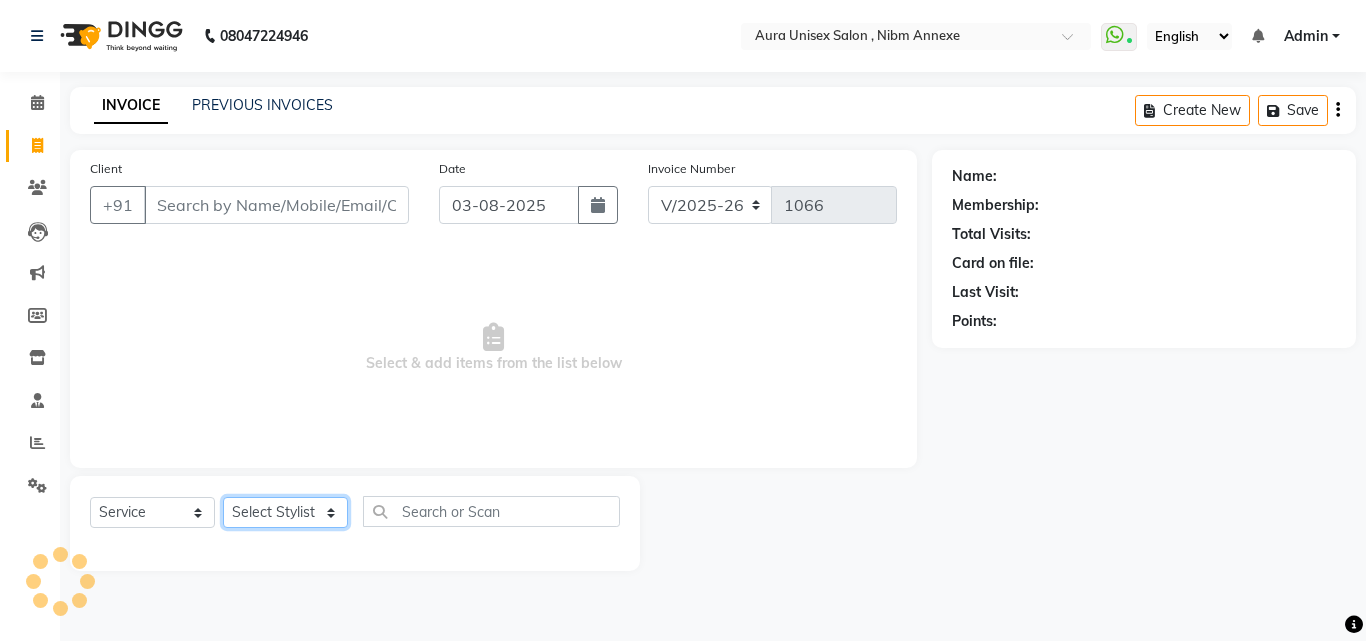 click on "Select Stylist" 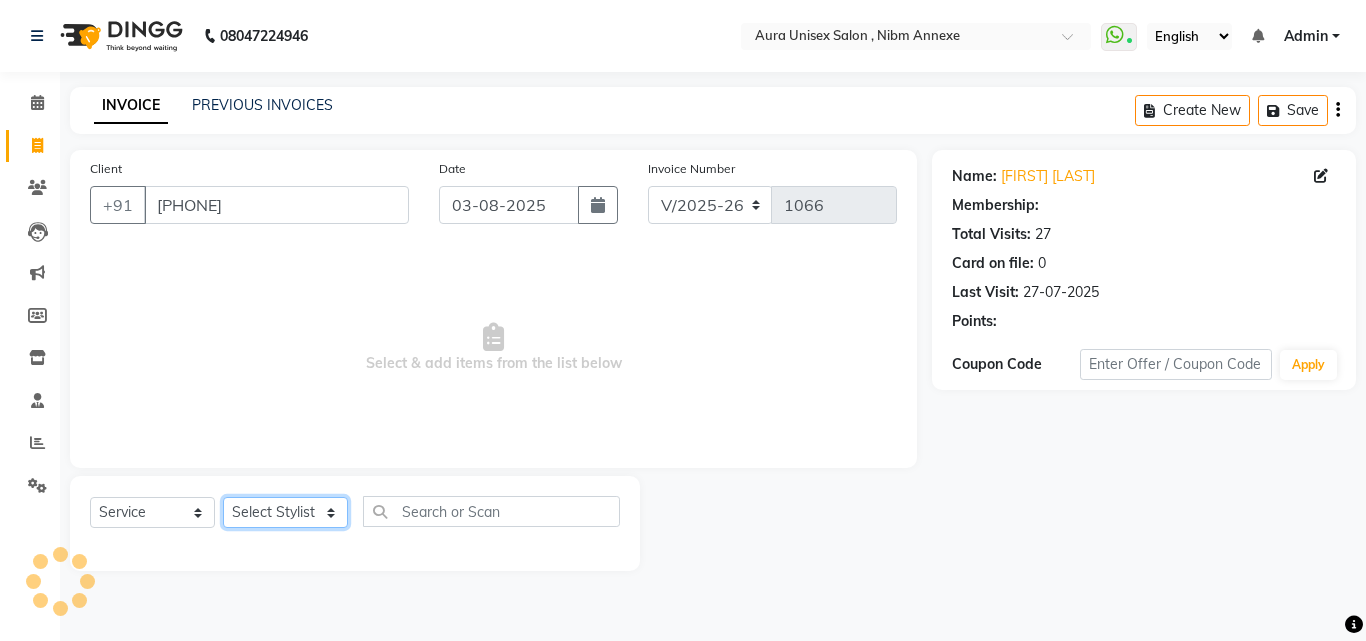 click on "Select Stylist Jasleen Jyoti Surya Tejaswini" 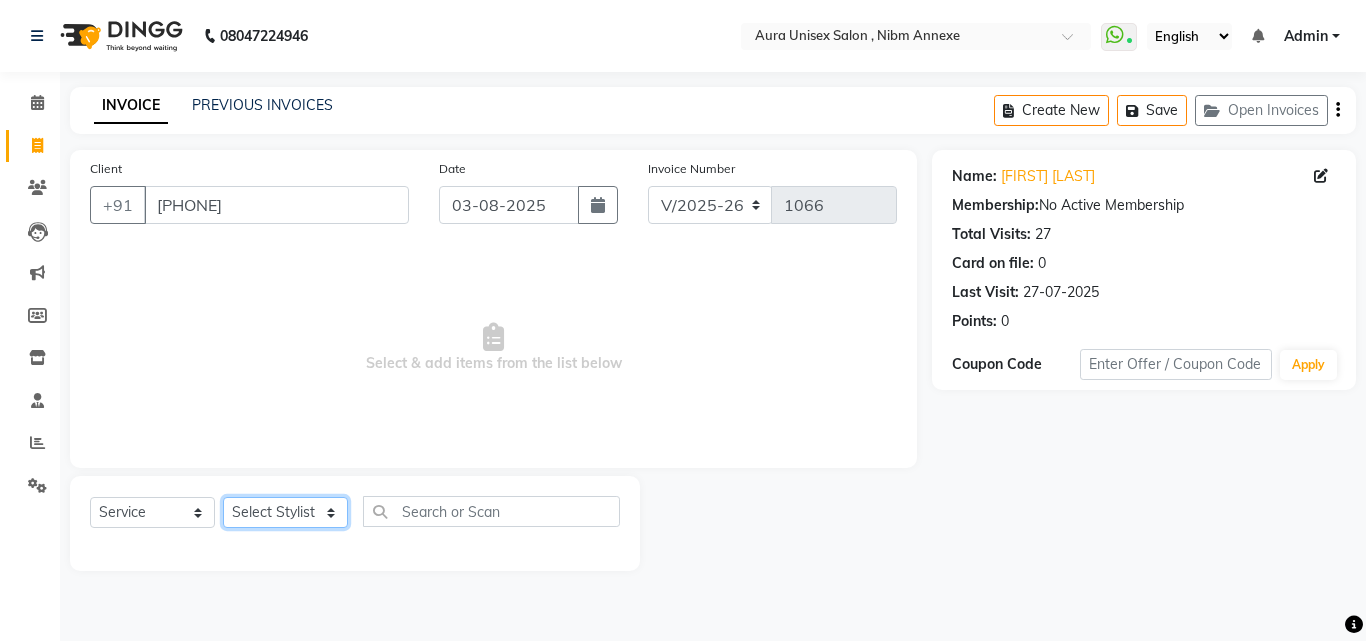 select on "83187" 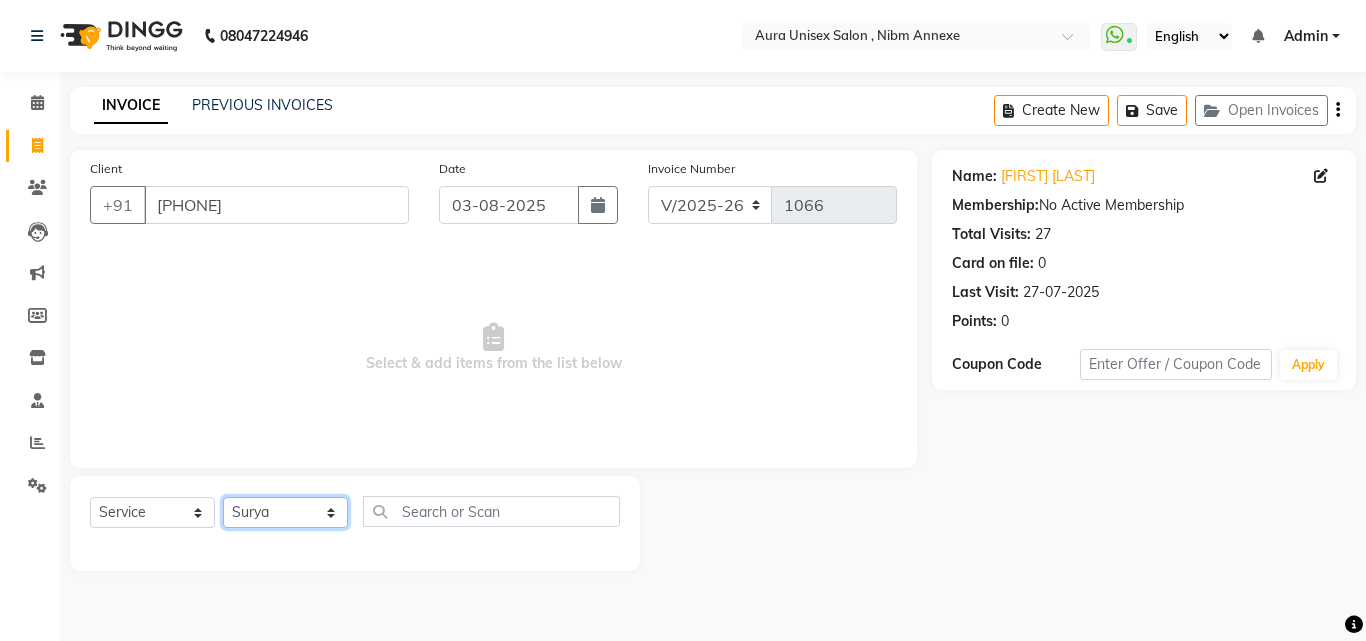 click on "Select Stylist Jasleen Jyoti Surya Tejaswini" 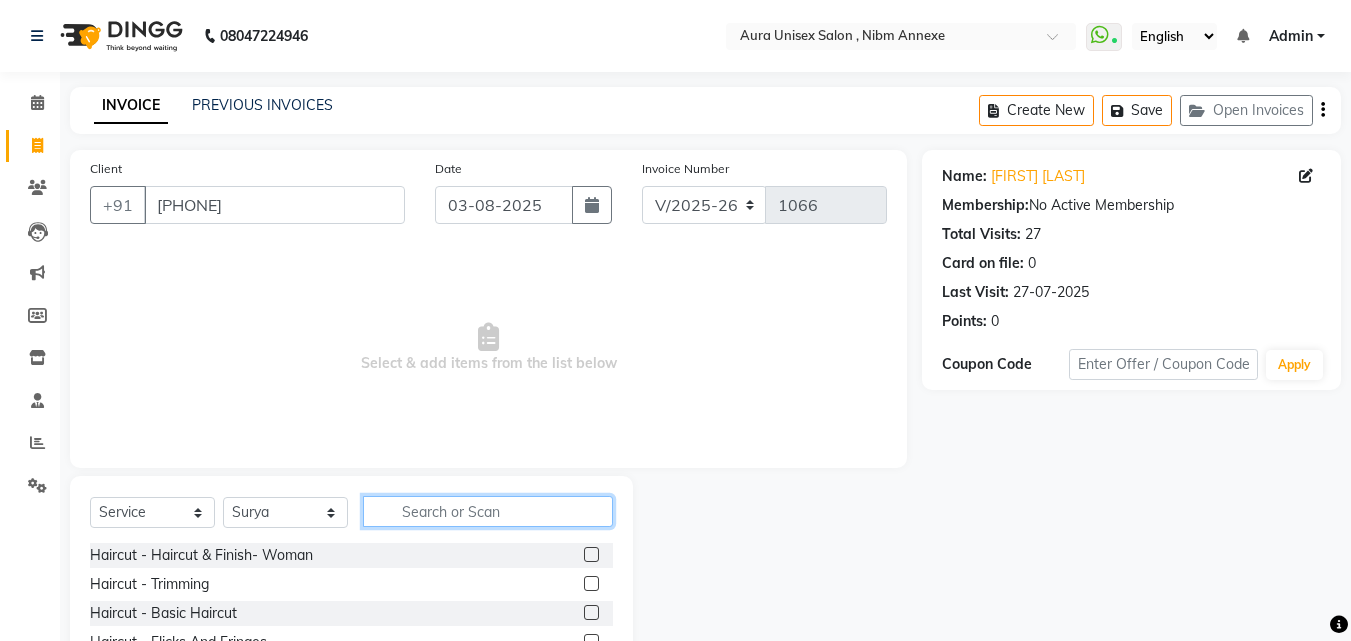 click 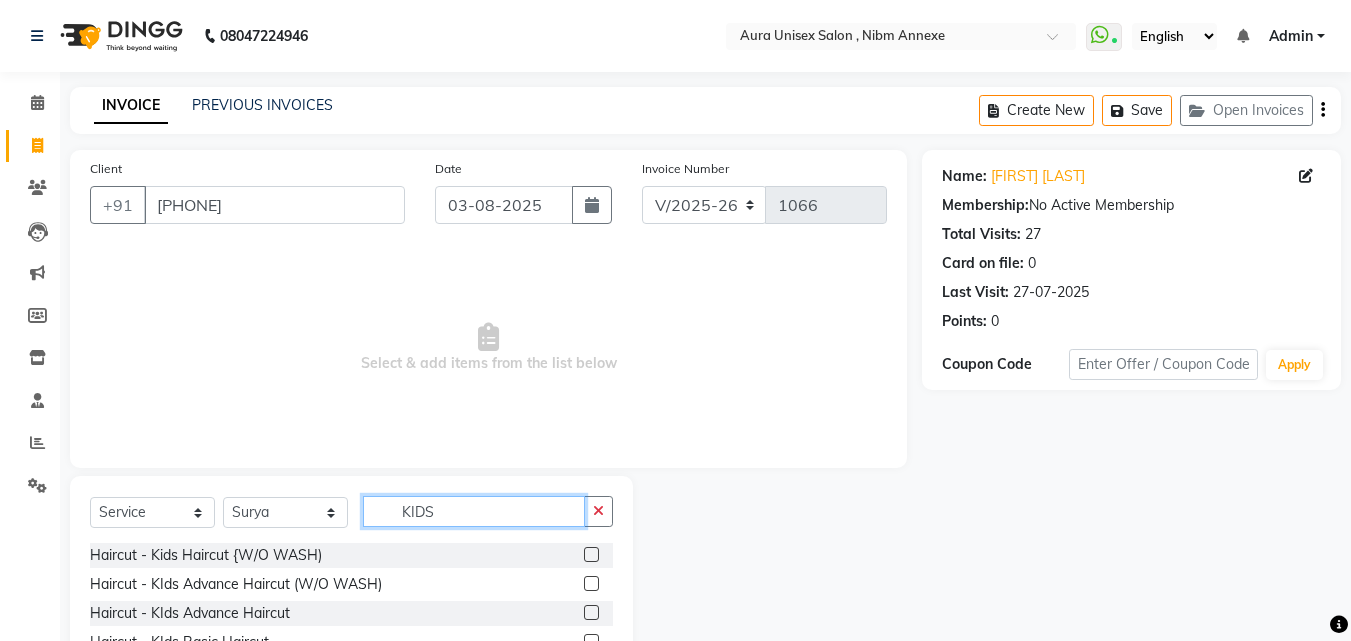 type on "KIDS" 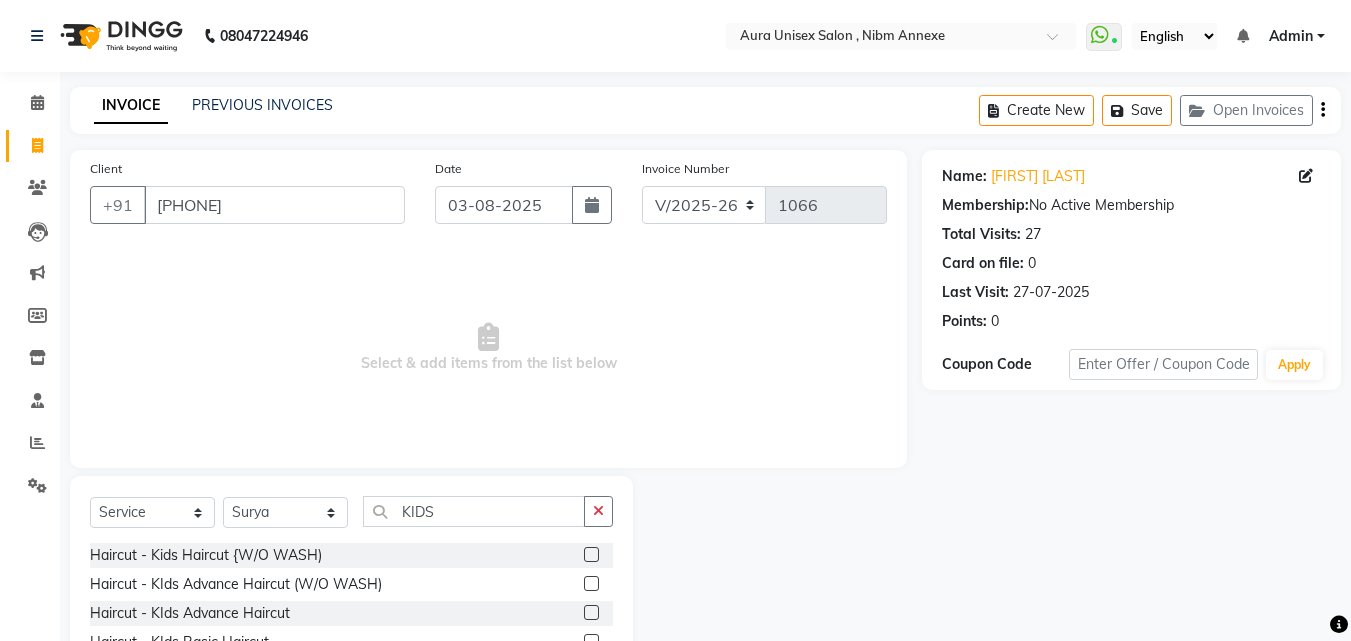 click 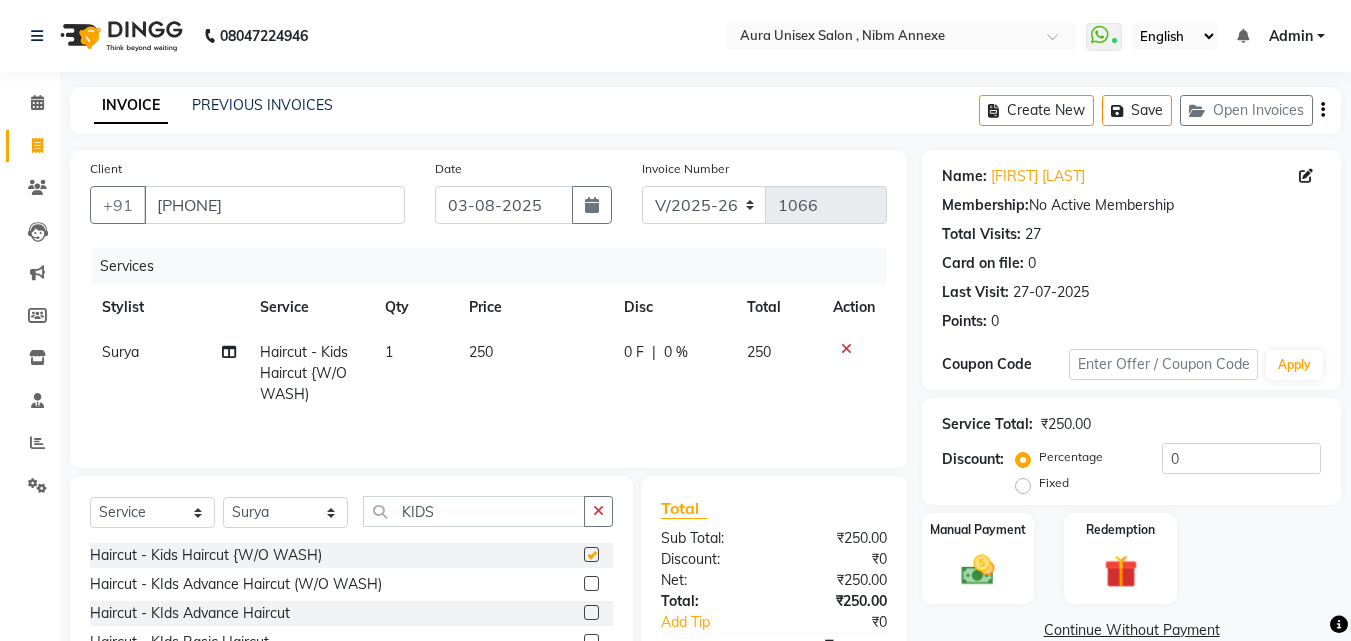 checkbox on "false" 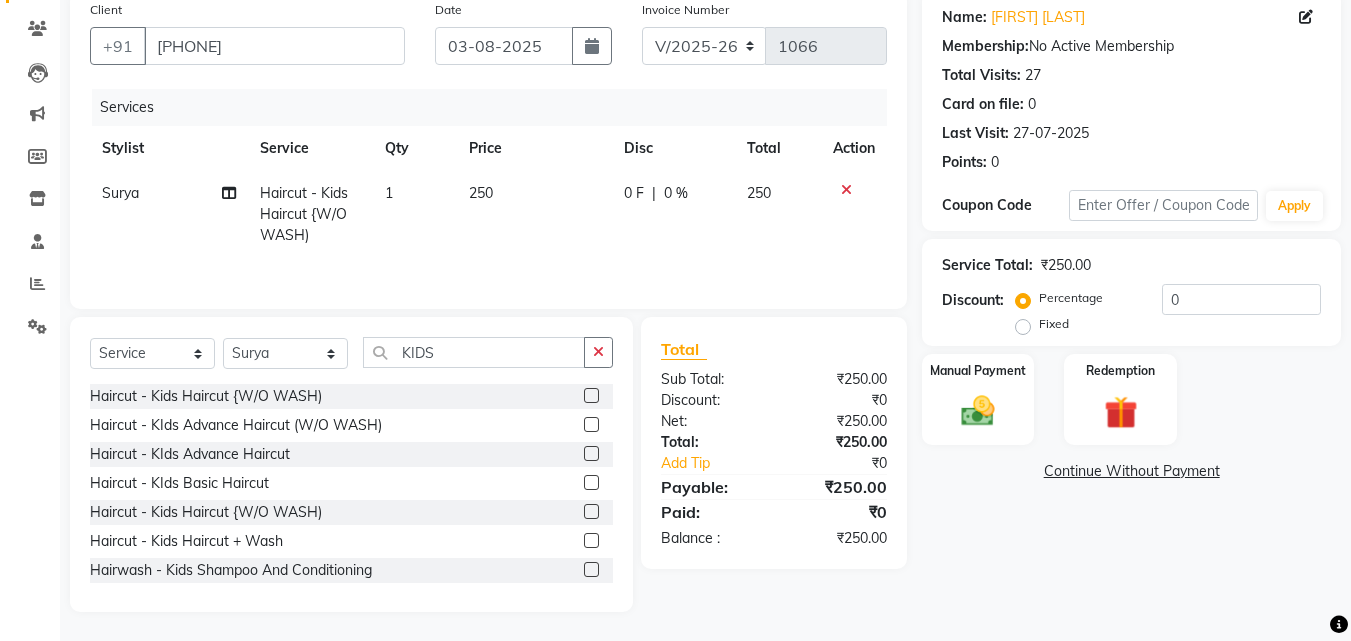 scroll, scrollTop: 160, scrollLeft: 0, axis: vertical 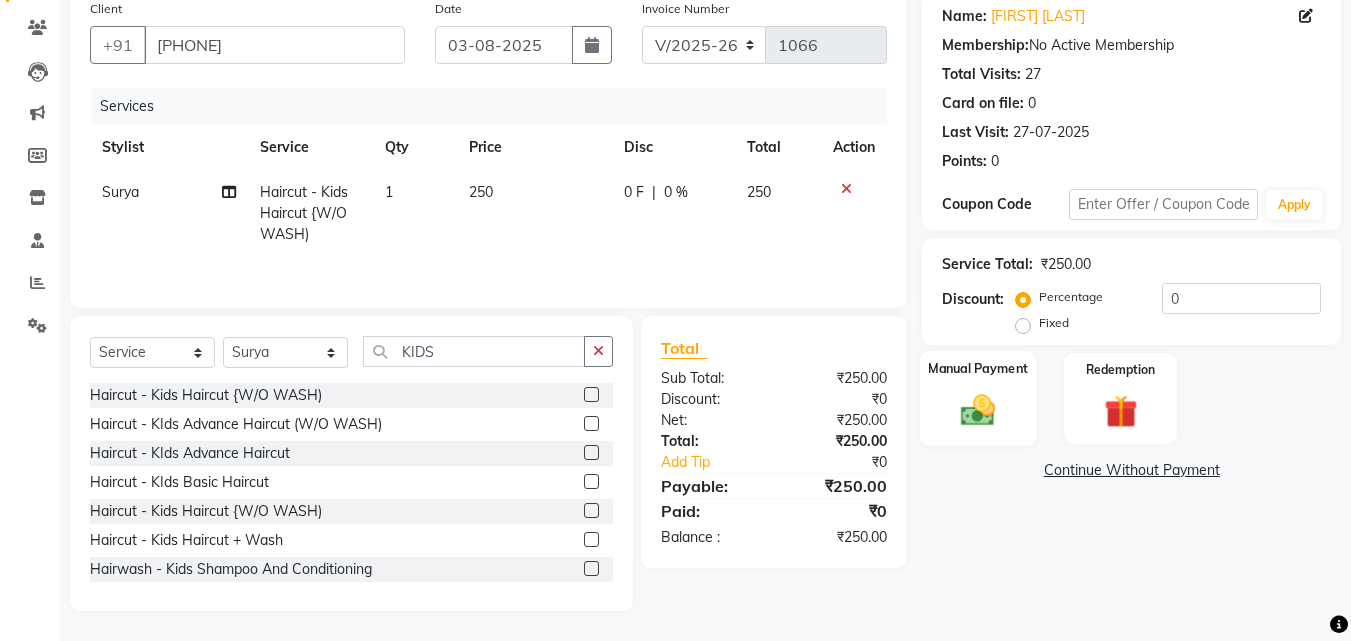 click on "Manual Payment" 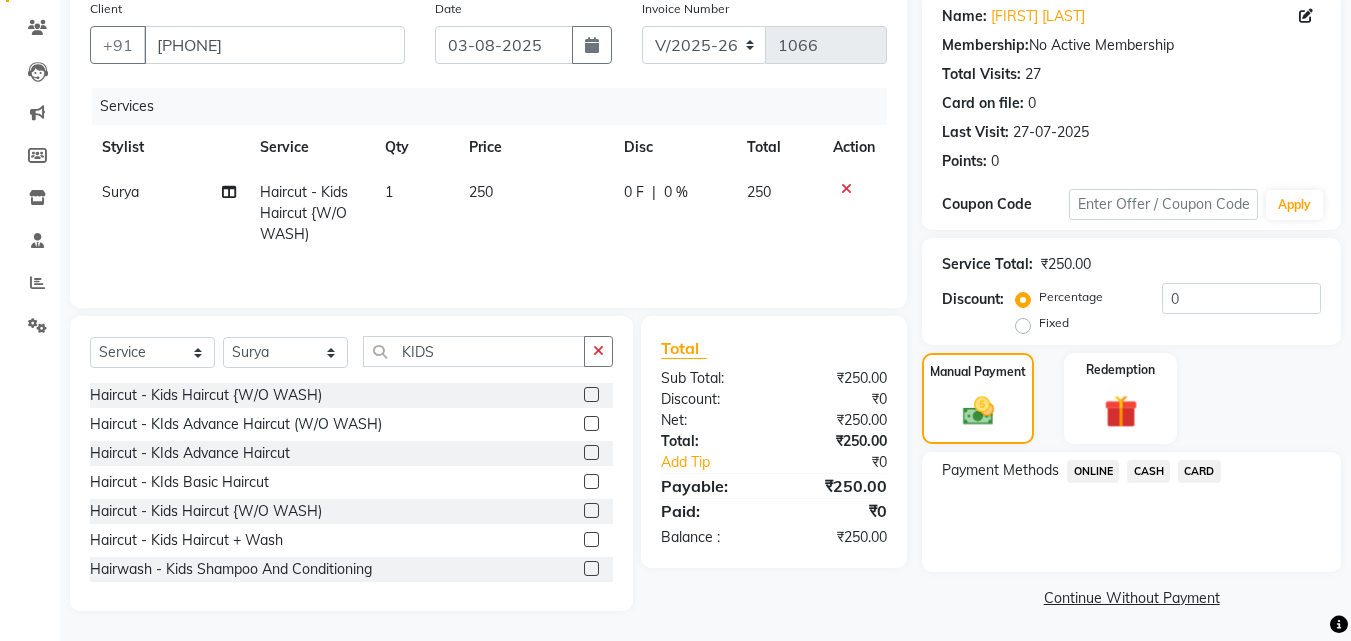 click on "CASH" 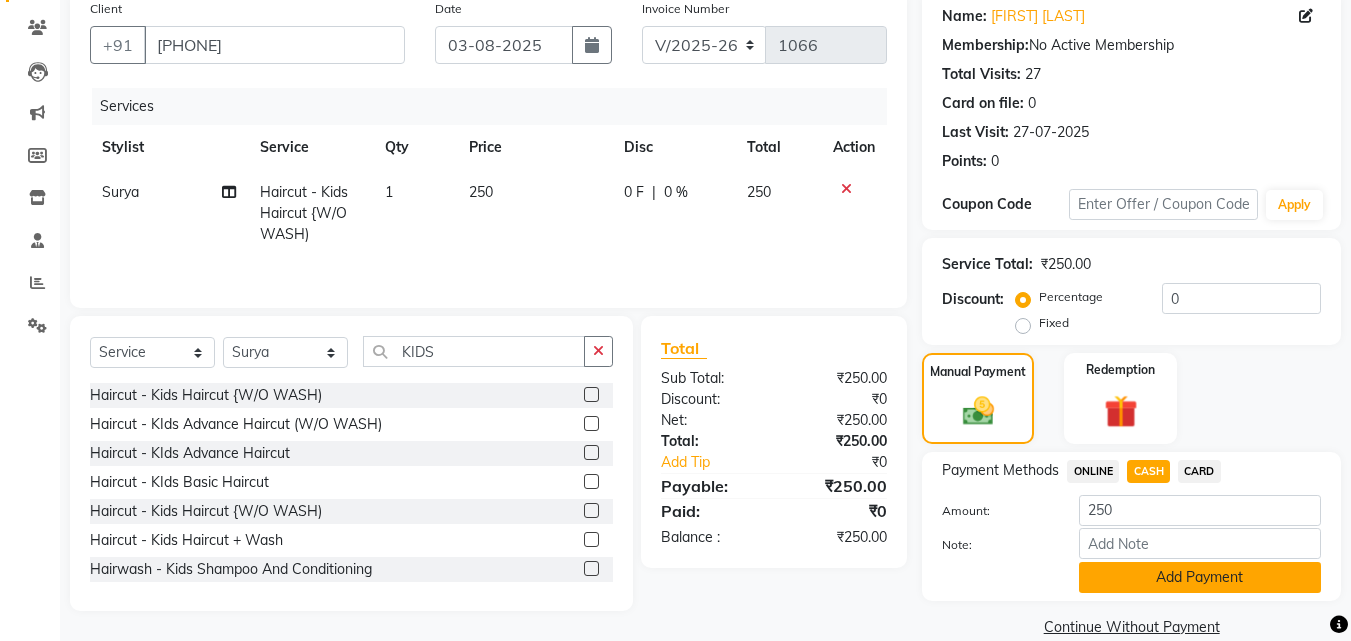 click on "Add Payment" 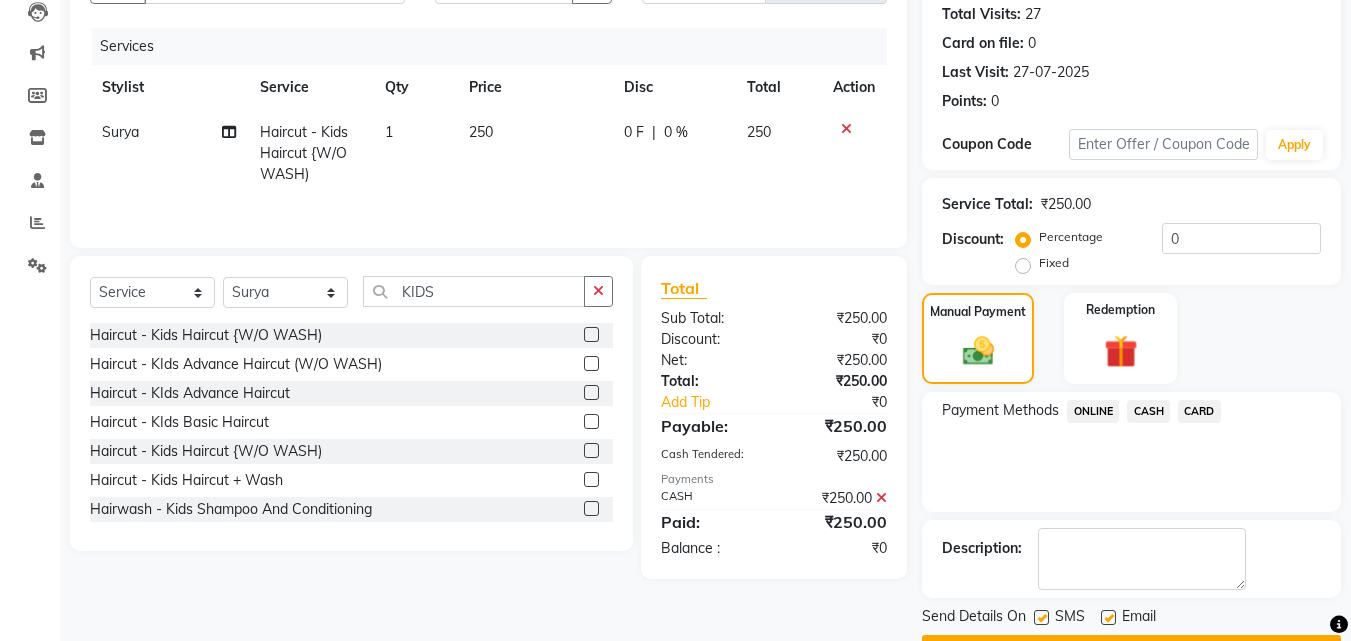 scroll, scrollTop: 275, scrollLeft: 0, axis: vertical 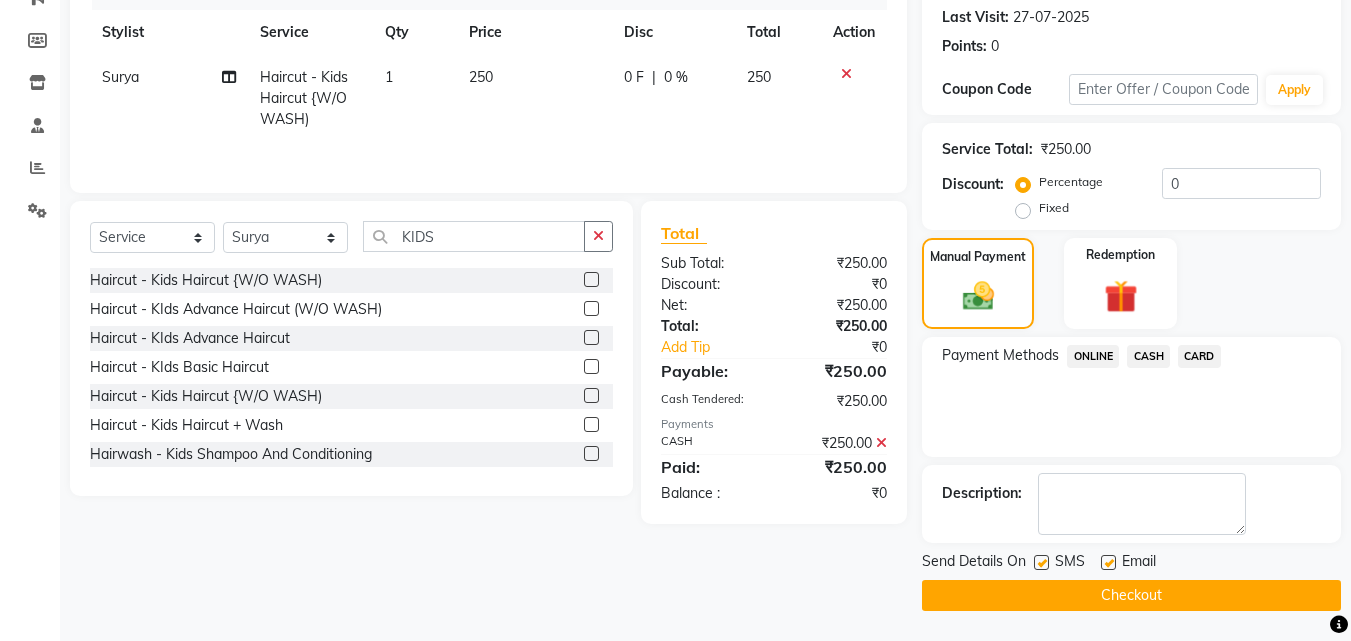 click 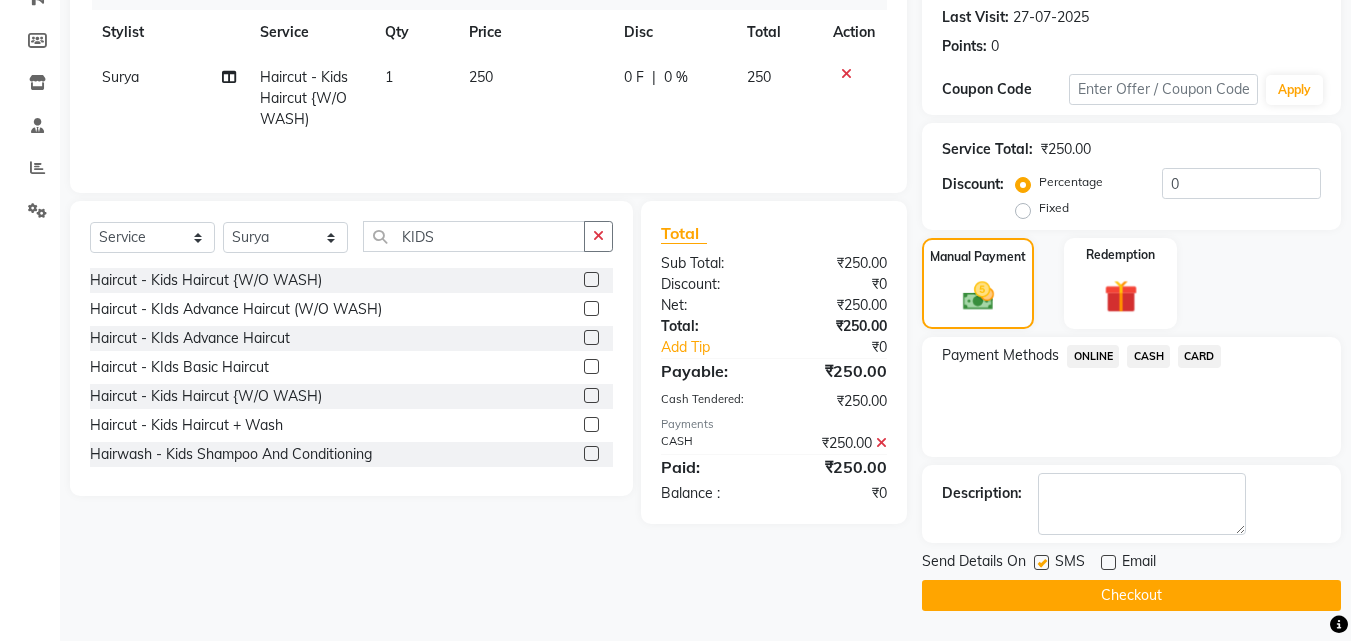 click on "Checkout" 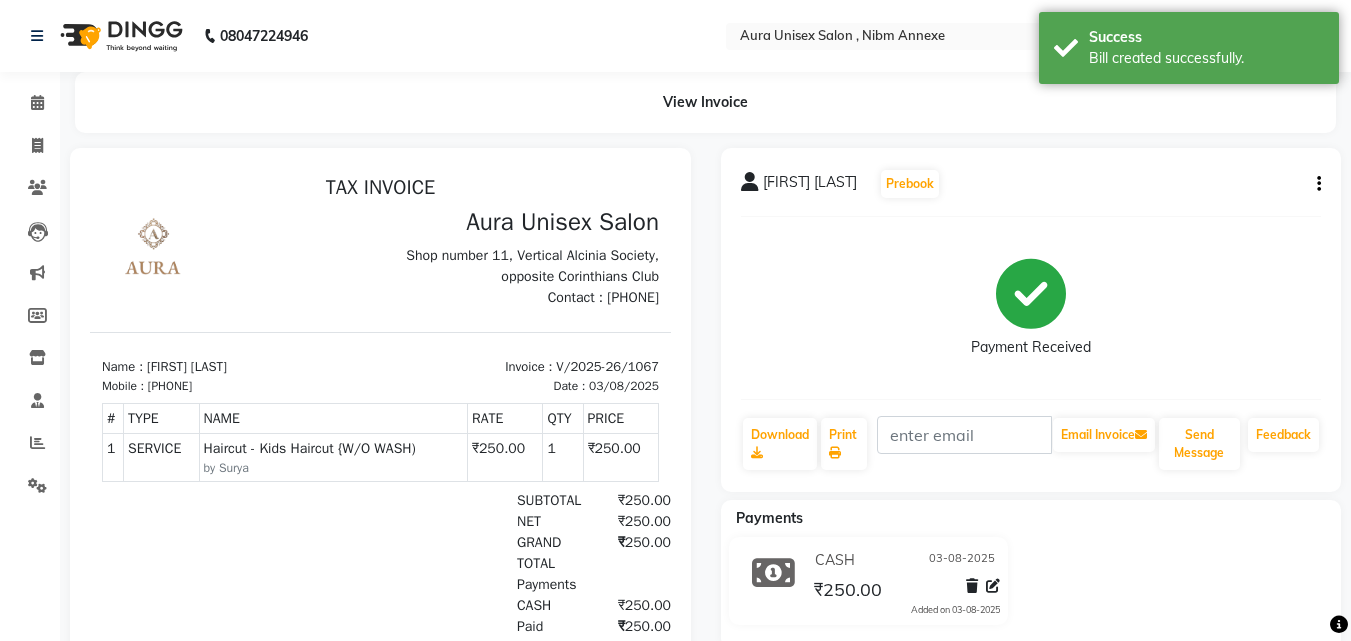 scroll, scrollTop: 0, scrollLeft: 0, axis: both 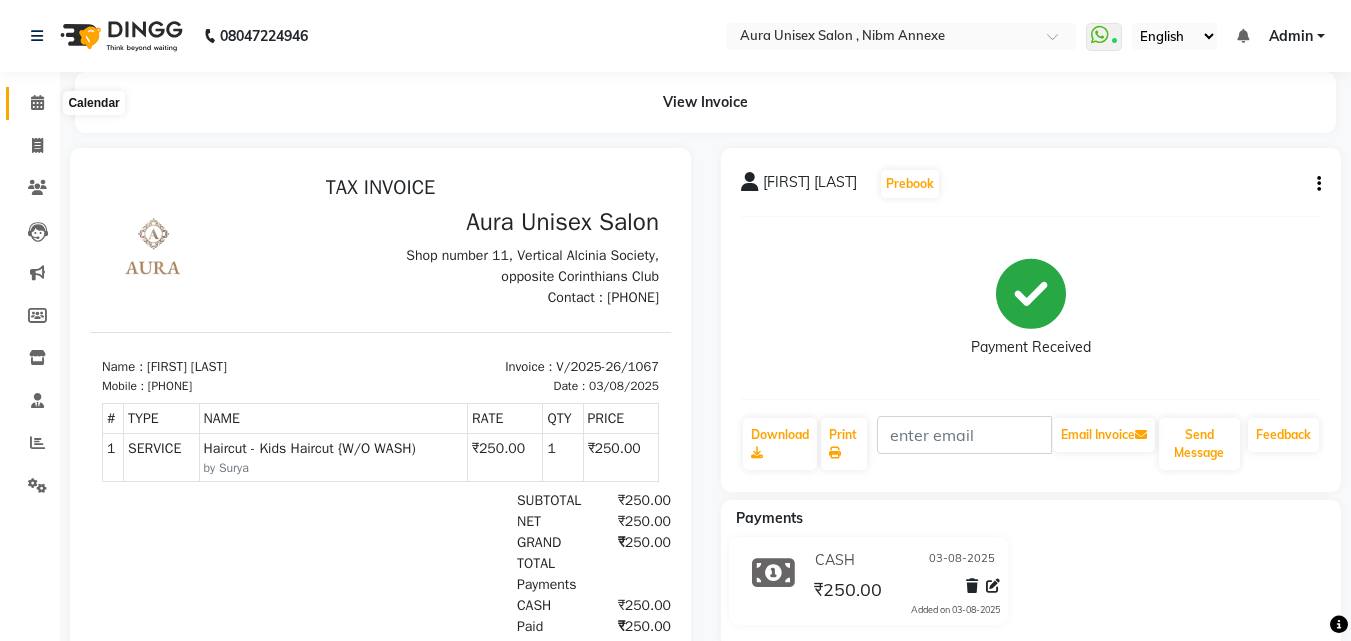 click 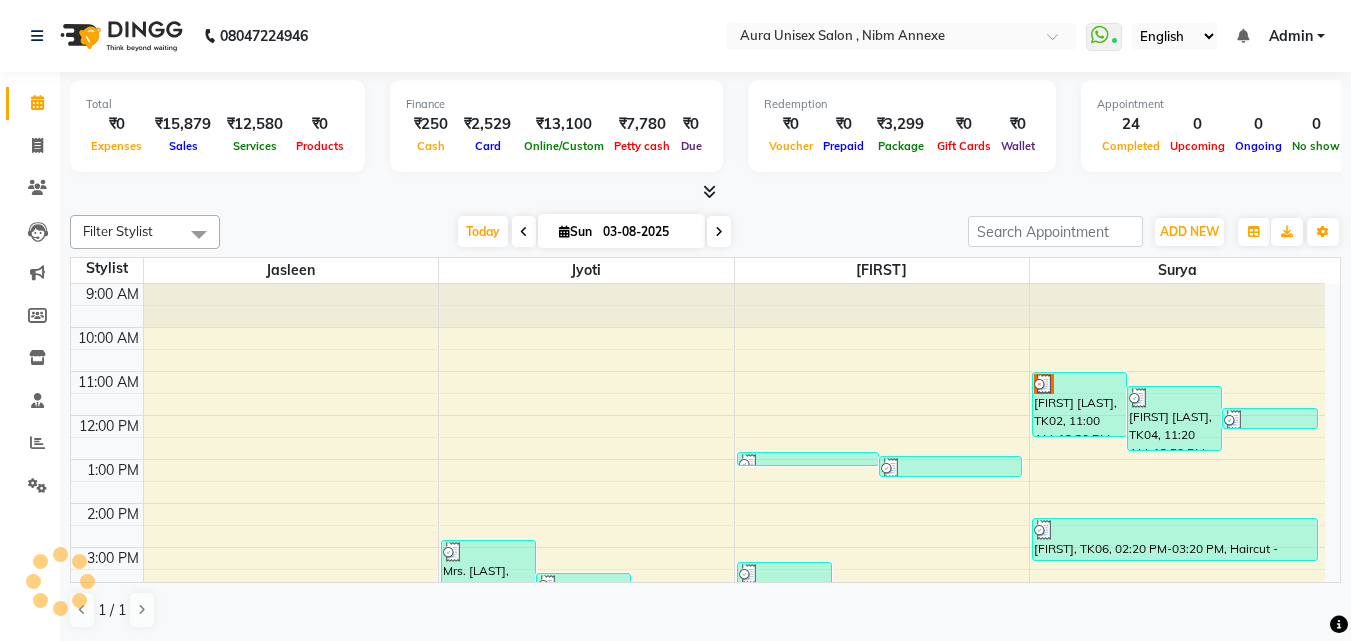 scroll, scrollTop: 235, scrollLeft: 0, axis: vertical 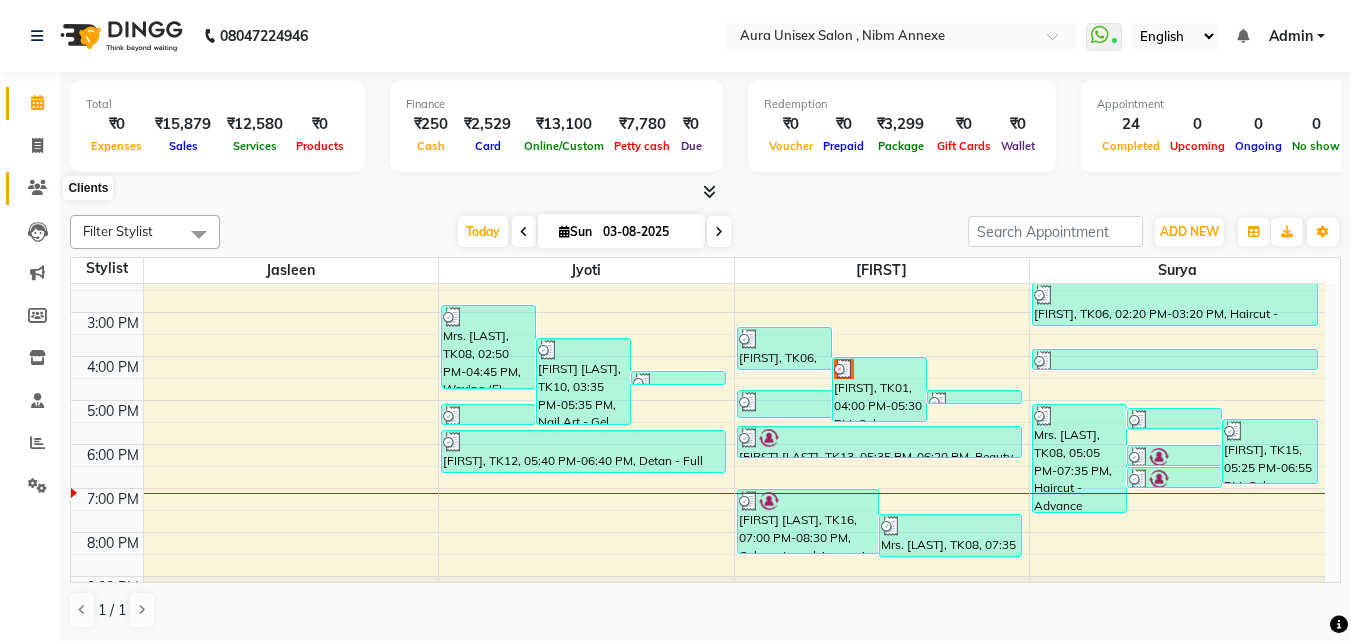 click 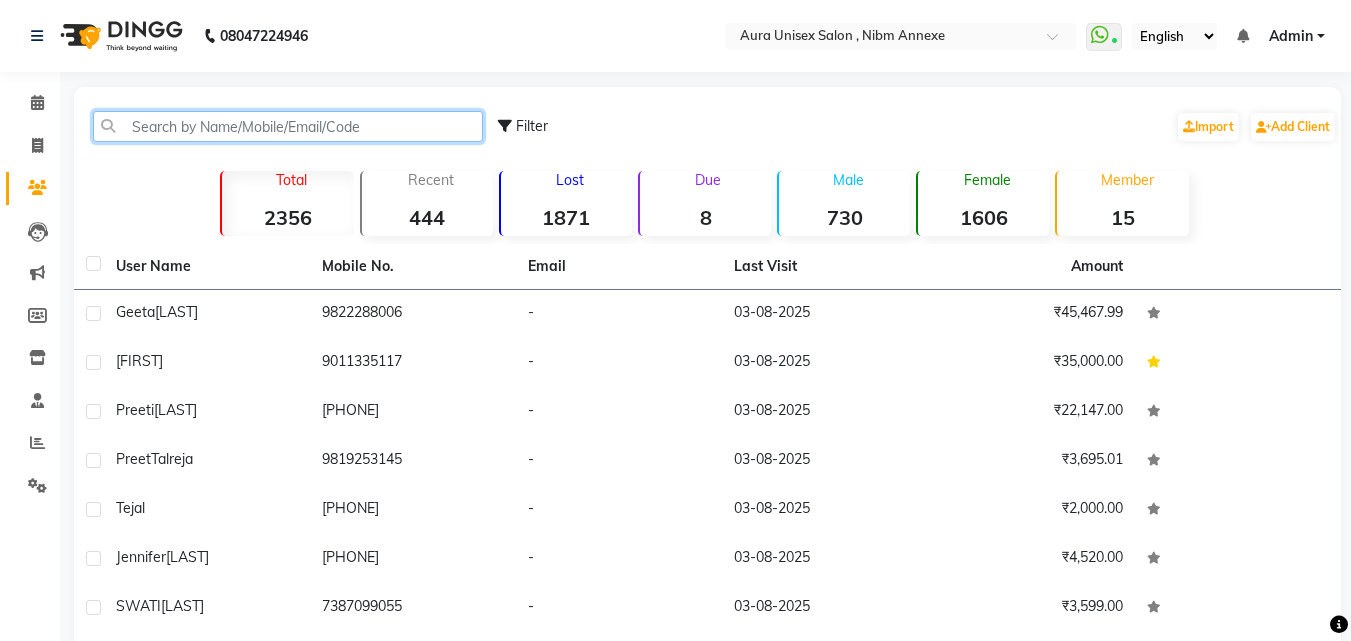 click 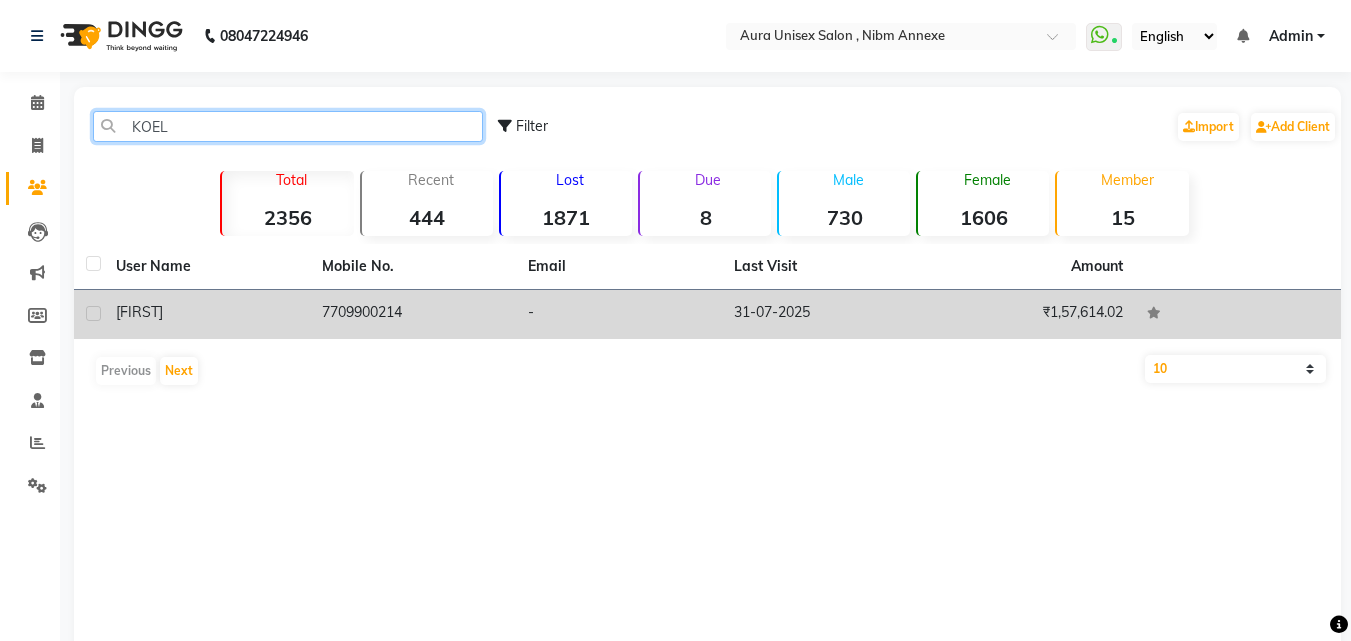 type on "KOEL" 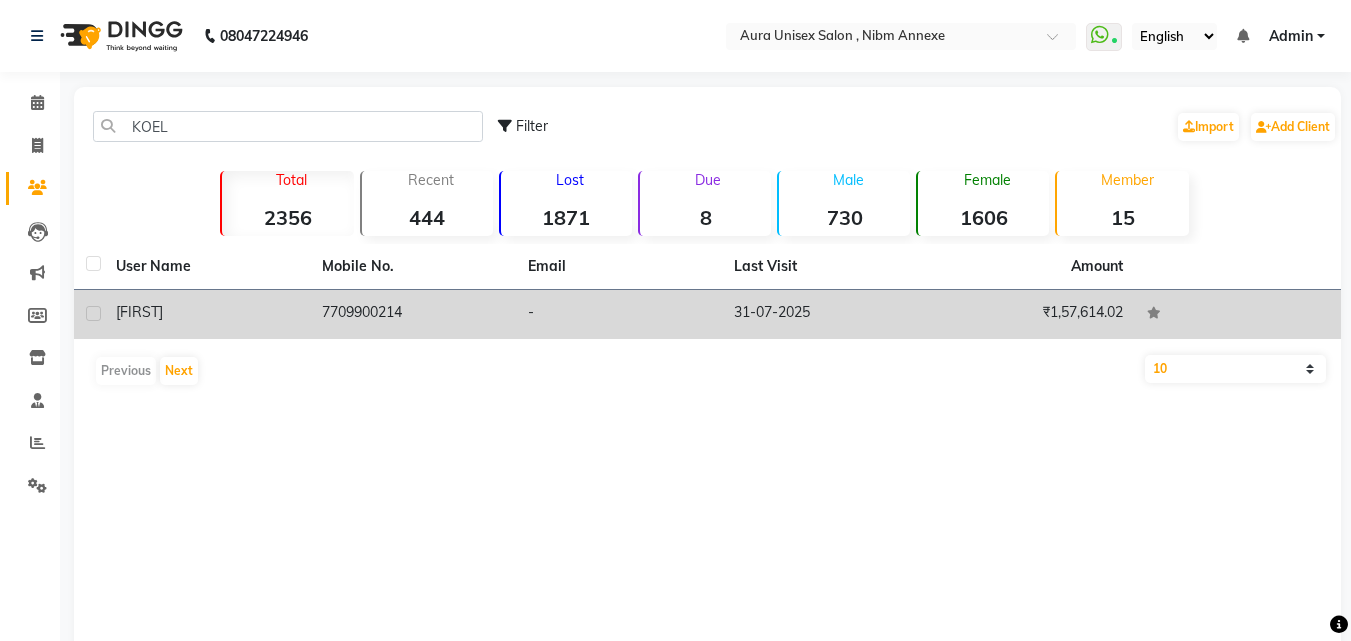 click on "-" 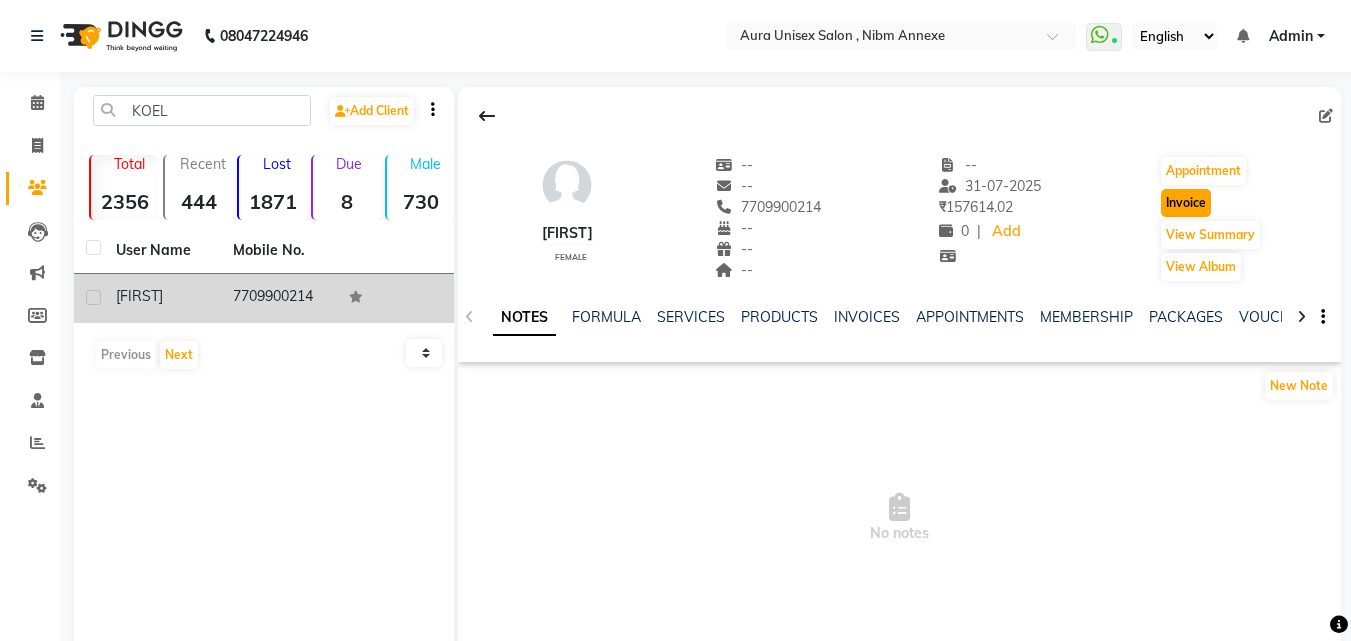 click on "Invoice" 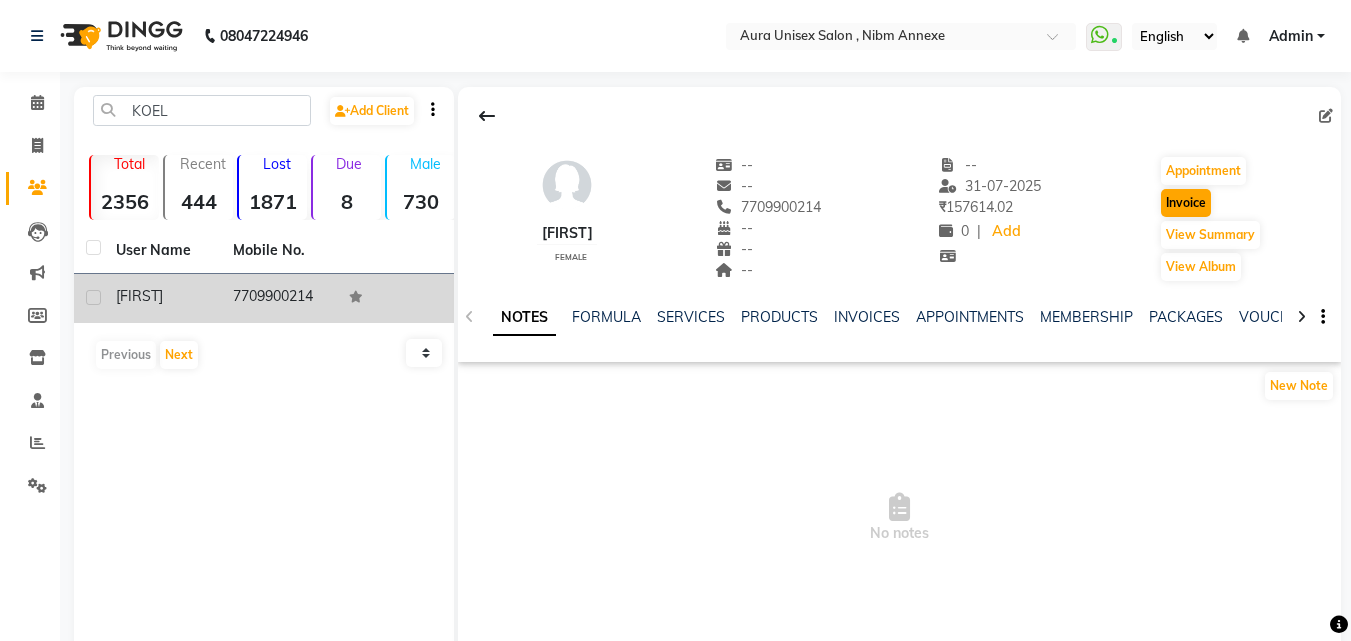 select on "service" 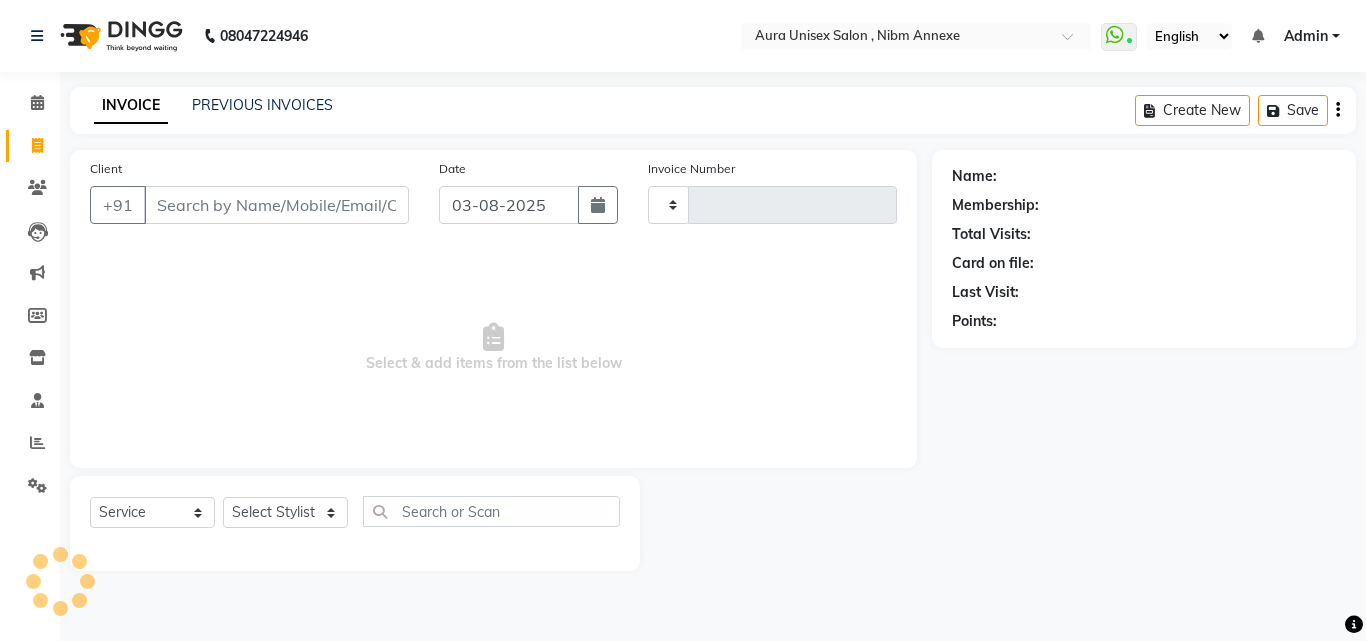 type on "1070" 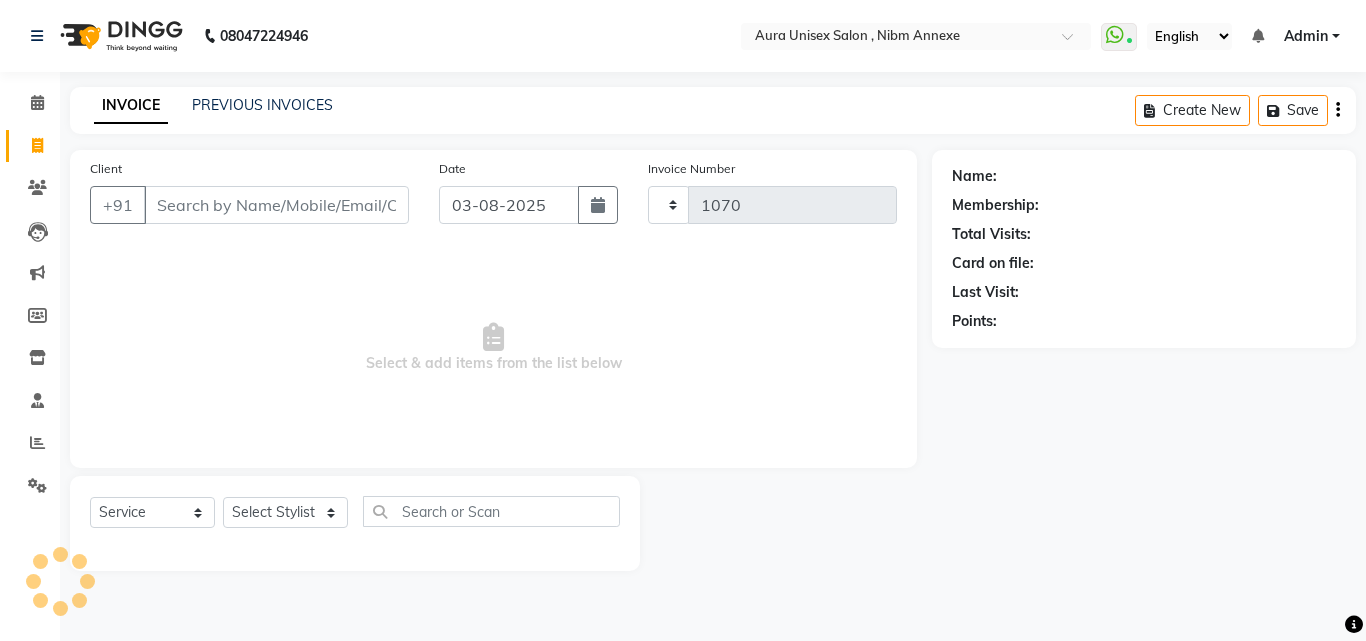 select on "823" 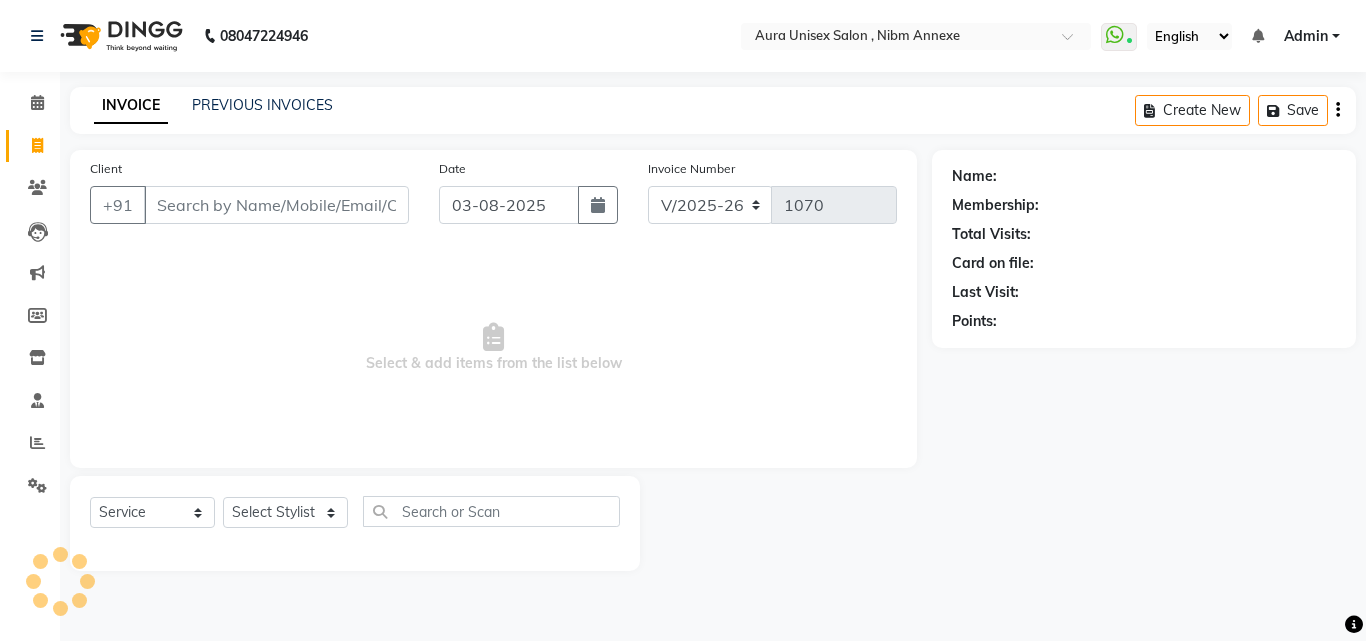 type on "7709900214" 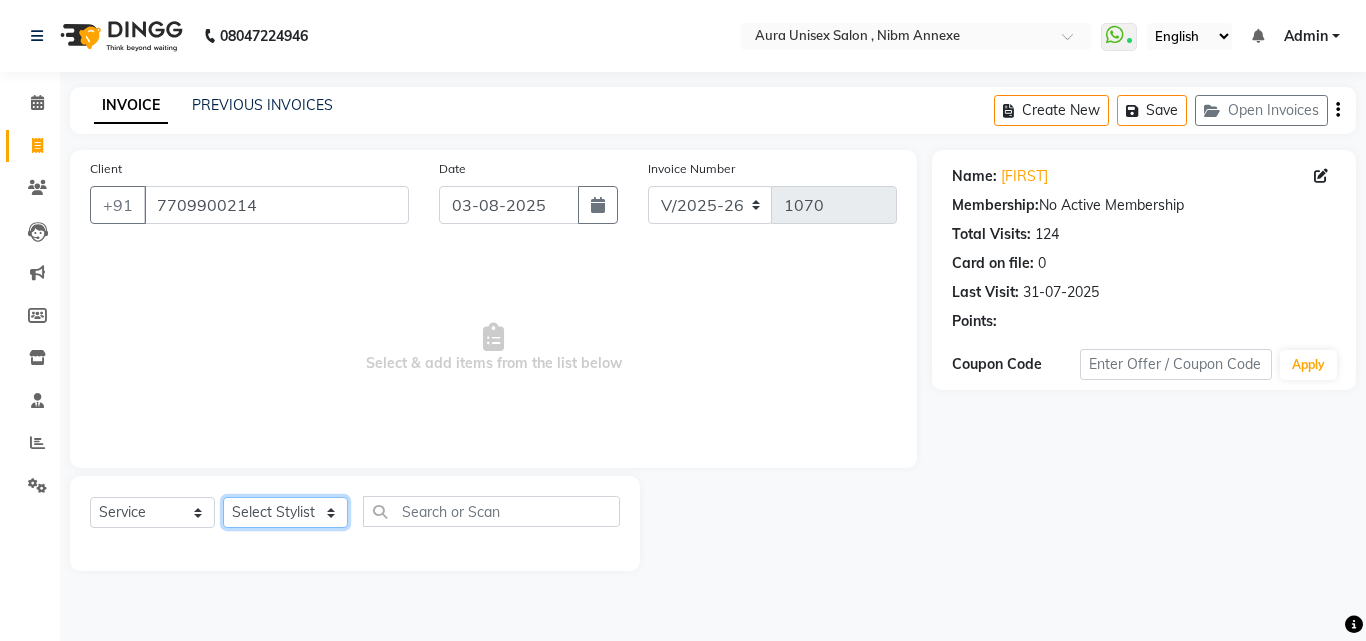 click on "Select Stylist Jasleen Jyoti Surya Tejaswini" 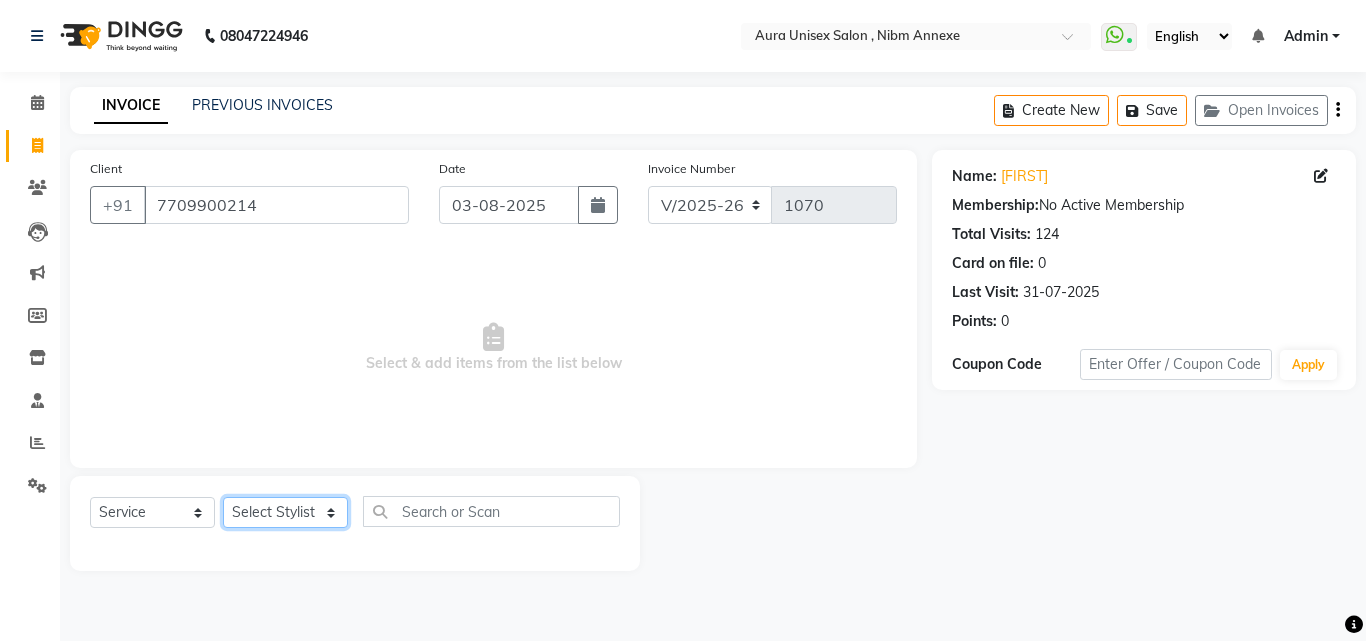 select on "69638" 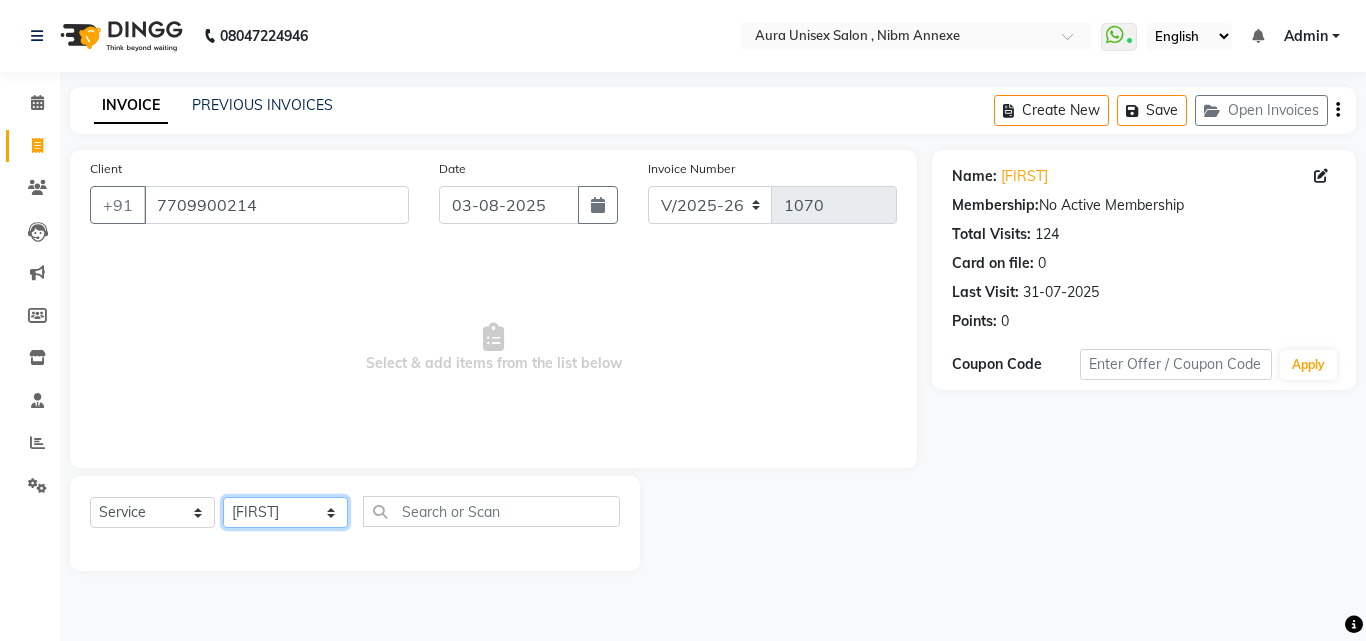 click on "Select Stylist Jasleen Jyoti Surya Tejaswini" 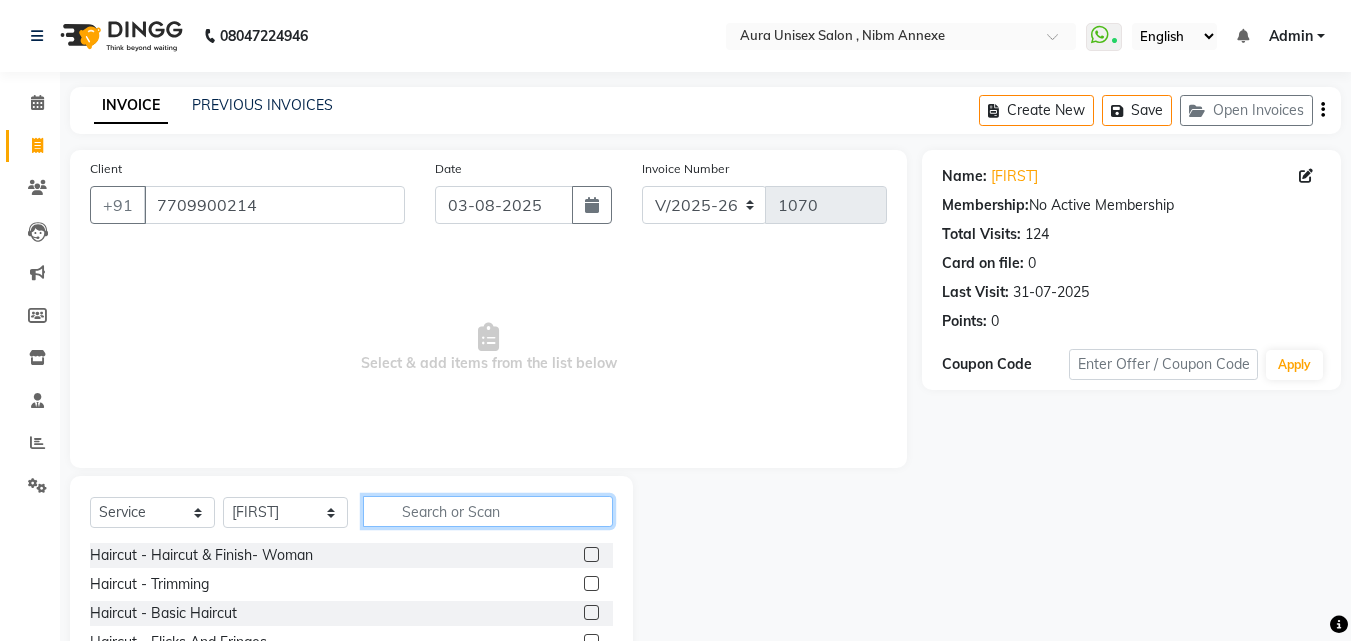 click 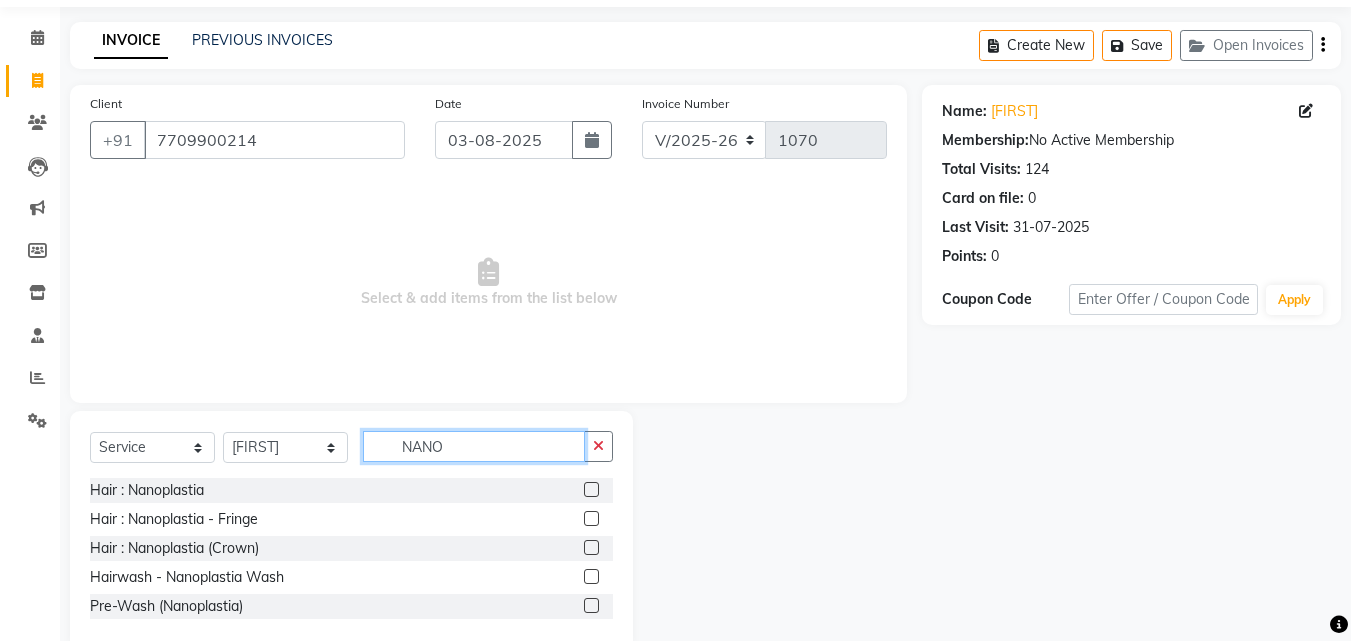 scroll, scrollTop: 100, scrollLeft: 0, axis: vertical 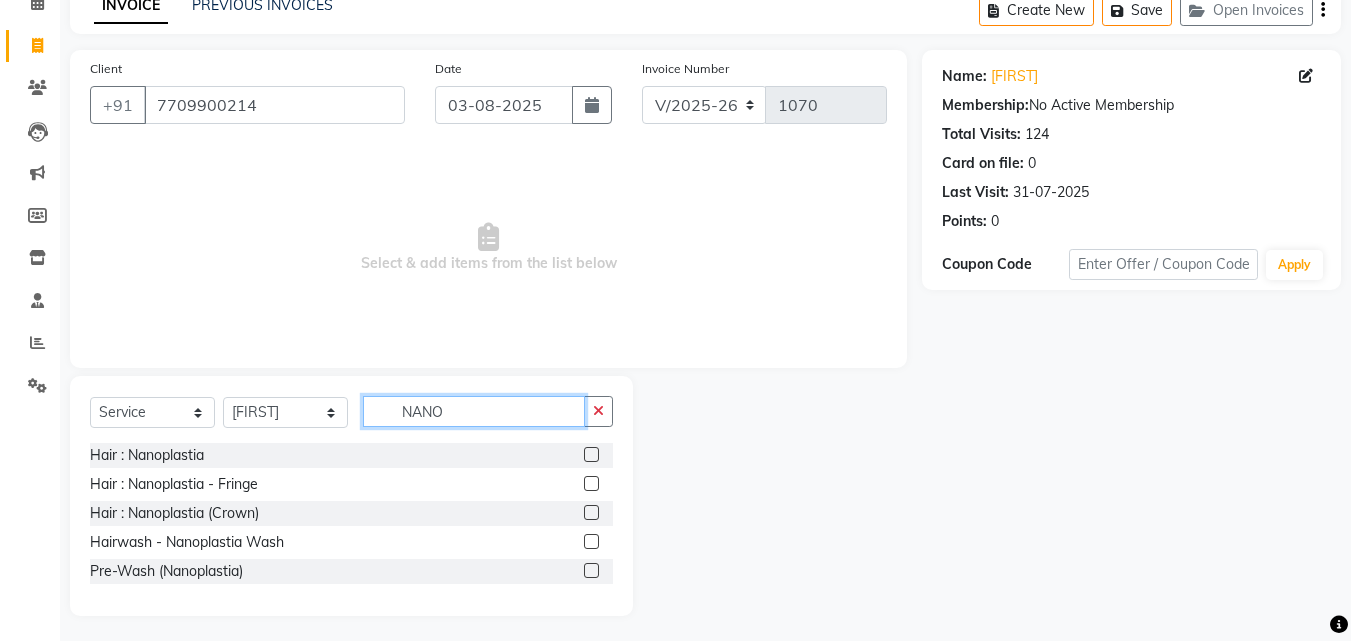 type on "NANO" 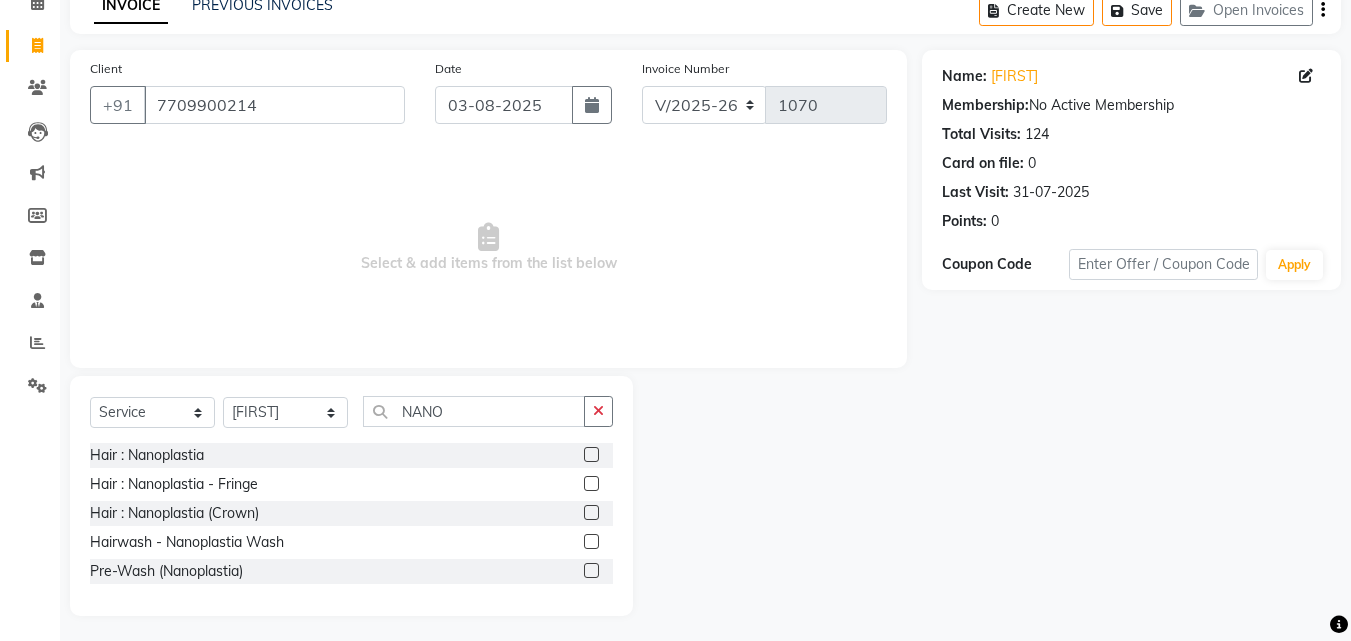 click 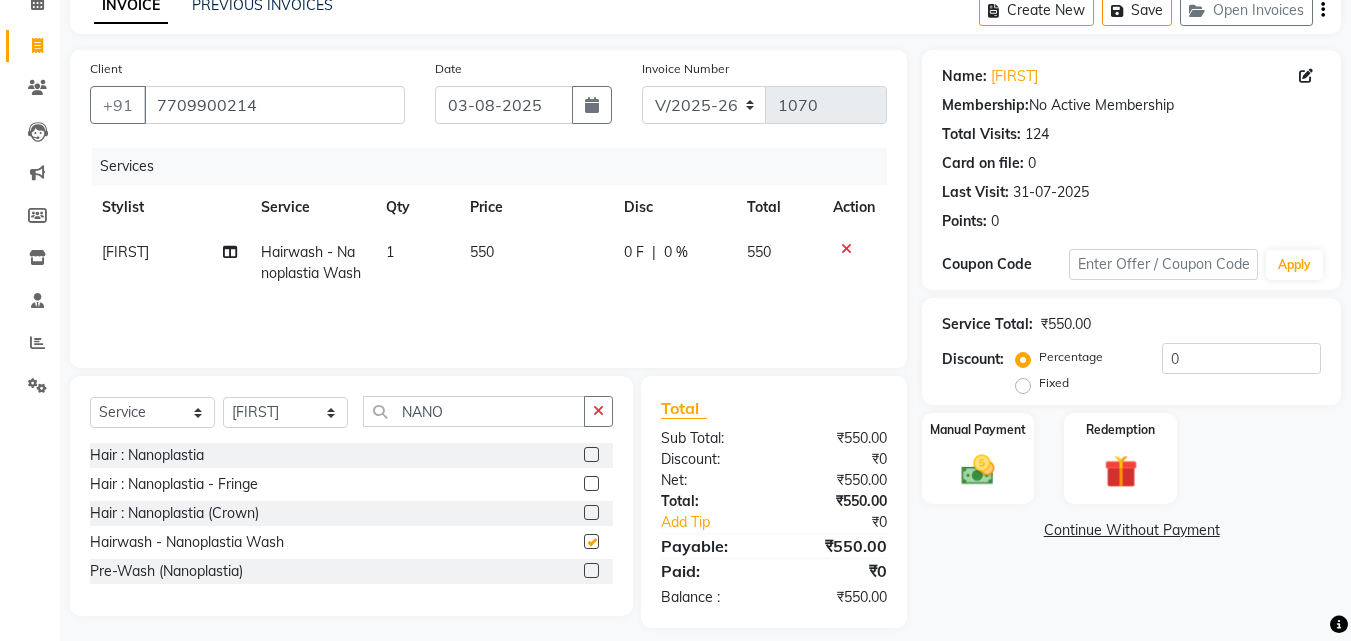 checkbox on "false" 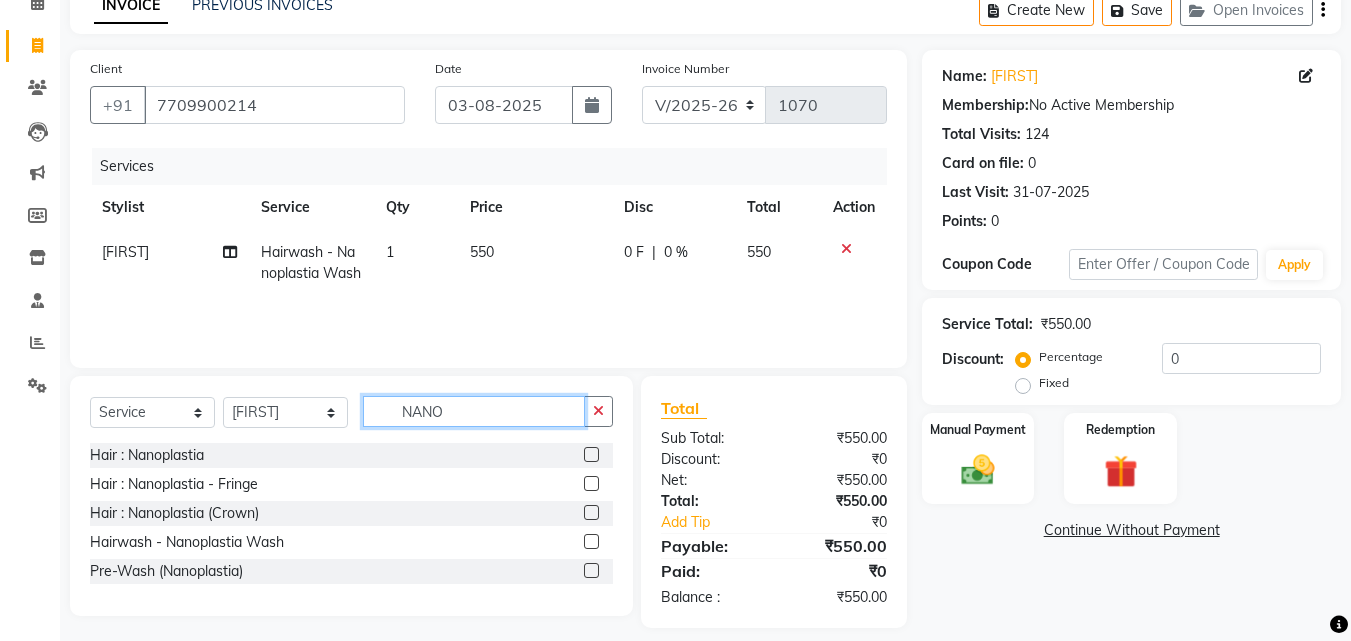 click on "NANO" 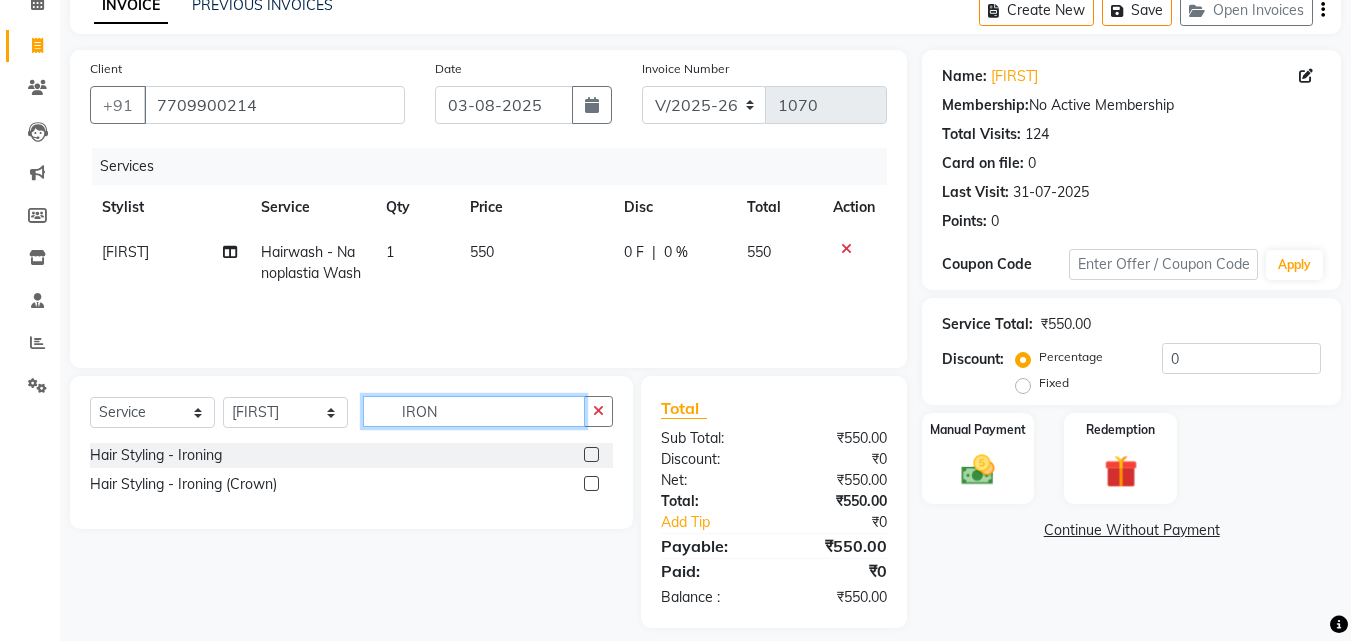 type on "IRON" 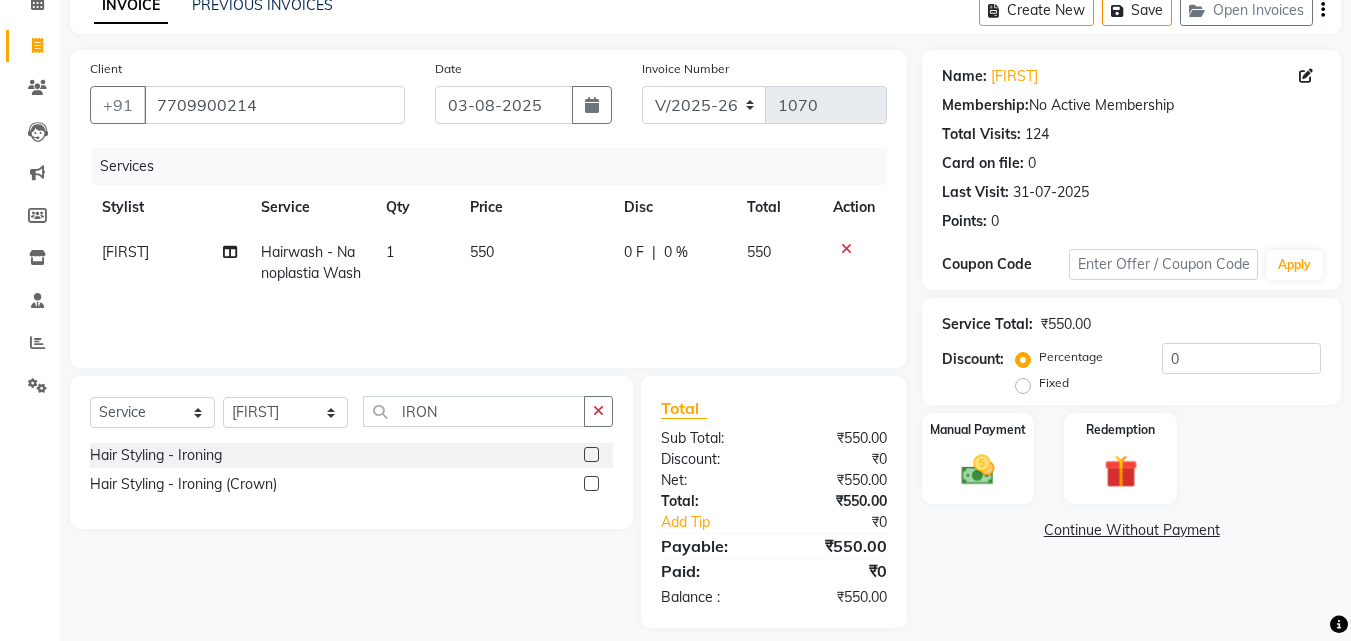 click 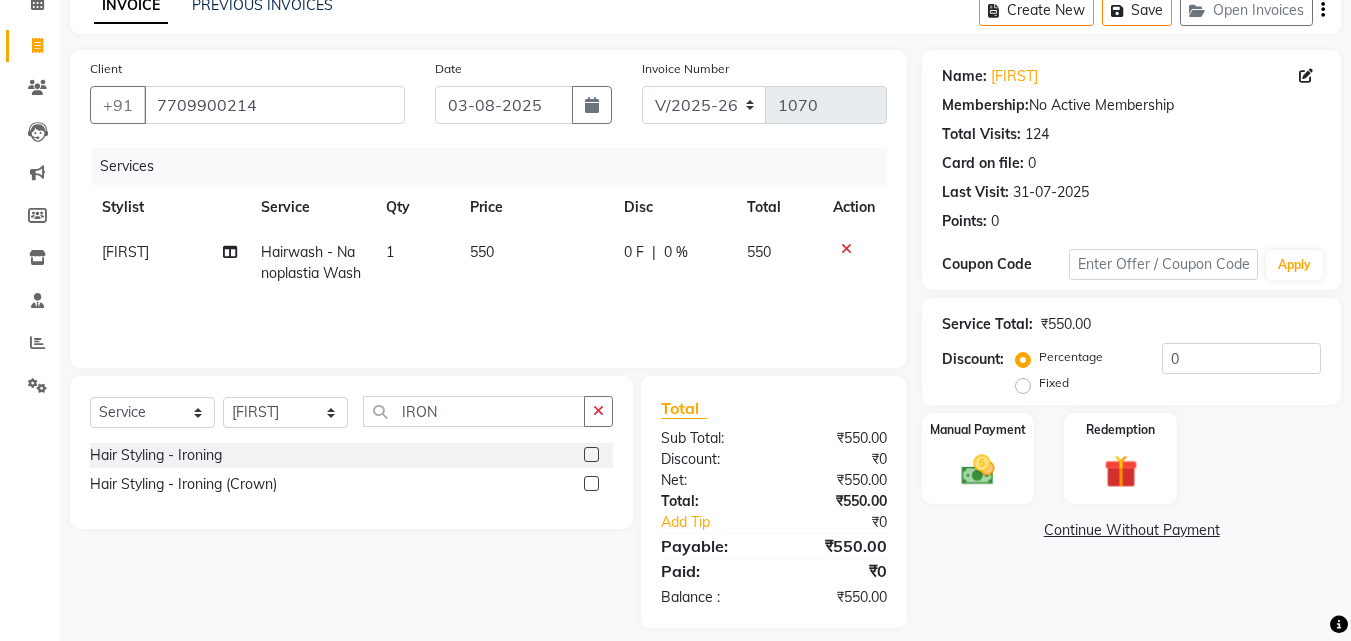 click 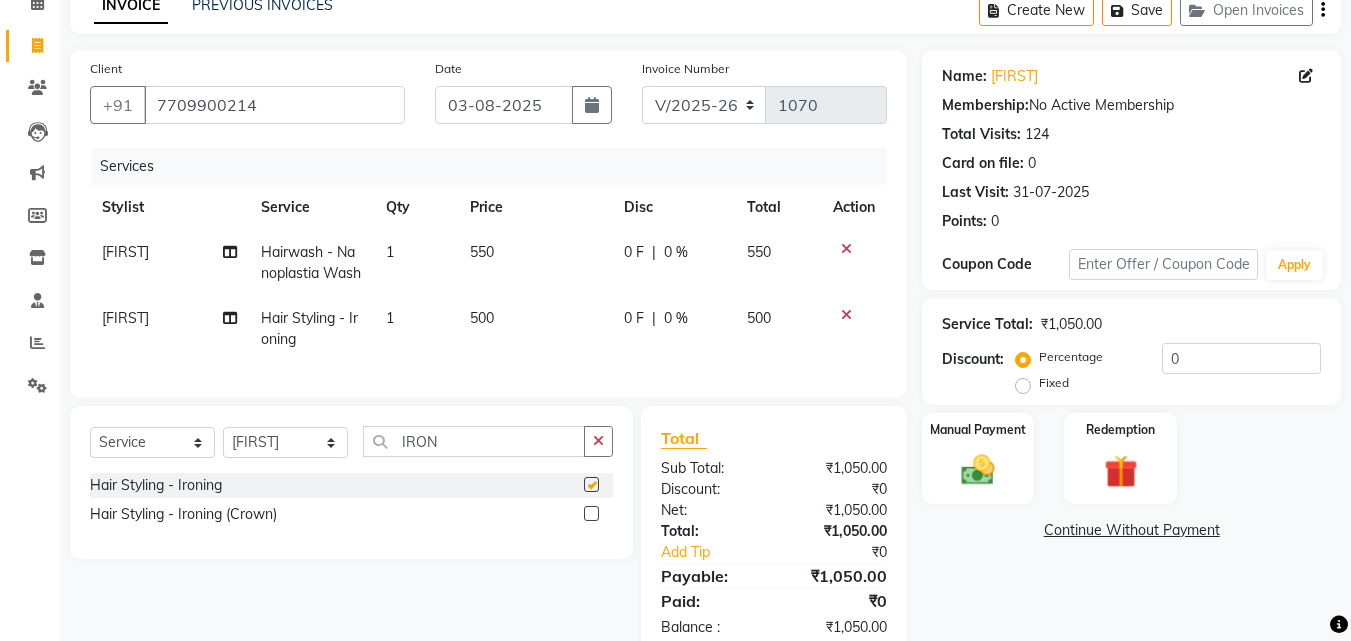 checkbox on "false" 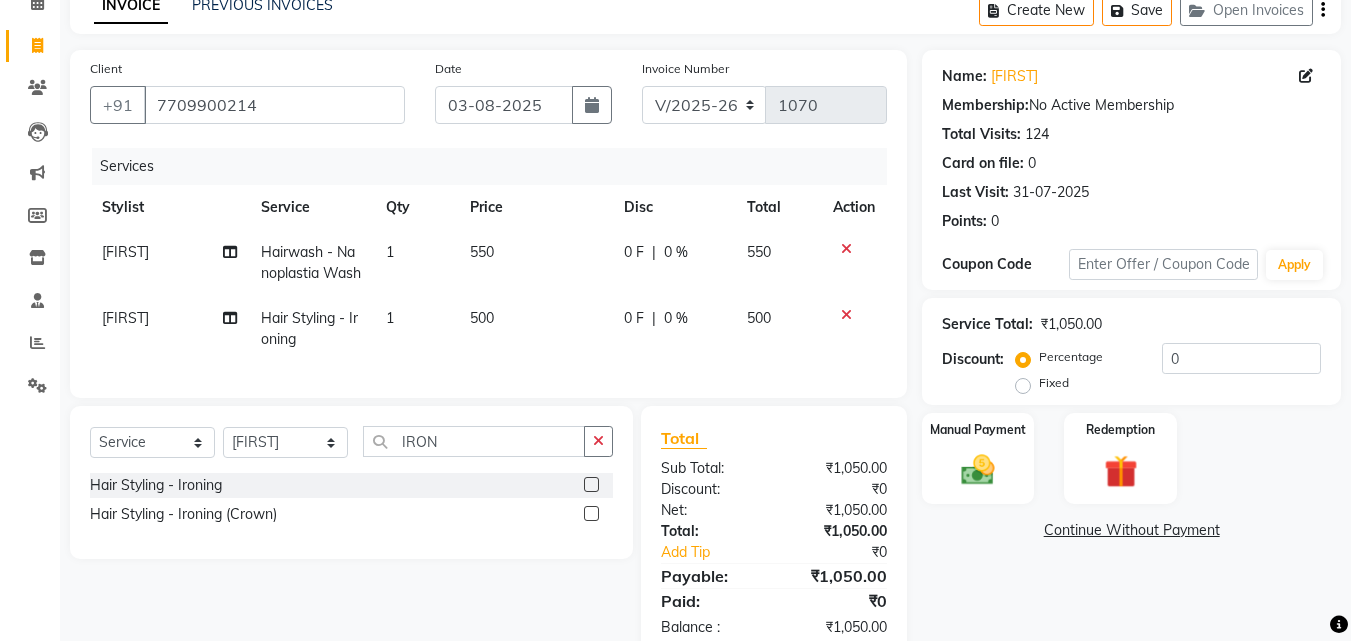 click on "500" 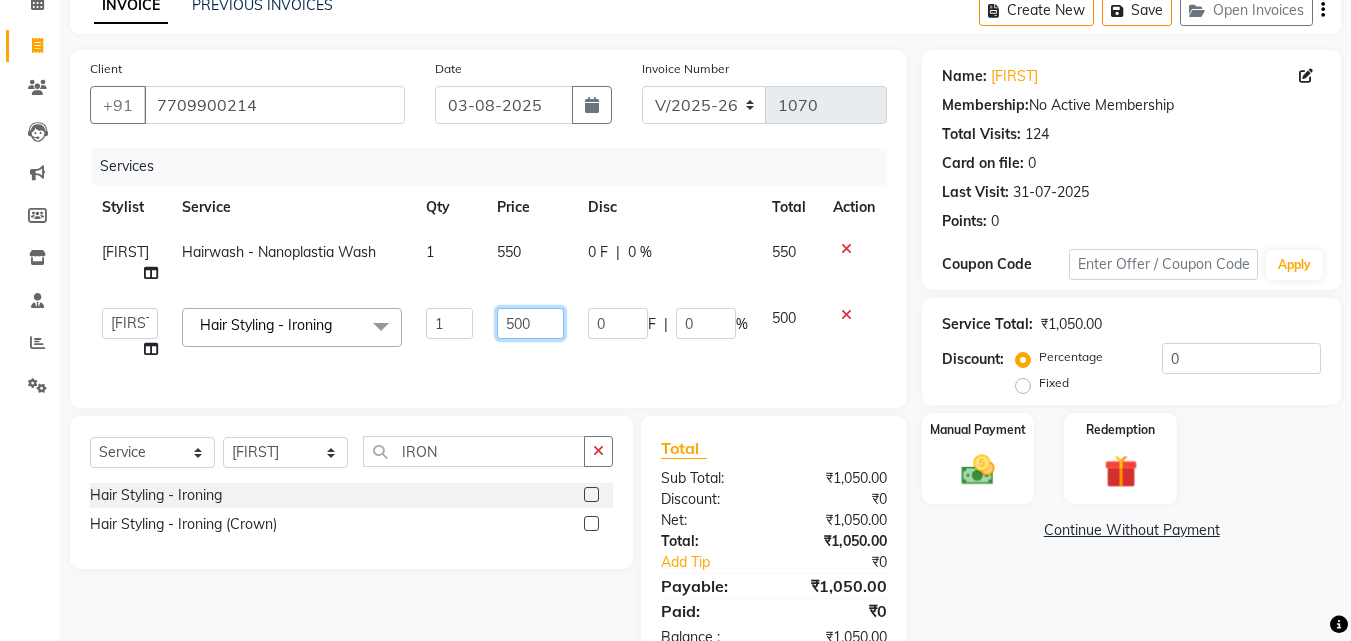 click on "500" 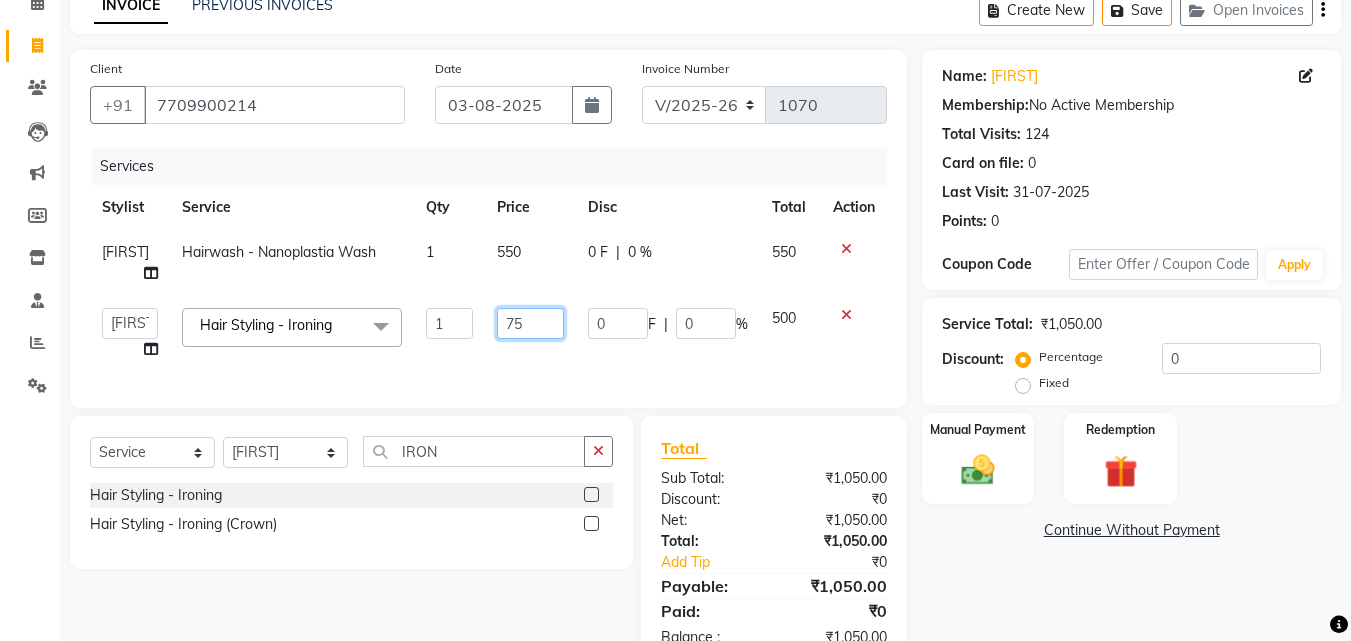 type on "750" 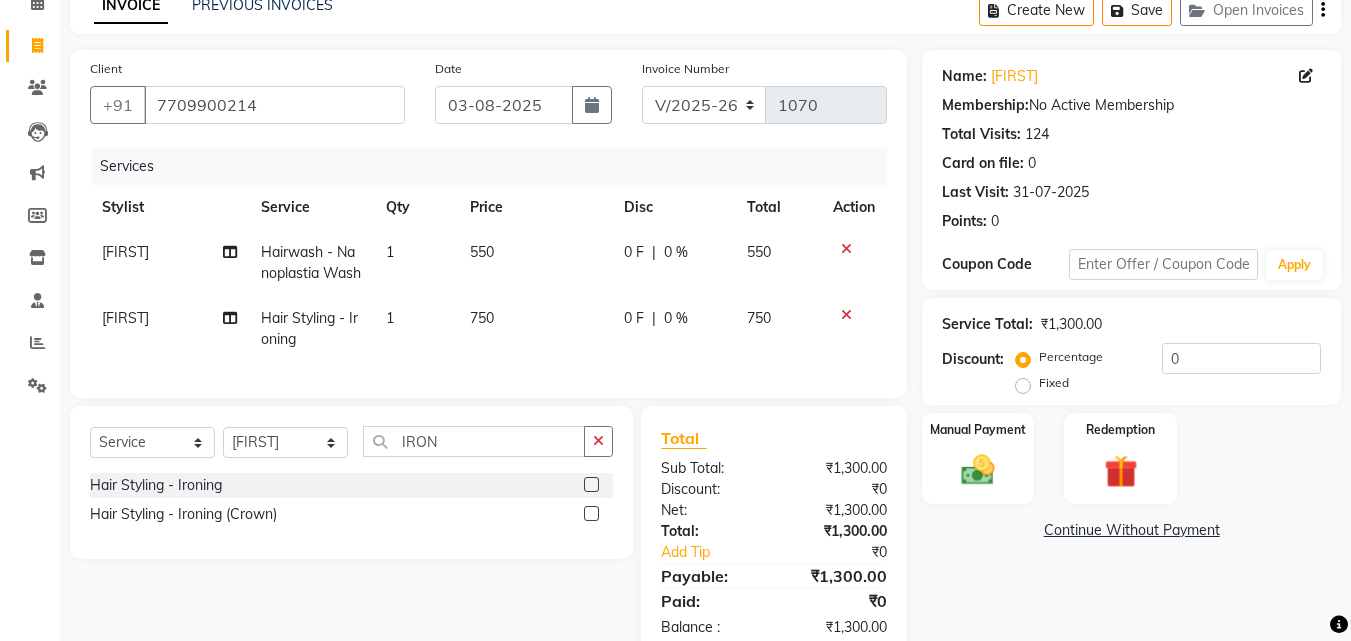 click on "Tejaswini Hairwash  - Nanoplastia Wash 1 550 0 F | 0 % 550 Tejaswini Hair Styling  - Ironing 1 750 0 F | 0 % 750" 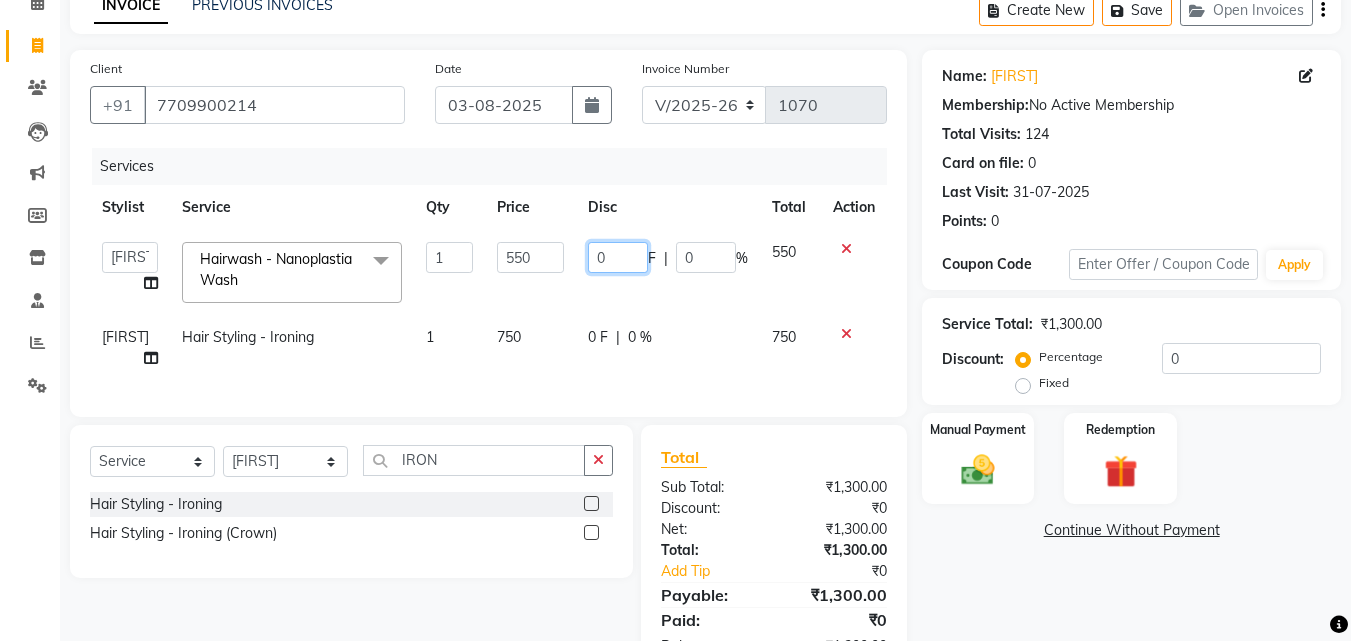 click on "0" 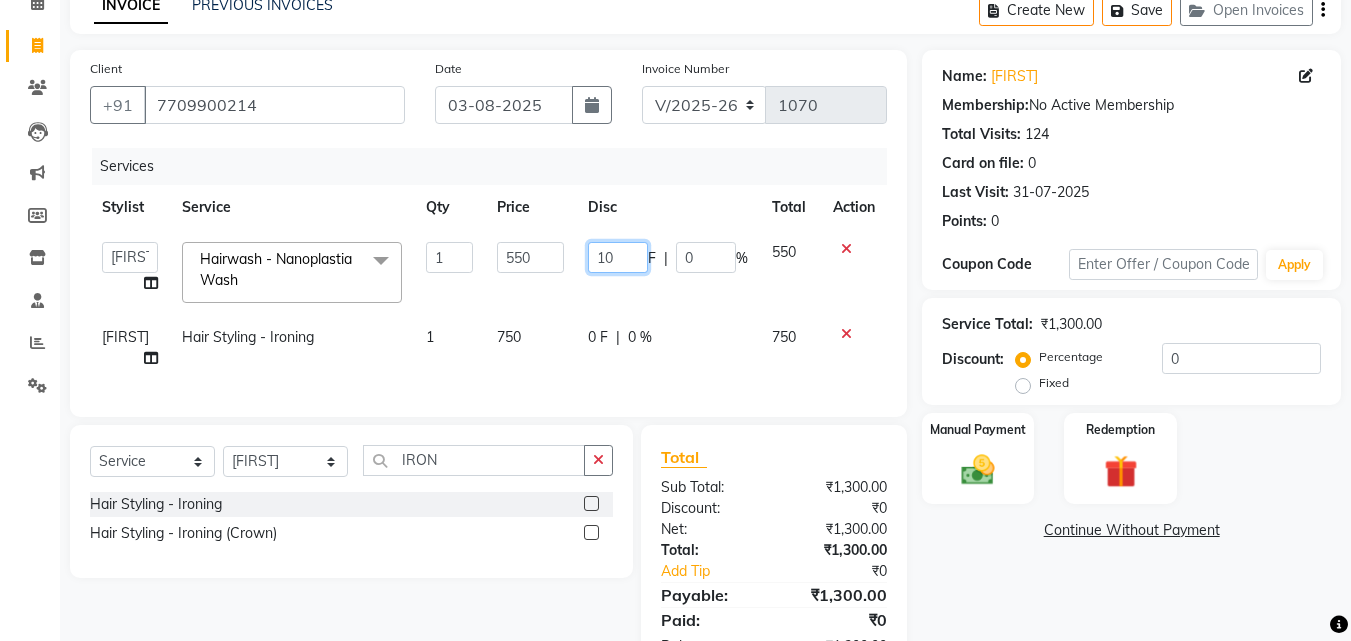 type on "100" 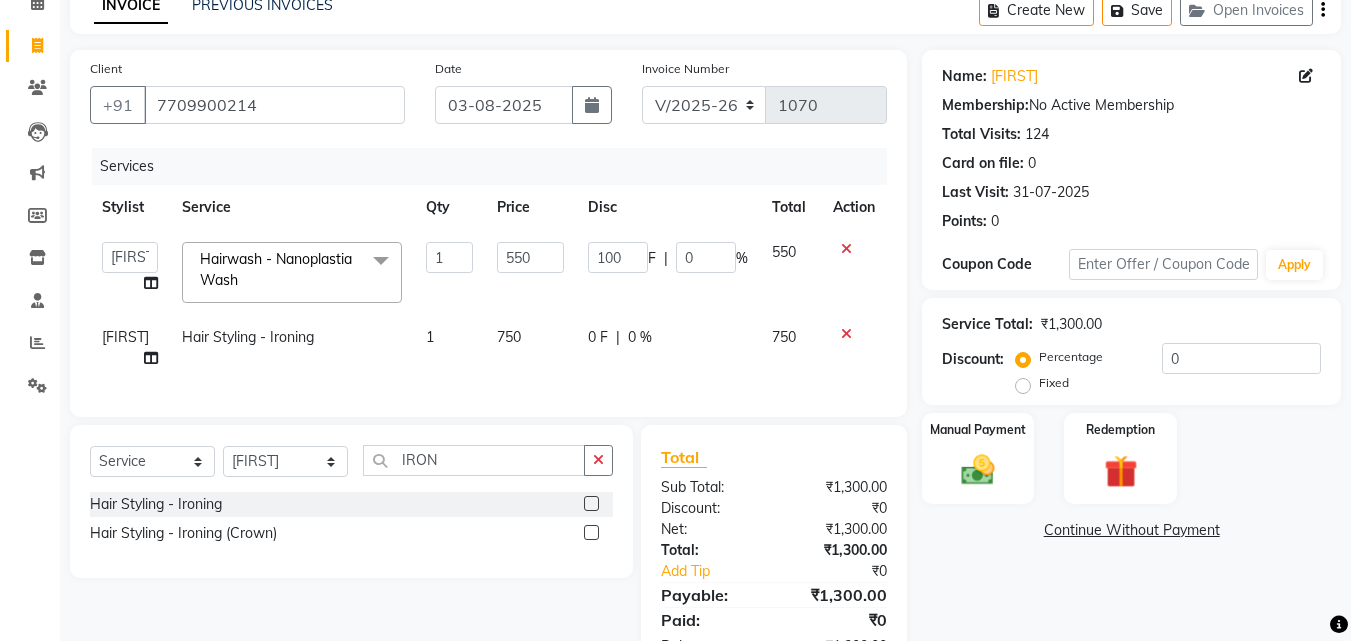 click on "Name: Koel  Membership:  No Active Membership  Total Visits:  124 Card on file:  0 Last Visit:   31-07-2025 Points:   0  Coupon Code Apply Service Total:  ₹1,300.00  Discount:  Percentage   Fixed  0 Manual Payment Redemption  Continue Without Payment" 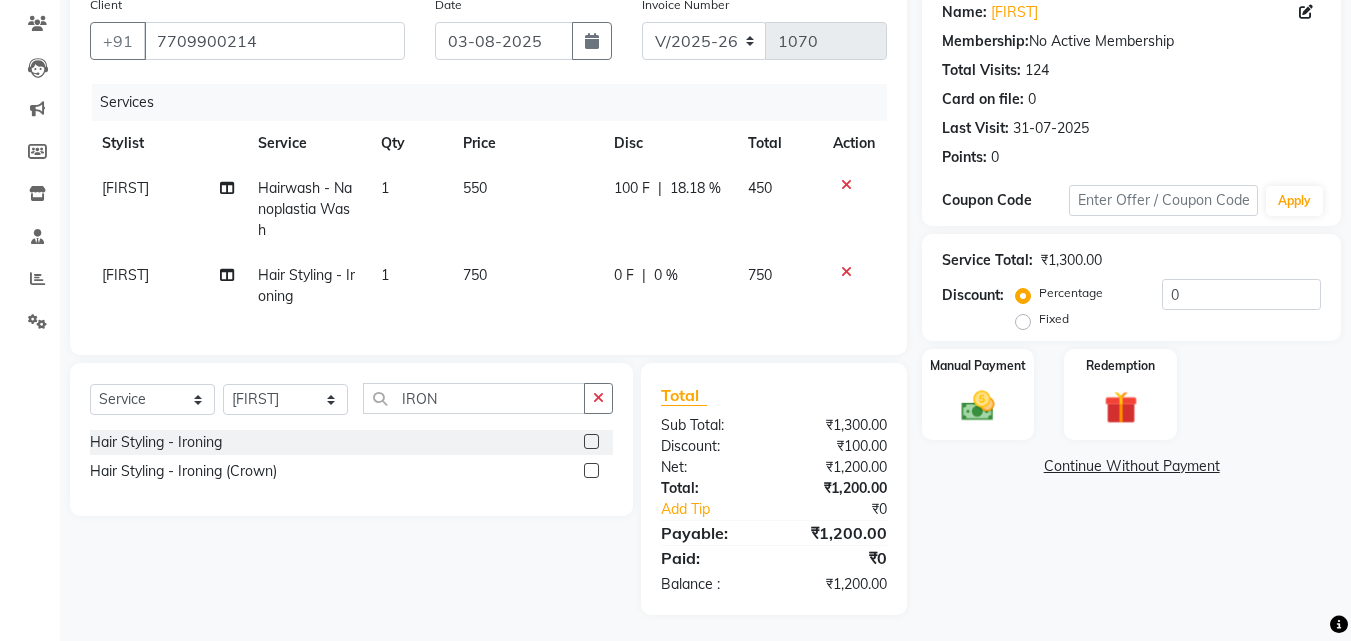 scroll, scrollTop: 183, scrollLeft: 0, axis: vertical 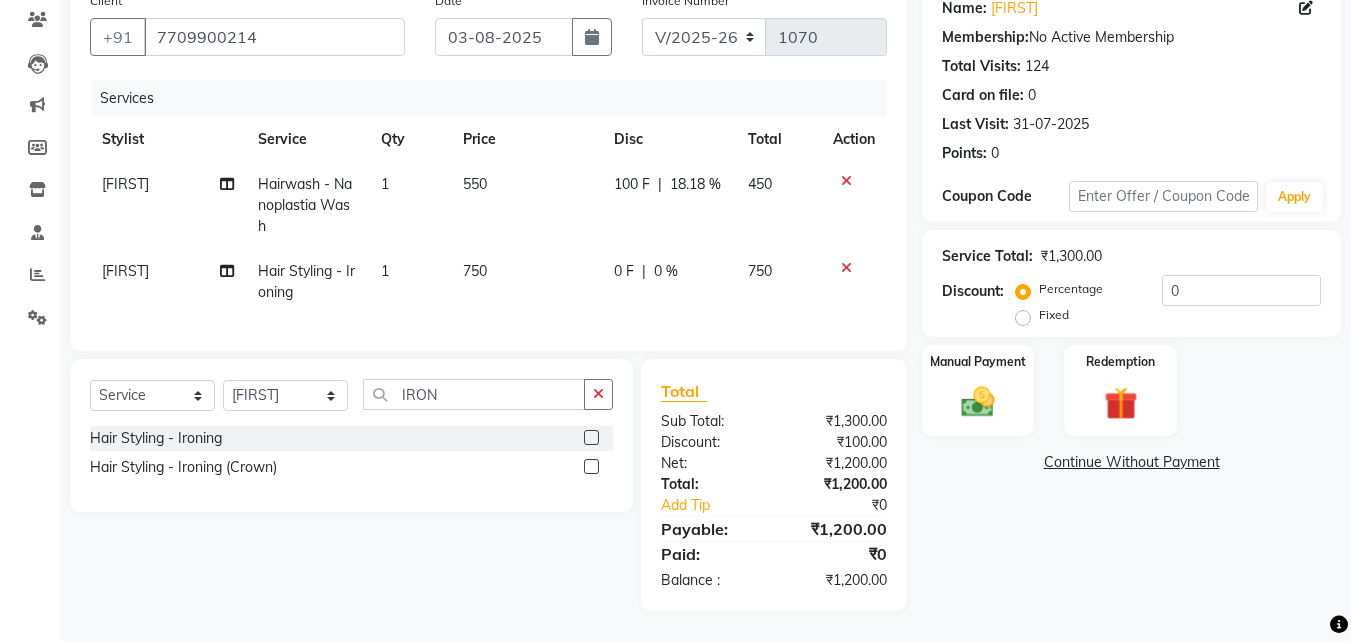 click on "Total Sub Total: ₹1,300.00 Discount: ₹100.00 Net: ₹1,200.00 Total: ₹1,200.00 Add Tip ₹0 Payable: ₹1,200.00 Paid: ₹0 Balance   : ₹1,200.00" 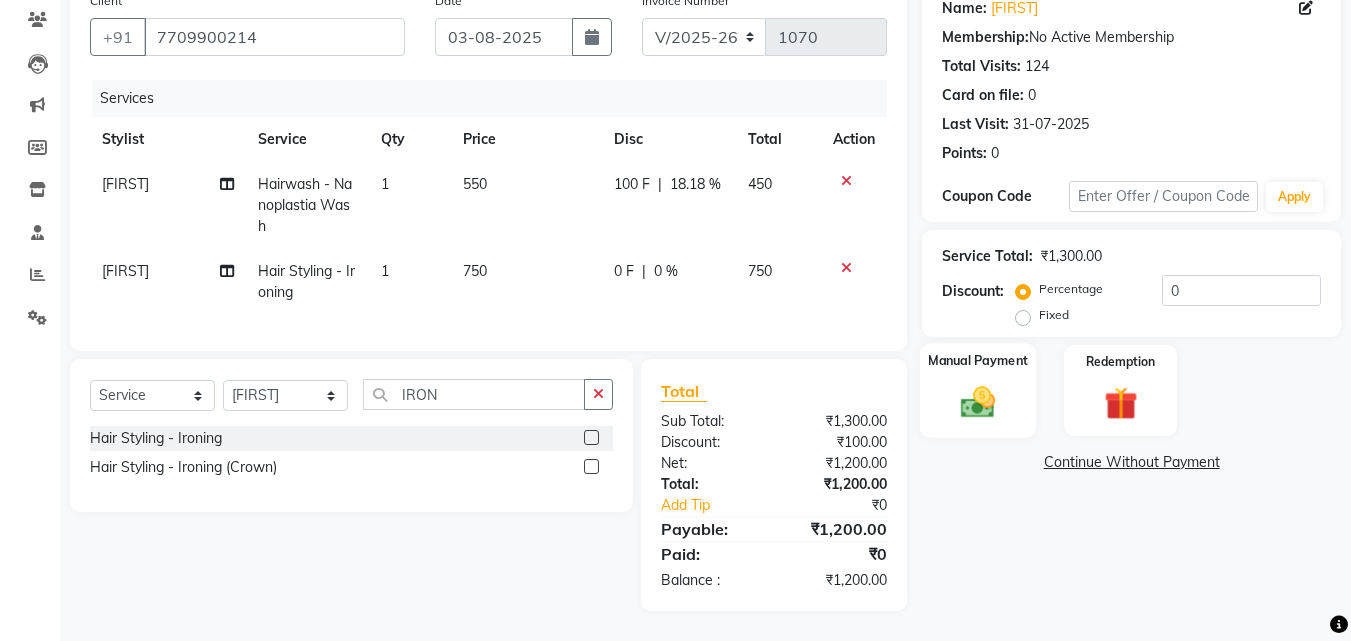 click 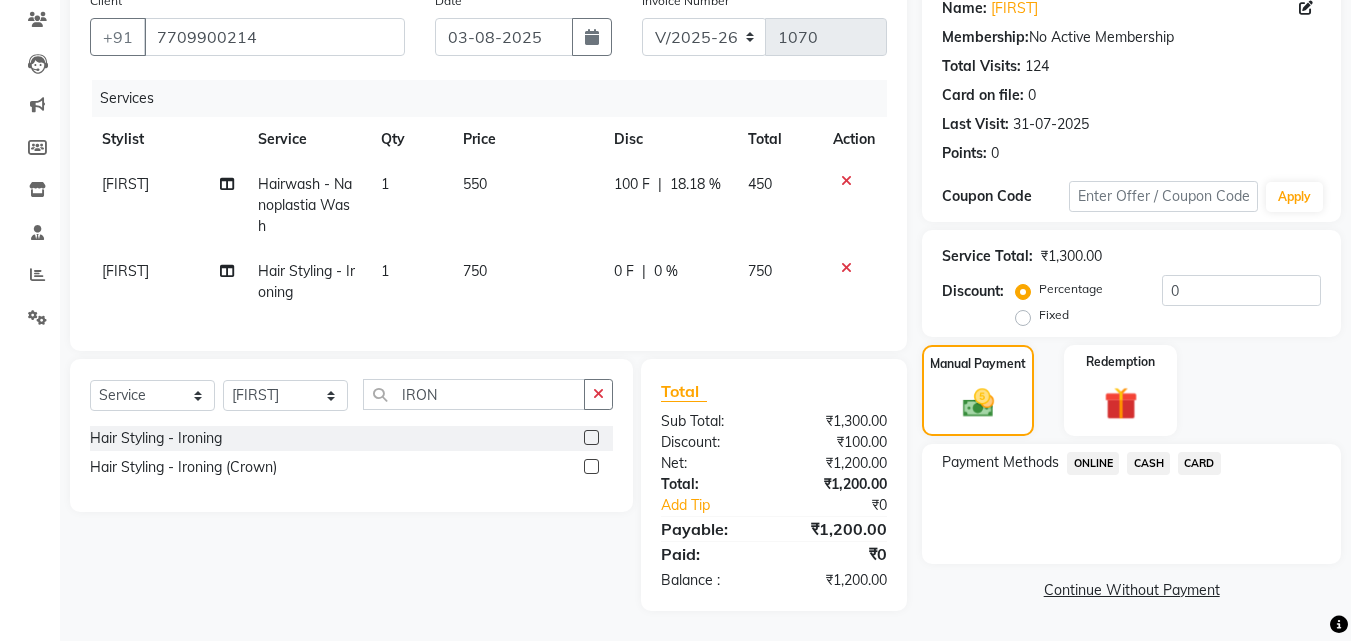 click on "CASH" 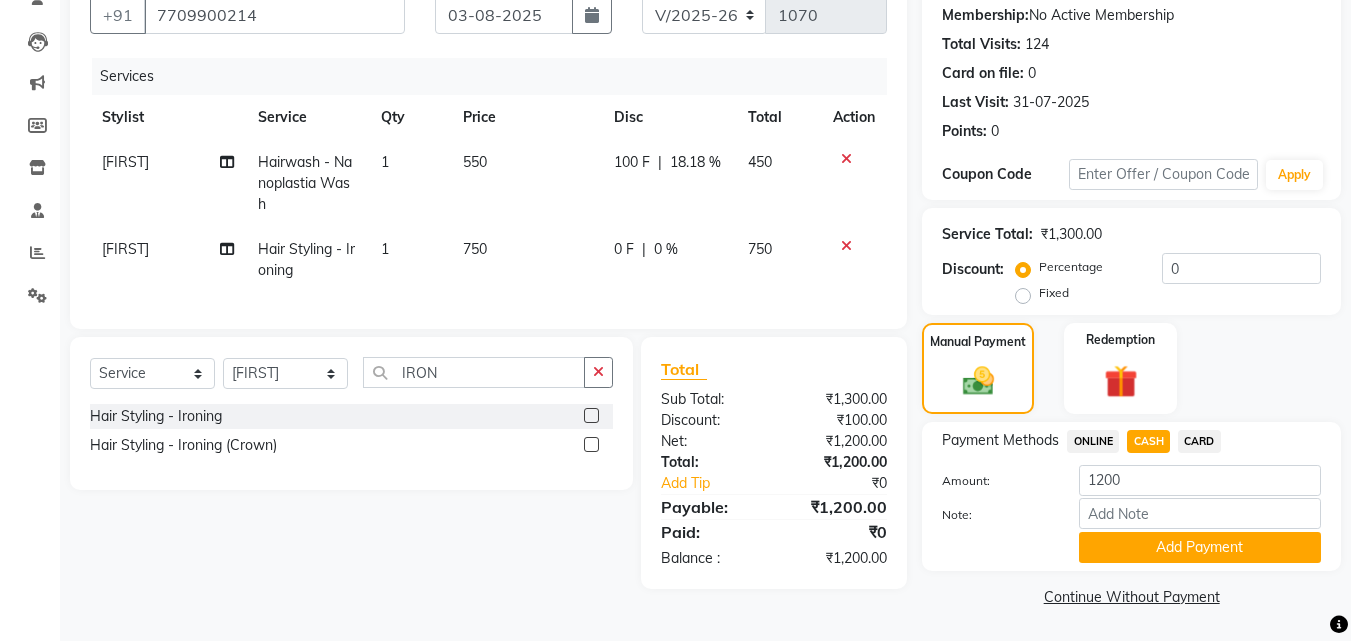 scroll, scrollTop: 191, scrollLeft: 0, axis: vertical 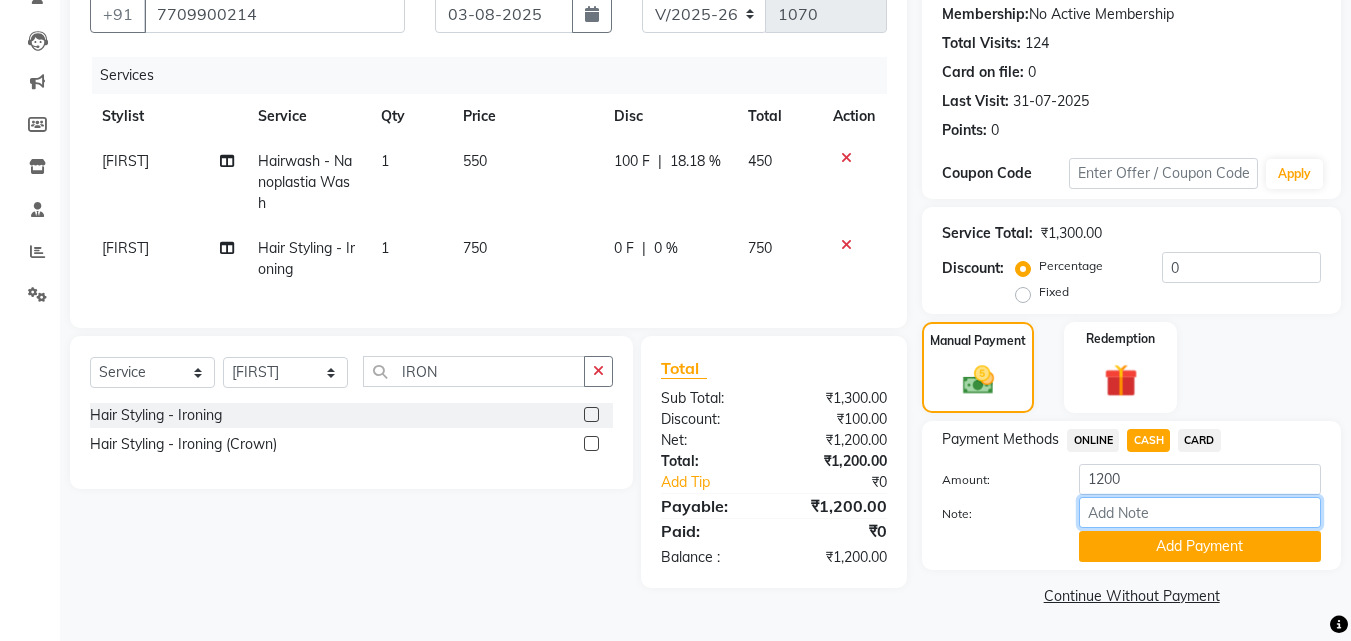 click on "Note:" at bounding box center [1200, 512] 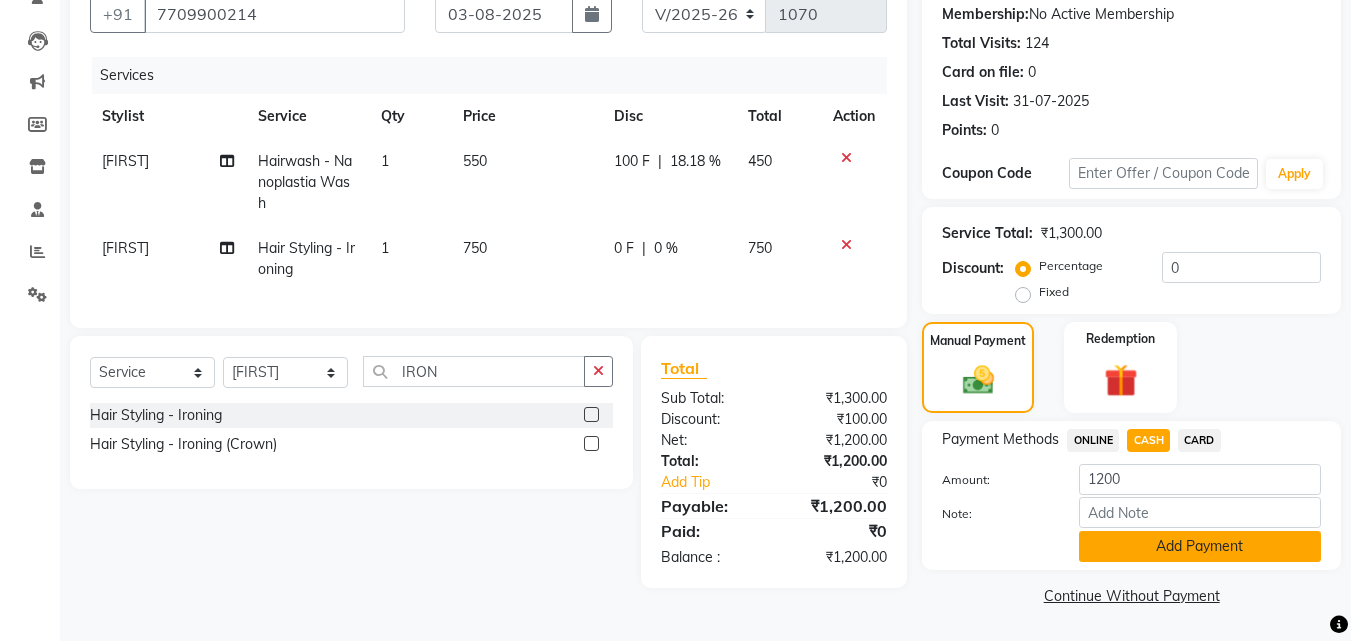 click on "Add Payment" 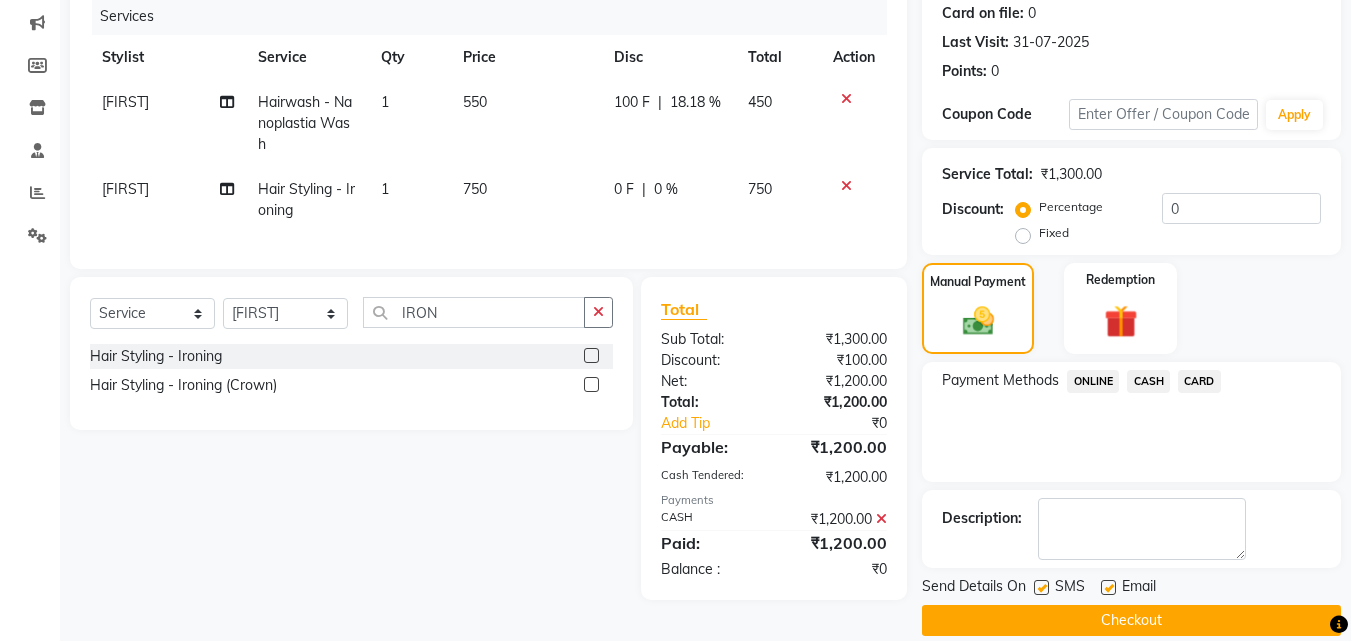scroll, scrollTop: 275, scrollLeft: 0, axis: vertical 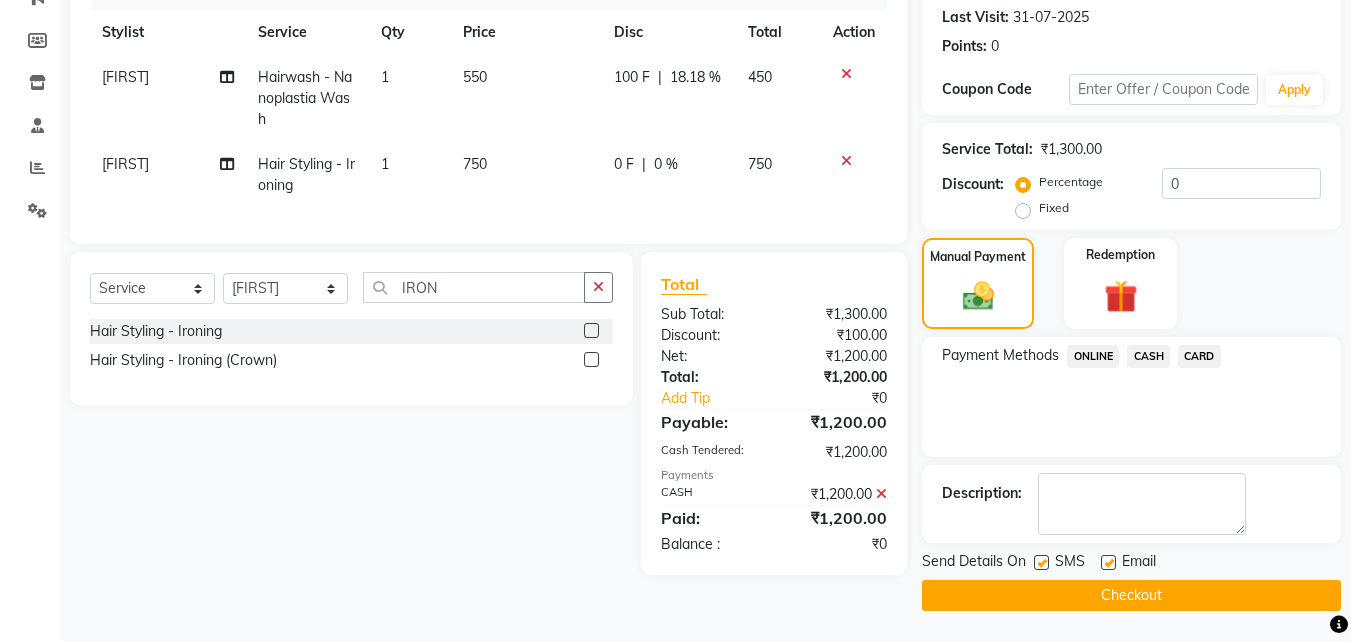 click on "Checkout" 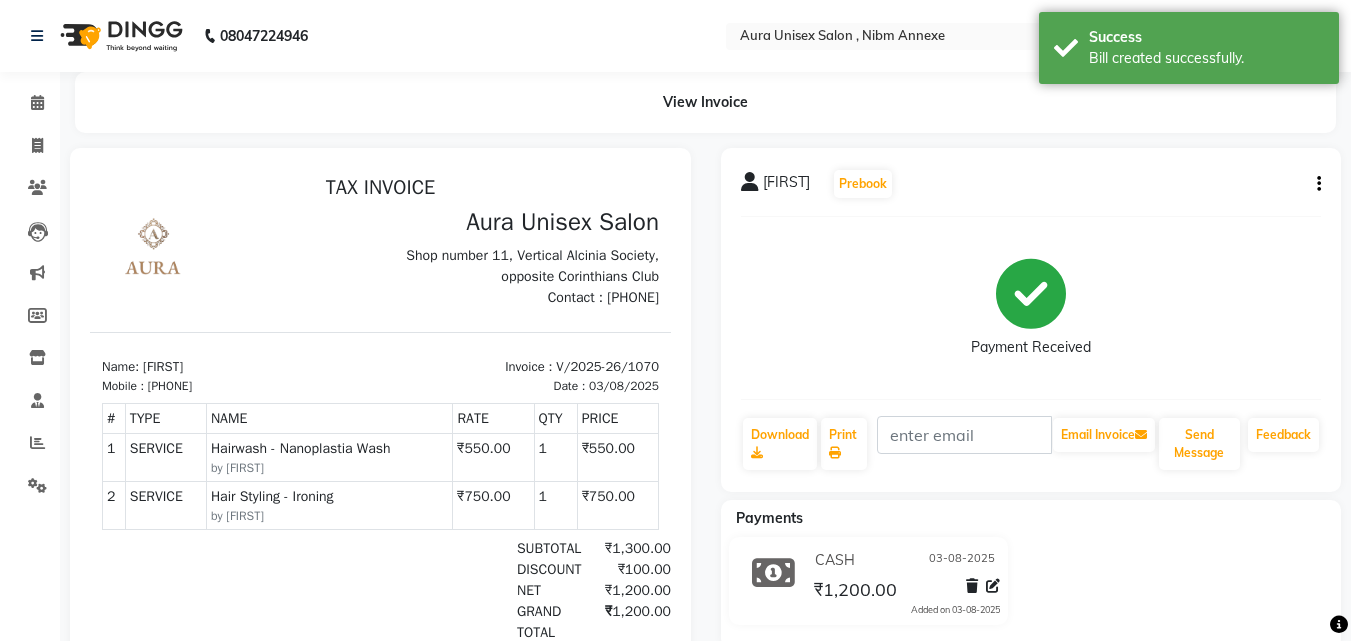 scroll, scrollTop: 0, scrollLeft: 0, axis: both 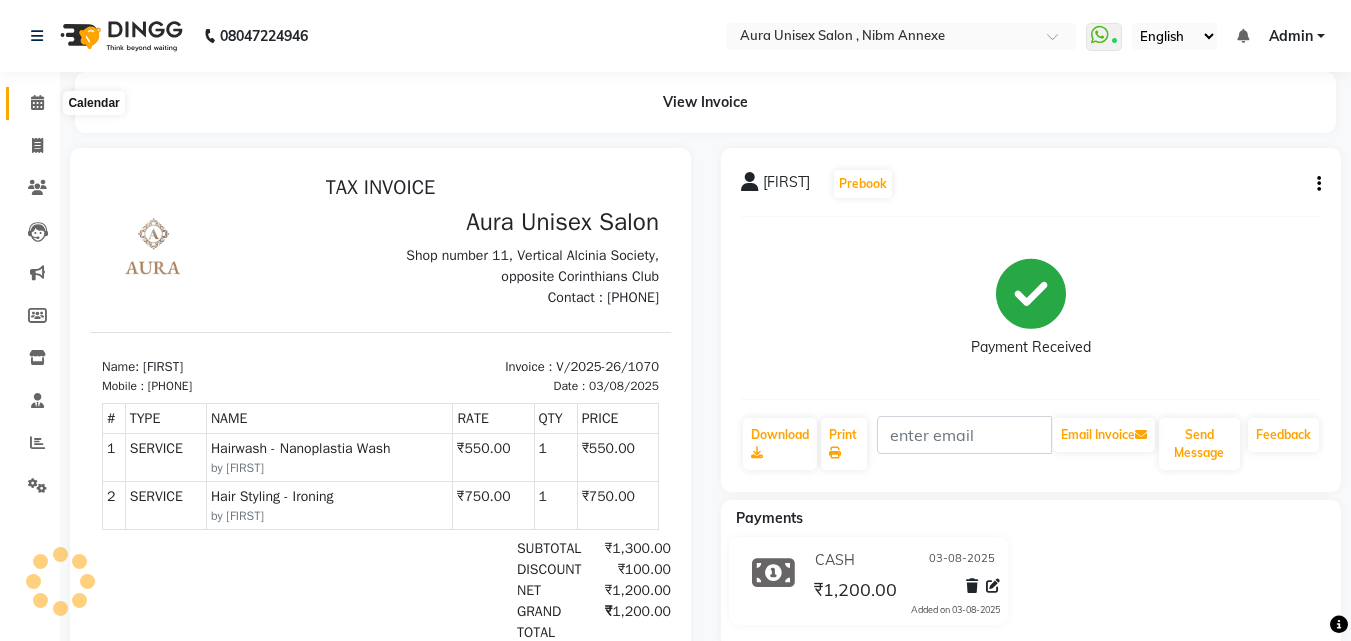 click 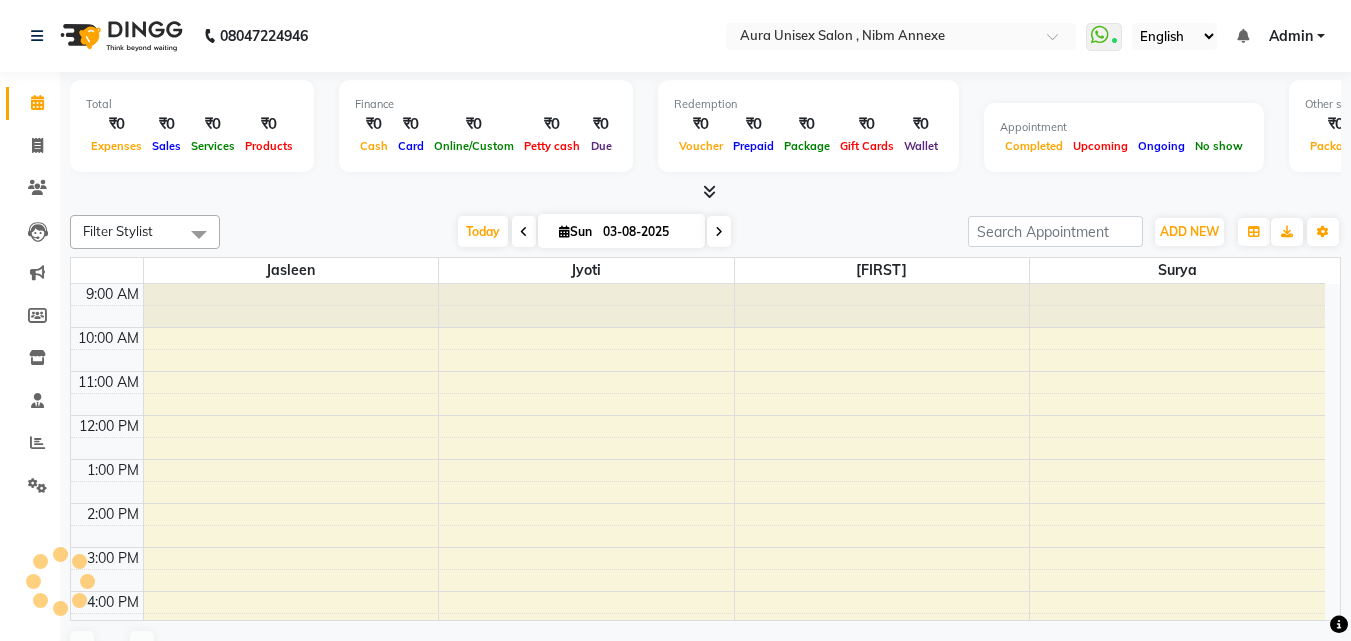 scroll, scrollTop: 0, scrollLeft: 0, axis: both 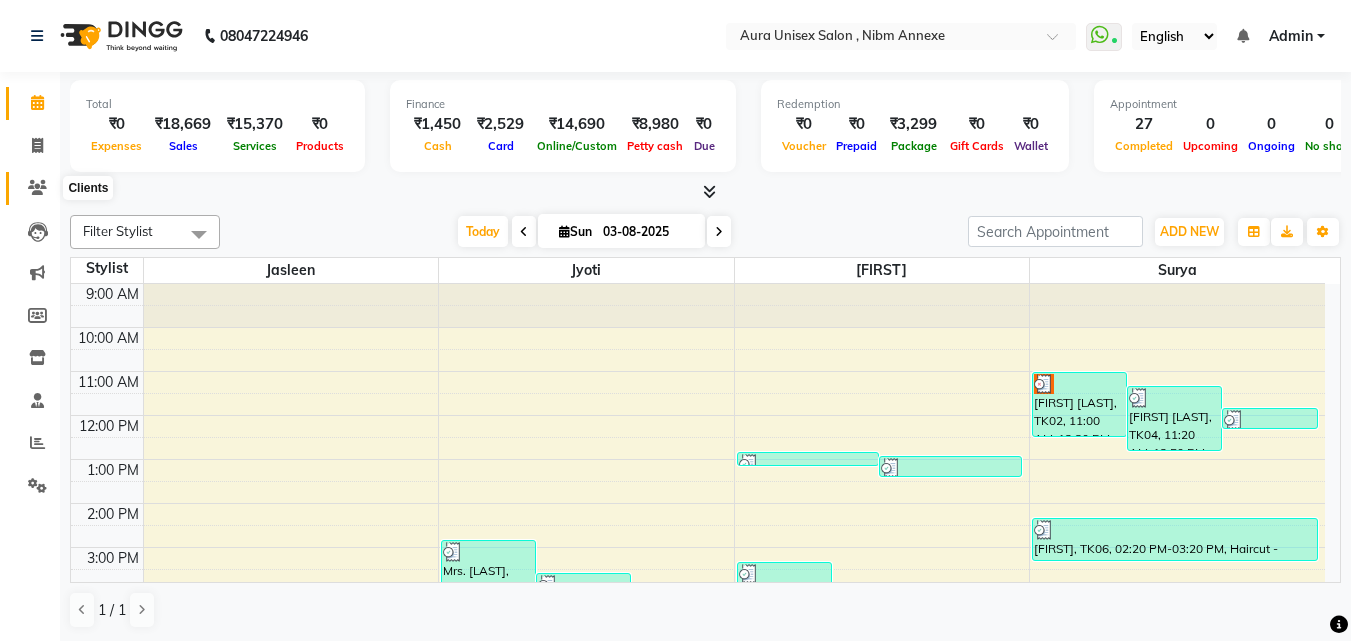 click 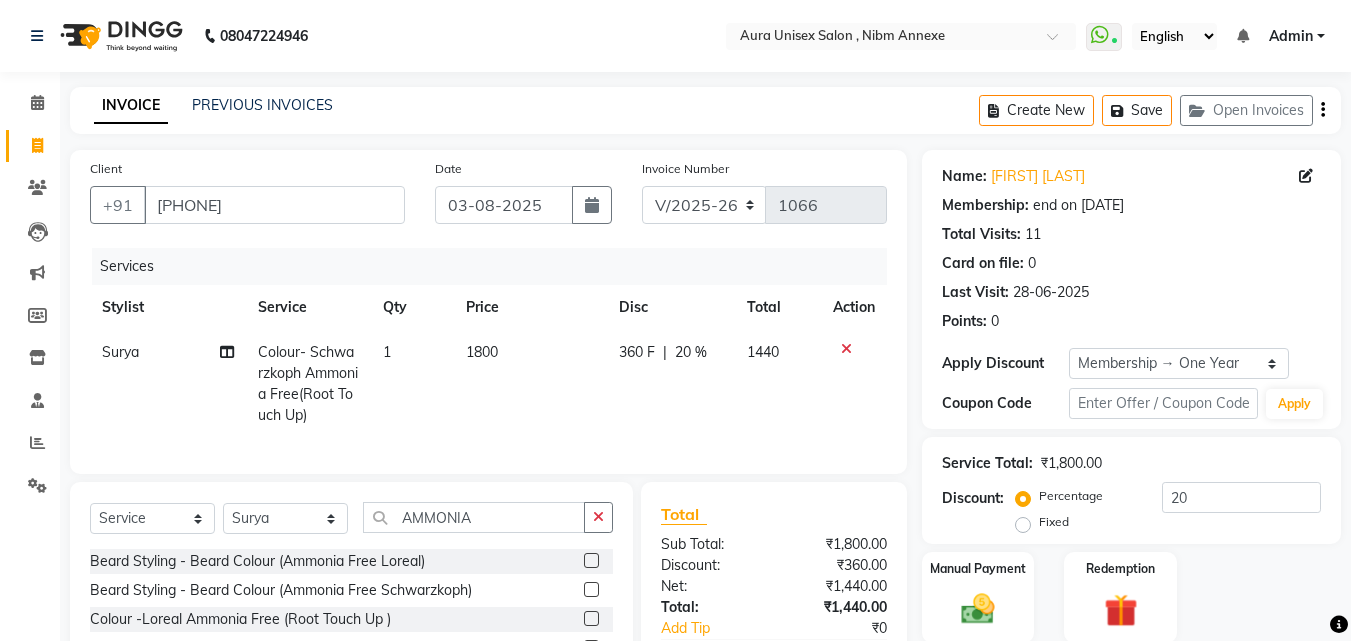 select on "823" 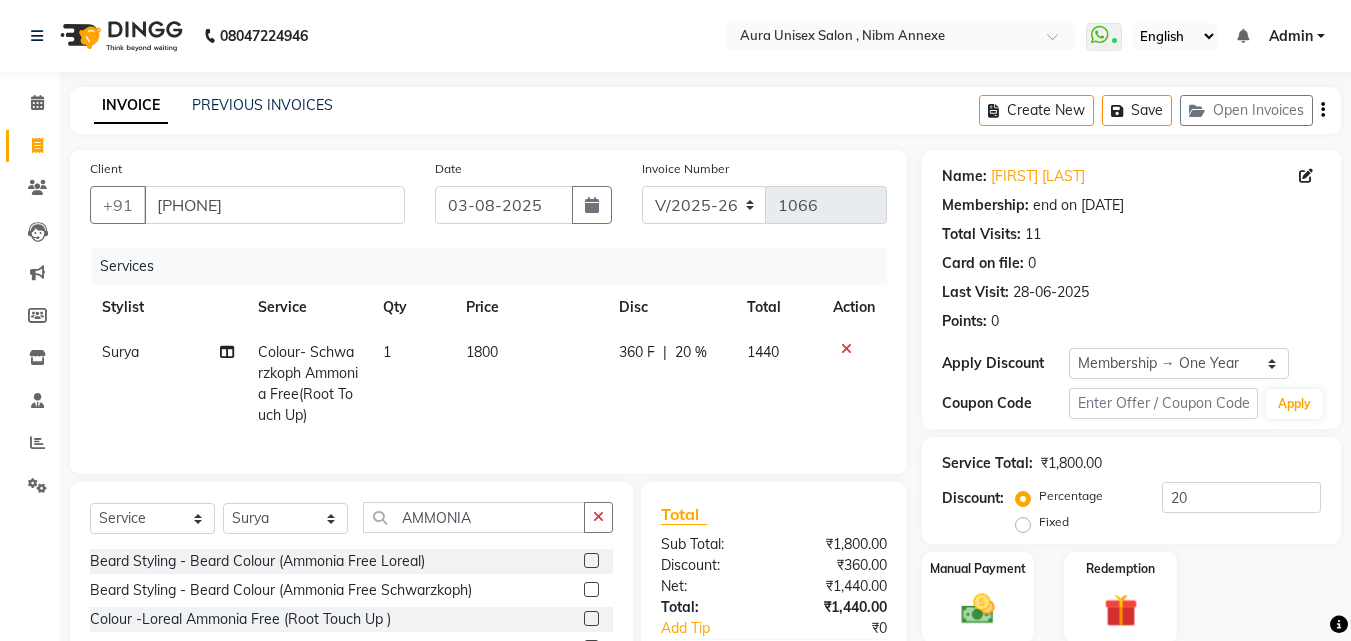 scroll, scrollTop: 0, scrollLeft: 0, axis: both 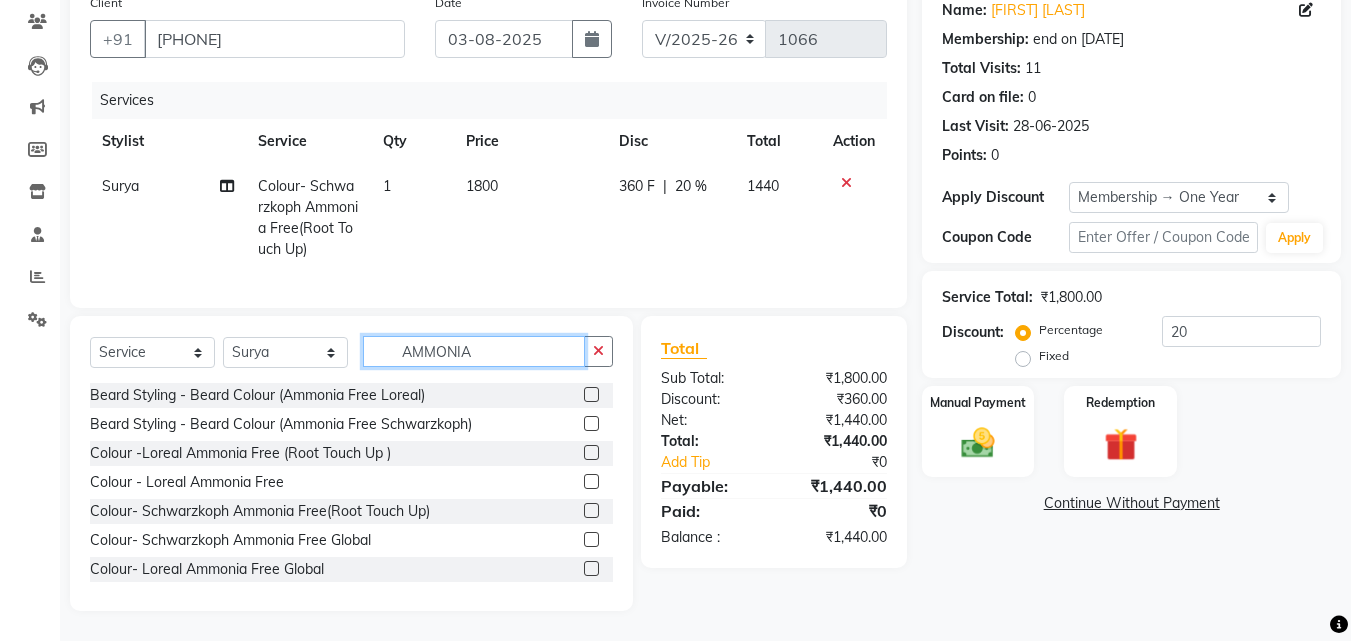 click on "AMMONIA" 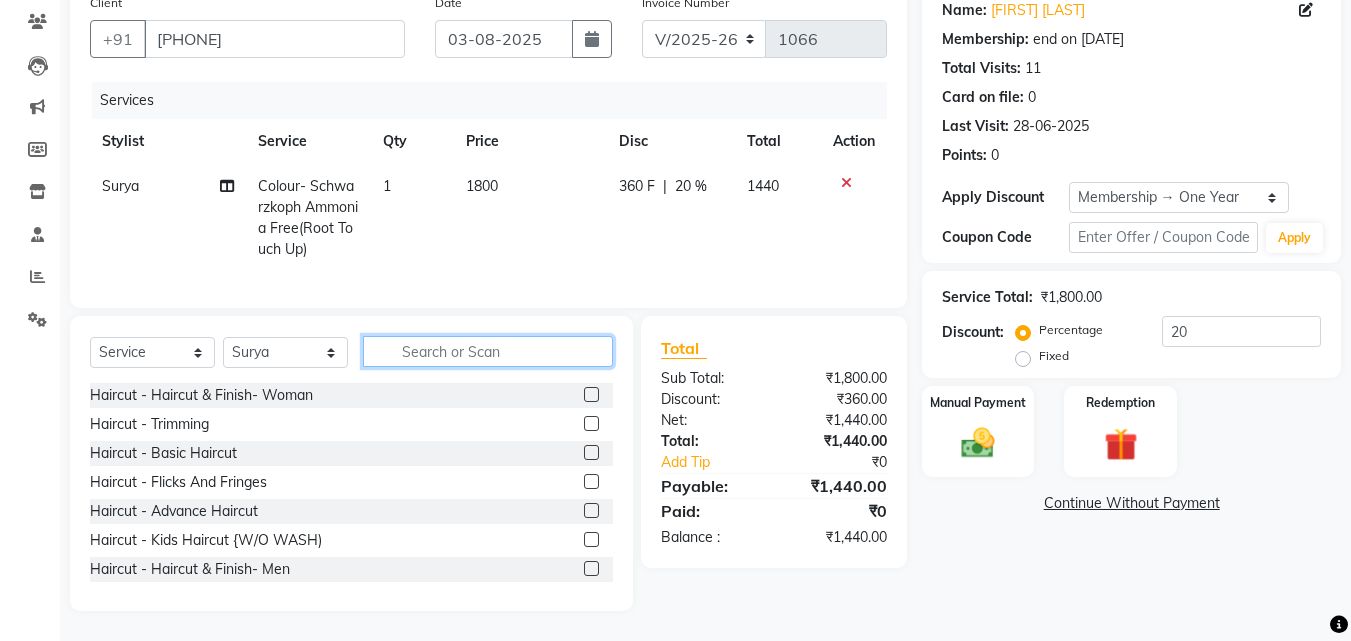 click 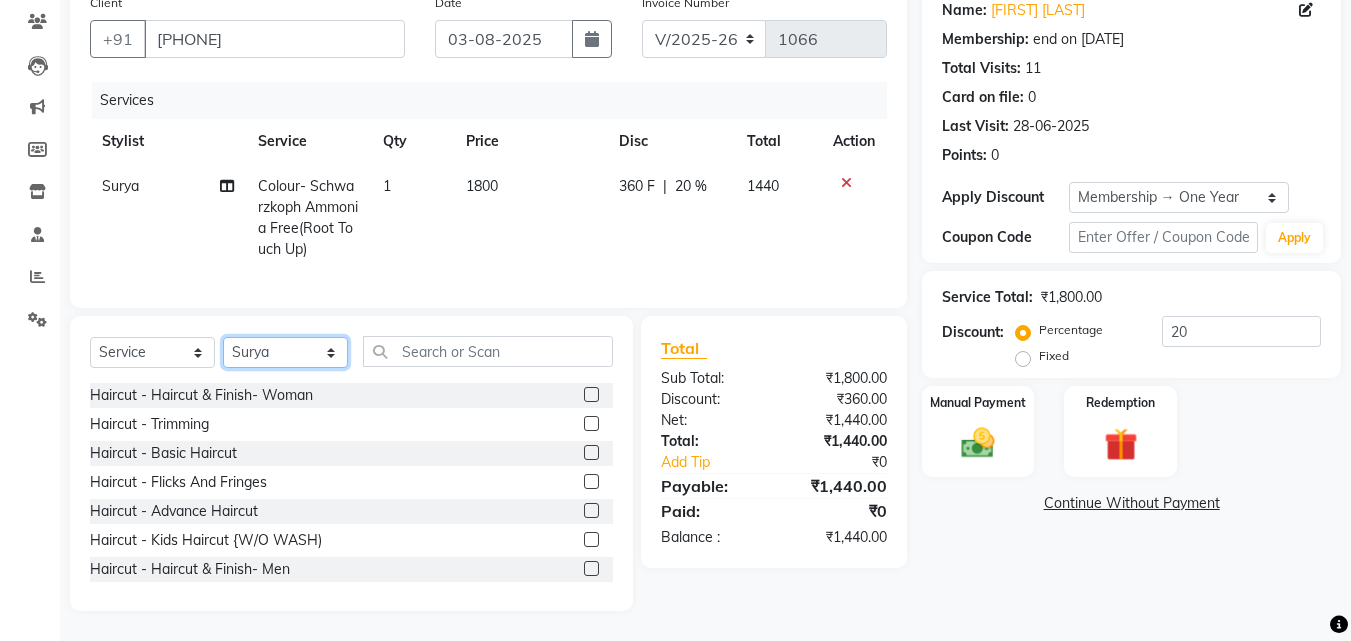 click on "Select Stylist Jasleen Jyoti Surya Tejaswini" 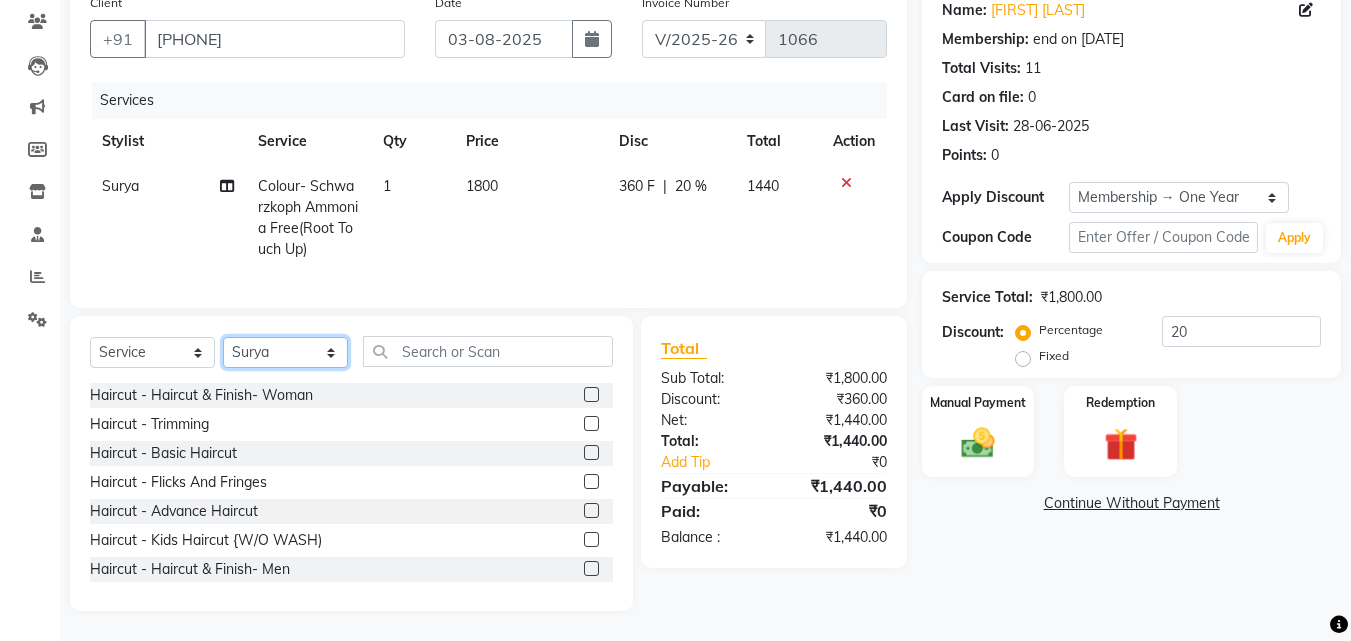 select on "69638" 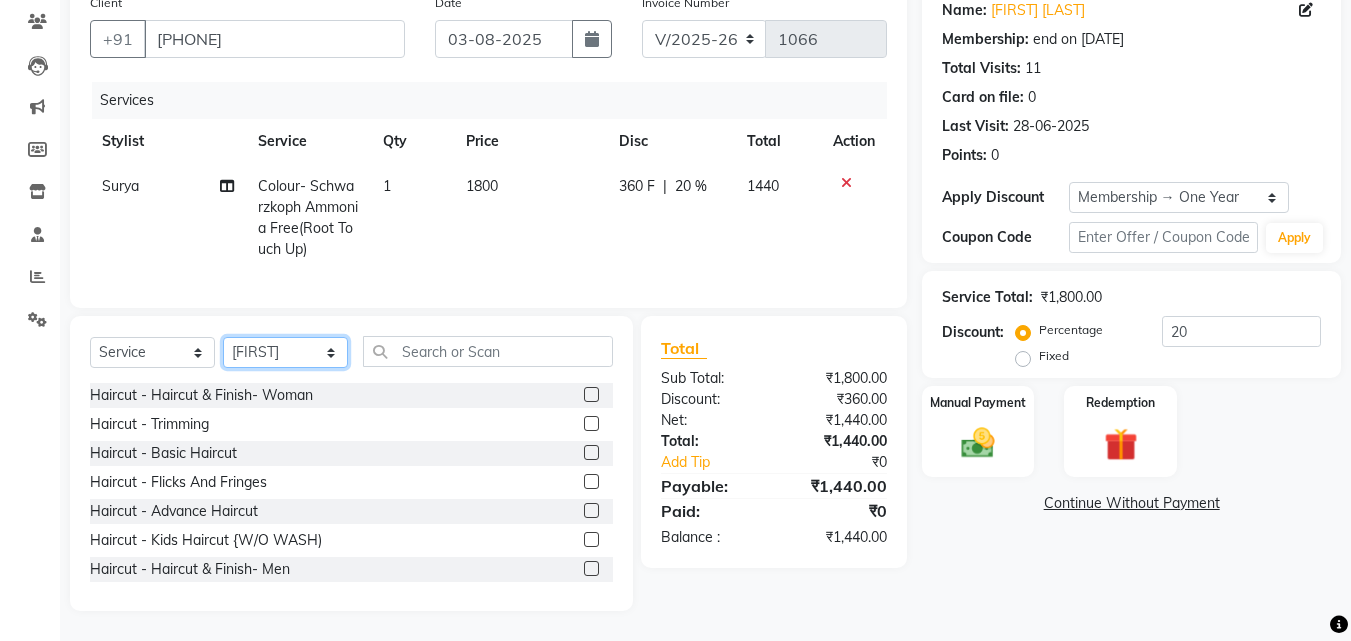 click on "Select Stylist Jasleen Jyoti Surya Tejaswini" 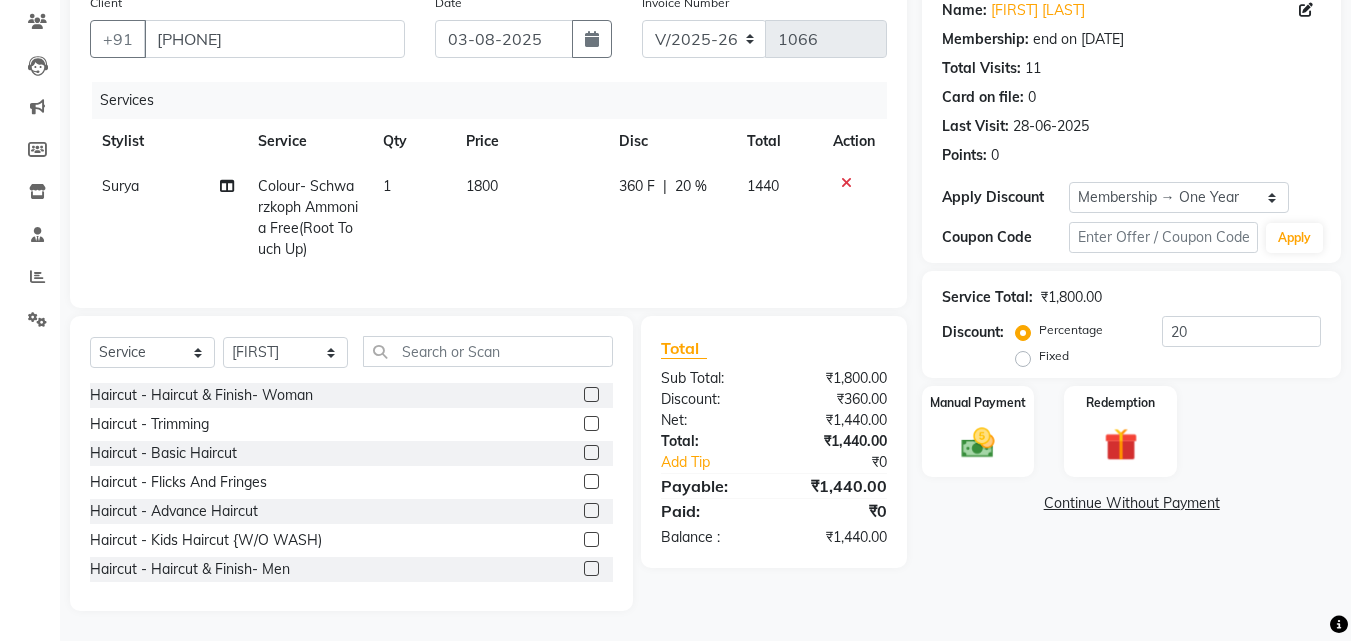 drag, startPoint x: 476, startPoint y: 331, endPoint x: 475, endPoint y: 347, distance: 16.03122 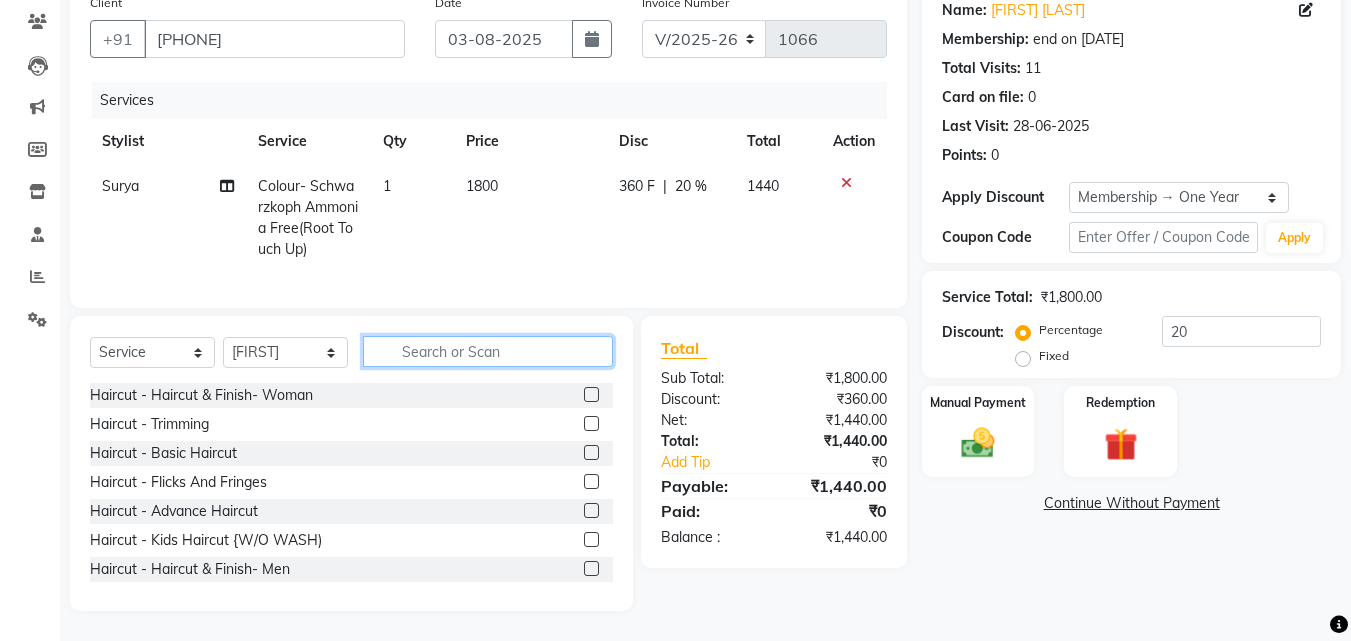 click 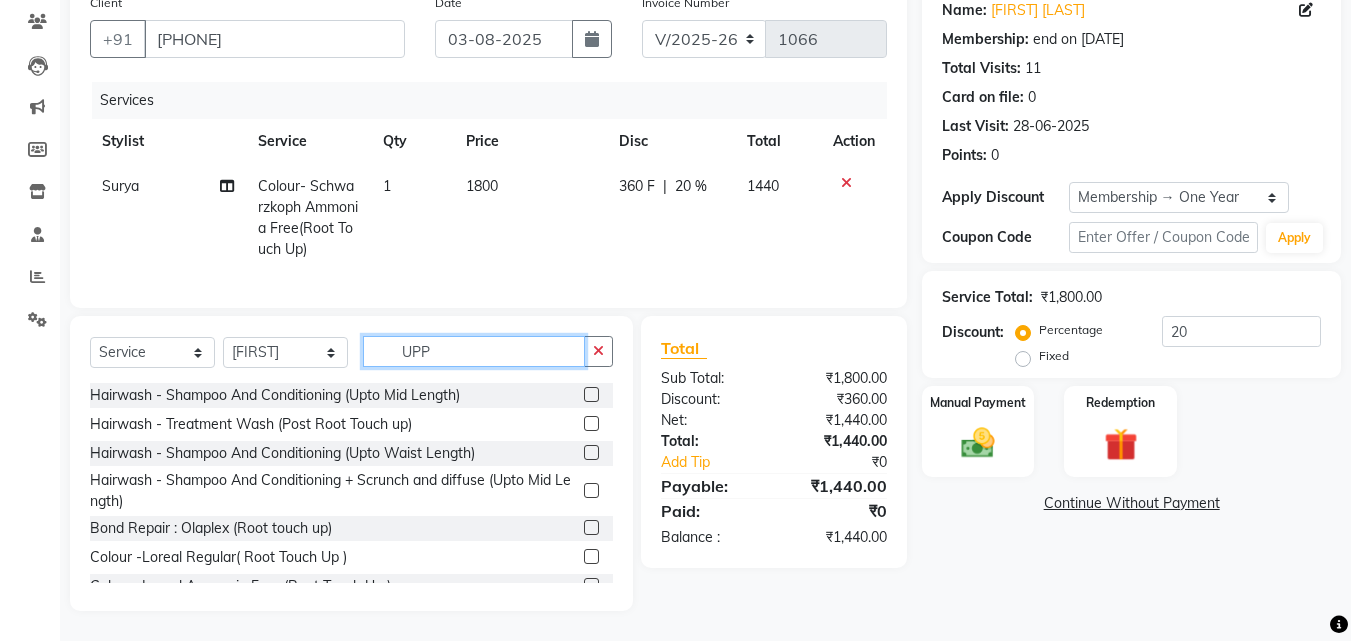 scroll, scrollTop: 138, scrollLeft: 0, axis: vertical 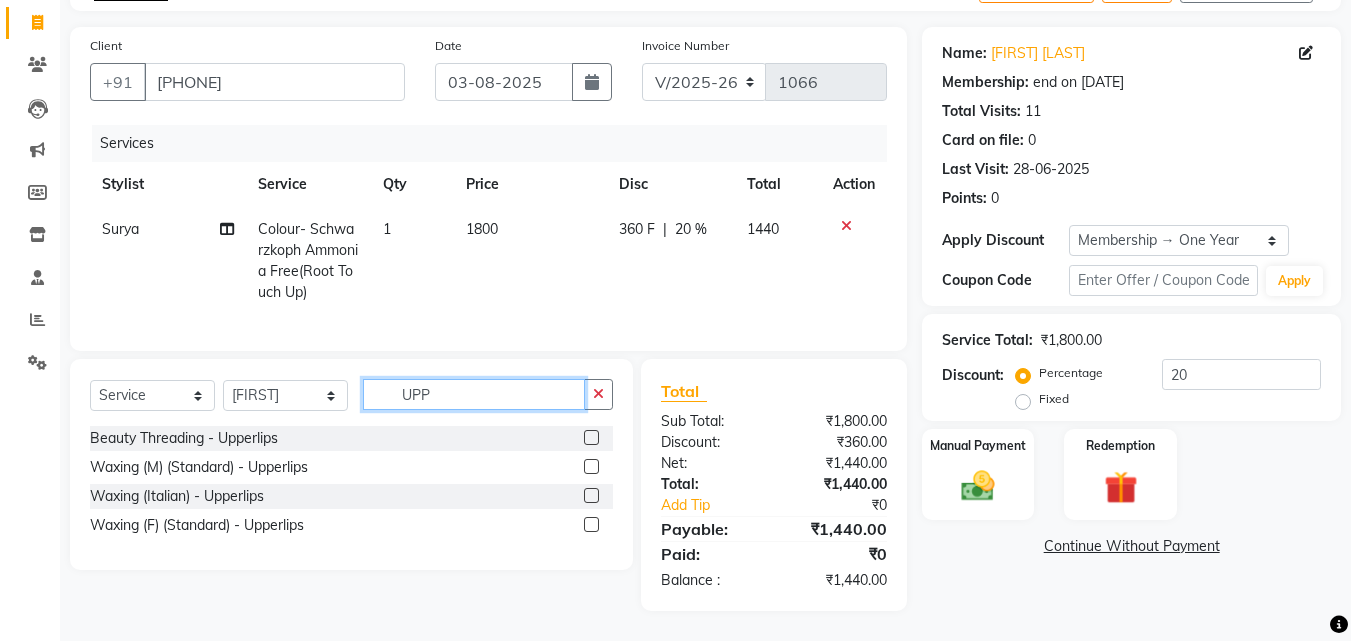 type on "UPP" 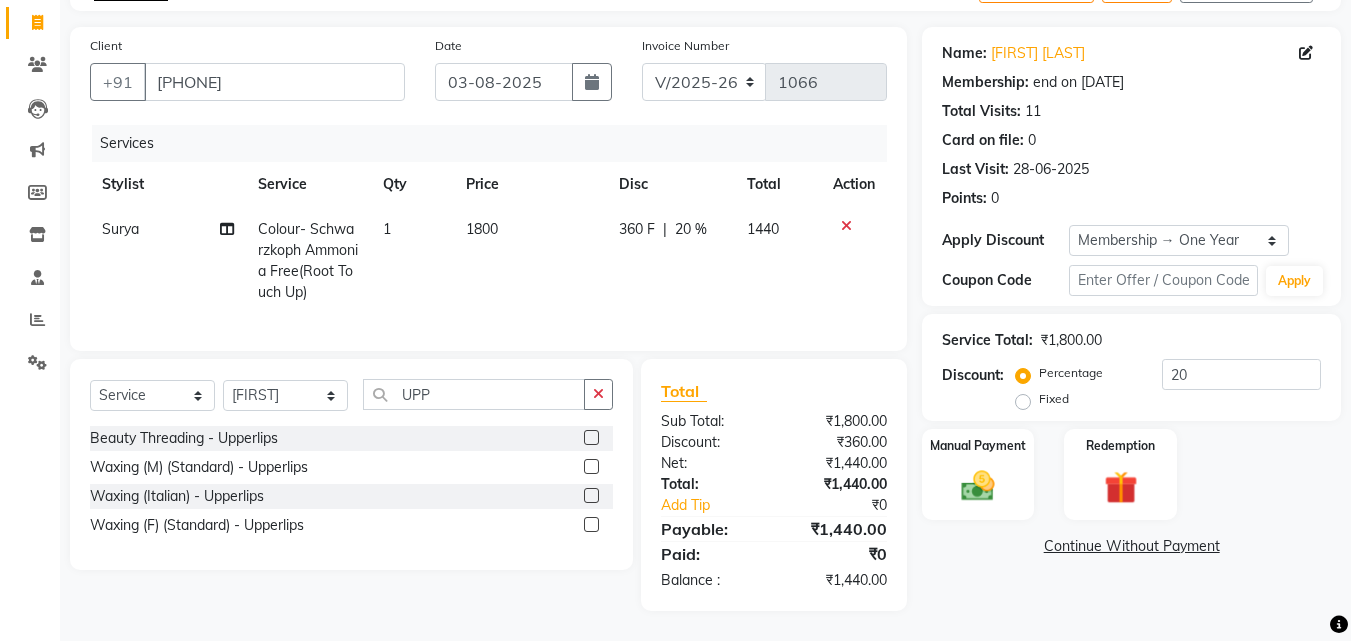 click 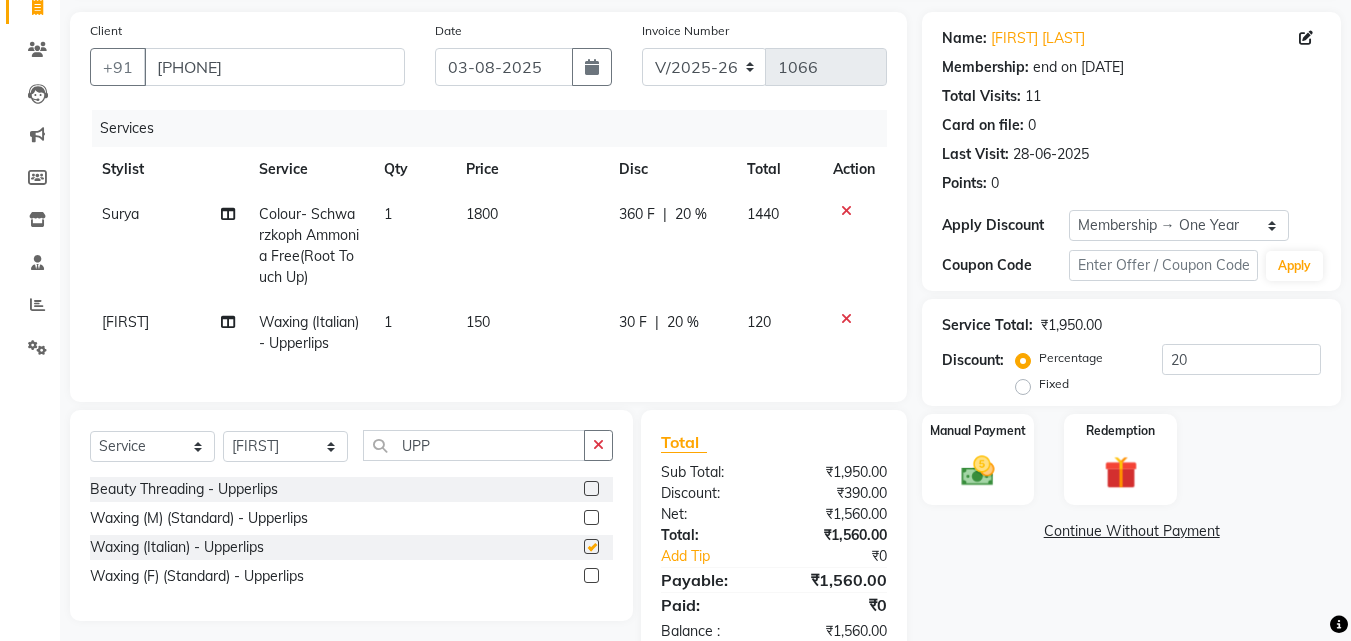 checkbox on "false" 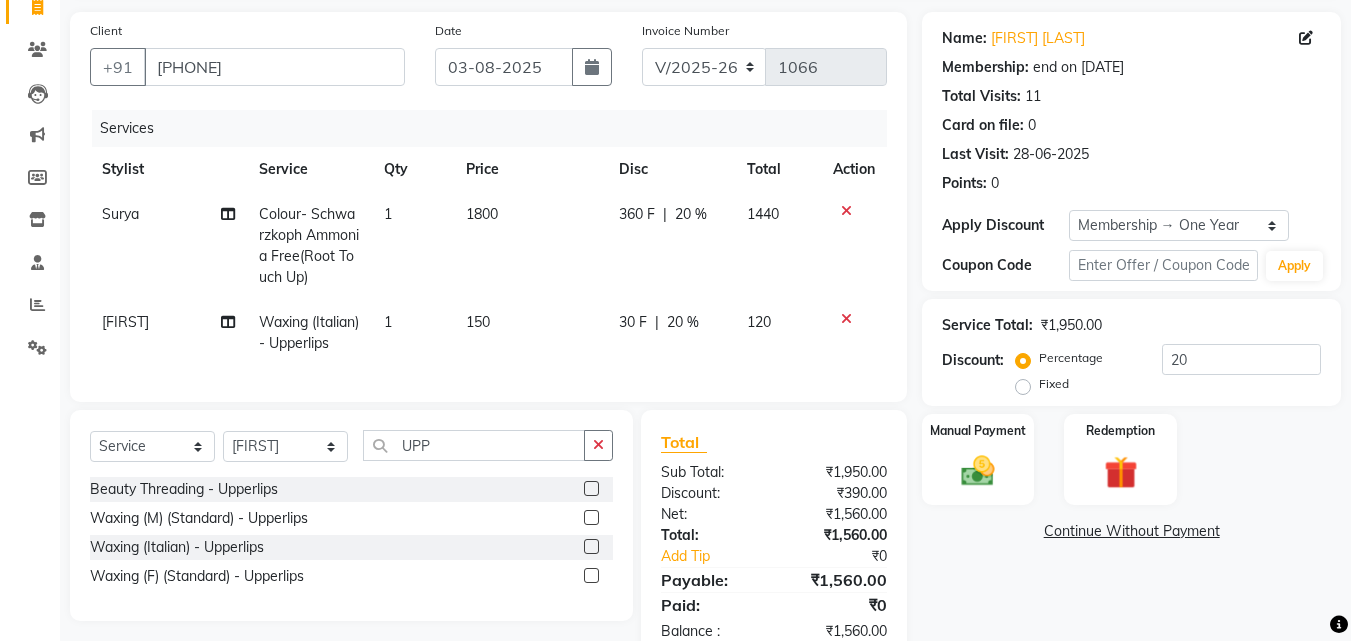 scroll, scrollTop: 204, scrollLeft: 0, axis: vertical 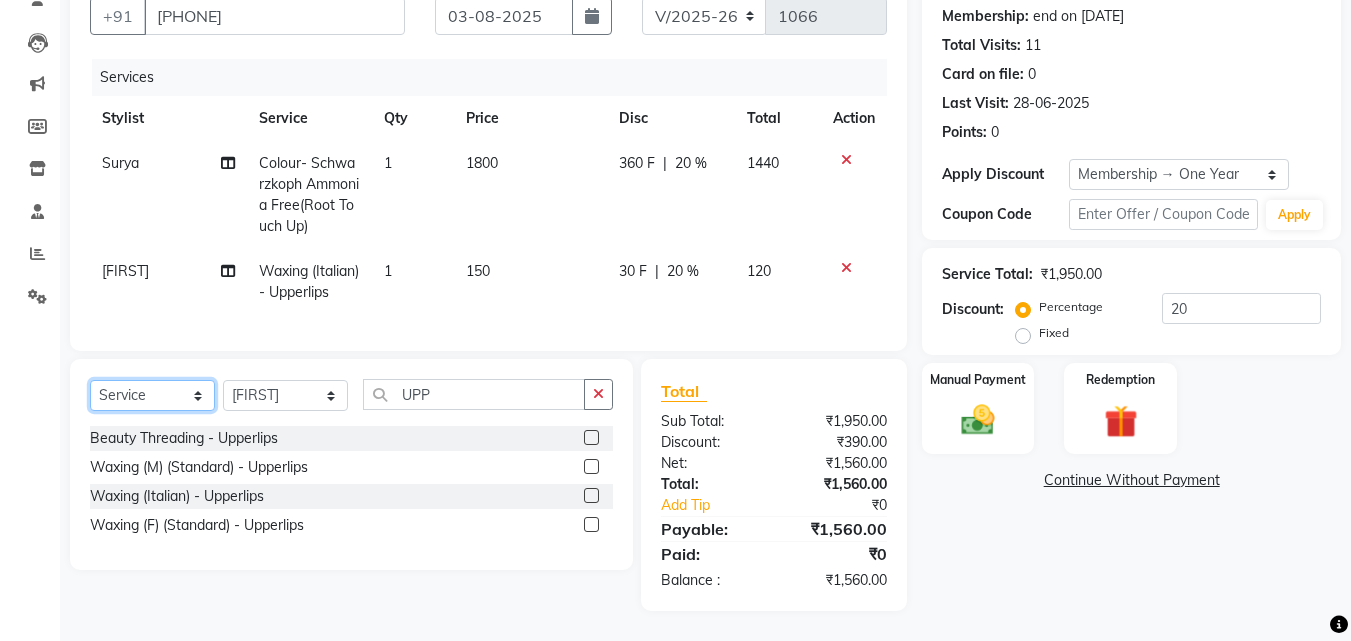 click on "Select  Service  Product  Membership  Package Voucher Prepaid Gift Card" 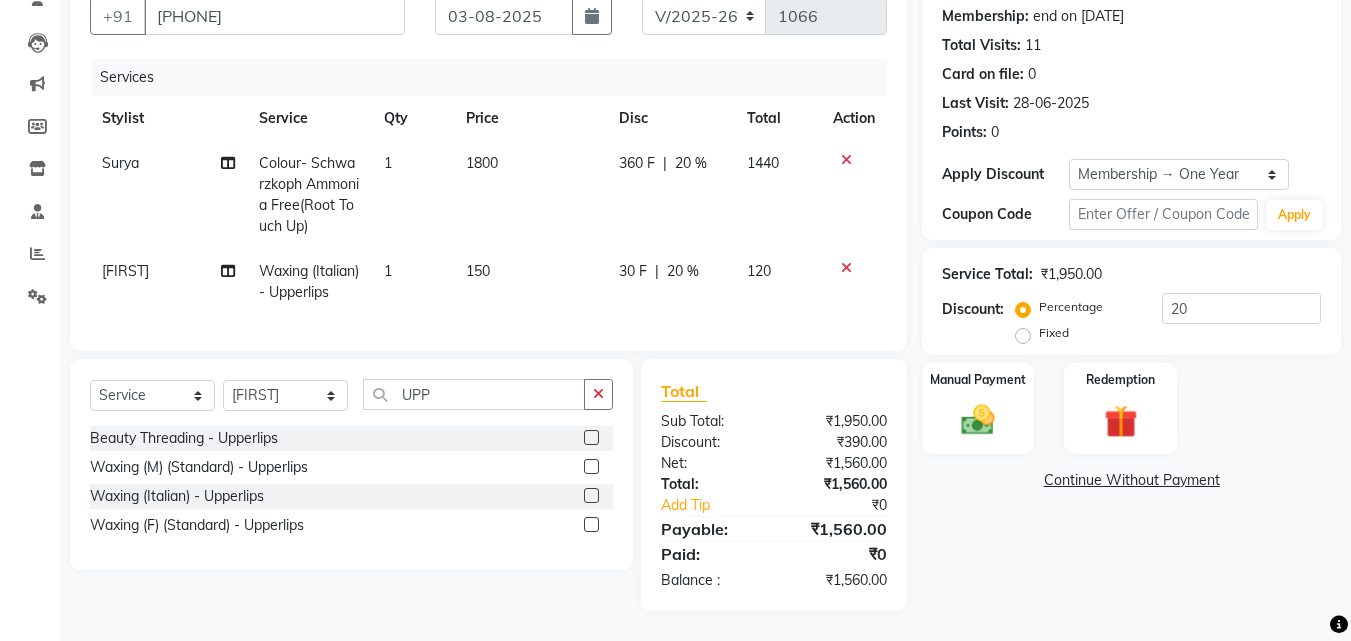 click on "Beauty Threading  - Upperlips  Waxing (M) (Standard)  - Upperlips  Waxing (Italian)  - Upperlips  Waxing (F) (Standard) - Upperlips" 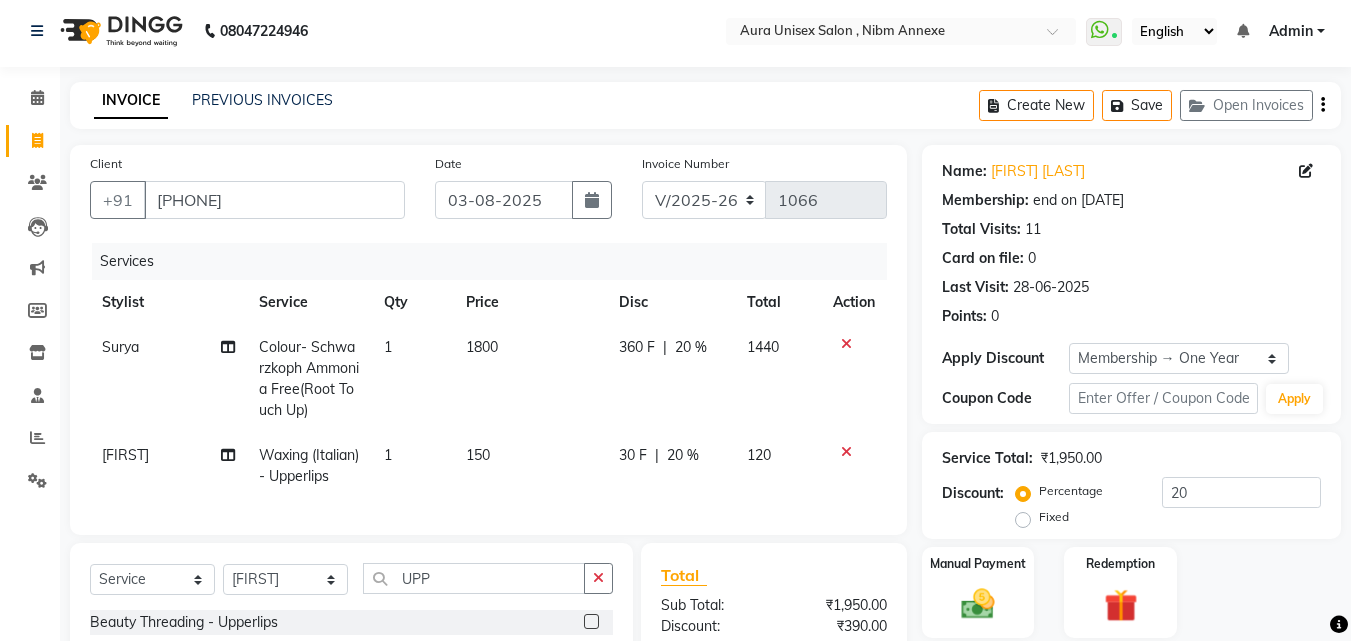 scroll, scrollTop: 0, scrollLeft: 0, axis: both 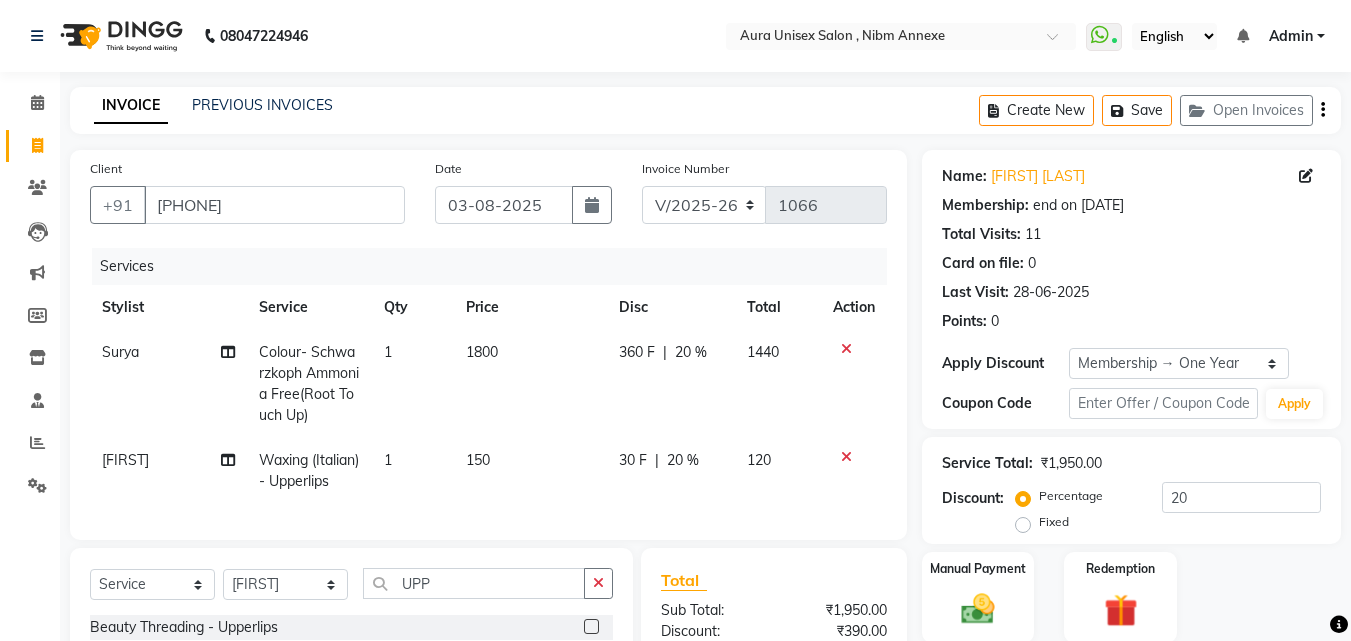 click on "30 F | 20 %" 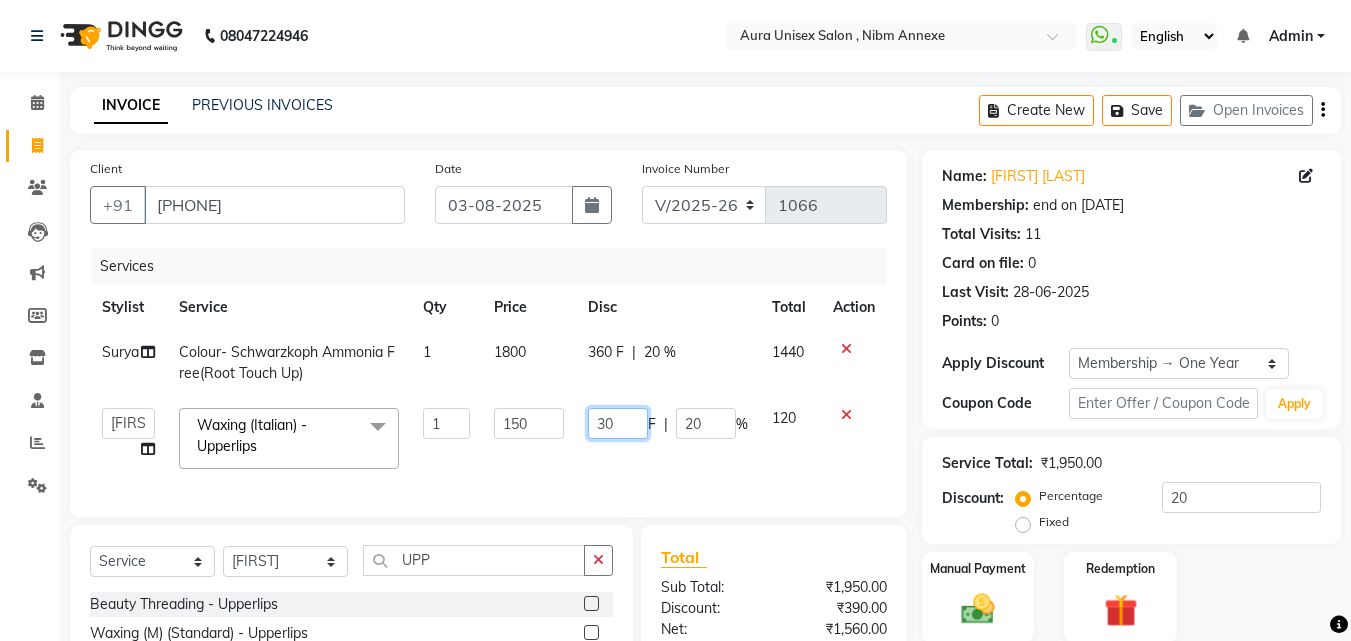 click on "30" 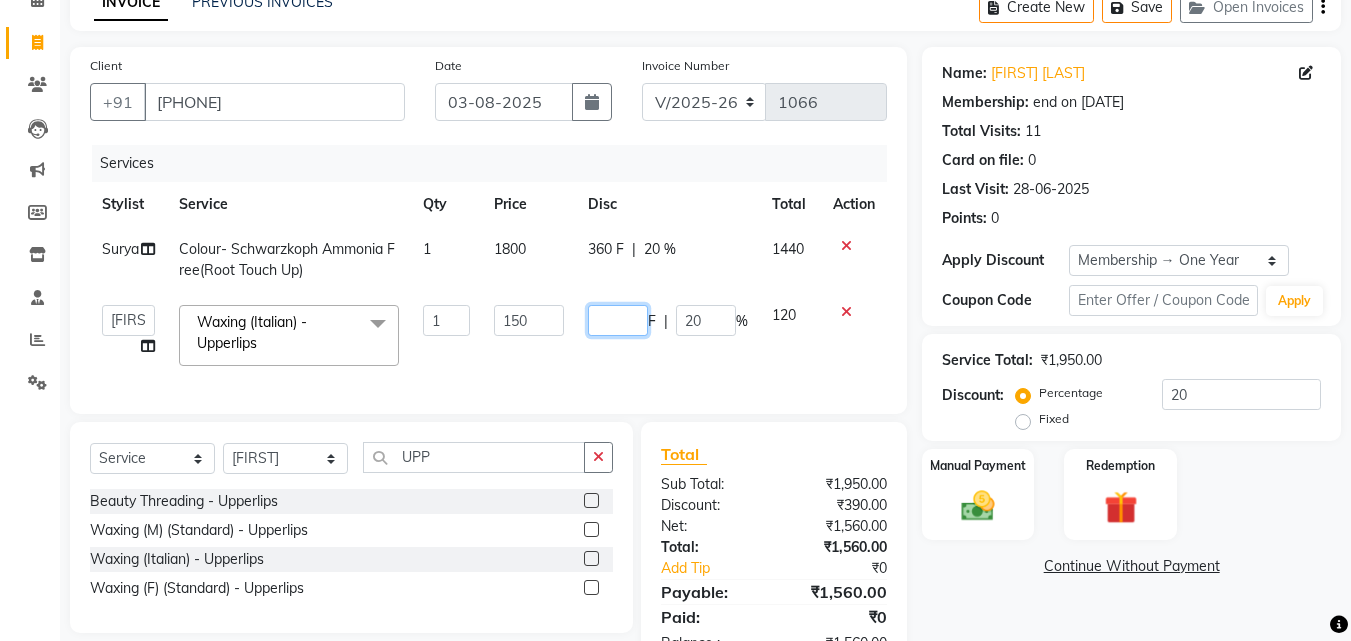 scroll, scrollTop: 181, scrollLeft: 0, axis: vertical 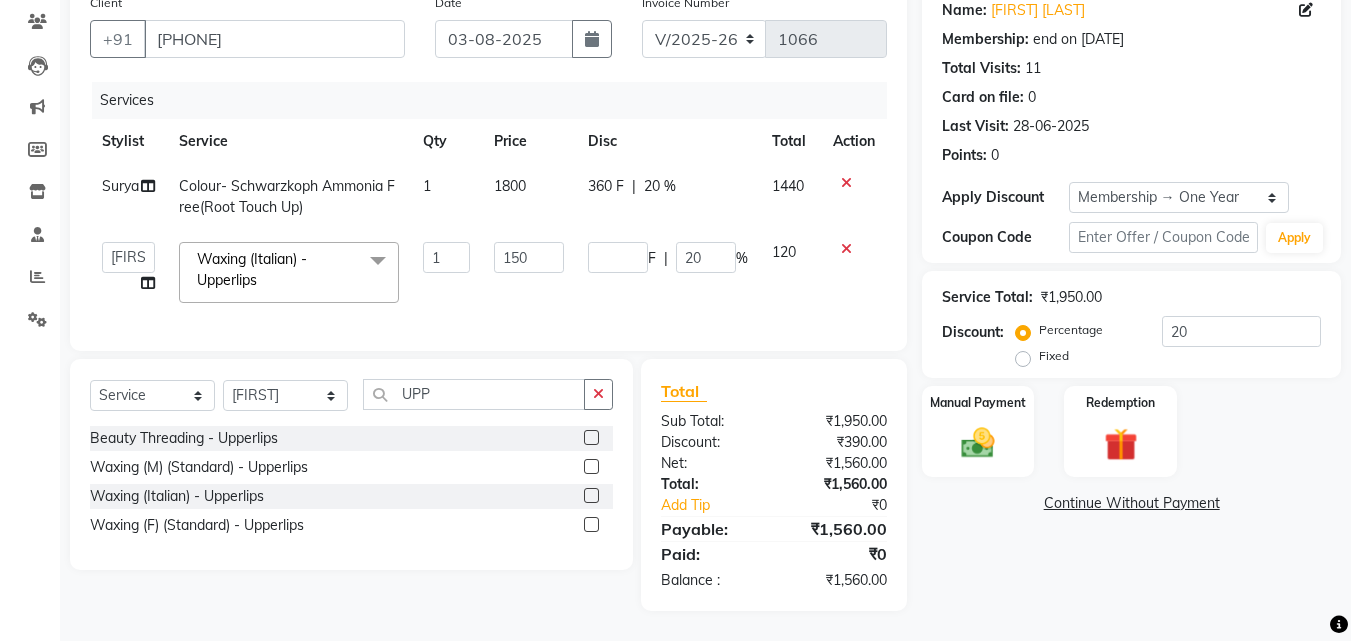 click on "Name: [FIRST] [LAST] Membership: end on [DATE] Total Visits:  11 Card on file:  0 Last Visit:   28-06-2025 Points:   0  Apply Discount Select Membership → One Year Coupon Code Apply Service Total:  ₹1,950.00  Discount:  Percentage   Fixed  20 Manual Payment Redemption  Continue Without Payment" 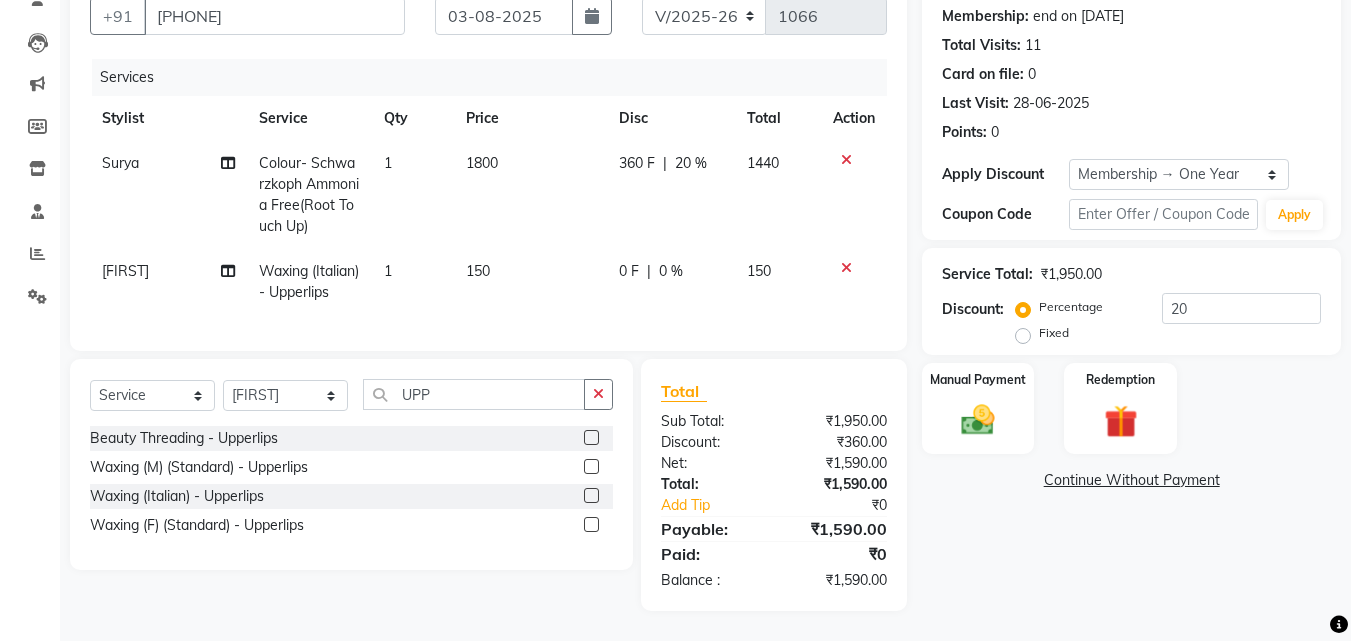 scroll, scrollTop: 204, scrollLeft: 0, axis: vertical 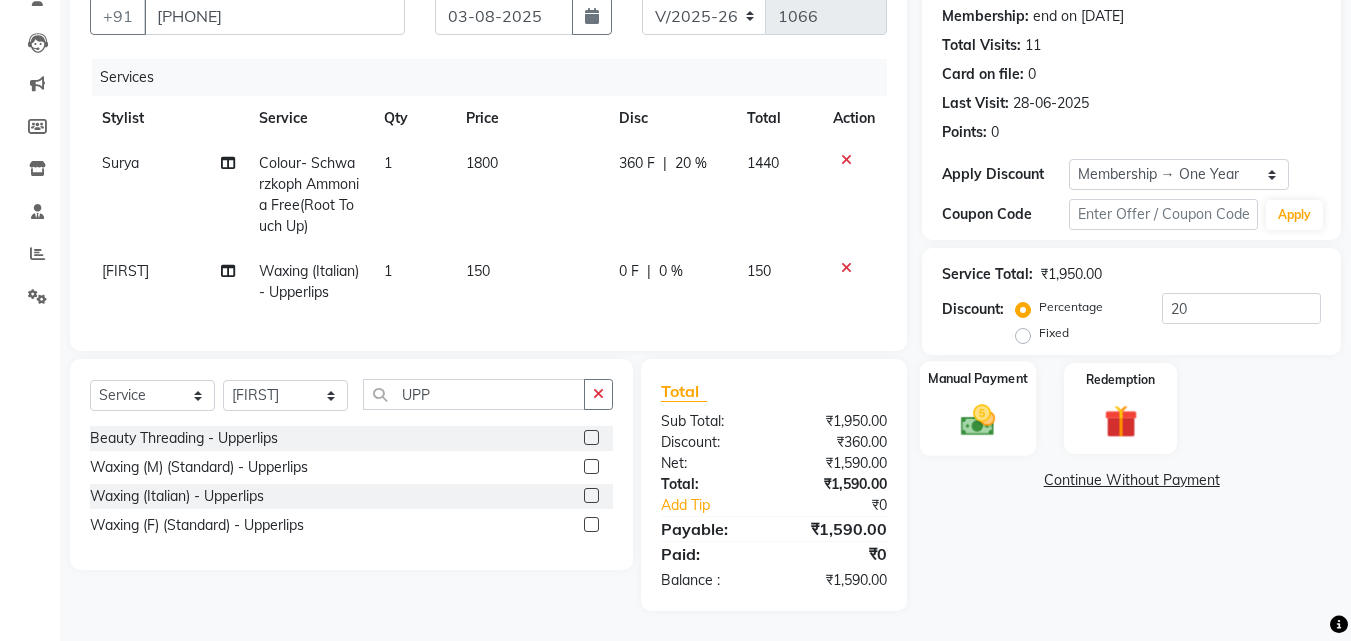 click 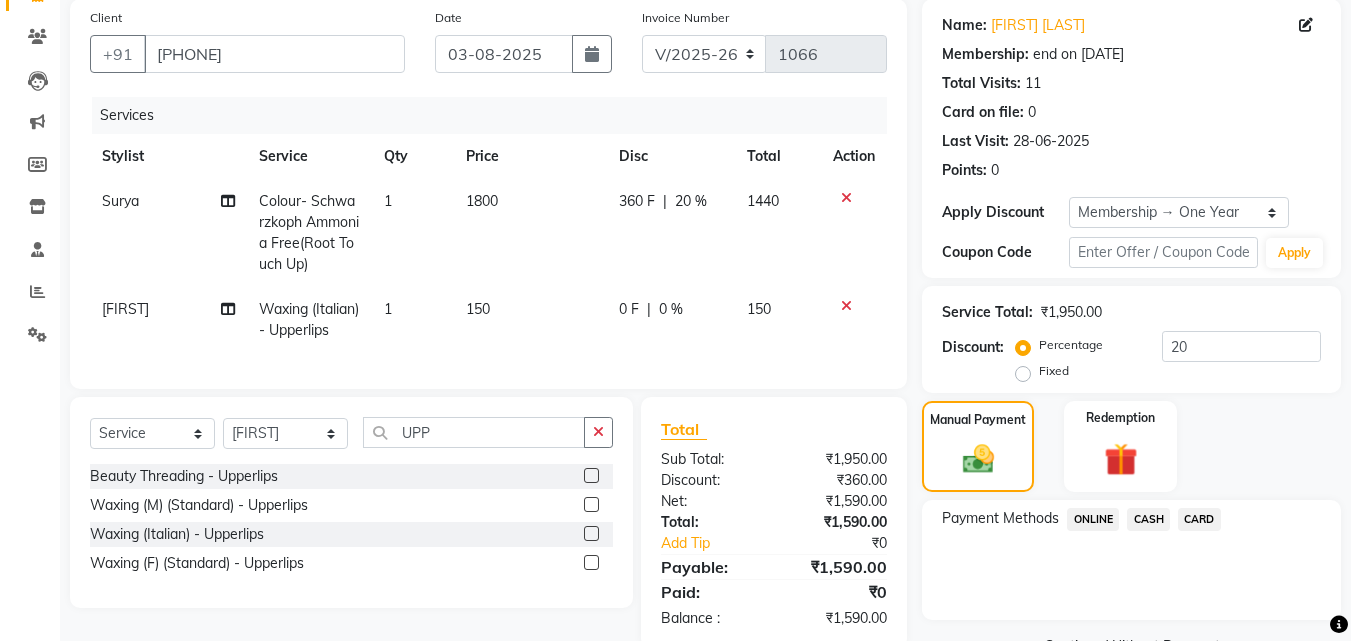 scroll, scrollTop: 204, scrollLeft: 0, axis: vertical 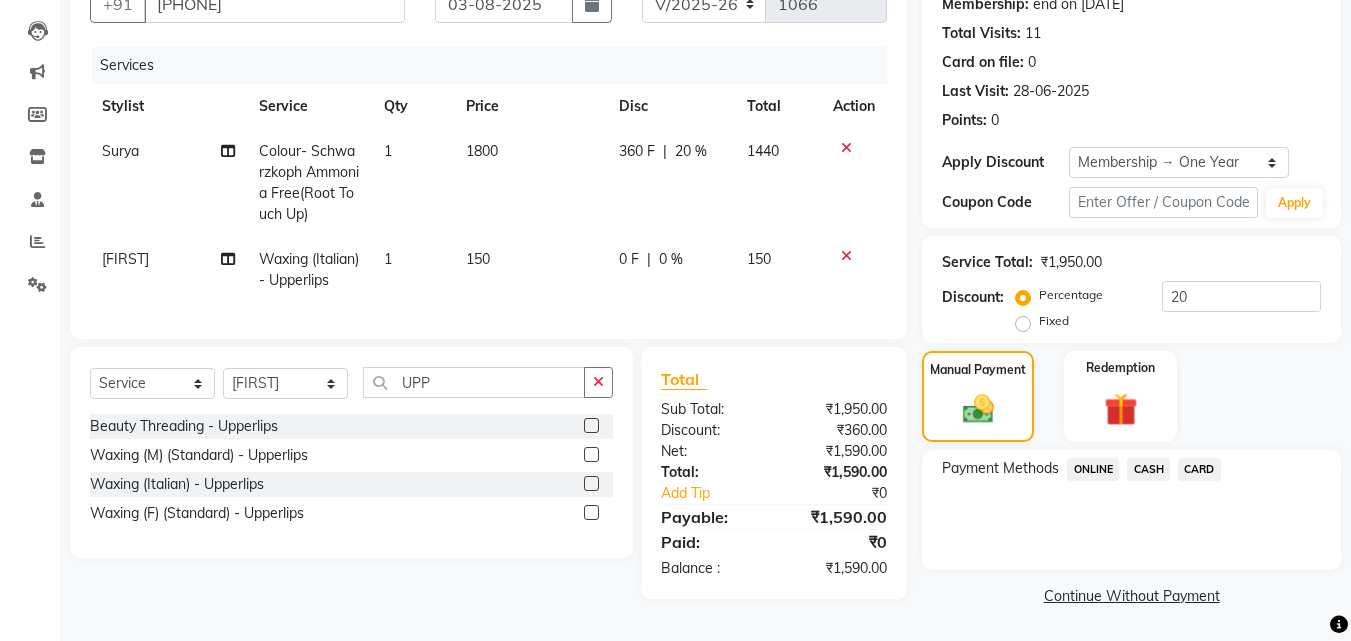 click on "ONLINE" 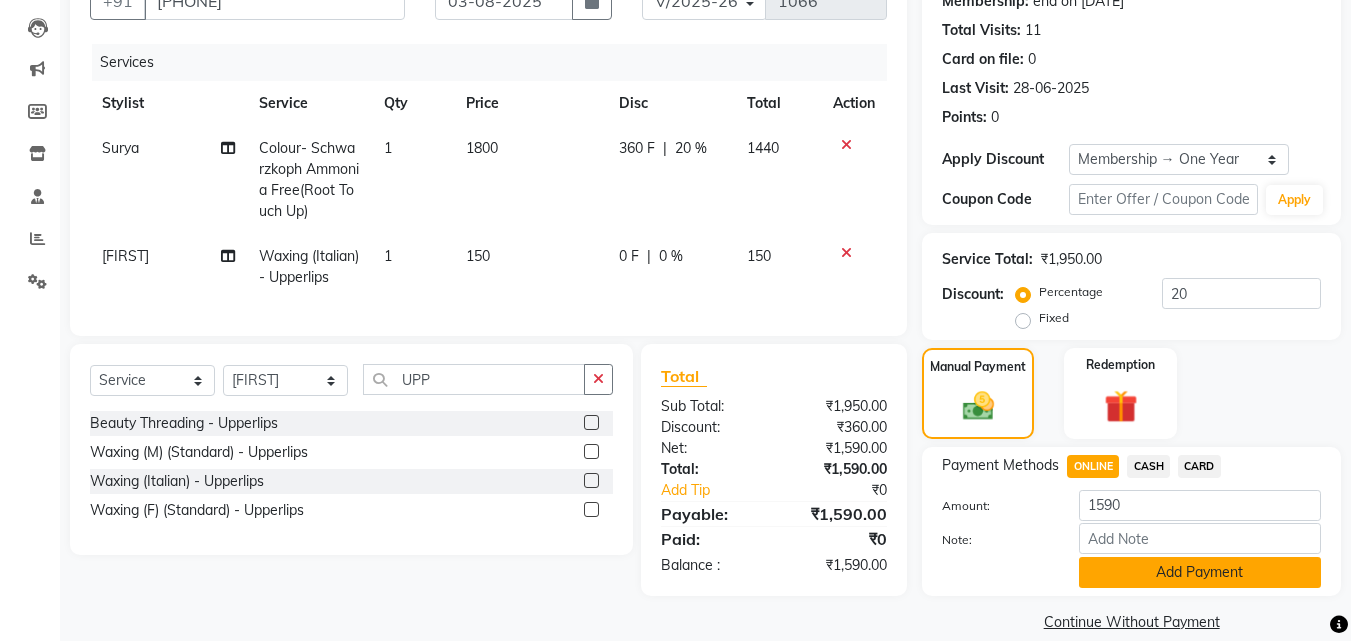 click on "Add Payment" 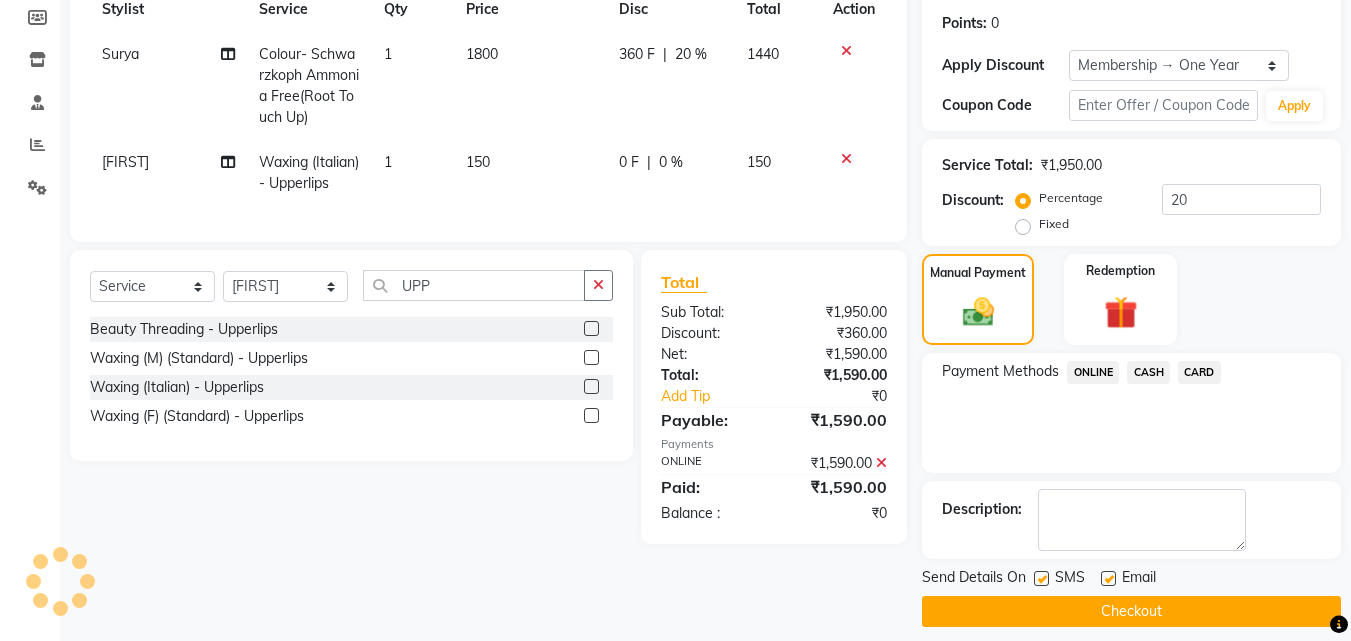 scroll, scrollTop: 314, scrollLeft: 0, axis: vertical 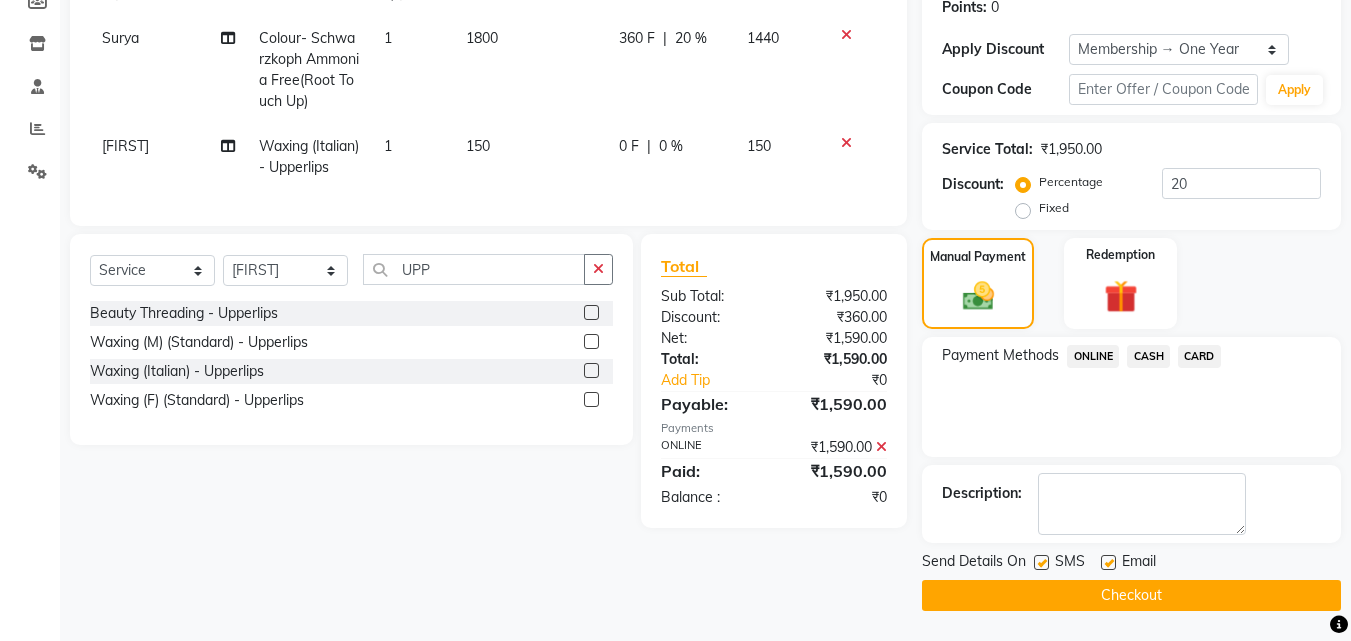 click 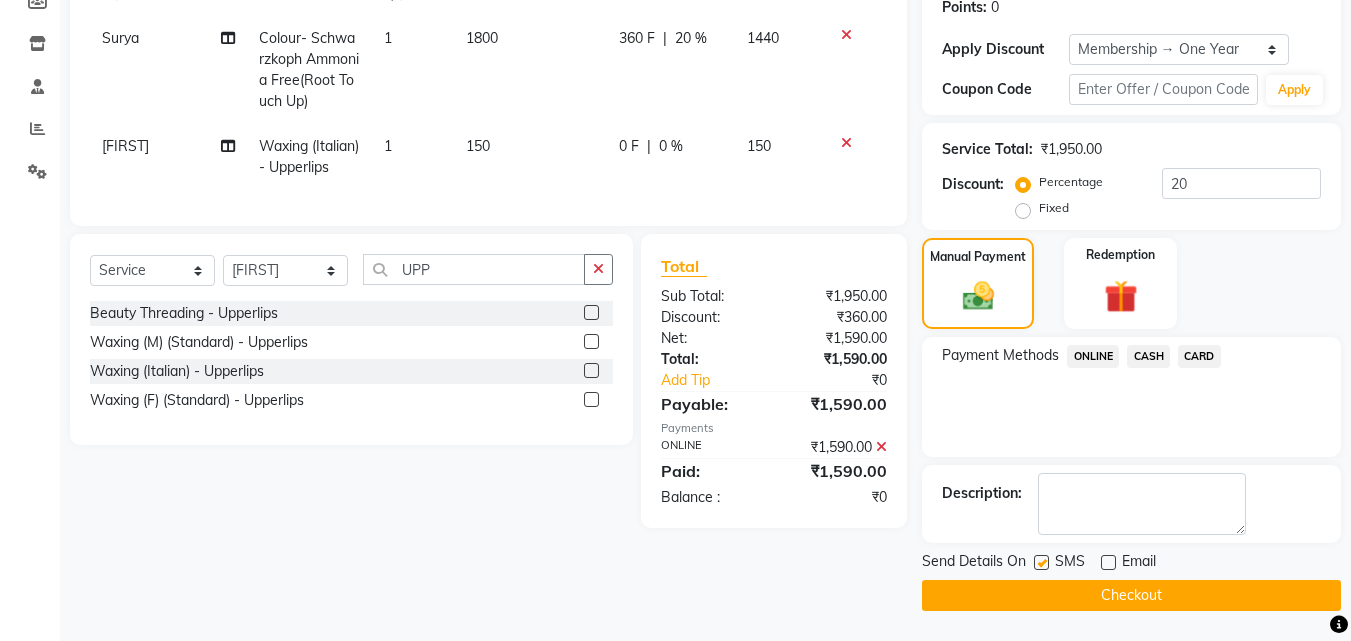 click on "Checkout" 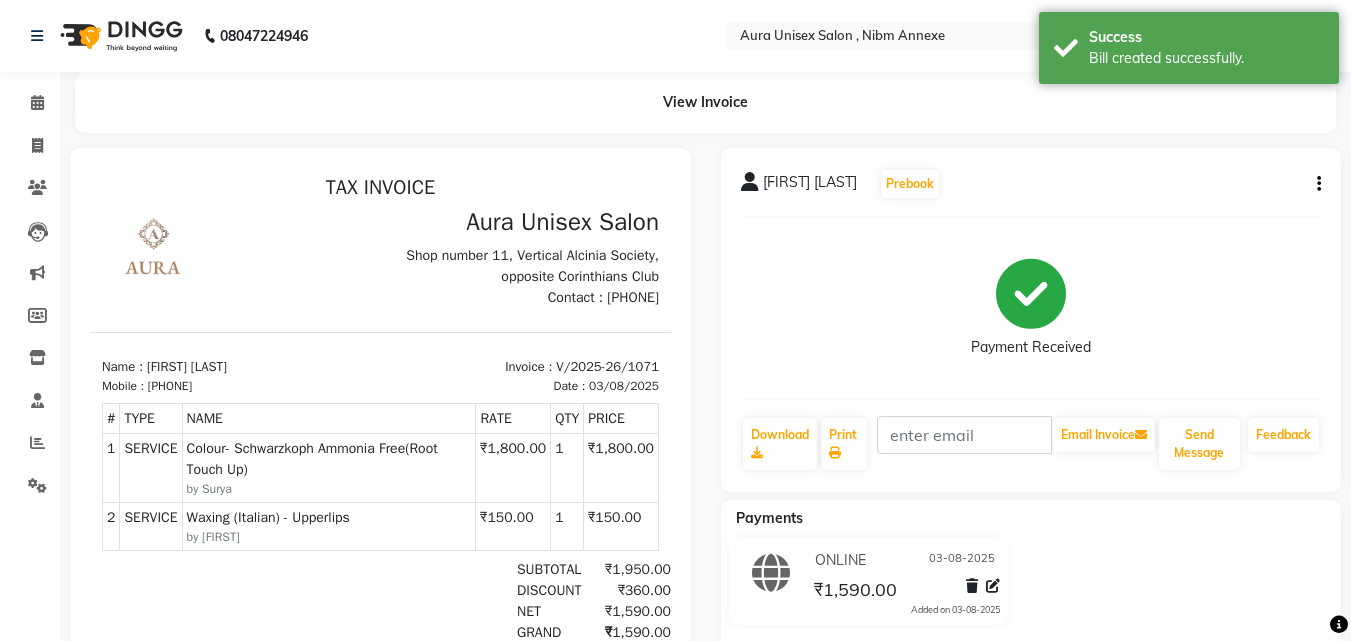 scroll, scrollTop: 0, scrollLeft: 0, axis: both 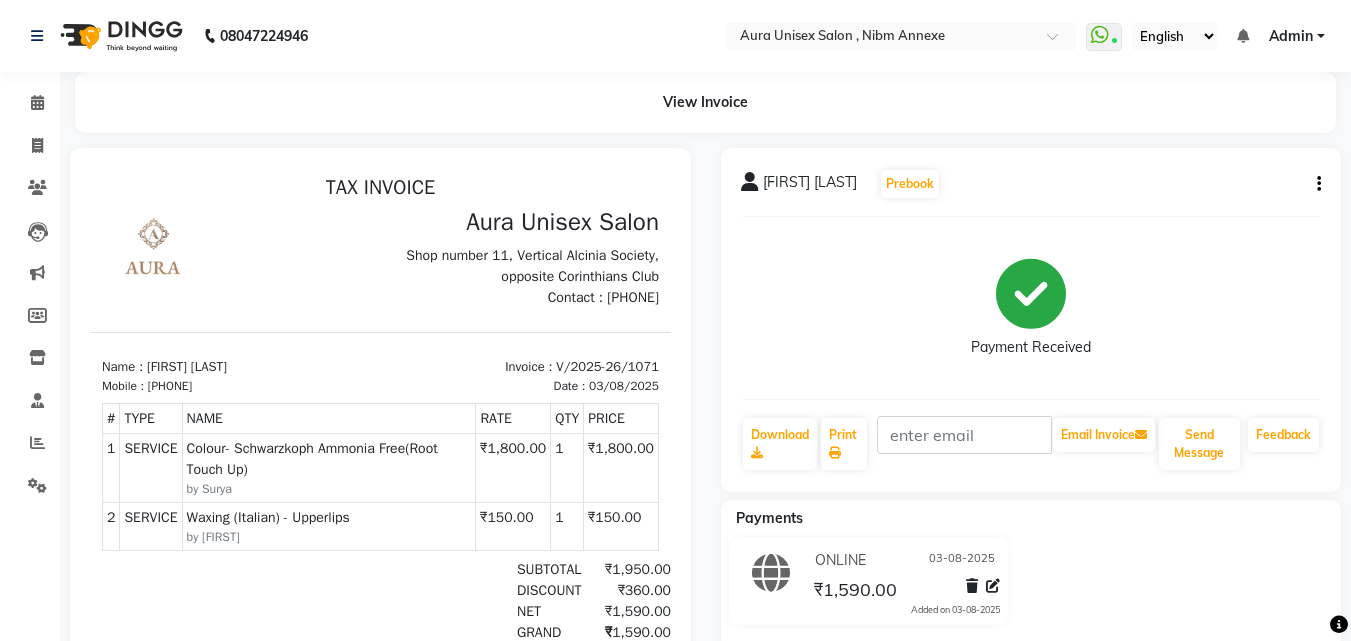 click on "Invoice" 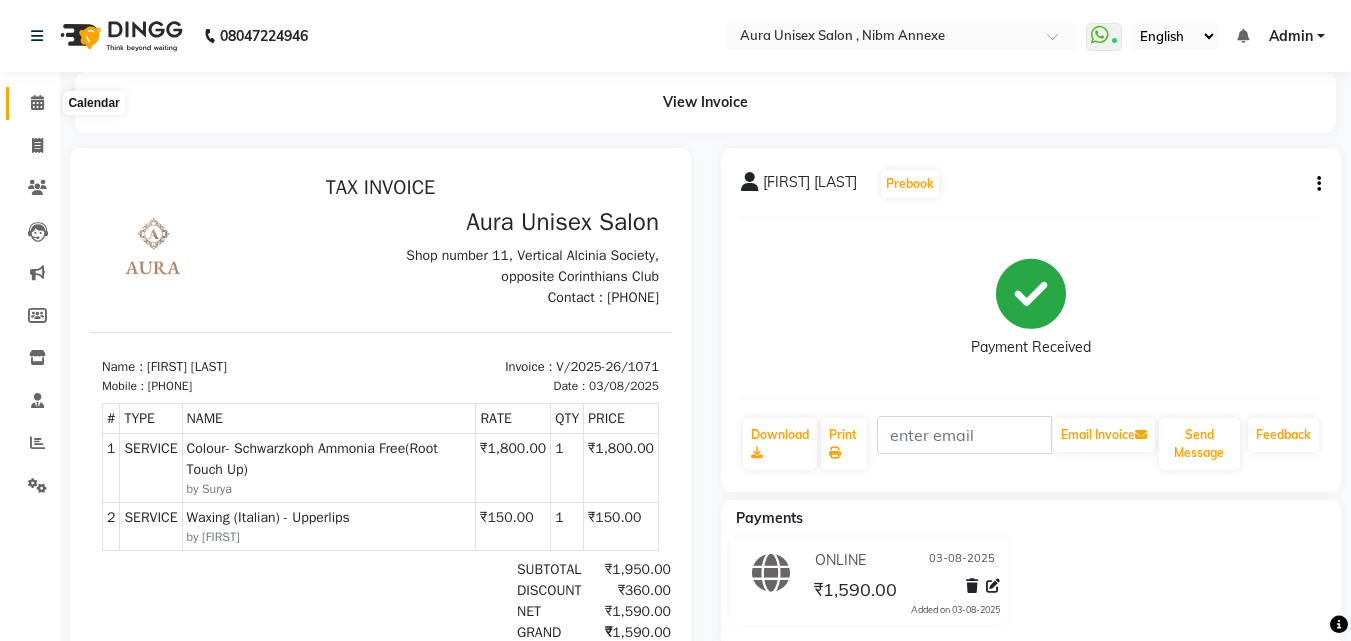 click 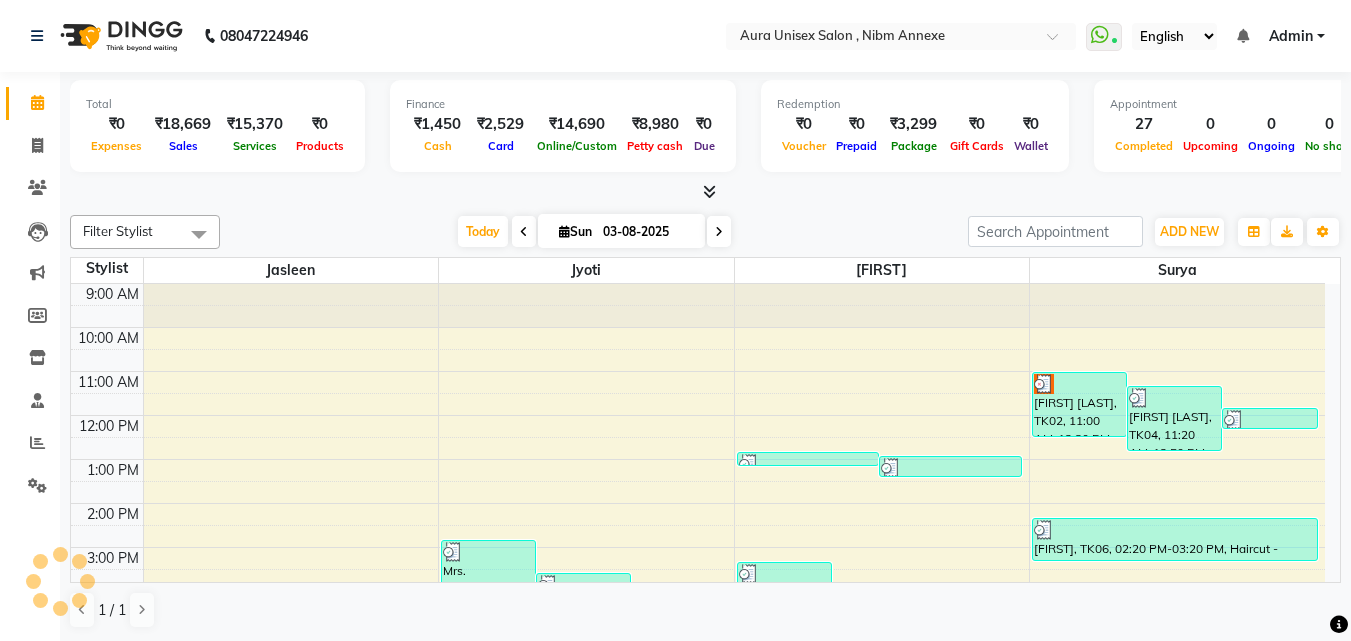 scroll, scrollTop: 0, scrollLeft: 0, axis: both 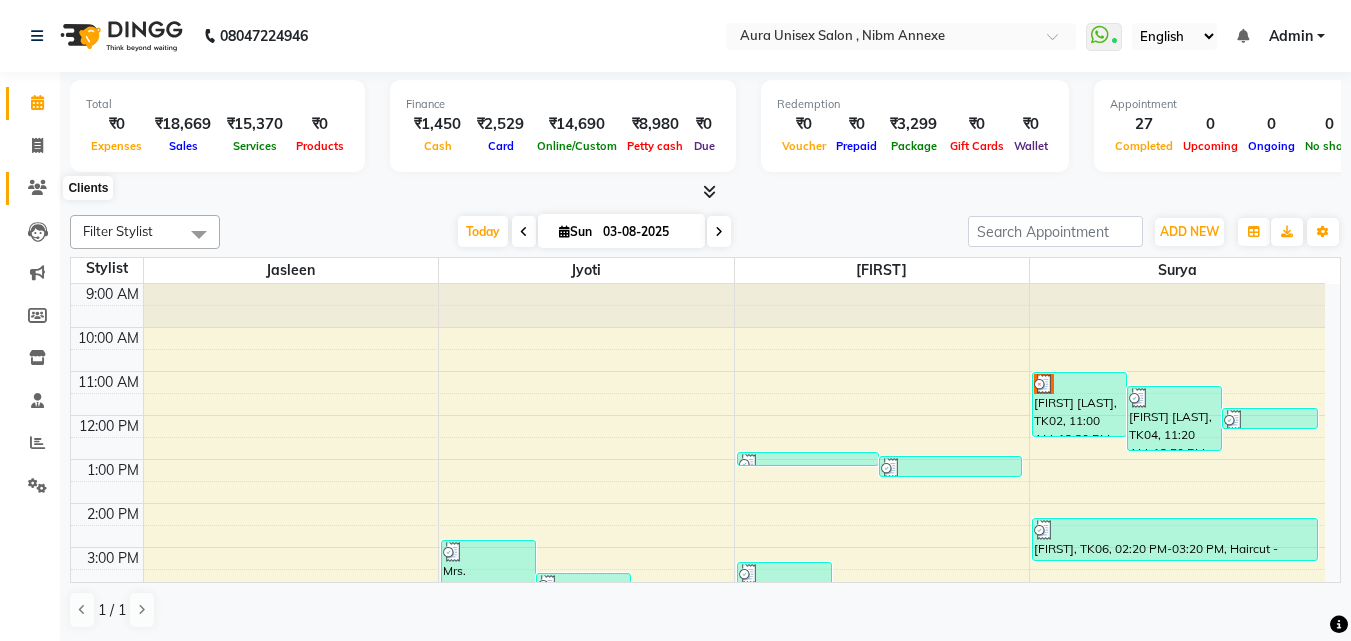 click 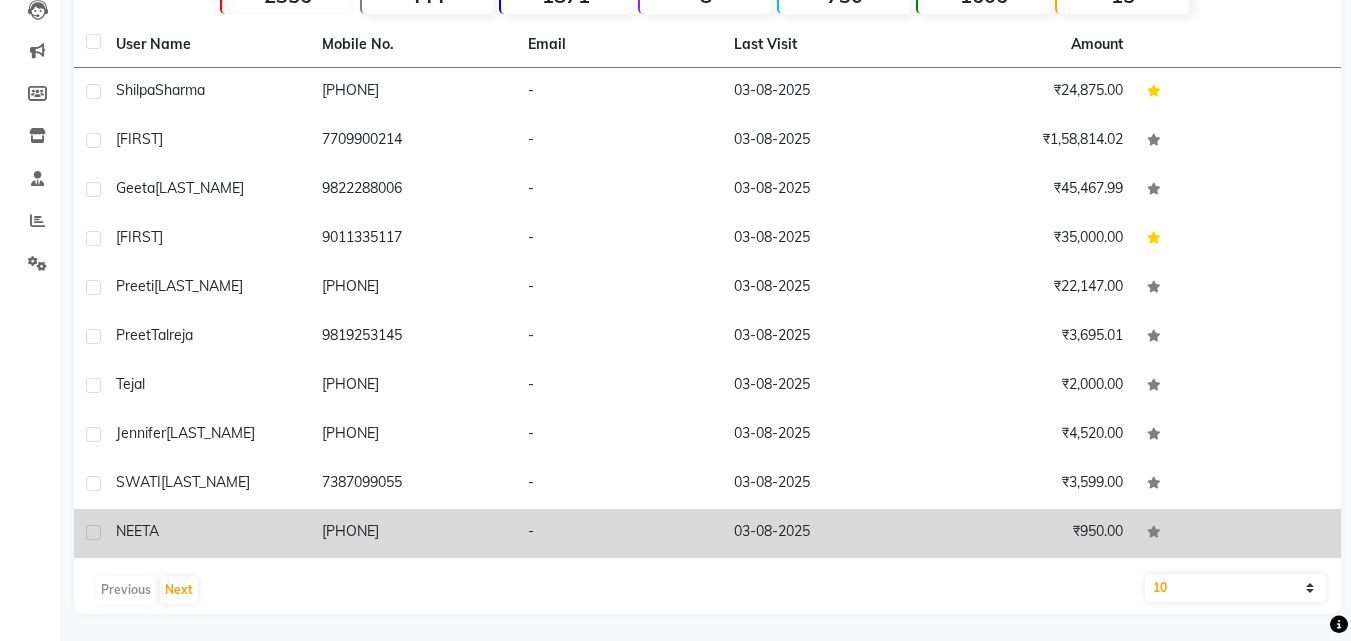 scroll, scrollTop: 225, scrollLeft: 0, axis: vertical 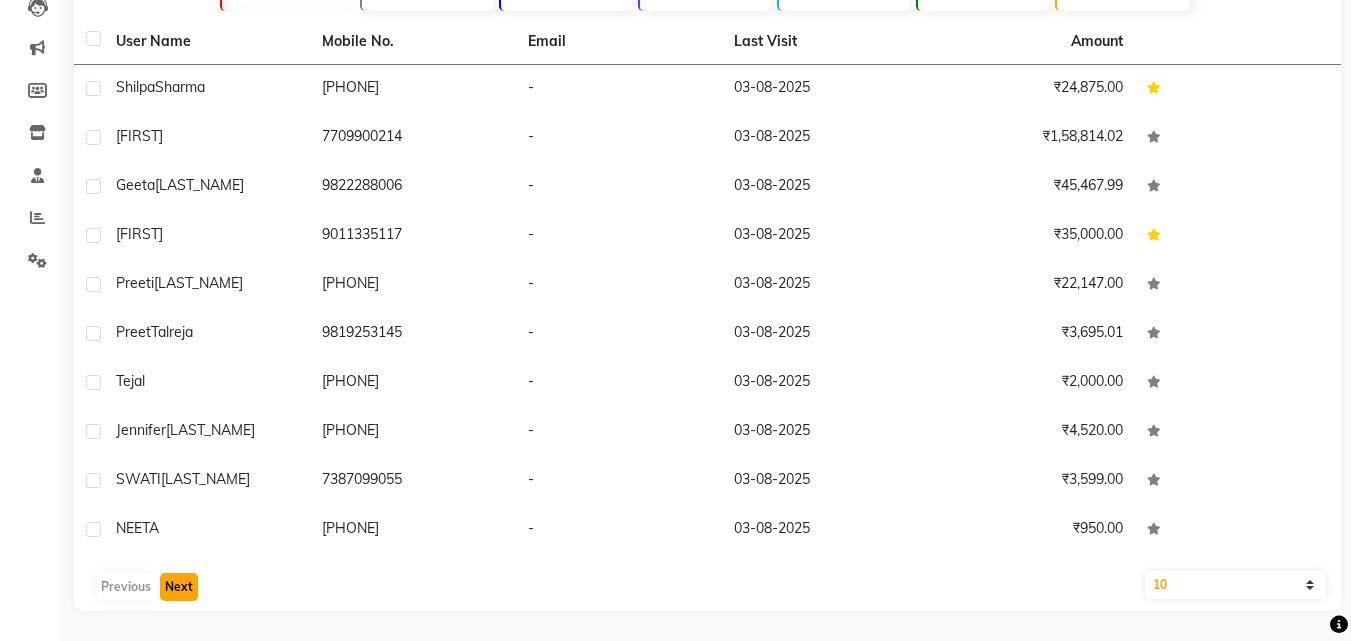 click on "Next" 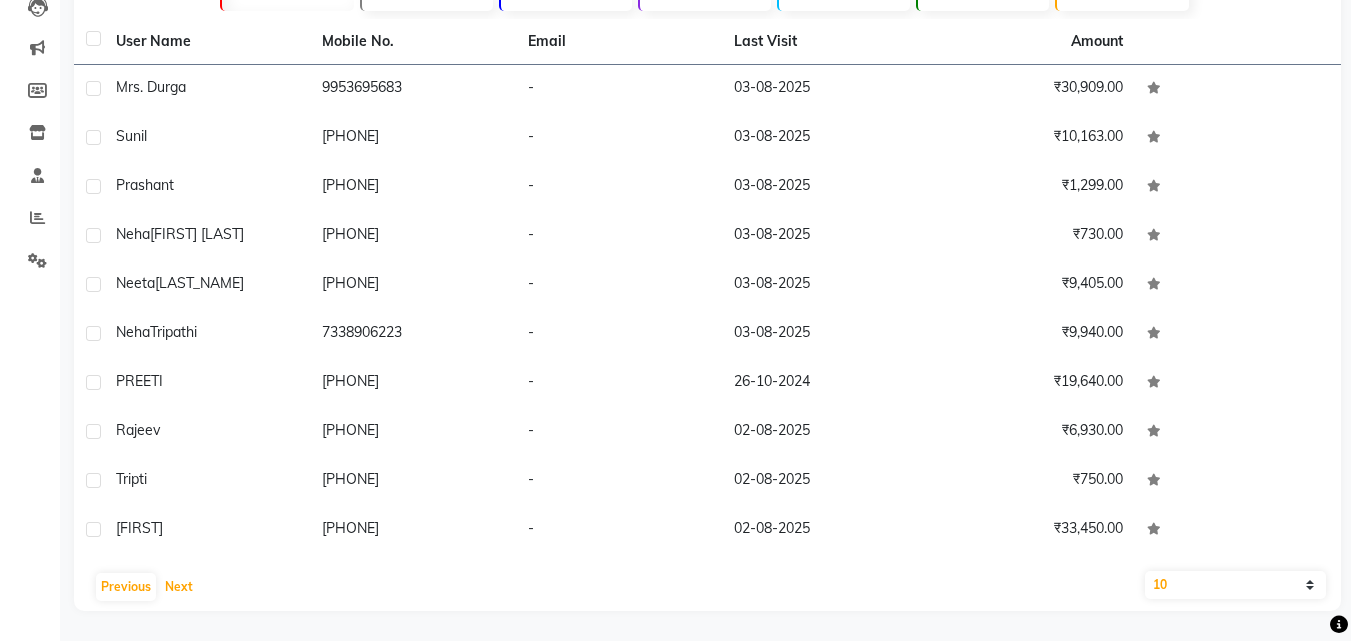 type 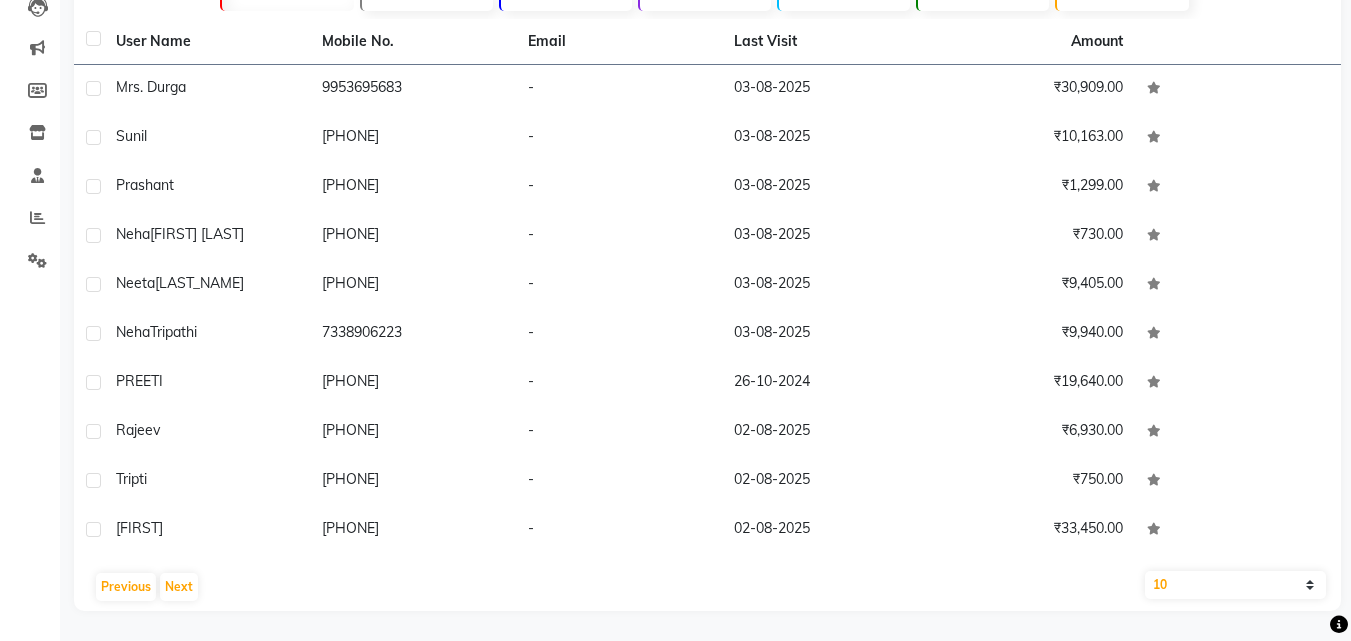 click on "Calendar  Invoice  Clients  Leads   Marketing  Members  Inventory  Staff  Reports  Settings Completed InProgress Upcoming Dropped Tentative Check-In Confirm Bookings Generate Report Segments Page Builder" 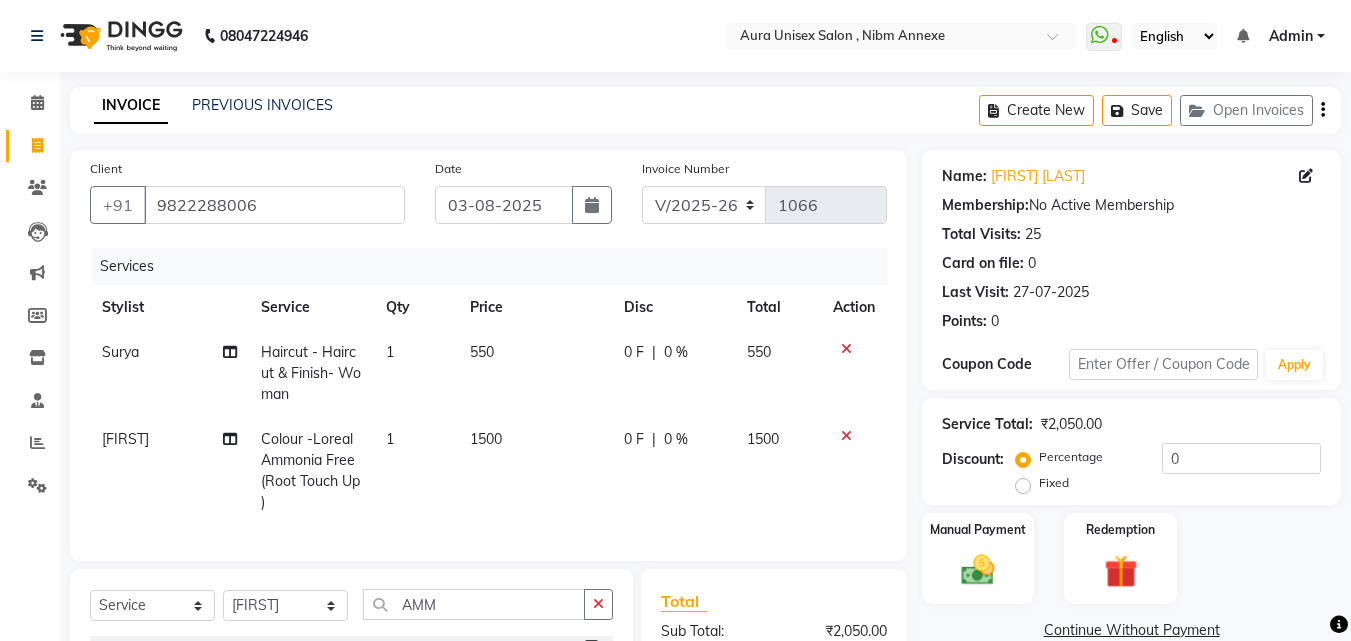 select on "823" 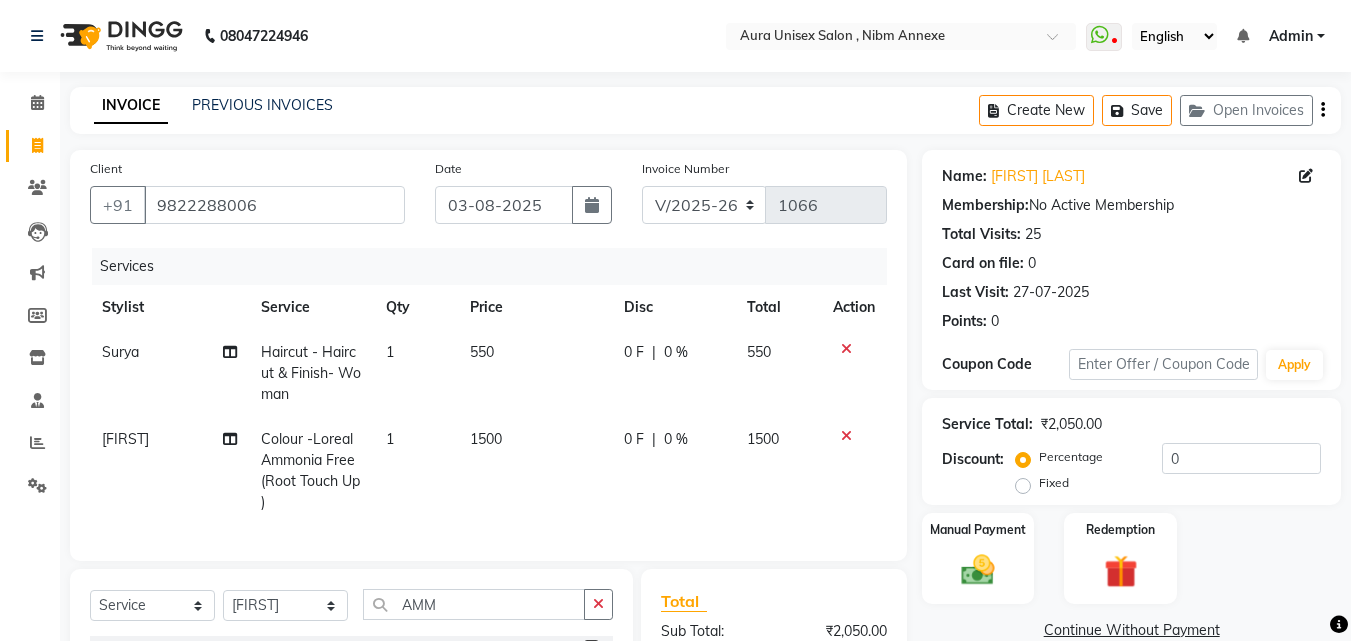 scroll, scrollTop: 0, scrollLeft: 0, axis: both 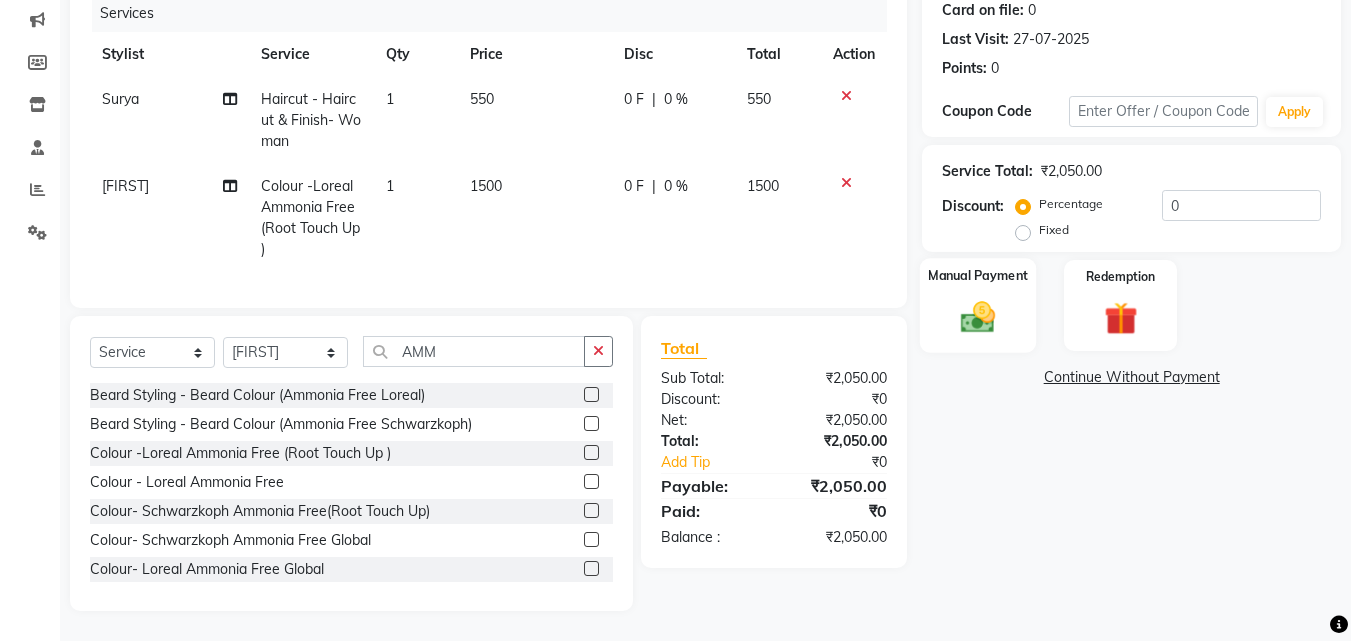 click on "Manual Payment" 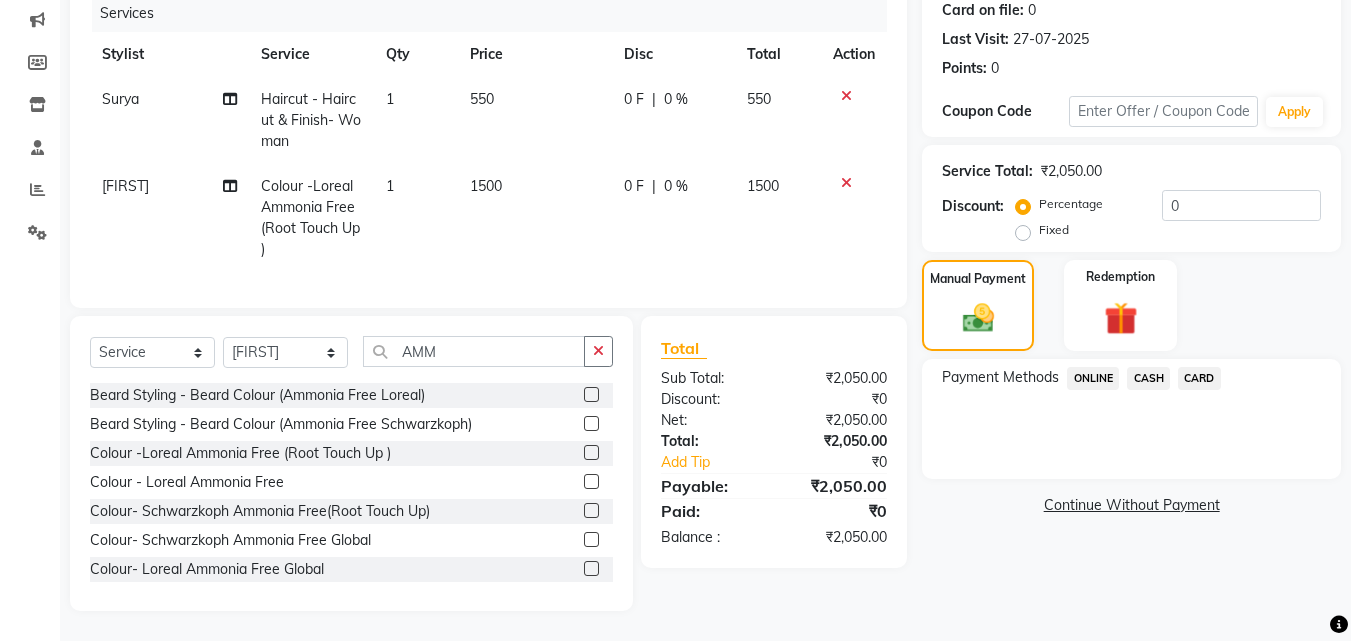 click on "ONLINE" 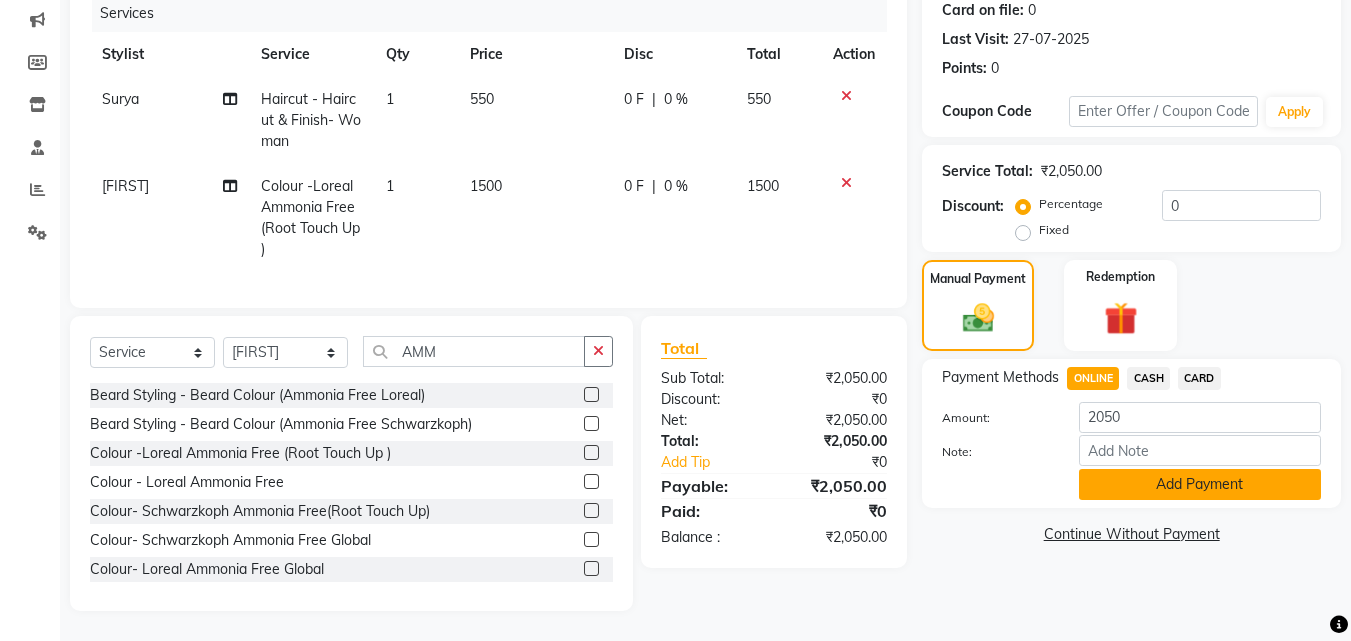 click on "Add Payment" 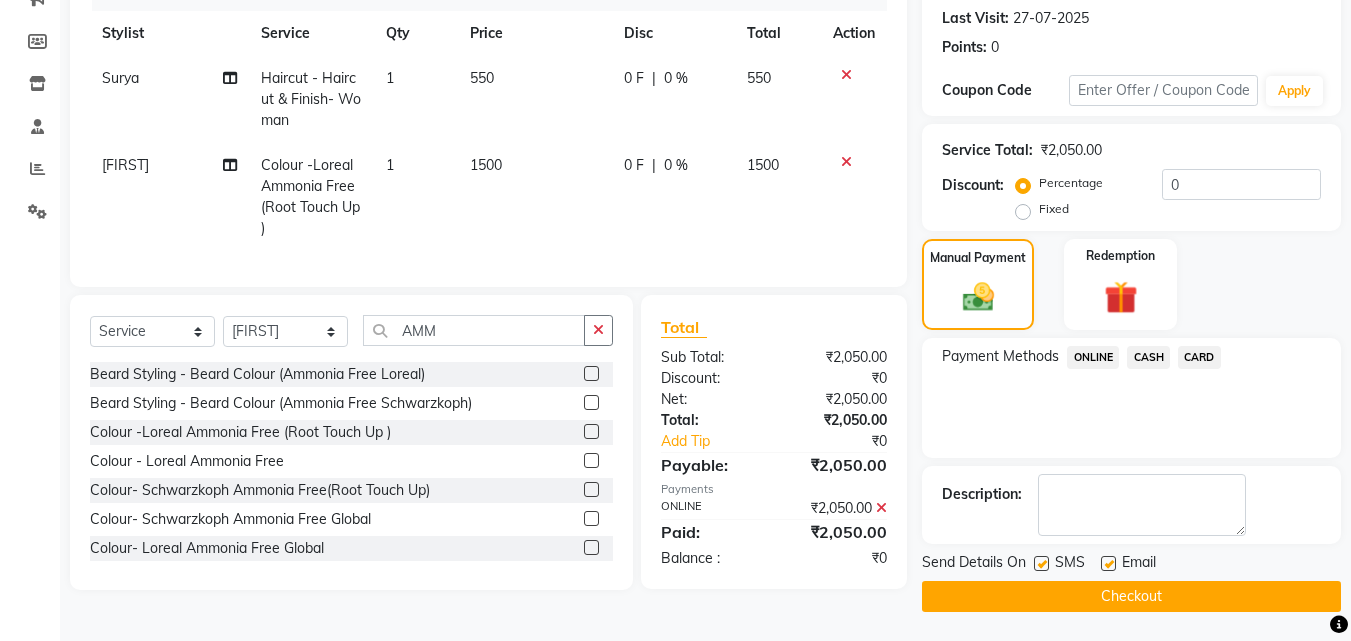 scroll, scrollTop: 275, scrollLeft: 0, axis: vertical 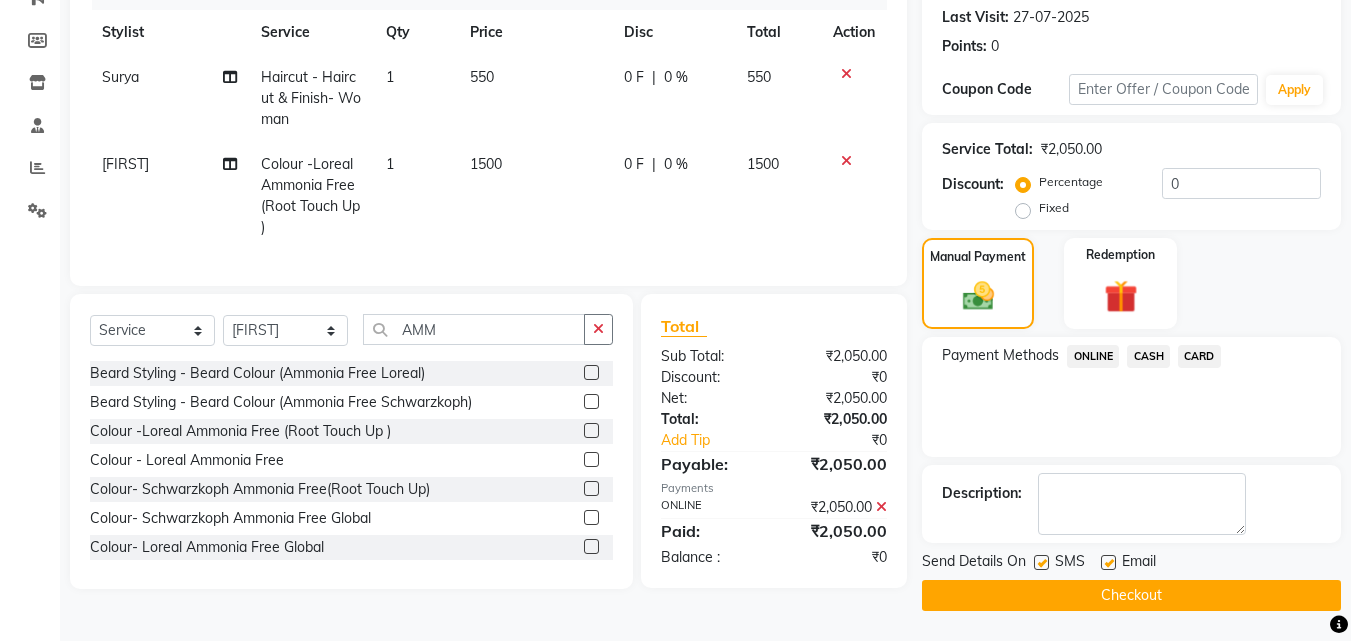 click on "SMS" 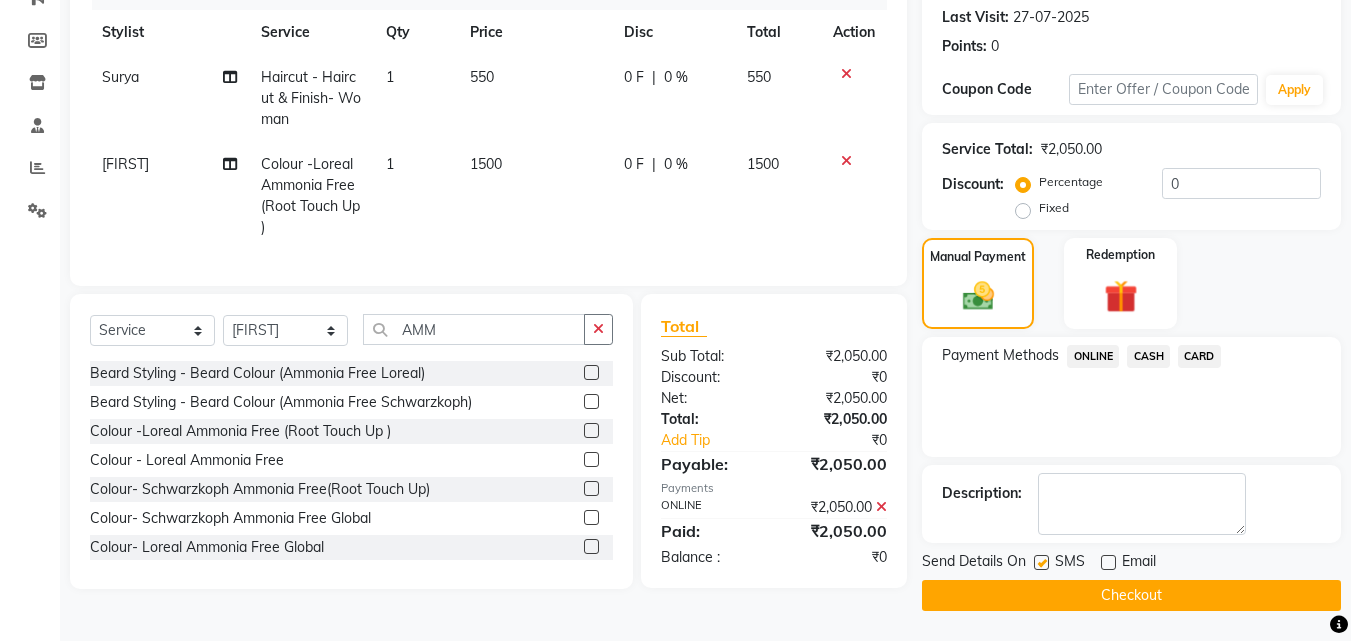 click 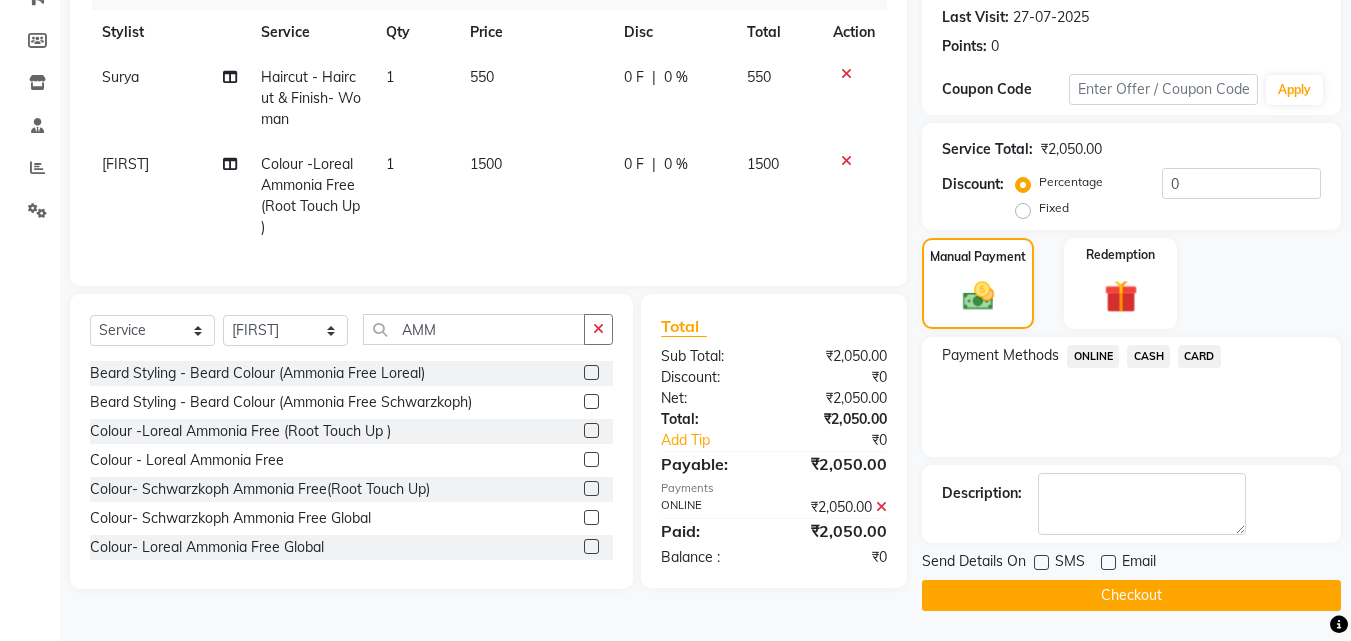 click on "INVOICE PREVIOUS INVOICES Create New   Save   Open Invoices  Client +91 9822288006 Date 03-08-2025 Invoice Number V/2025 V/2025-26 1066 Services Stylist Service Qty Price Disc Total Action Surya Haircut  - Haircut & Finish- Woman 1 550 0 F | 0 % 550 Tejaswini Colour  -Loreal  Ammonia Free (Root Touch Up ) 1 1500 0 F | 0 % 1500 Select  Service  Product  Membership  Package Voucher Prepaid Gift Card  Select Stylist Jasleen Jyoti Surya Tejaswini AMM Beard Styling  - Beard Colour (Ammonia Free Loreal)  Beard Styling  - Beard Colour (Ammonia Free Schwarzkoph)  Colour  -Loreal  Ammonia Free (Root Touch Up )  Colour  - Loreal Ammonia Free   Colour- Schwarzkoph Ammonia Free(Root Touch Up)  Colour- Schwarzkoph Ammonia Free Global  Colour- Loreal Ammonia Free Global  Colour  - Ammonia Free Root Touch Up  Extra  Colour  -Loreal Ammonia Free( Crown Root Touch Up )  Colour- Schwarzkoph Ammonia Free( Crown Root Touch Up)  Colour- Schwarzkoph Ammonia Free(Root Touch Up 2 inches)  Colour (M)  -Loreal  Ammonia Free  Total  :" 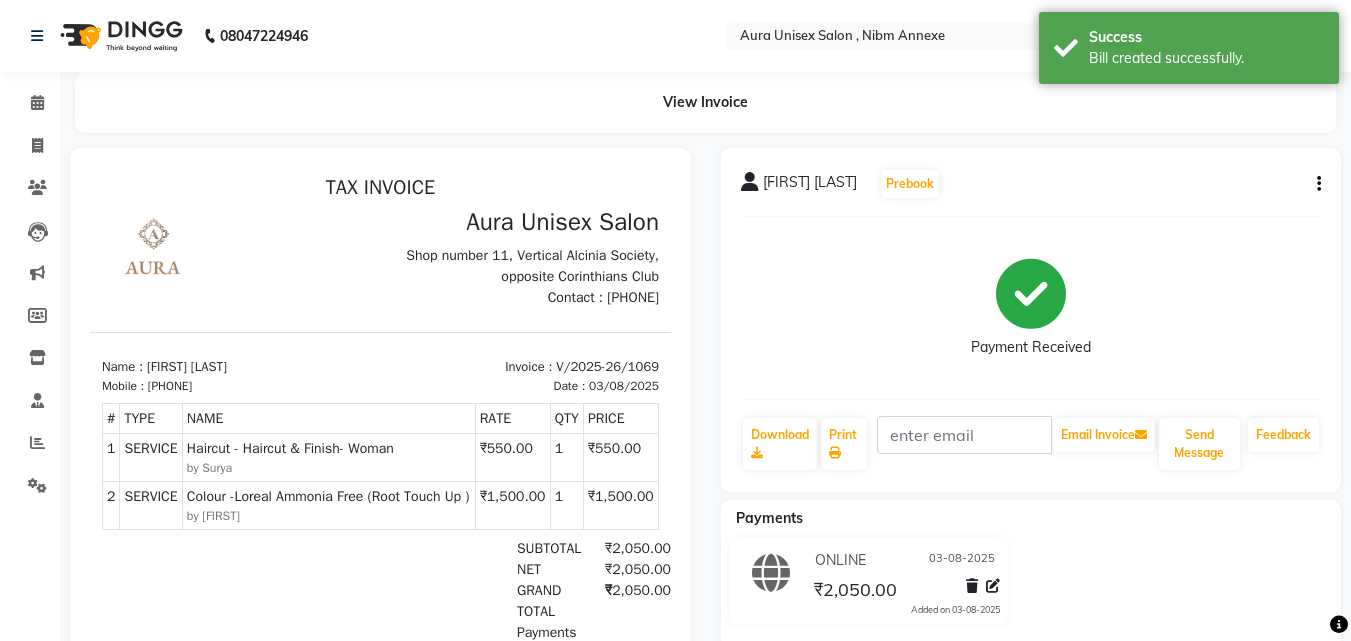 scroll, scrollTop: 0, scrollLeft: 0, axis: both 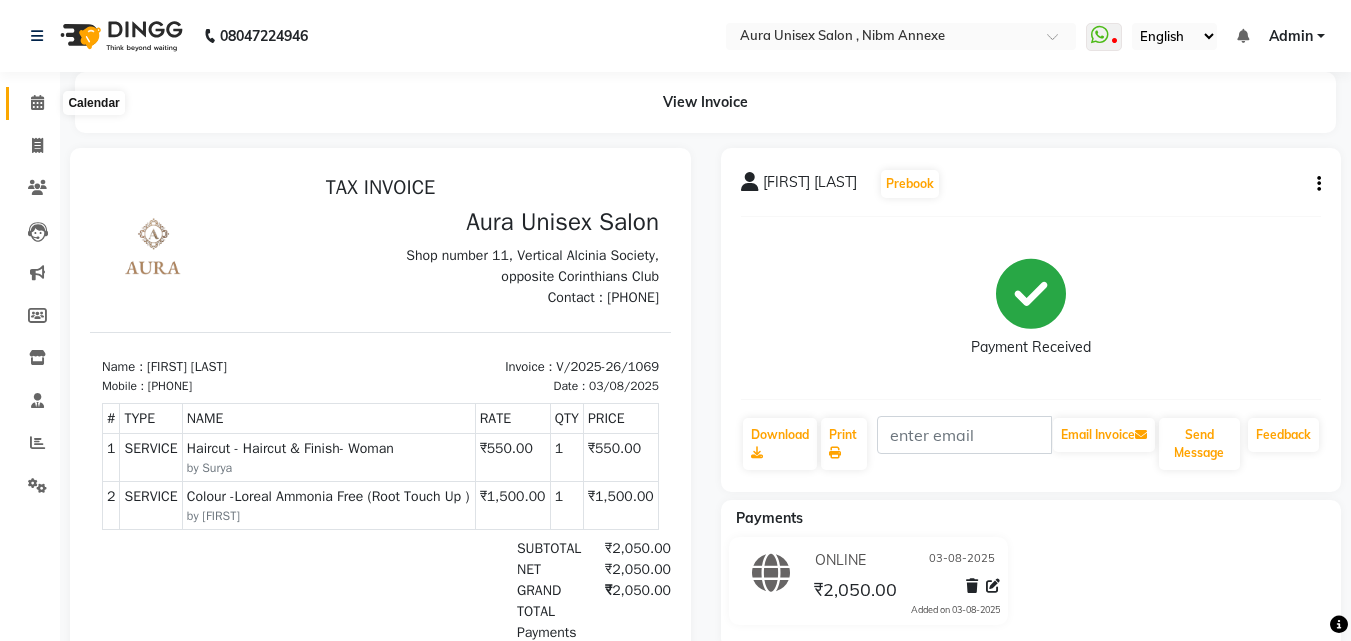 click 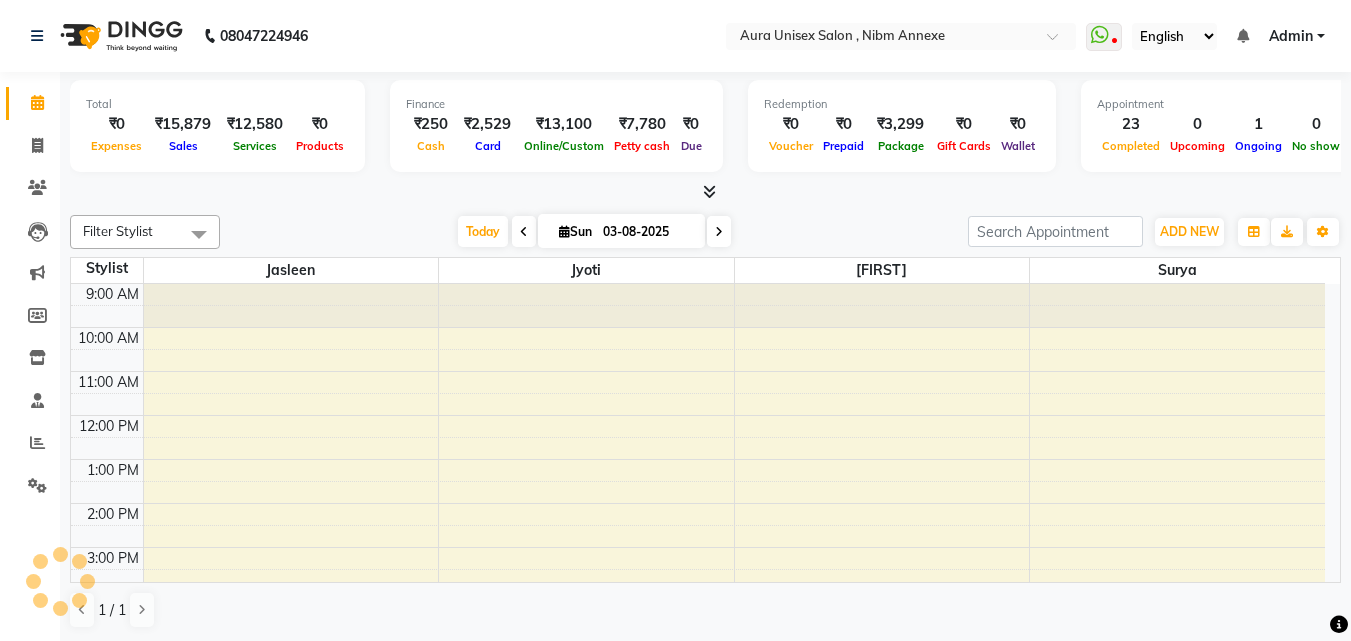 scroll, scrollTop: 235, scrollLeft: 0, axis: vertical 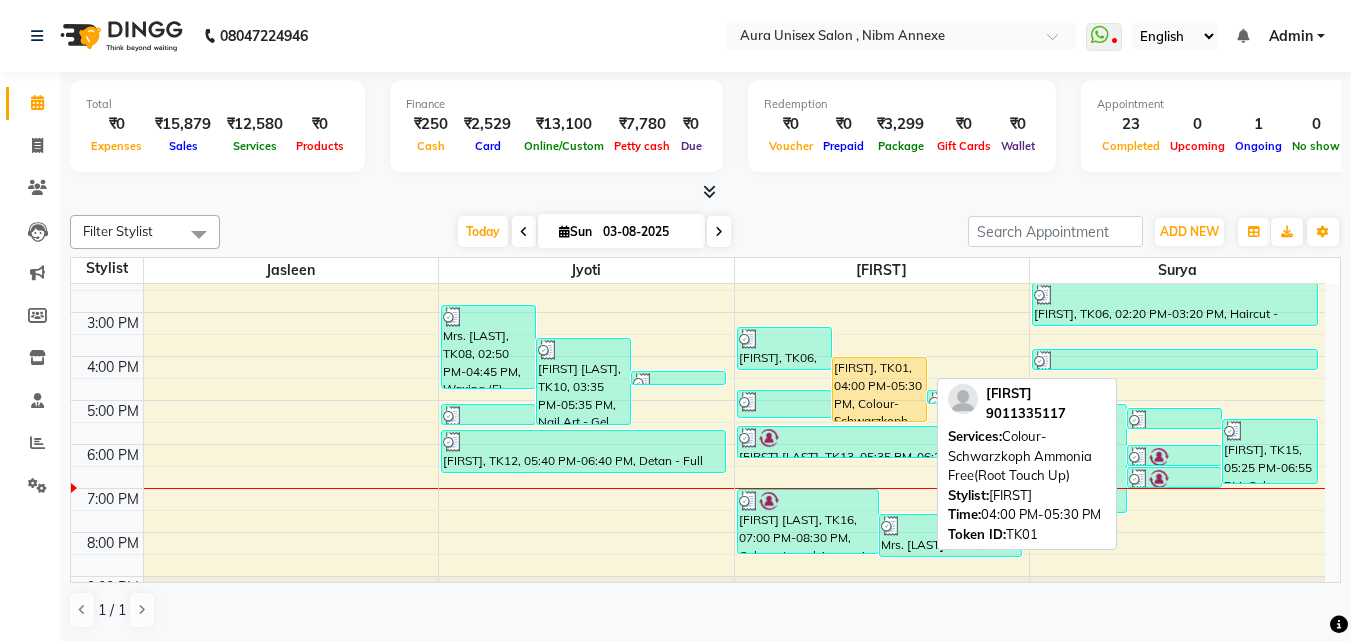 click on "Caroline, TK01, 04:00 PM-05:30 PM, Colour- Schwarzkoph Ammonia Free(Root Touch Up)" at bounding box center [879, 389] 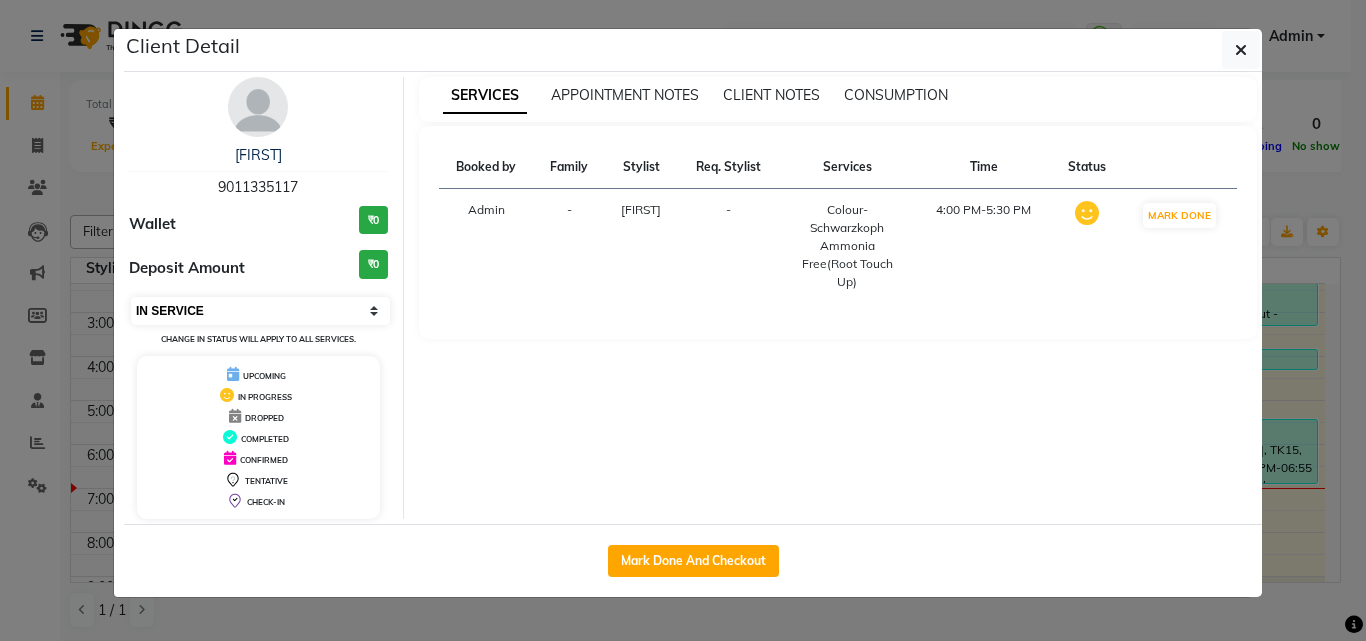 click on "Select IN SERVICE CONFIRMED TENTATIVE CHECK IN MARK DONE DROPPED UPCOMING" at bounding box center [260, 311] 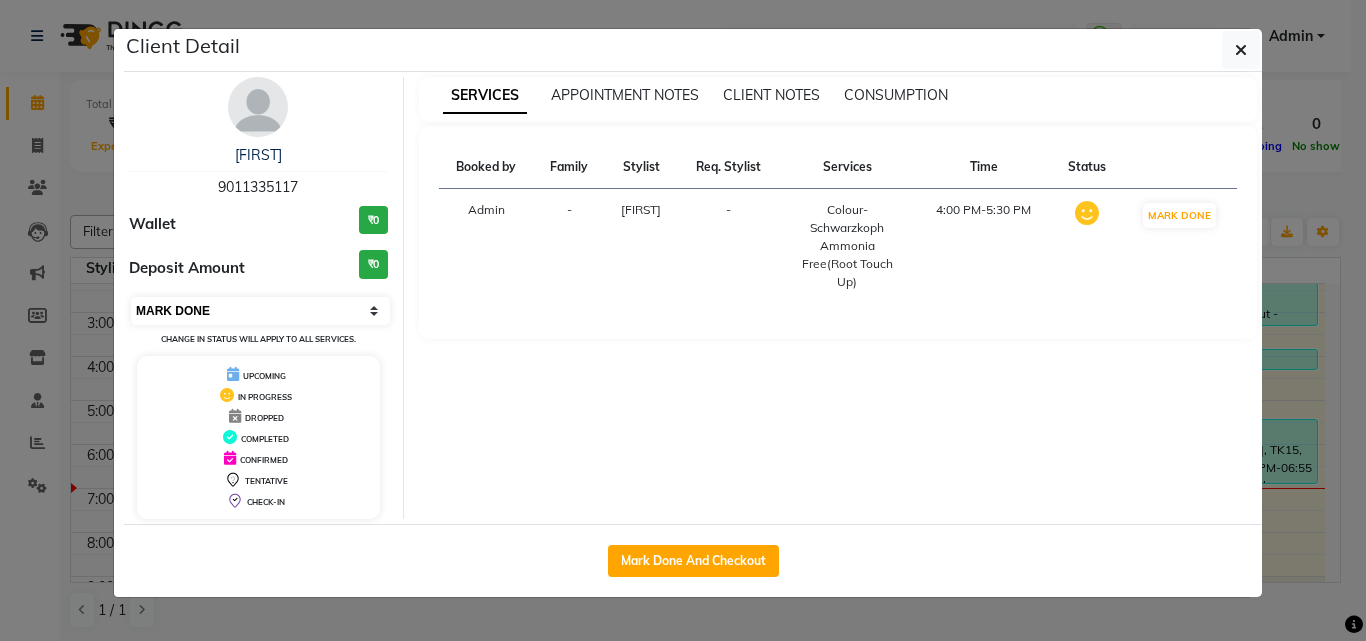 click on "Select IN SERVICE CONFIRMED TENTATIVE CHECK IN MARK DONE DROPPED UPCOMING" at bounding box center [260, 311] 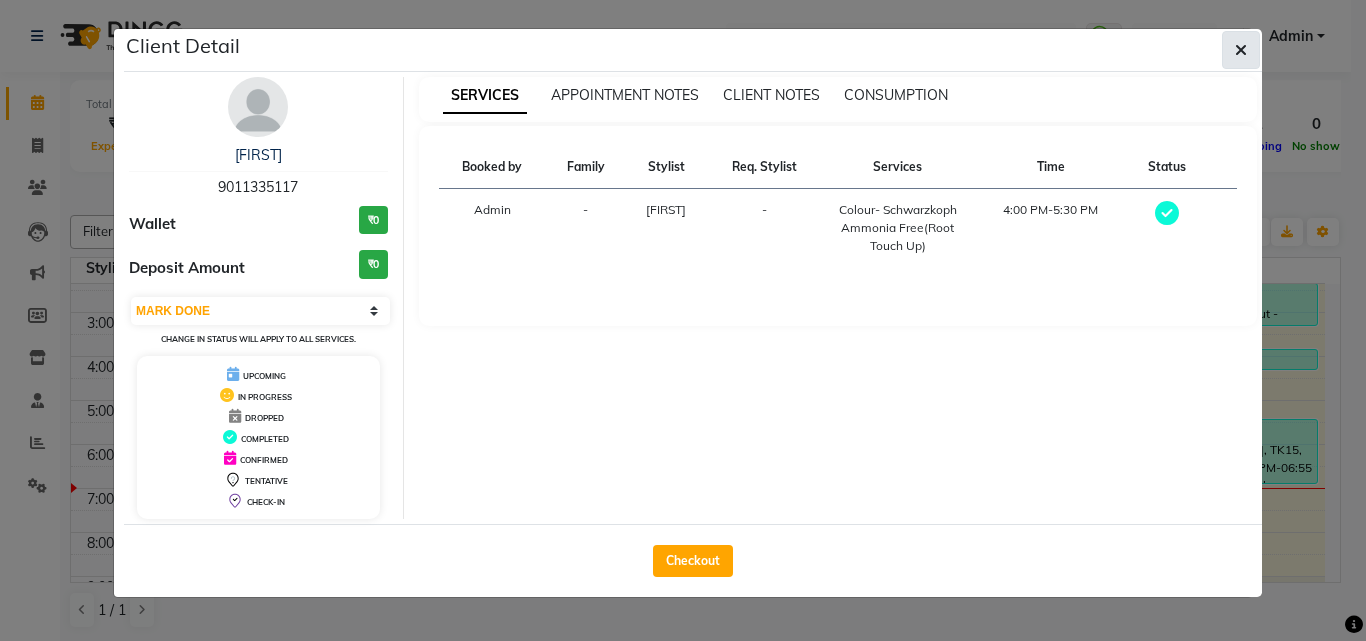 click 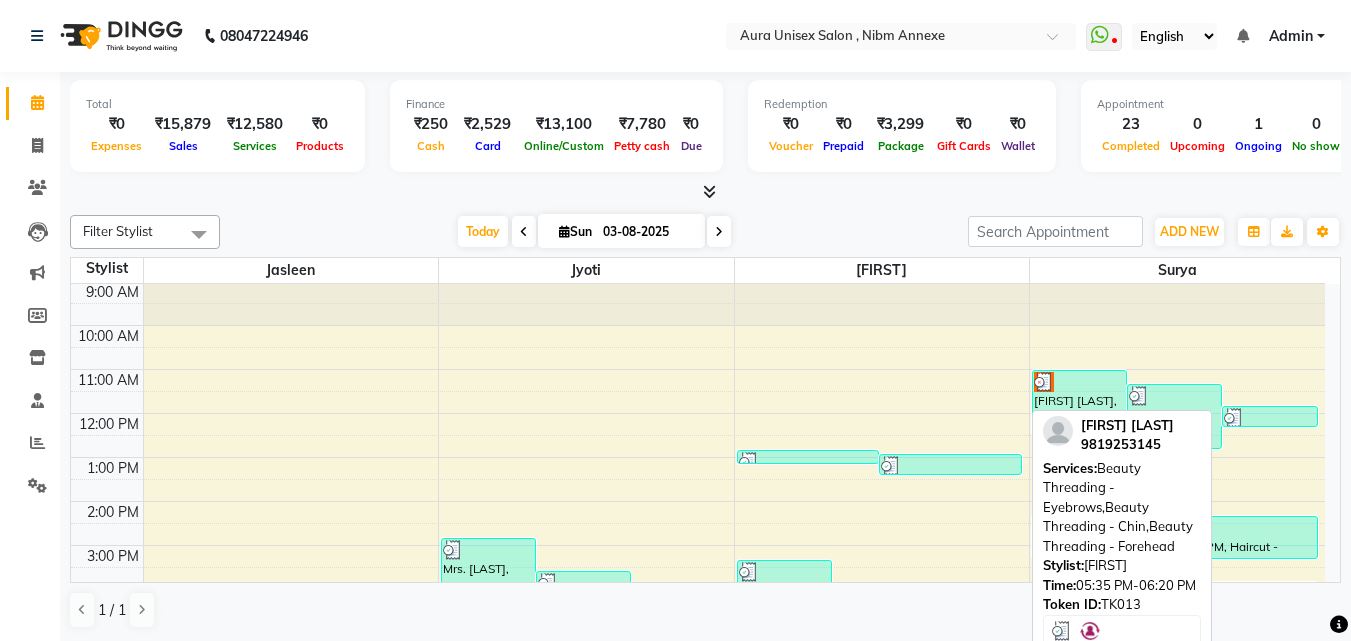 scroll, scrollTop: 0, scrollLeft: 0, axis: both 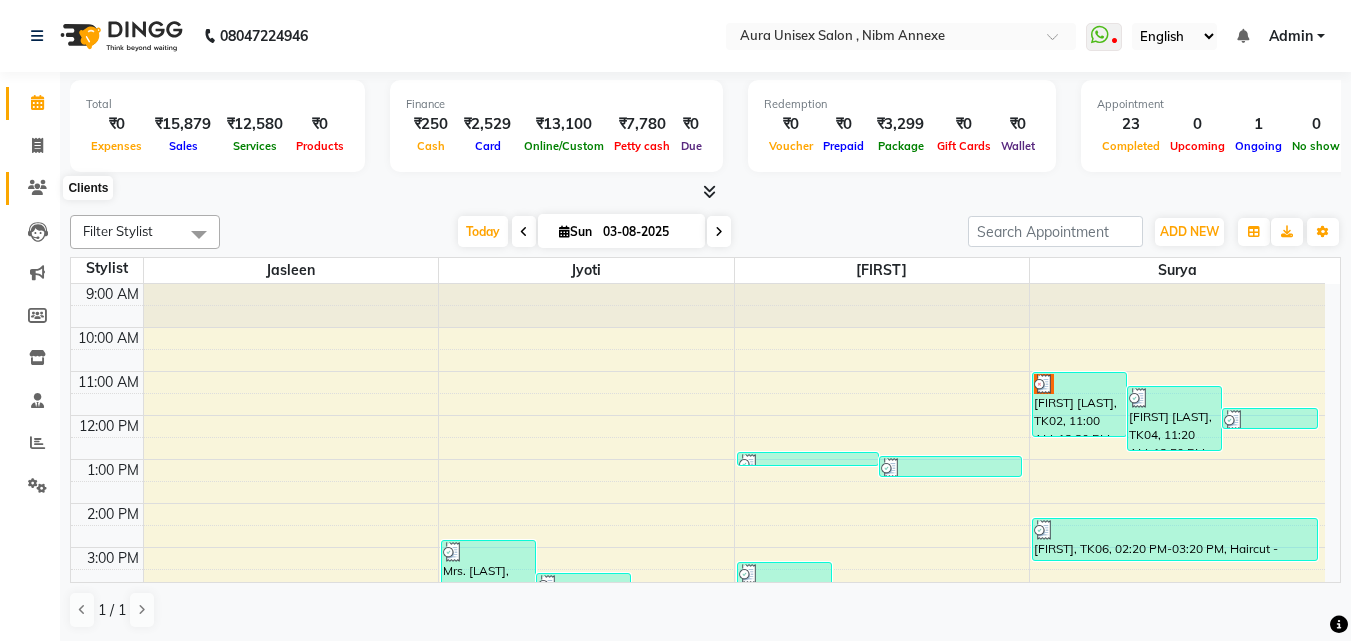 click 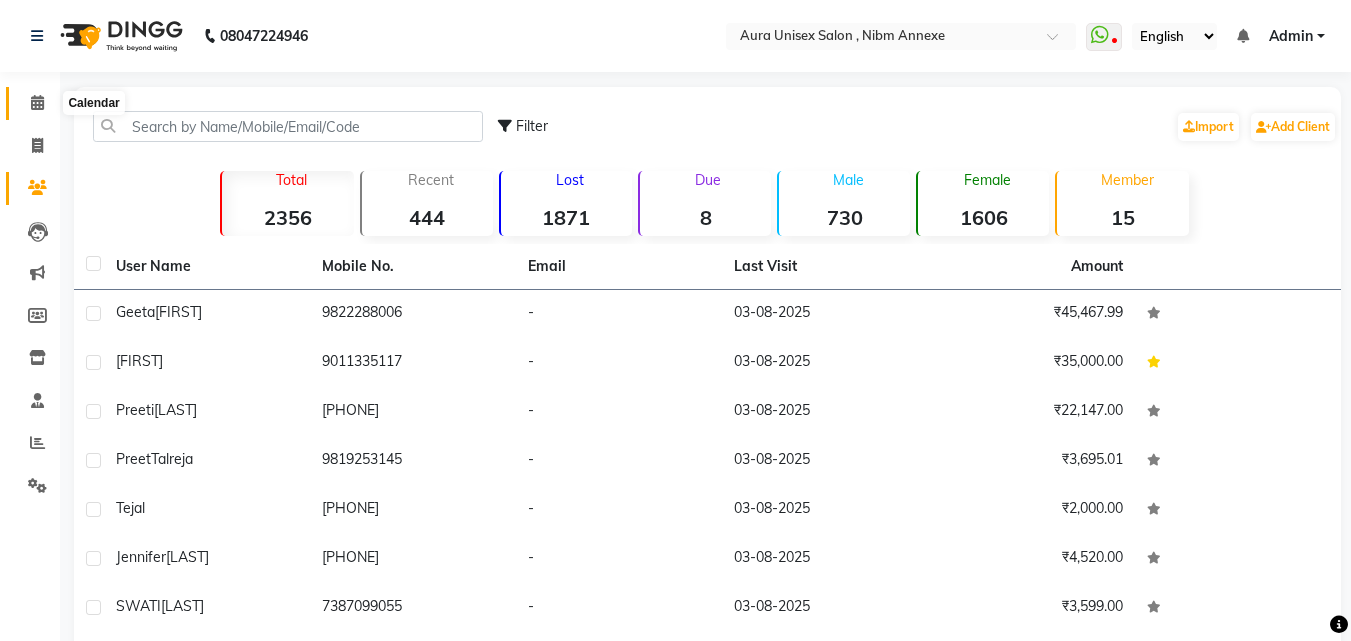 click 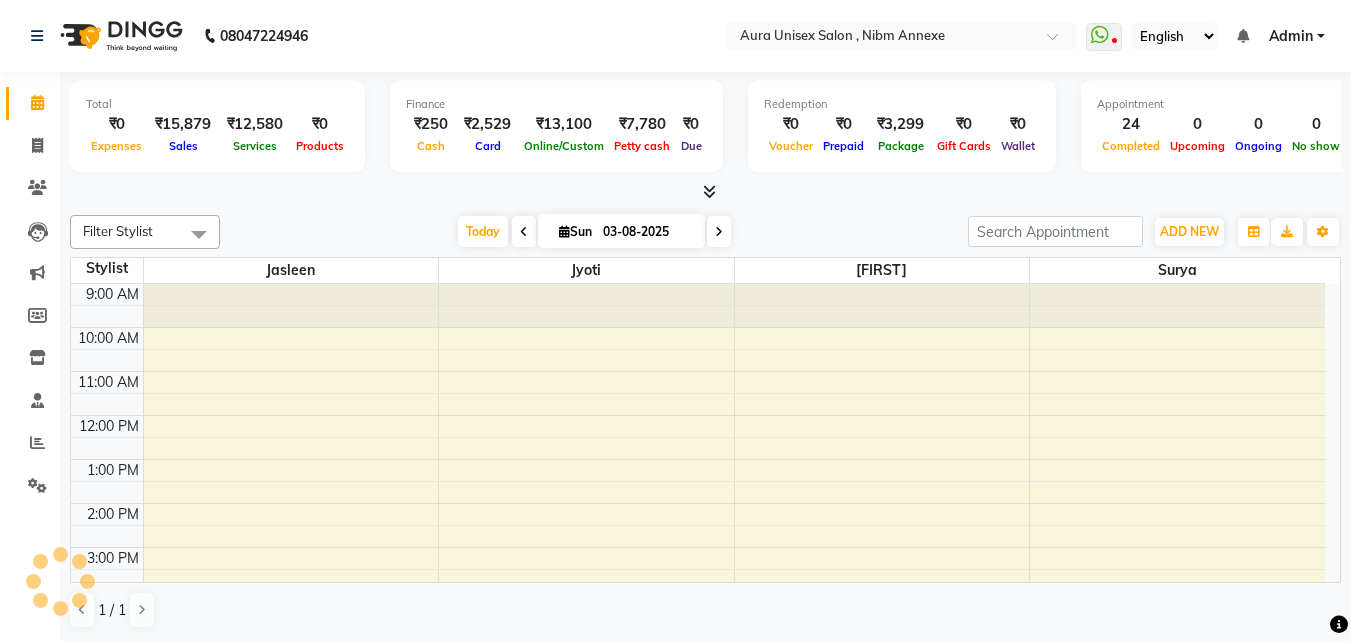 scroll, scrollTop: 0, scrollLeft: 0, axis: both 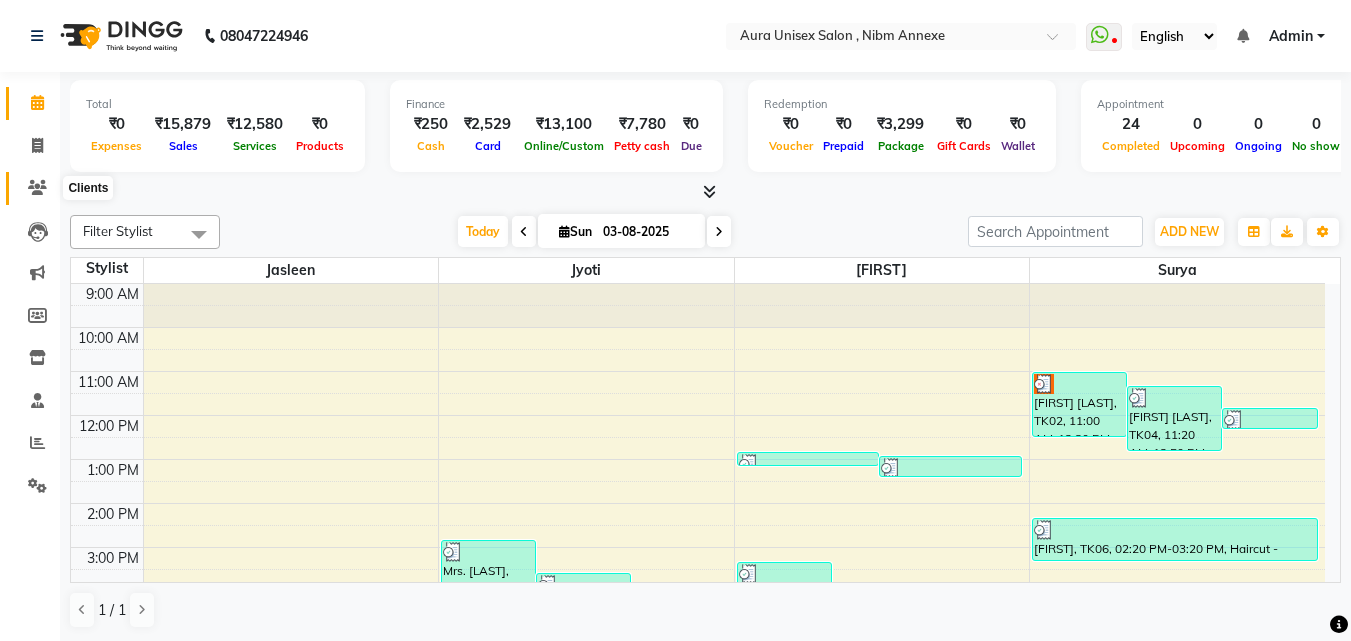 click 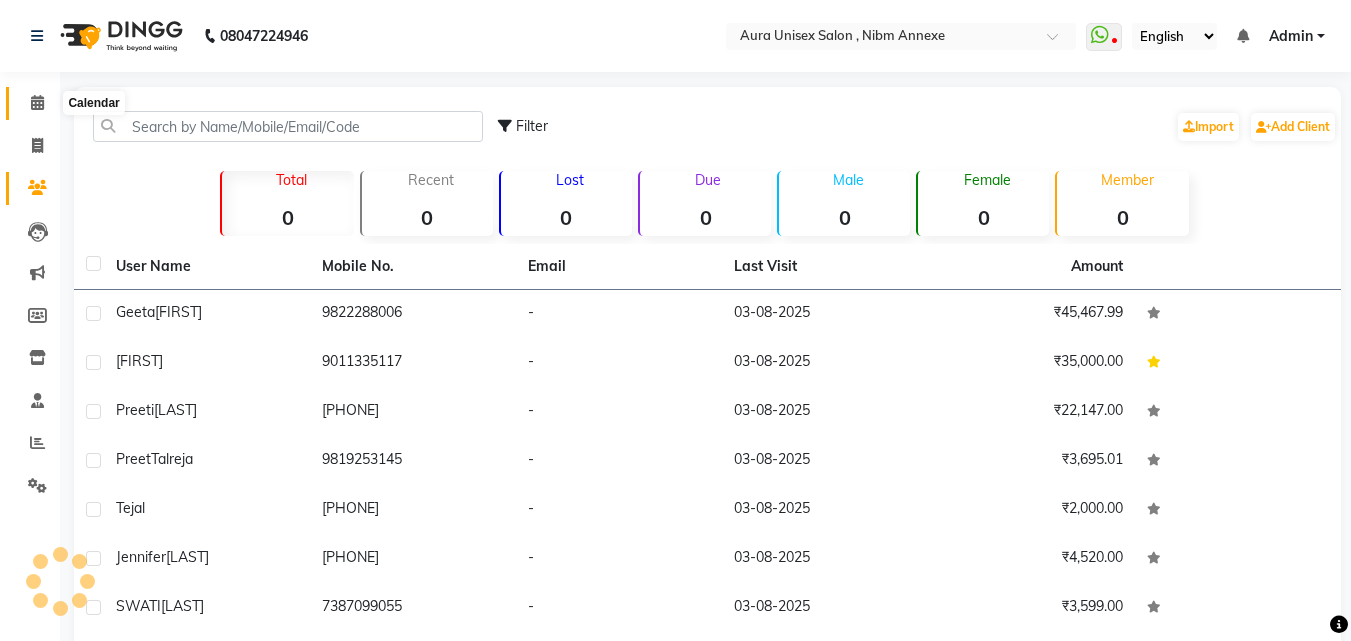 click 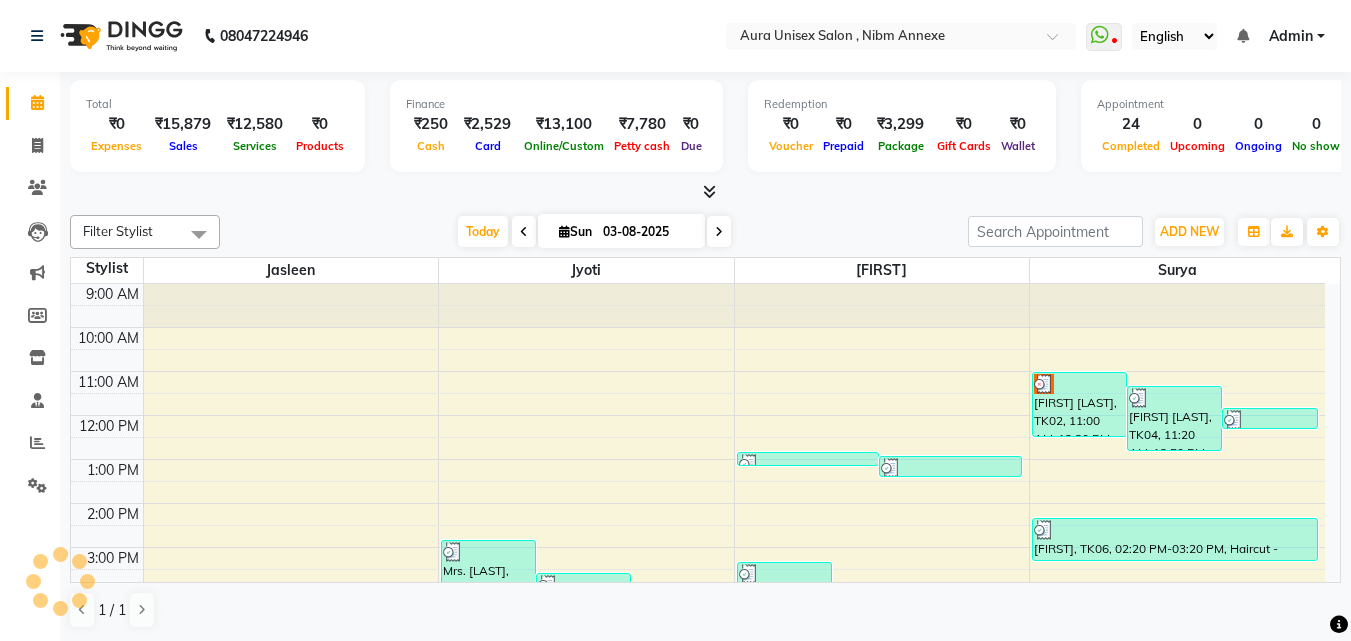 scroll, scrollTop: 0, scrollLeft: 0, axis: both 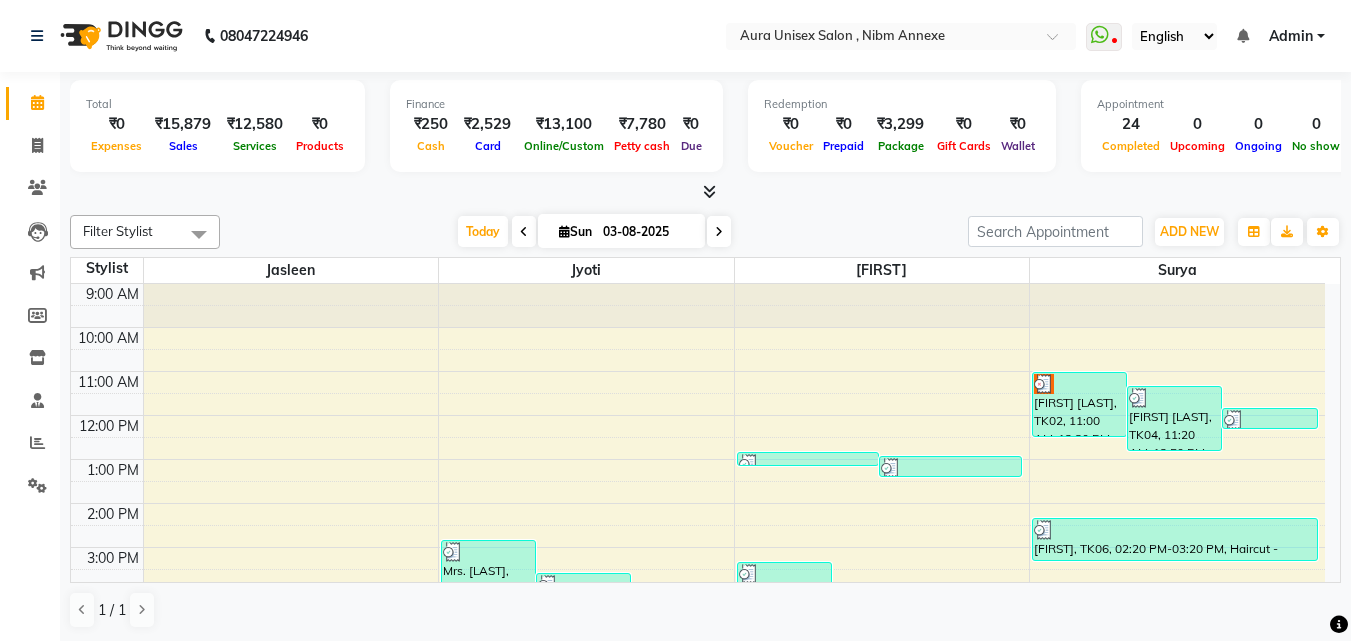 click at bounding box center (709, 191) 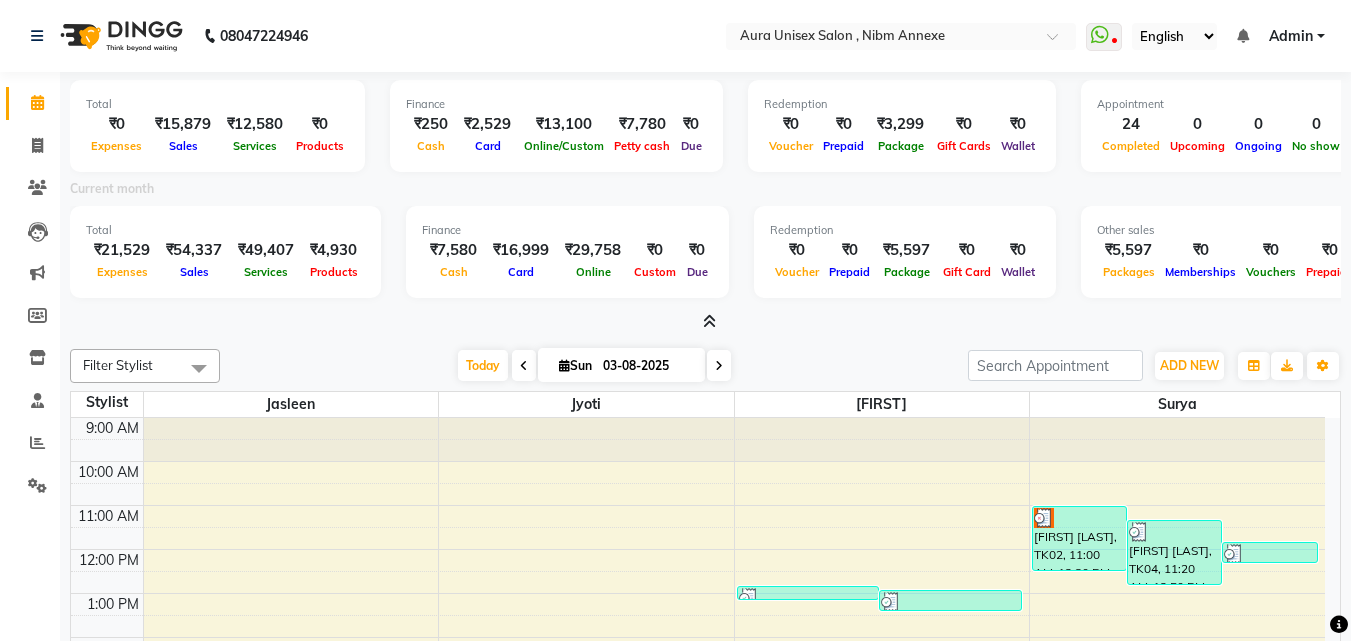 click at bounding box center (709, 321) 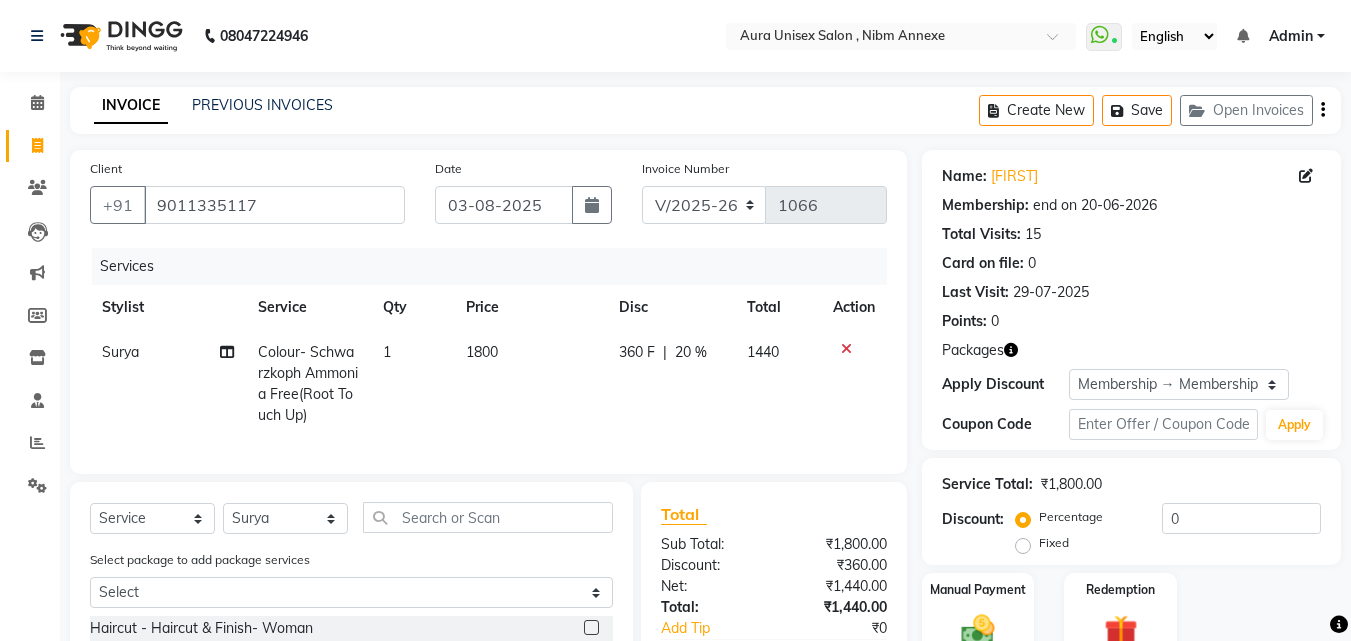 select on "823" 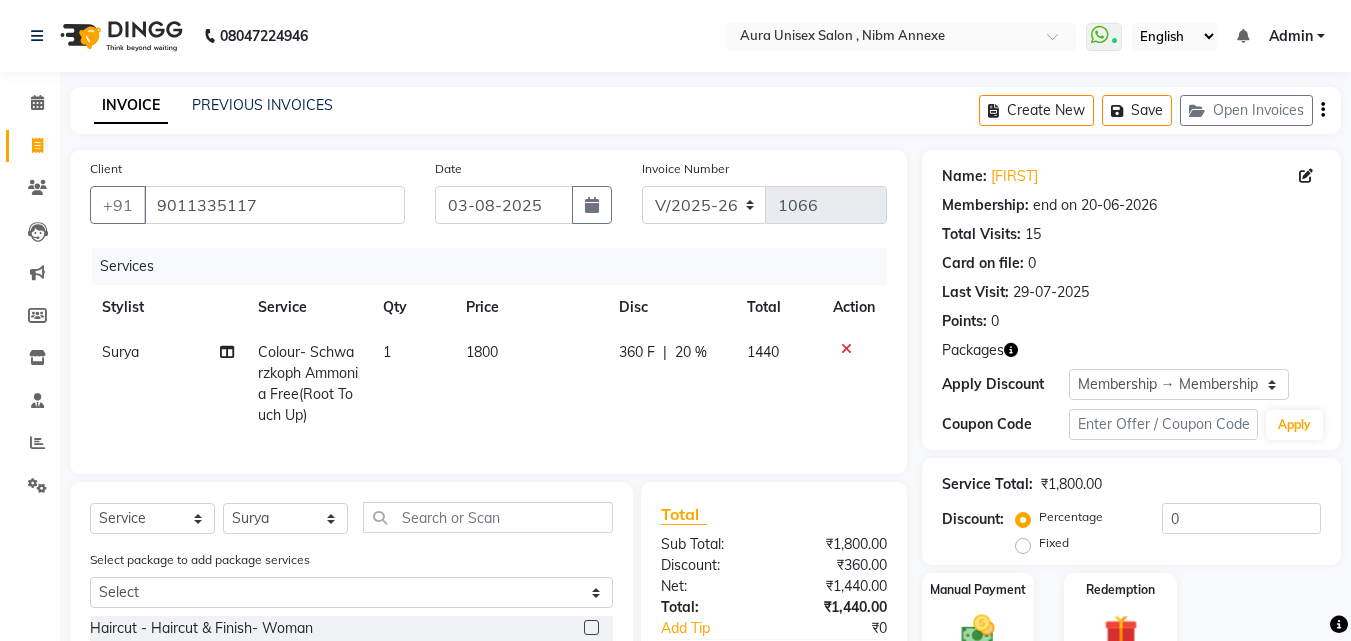 scroll, scrollTop: 248, scrollLeft: 0, axis: vertical 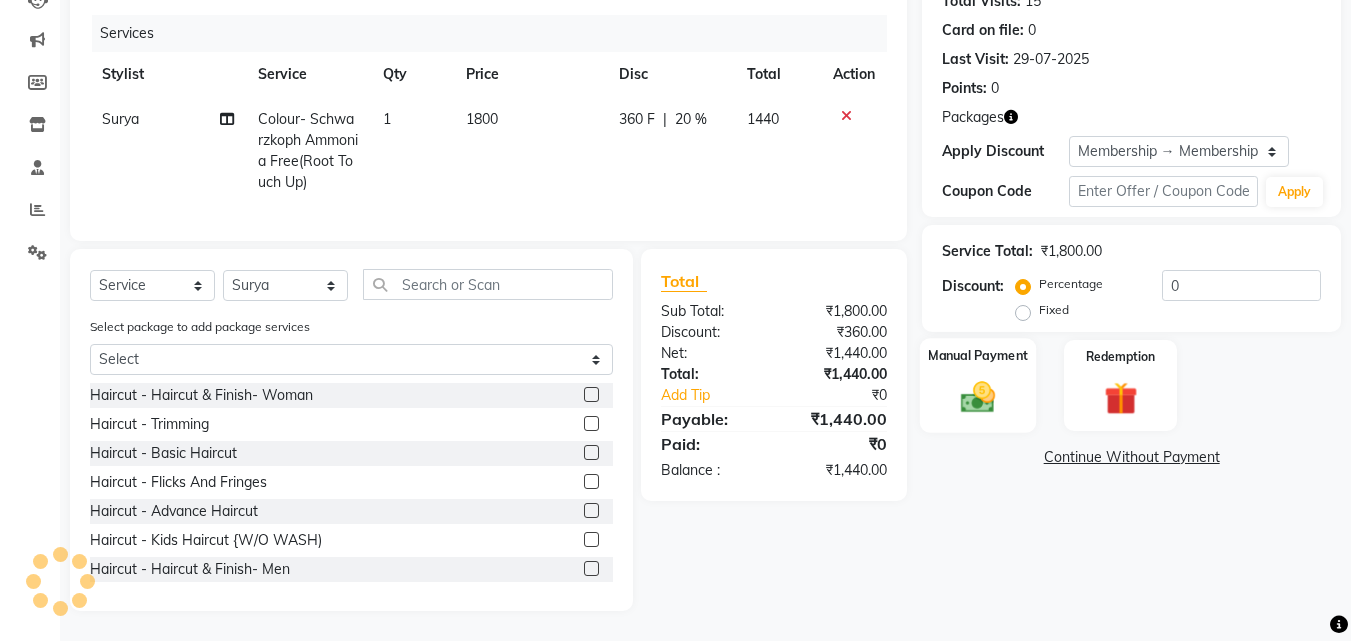 click on "Manual Payment" 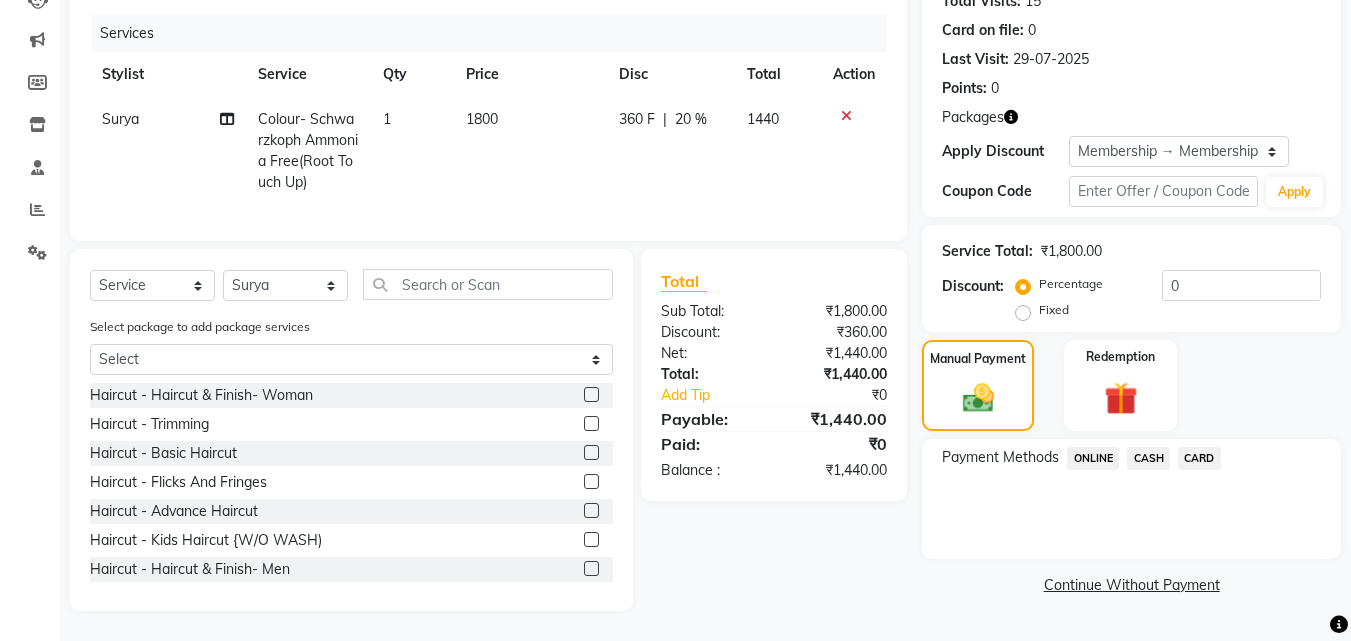 click on "ONLINE" 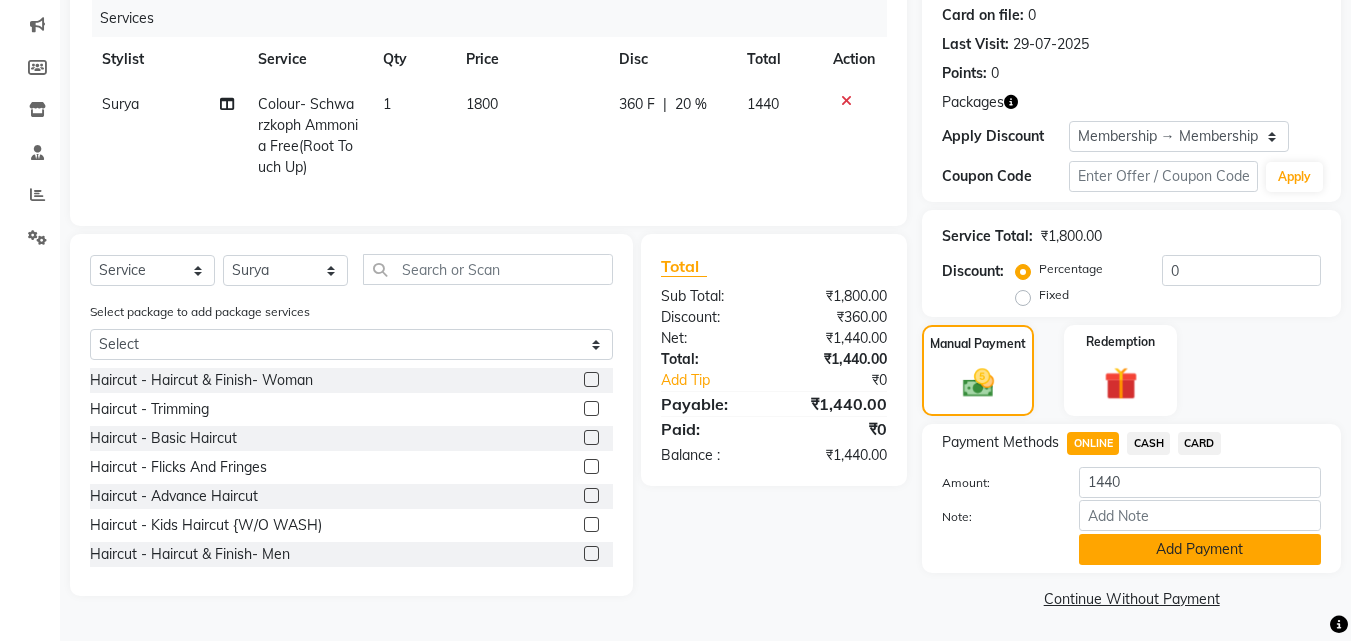 click on "Add Payment" 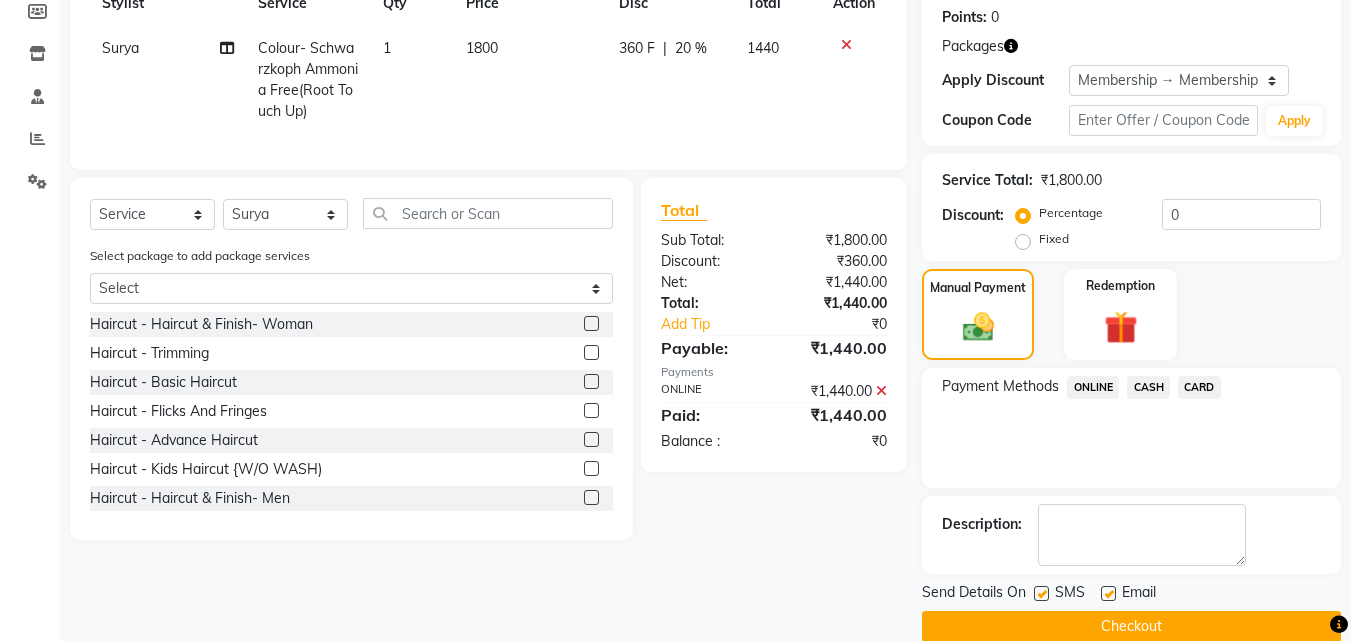 scroll, scrollTop: 335, scrollLeft: 0, axis: vertical 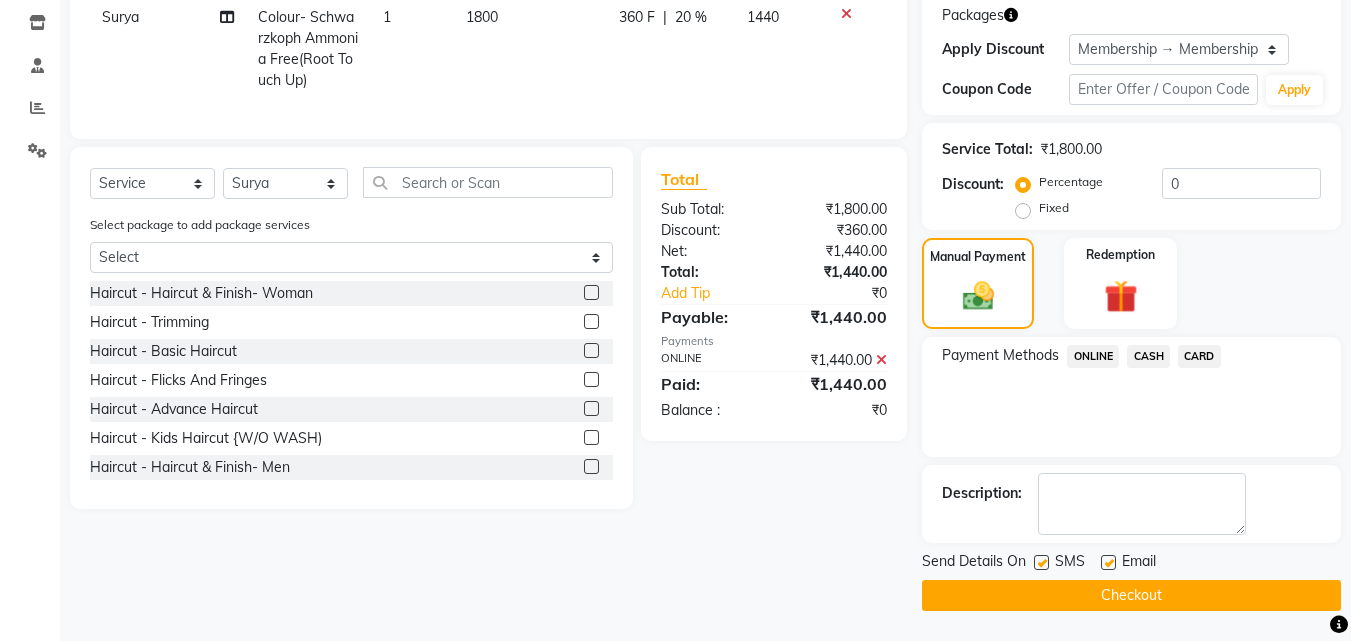 click on "Checkout" 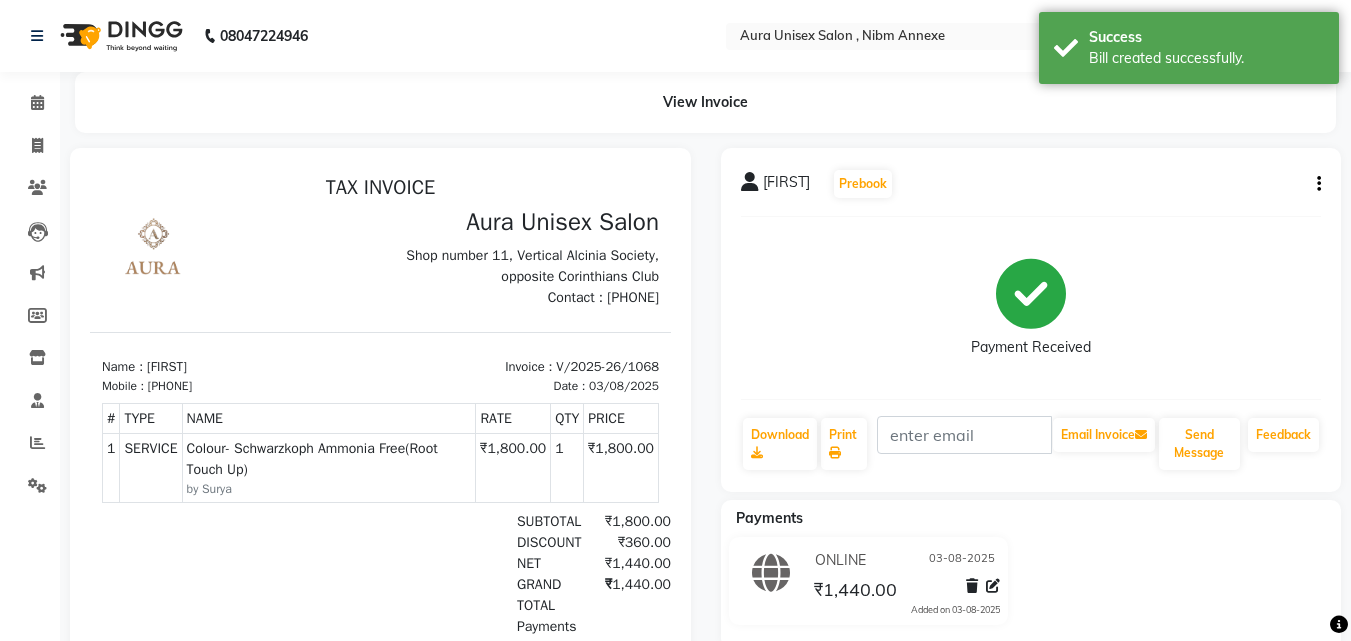 scroll, scrollTop: 0, scrollLeft: 0, axis: both 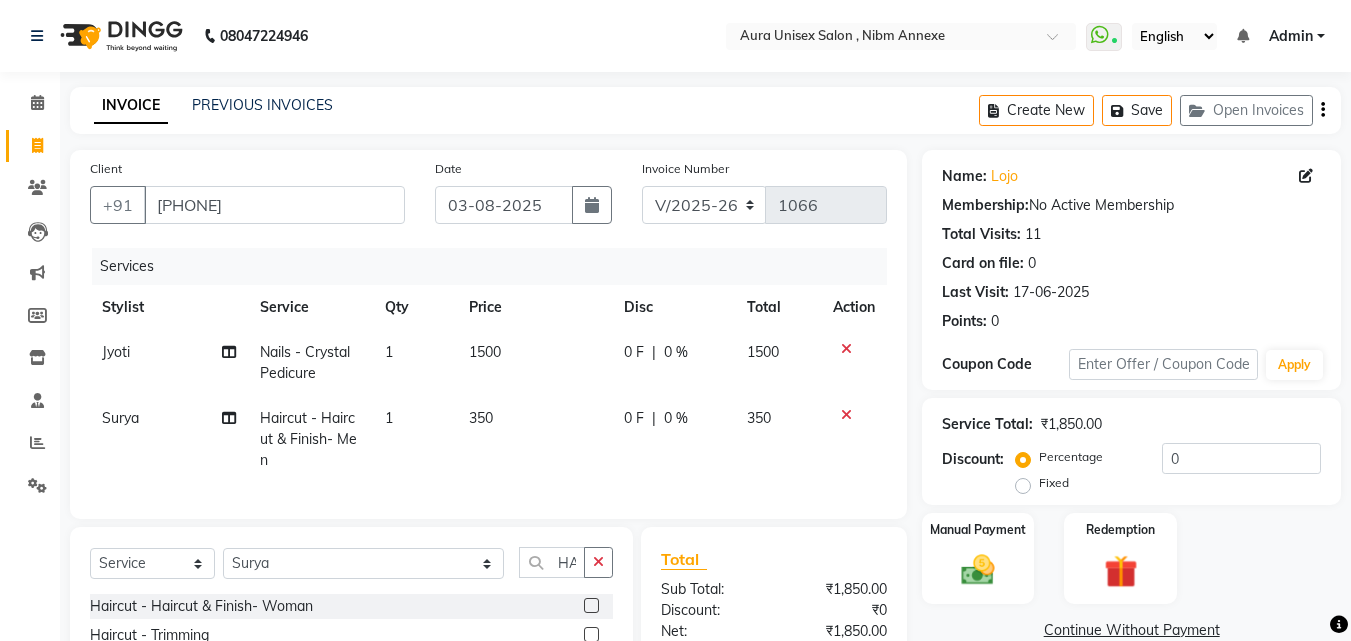 select on "823" 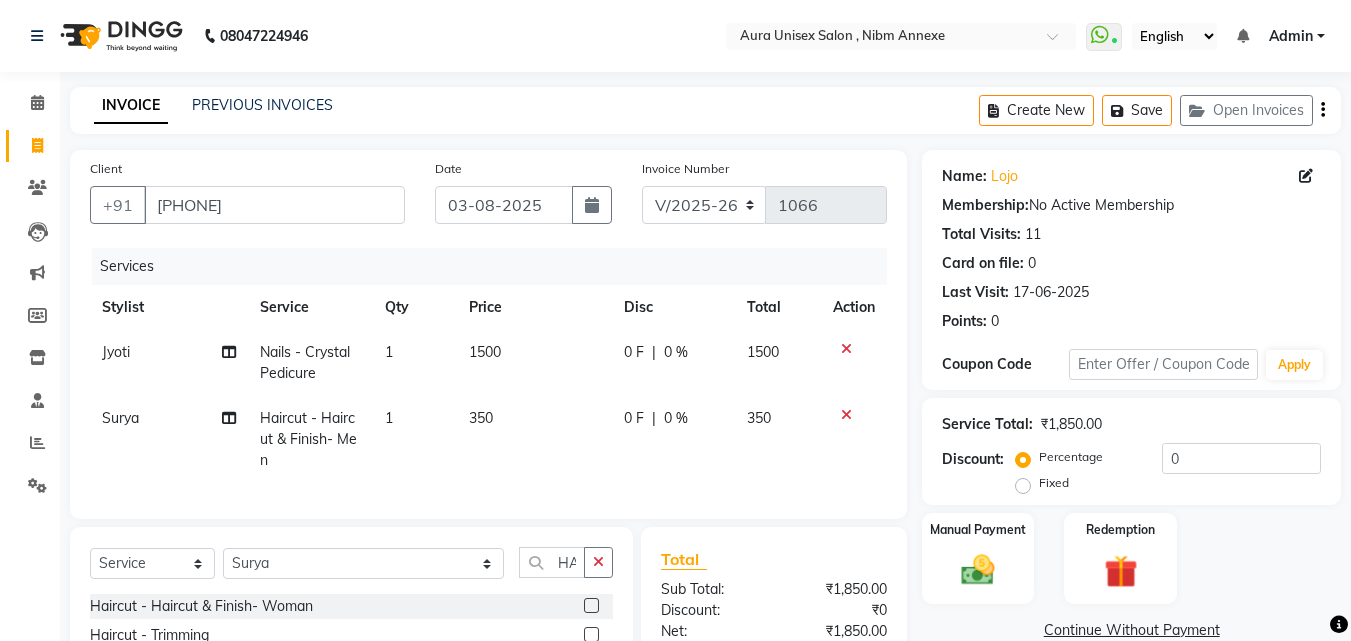 scroll, scrollTop: 160, scrollLeft: 0, axis: vertical 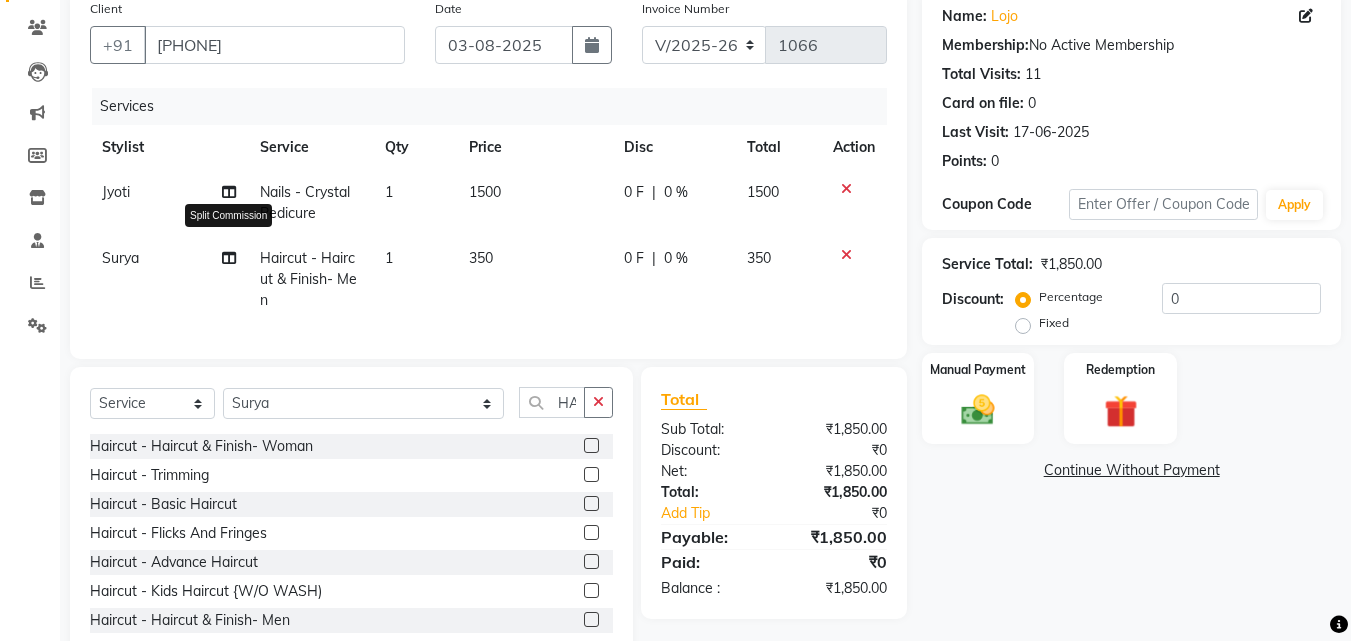 click on "350" 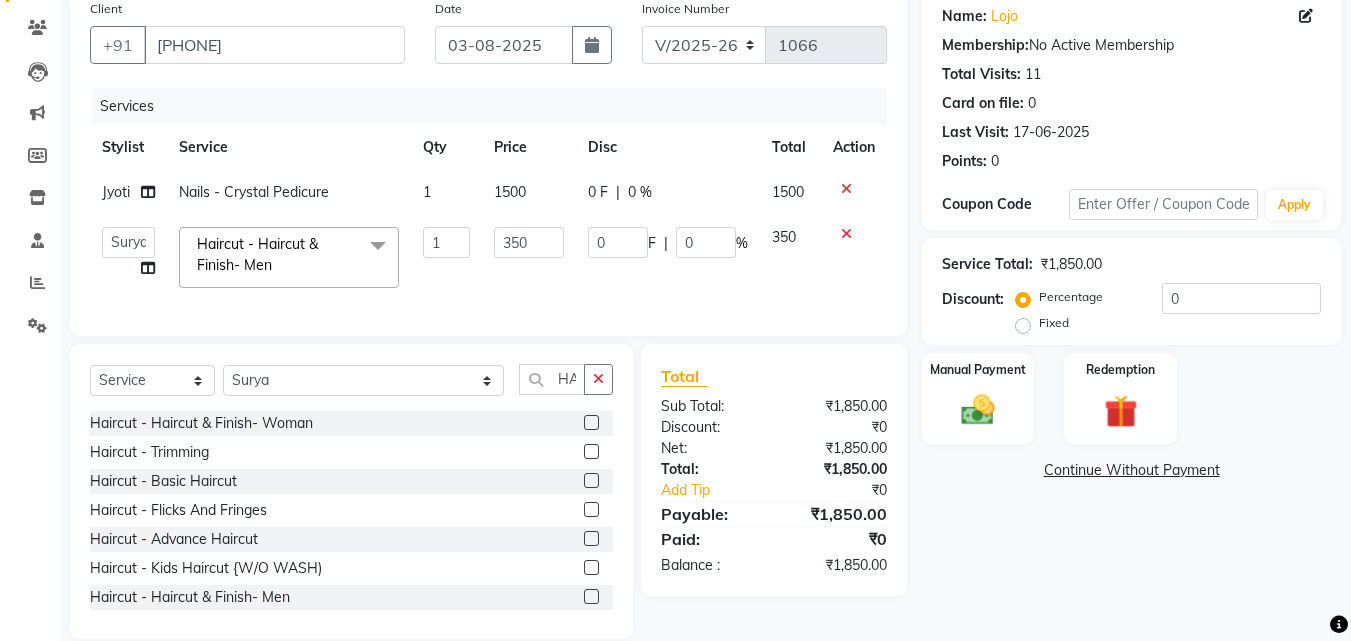 click on "350" 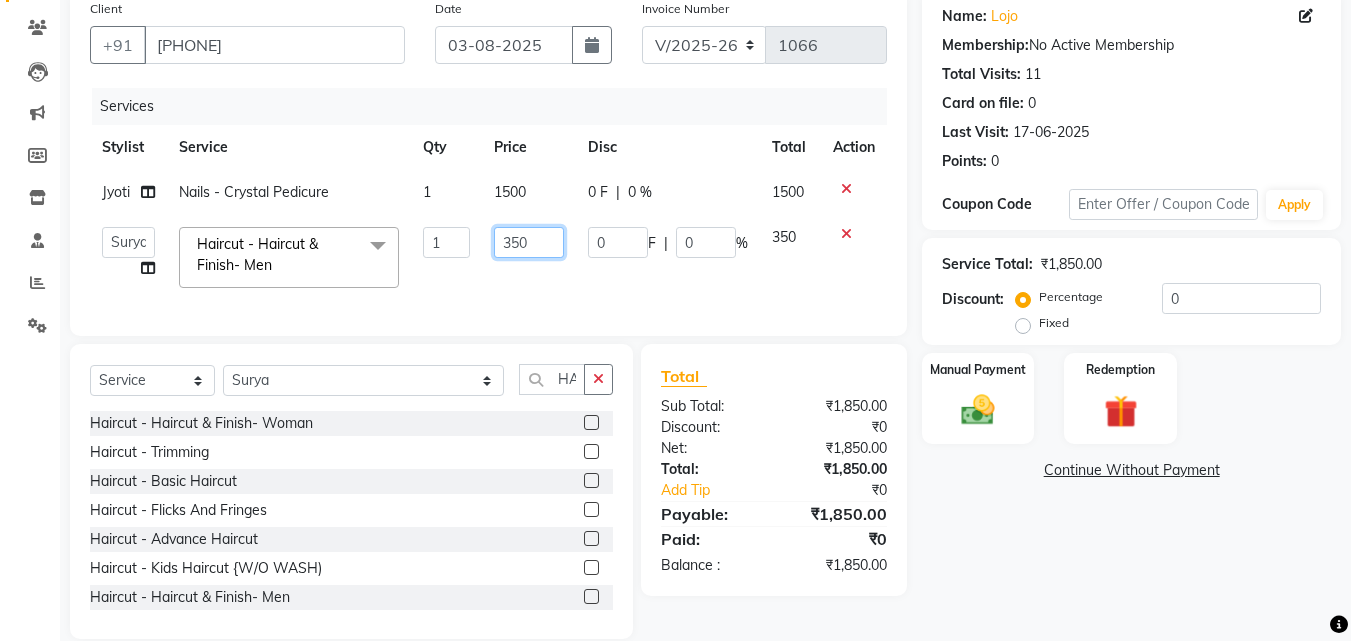 click on "350" 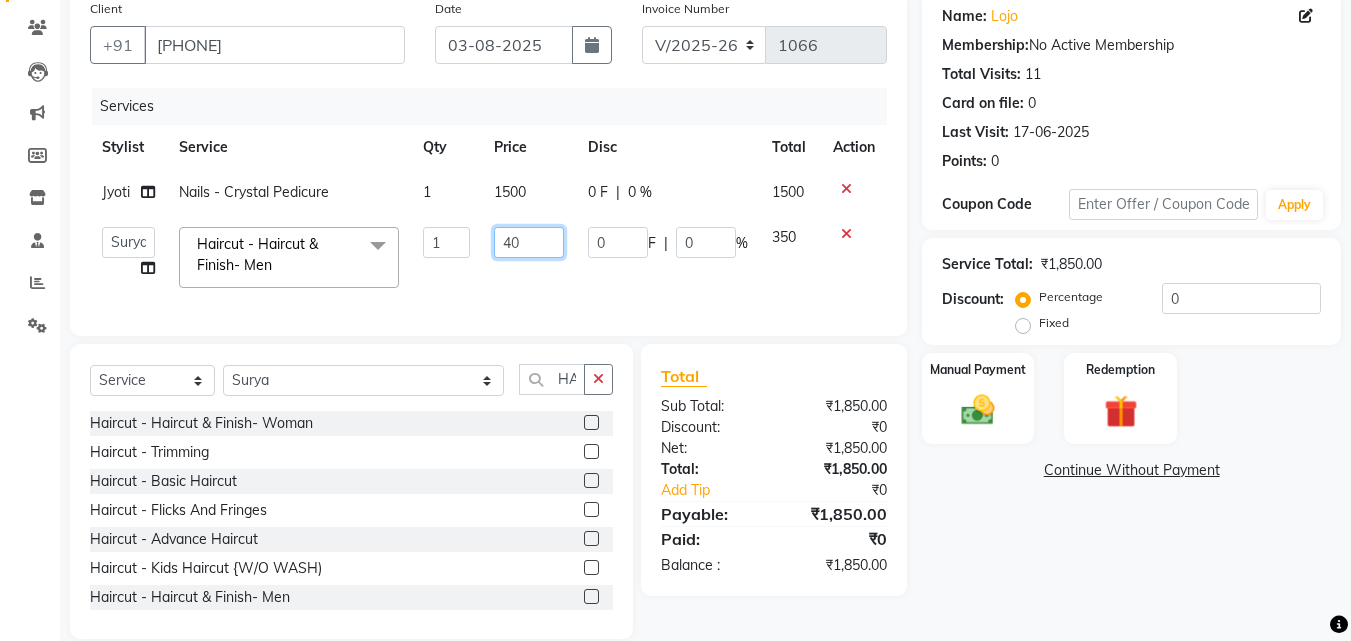 type on "400" 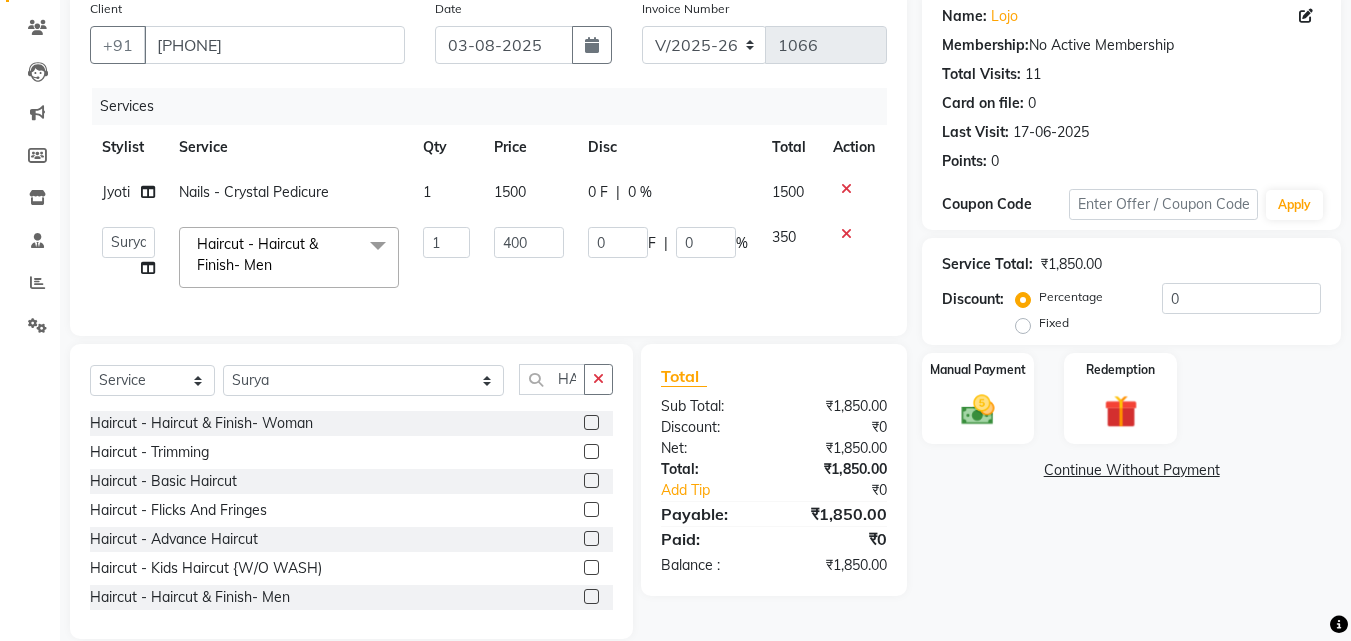 click on "Name: [FIRST]  Membership:  No Active Membership  Total Visits:  11 Card on file:  0 Last Visit:   [DATE] Points:   0  Coupon Code Apply Service Total:  ₹1,850.00  Discount:  Percentage   Fixed  0 Manual Payment Redemption  Continue Without Payment" 